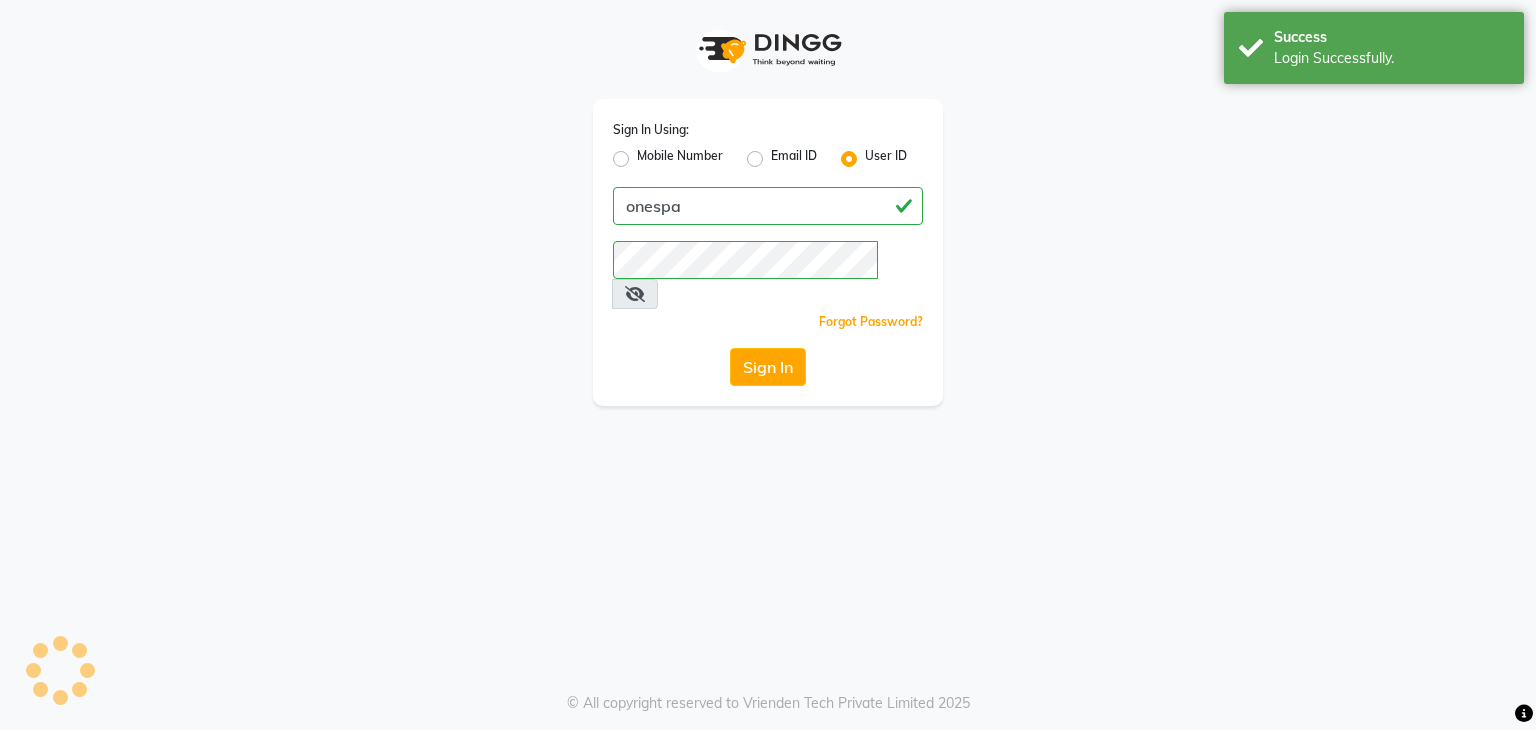 scroll, scrollTop: 0, scrollLeft: 0, axis: both 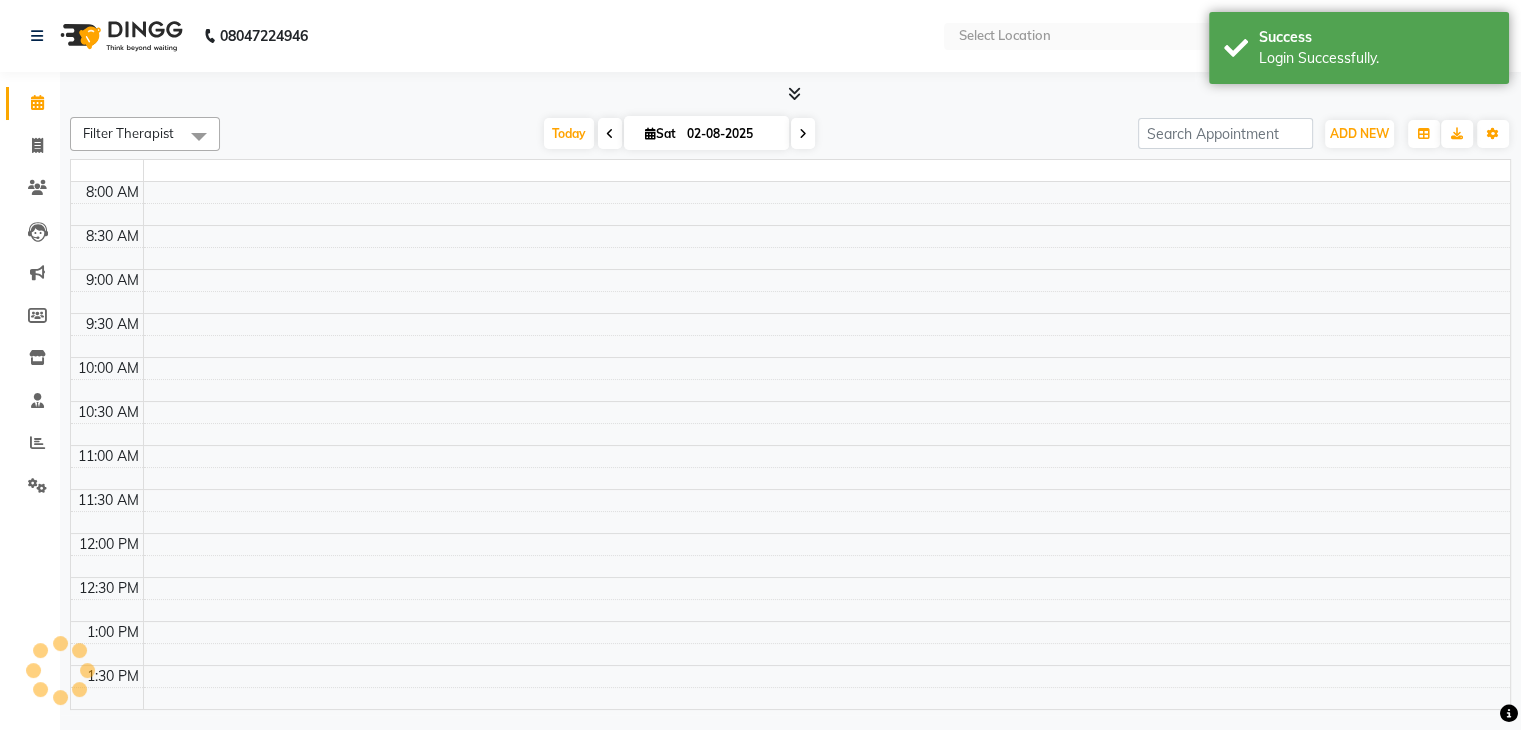 select on "en" 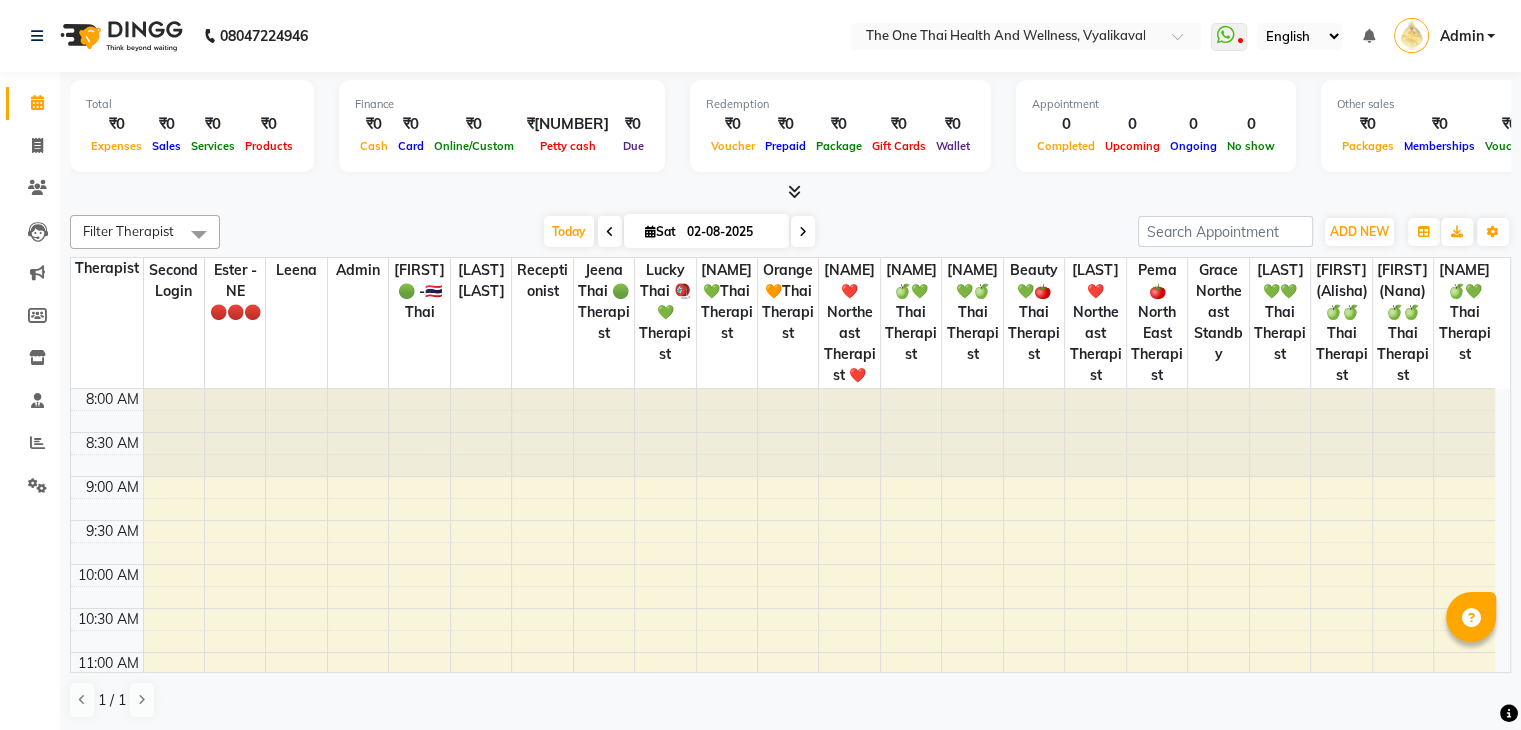scroll, scrollTop: 0, scrollLeft: 0, axis: both 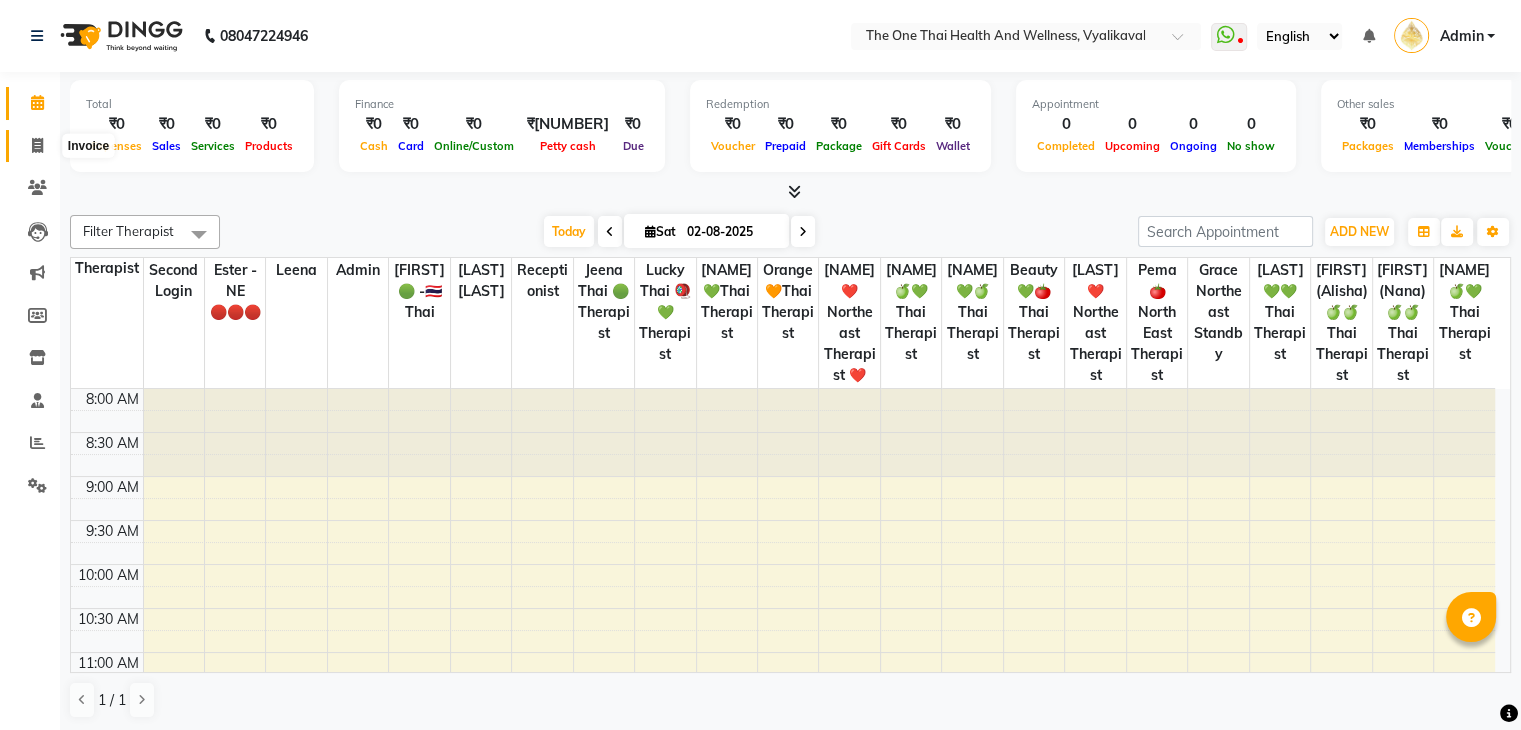 click 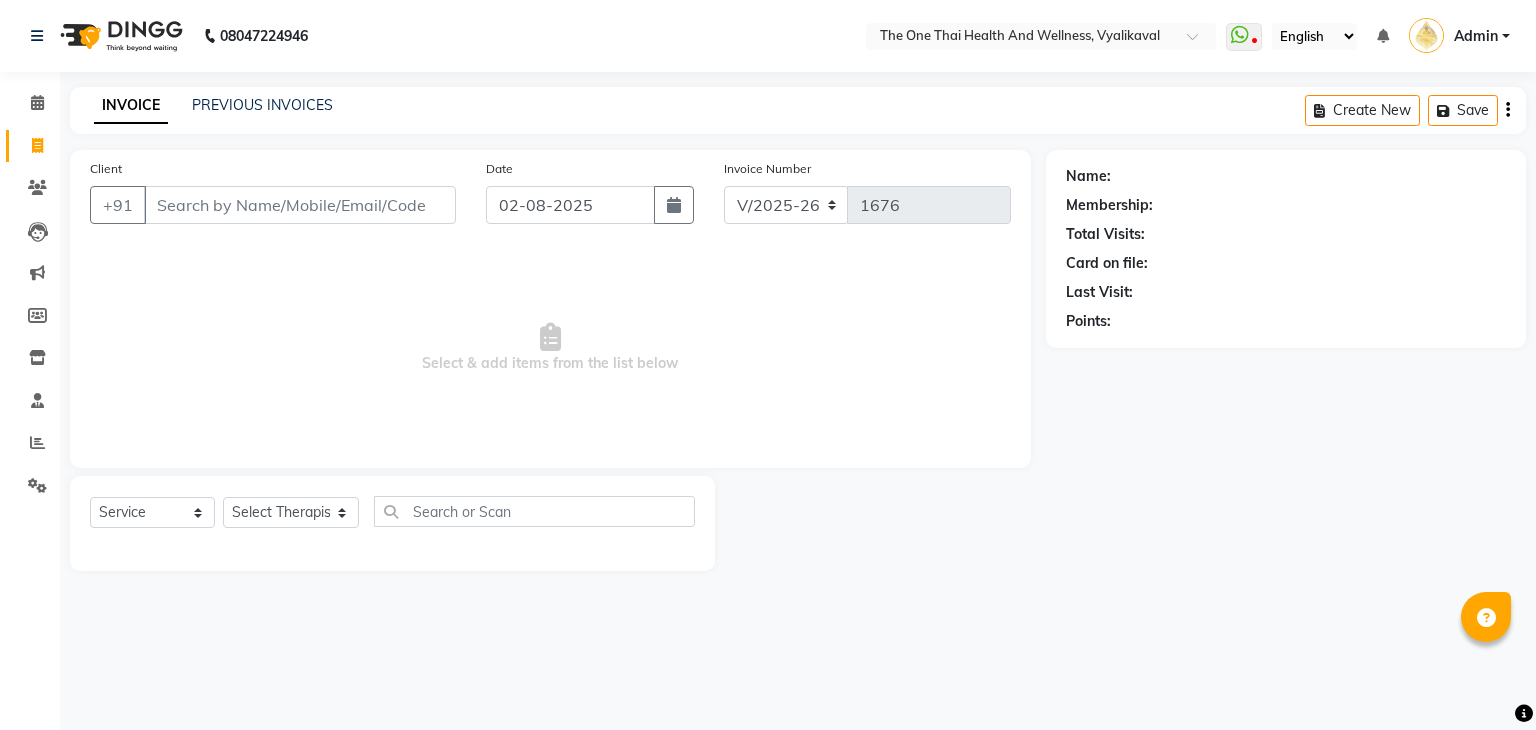 click on "Client" at bounding box center [300, 205] 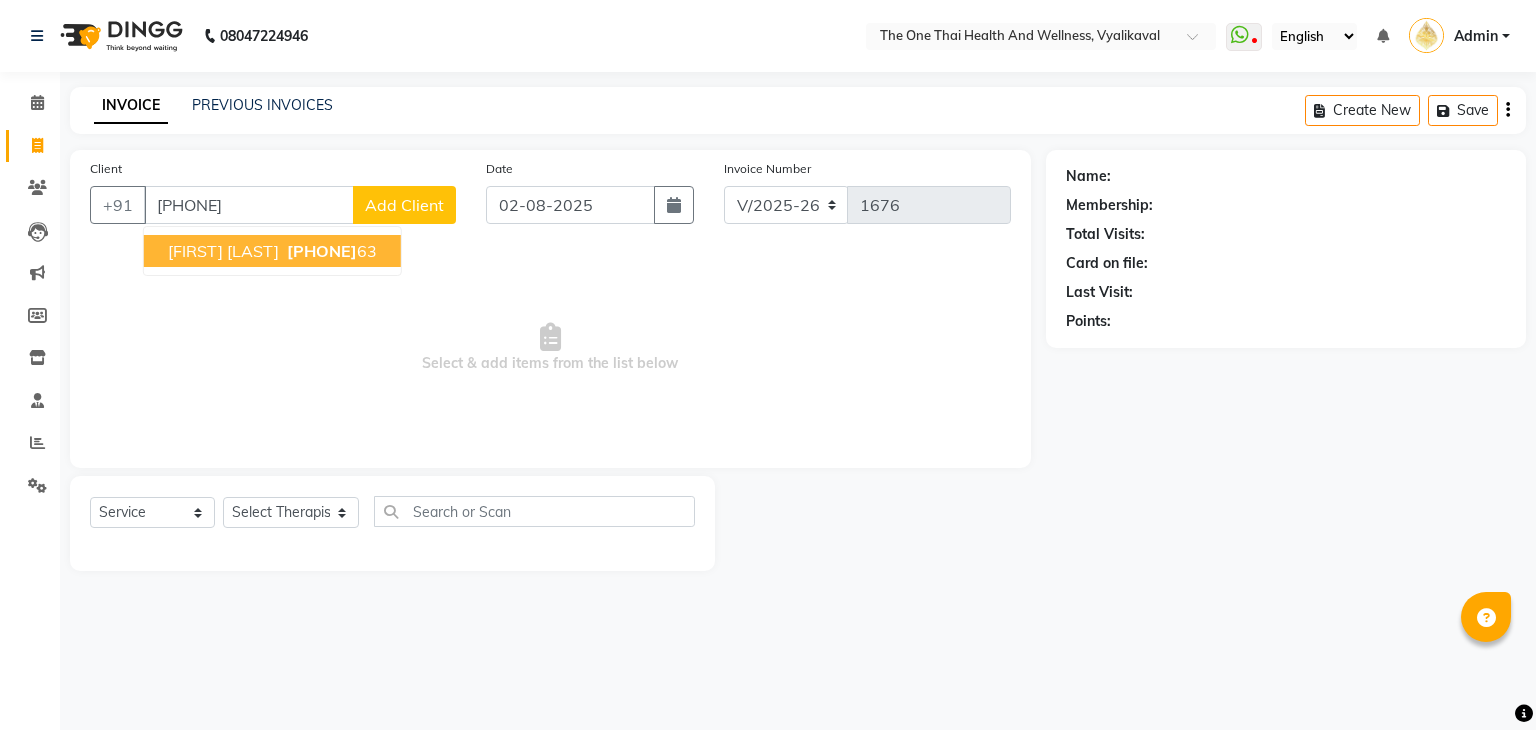 click on "[FIRST] [LAST]" at bounding box center (223, 251) 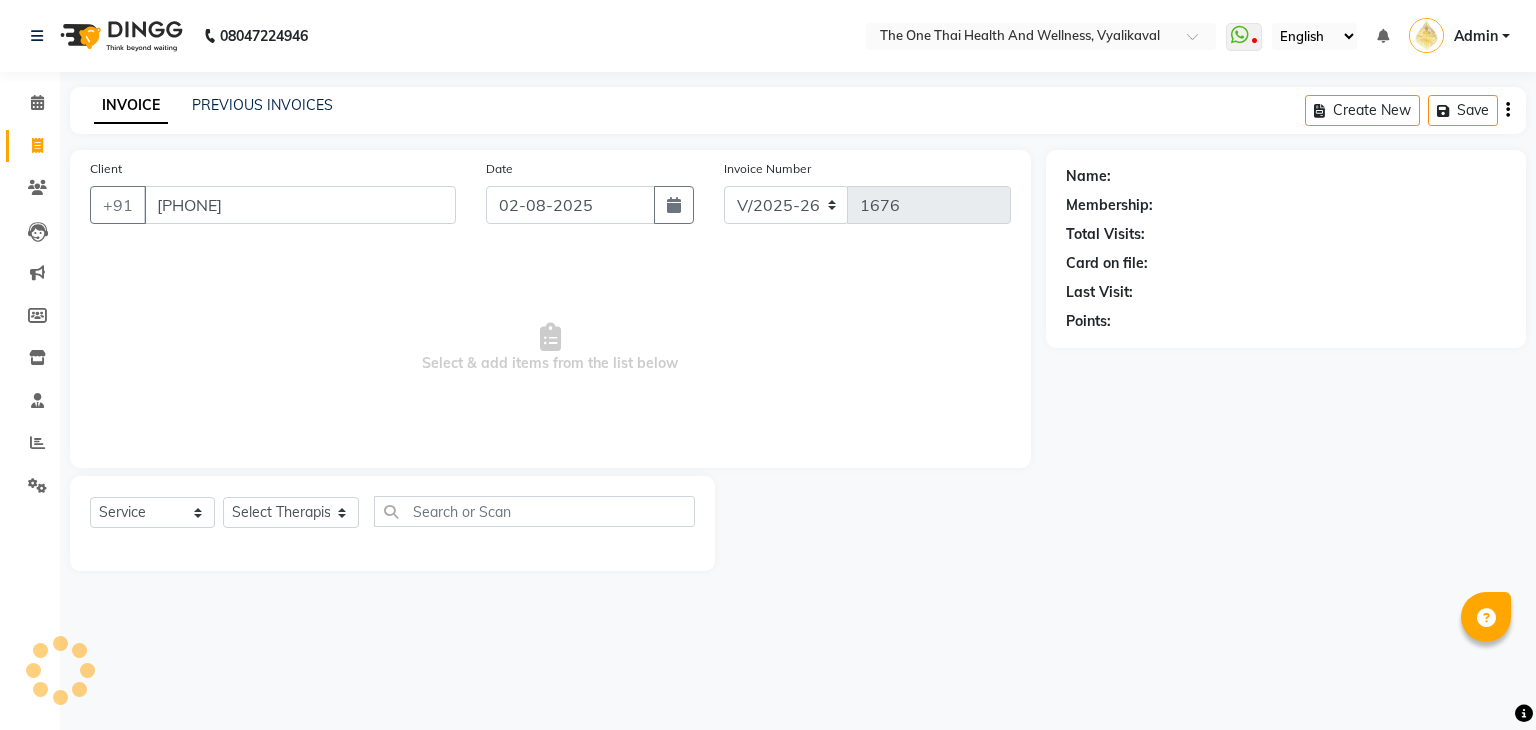 type on "[PHONE]" 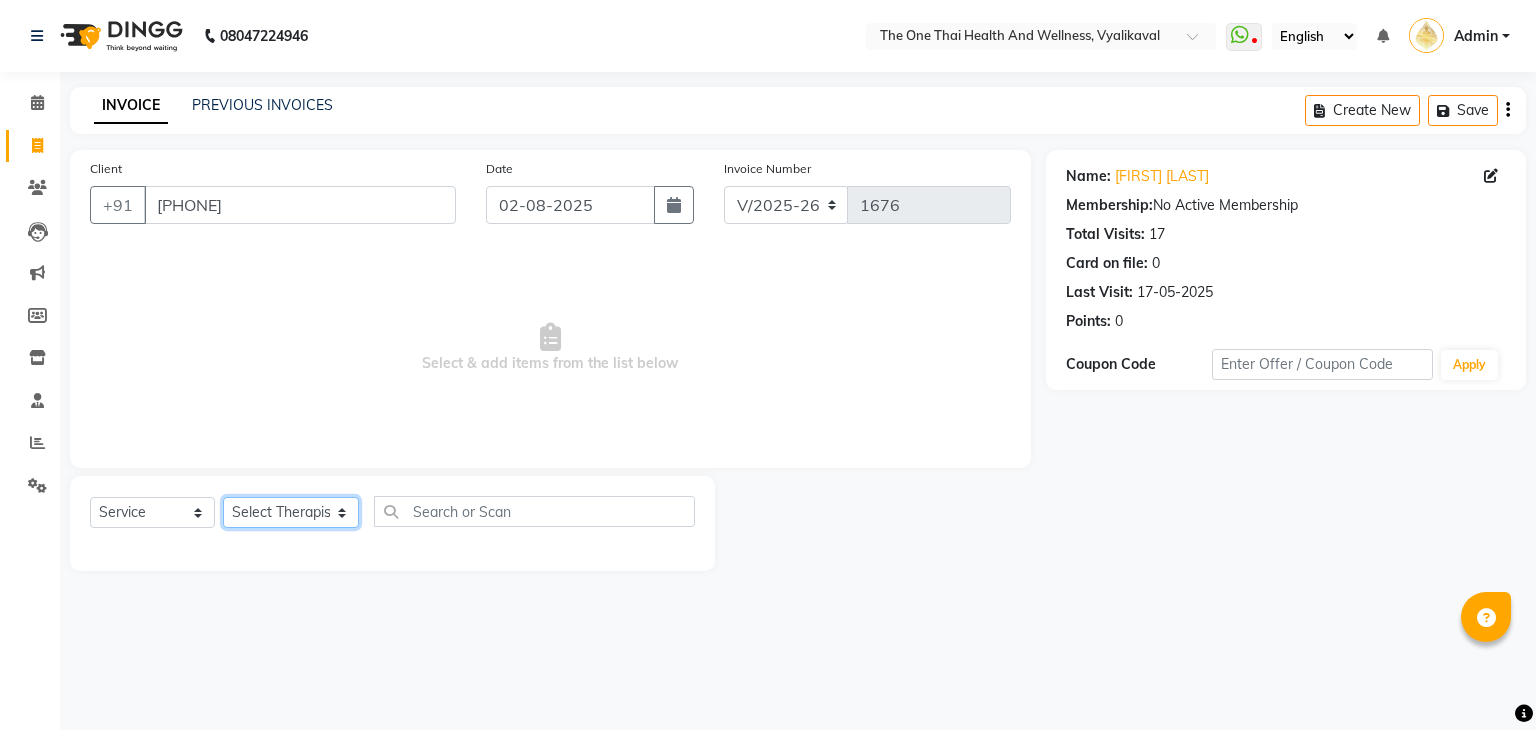 click on "Select Therapist Admin [NAME] 💚🍏thai therapist [NAME] ❤️northeast therapist [NAME] 💚🍅thai therapist [NAME] 🍏💚thai therapist [NAME] 🍏💚thai therapist [NAME] - NE 🔴🔴🔴 [NAME] 🟢 -🇹🇭thai [NAME] [NAME] northeast standby [NAME] thai 🟢therapist [NAME] ( [NAME] )🍏🍏 thai therapist [NAME] [NAME] 💚thai therapist [NAME] 🔴north east [NAME] thai 🪀💚therapist [NAME] ( [NAME] ) 🍏🍏thai therapist [NAME] 🍏💚thai therapist [NAME] 🧡thai therapist [NAME] 🍅north east therapist [NAME] [NAME] ❤️northeast therapist ❤️ [NAME] 💚💚thai therapist [NAME] second login" 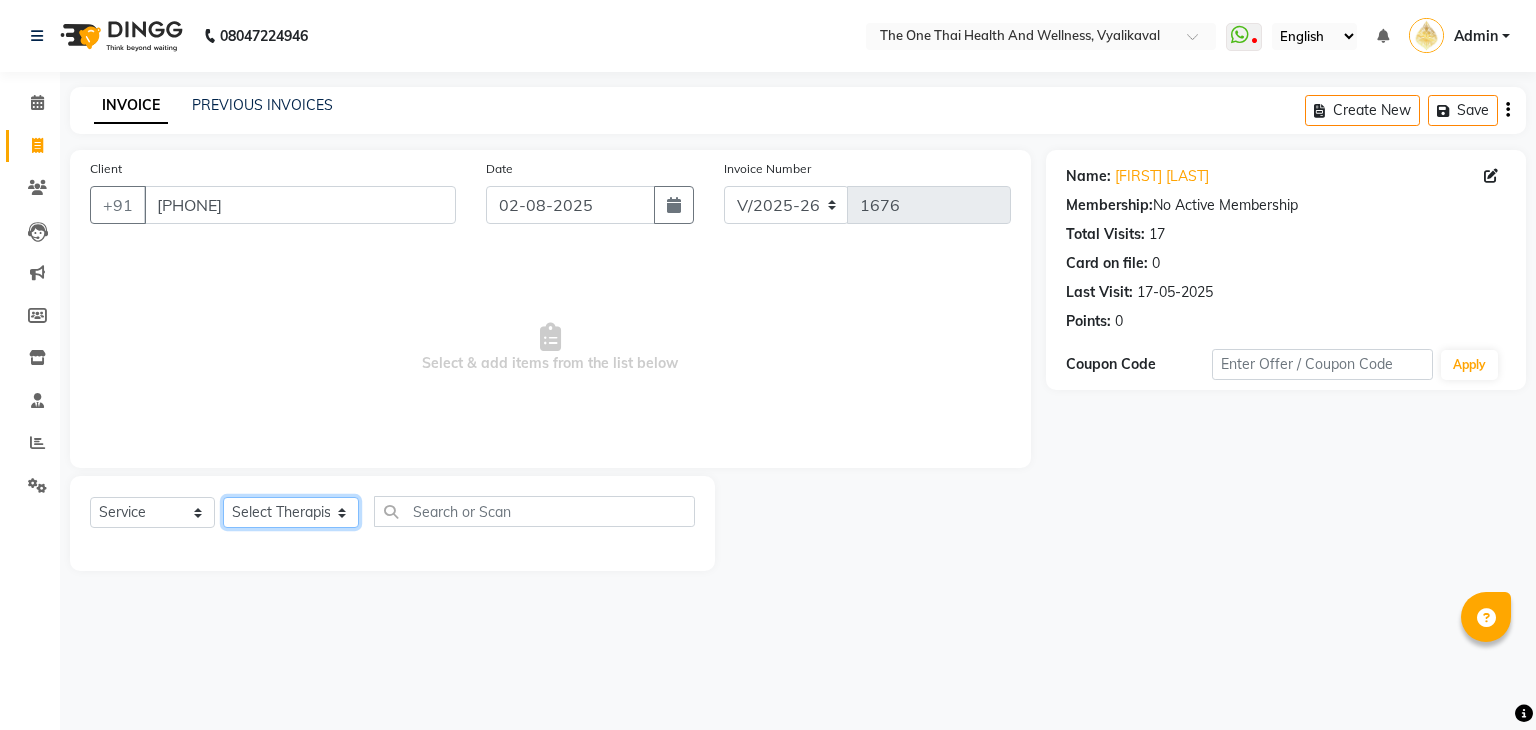 select on "86062" 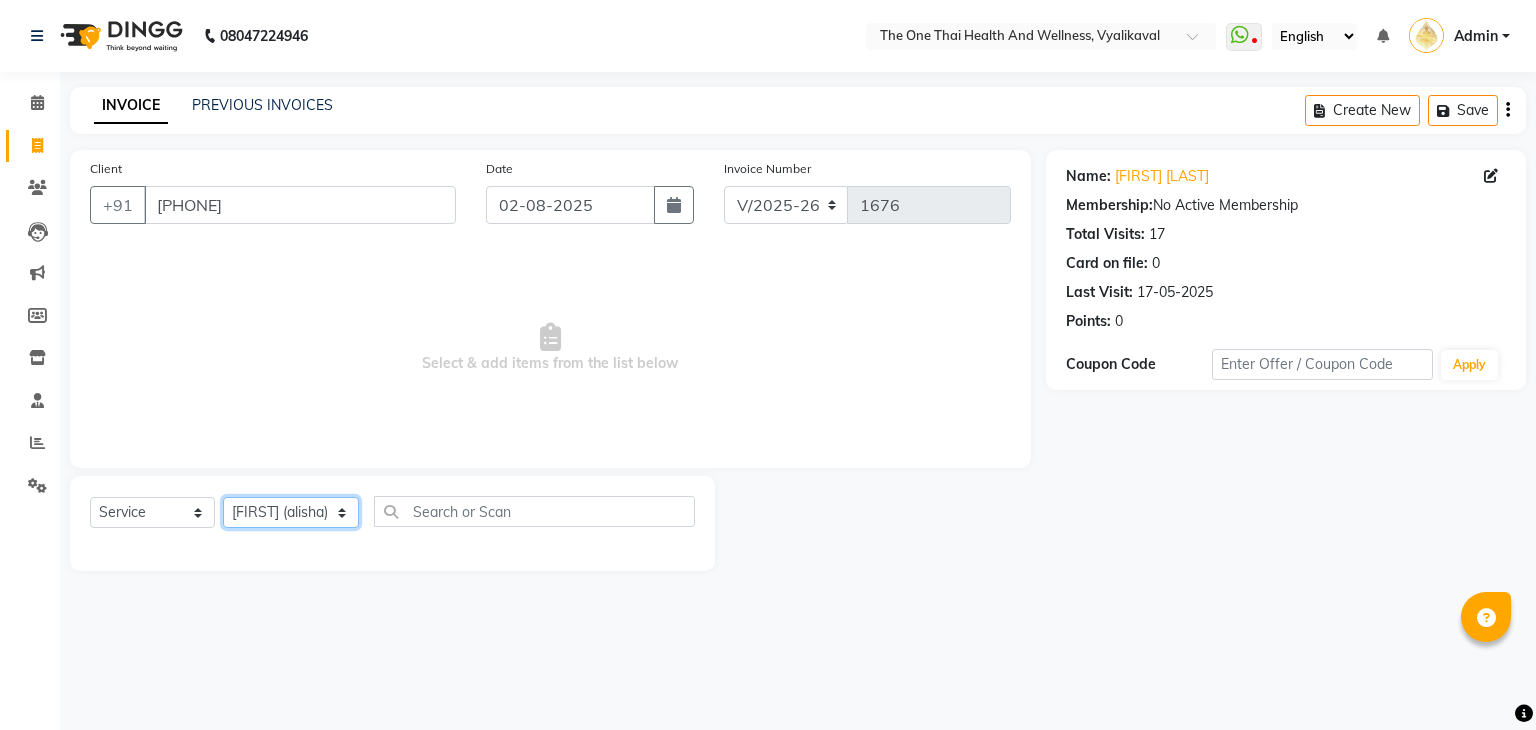 click on "Select Therapist Admin [NAME] 💚🍏thai therapist [NAME] ❤️northeast therapist [NAME] 💚🍅thai therapist [NAME] 🍏💚thai therapist [NAME] 🍏💚thai therapist [NAME] - NE 🔴🔴🔴 [NAME] 🟢 -🇹🇭thai [NAME] [NAME] northeast standby [NAME] thai 🟢therapist [NAME] ( [NAME] )🍏🍏 thai therapist [NAME] [NAME] 💚thai therapist [NAME] 🔴north east [NAME] thai 🪀💚therapist [NAME] ( [NAME] ) 🍏🍏thai therapist [NAME] 🍏💚thai therapist [NAME] 🧡thai therapist [NAME] 🍅north east therapist [NAME] [NAME] ❤️northeast therapist ❤️ [NAME] 💚💚thai therapist [NAME] second login" 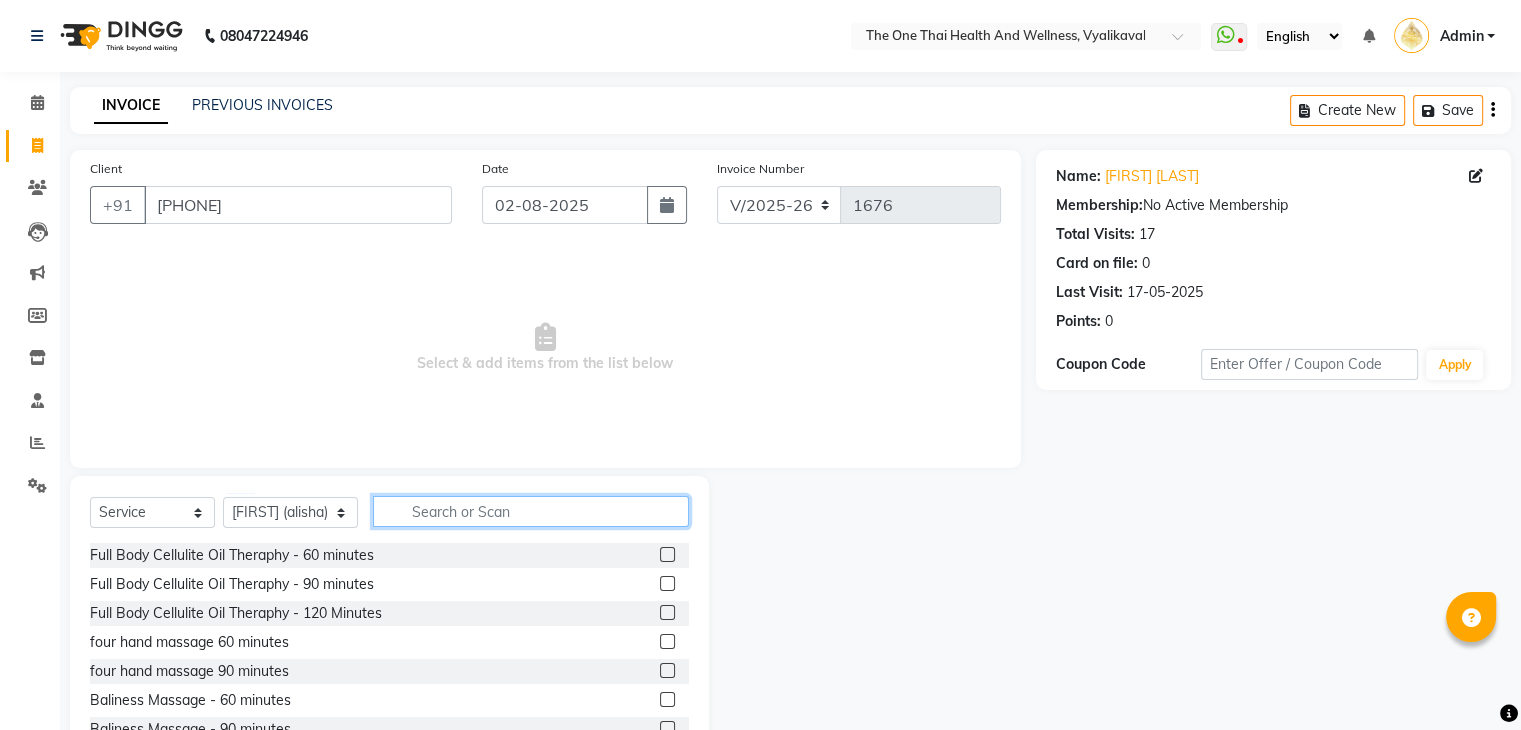click 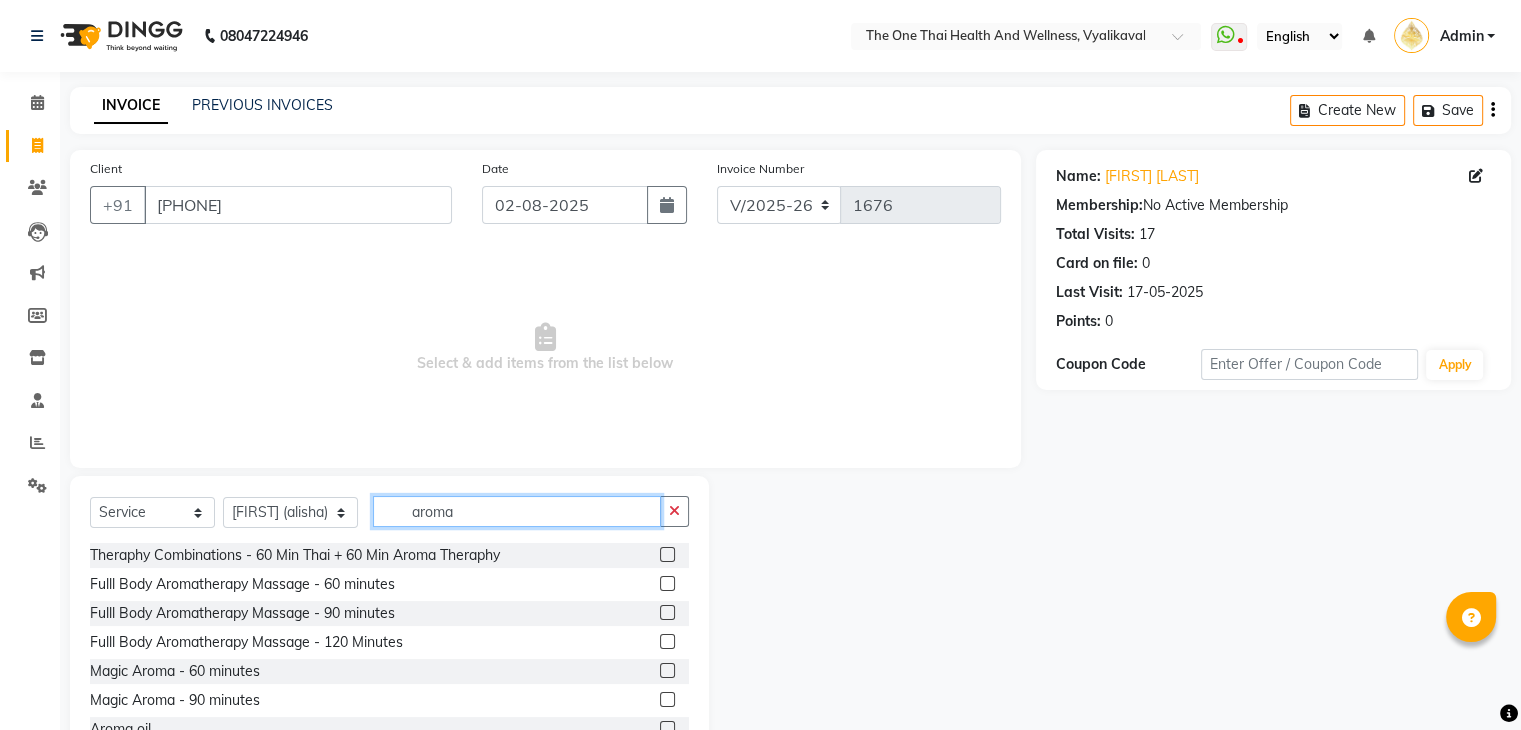 type on "aroma" 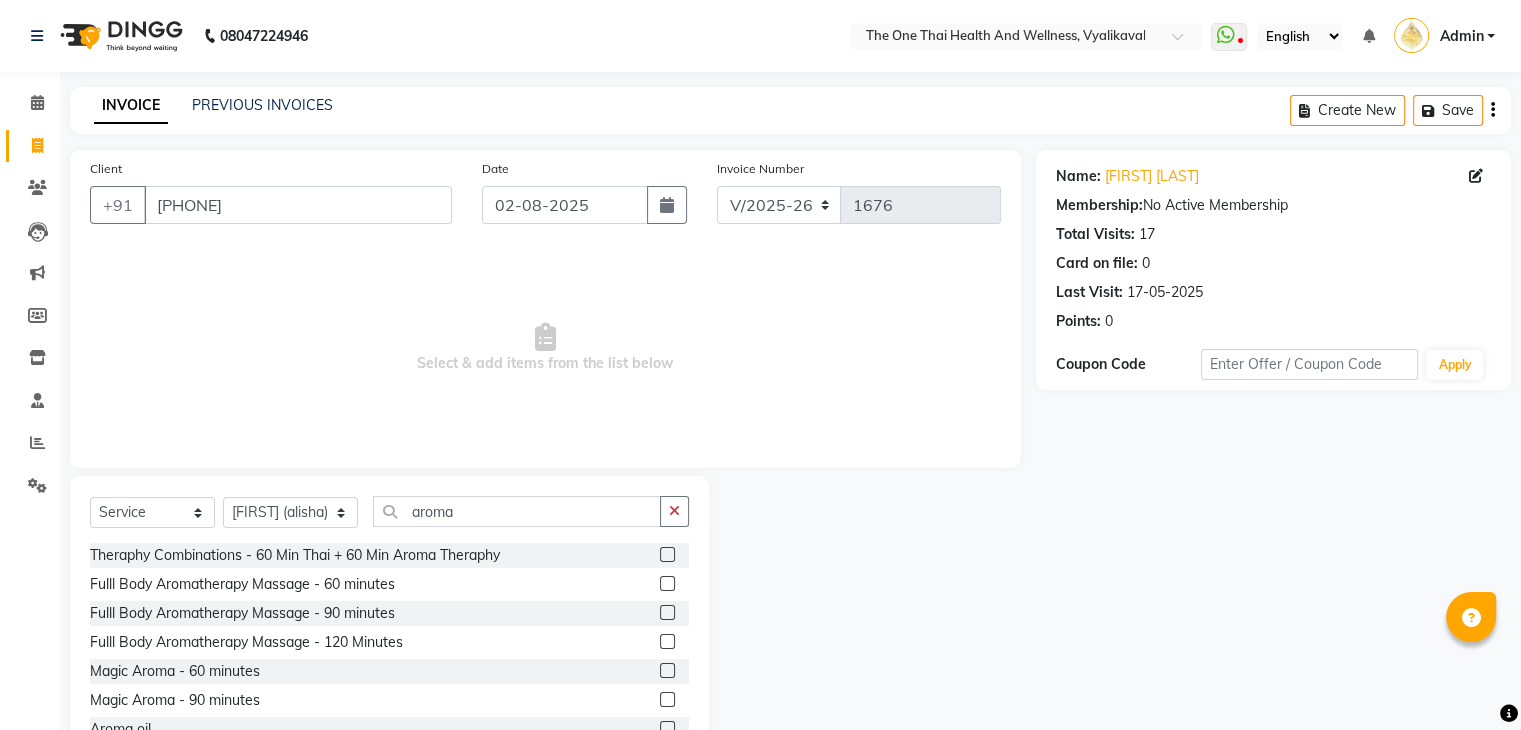 click 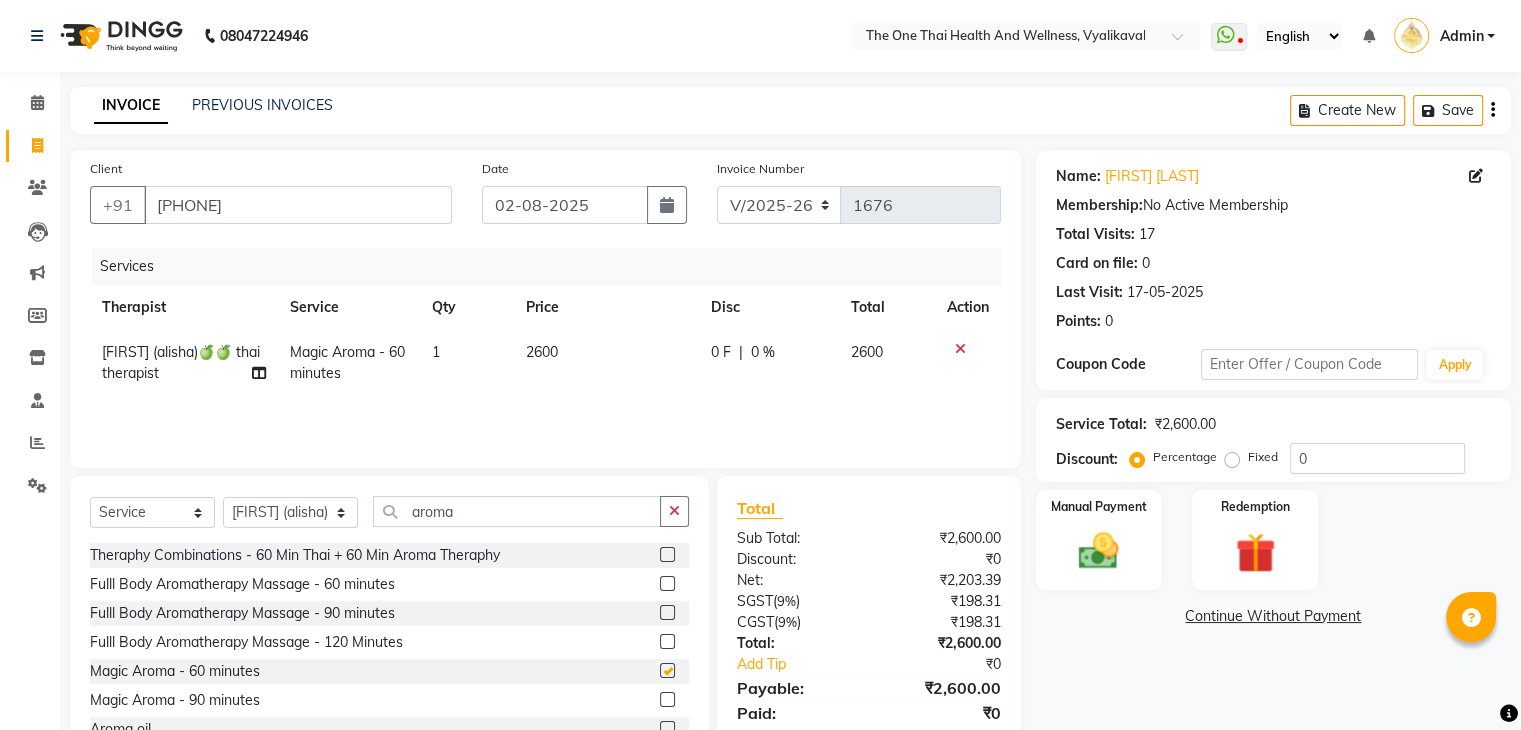 checkbox on "false" 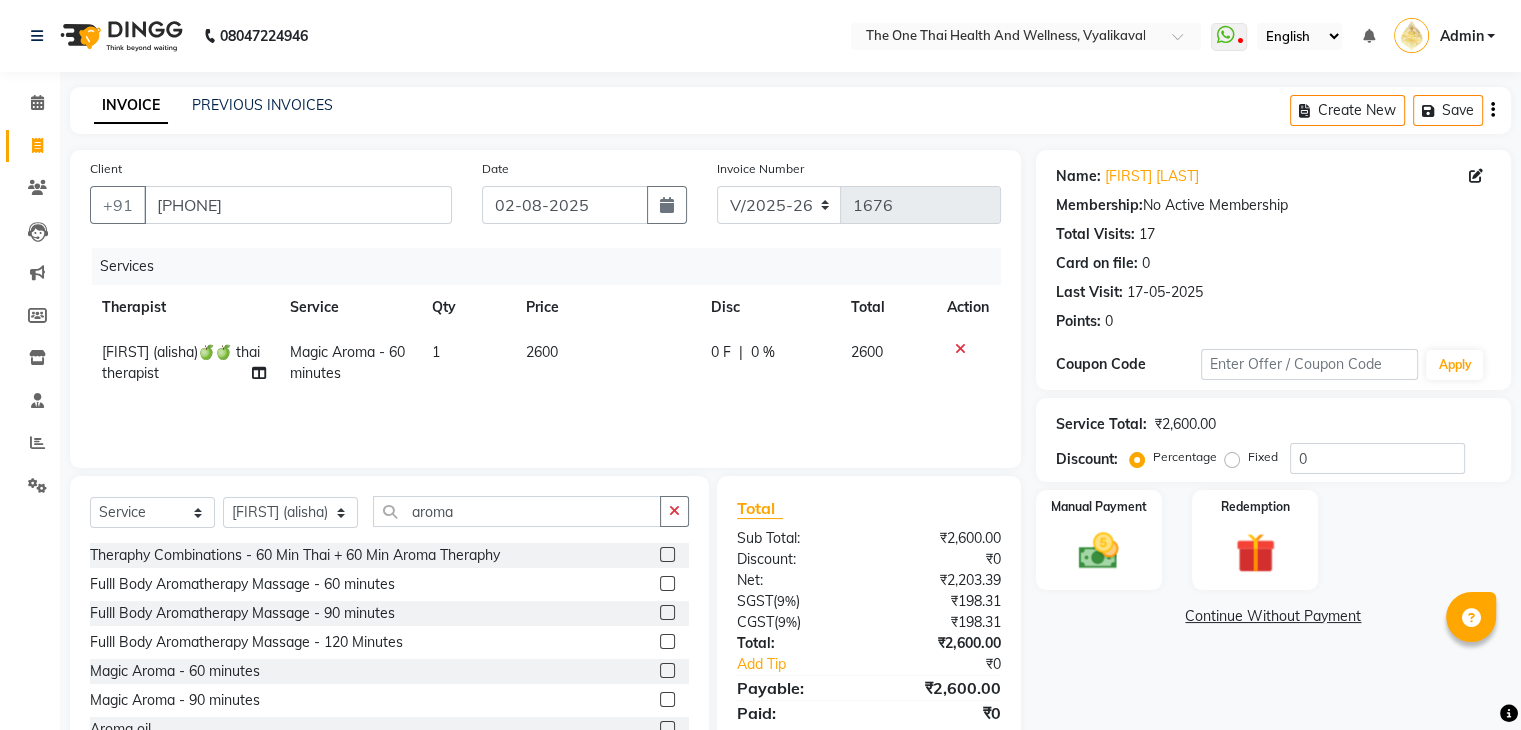 click on "0 F | 0 %" 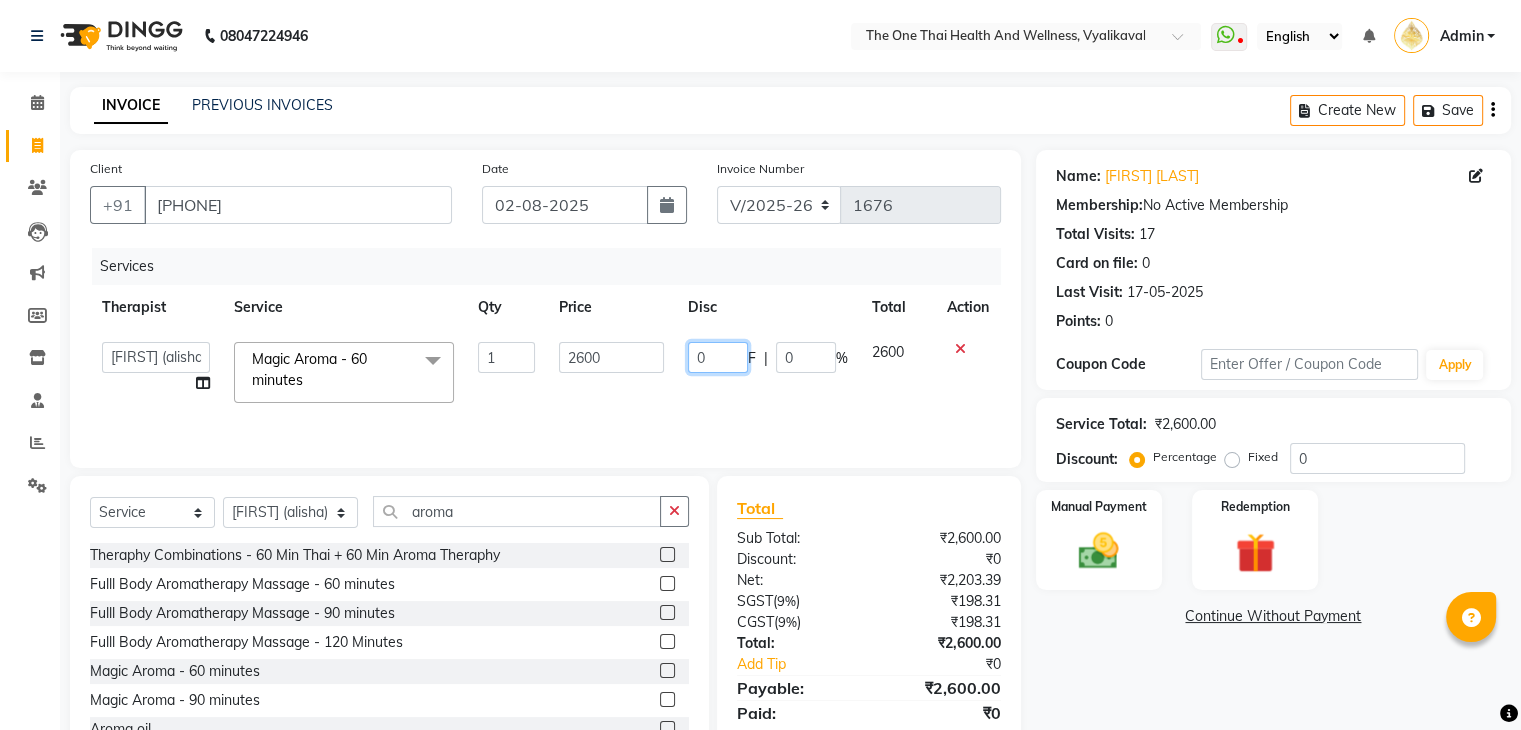 click on "0" 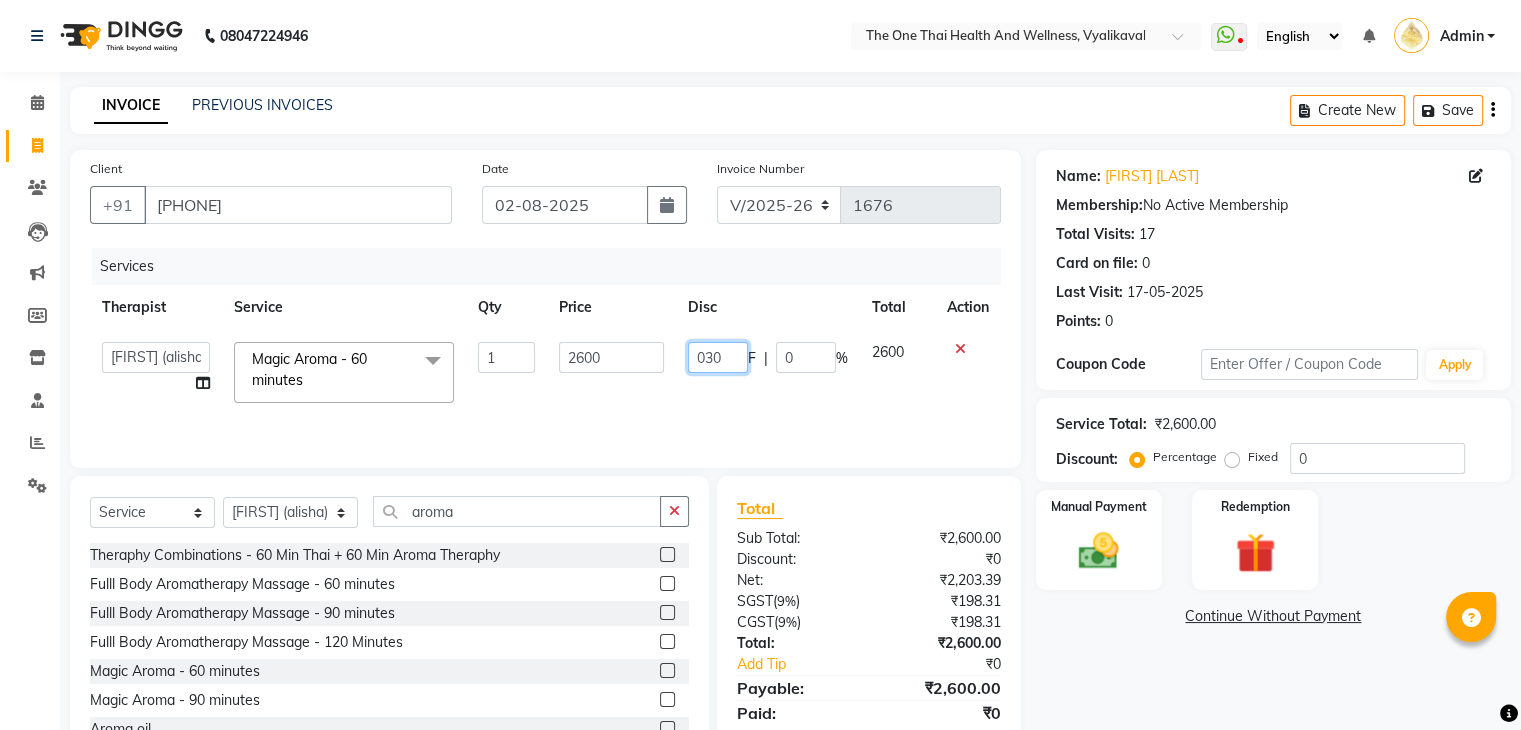 type on "0300" 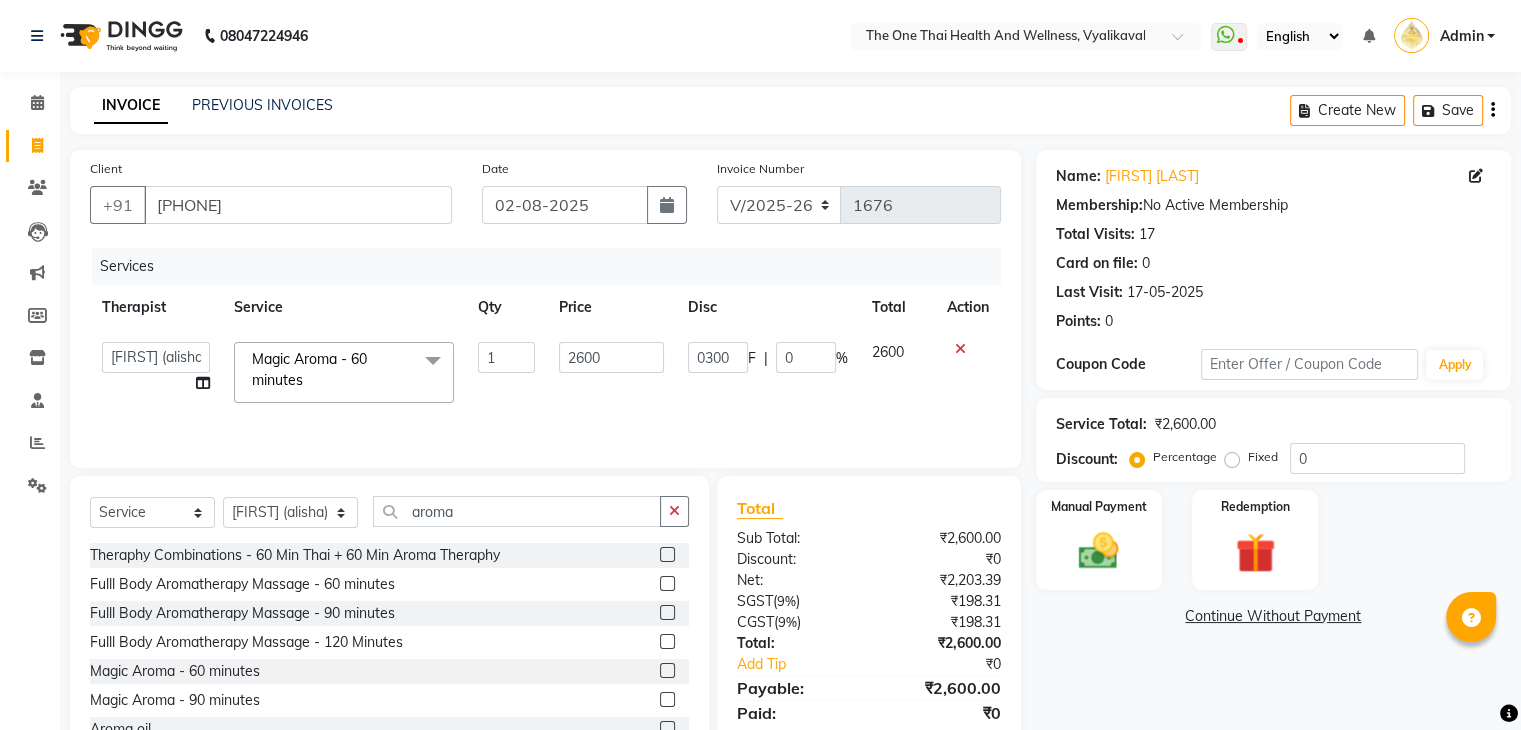click on "Services Therapist Service Qty Price Disc Total Action Admin [NAME] 💚🍏thai therapist [NAME] ❤️northeast therapist [NAME] 💚🍅thai therapist [NAME] 🍏💚thai therapist [NAME] - NE 🔴🔴🔴 [NAME] 🟢 -🇹🇭thai [NAME] northeast standby [NAME] thai 🟢therapist [NAME] ( [NAME] )🍏🍏 thai therapist [NAME] [NAME] 💚thai therapist [NAME] 🔴north east [NAME] thai 🪀💚therapist [NAME] ( [NAME] ) 🍏🍏thai therapist [NAME] 🍏💚thai therapist [NAME] 🧡thai therapist [NAME] 🍅north east therapist [NAME] [NAME] ❤️northeast therapist ❤️ [NAME] 💚💚thai therapist [NAME] second login Magic Aroma - 60 minutes x Full Body Cellulite Oil Theraphy - 60 minutes Full Body Cellulite Oil Theraphy - 90 minutes Full Body Cellulite Oil Theraphy - 120 Minutes four hand massage 60 minutes four hand massage 90 minutes Baliness Massage - 60 minutes Baliness Massage - 90 minutes Baliness Massage - 120 Minutes Foot Reflexology - 30 Minutes 1 F |" 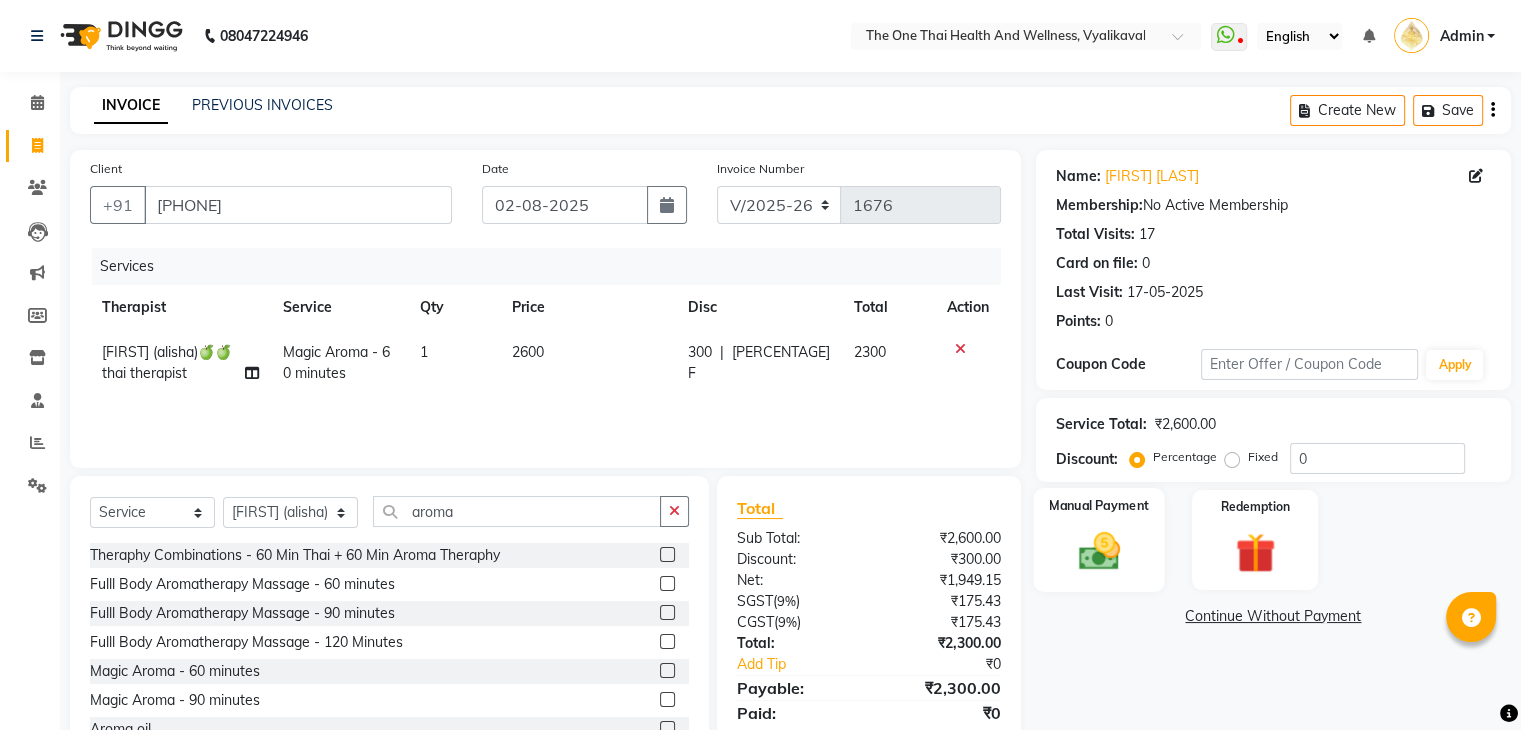 click on "Manual Payment" 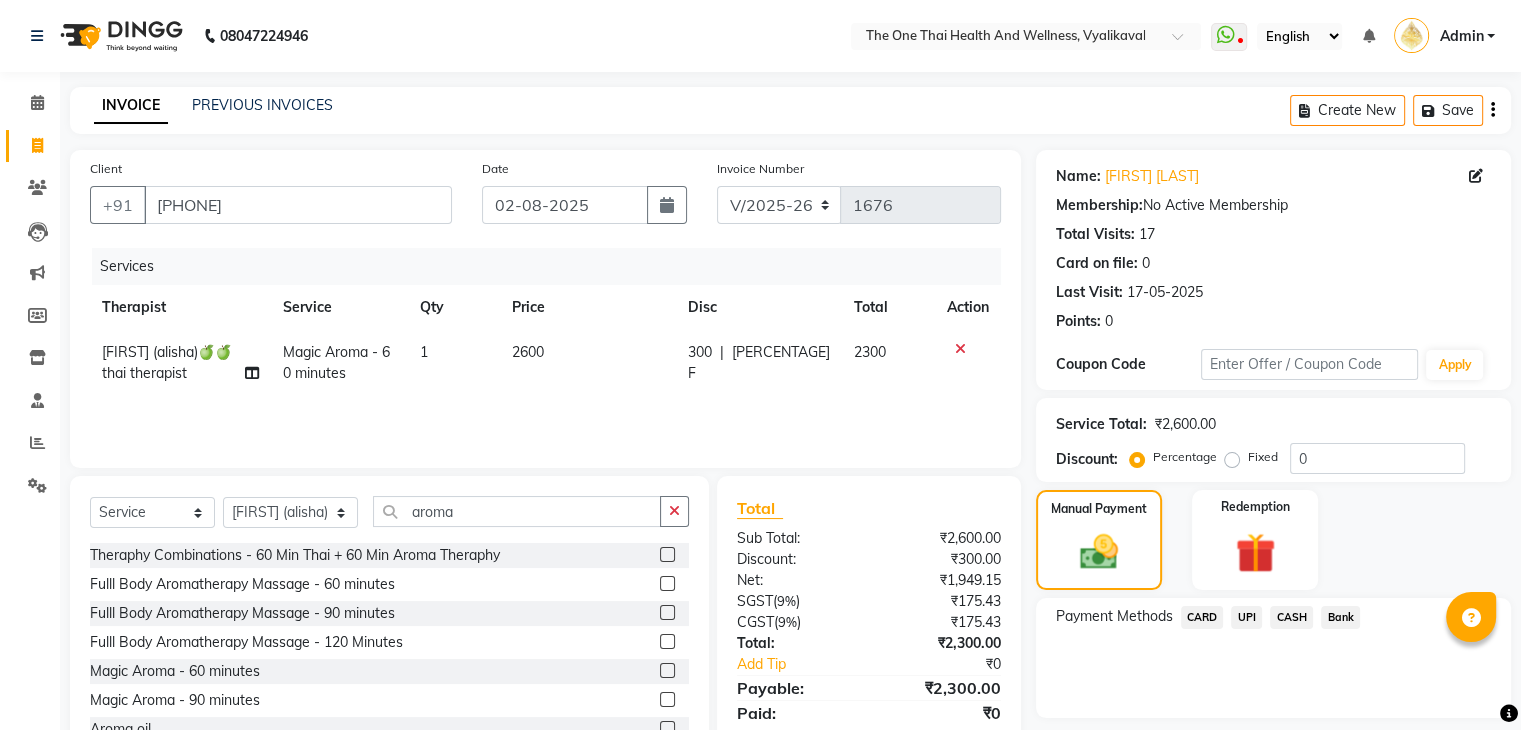 click on "CARD" 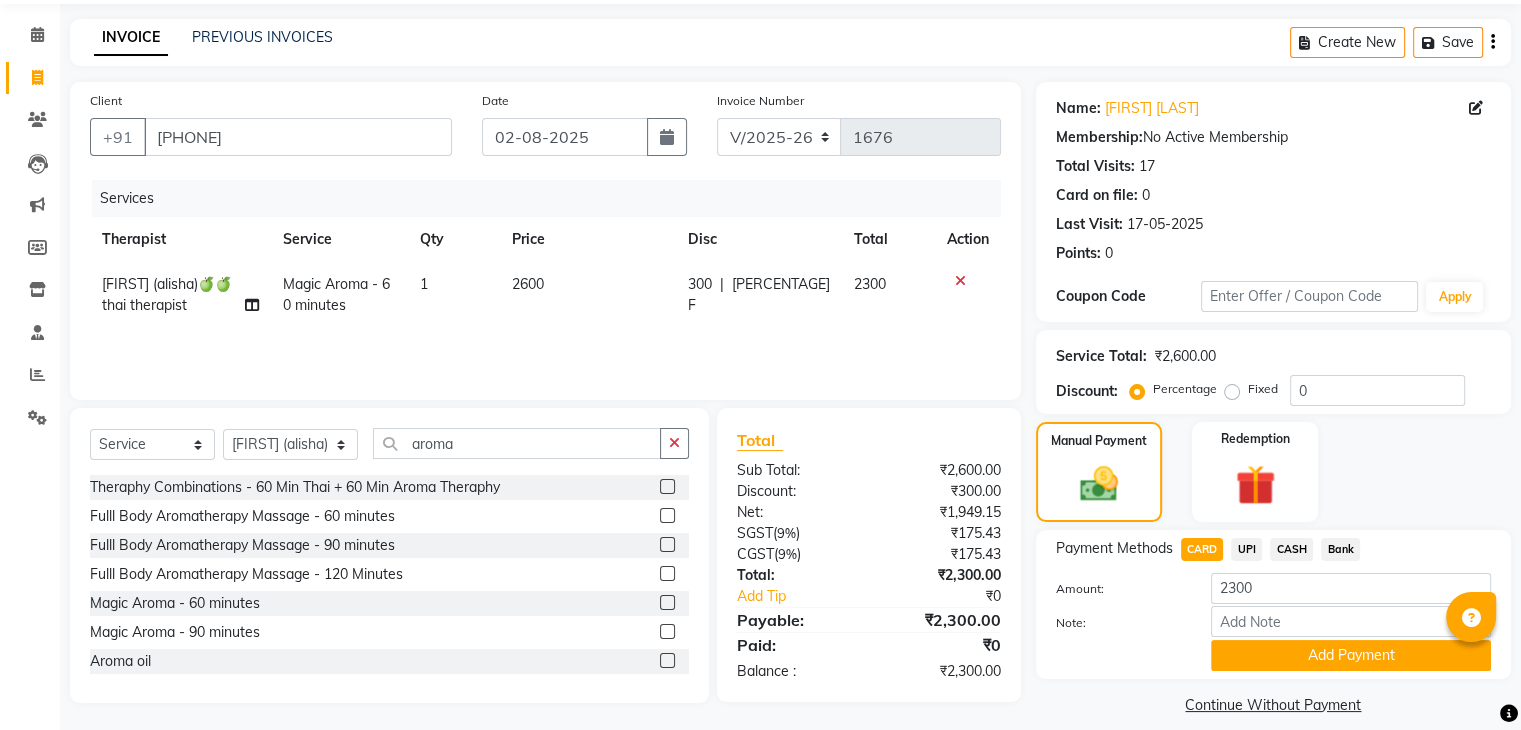 scroll, scrollTop: 89, scrollLeft: 0, axis: vertical 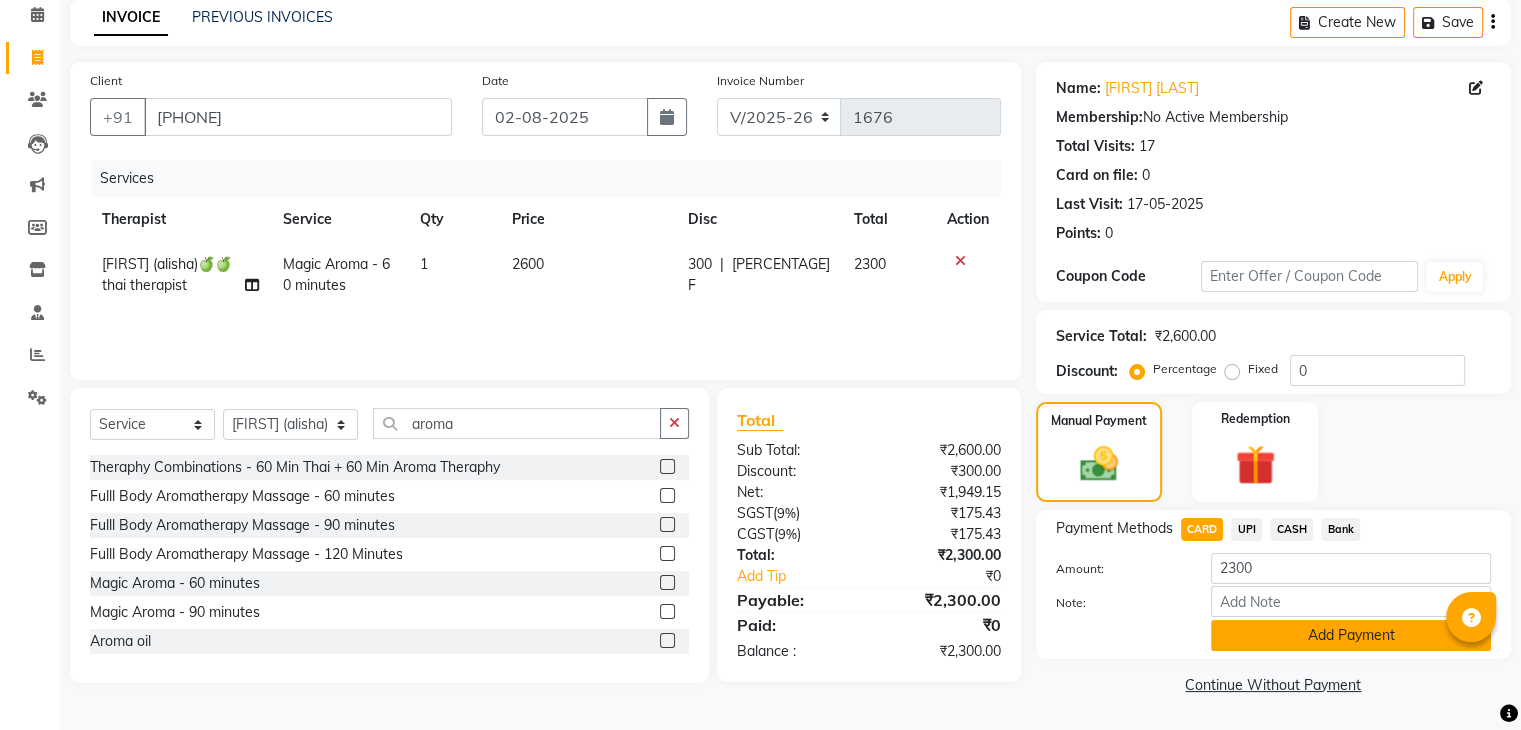 click on "Add Payment" 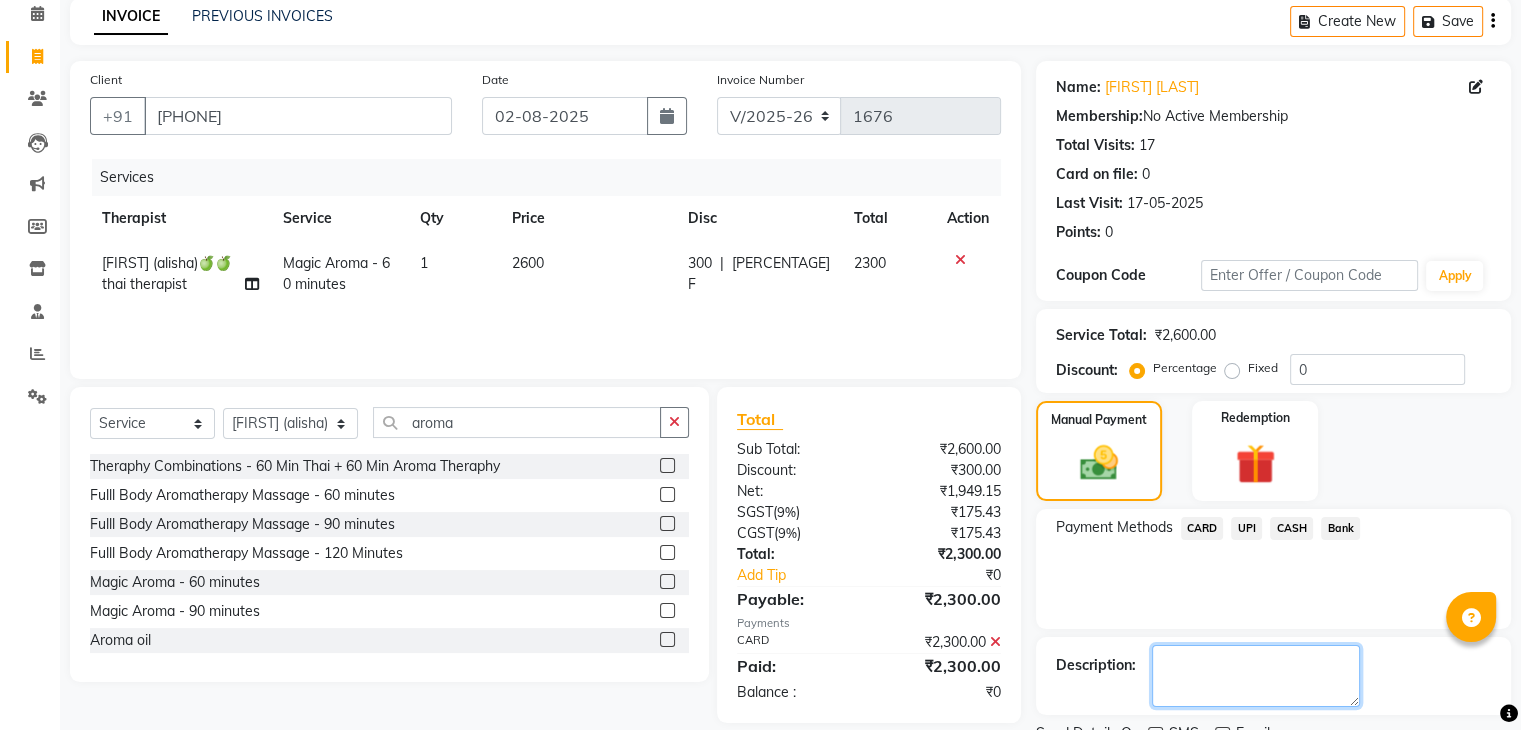 click 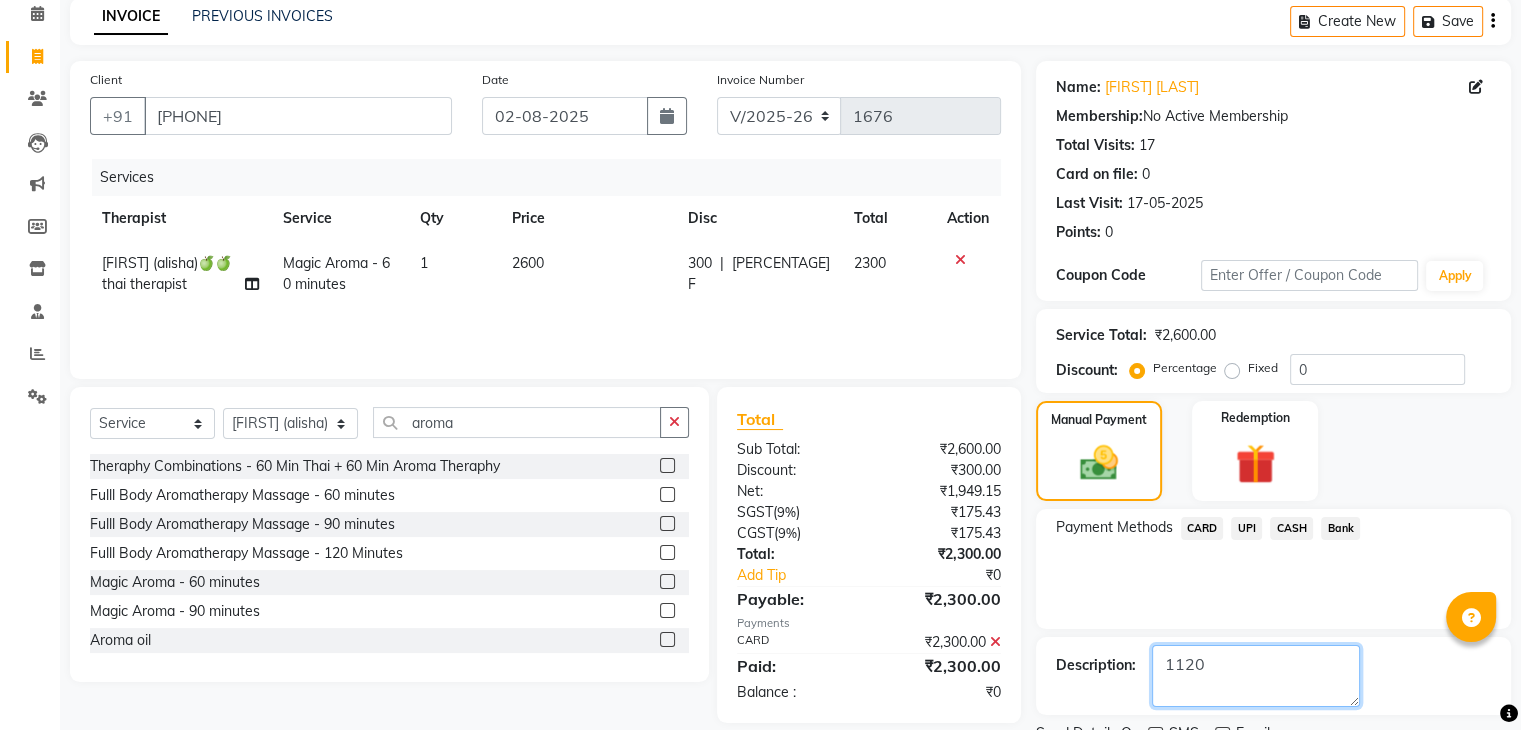 scroll, scrollTop: 171, scrollLeft: 0, axis: vertical 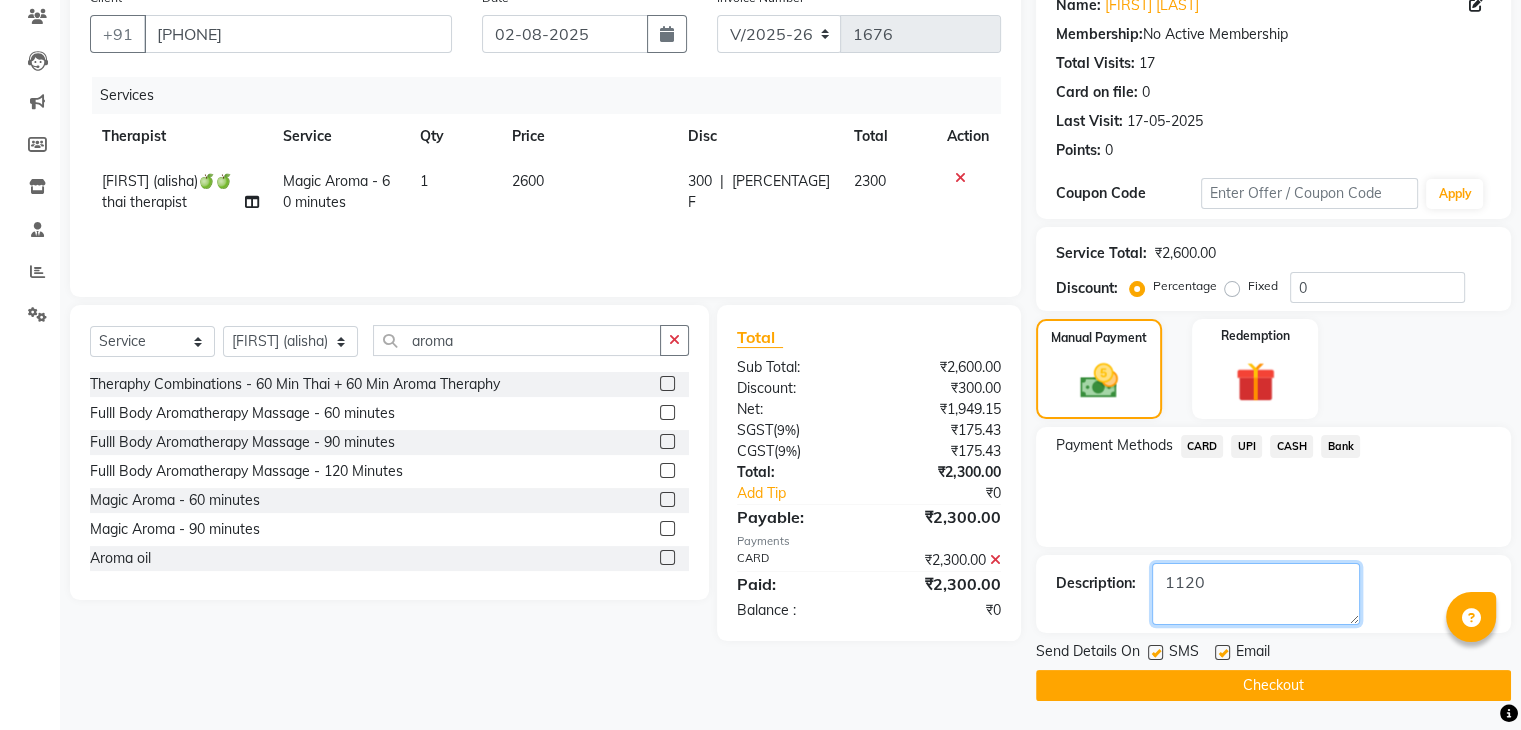 type on "1120" 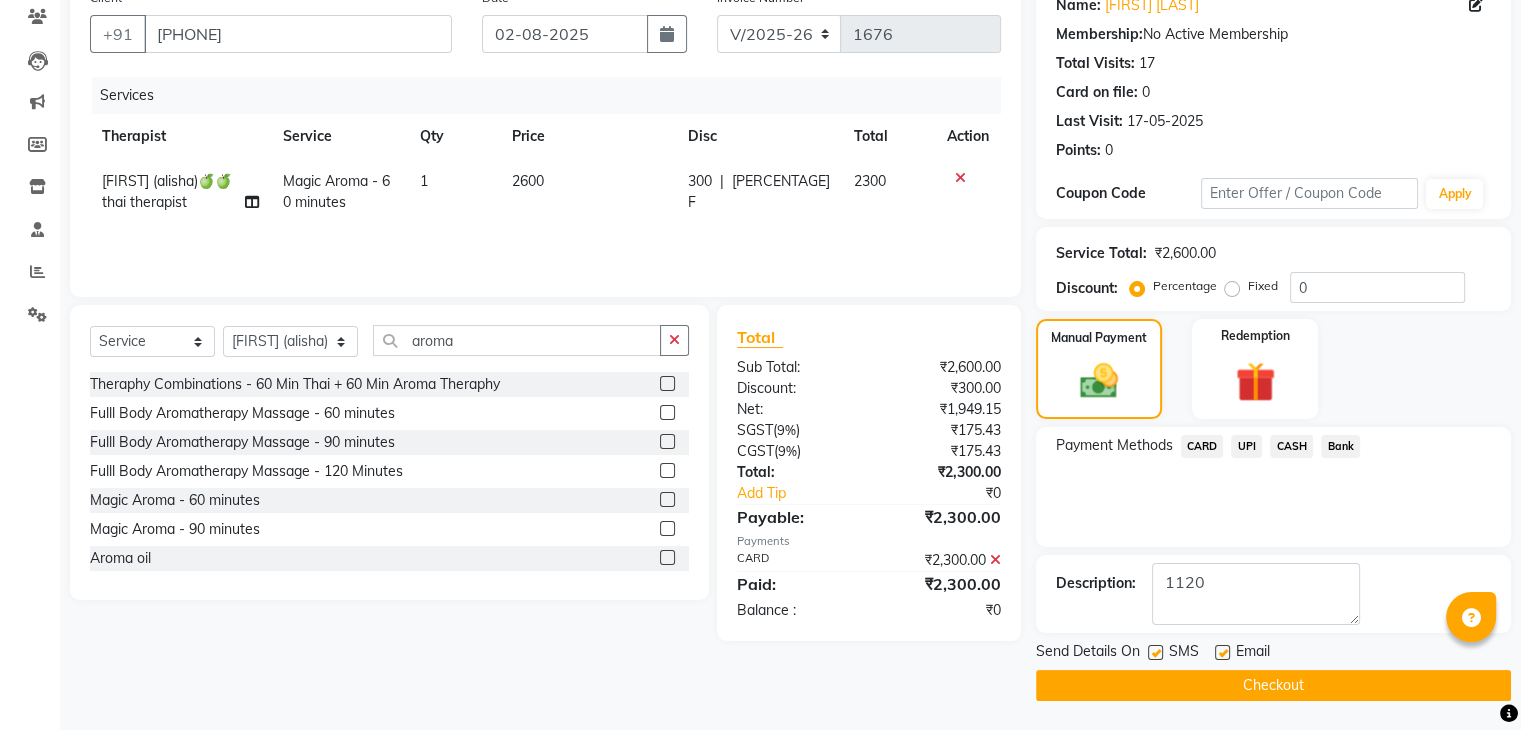 click on "Checkout" 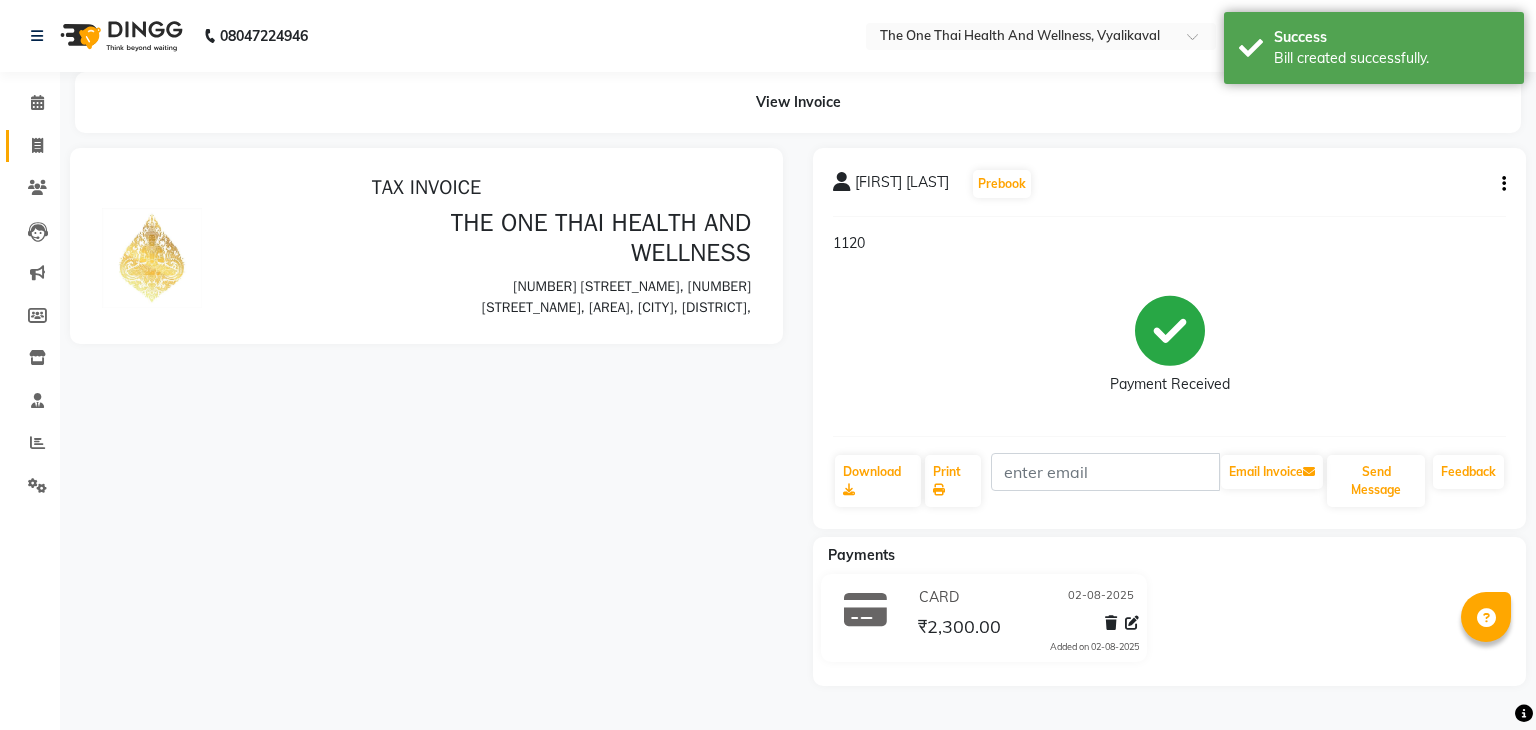scroll, scrollTop: 0, scrollLeft: 0, axis: both 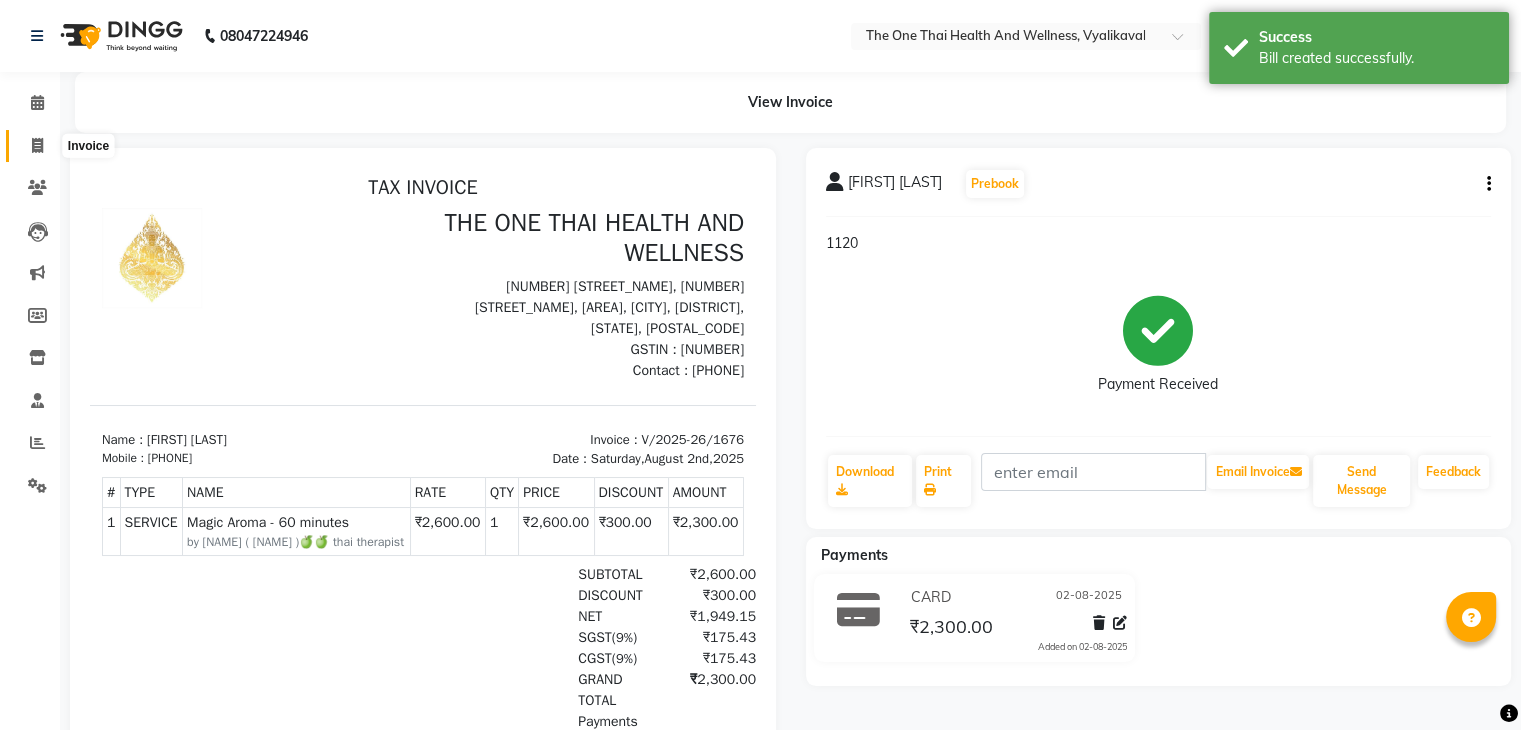click 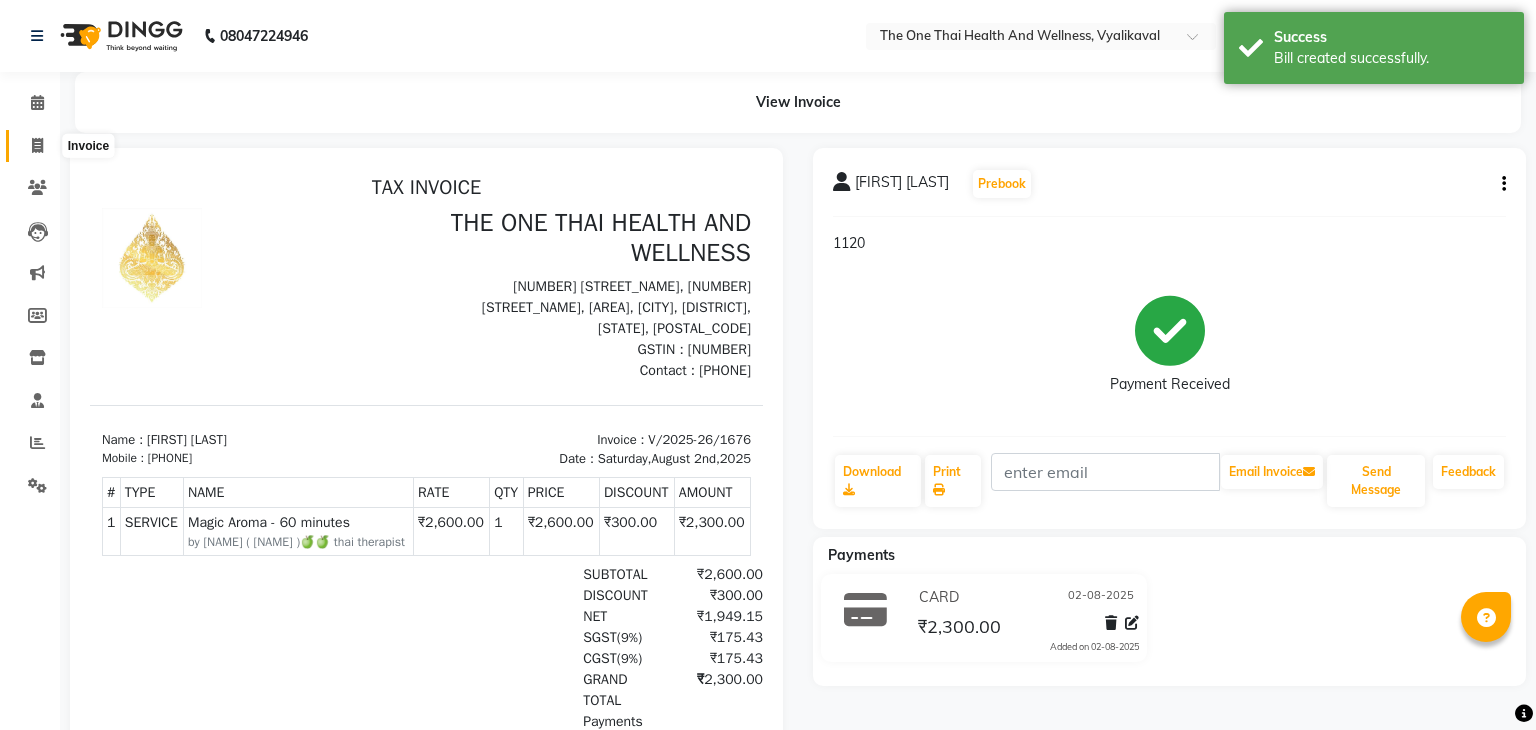 select on "service" 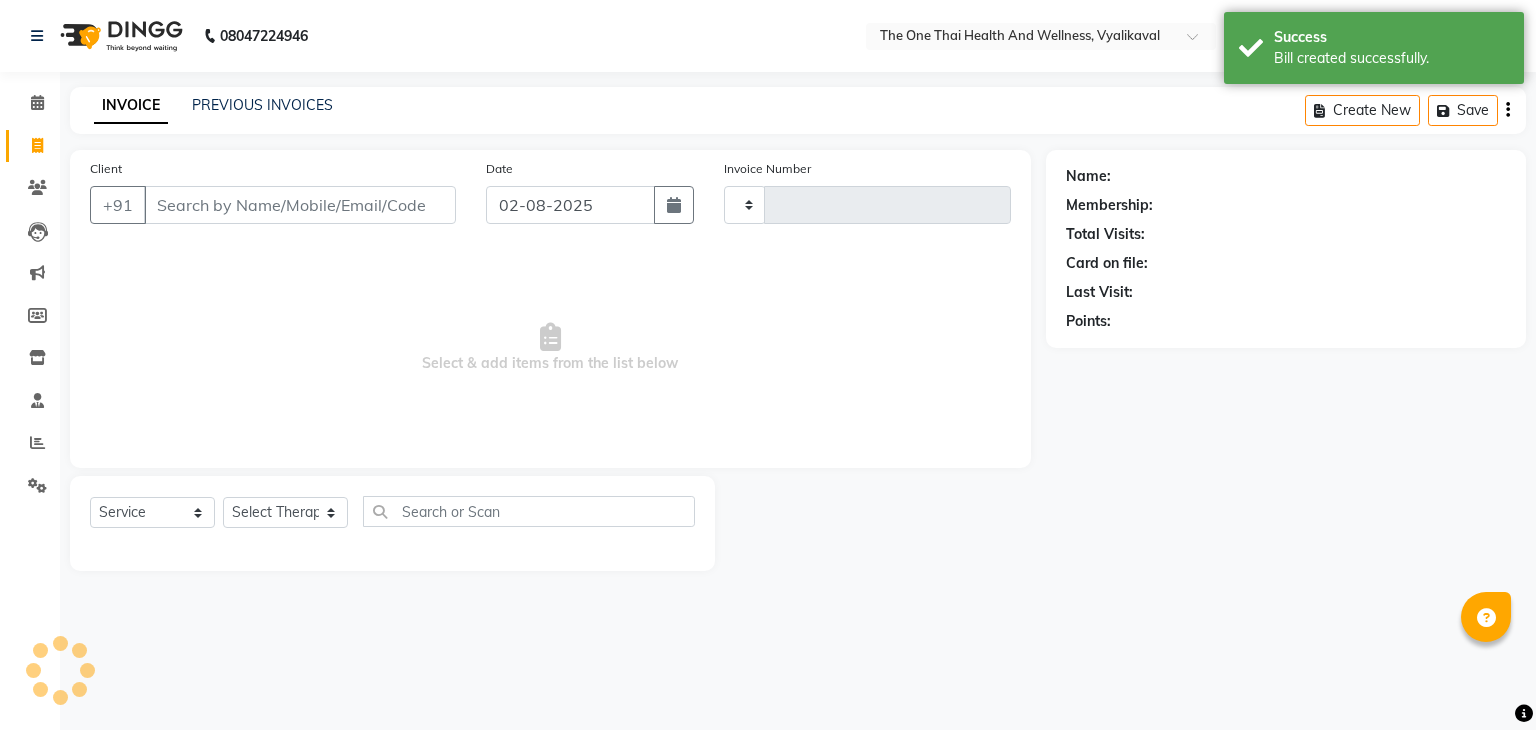 type on "1677" 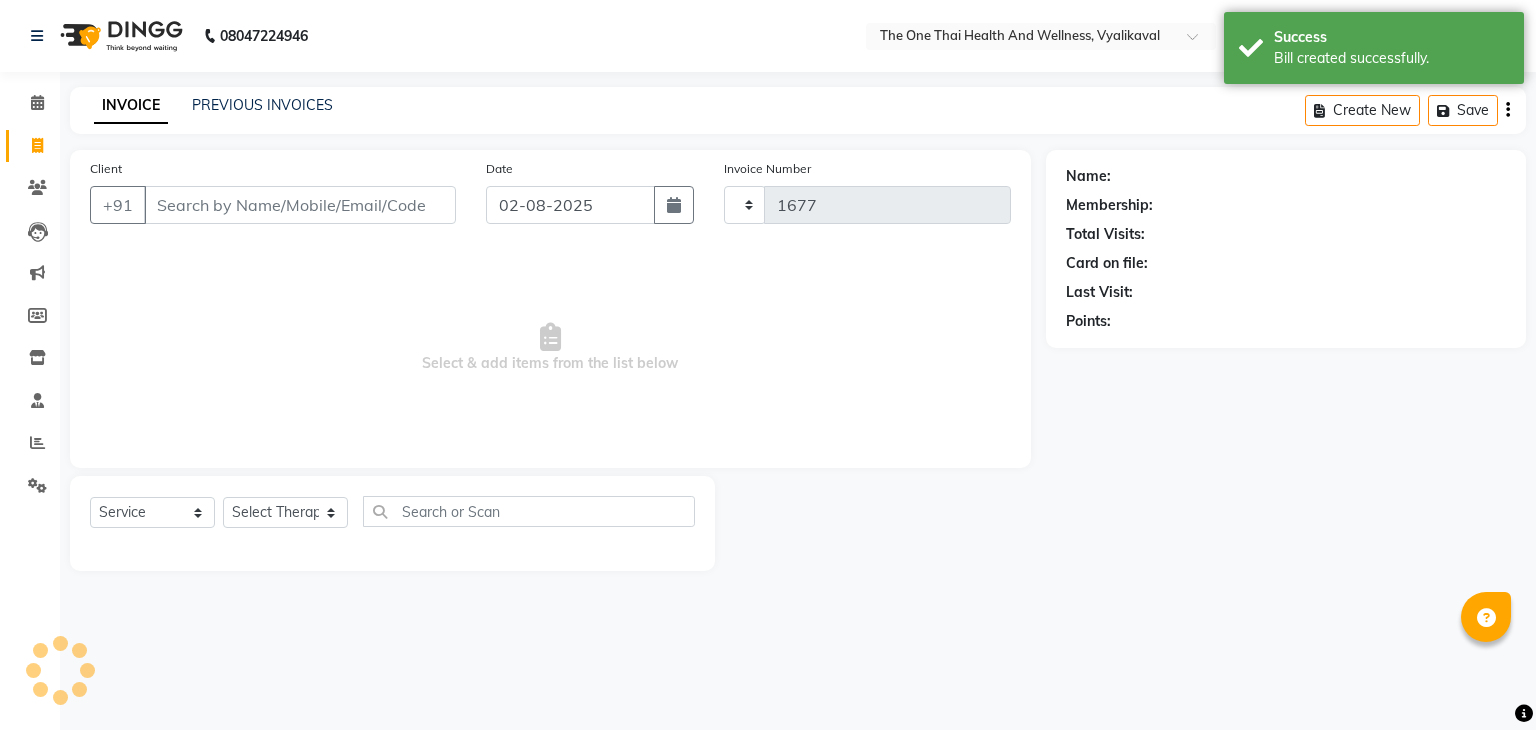select on "5972" 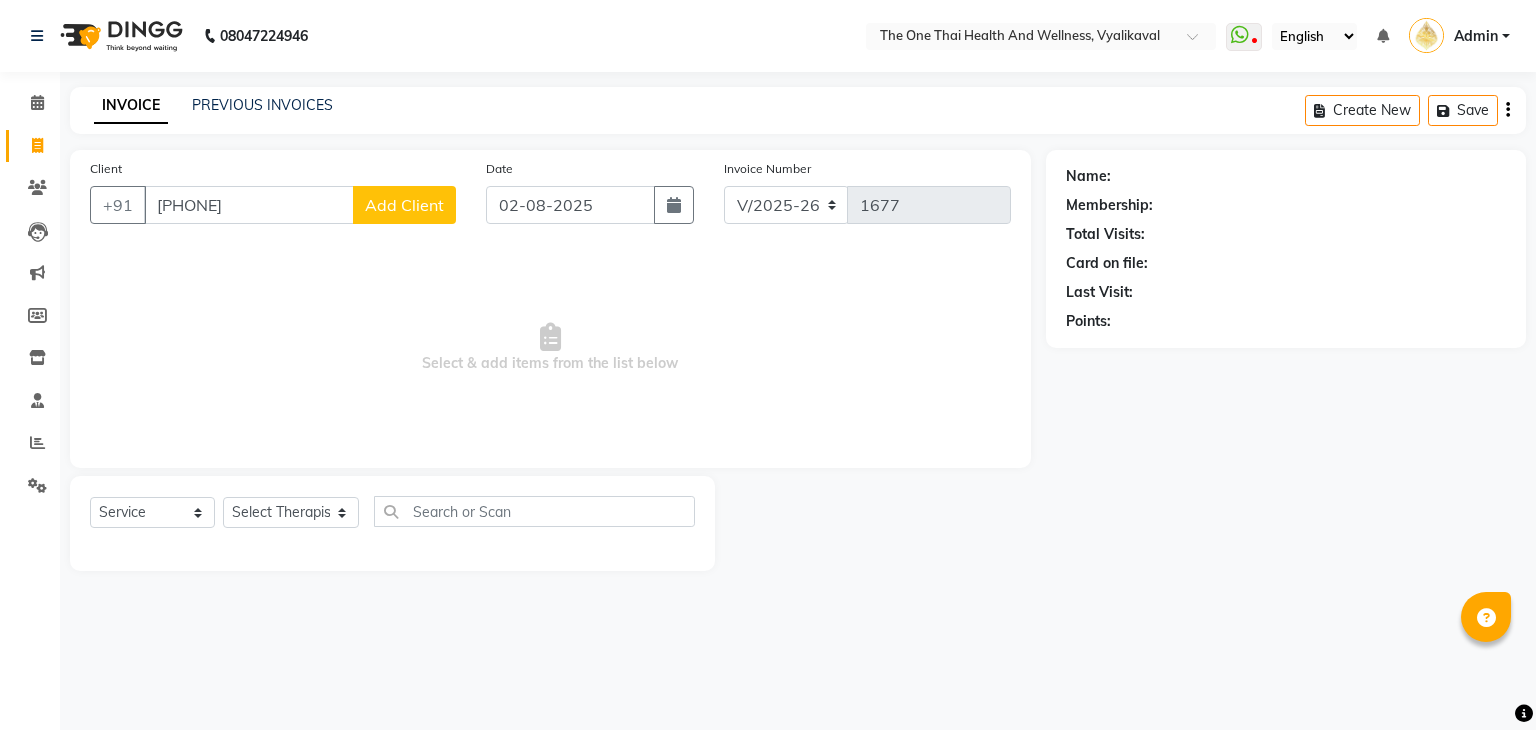 type on "[PHONE]" 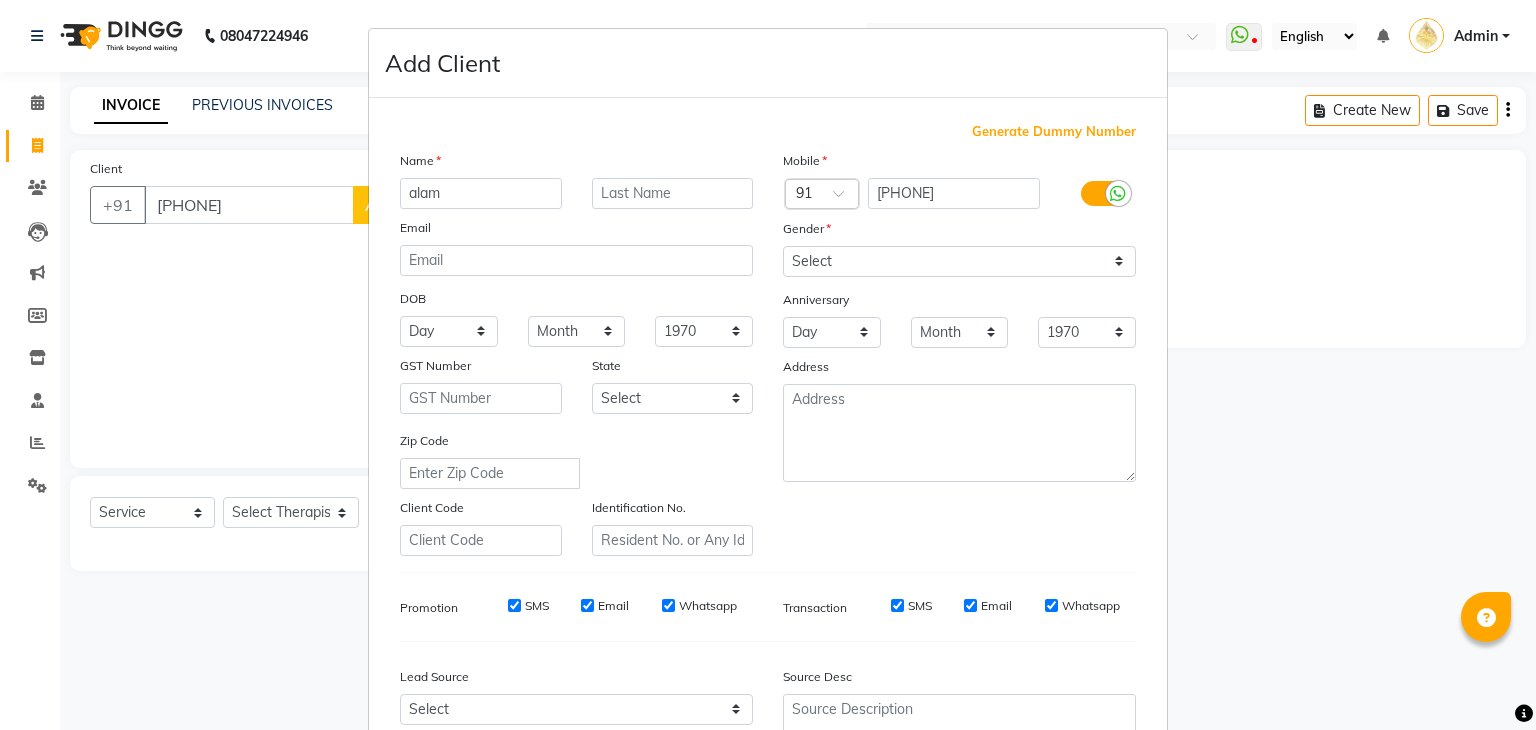 type on "alam" 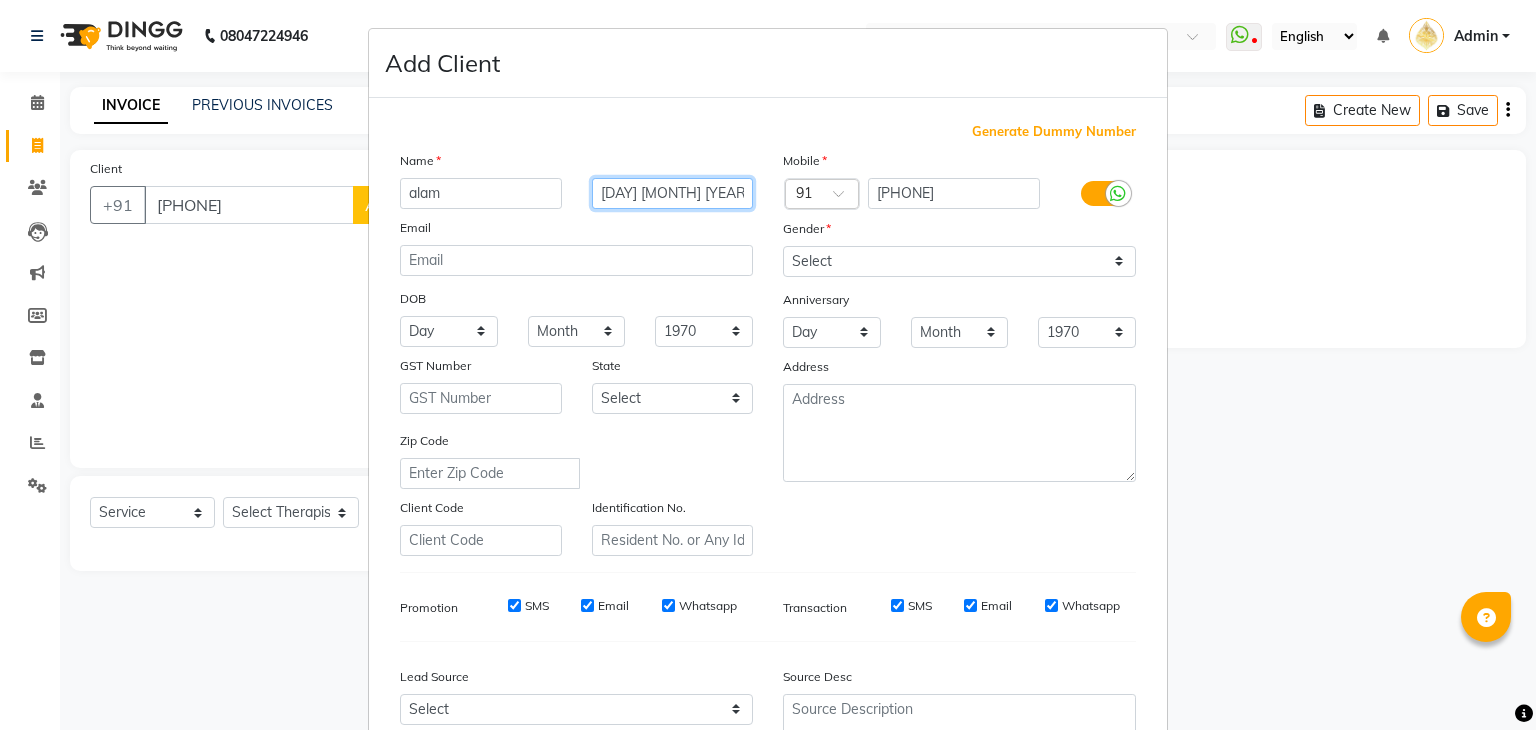type on "[DAY] [MONTH] [YEAR]" 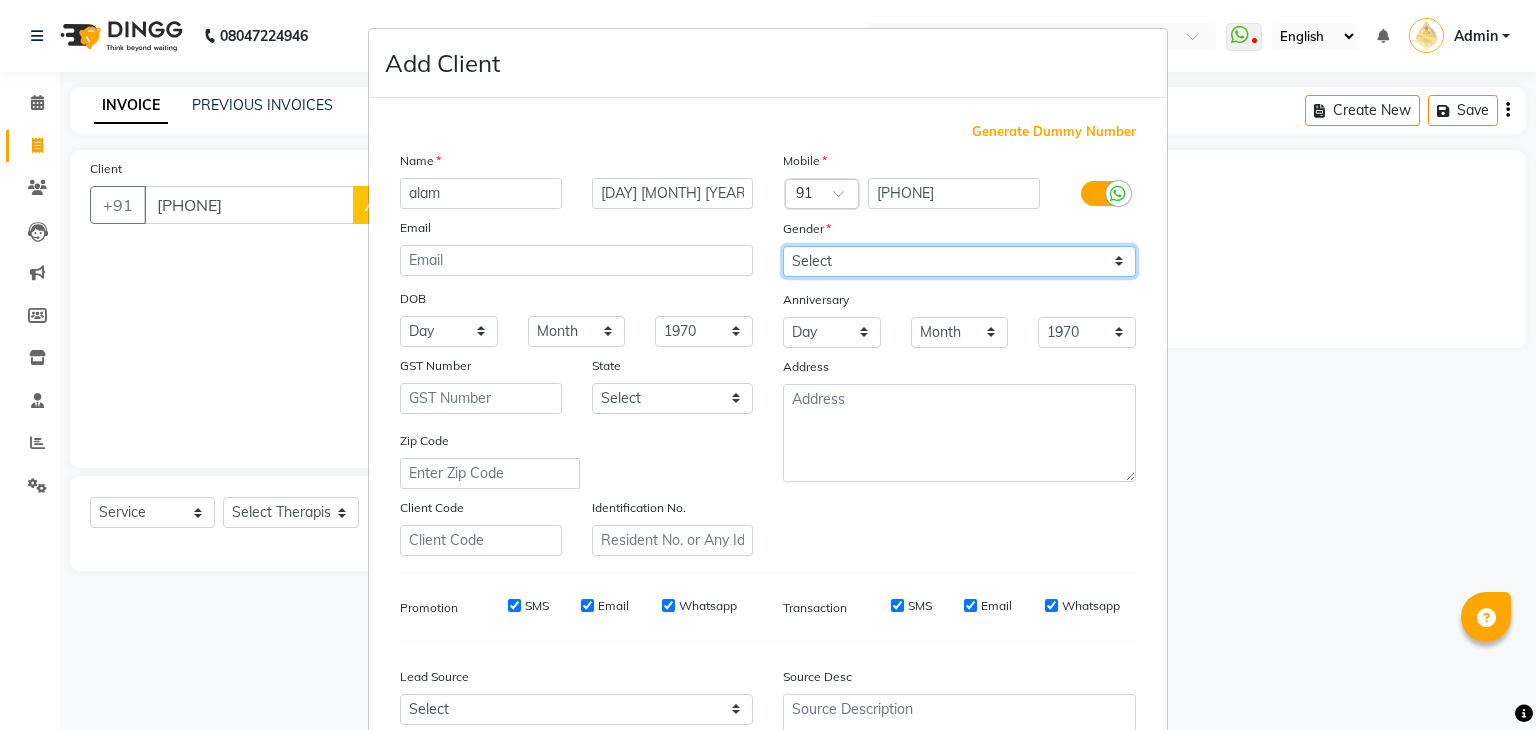 click on "Select Male Female Other Prefer Not To Say" at bounding box center (959, 261) 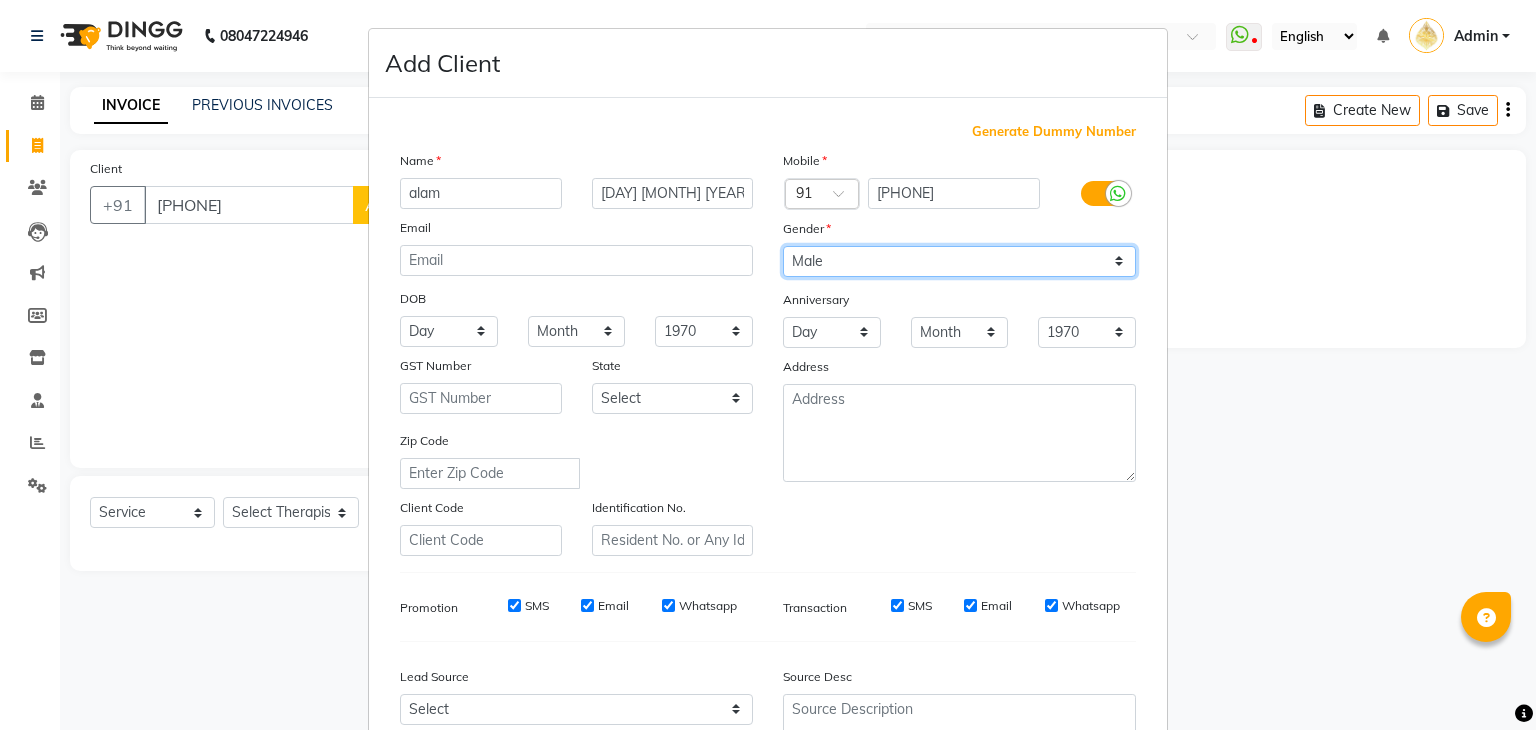 click on "Select Male Female Other Prefer Not To Say" at bounding box center [959, 261] 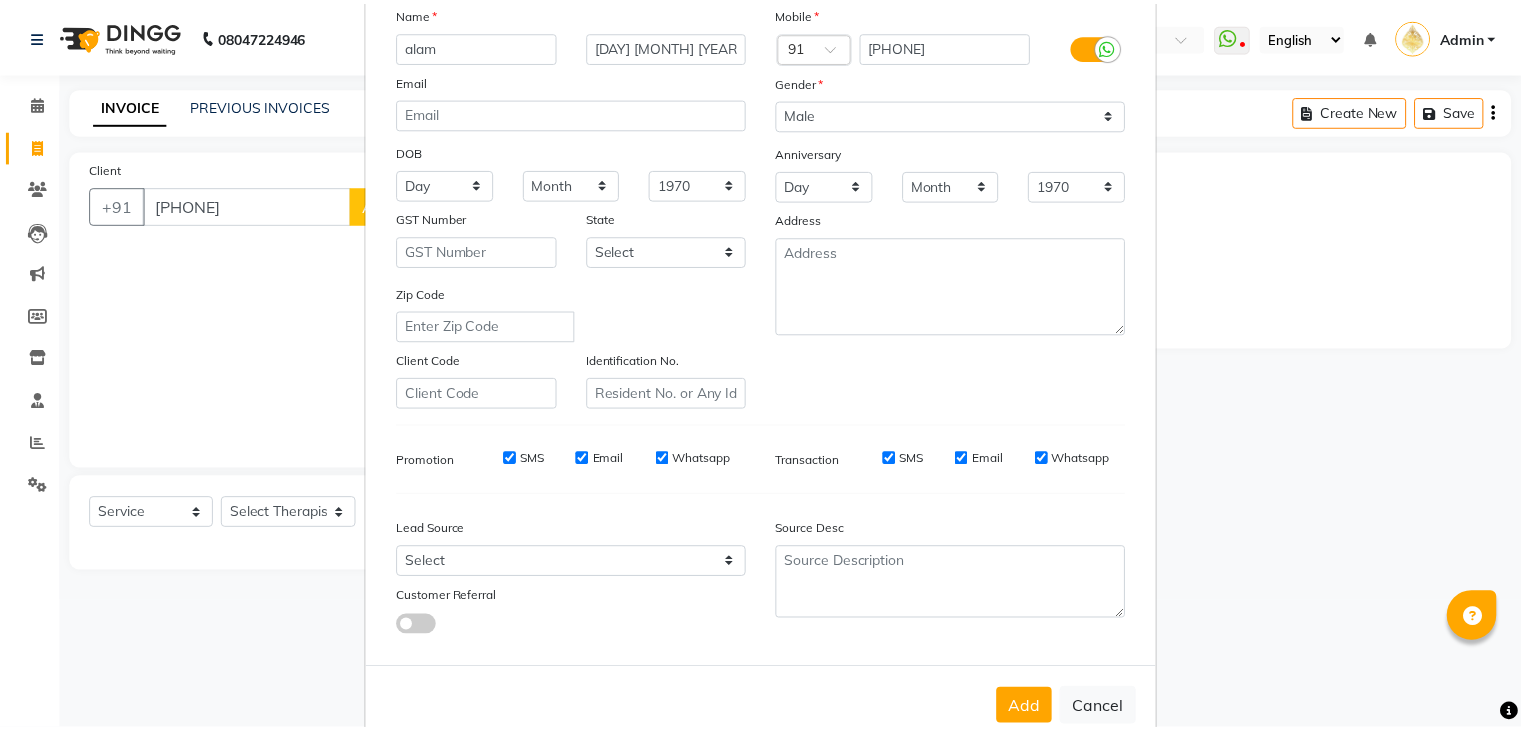scroll, scrollTop: 150, scrollLeft: 0, axis: vertical 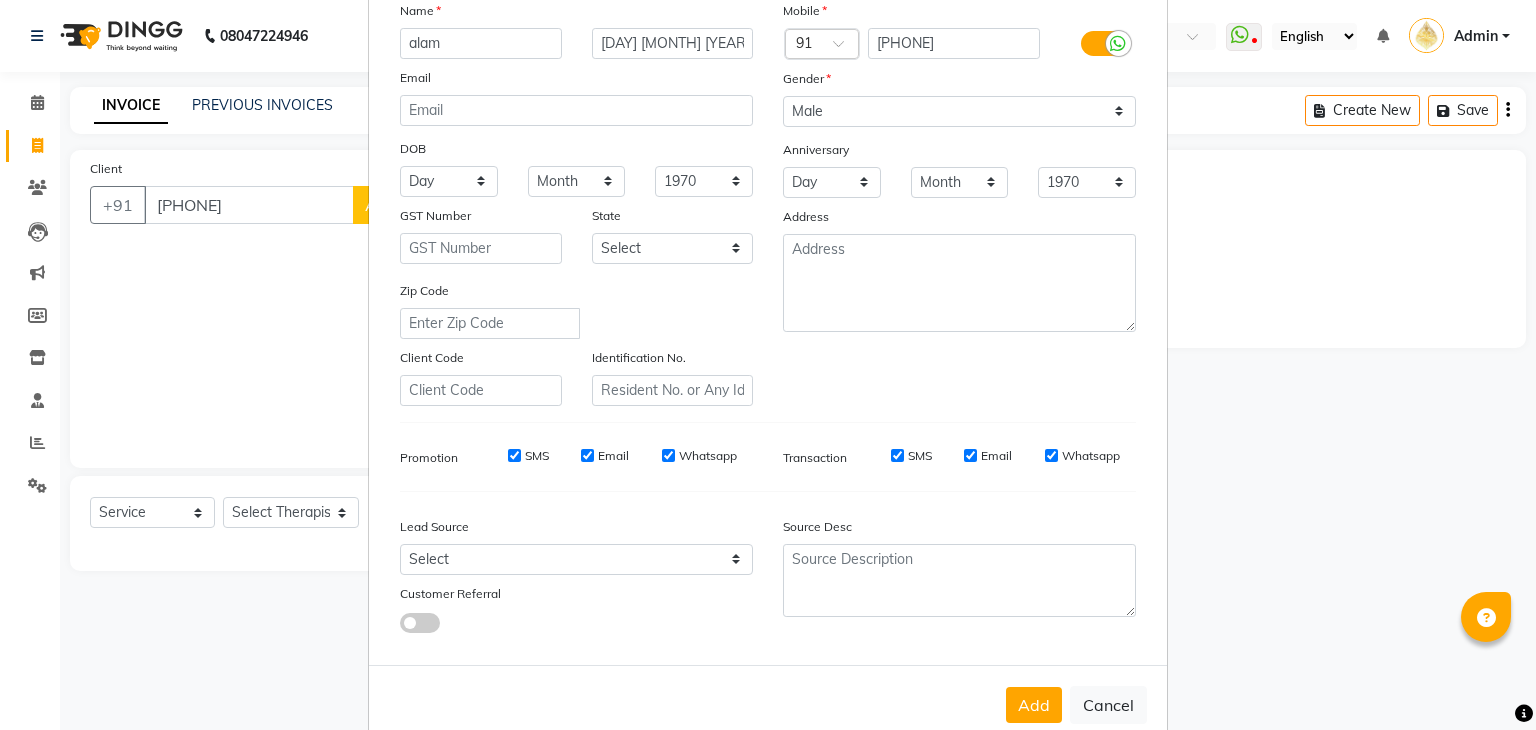 click on "Add" at bounding box center [1034, 705] 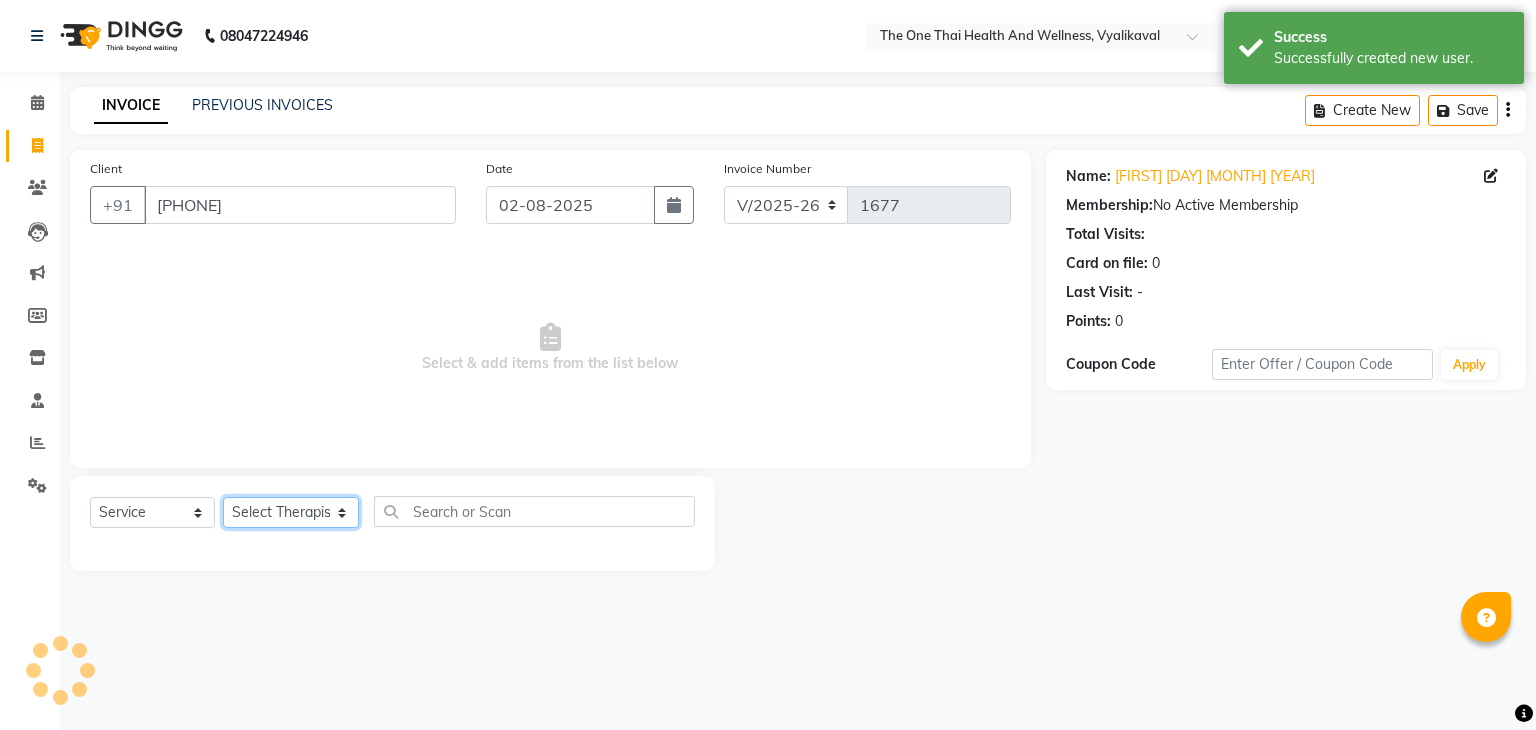 click on "Select Therapist Admin [NAME] 💚🍏thai therapist [NAME] ❤️northeast therapist [NAME] 💚🍅thai therapist [NAME] 🍏💚thai therapist [NAME] 🍏💚thai therapist [NAME] - NE 🔴🔴🔴 [NAME] 🟢 -🇹🇭thai [NAME] [NAME] northeast standby [NAME] thai 🟢therapist [NAME] ( [NAME] )🍏🍏 thai therapist [NAME] [NAME] 💚thai therapist [NAME] 🔴north east [NAME] thai 🪀💚therapist [NAME] ( [NAME] ) 🍏🍏thai therapist [NAME] 🍏💚thai therapist [NAME] 🧡thai therapist [NAME] 🍅north east therapist [NAME] [NAME] ❤️northeast therapist ❤️ [NAME] 💚💚thai therapist [NAME] second login" 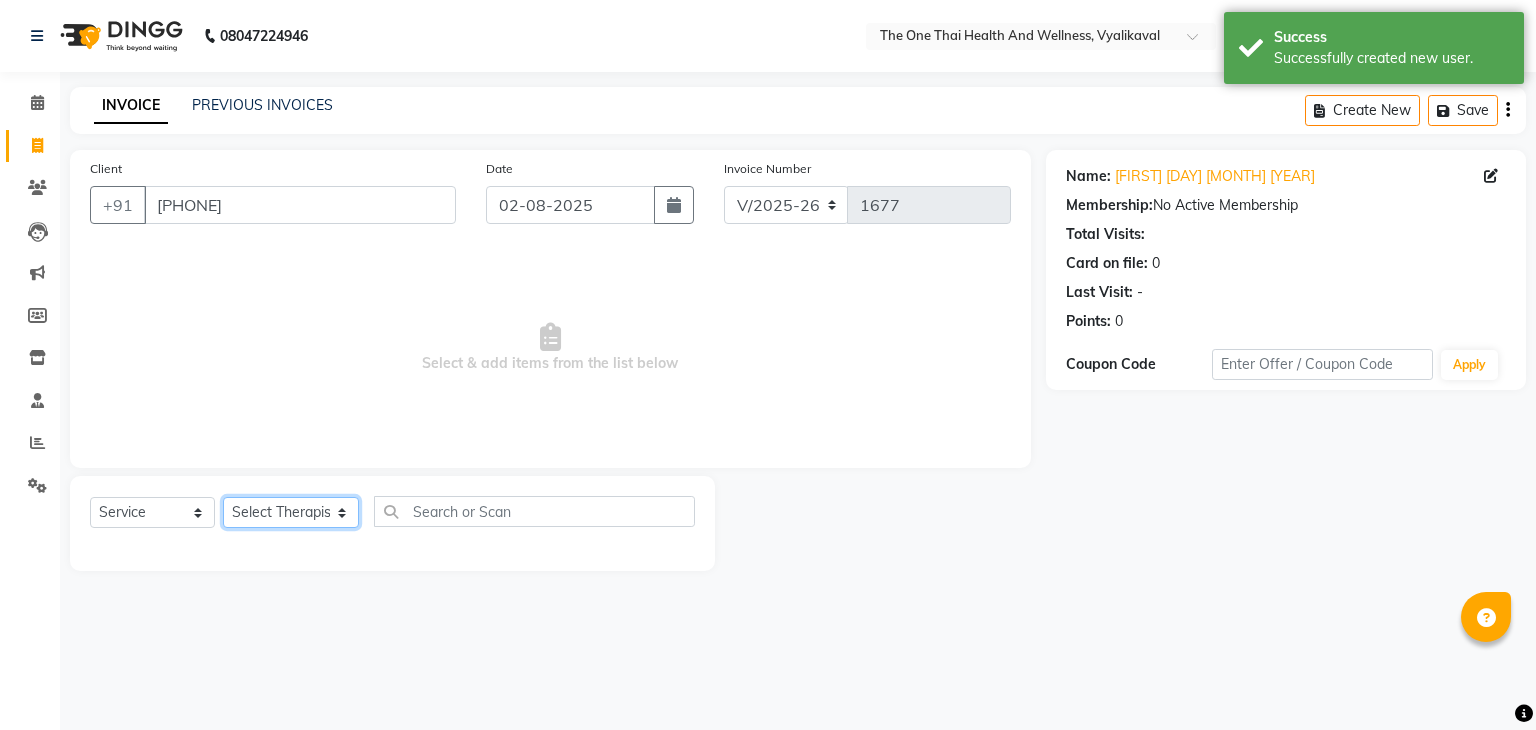select on "[NUMBER]" 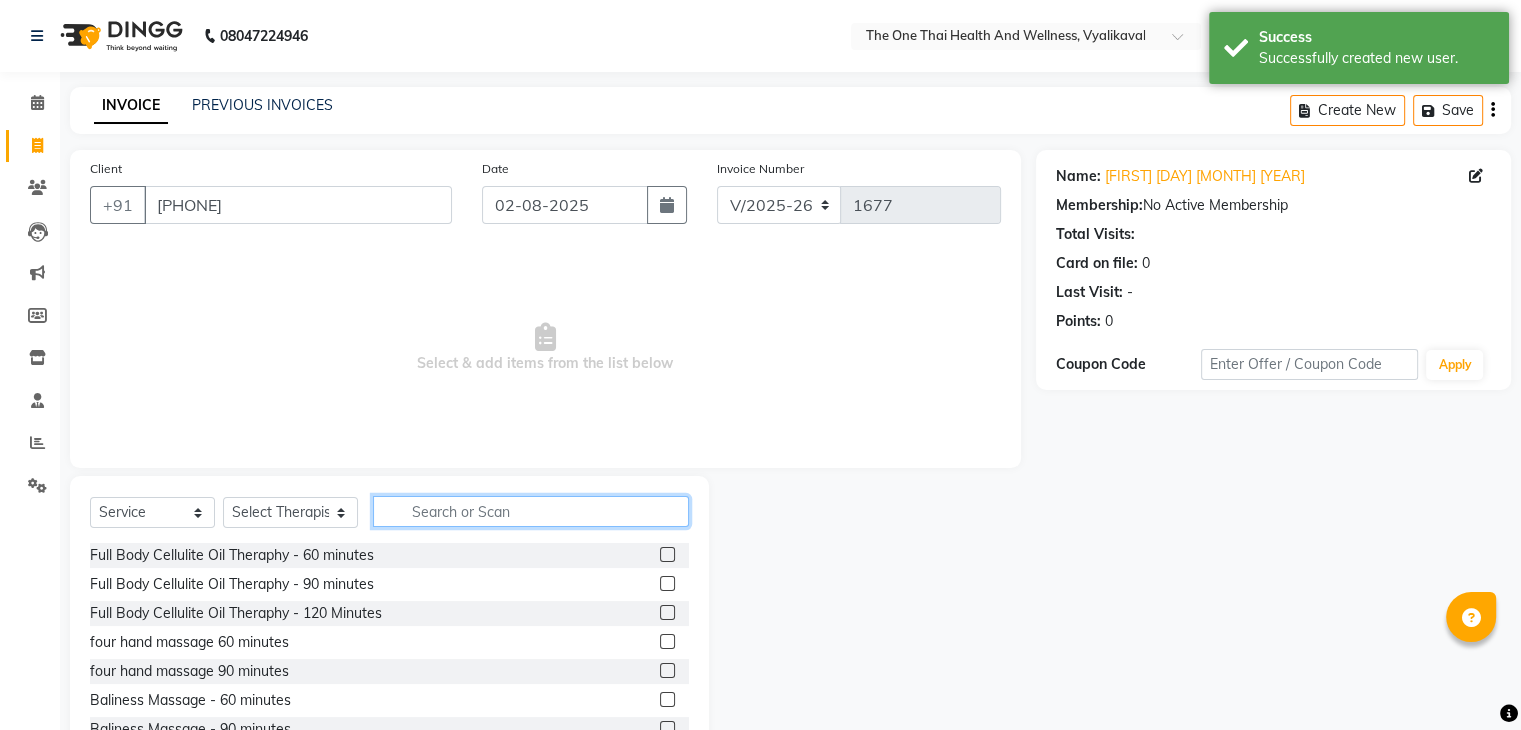 click 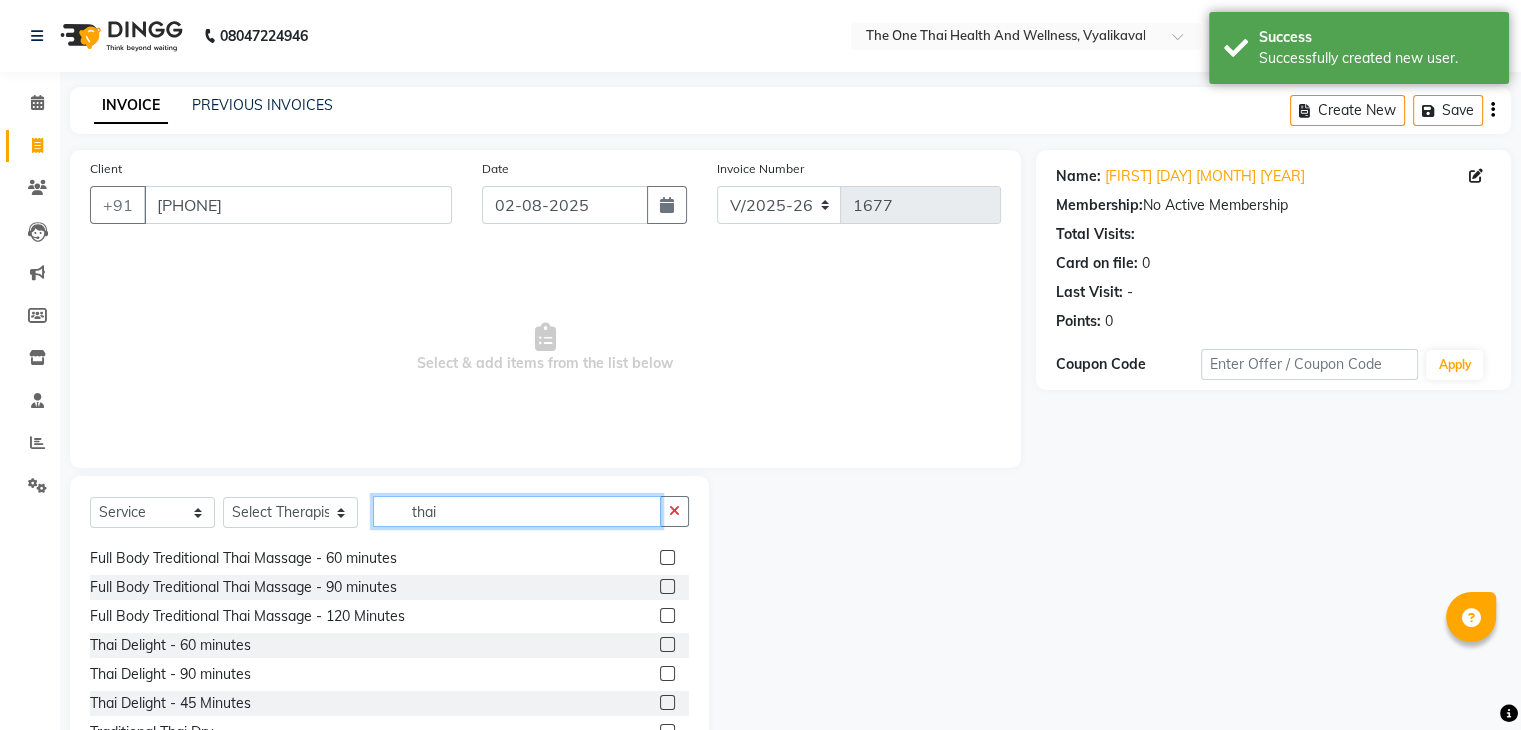 scroll, scrollTop: 89, scrollLeft: 0, axis: vertical 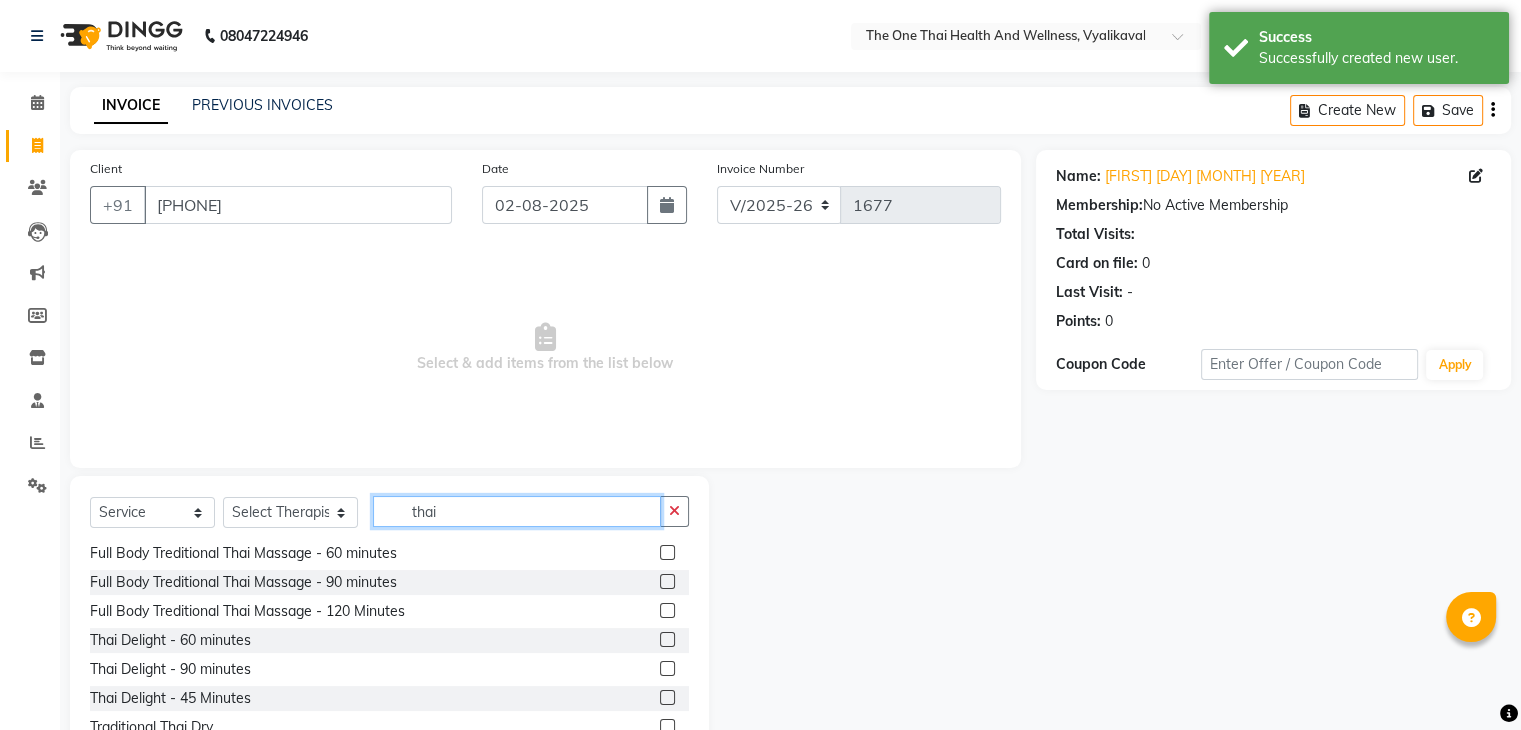 type on "thai" 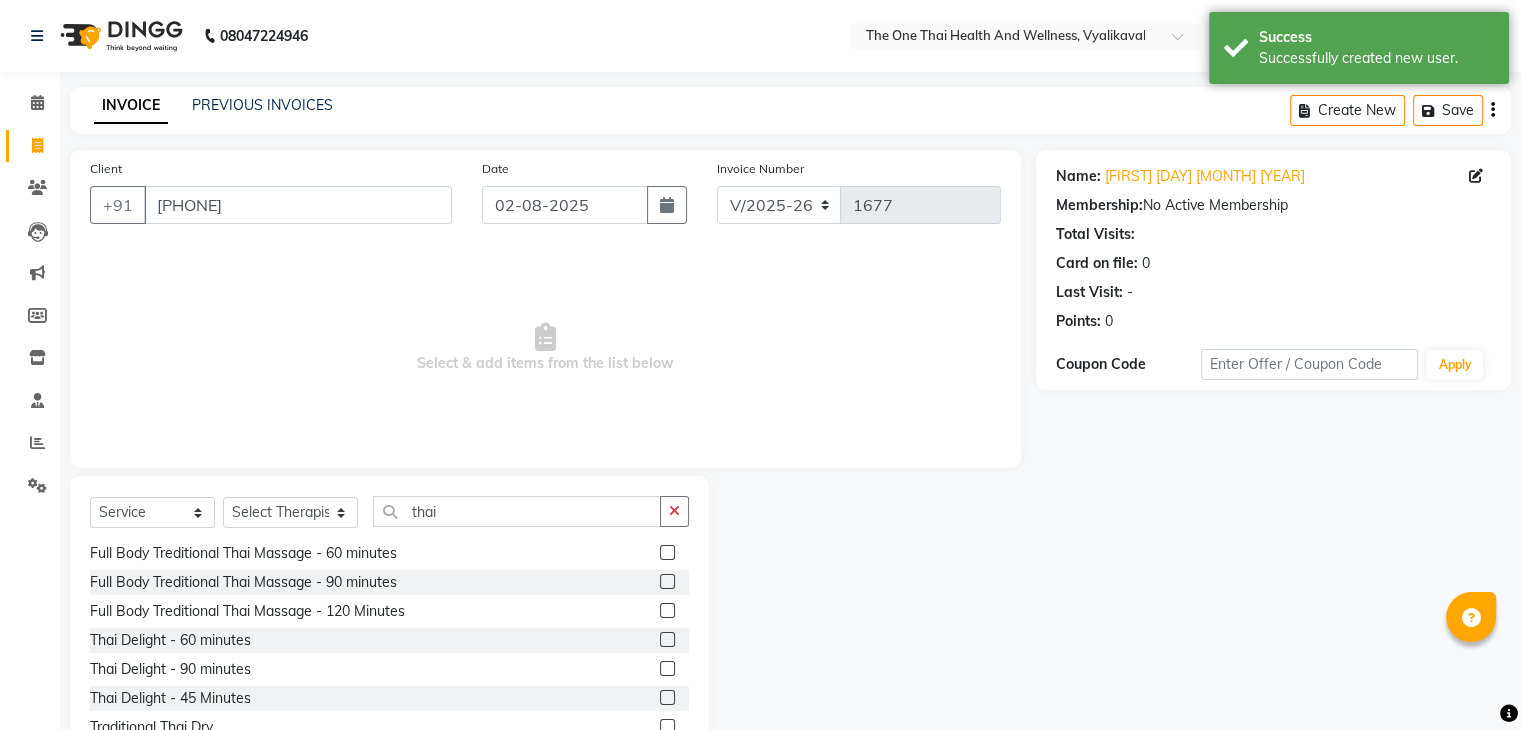 click 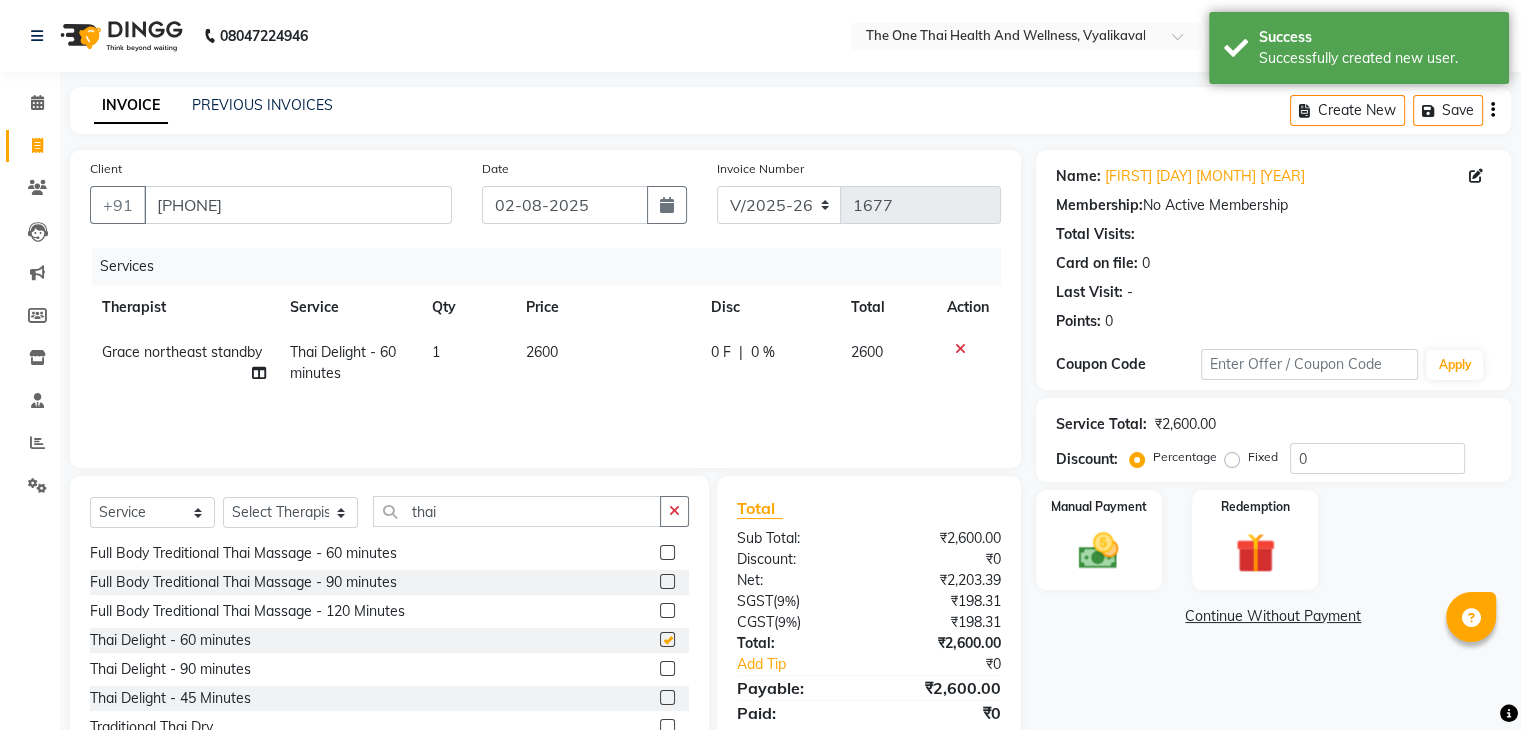 checkbox on "false" 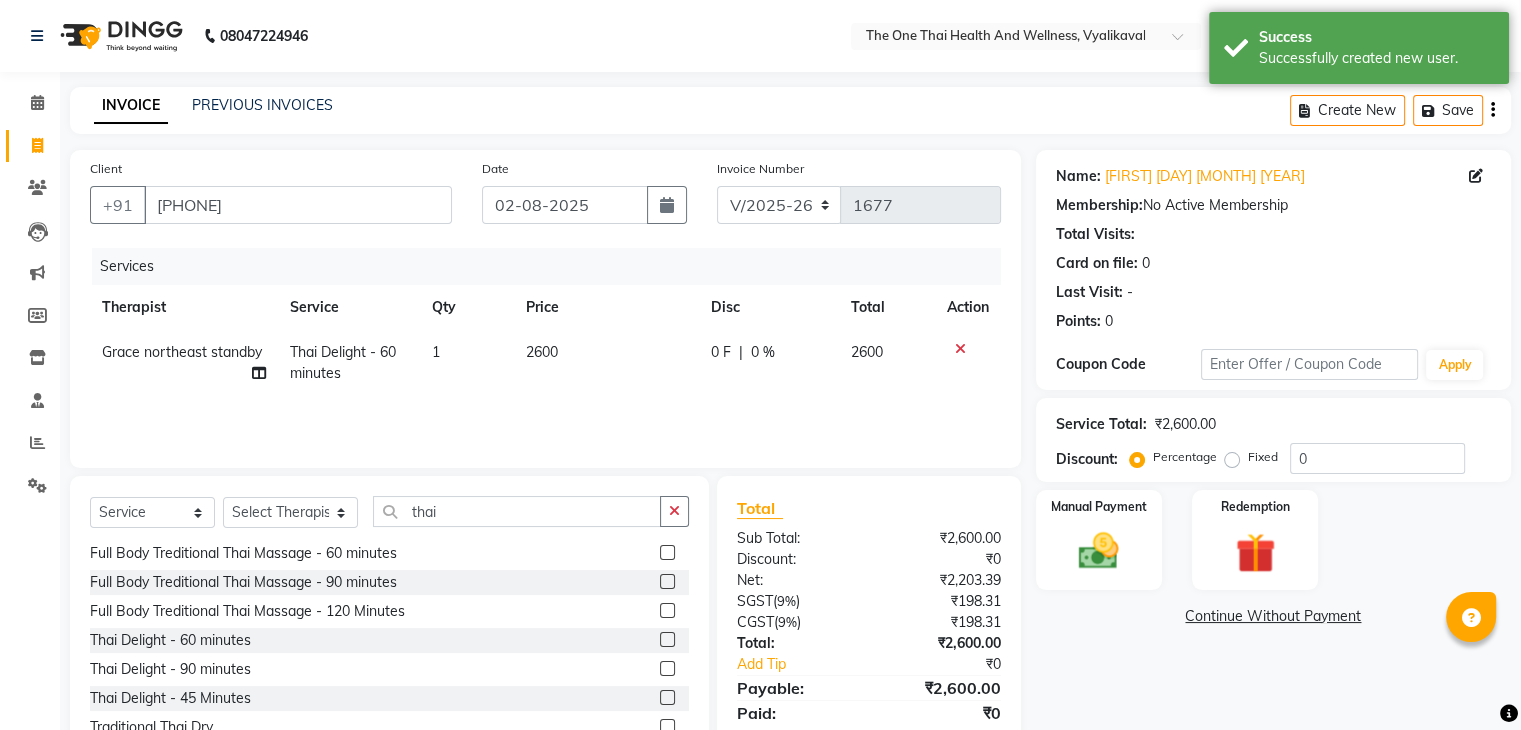click on "0 F | 0 %" 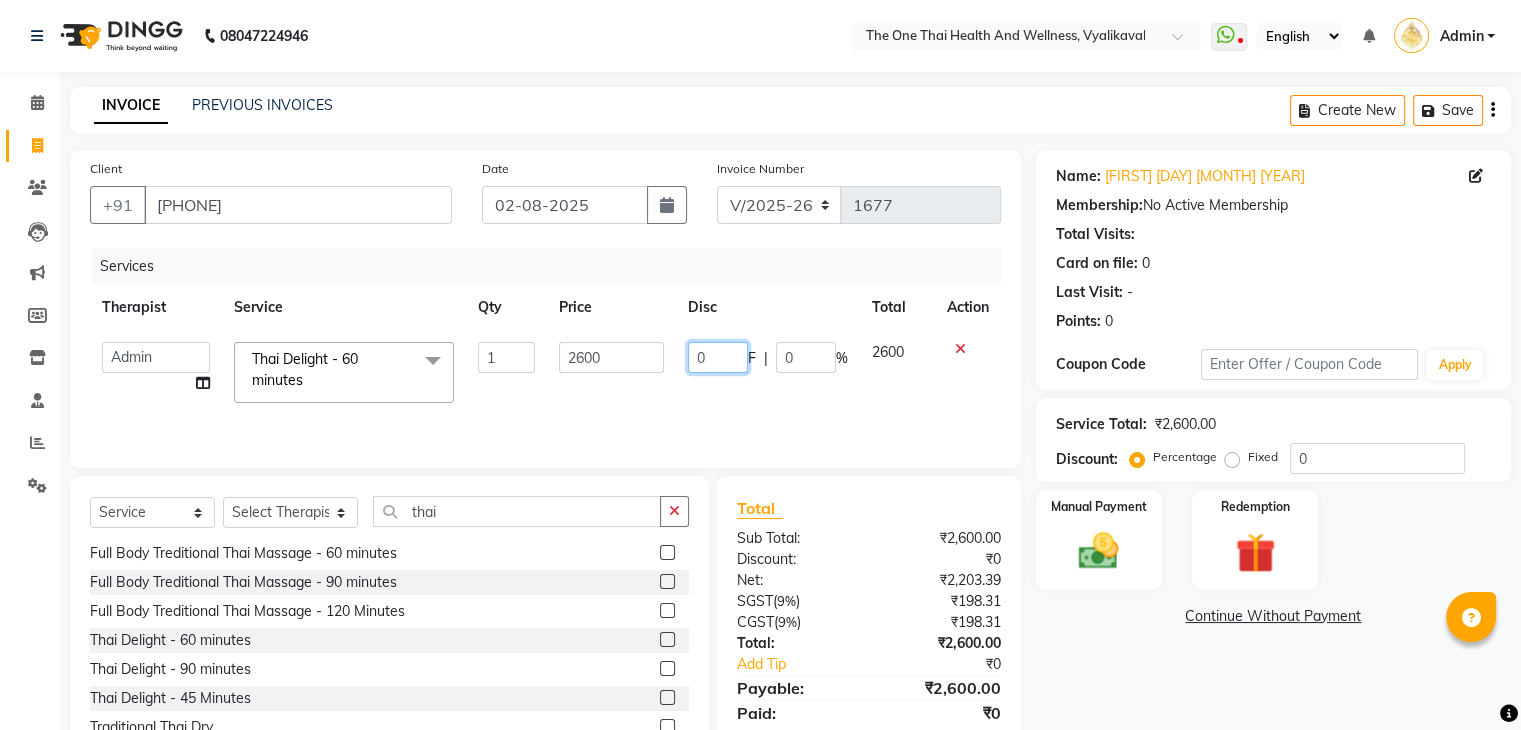 click on "0" 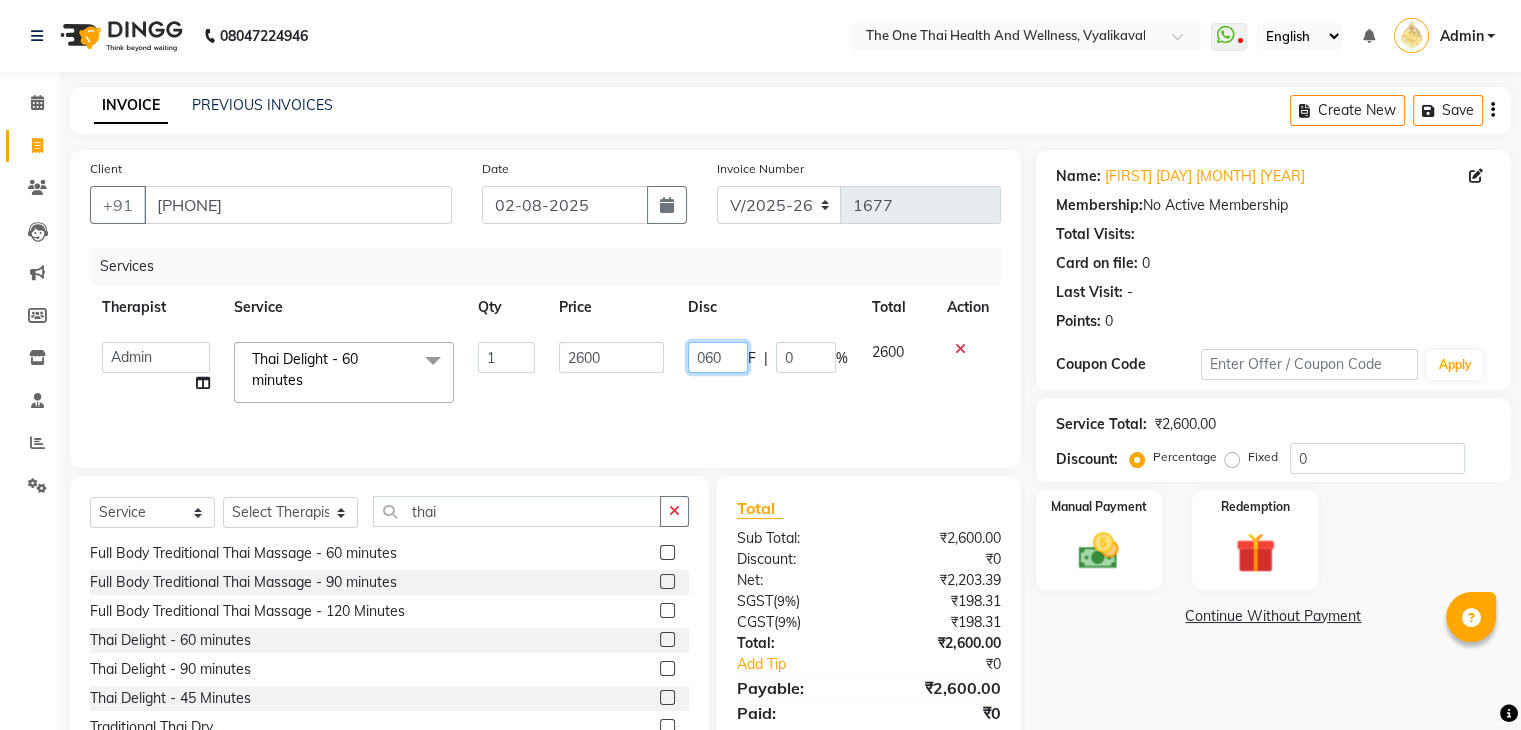 type on "0600" 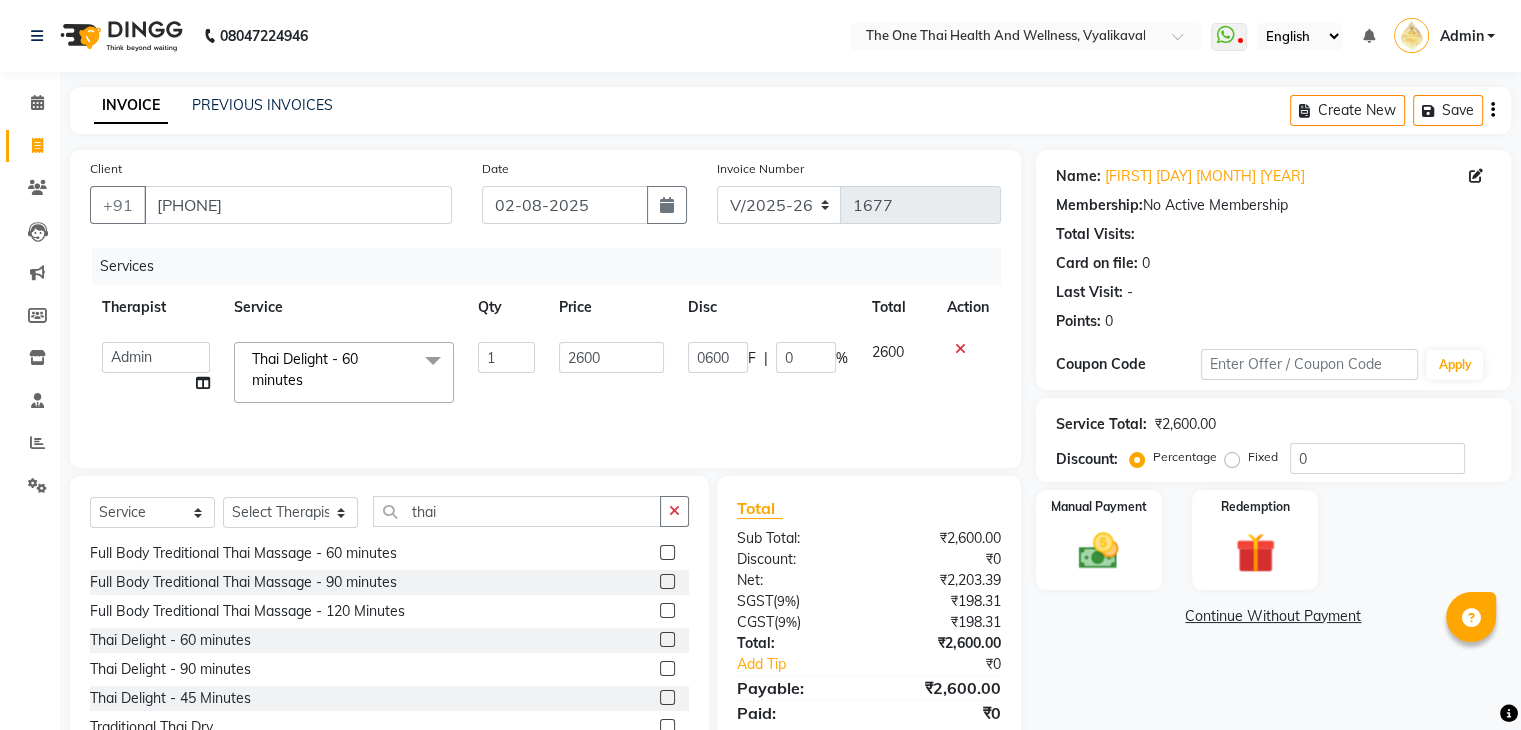 click on "Services Therapist Service Qty Price Disc Total Action Admin Alisha 💚🍏thai therapist Ammy ❤️northeast therapist Beauty 💚🍅thai therapist Diana 🍏💚thai therapist Ester - NE 🔴🔴🔴 Ester 🟢 -🇹🇭thai Grace northeast standby Jeena thai 🟢therapist Jenny (alisha)🍏🍏 thai therapist Leena Lilly 💚thai therapist Liza 🔴north east Lucky thai 🪀💚therapist Nadia (nana) 🍏🍏thai therapist Nana 🍏💚thai therapist Orange 🧡thai therapist Pema 🍅north east therapist receptionist Rosie ❤️northeast therapist ❤️ Sara 💚💚thai therapist second login Thai Delight - 60 minutes x Full Body Cellulite Oil Theraphy - 60 minutes Full Body Cellulite Oil Theraphy - 90 minutes Full Body Cellulite Oil Theraphy - 120 Minutes four hand massage 60 minutes four hand massage 90 minutes Baliness Massage - 60 minutes Baliness Massage - 90 minutes Baliness Massage - 120 Minutes Foot Reflexology - 30 Minutes 1 F |" 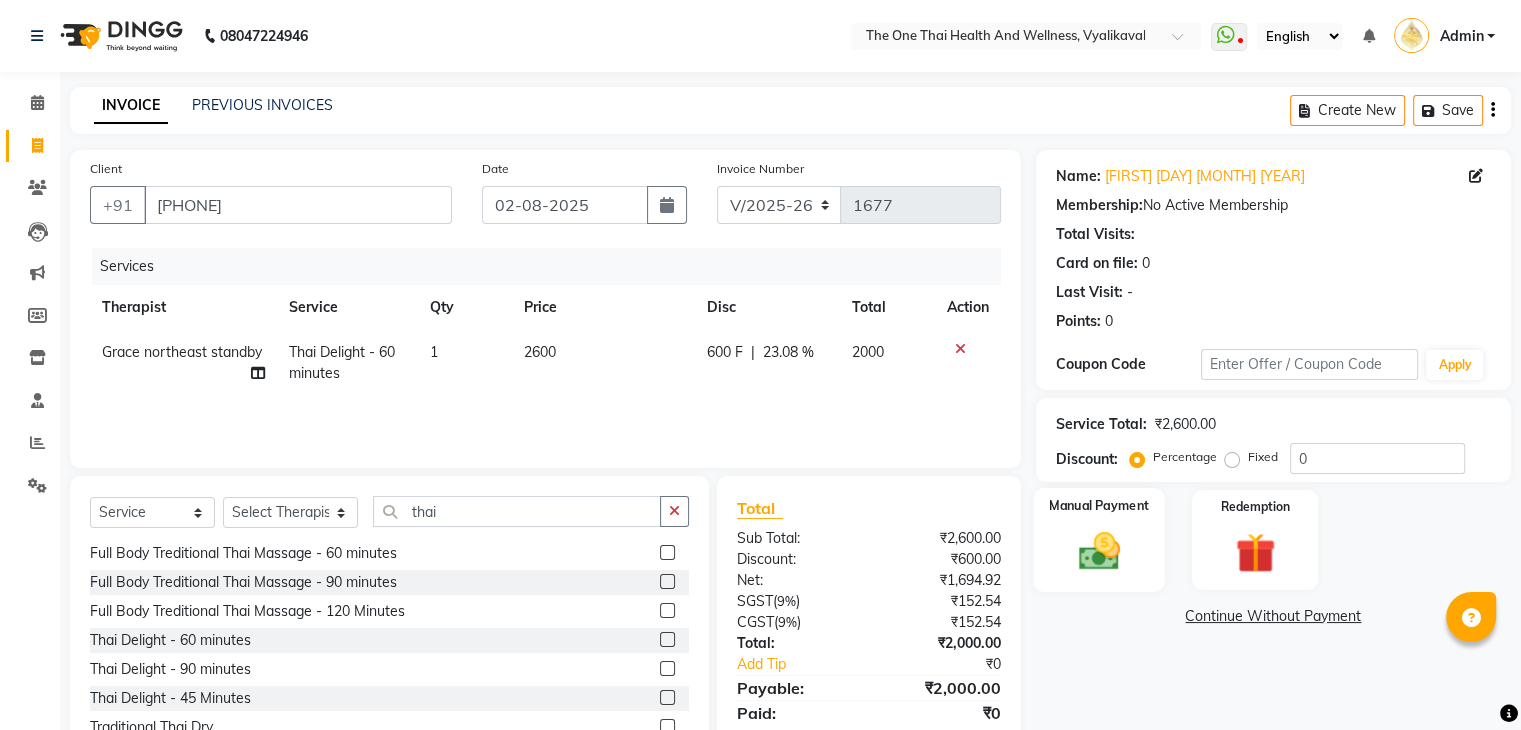 click 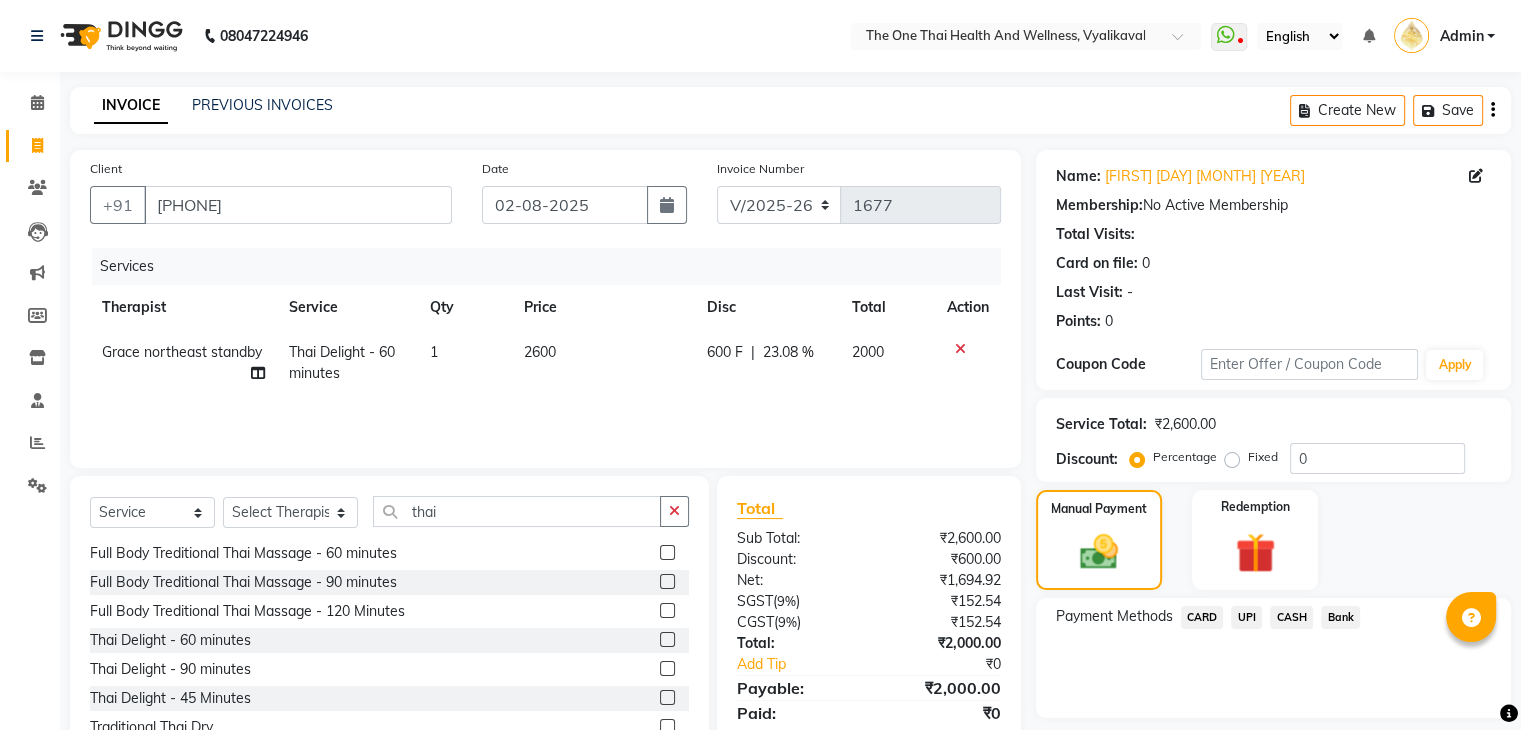 click on "UPI" 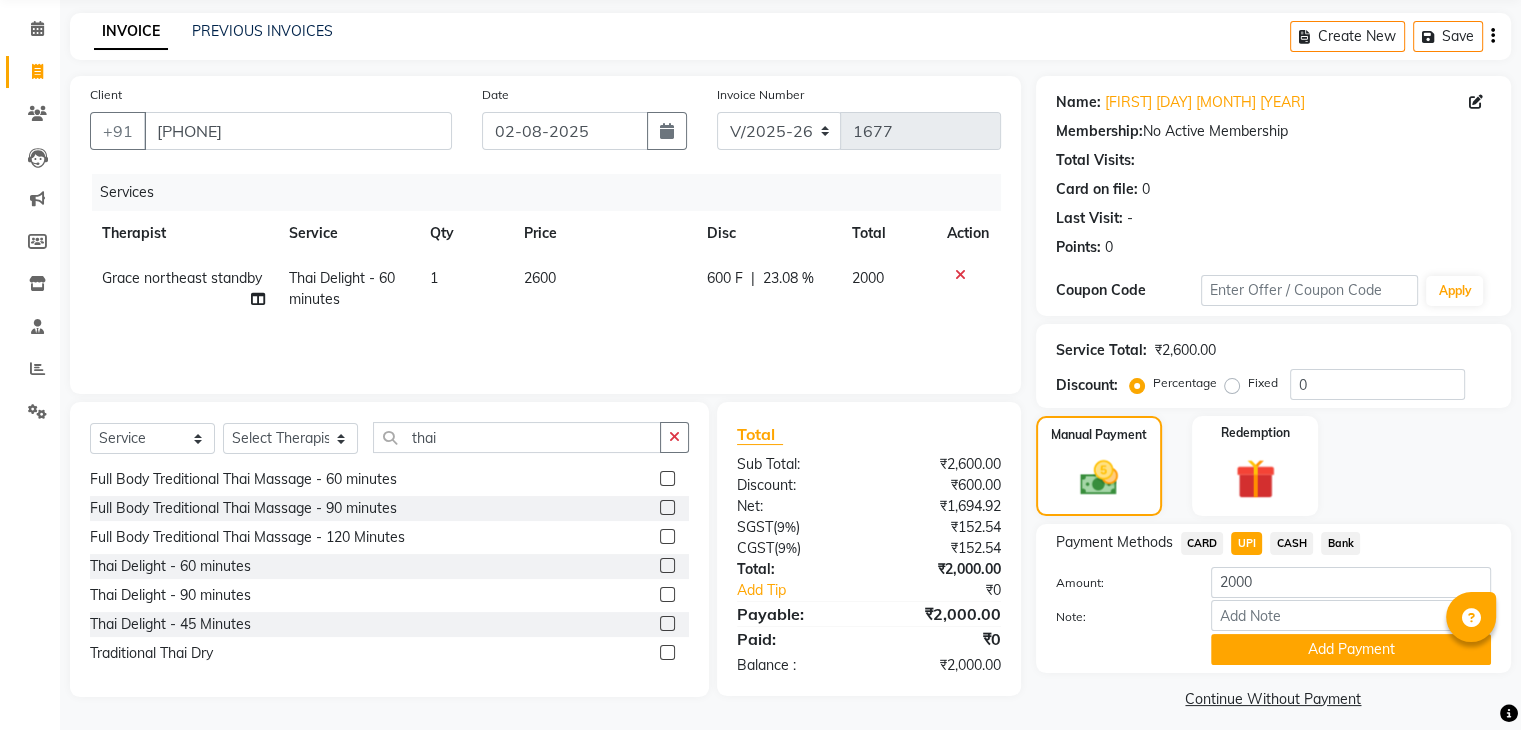 scroll, scrollTop: 89, scrollLeft: 0, axis: vertical 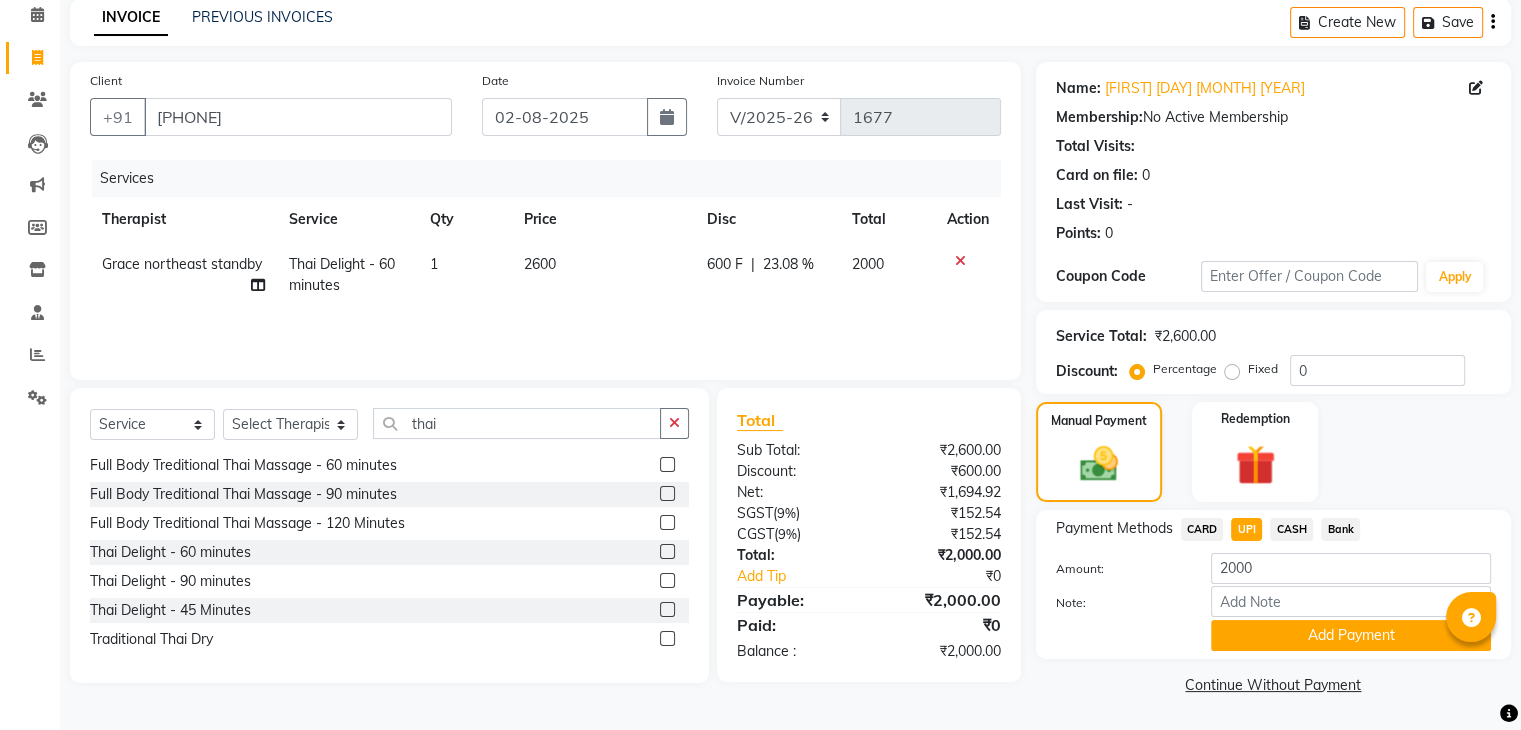 drag, startPoint x: 1371, startPoint y: 623, endPoint x: 1358, endPoint y: 633, distance: 16.40122 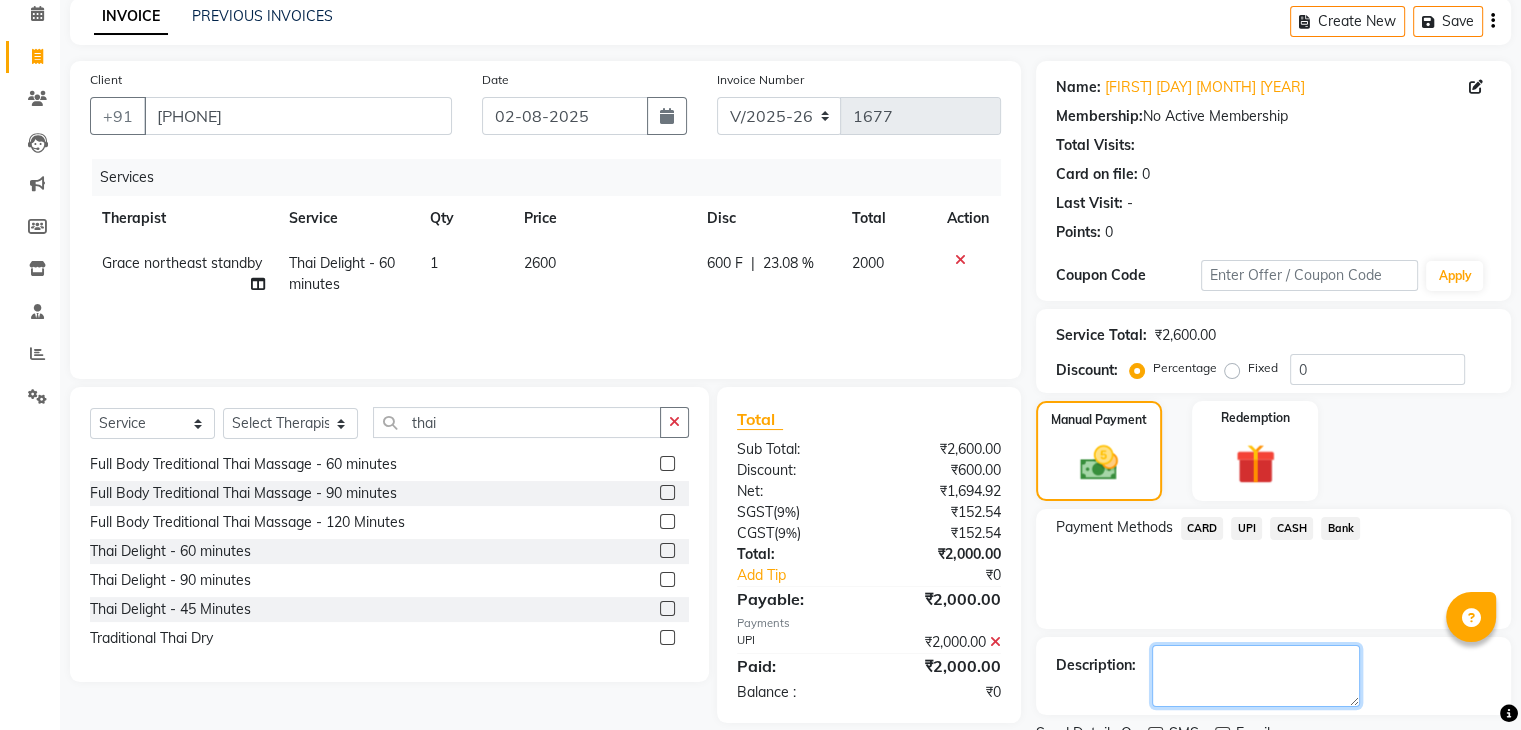 click 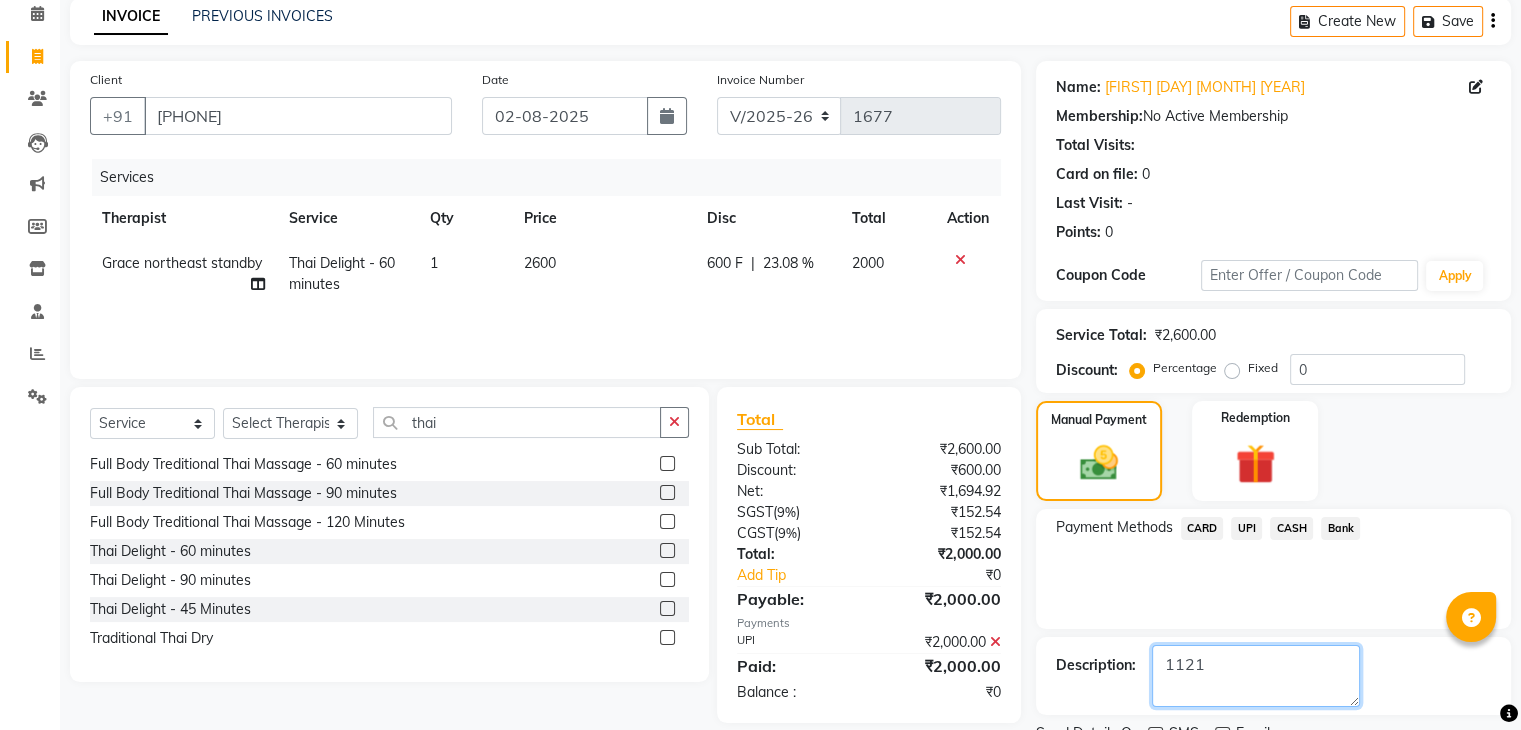 scroll, scrollTop: 171, scrollLeft: 0, axis: vertical 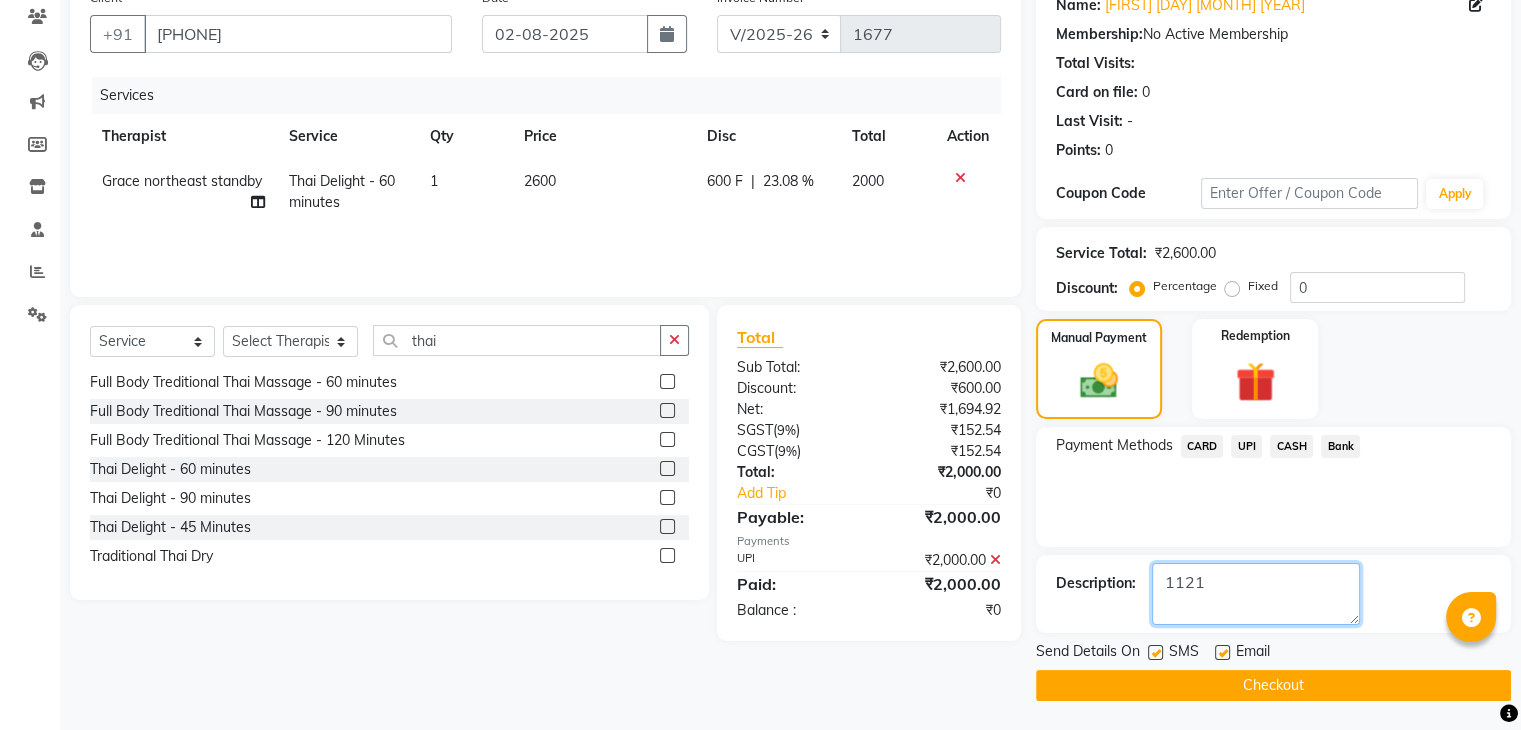 type on "1121" 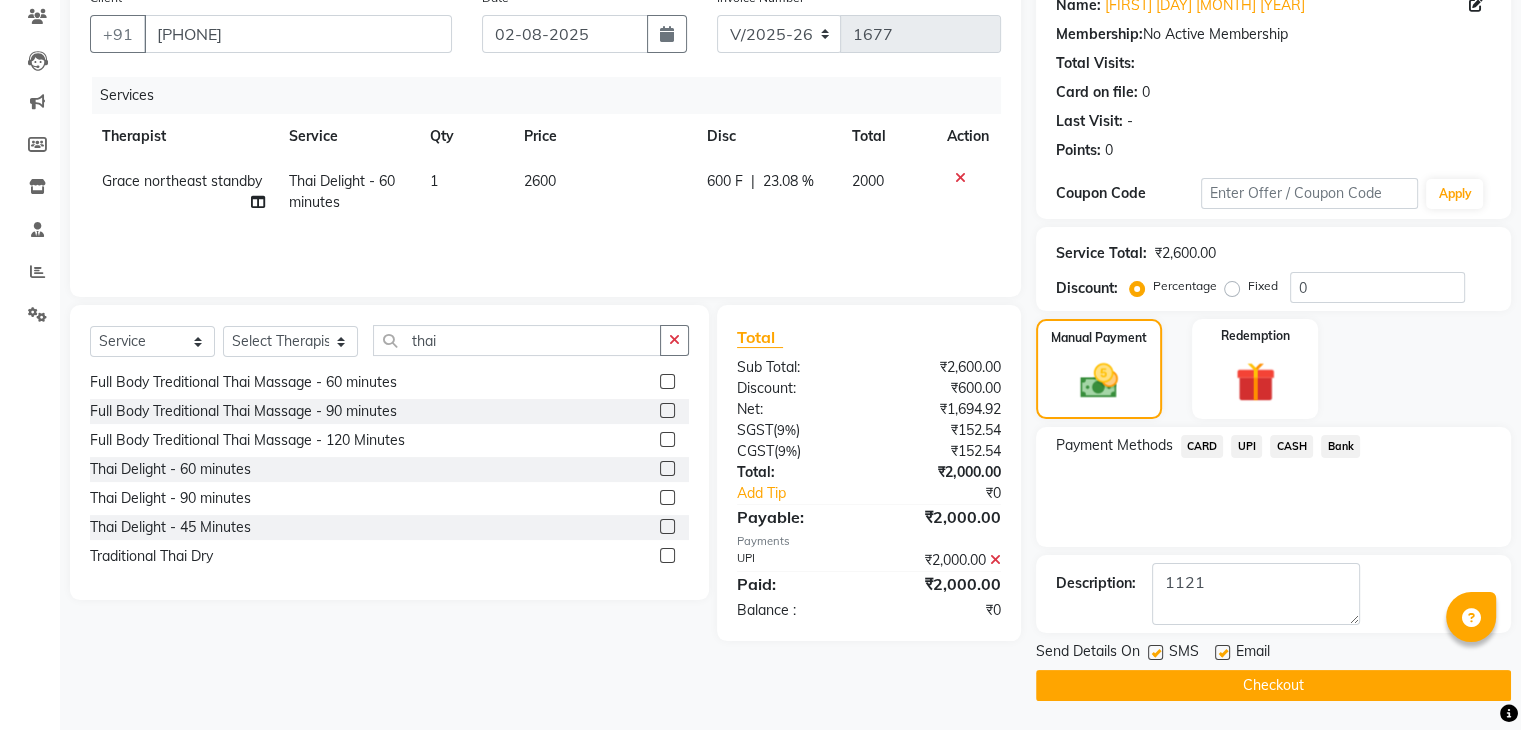 click on "Checkout" 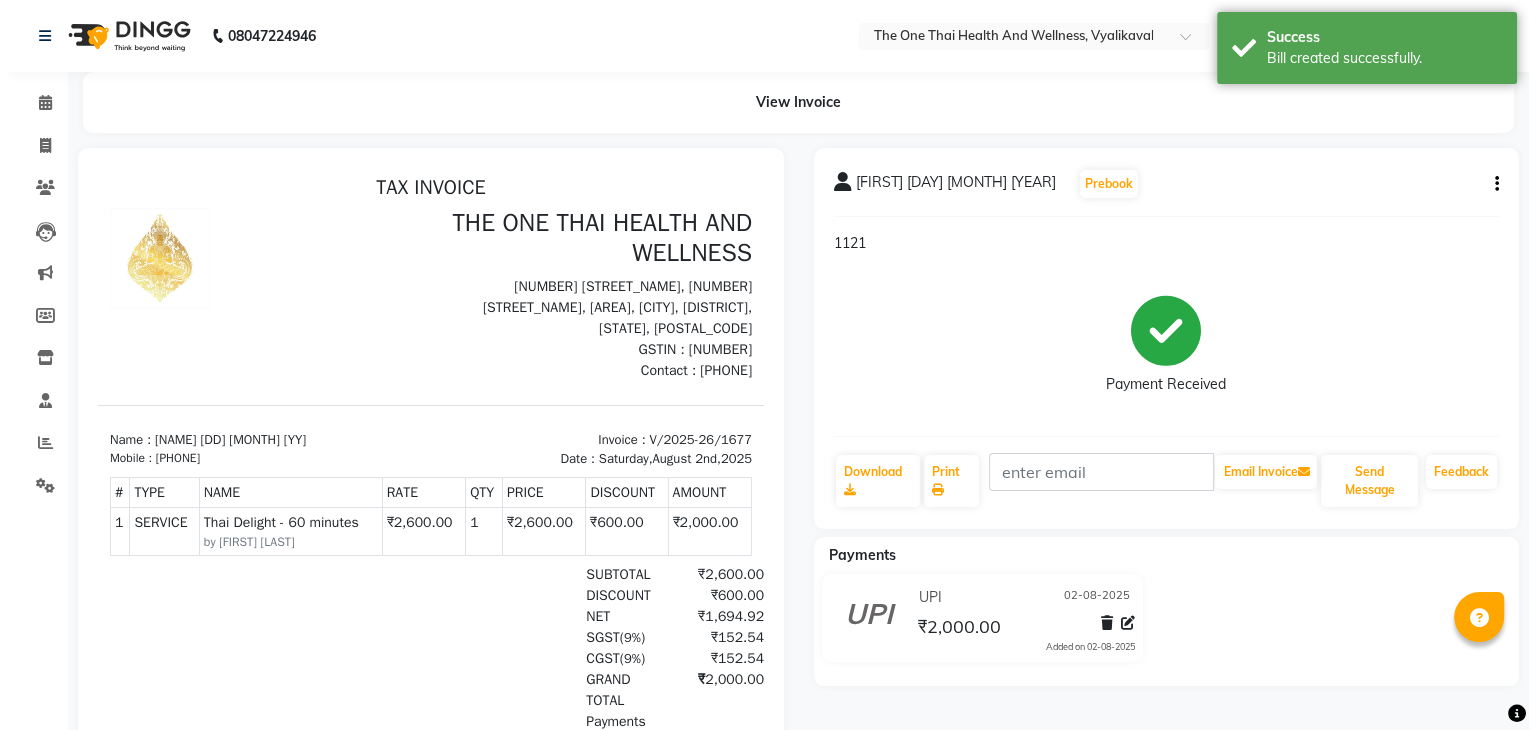 scroll, scrollTop: 0, scrollLeft: 0, axis: both 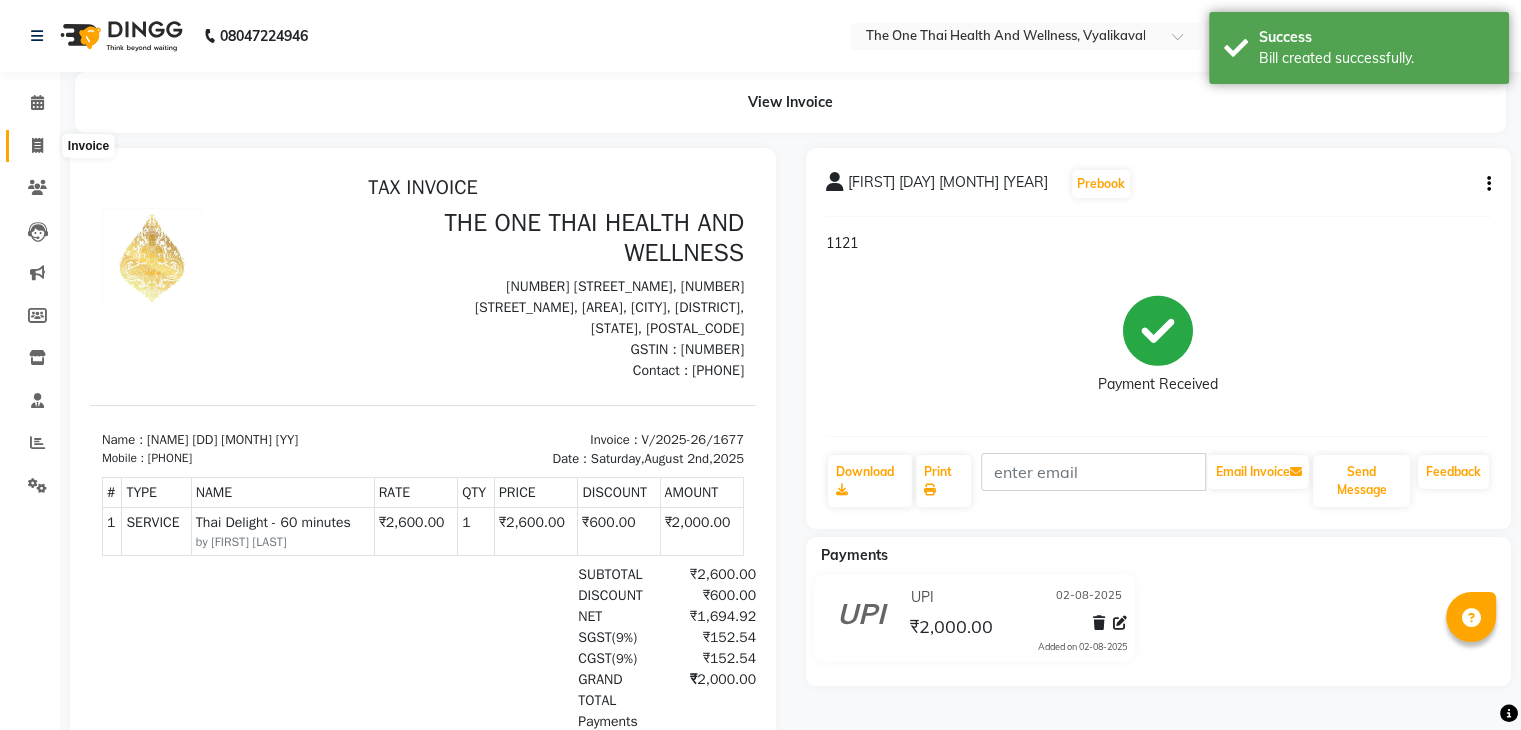 click 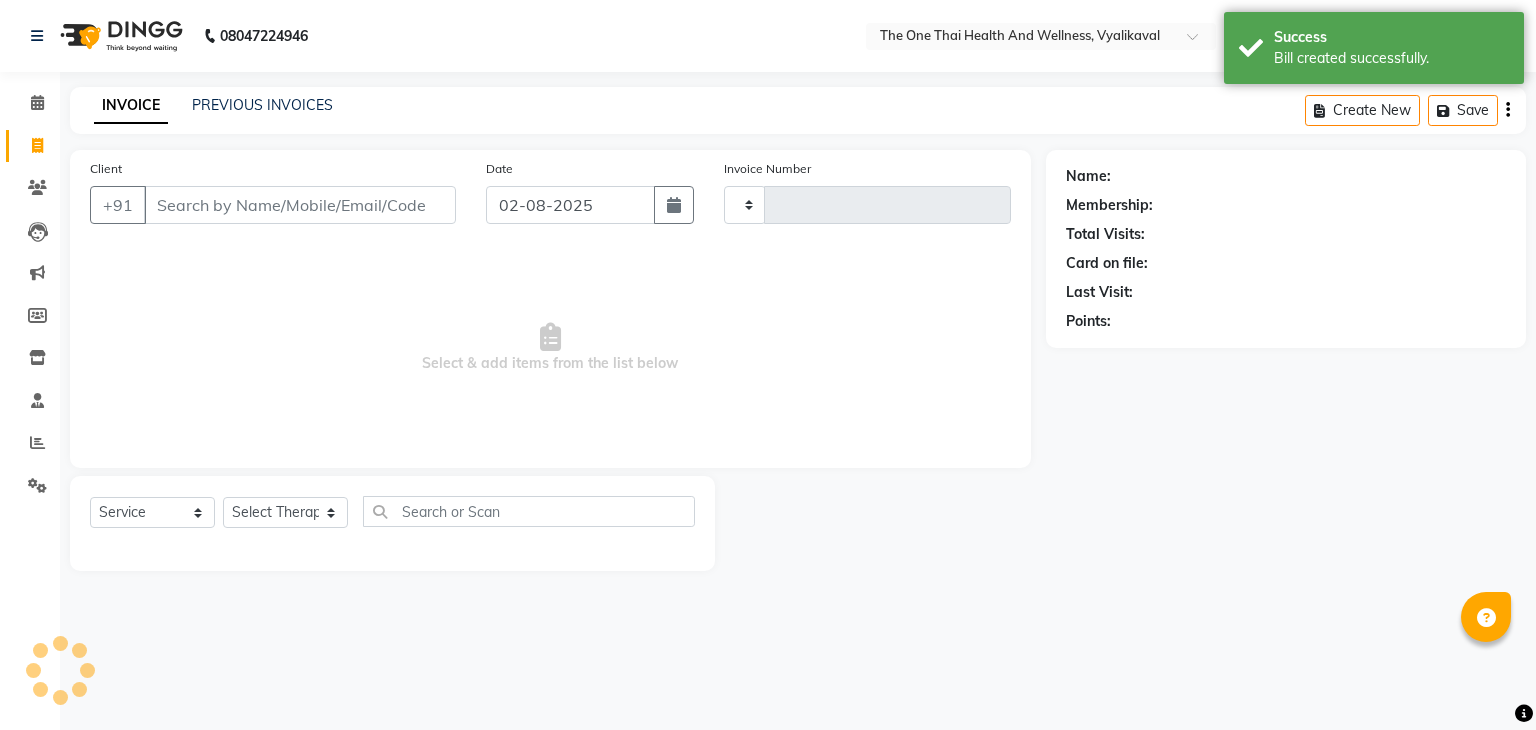type on "1678" 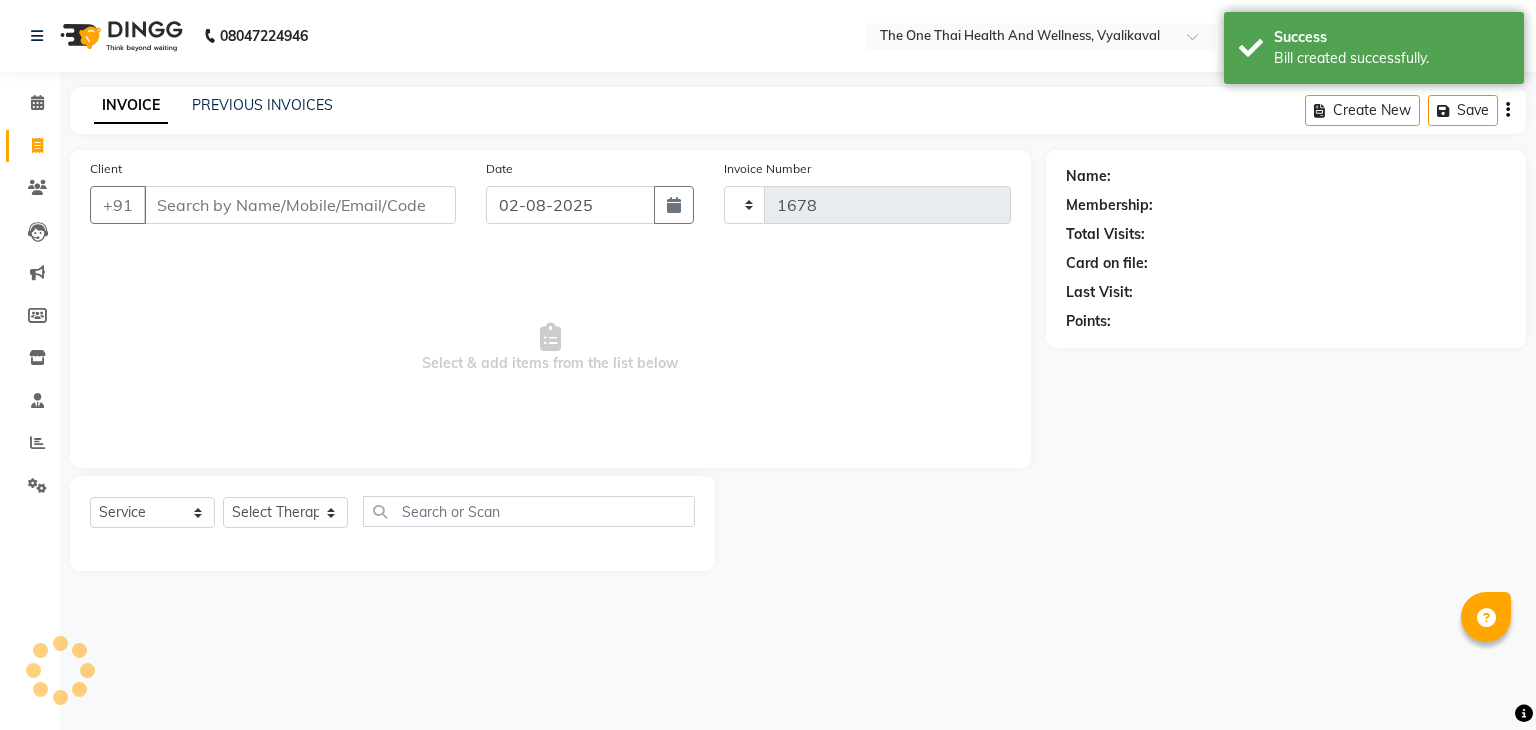 select on "5972" 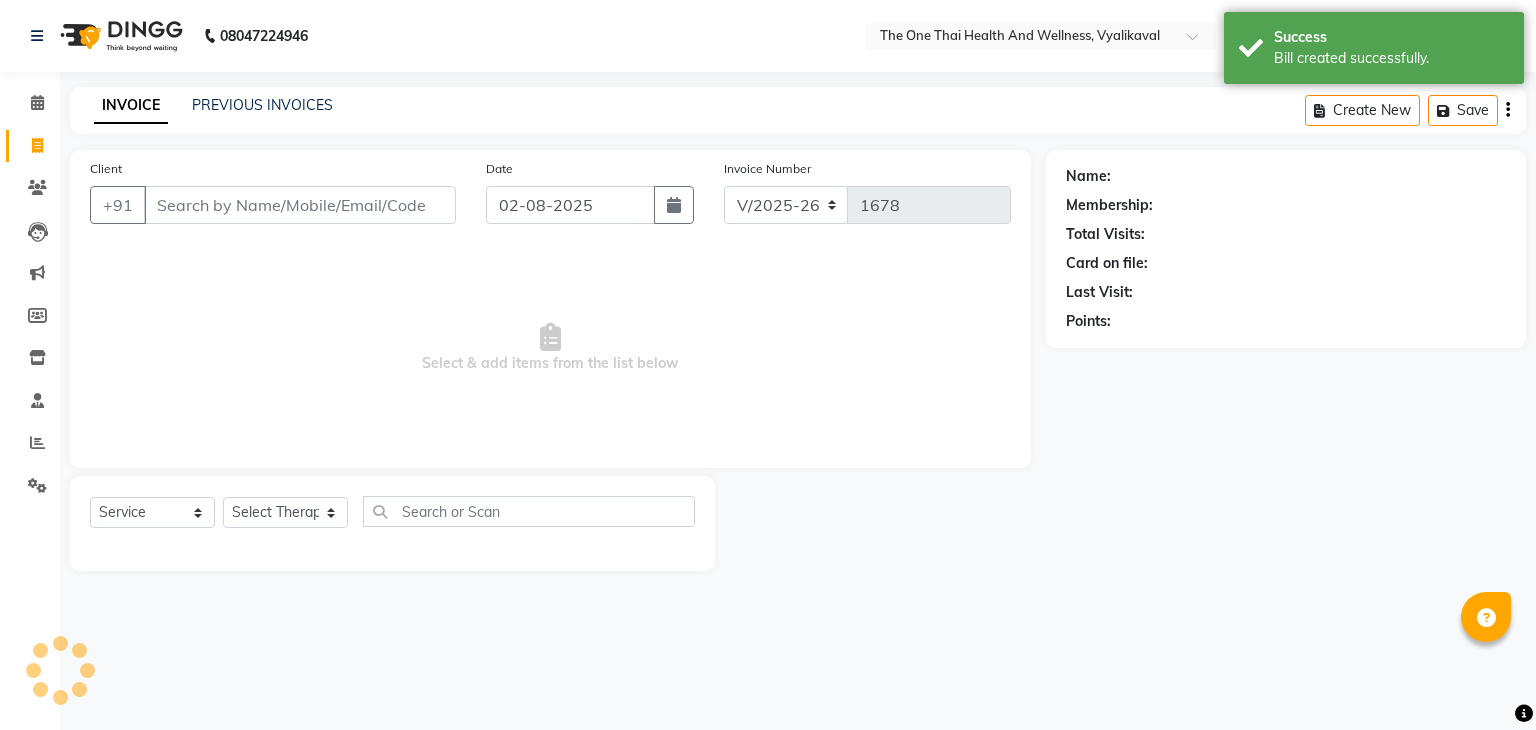 click on "Client" at bounding box center (300, 205) 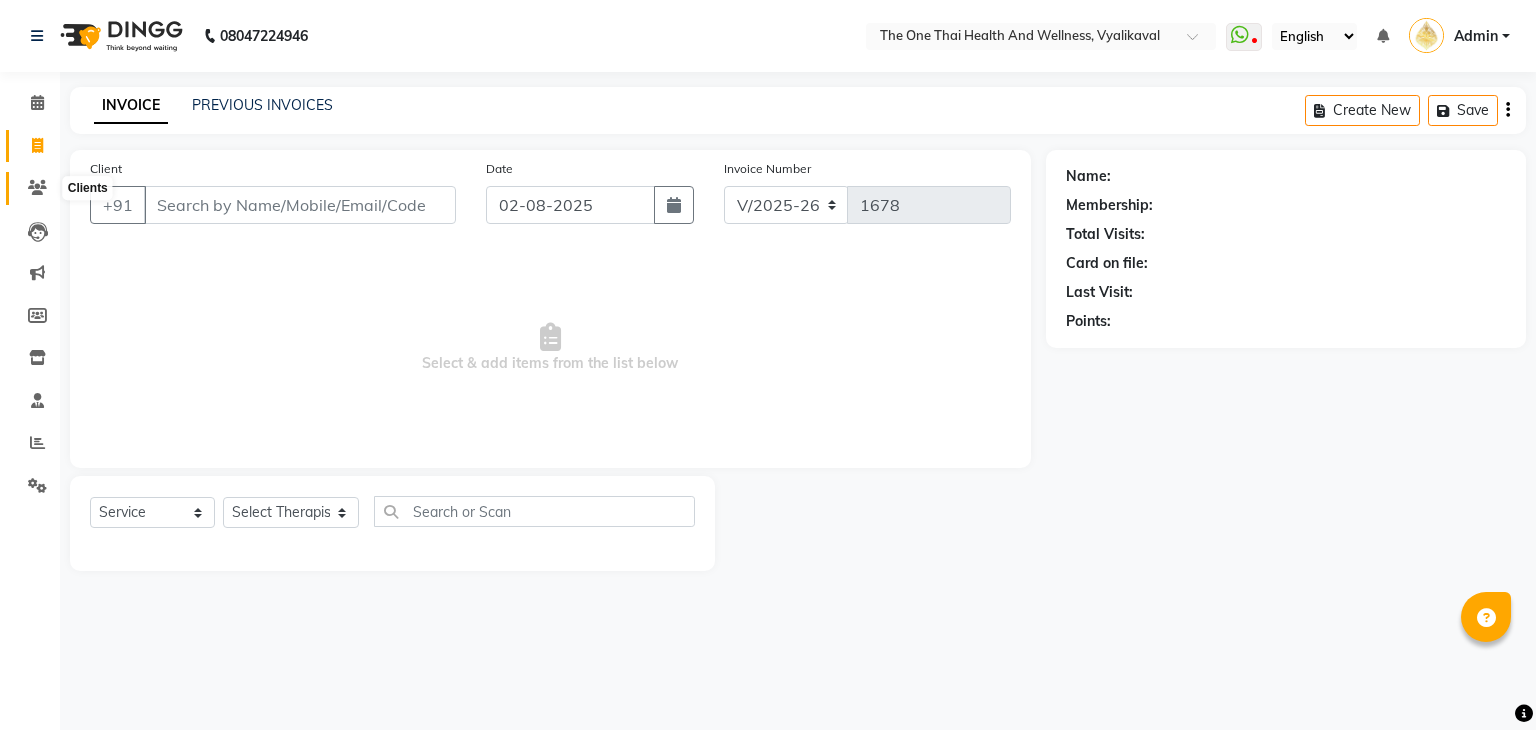 click 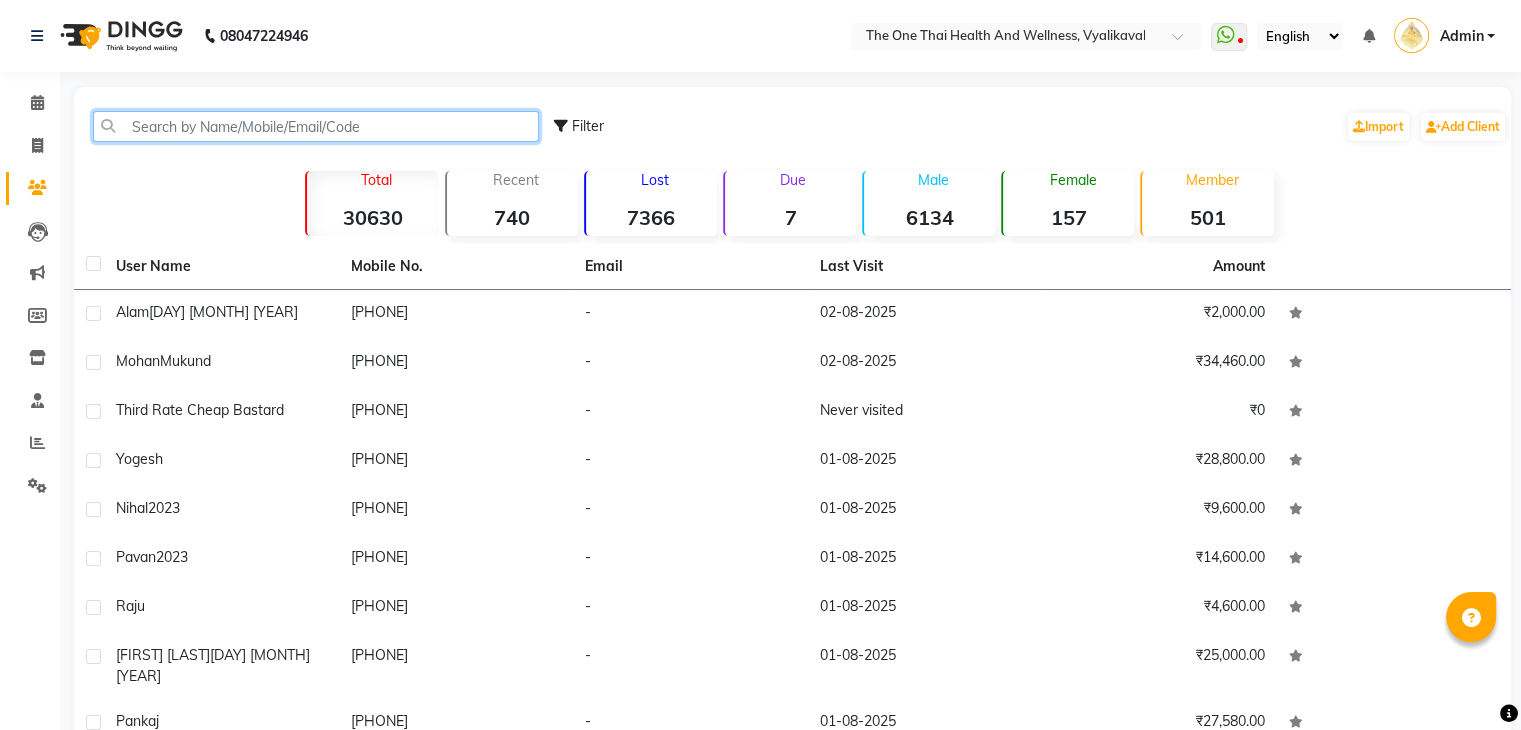 click 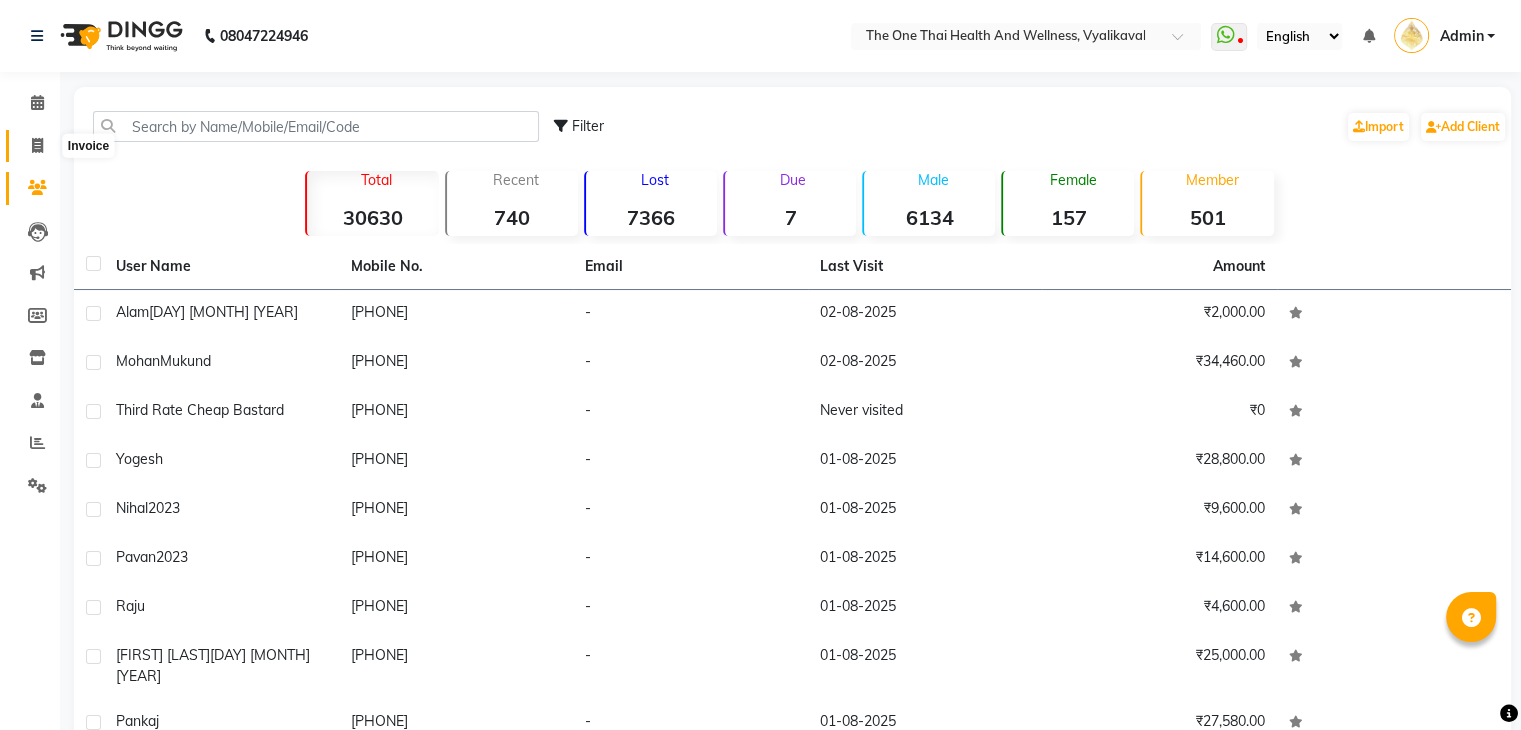 click 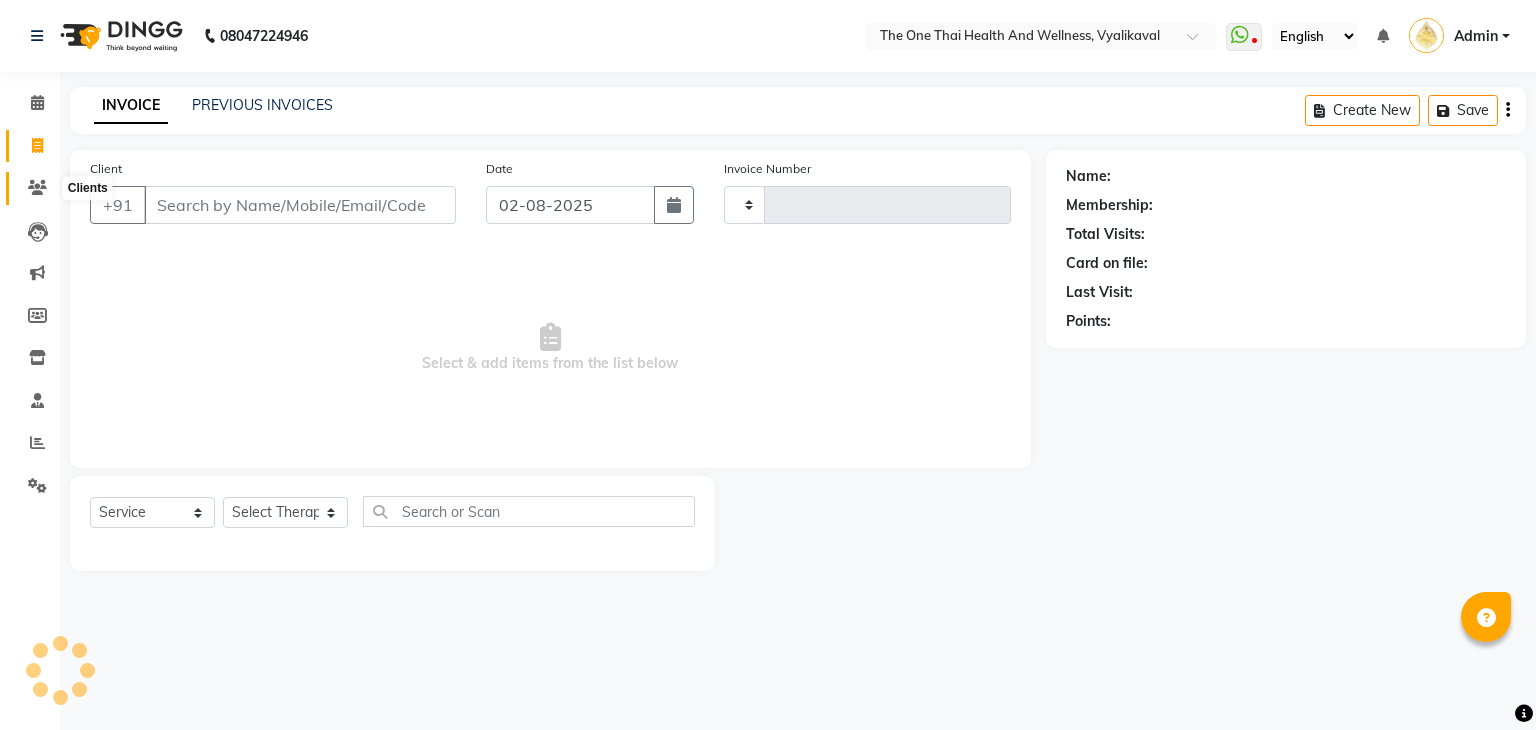 type on "1678" 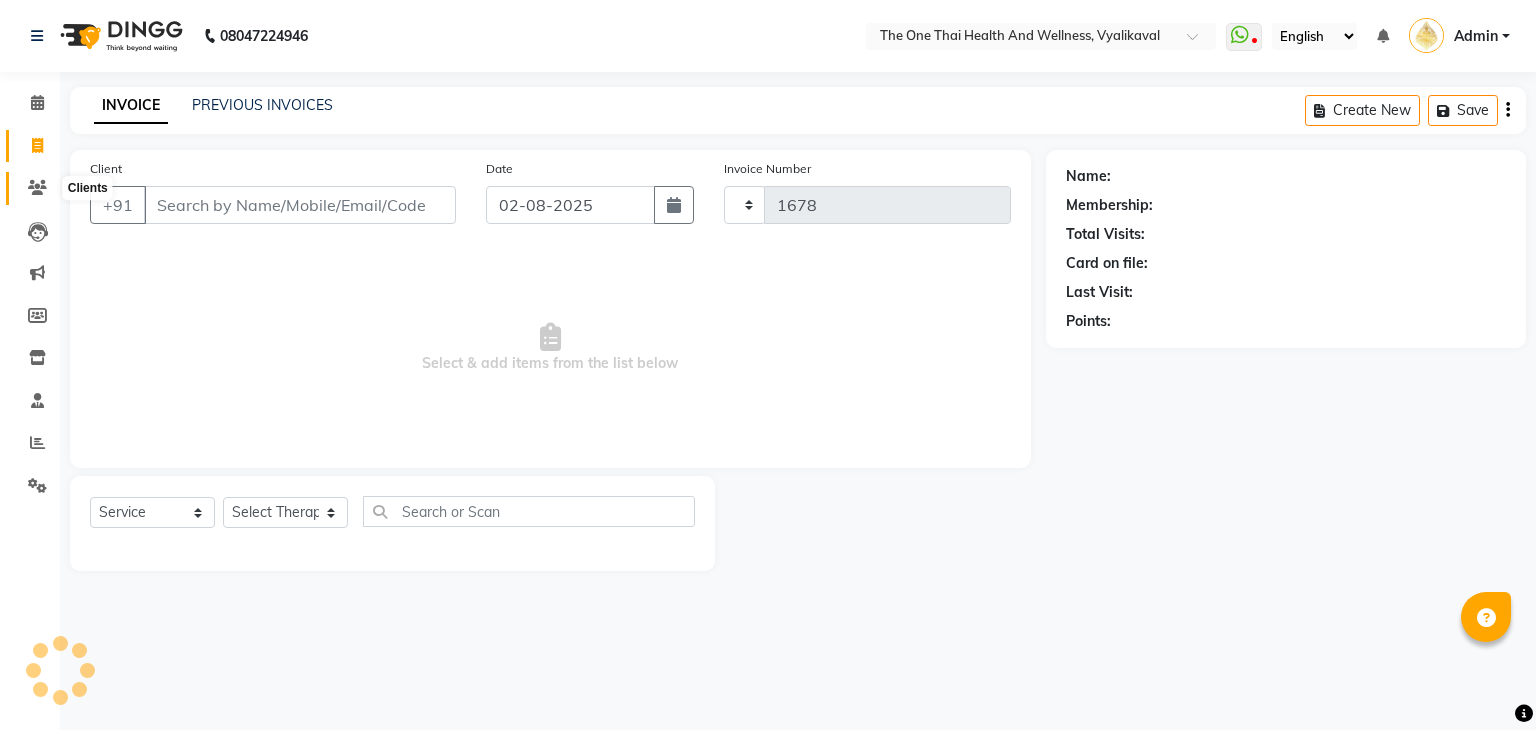 select on "5972" 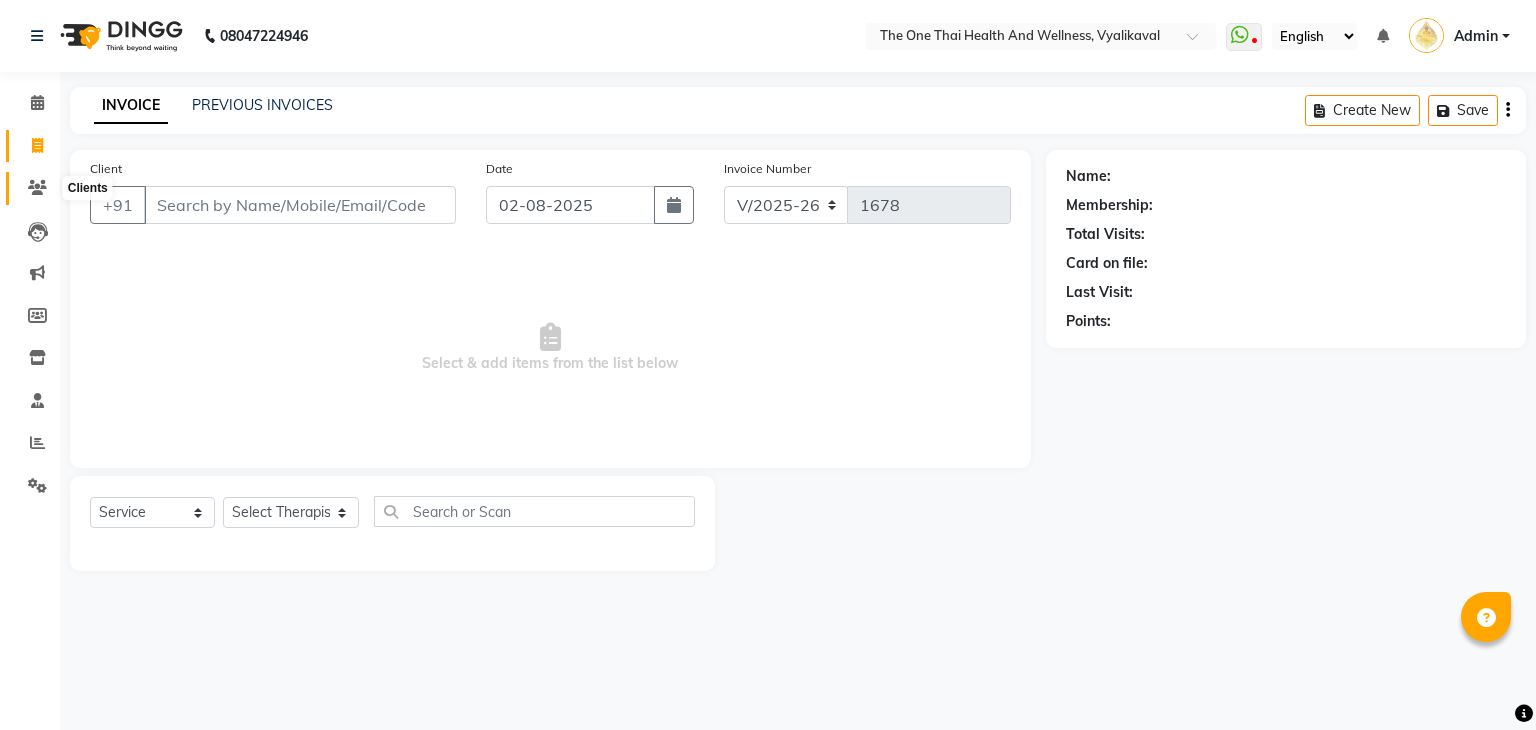 click 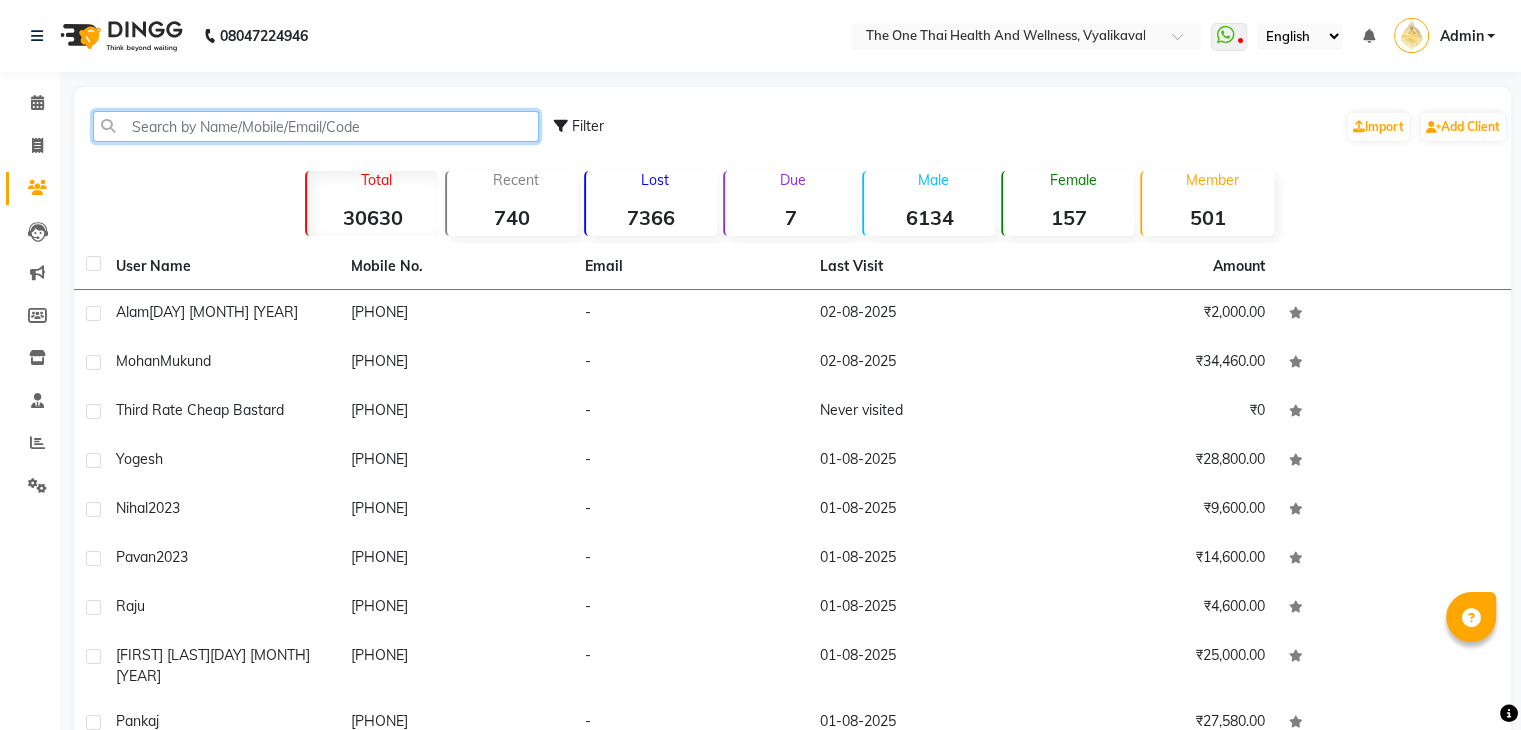 click 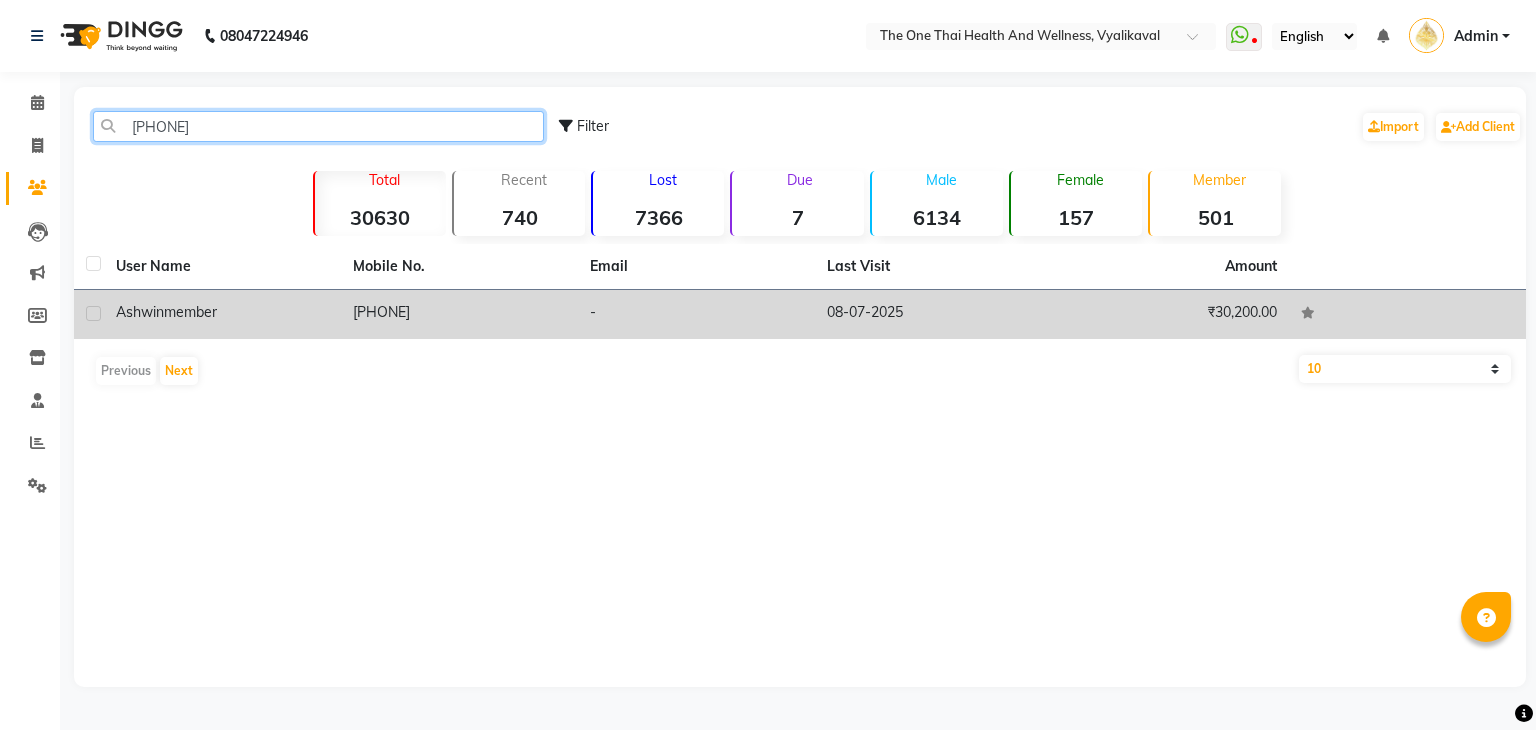 type on "[PHONE]" 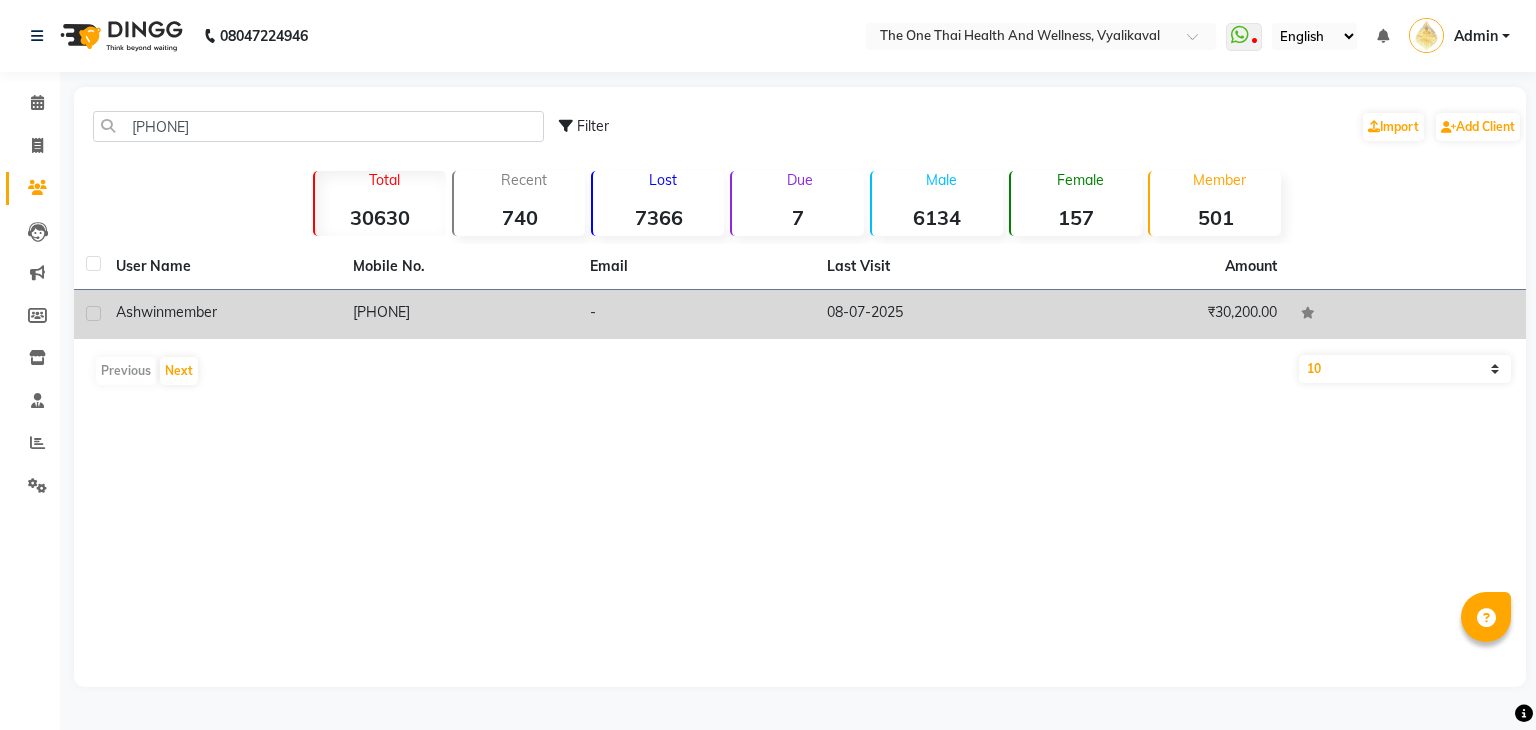 click 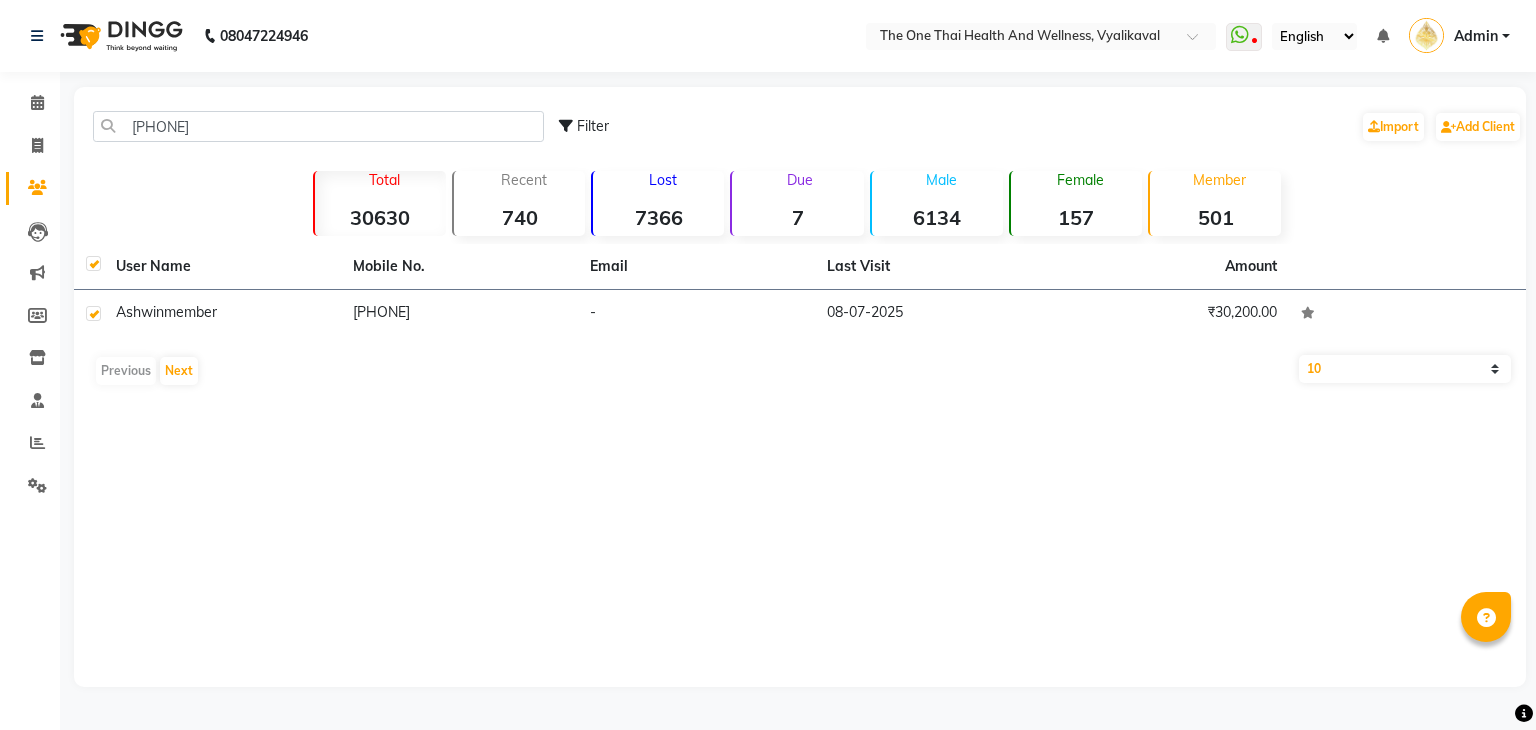 checkbox on "true" 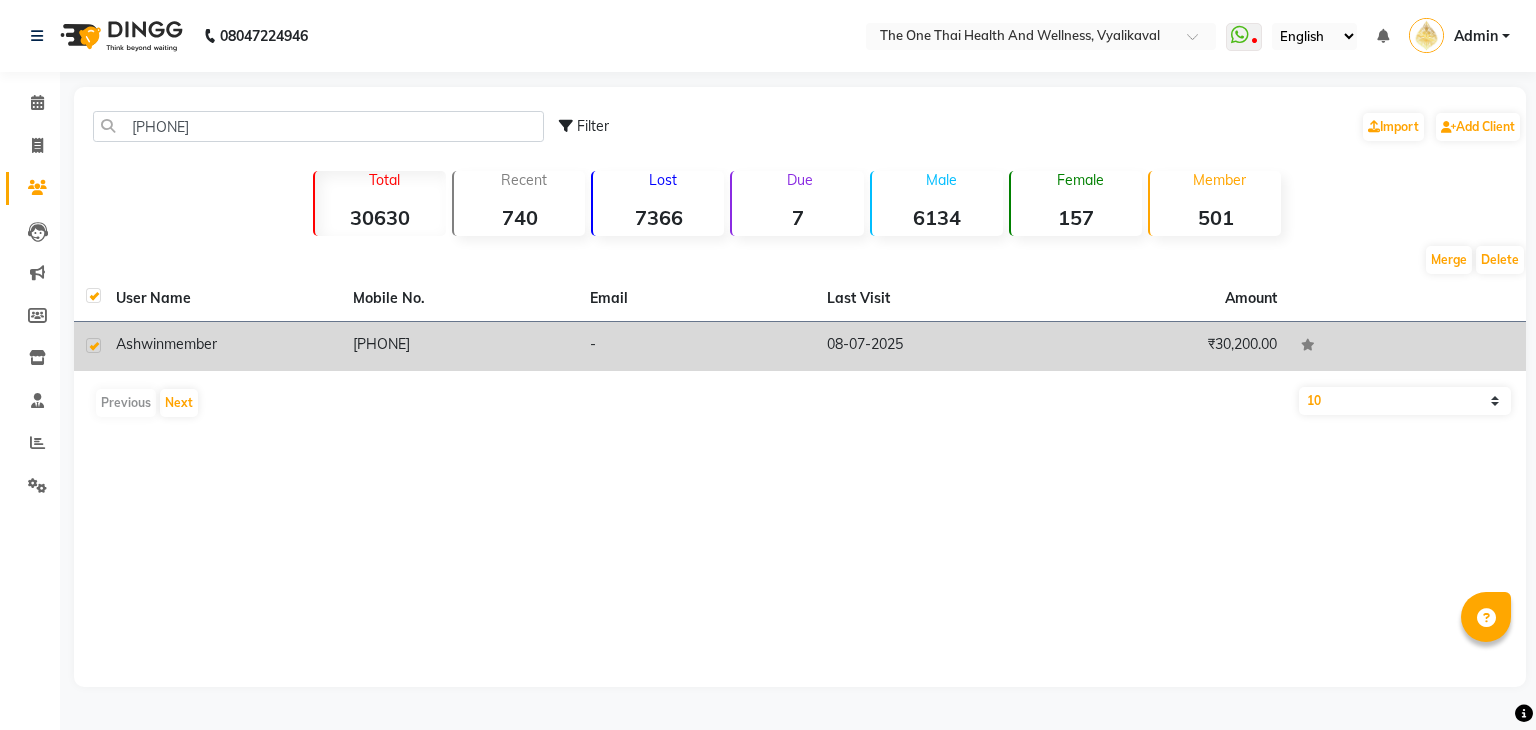 click on "[FIRST] member" 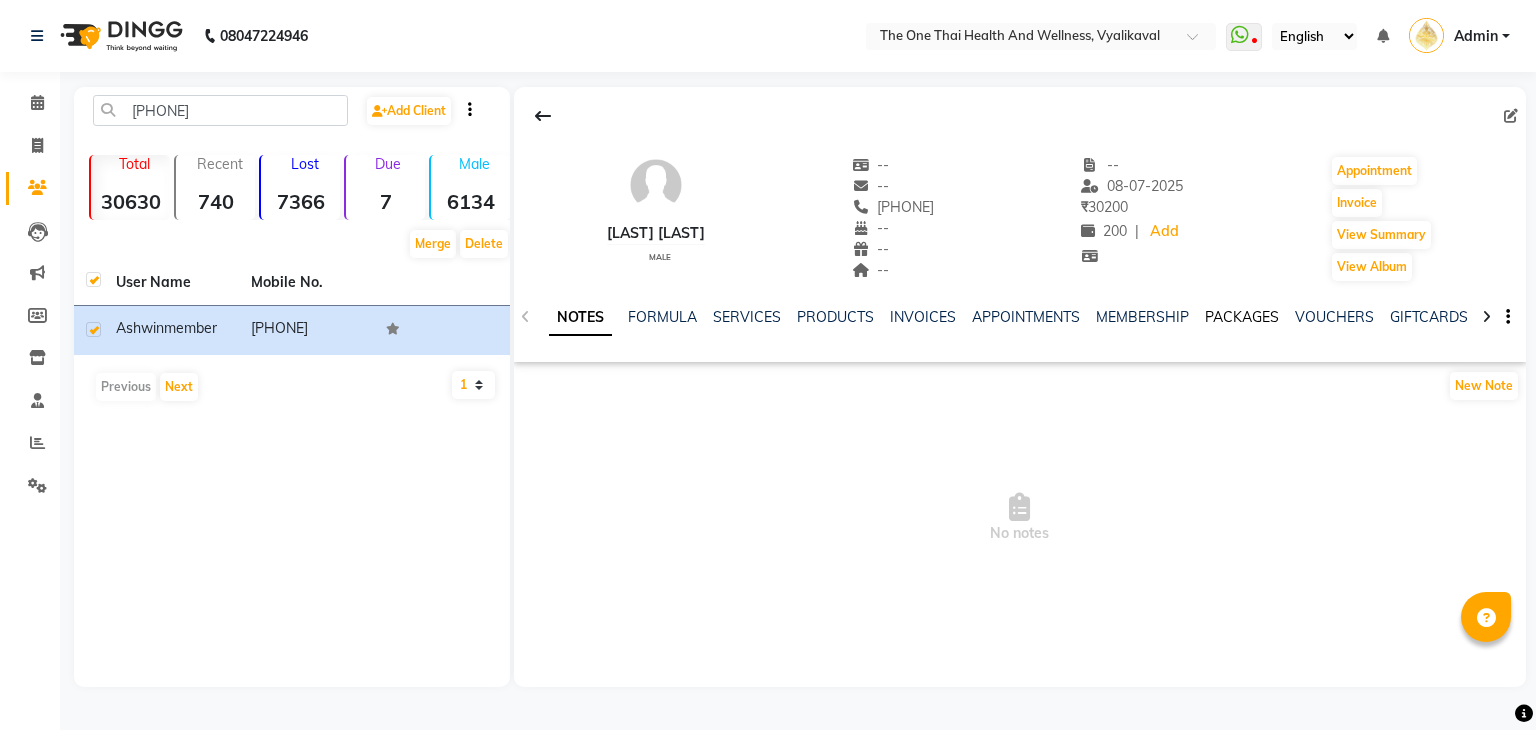 click on "PACKAGES" 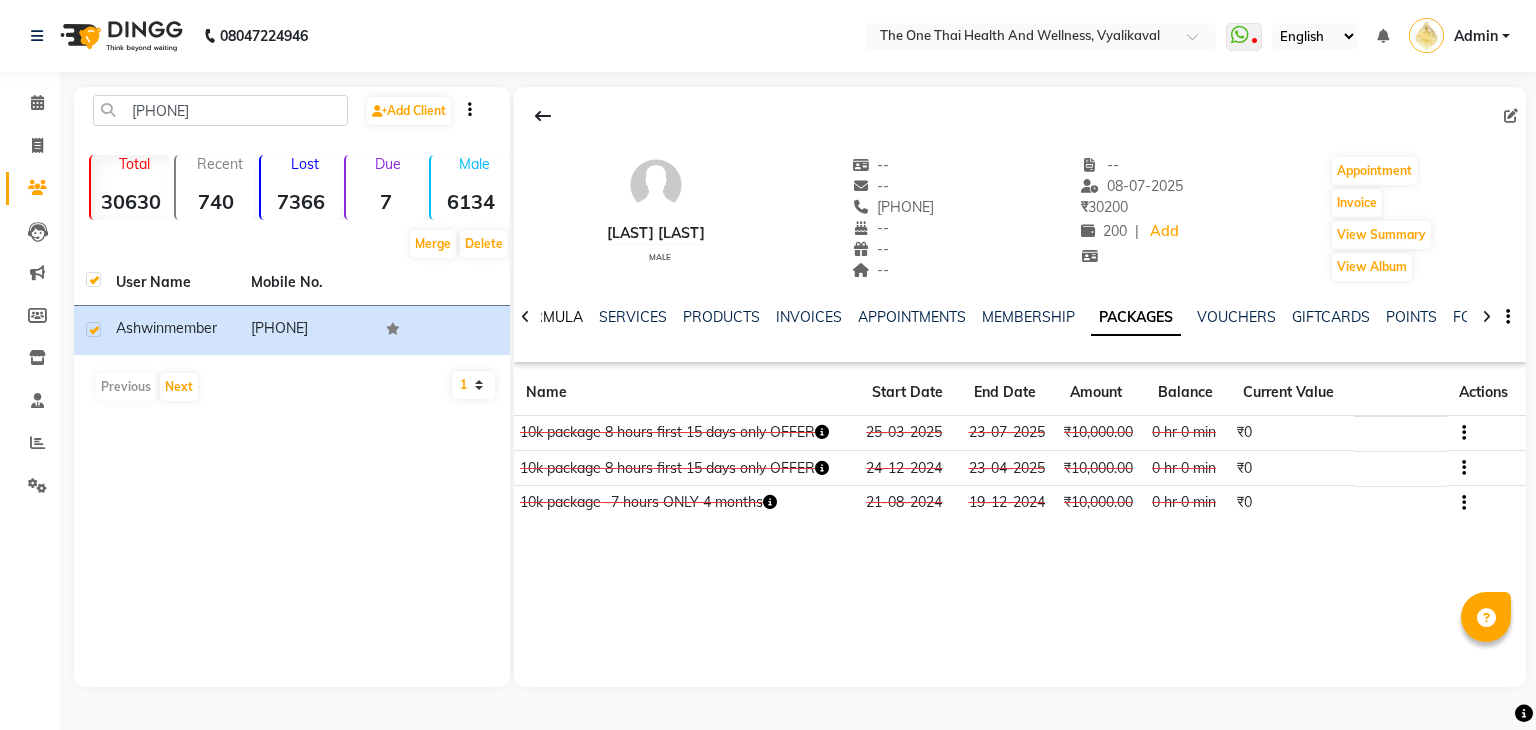 click on "FORMULA" 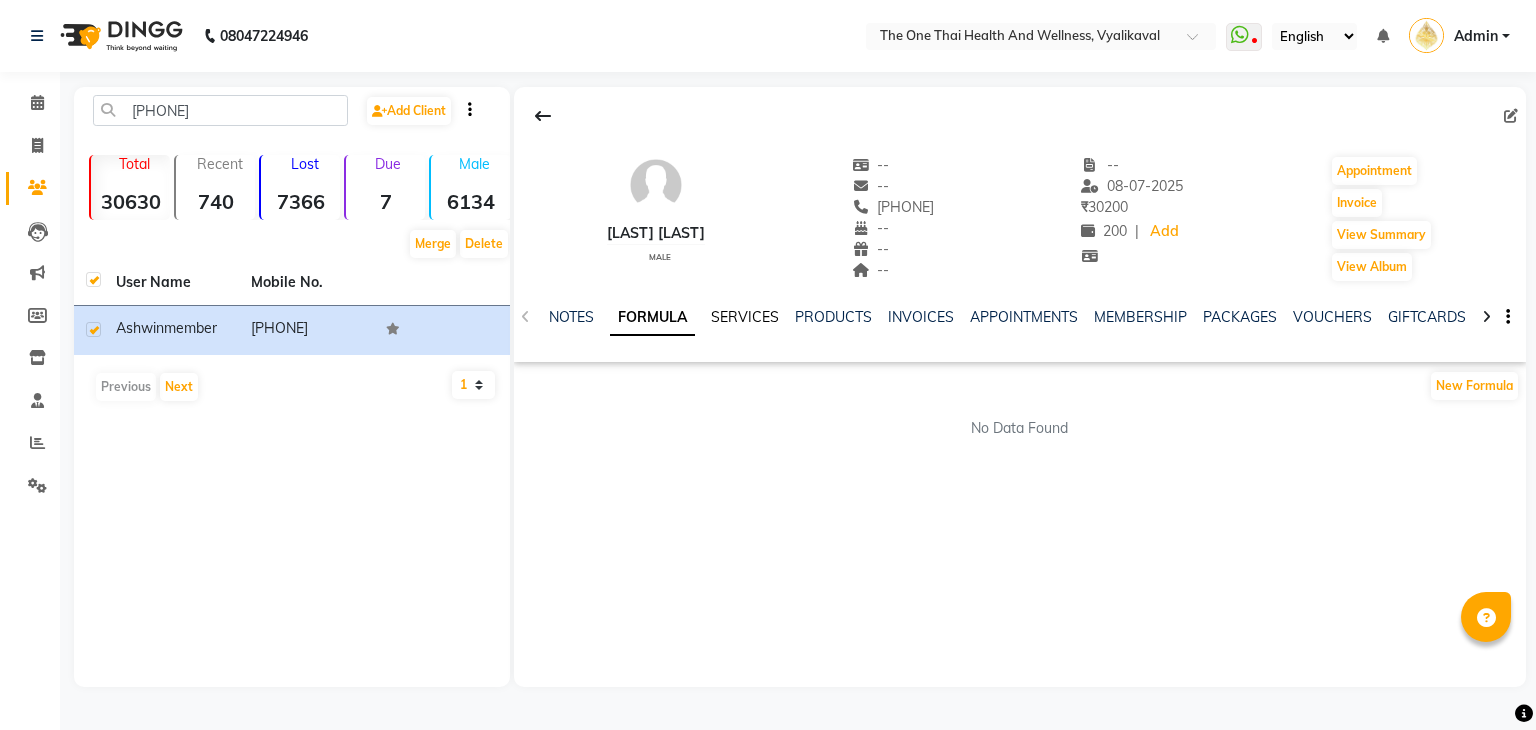 click on "SERVICES" 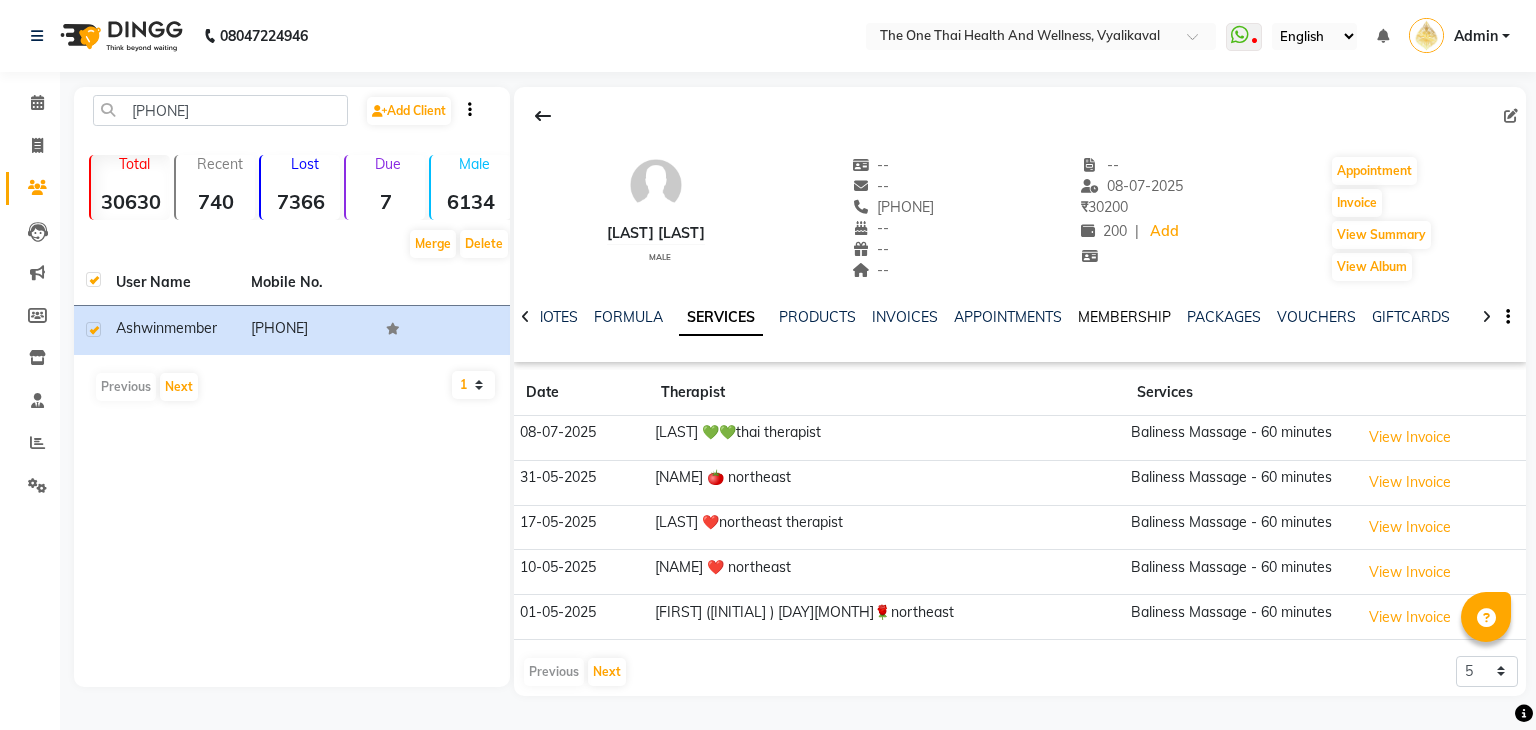 click on "MEMBERSHIP" 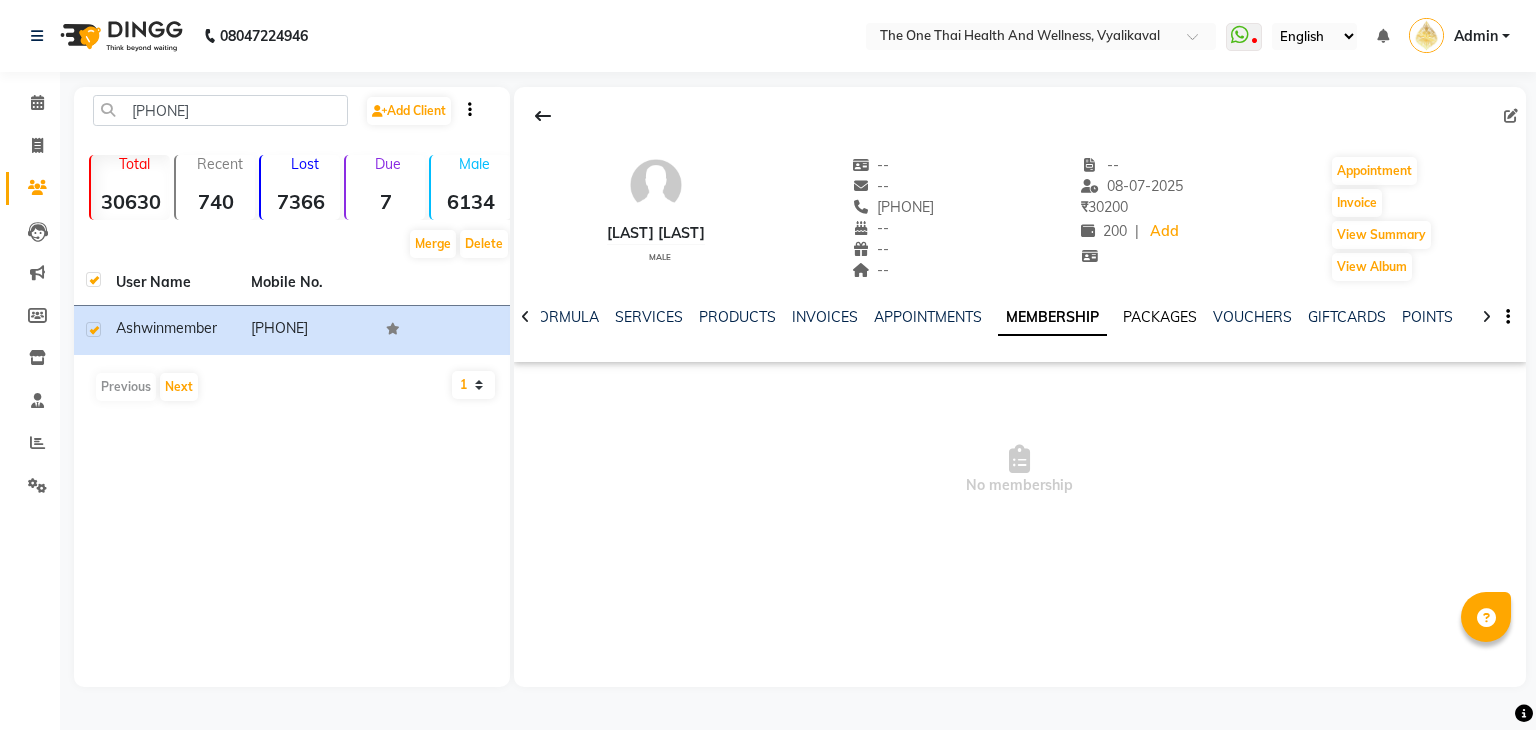 click on "PACKAGES" 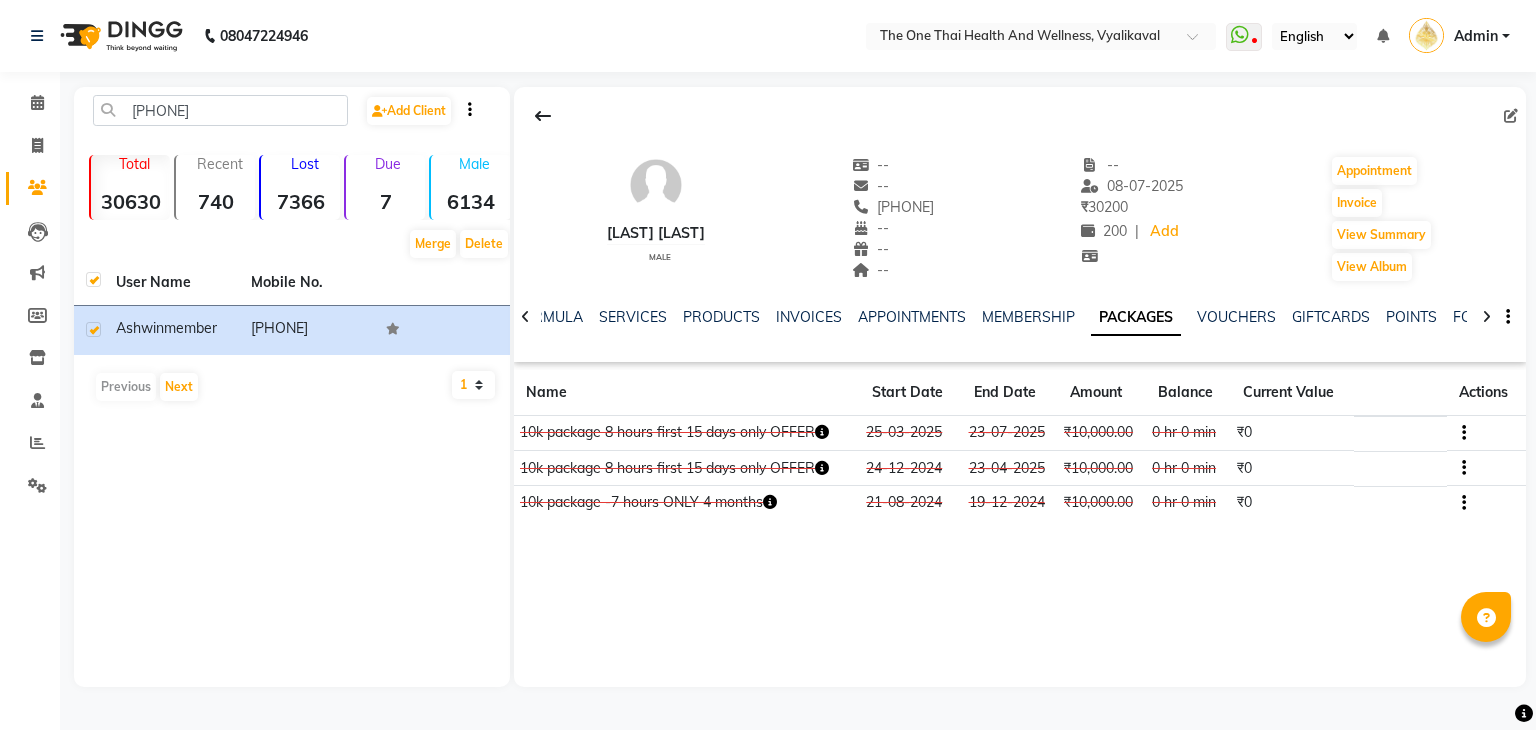 click on "NOTES FORMULA SERVICES PRODUCTS INVOICES APPOINTMENTS MEMBERSHIP PACKAGES VOUCHERS GIFTCARDS POINTS FORMS FAMILY CARDS WALLET" 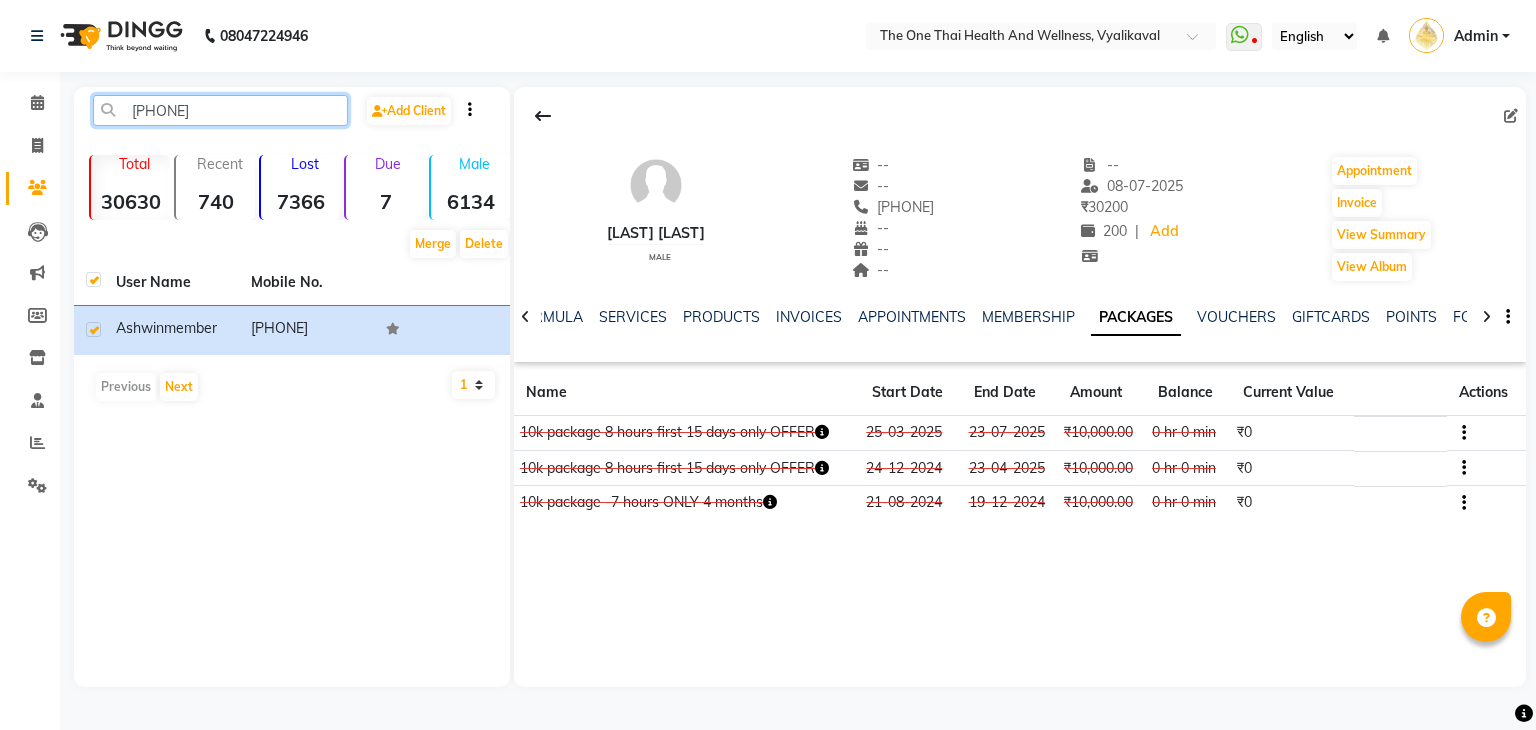 click on "[PHONE]" 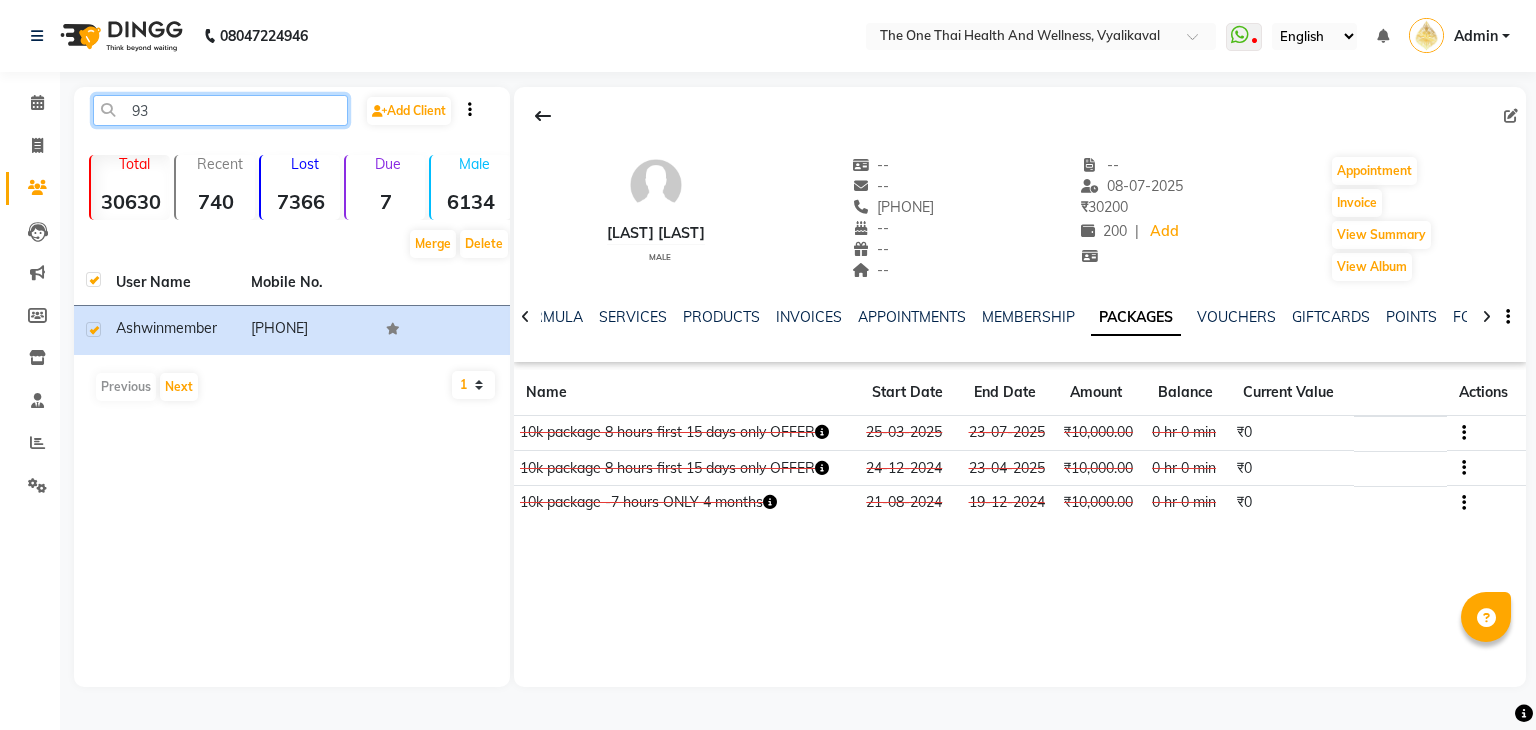type on "9" 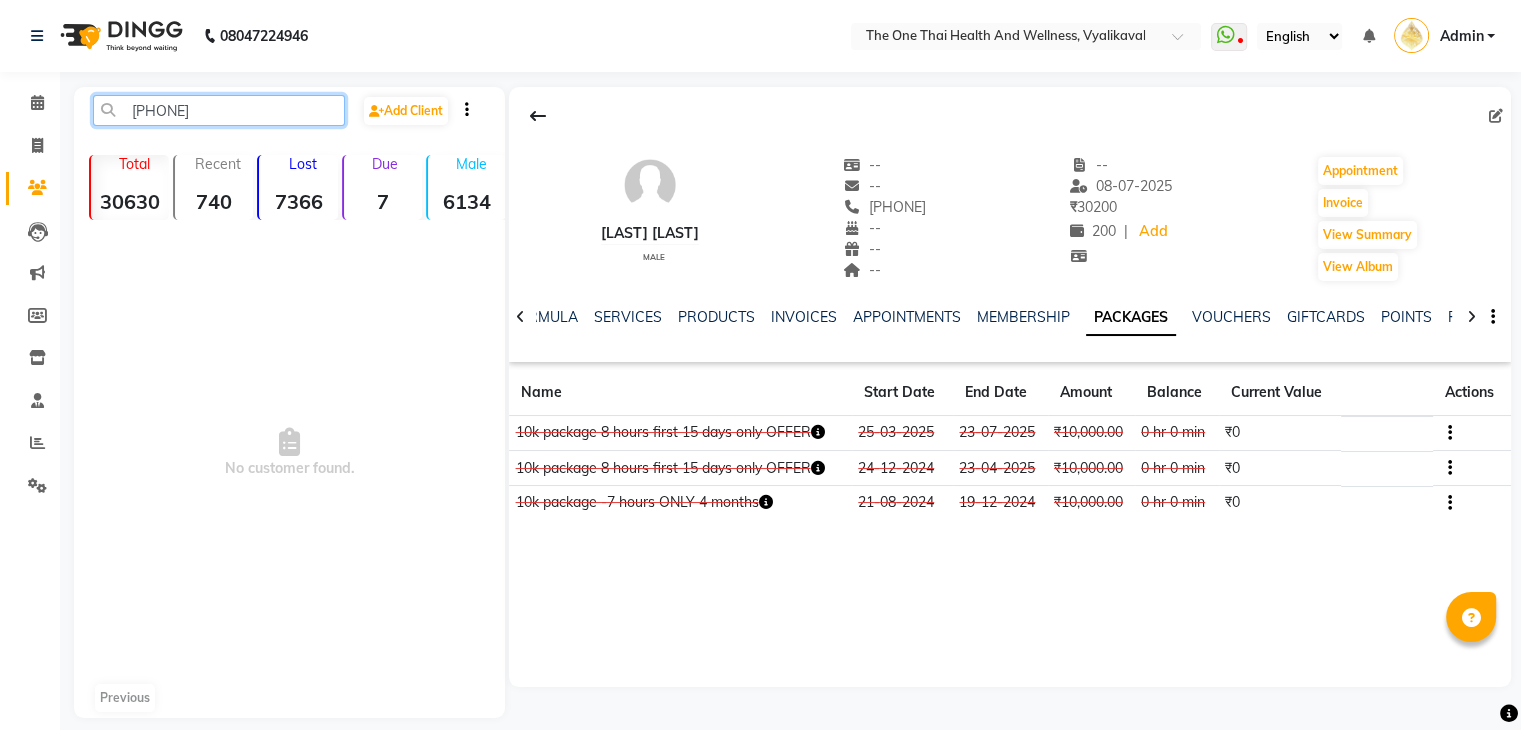 type on "[PHONE]" 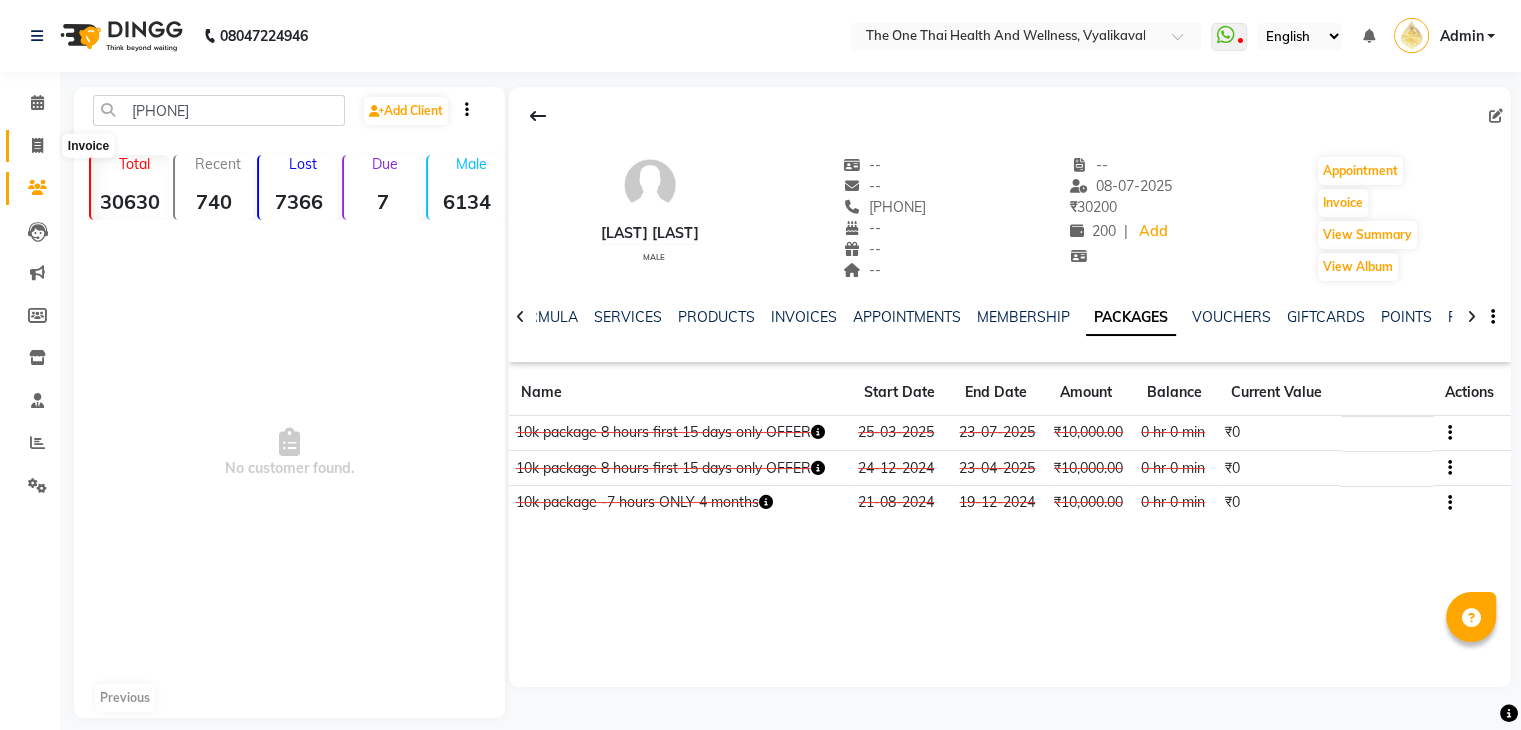 click 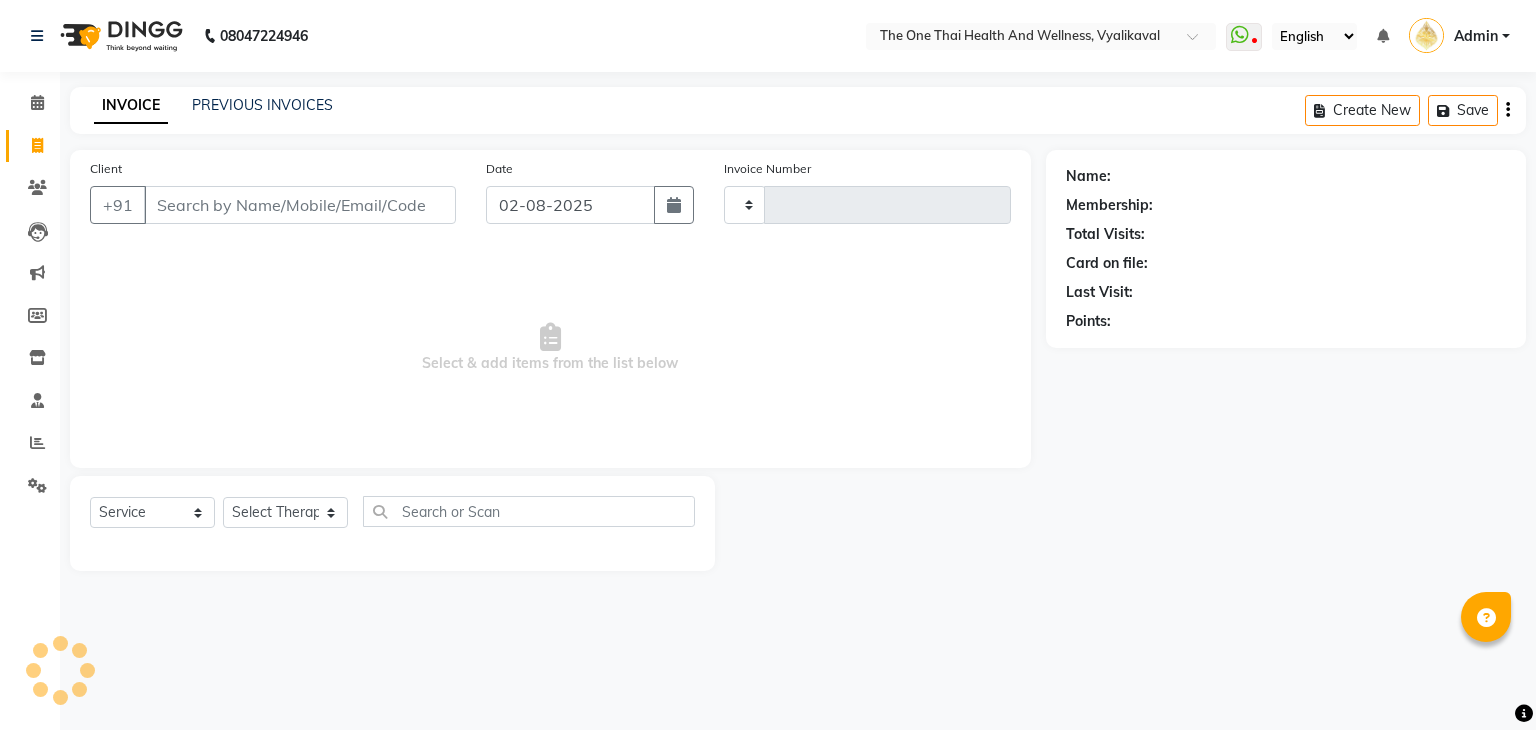 type on "1678" 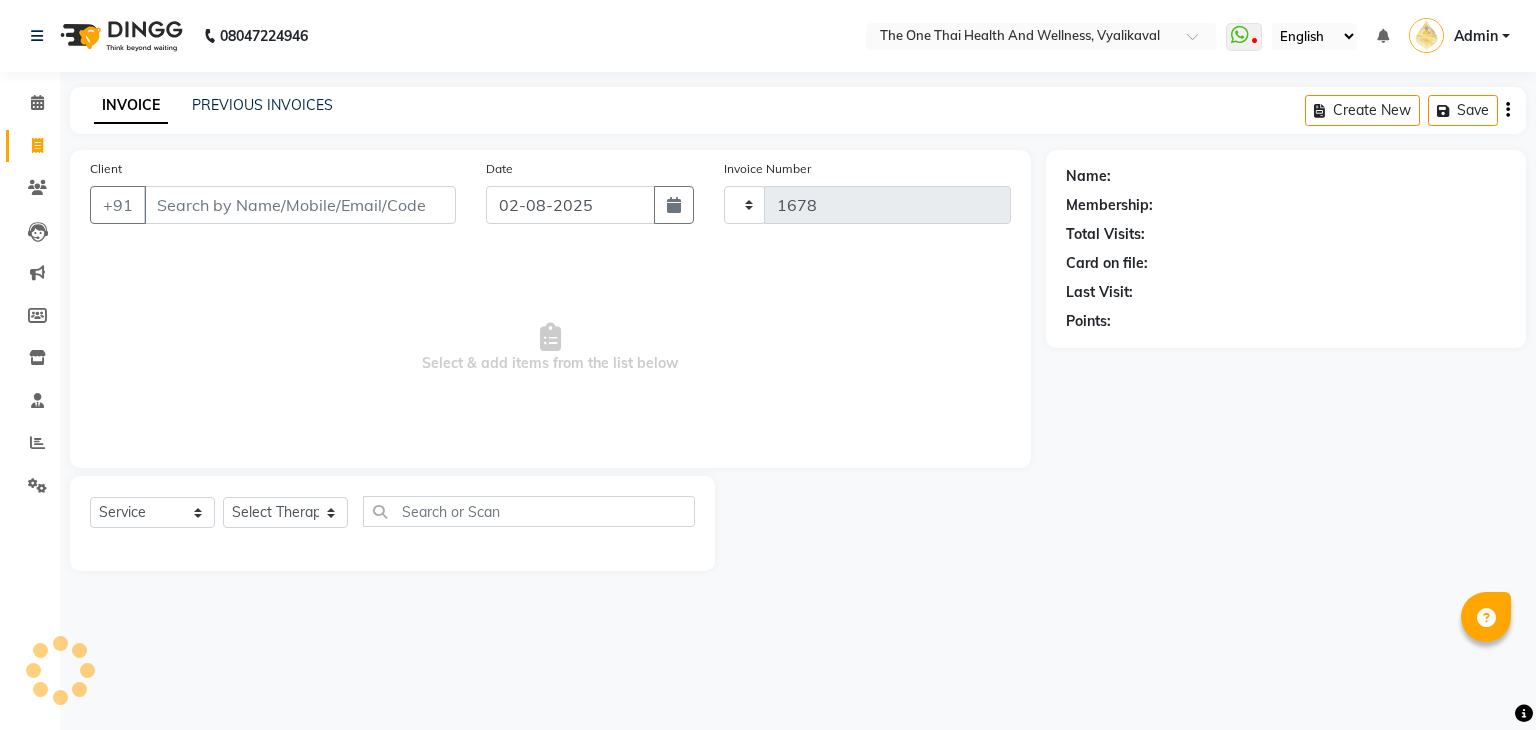 select on "5972" 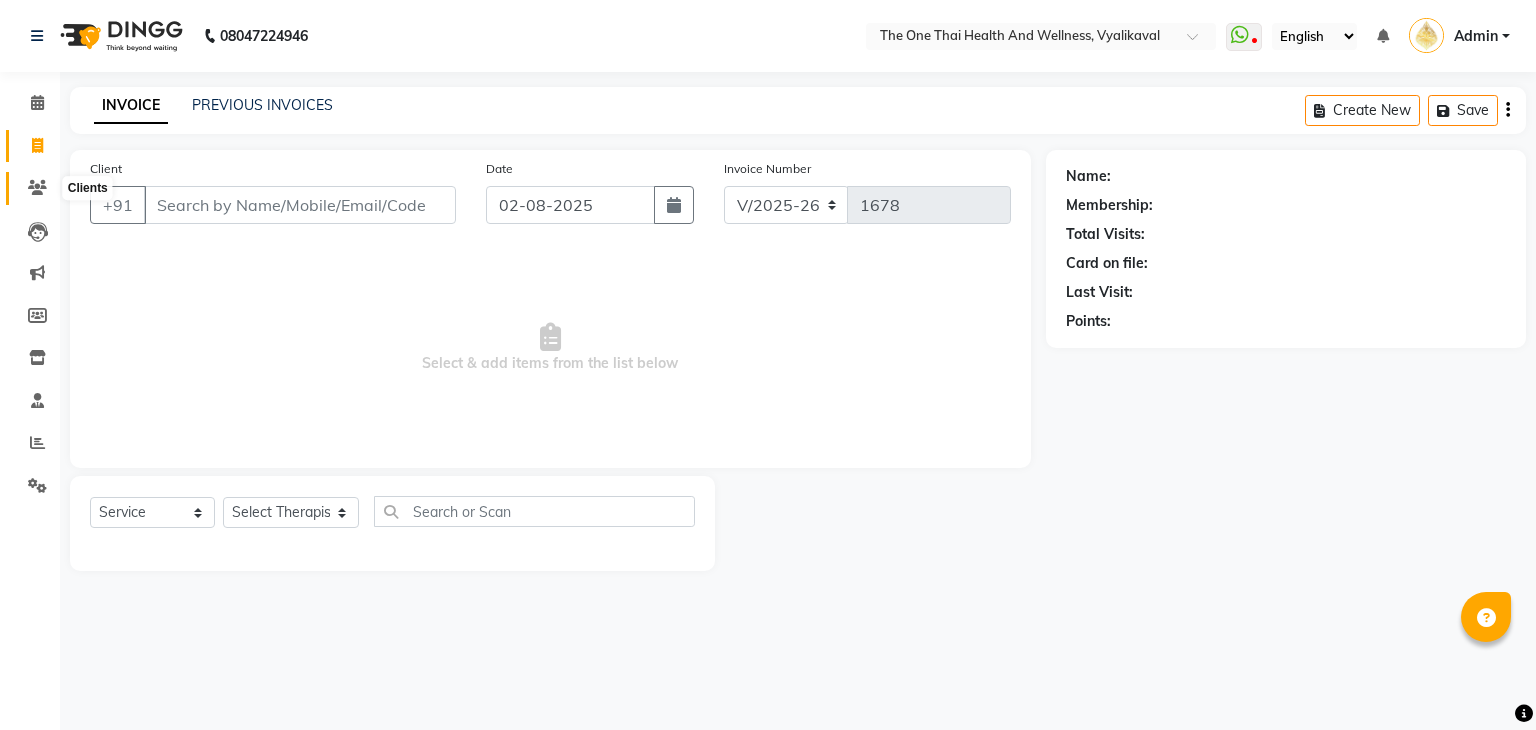 click 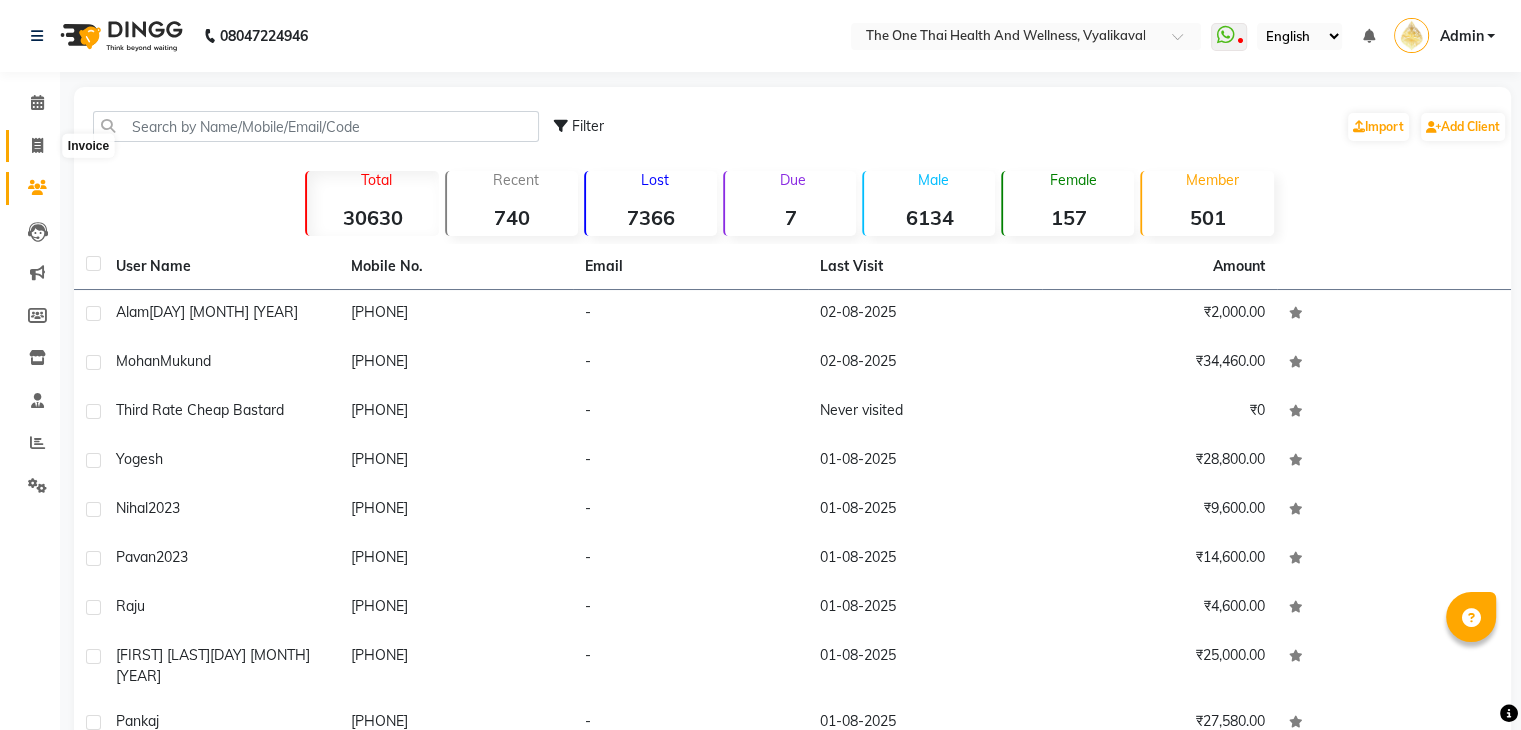 click 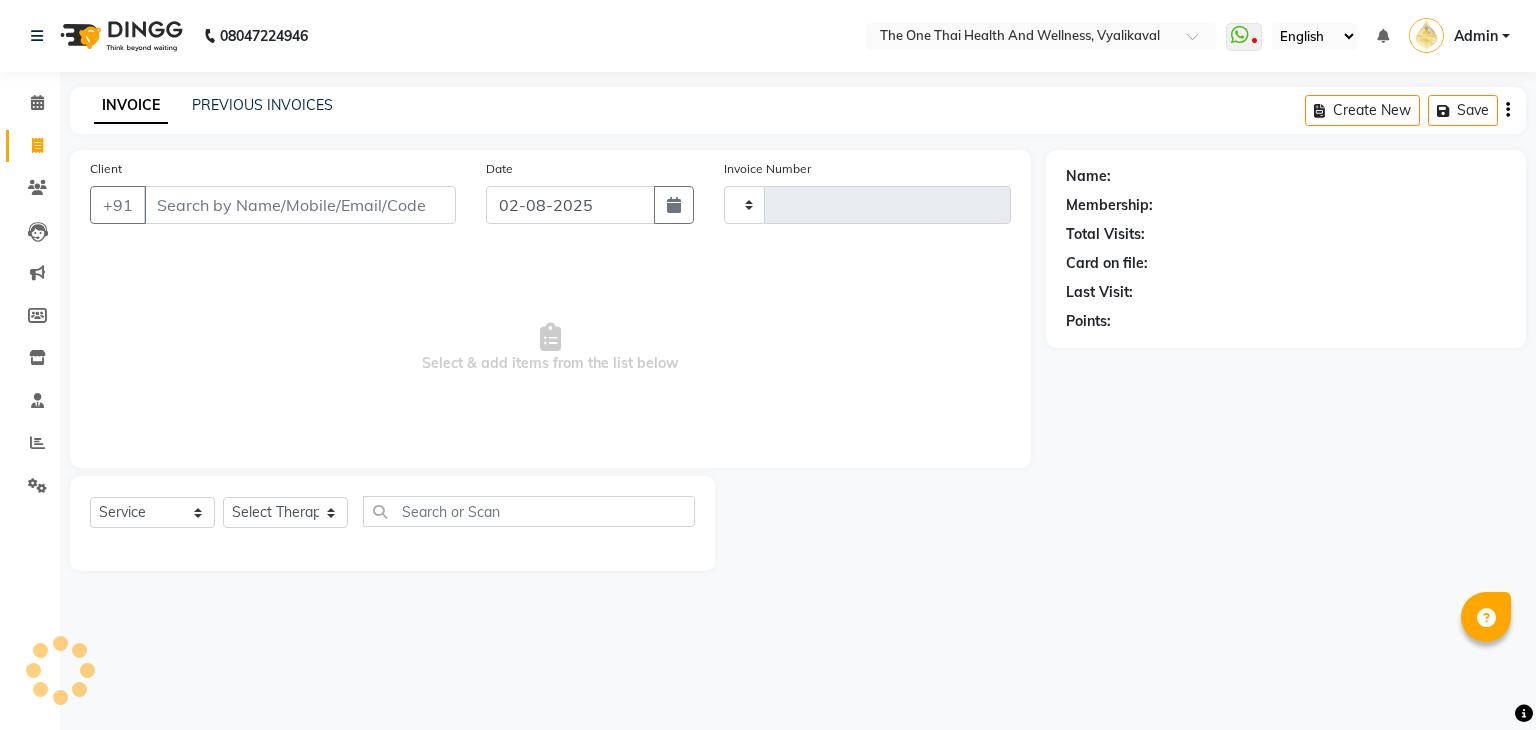 type on "1678" 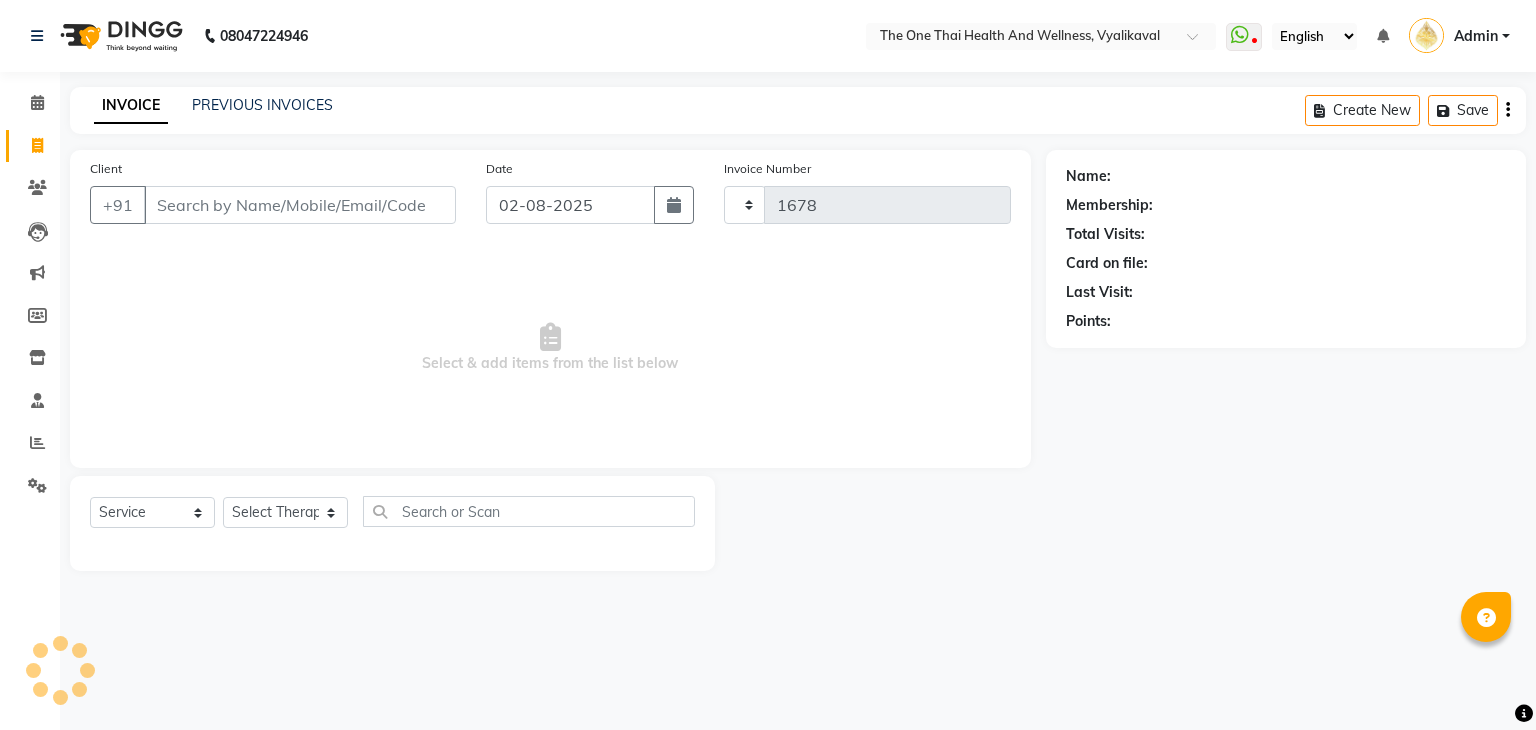 select on "5972" 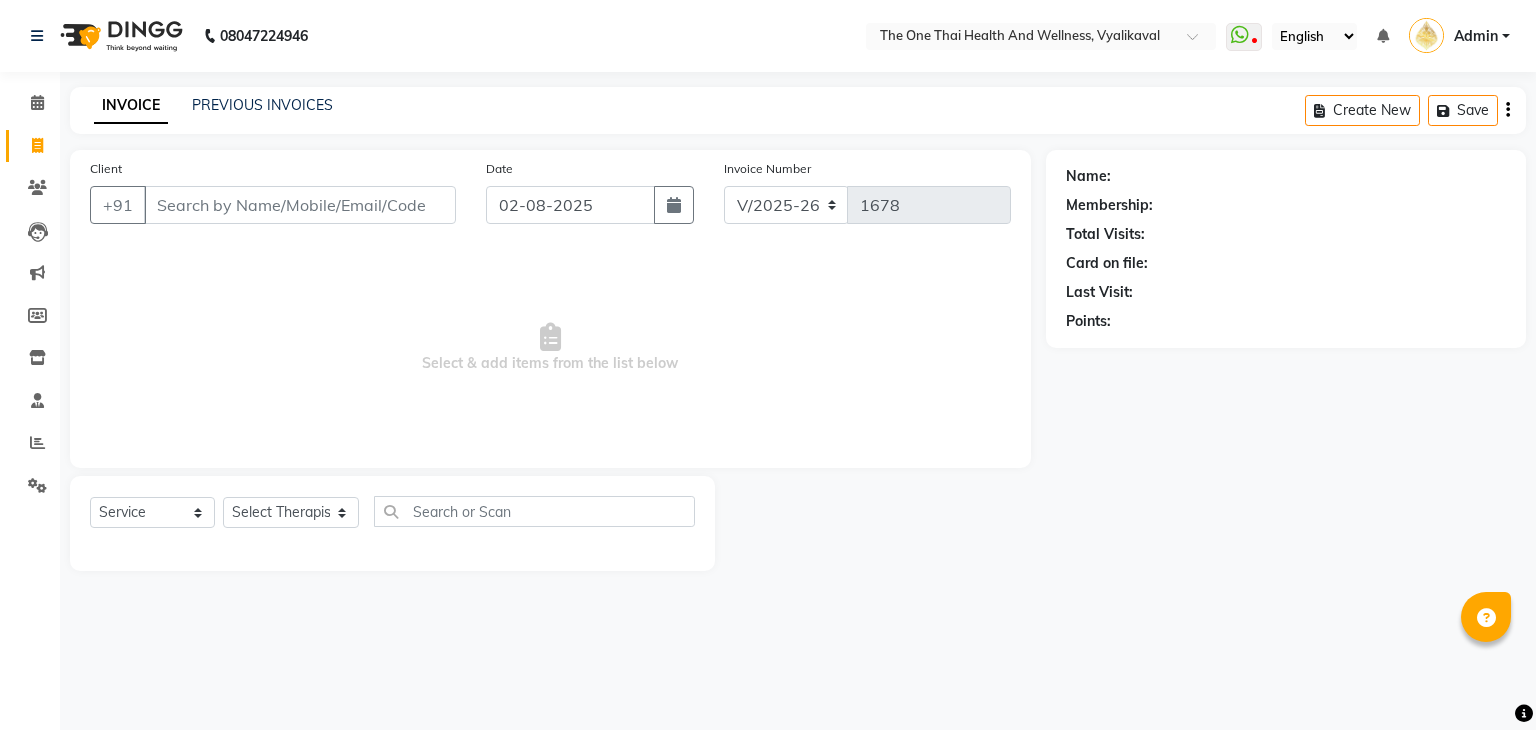 click on "Client" at bounding box center (300, 205) 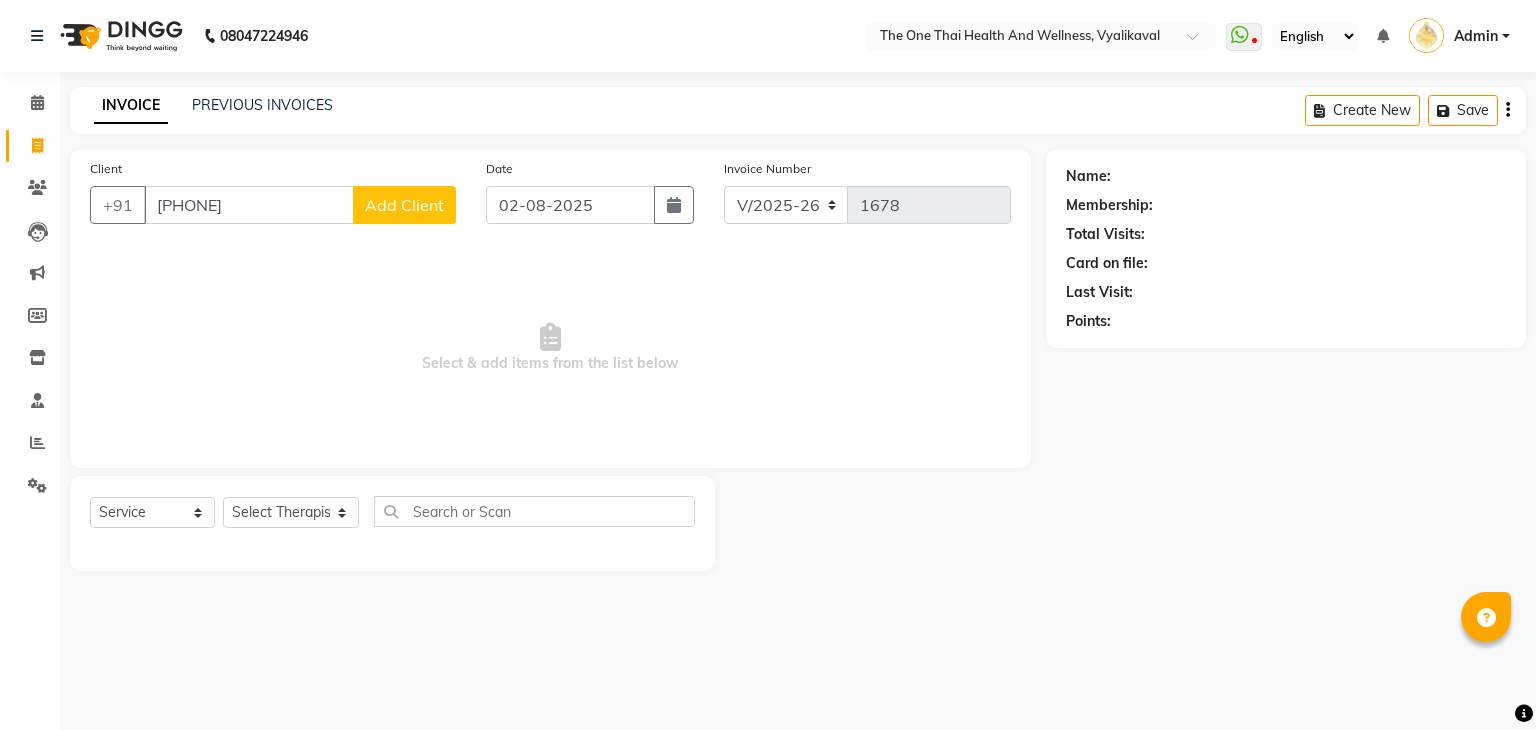 type on "[PHONE]" 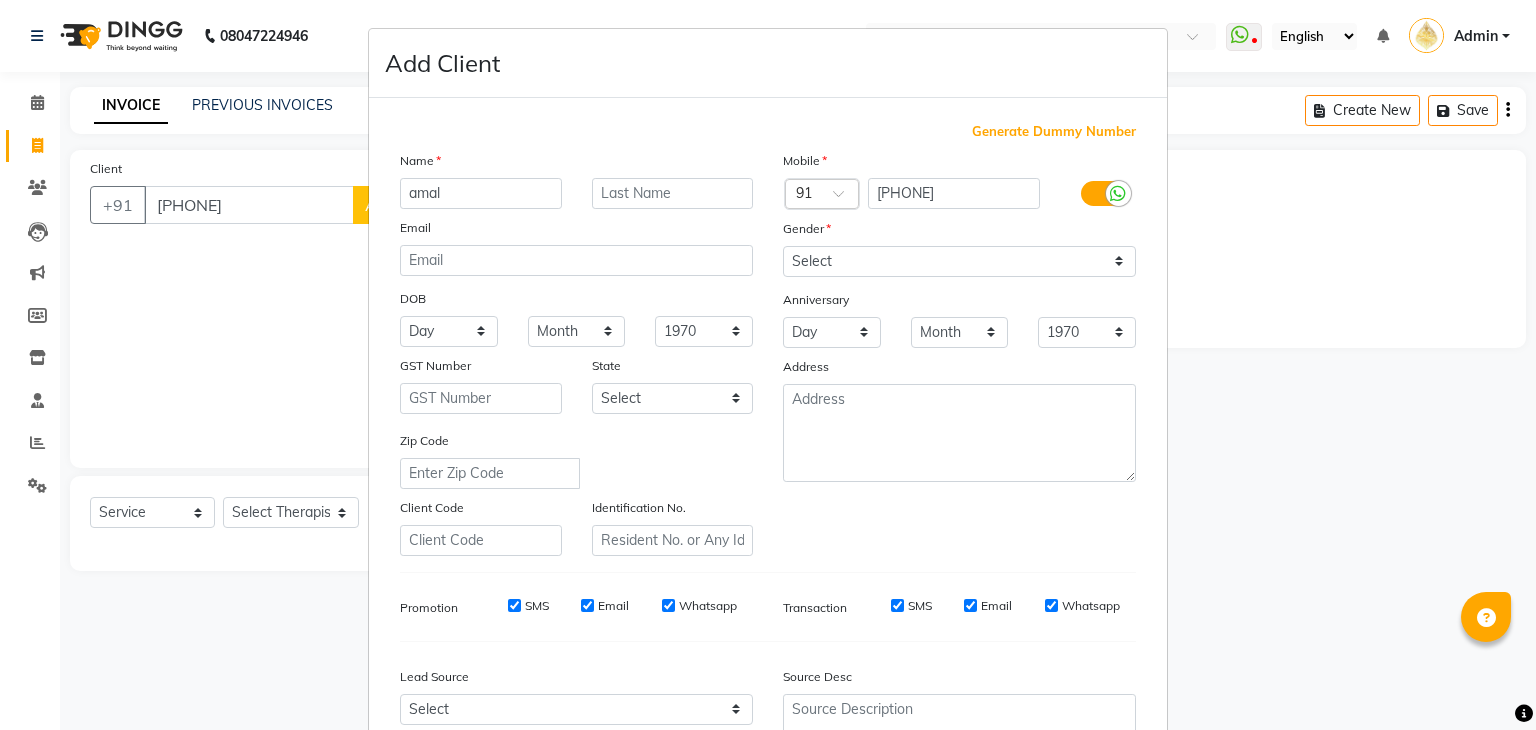 type on "amal" 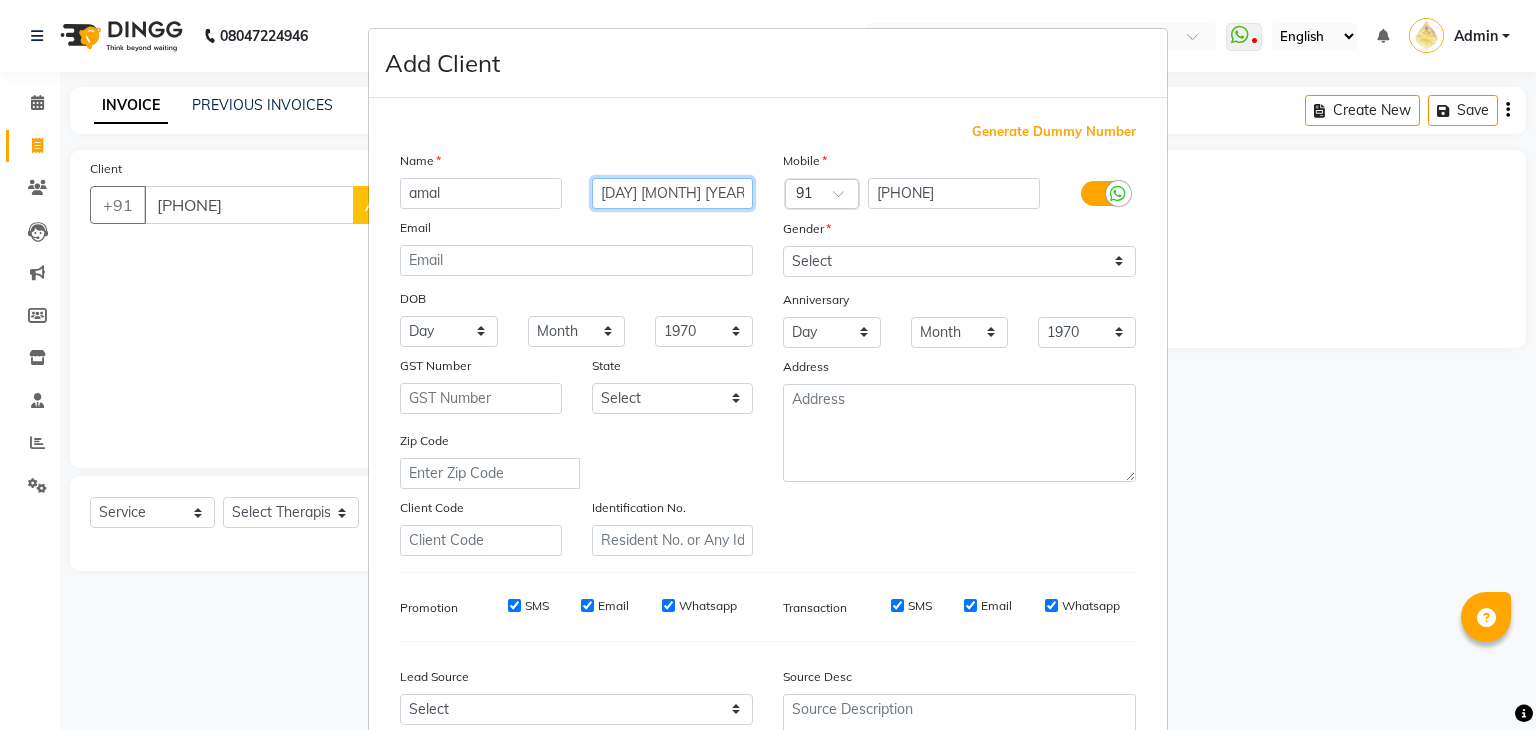 type on "[DAY] [MONTH] [YEAR]" 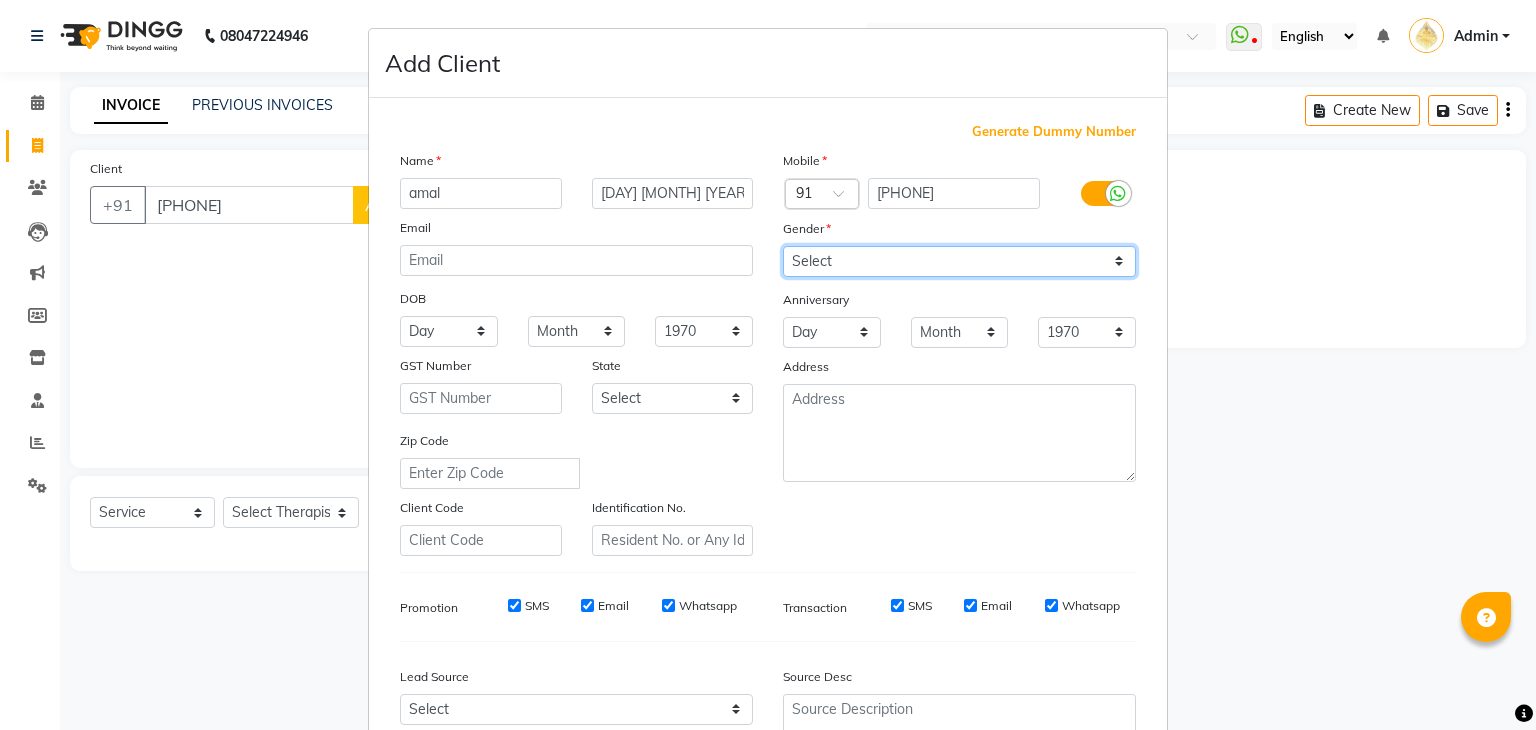 click on "Select Male Female Other Prefer Not To Say" at bounding box center (959, 261) 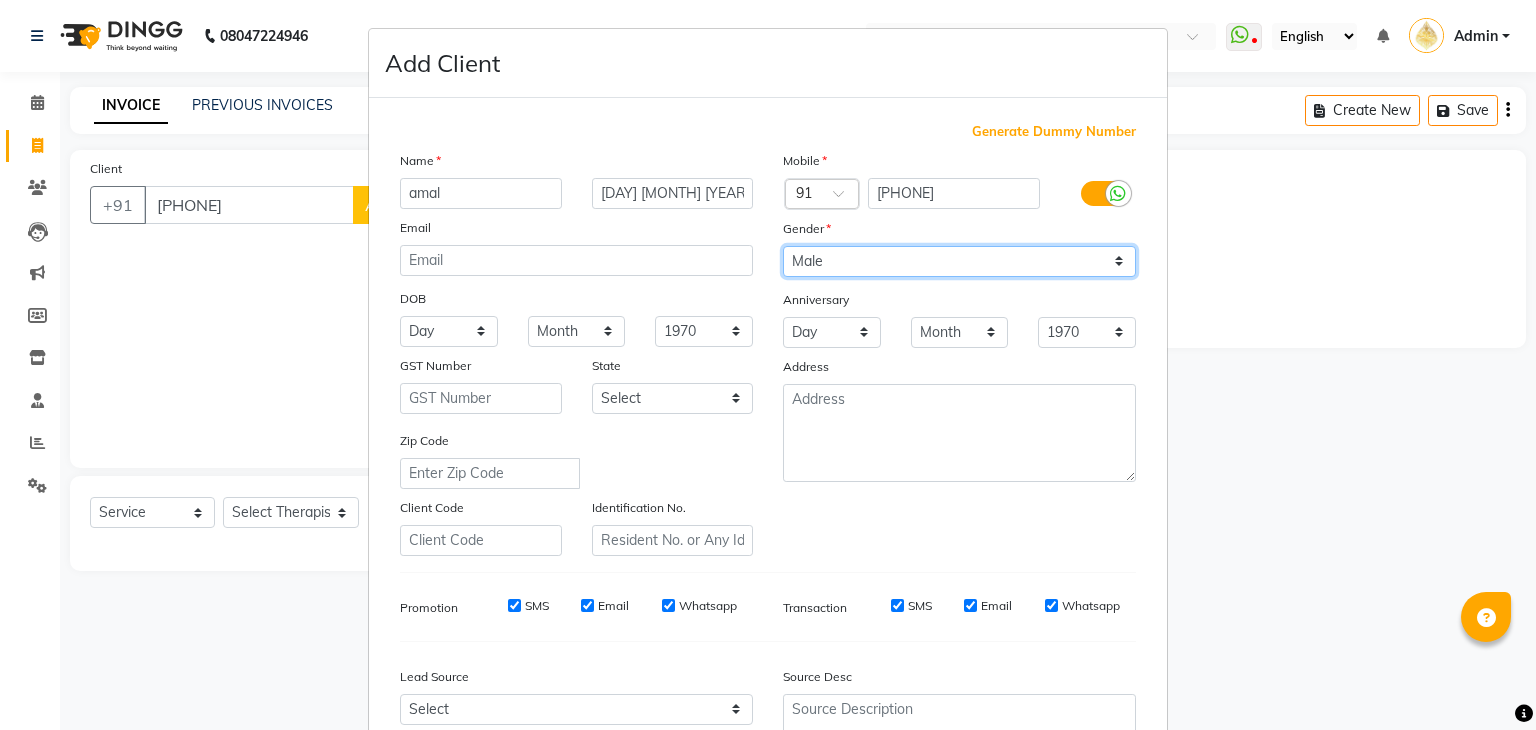click on "Select Male Female Other Prefer Not To Say" at bounding box center (959, 261) 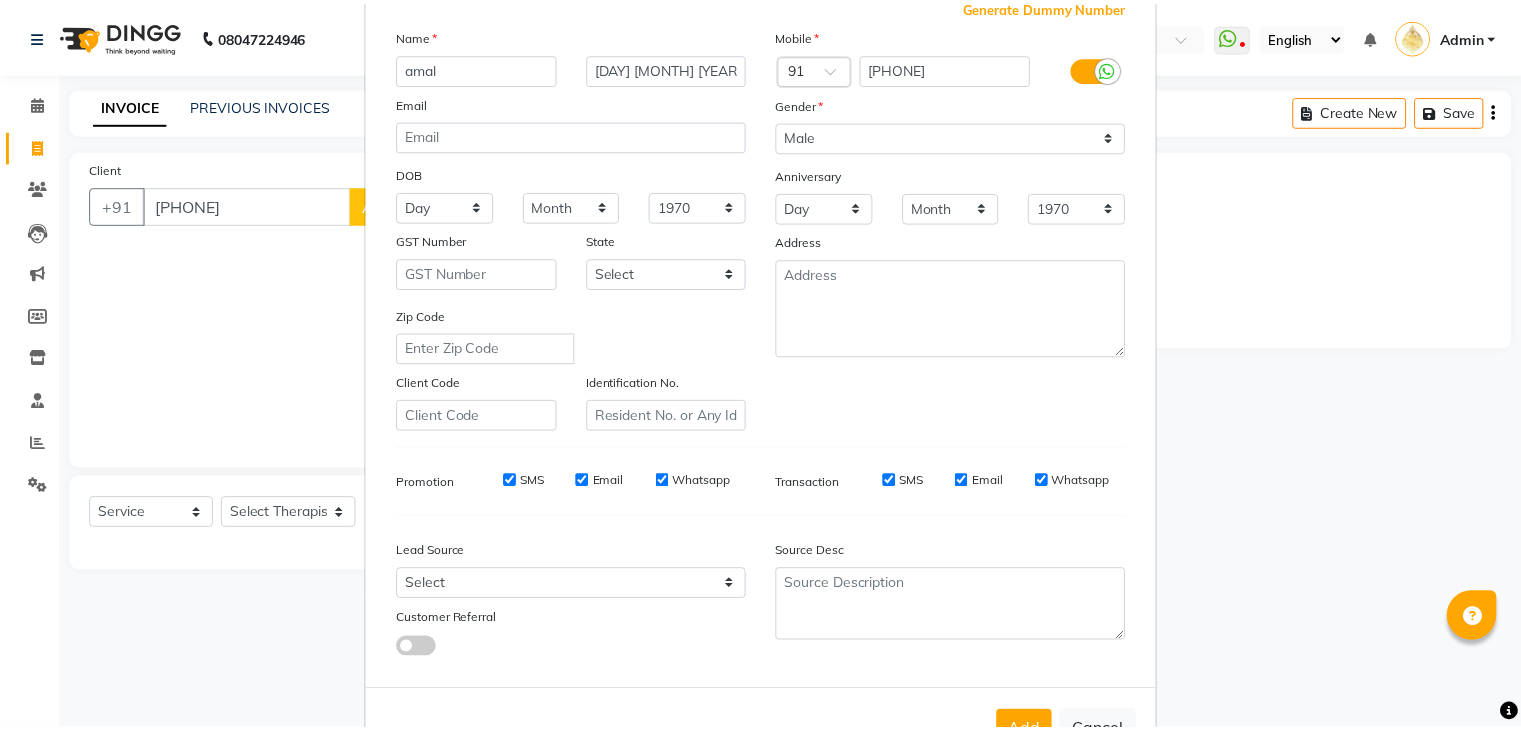 scroll, scrollTop: 131, scrollLeft: 0, axis: vertical 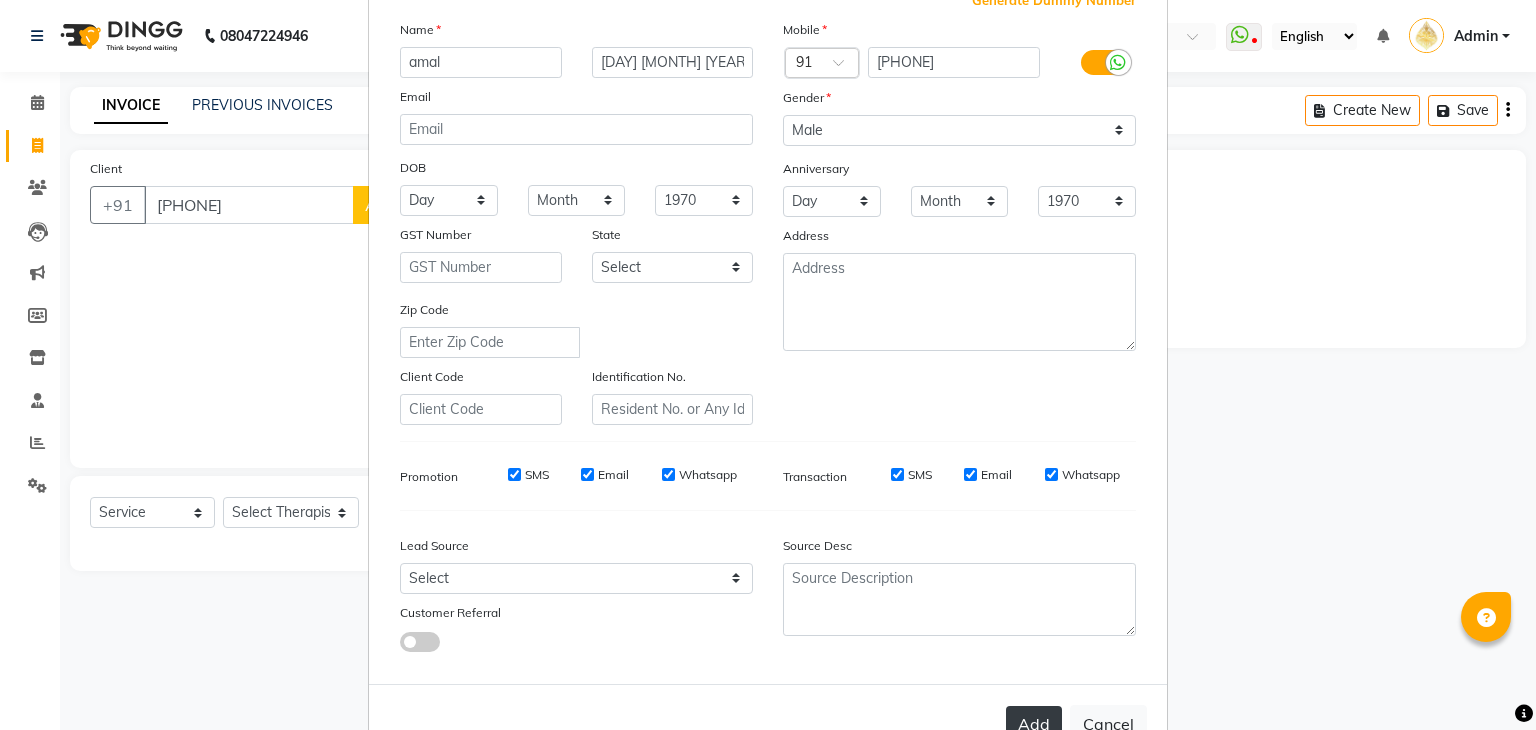 click on "Add" at bounding box center [1034, 724] 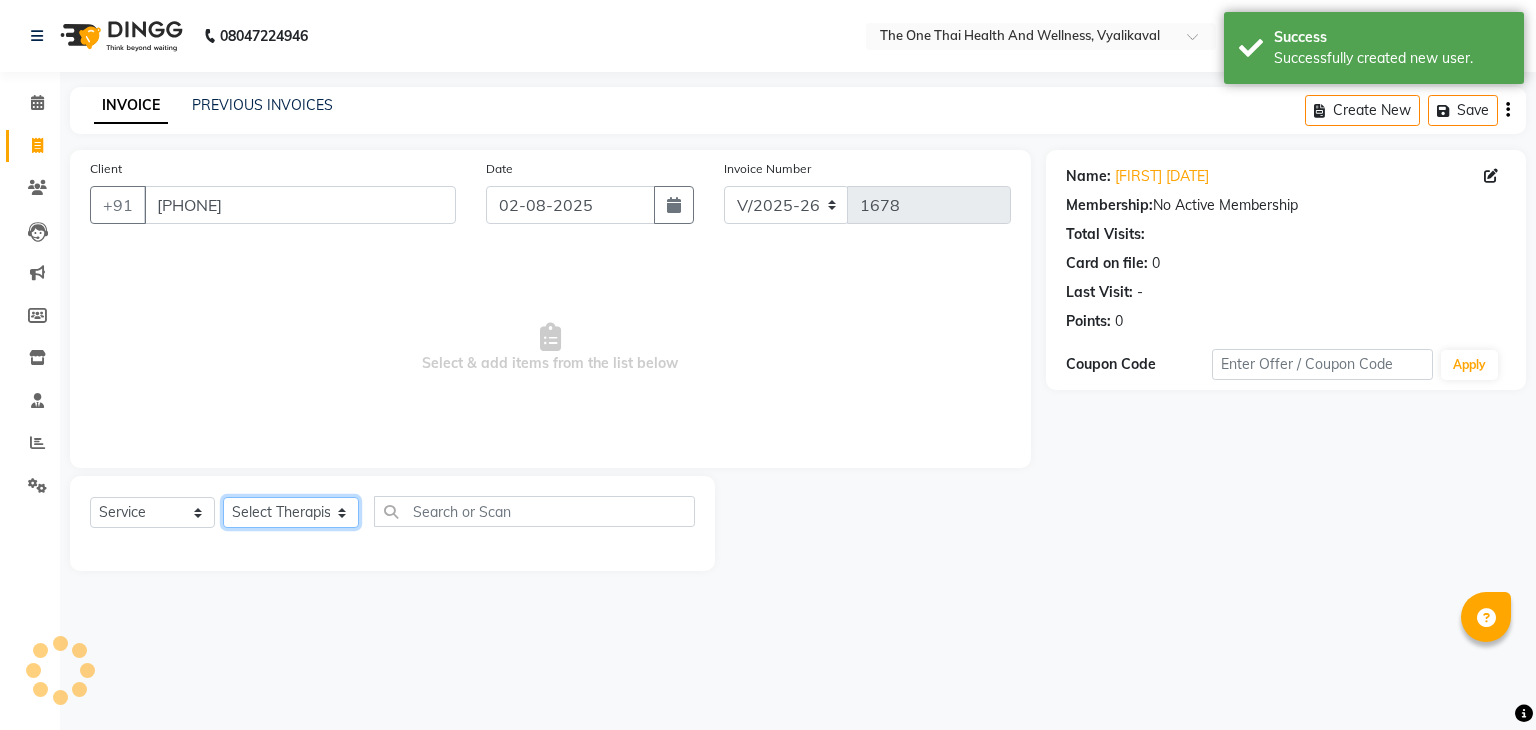 click on "Select Therapist Admin [NAME] 💚🍏thai therapist [NAME] ❤️northeast therapist [NAME] 💚🍅thai therapist [NAME] 🍏💚thai therapist [NAME] 🍏💚thai therapist [NAME] - NE 🔴🔴🔴 [NAME] 🟢 -🇹🇭thai [NAME] [NAME] northeast standby [NAME] thai 🟢therapist [NAME] ( [NAME] )🍏🍏 thai therapist [NAME] [NAME] 💚thai therapist [NAME] 🔴north east [NAME] thai 🪀💚therapist [NAME] ( [NAME] ) 🍏🍏thai therapist [NAME] 🍏💚thai therapist [NAME] 🧡thai therapist [NAME] 🍅north east therapist [NAME] [NAME] ❤️northeast therapist ❤️ [NAME] 💚💚thai therapist [NAME] second login" 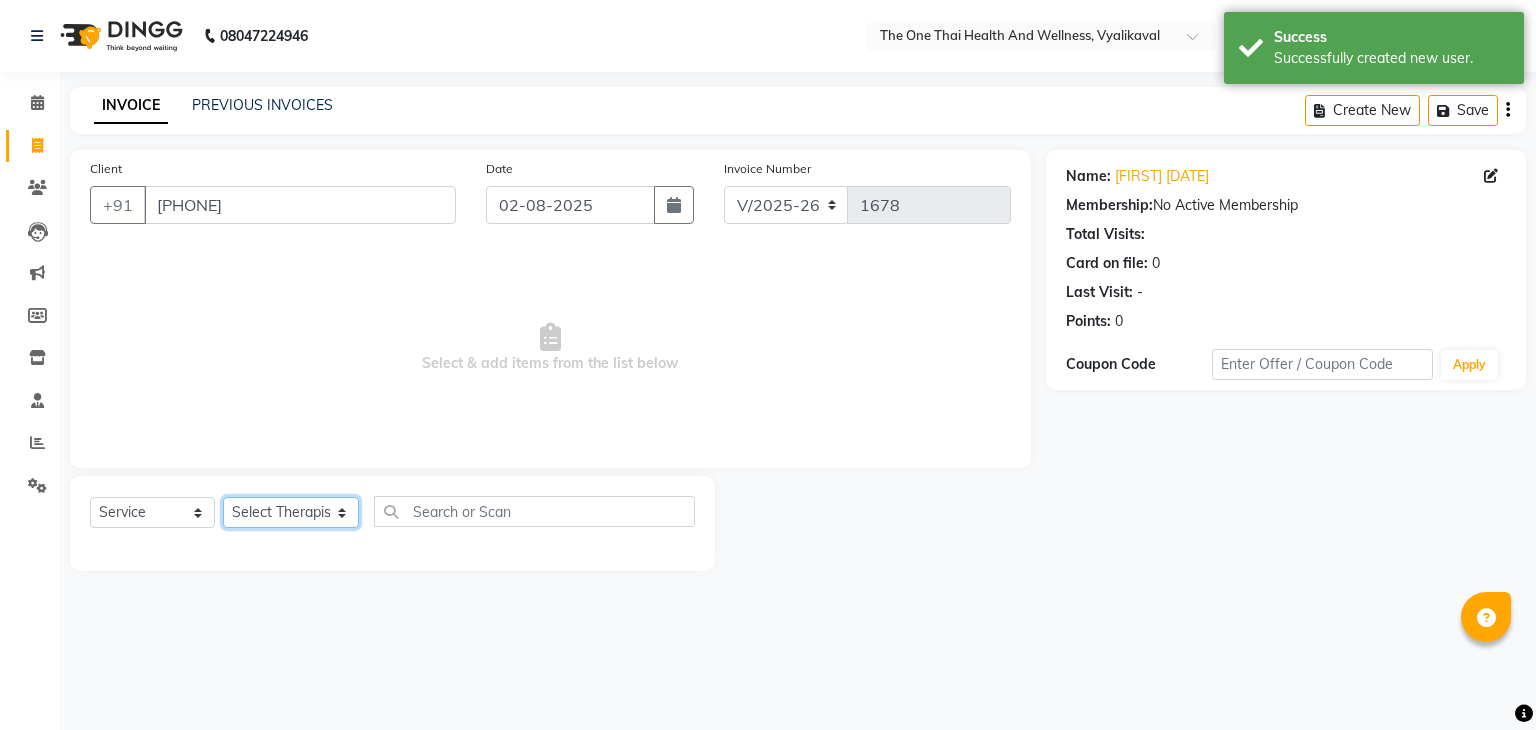 select on "82979" 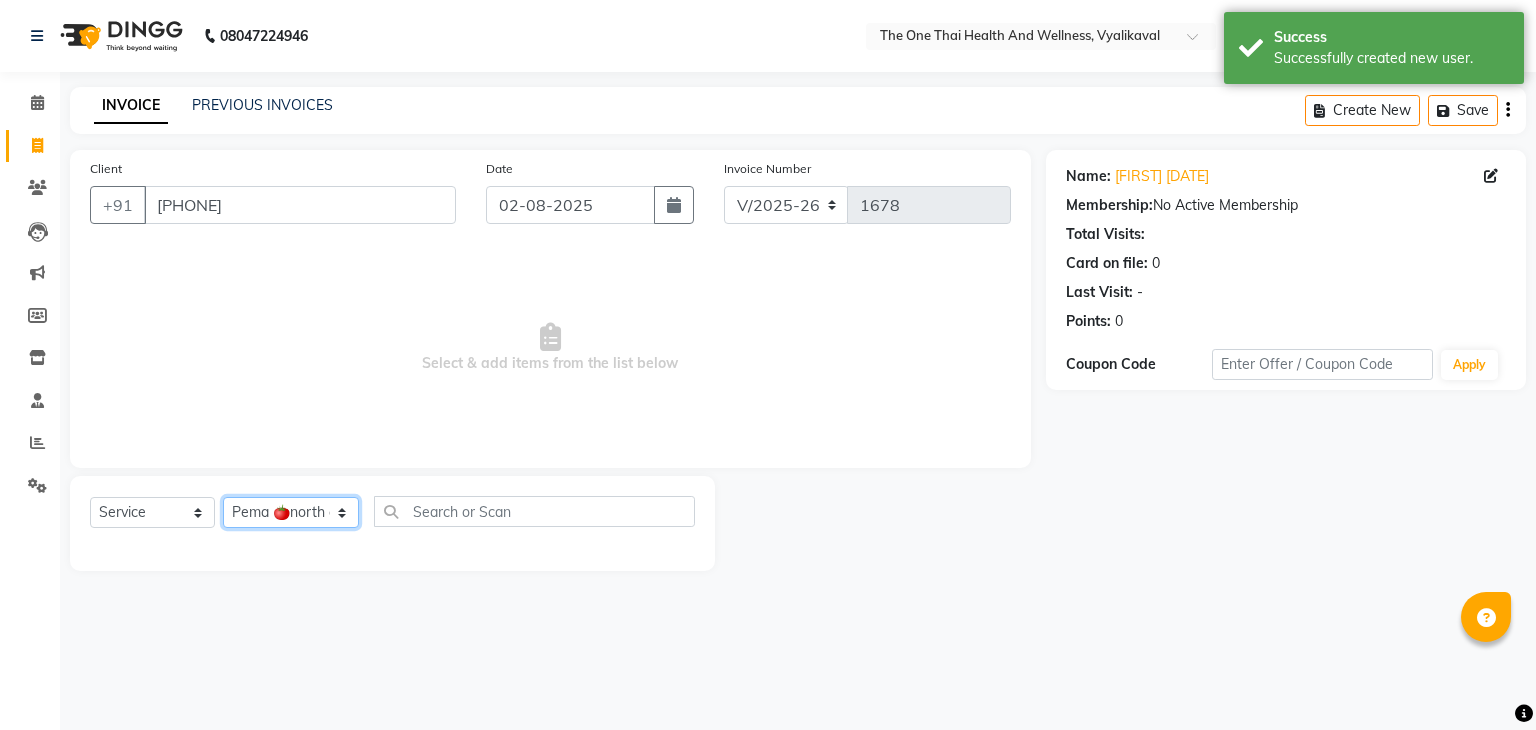 click on "Select Therapist Admin [NAME] 💚🍏thai therapist [NAME] ❤️northeast therapist [NAME] 💚🍅thai therapist [NAME] 🍏💚thai therapist [NAME] 🍏💚thai therapist [NAME] - NE 🔴🔴🔴 [NAME] 🟢 -🇹🇭thai [NAME] [NAME] northeast standby [NAME] thai 🟢therapist [NAME] ( [NAME] )🍏🍏 thai therapist [NAME] [NAME] 💚thai therapist [NAME] 🔴north east [NAME] thai 🪀💚therapist [NAME] ( [NAME] ) 🍏🍏thai therapist [NAME] 🍏💚thai therapist [NAME] 🧡thai therapist [NAME] 🍅north east therapist [NAME] [NAME] ❤️northeast therapist ❤️ [NAME] 💚💚thai therapist [NAME] second login" 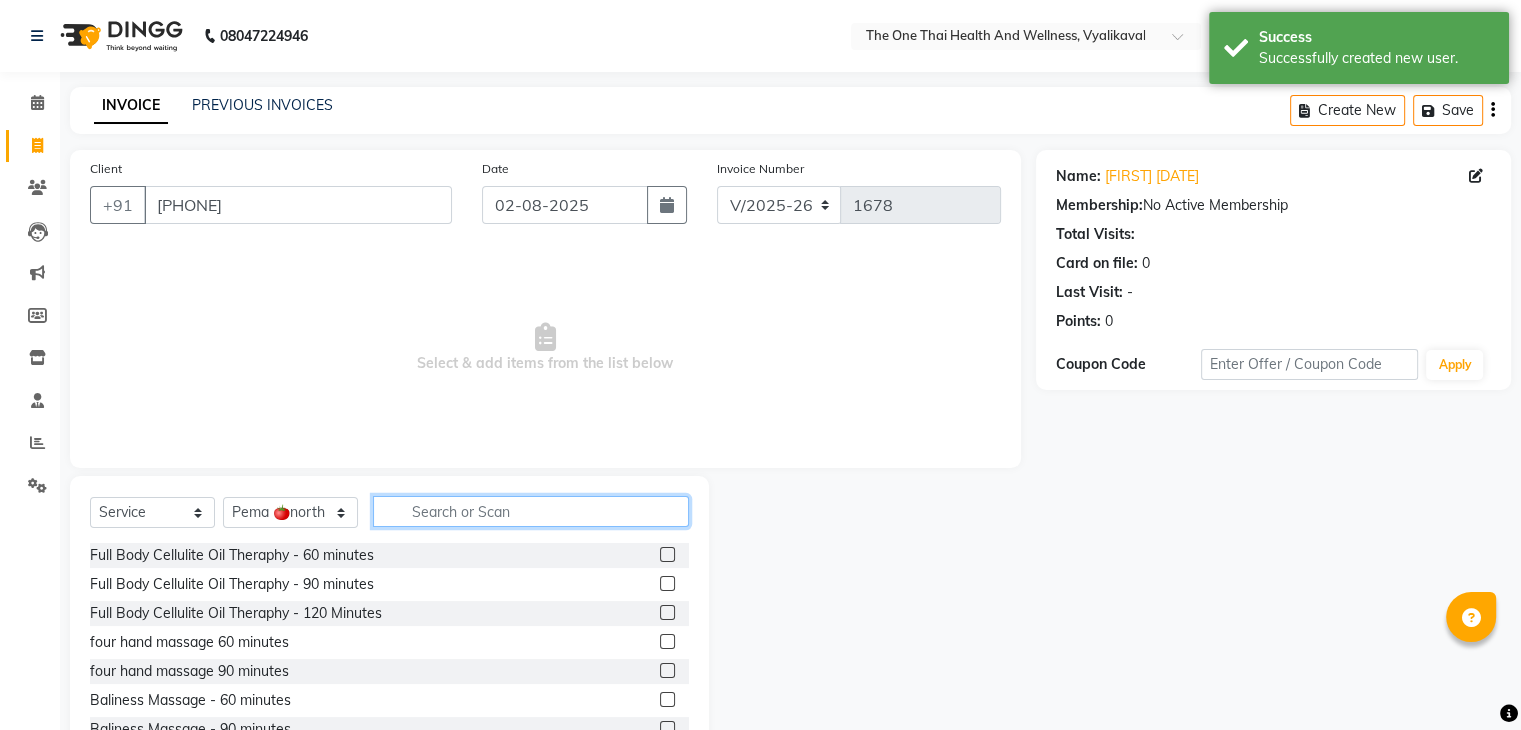 click 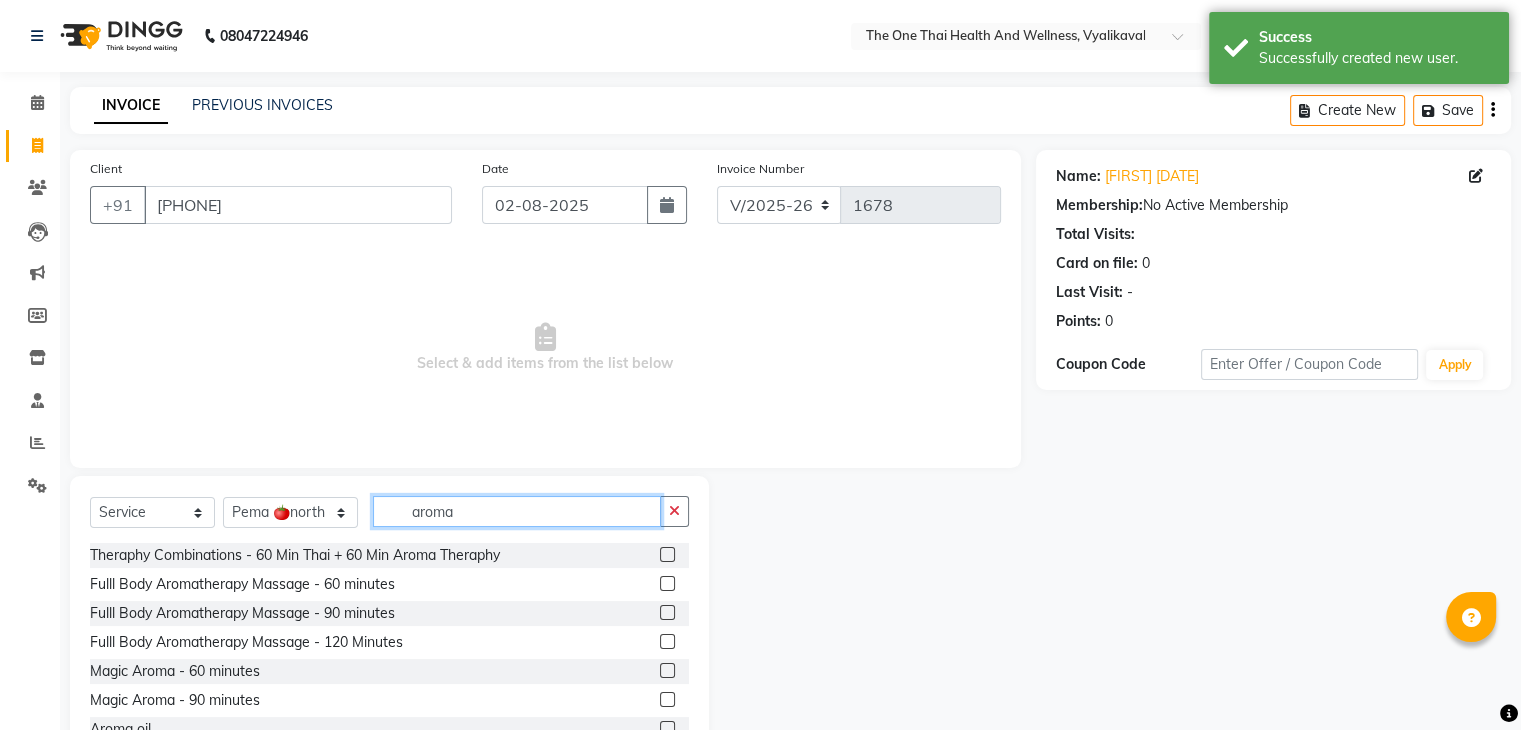 type on "aroma" 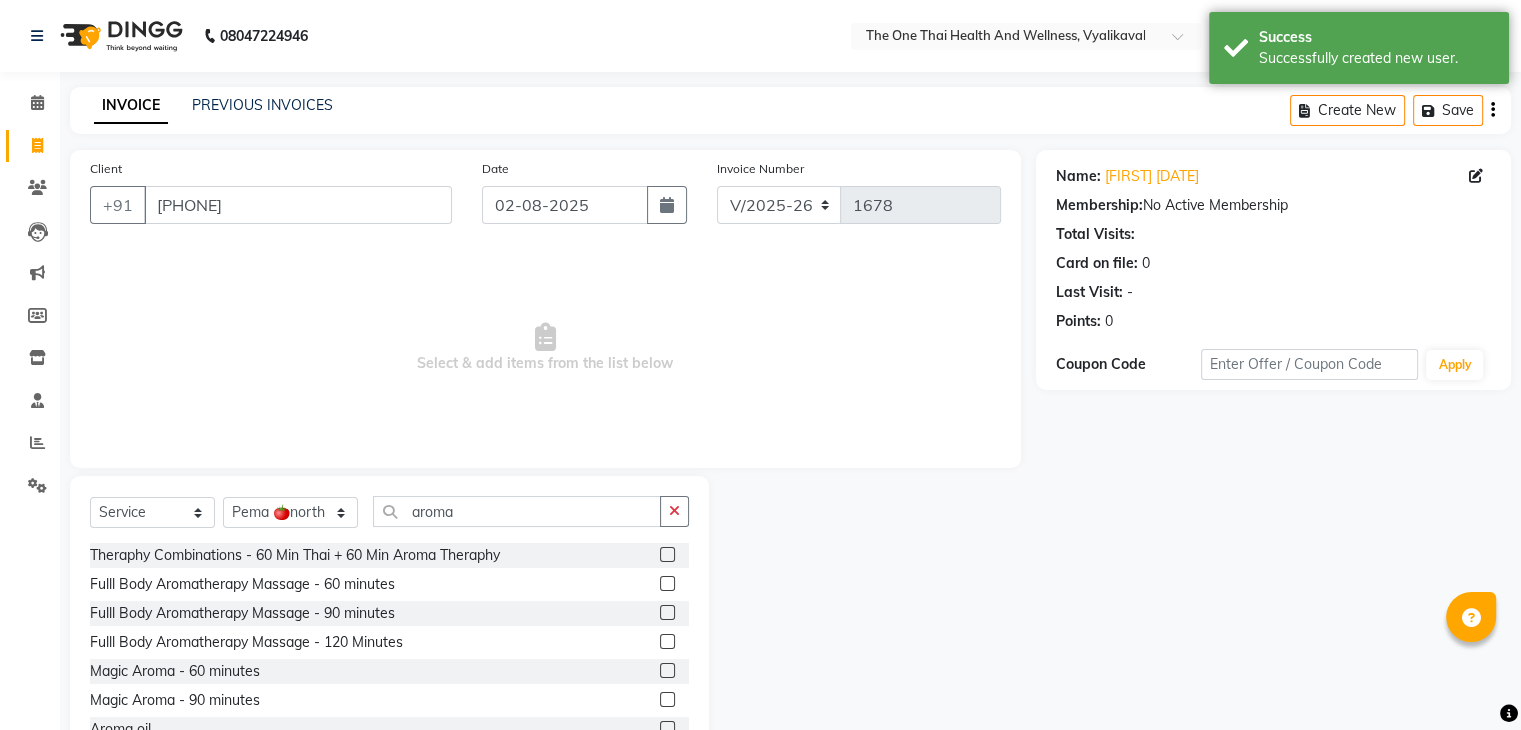 click 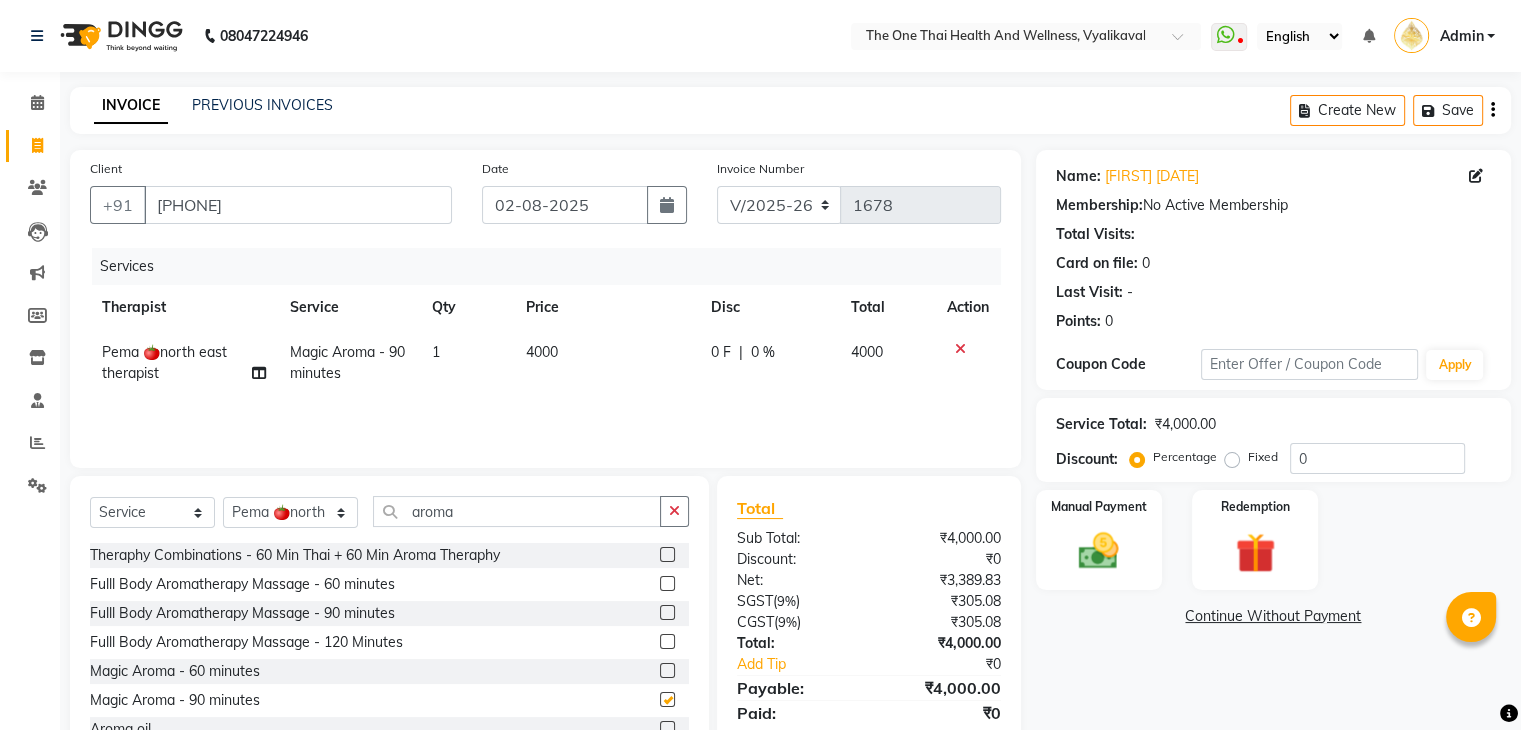checkbox on "false" 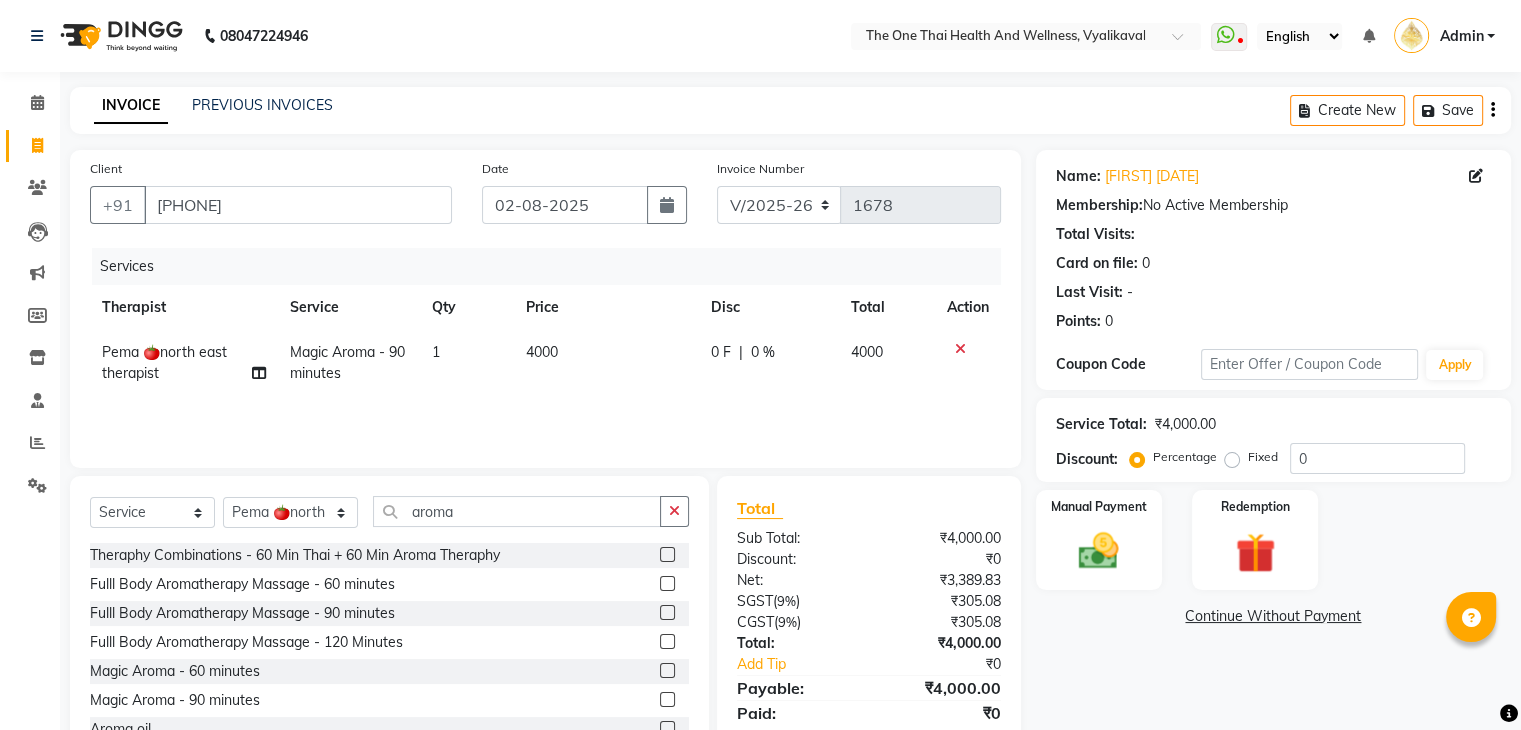 click on "0 F | 0 %" 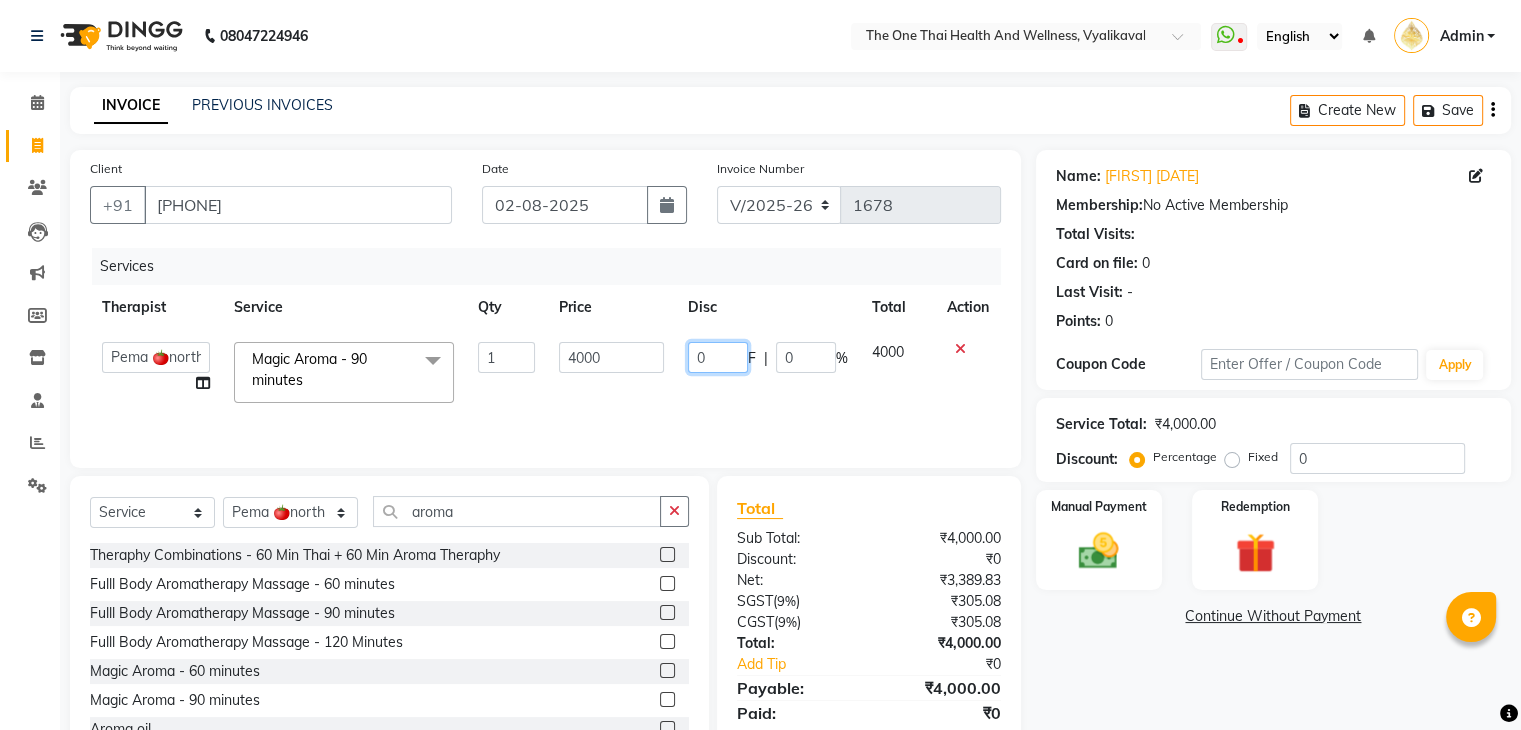 click on "0" 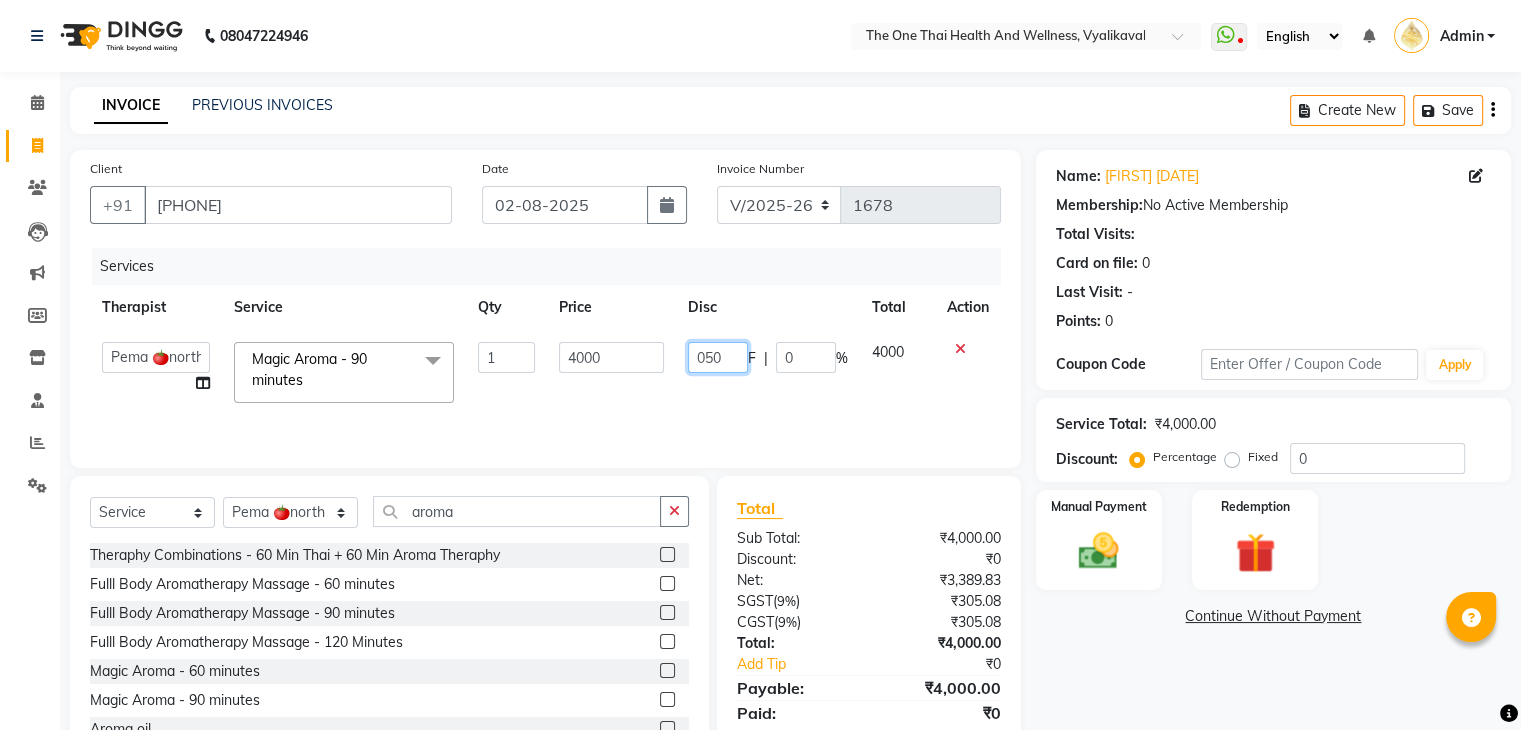 type on "0500" 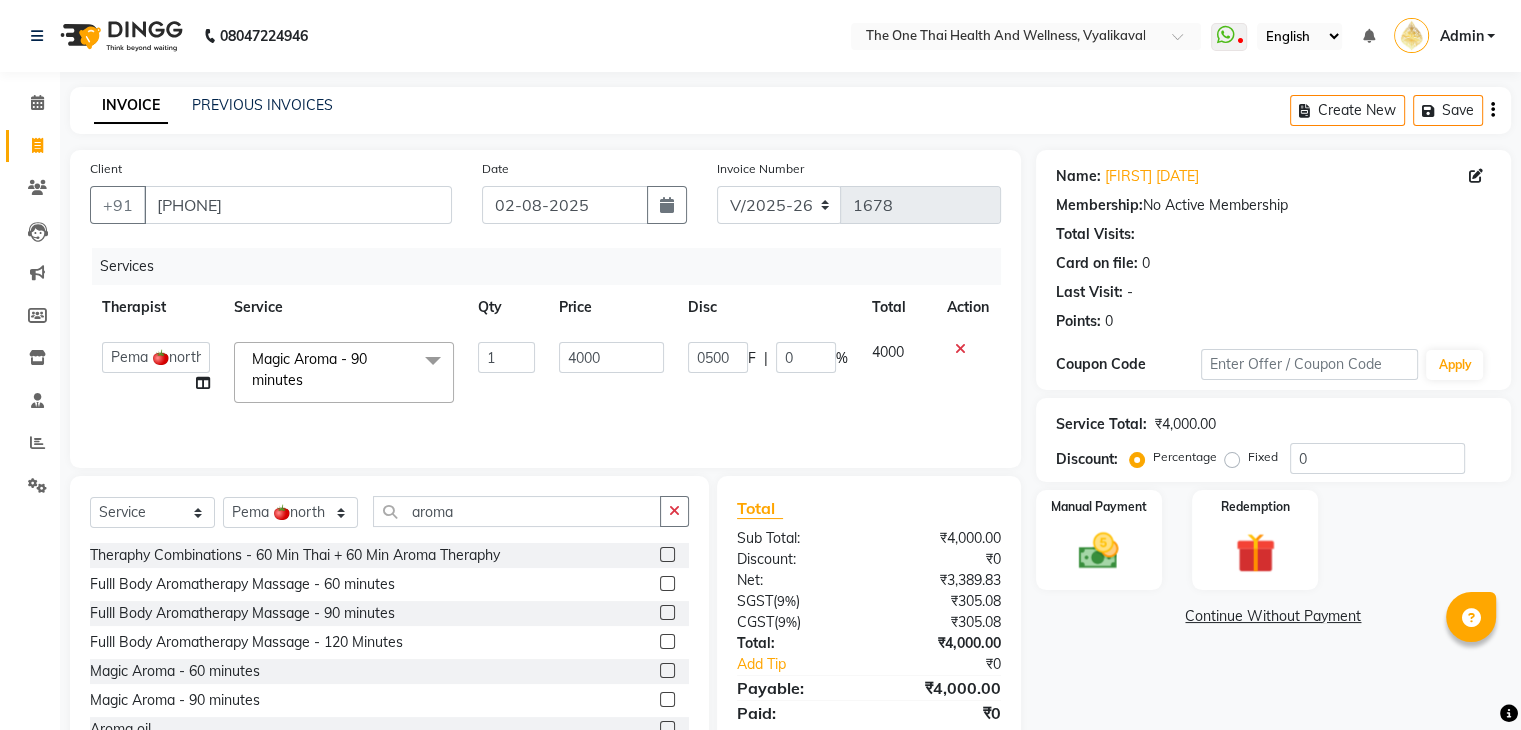 click on "0500 F | 0 %" 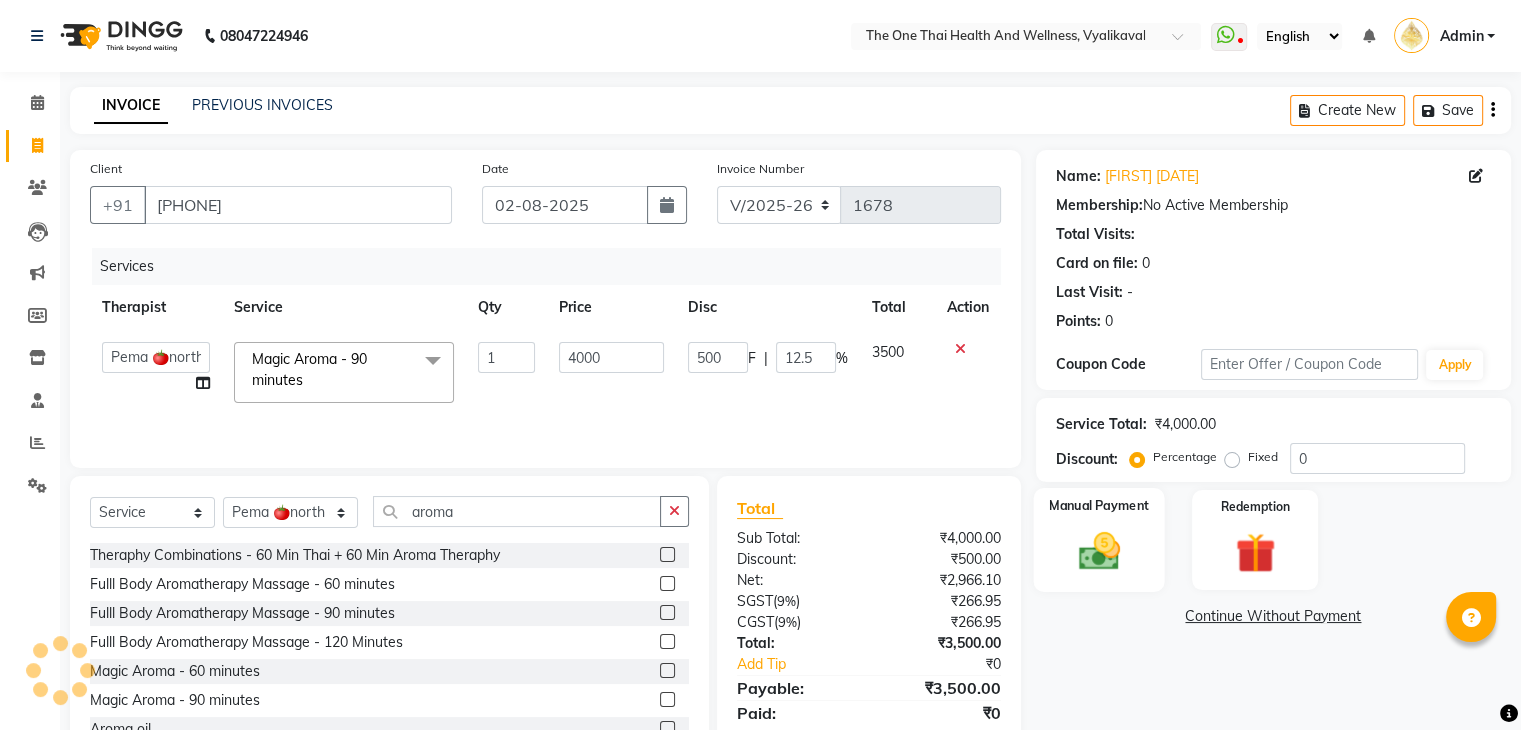 click on "Manual Payment" 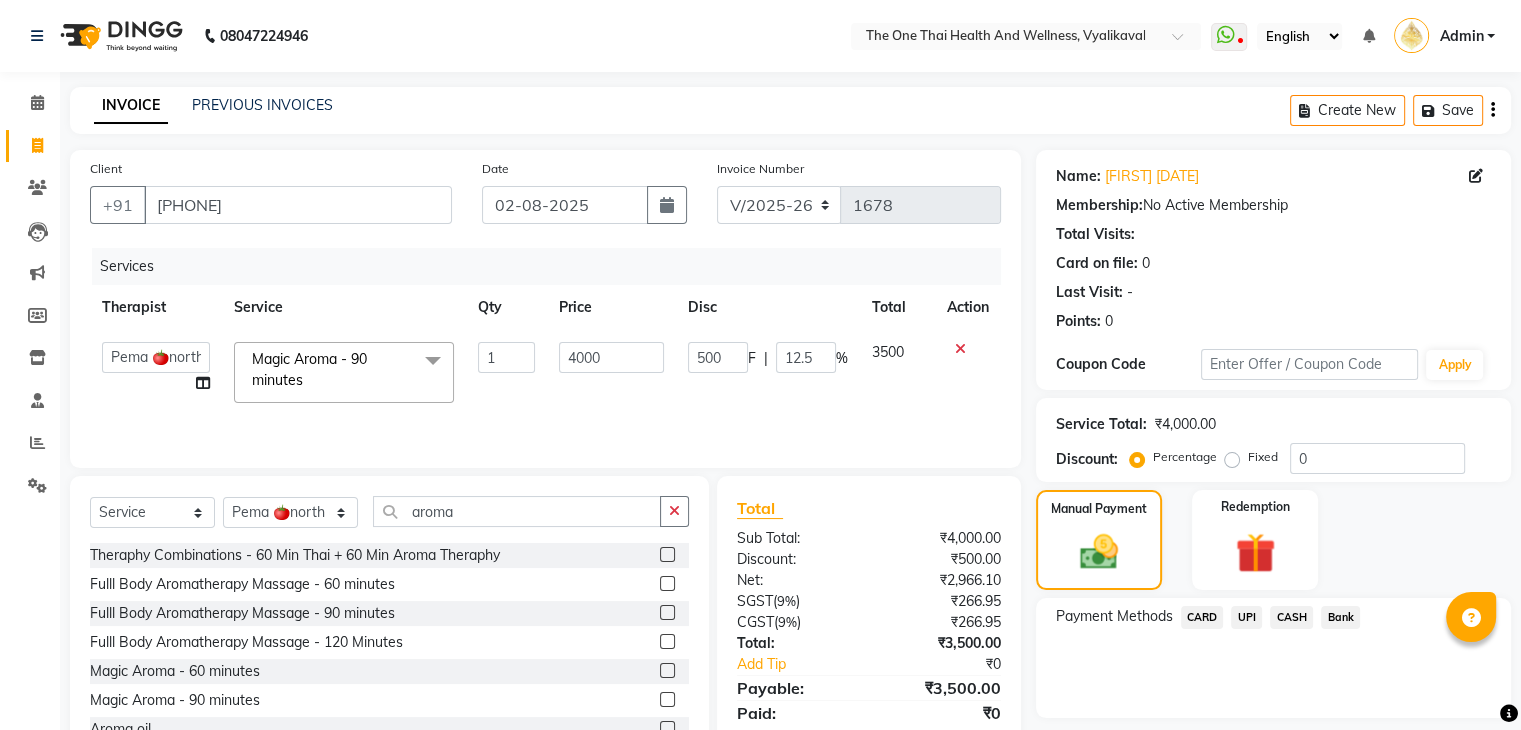 click on "CASH" 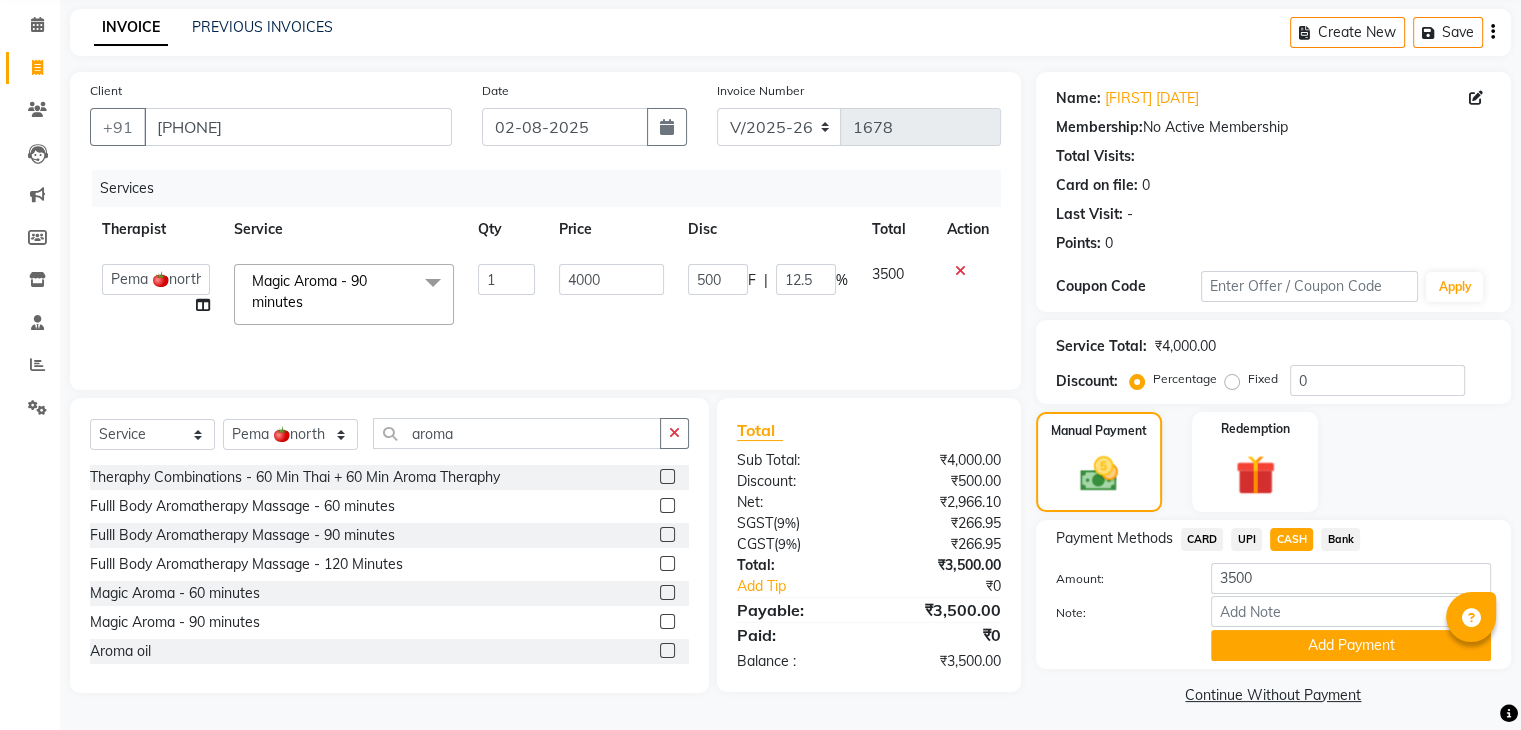 scroll, scrollTop: 89, scrollLeft: 0, axis: vertical 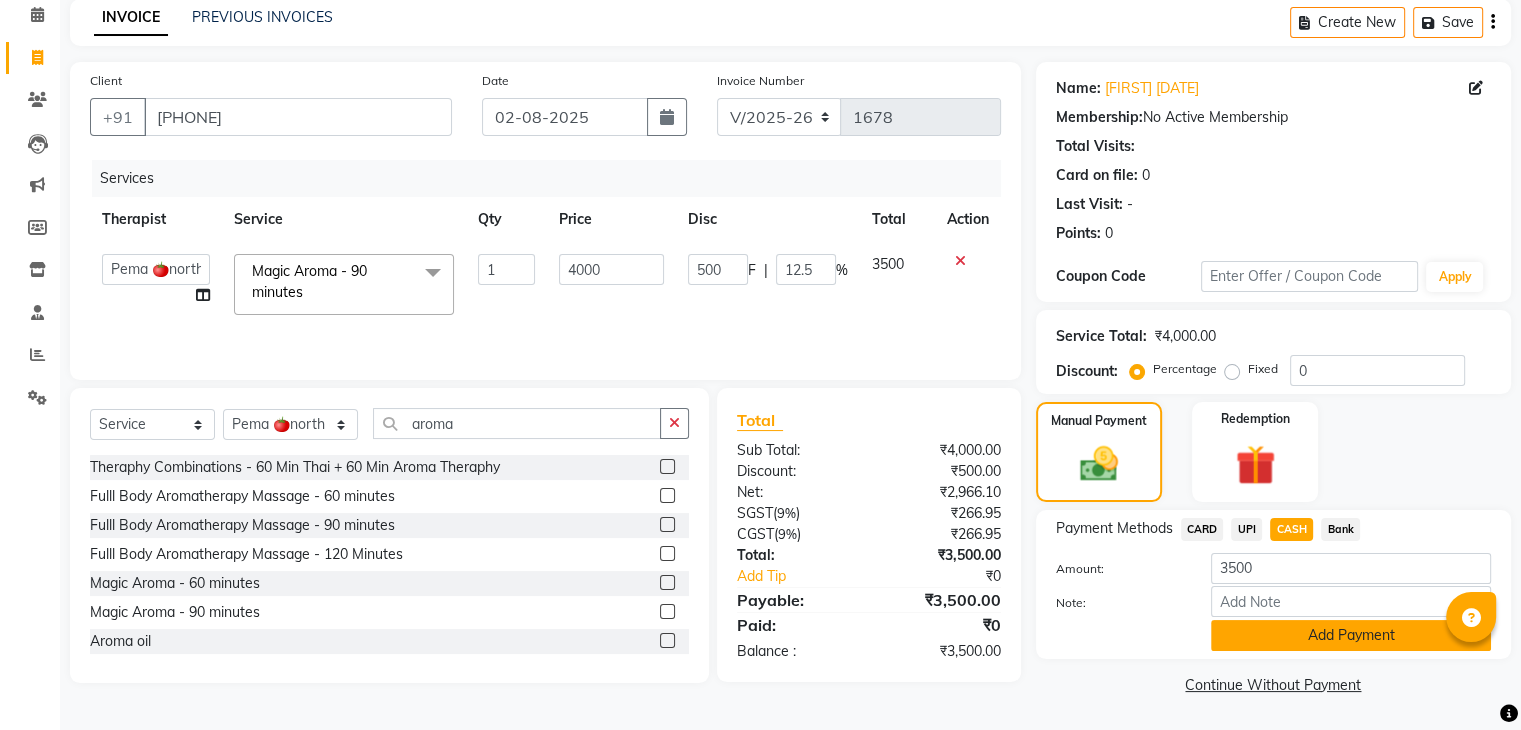 click on "Add Payment" 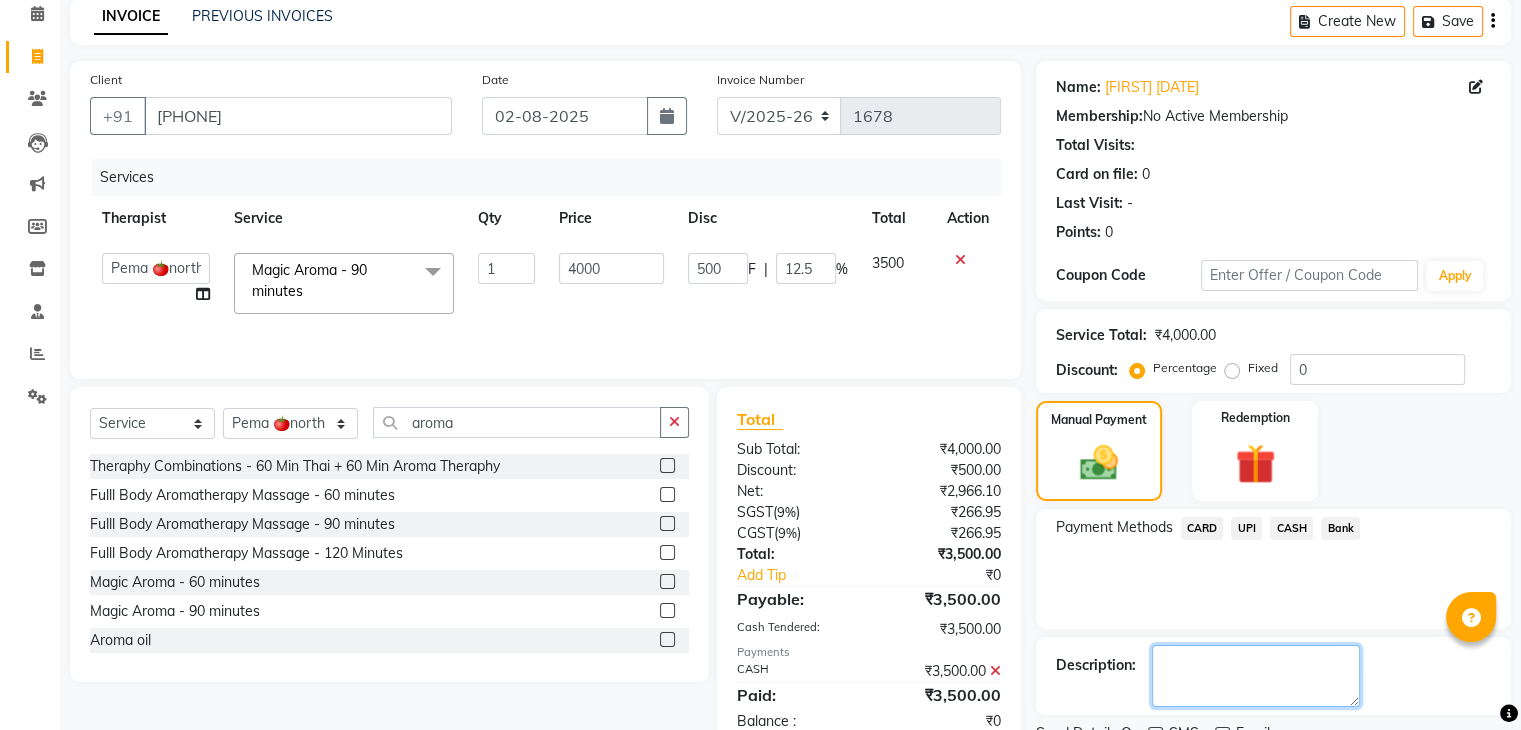 click 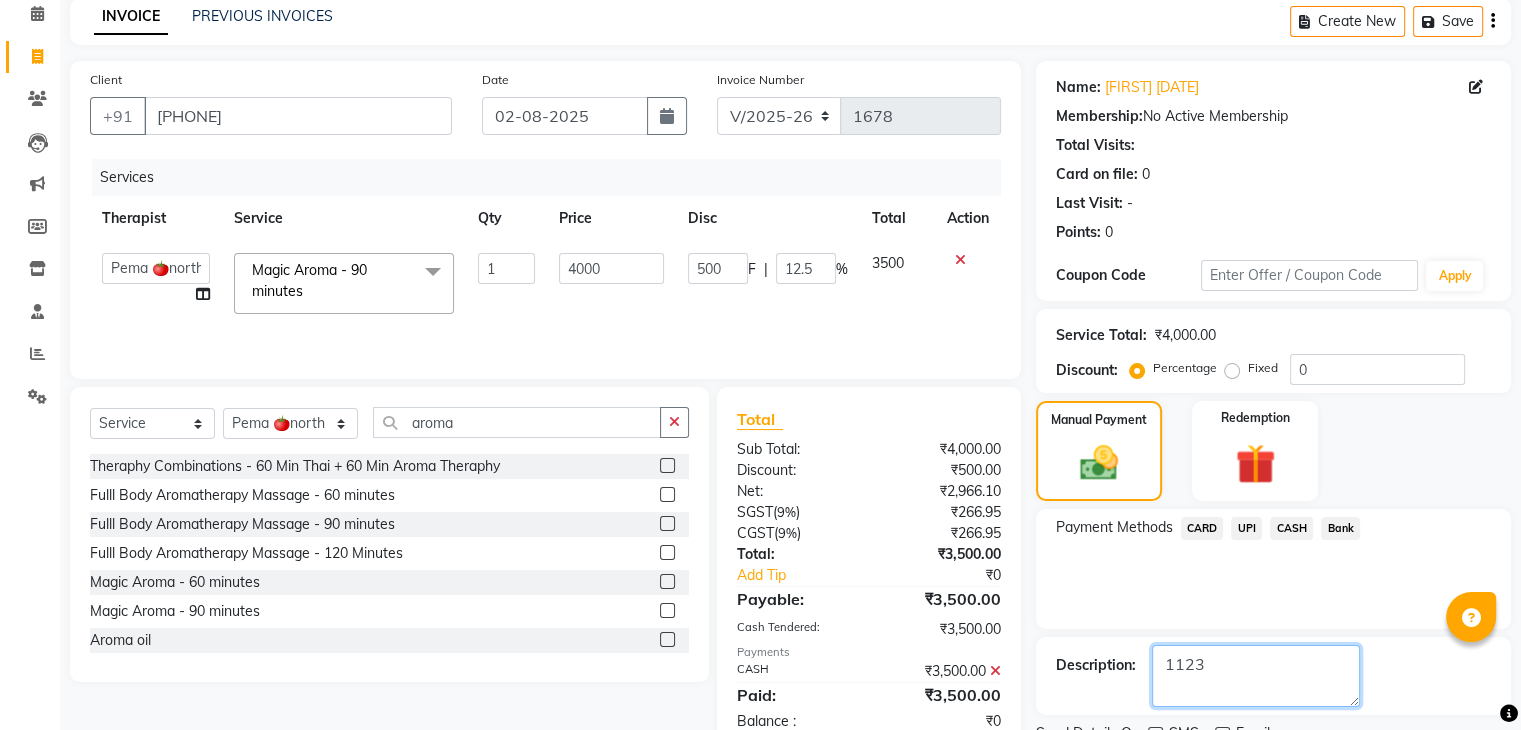 scroll, scrollTop: 171, scrollLeft: 0, axis: vertical 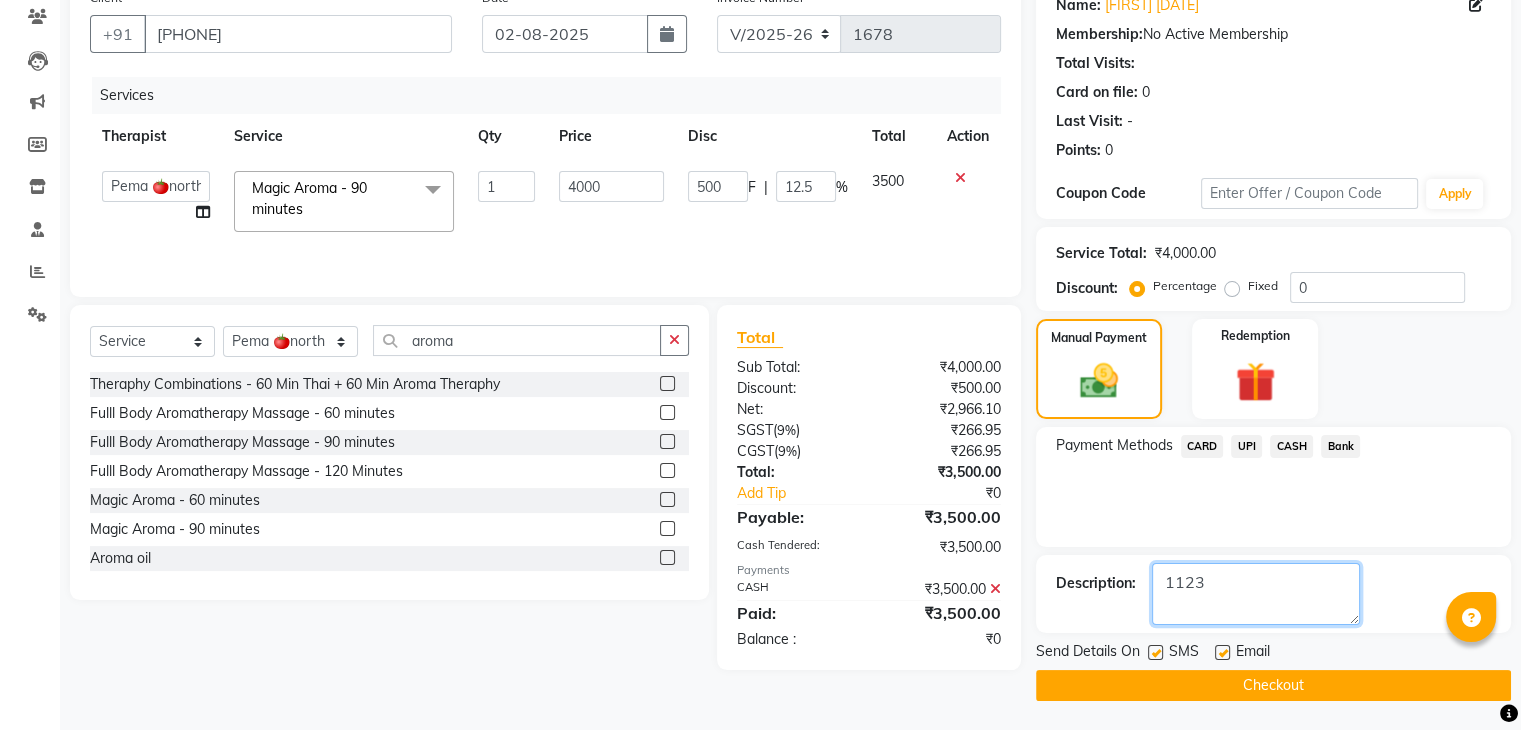 type on "1123" 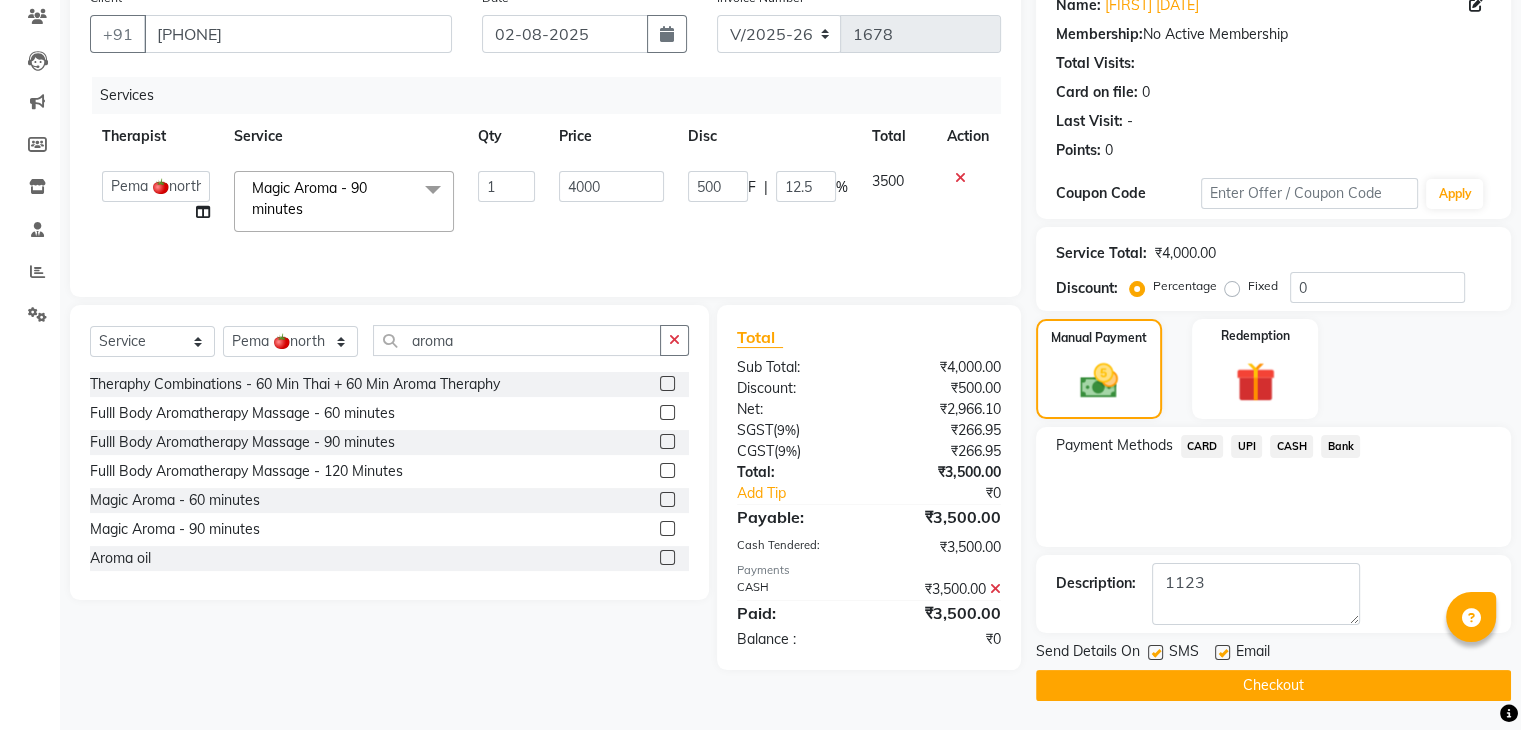 click on "Checkout" 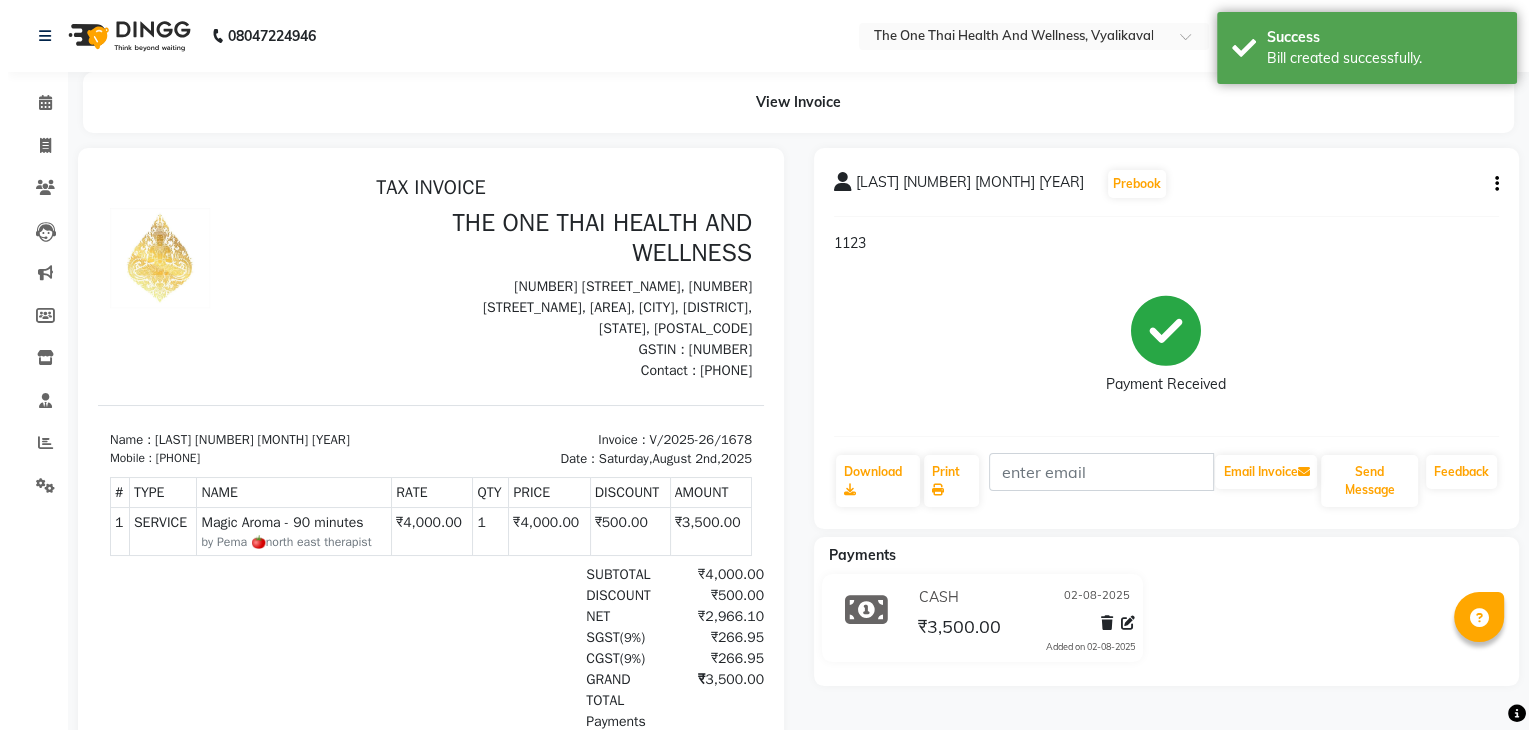 scroll, scrollTop: 0, scrollLeft: 0, axis: both 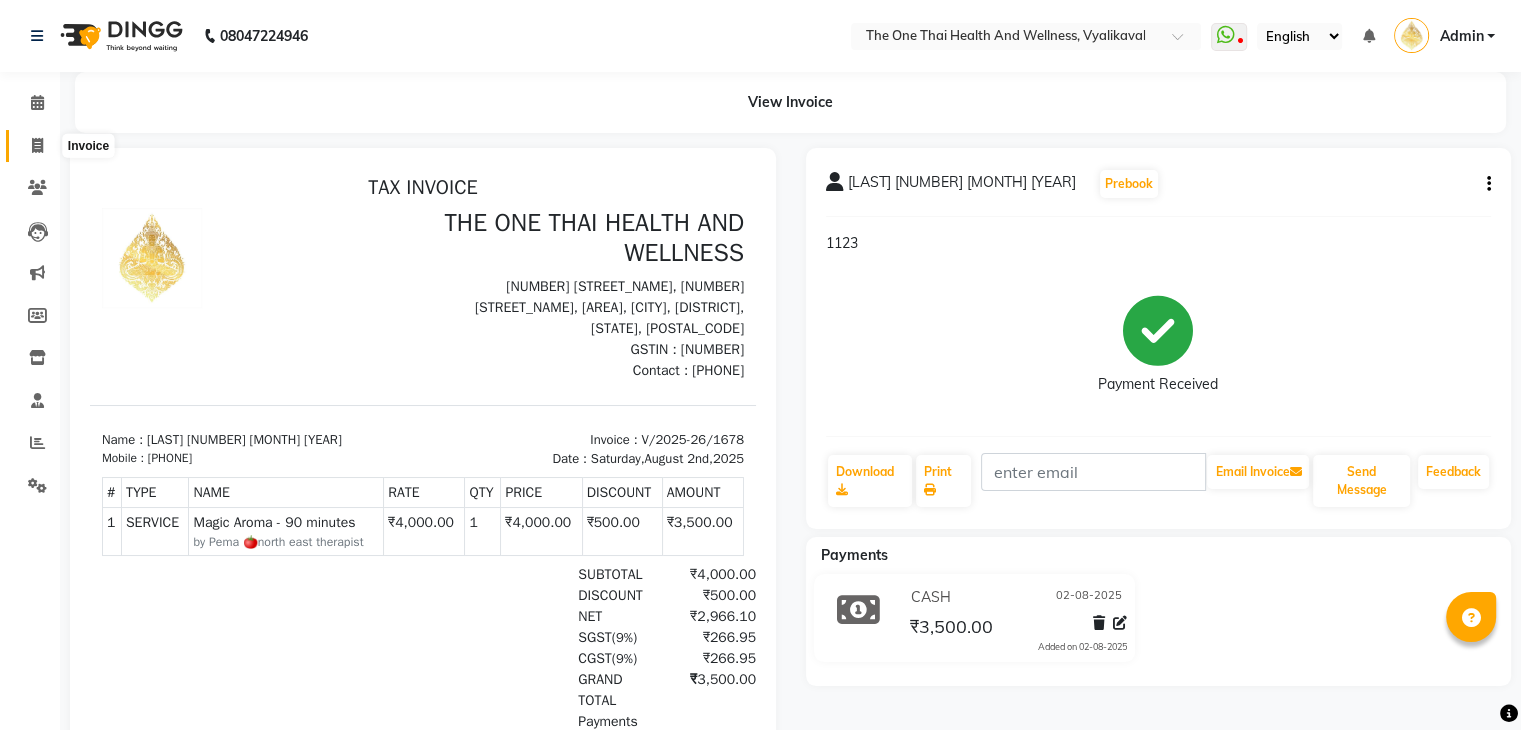 click 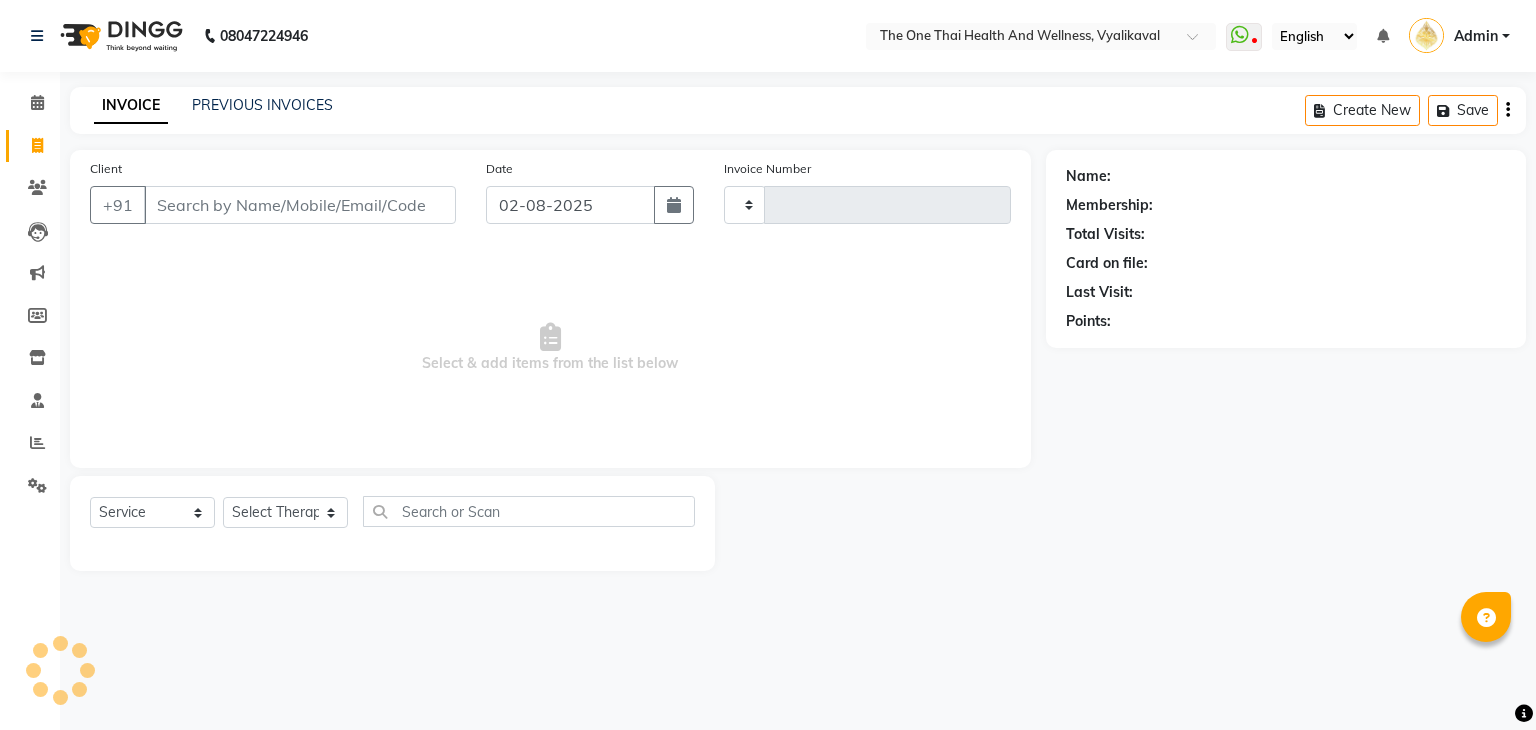 type on "1679" 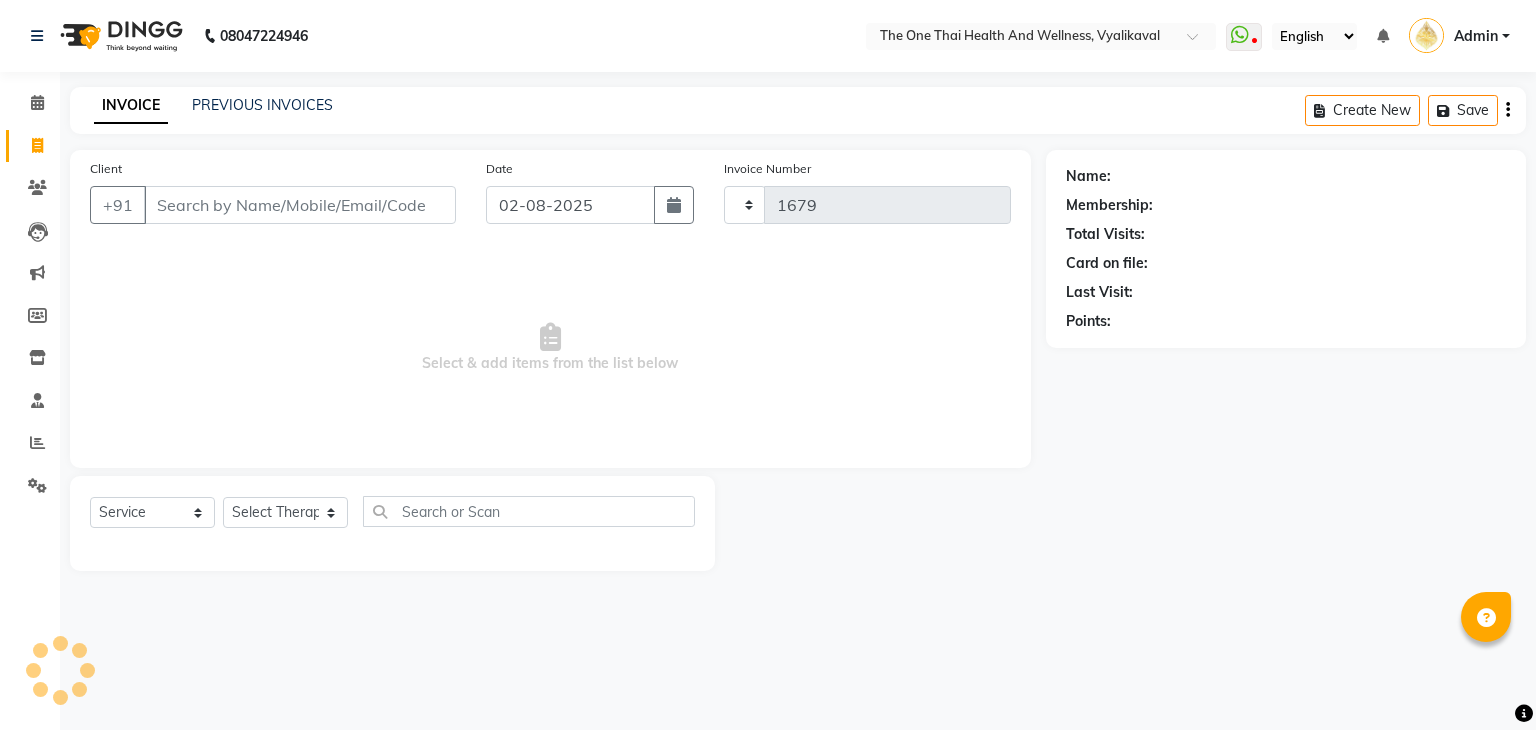 select on "5972" 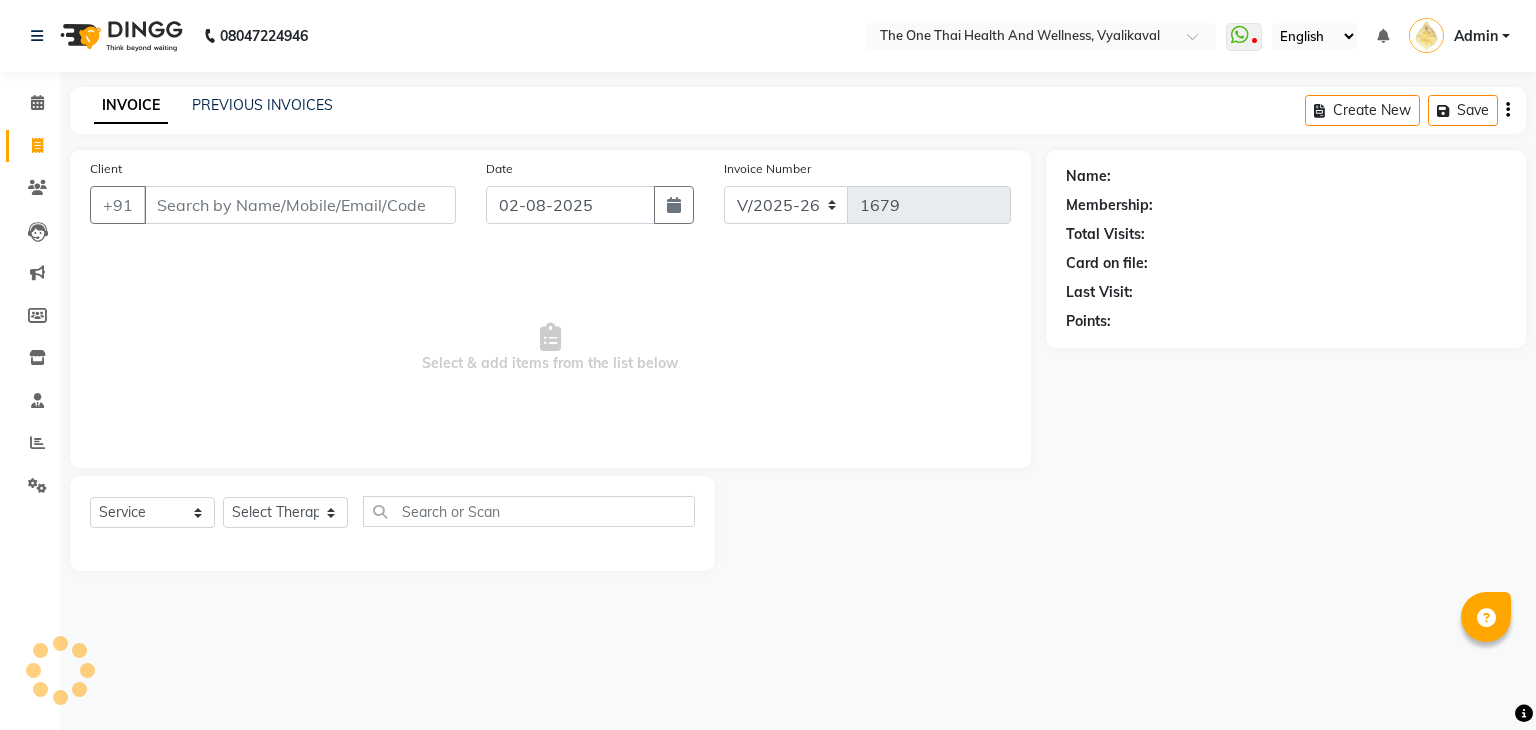 click on "Client" at bounding box center [300, 205] 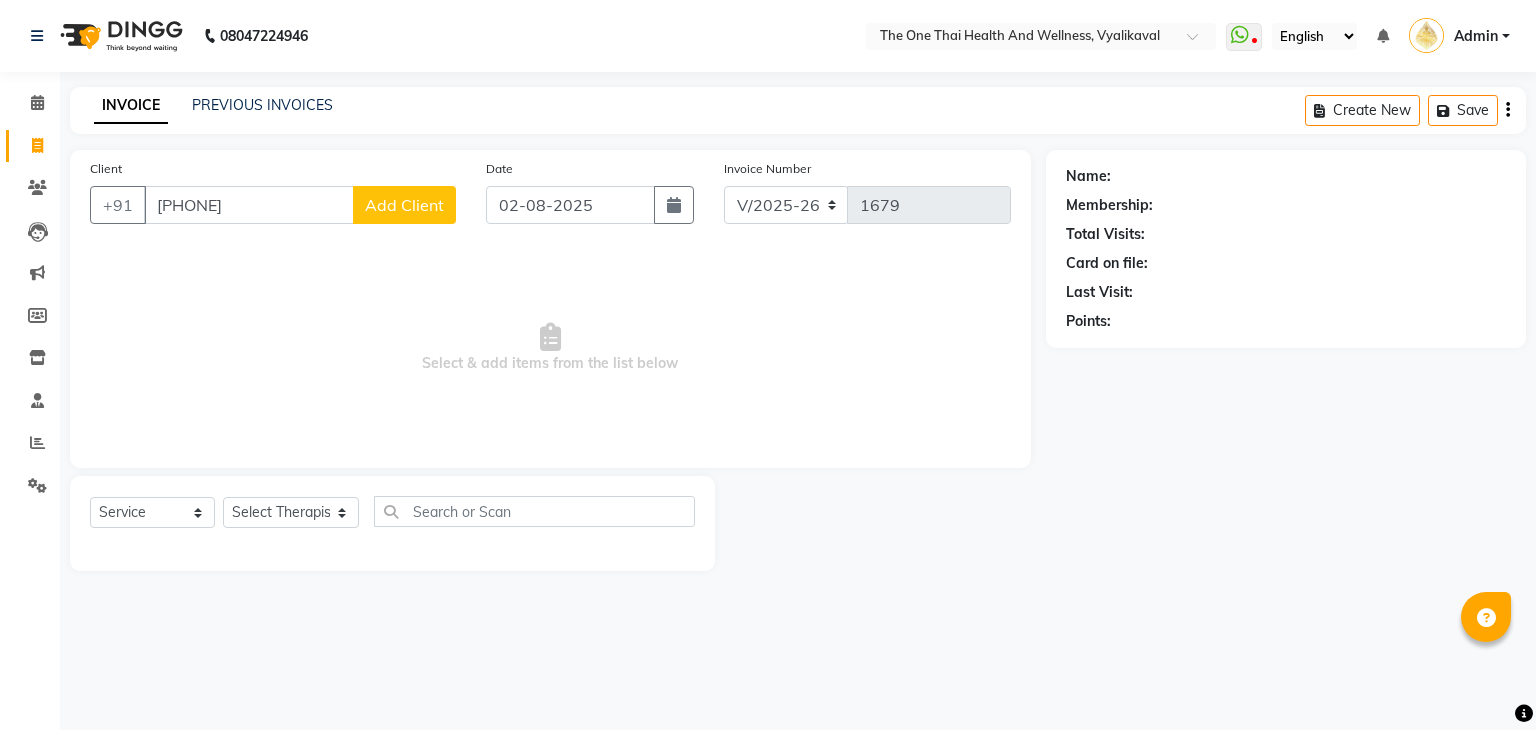 type on "[PHONE]" 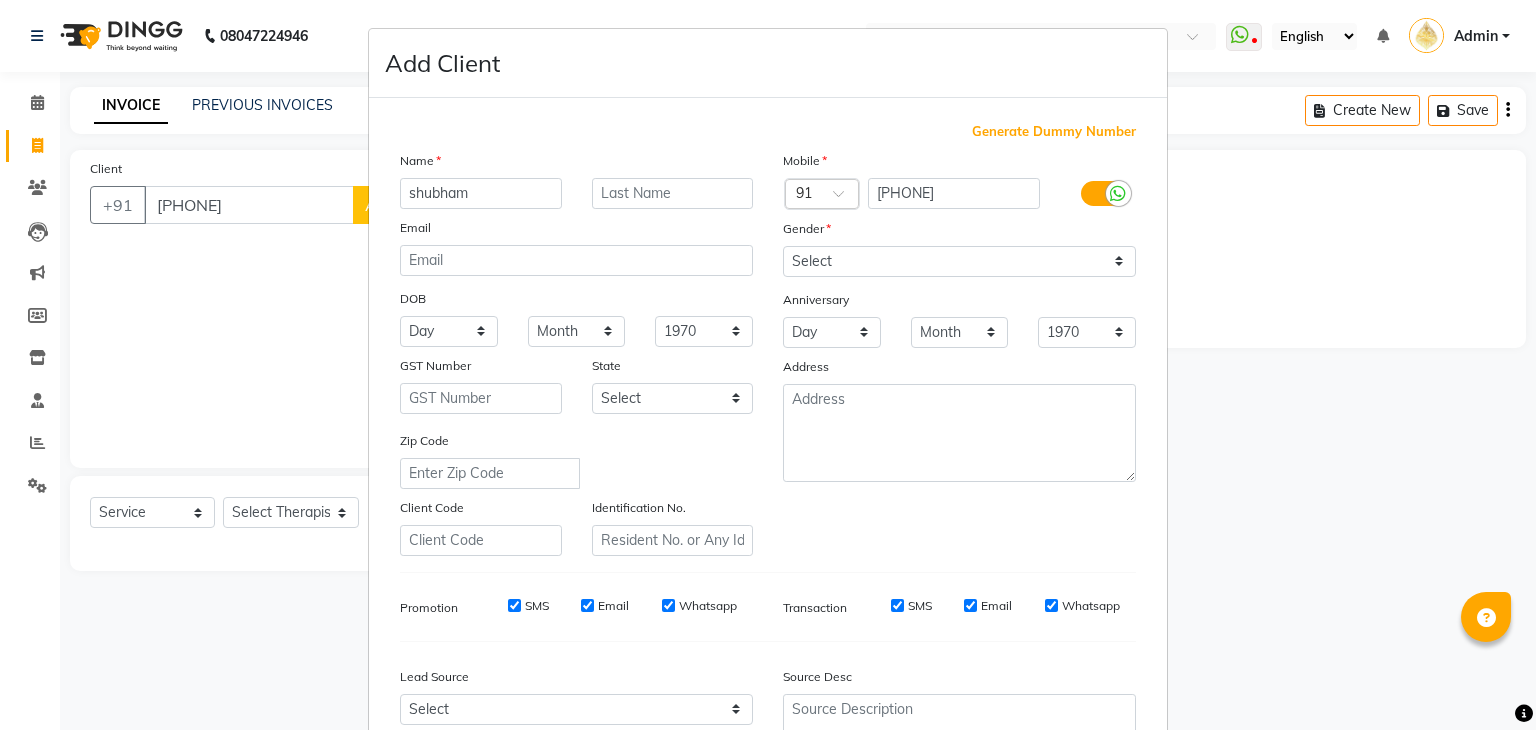 type on "shubham" 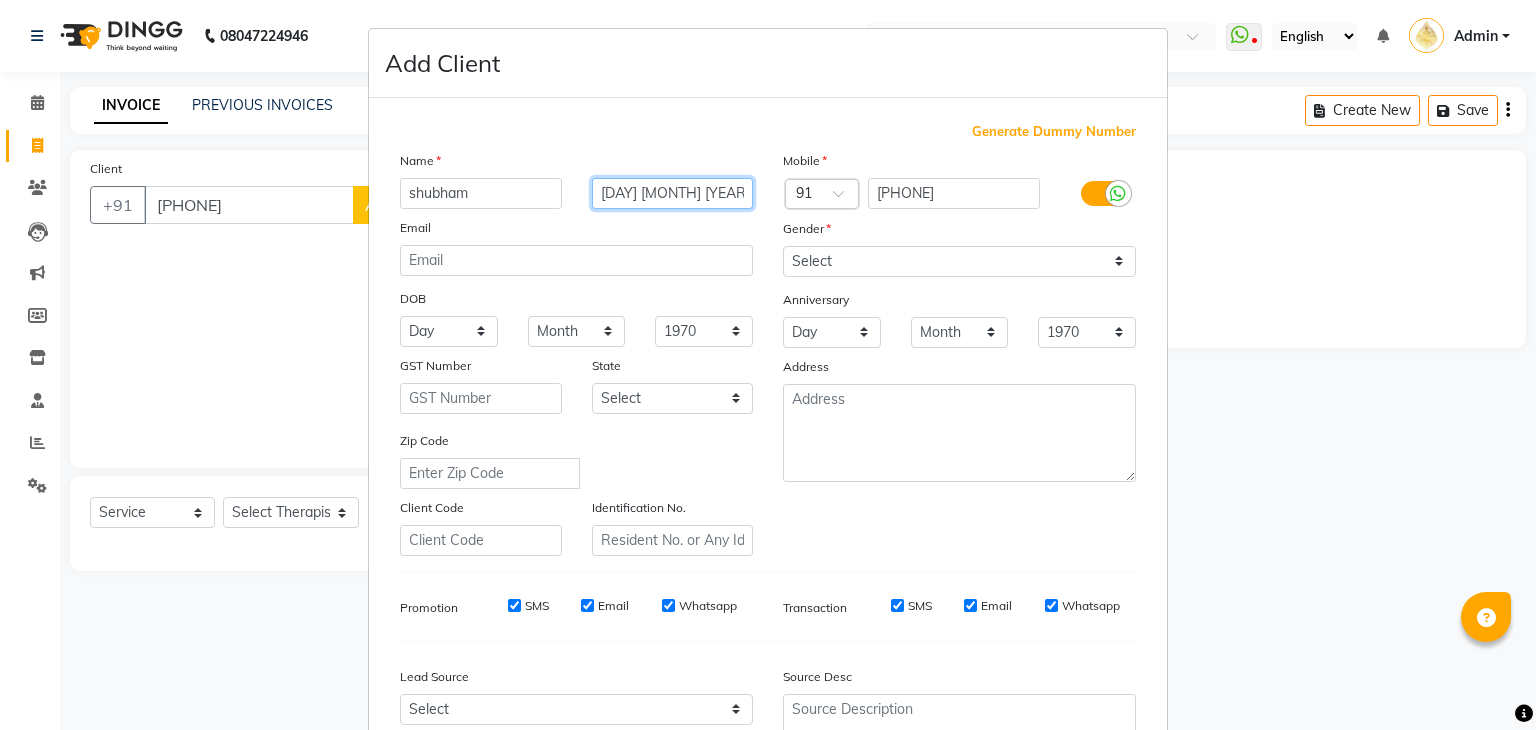 type on "[DAY] [MONTH] [YEAR]" 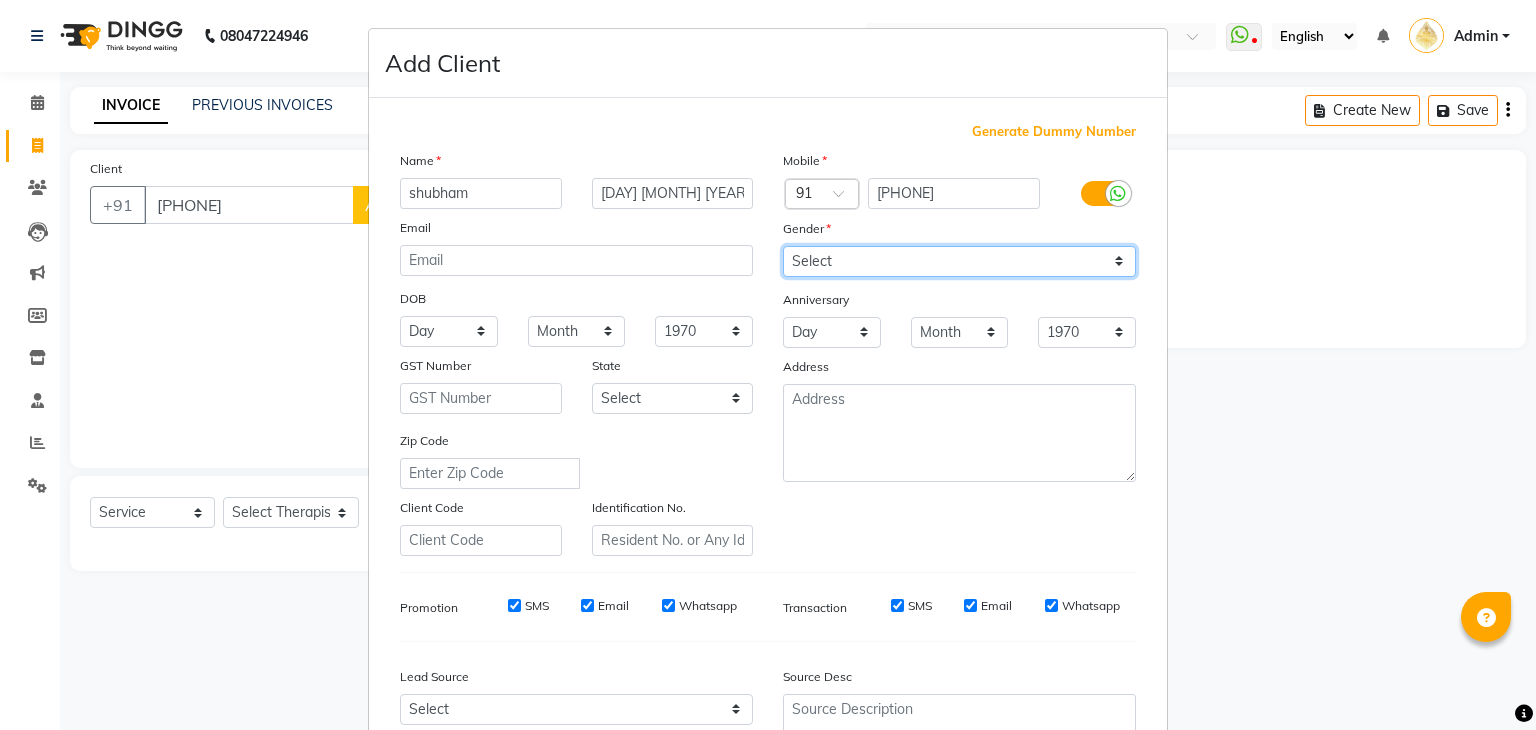 drag, startPoint x: 842, startPoint y: 257, endPoint x: 826, endPoint y: 272, distance: 21.931713 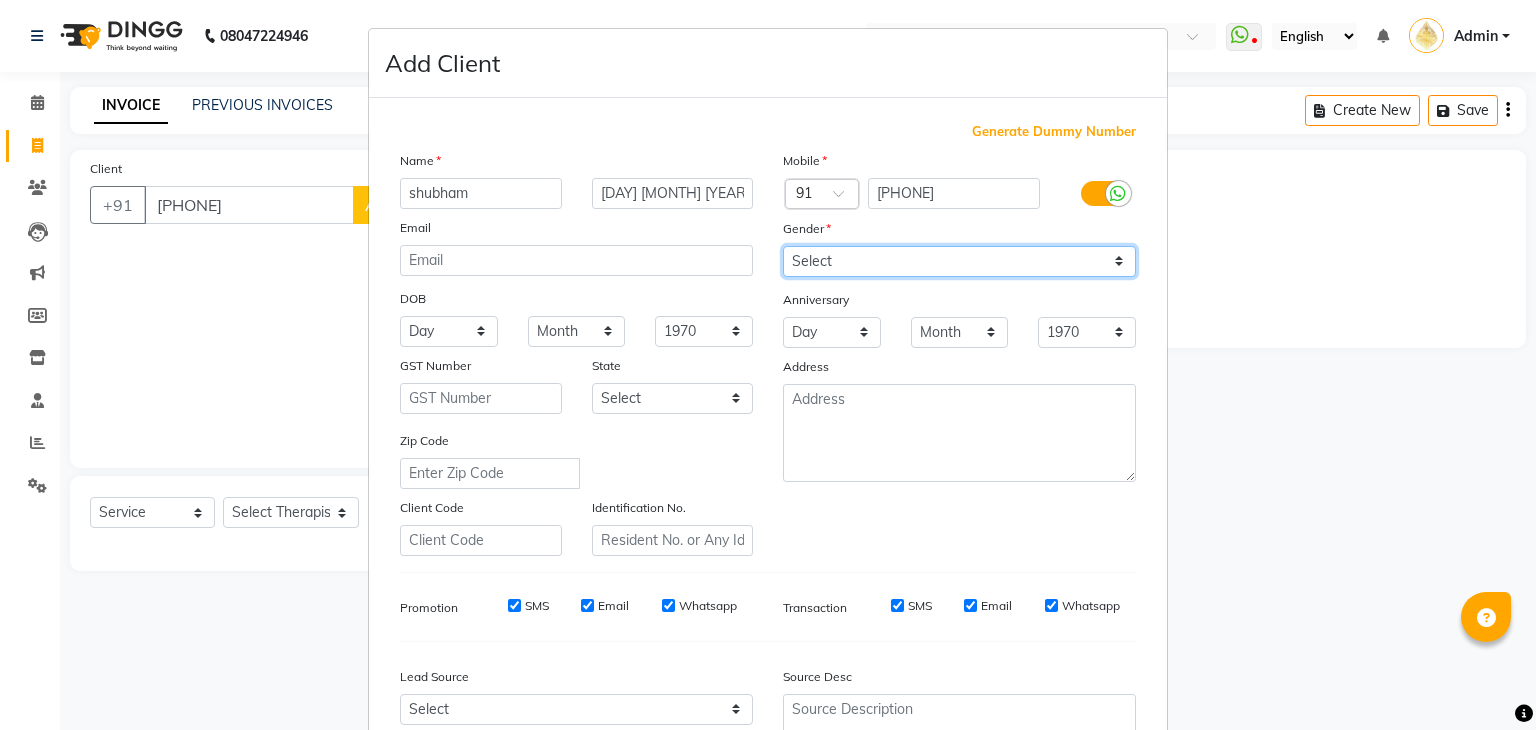 click on "Select Male Female Other Prefer Not To Say" at bounding box center [959, 261] 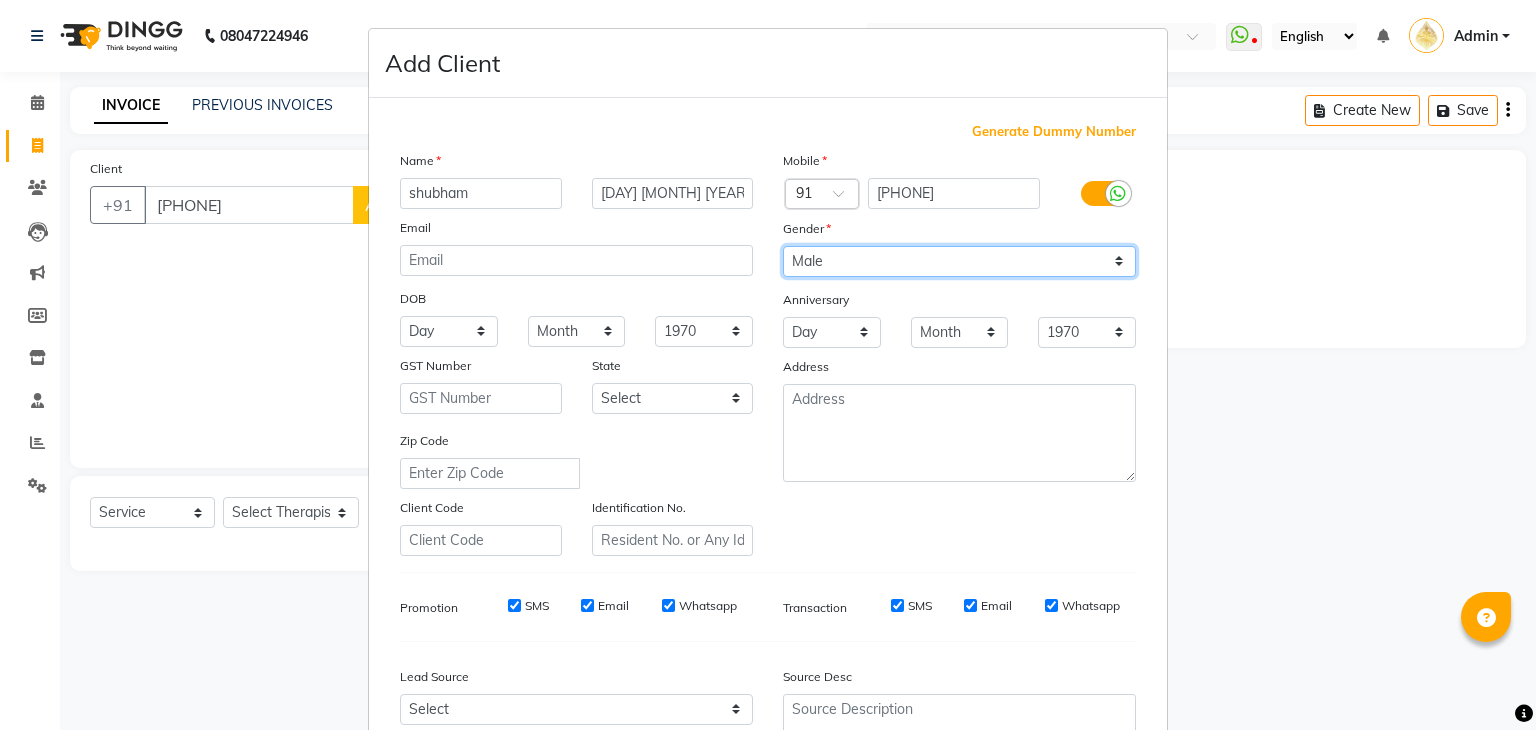 click on "Select Male Female Other Prefer Not To Say" at bounding box center (959, 261) 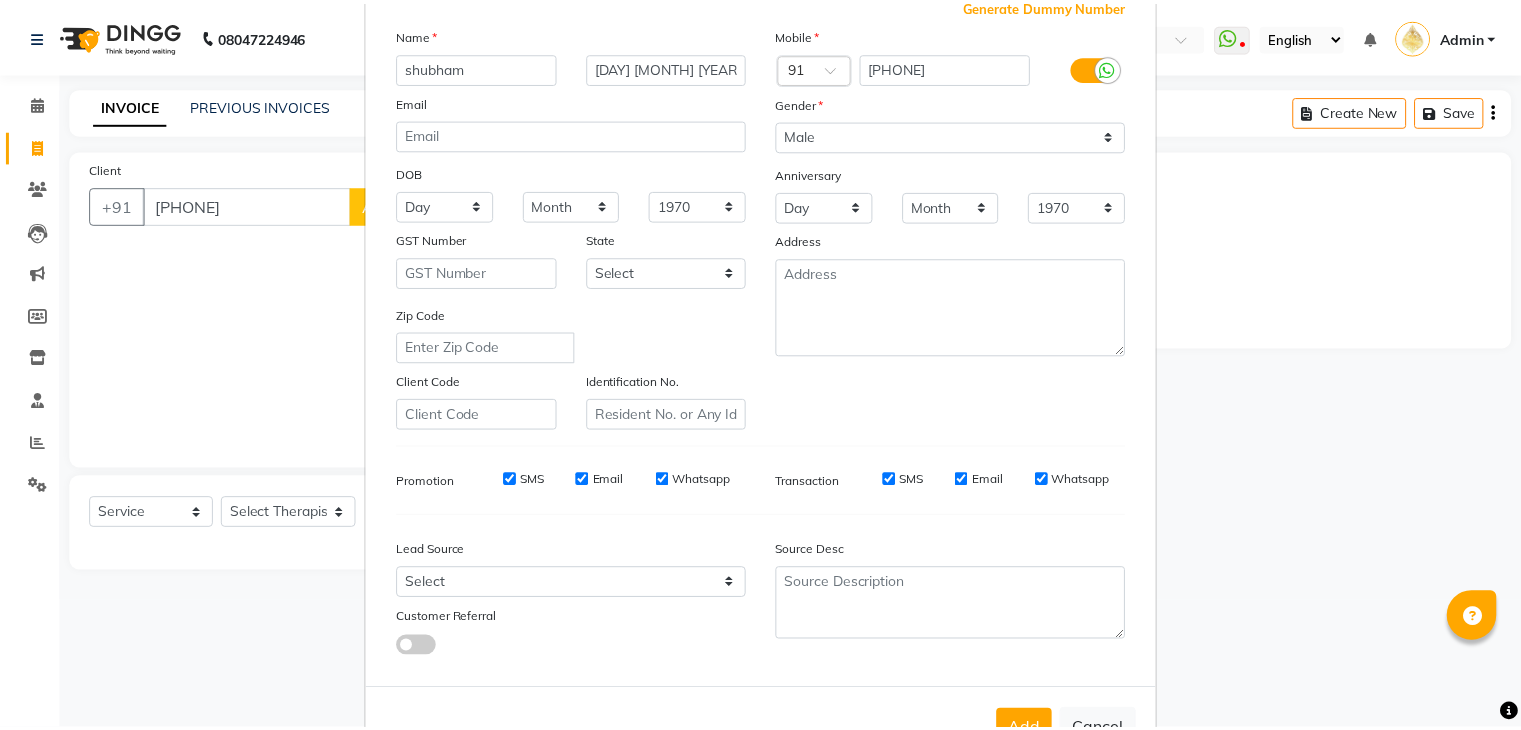 scroll, scrollTop: 172, scrollLeft: 0, axis: vertical 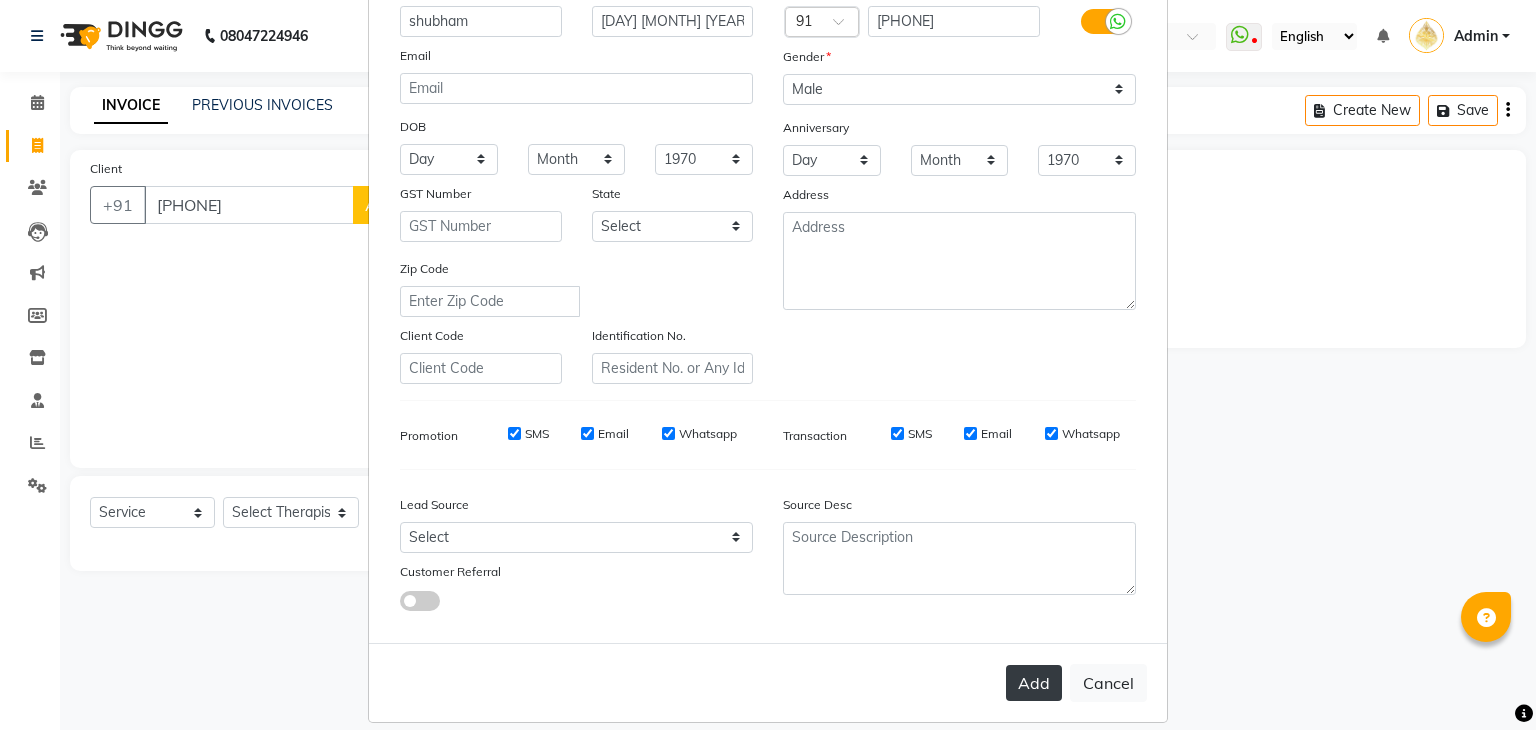 click on "Add" at bounding box center [1034, 683] 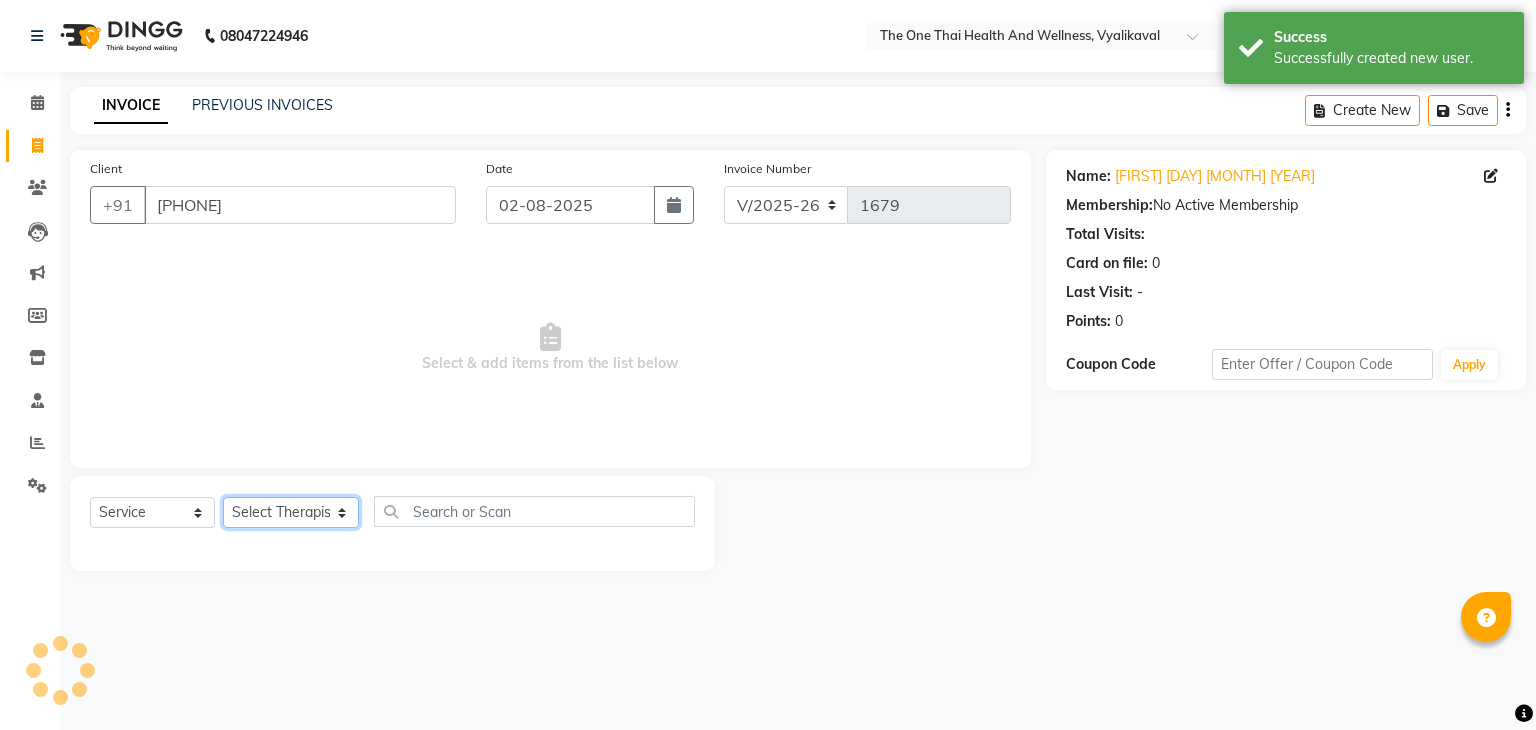 click on "Select Therapist Admin [NAME] 💚🍏thai therapist [NAME] ❤️northeast therapist [NAME] 💚🍅thai therapist [NAME] 🍏💚thai therapist [NAME] 🍏💚thai therapist [NAME] - NE 🔴🔴🔴 [NAME] 🟢 -🇹🇭thai [NAME] [NAME] northeast standby [NAME] thai 🟢therapist [NAME] ( [NAME] )🍏🍏 thai therapist [NAME] [NAME] 💚thai therapist [NAME] 🔴north east [NAME] thai 🪀💚therapist [NAME] ( [NAME] ) 🍏🍏thai therapist [NAME] 🍏💚thai therapist [NAME] 🧡thai therapist [NAME] 🍅north east therapist [NAME] [NAME] ❤️northeast therapist ❤️ [NAME] 💚💚thai therapist [NAME] second login" 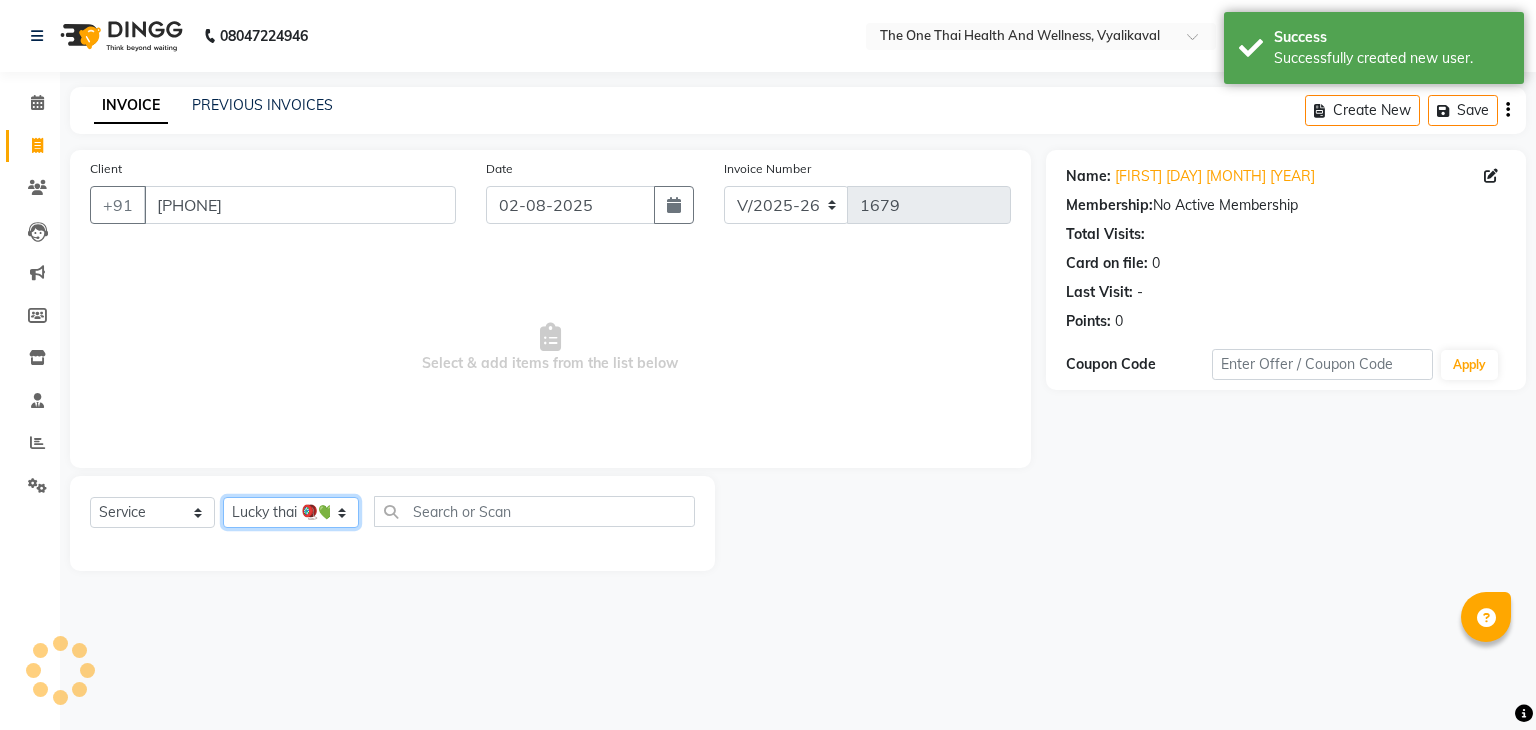 click on "Select Therapist Admin [NAME] 💚🍏thai therapist [NAME] ❤️northeast therapist [NAME] 💚🍅thai therapist [NAME] 🍏💚thai therapist [NAME] 🍏💚thai therapist [NAME] - NE 🔴🔴🔴 [NAME] 🟢 -🇹🇭thai [NAME] [NAME] northeast standby [NAME] thai 🟢therapist [NAME] ( [NAME] )🍏🍏 thai therapist [NAME] [NAME] 💚thai therapist [NAME] 🔴north east [NAME] thai 🪀💚therapist [NAME] ( [NAME] ) 🍏🍏thai therapist [NAME] 🍏💚thai therapist [NAME] 🧡thai therapist [NAME] 🍅north east therapist [NAME] [NAME] ❤️northeast therapist ❤️ [NAME] 💚💚thai therapist [NAME] second login" 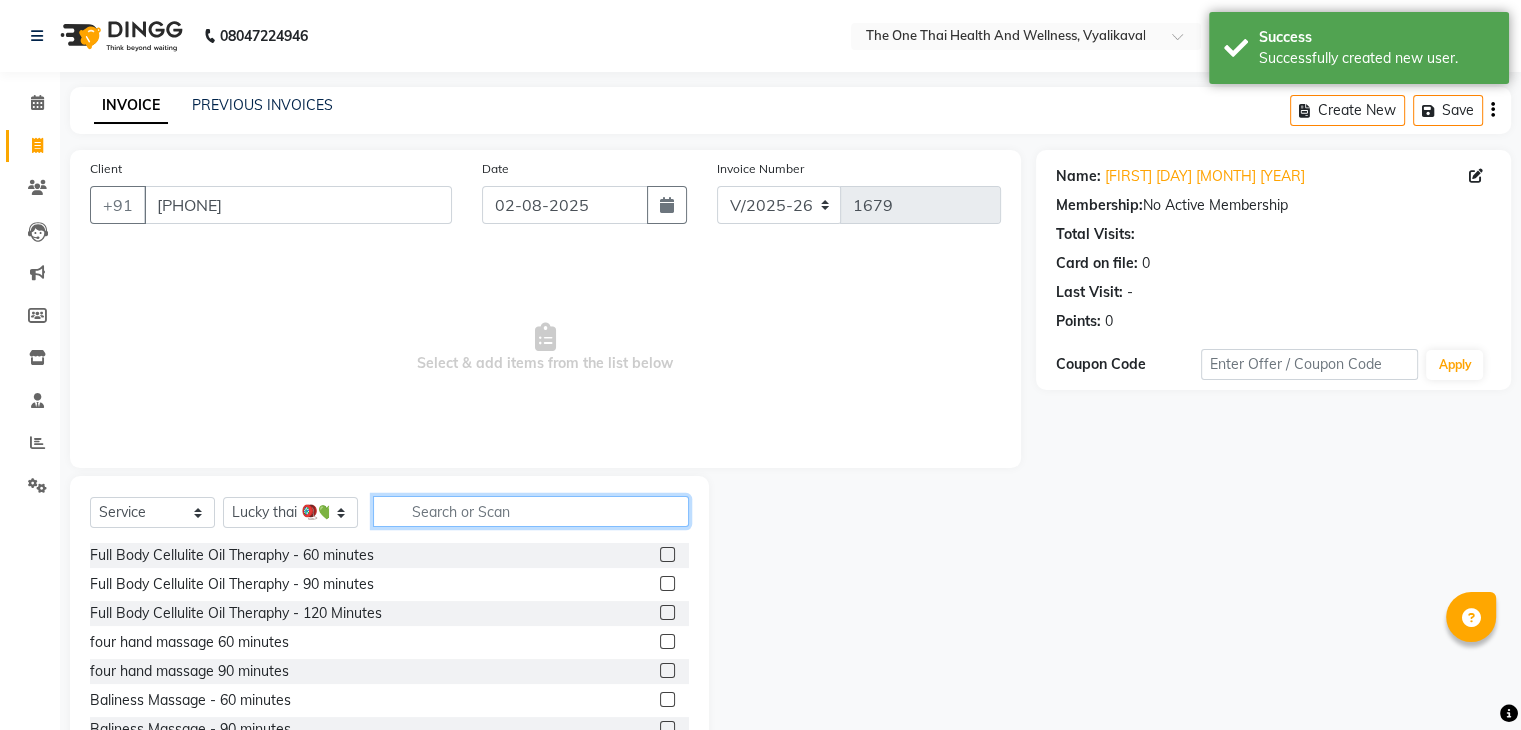 click 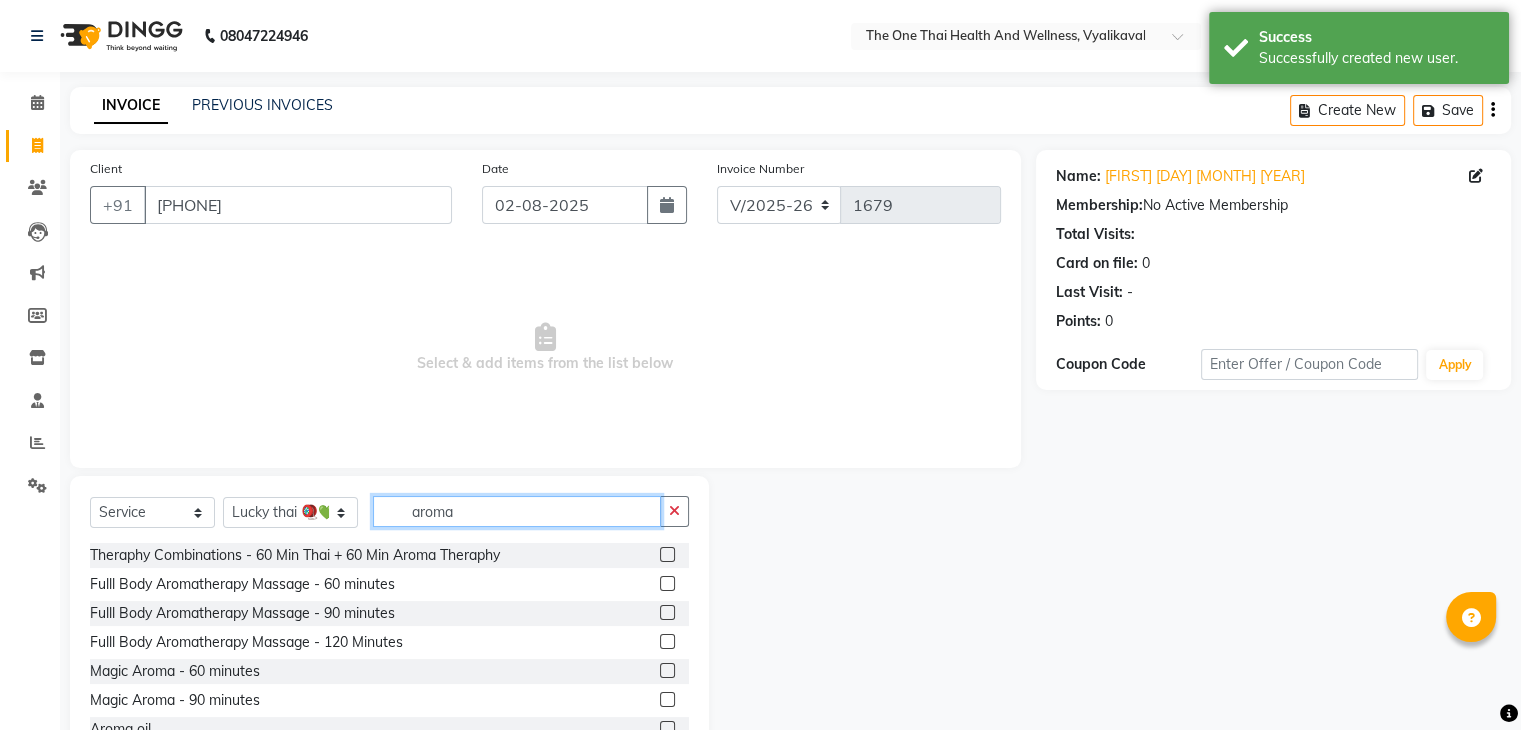 type on "aroma" 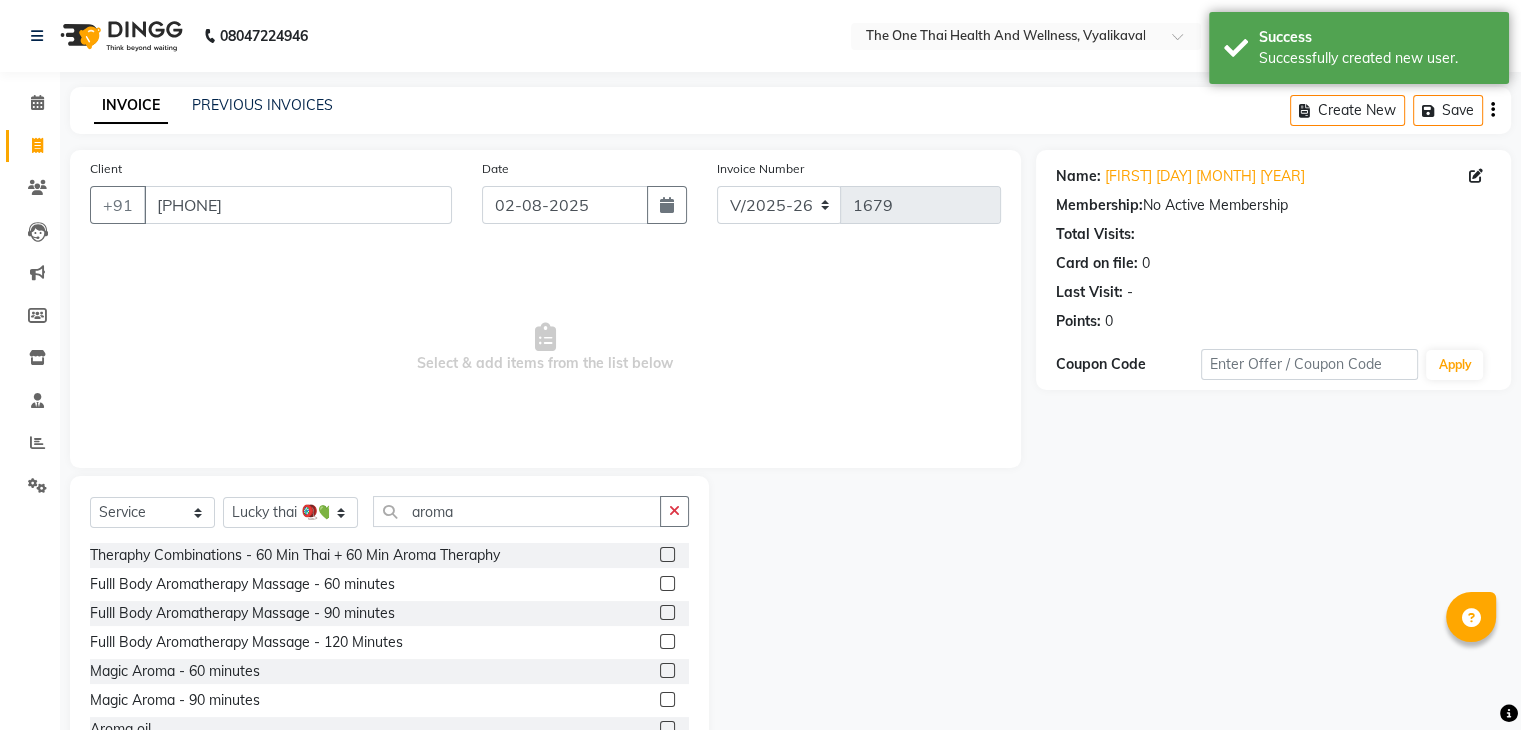 click 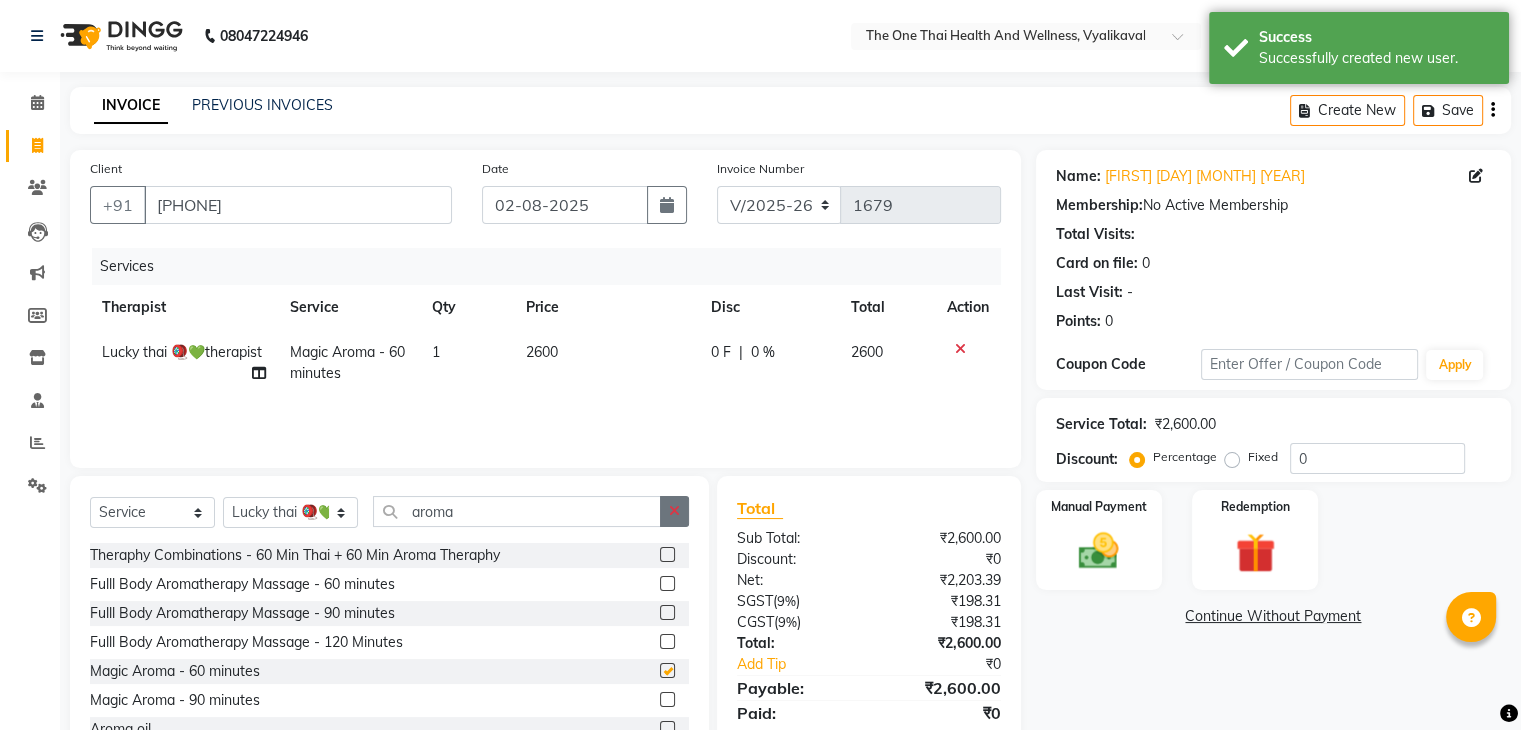 checkbox on "false" 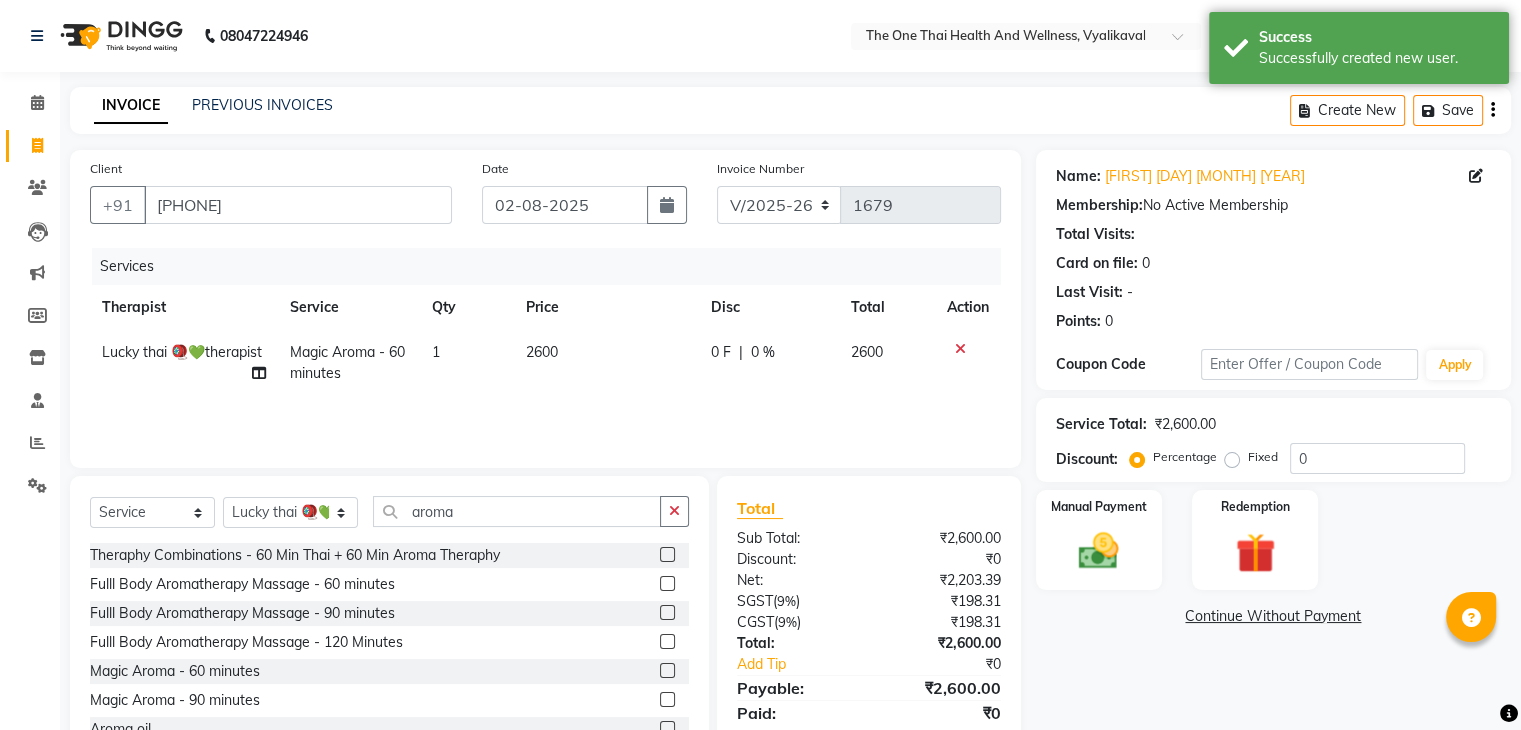 click on "0 F" 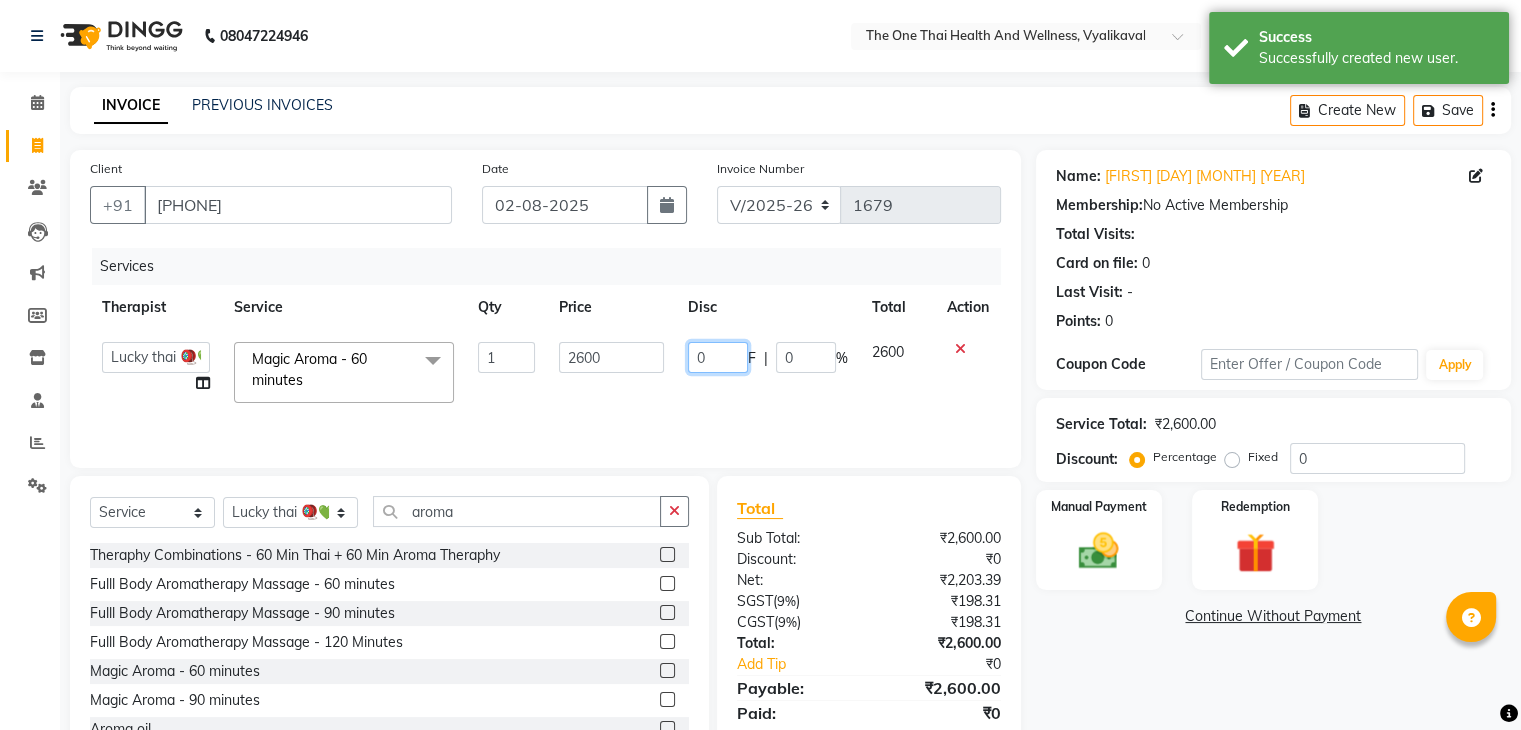 click on "0" 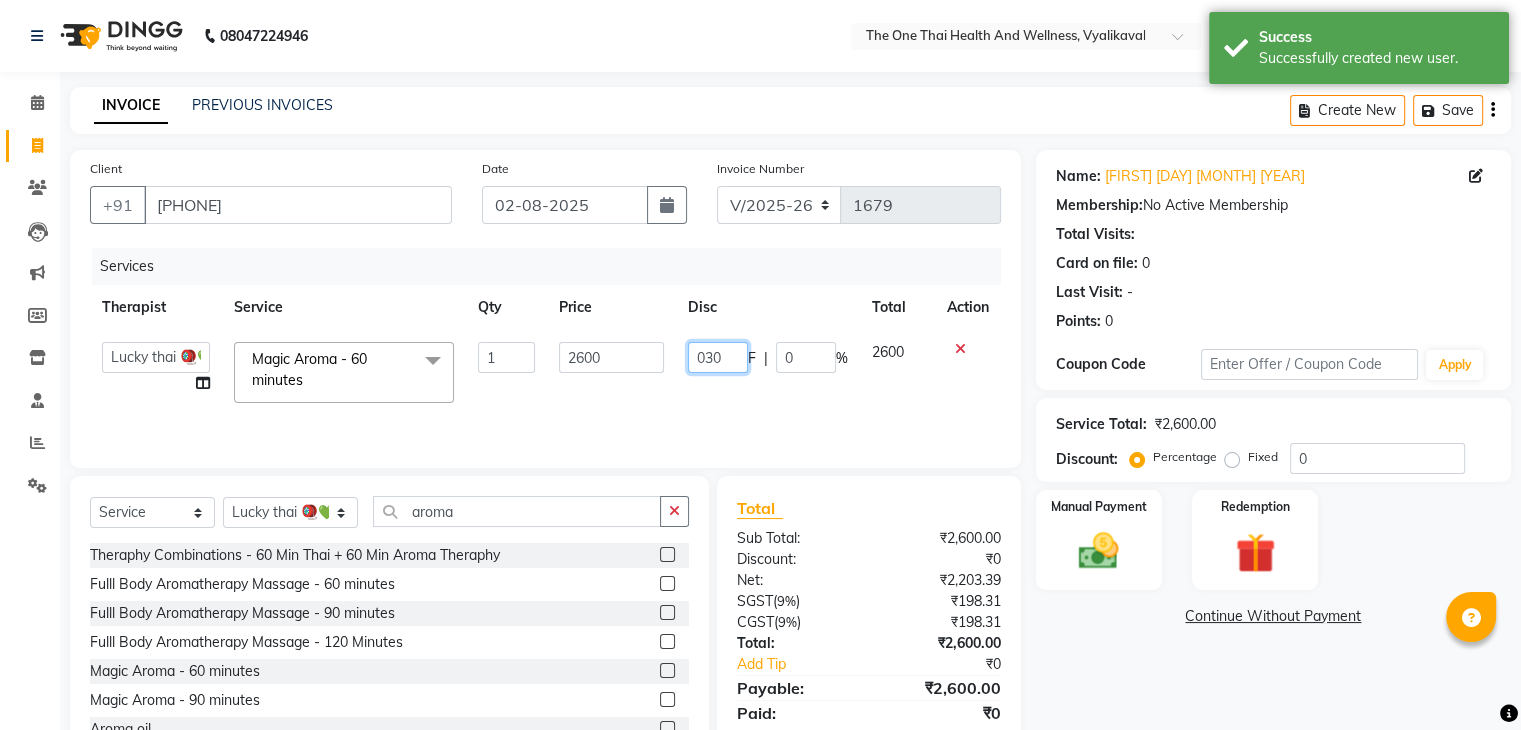 type on "0300" 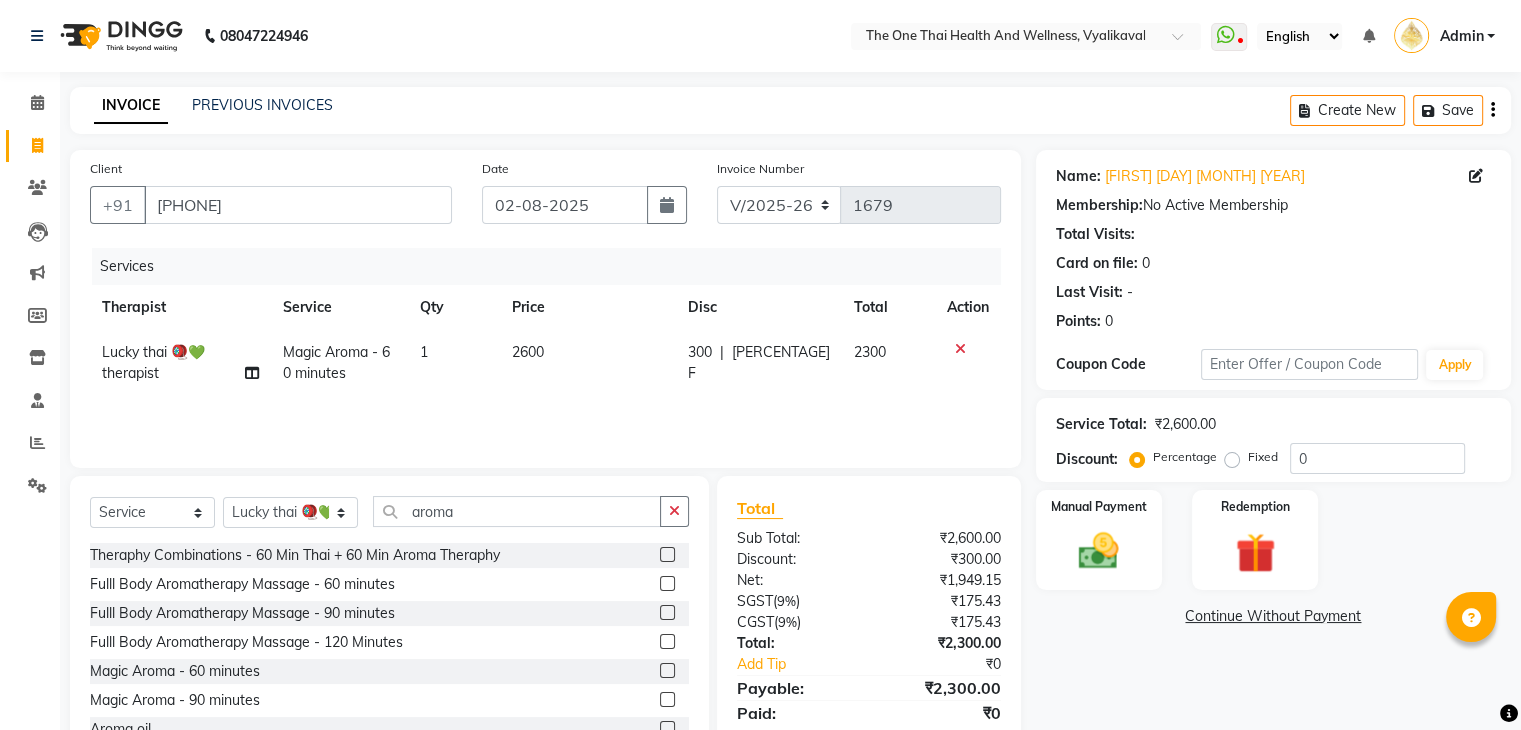 click on "300 F | 11.54 %" 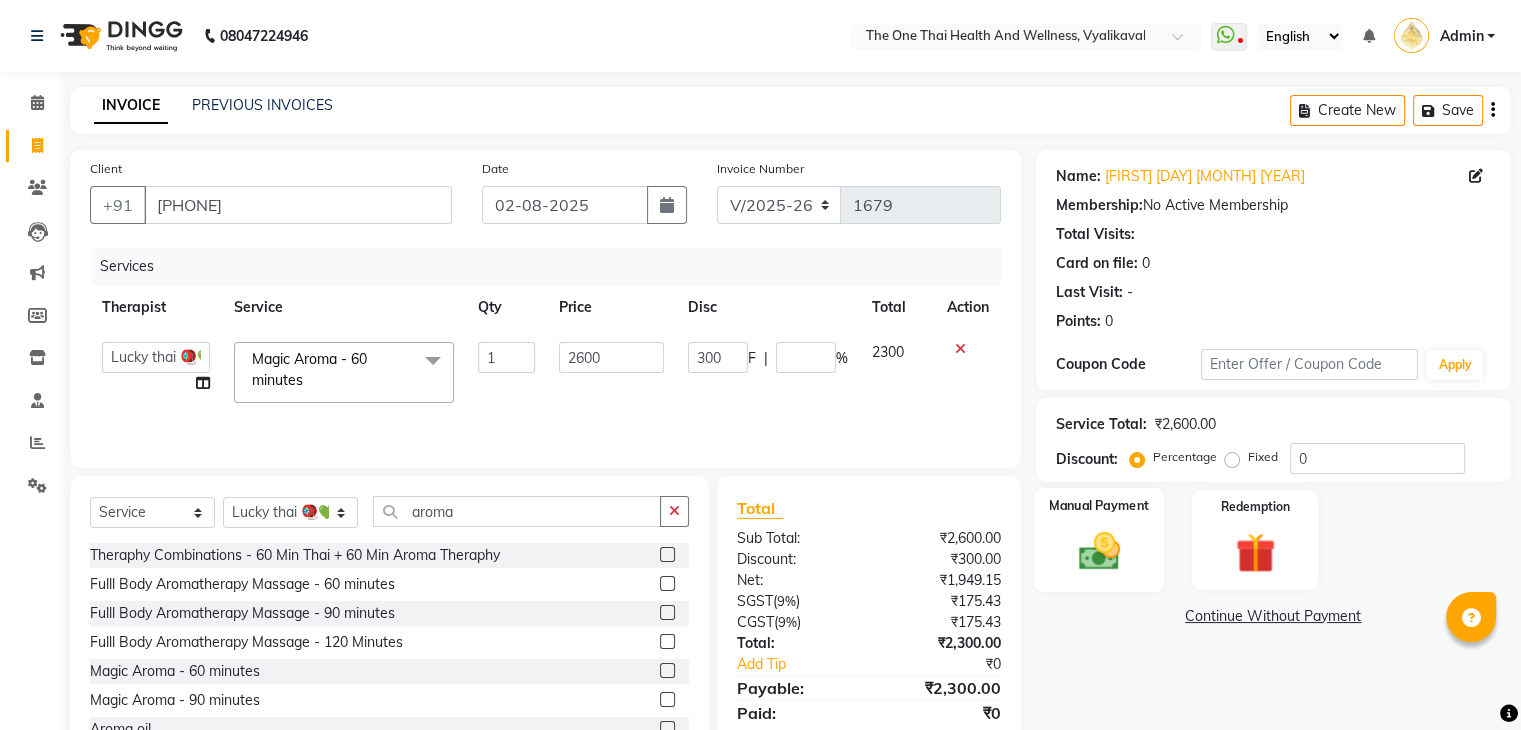 click 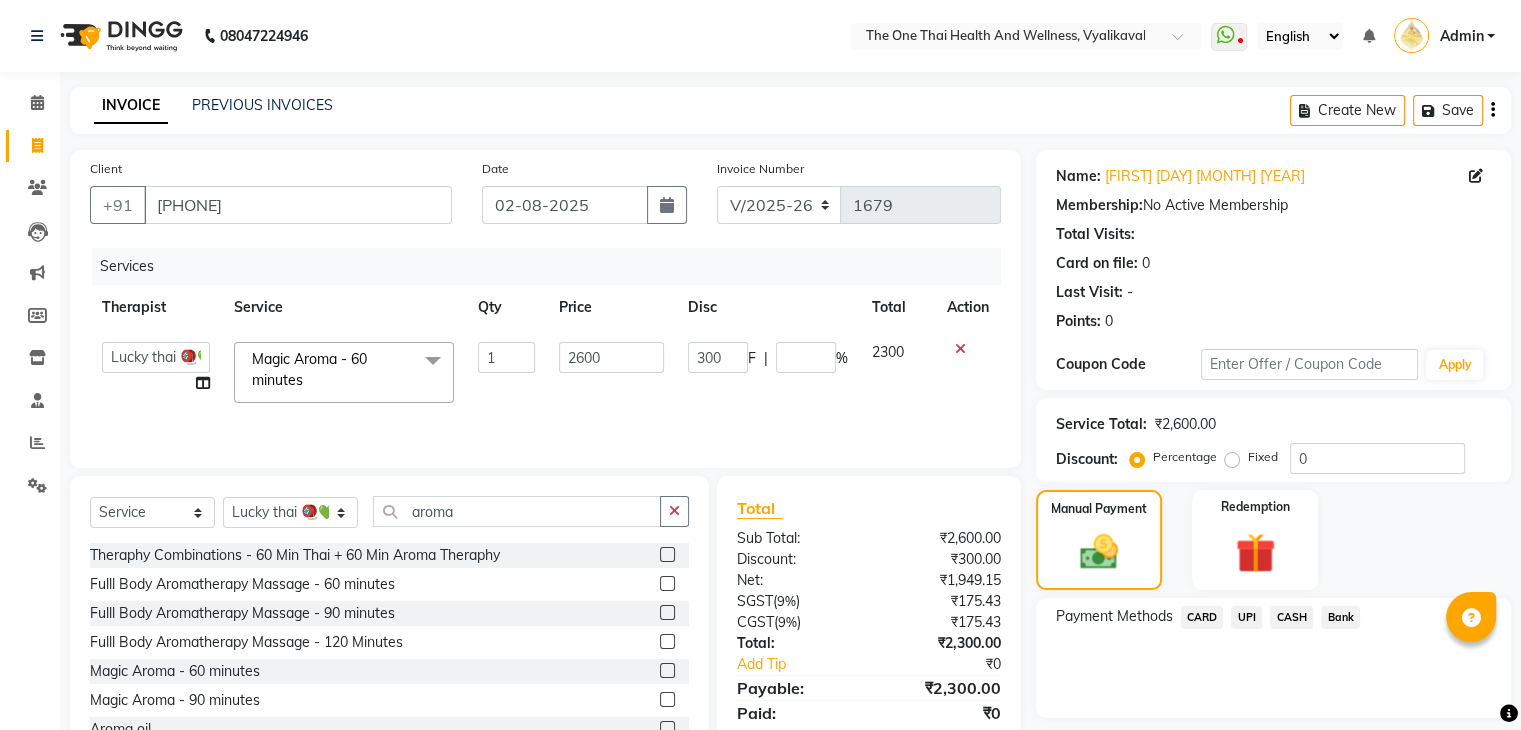 click on "UPI" 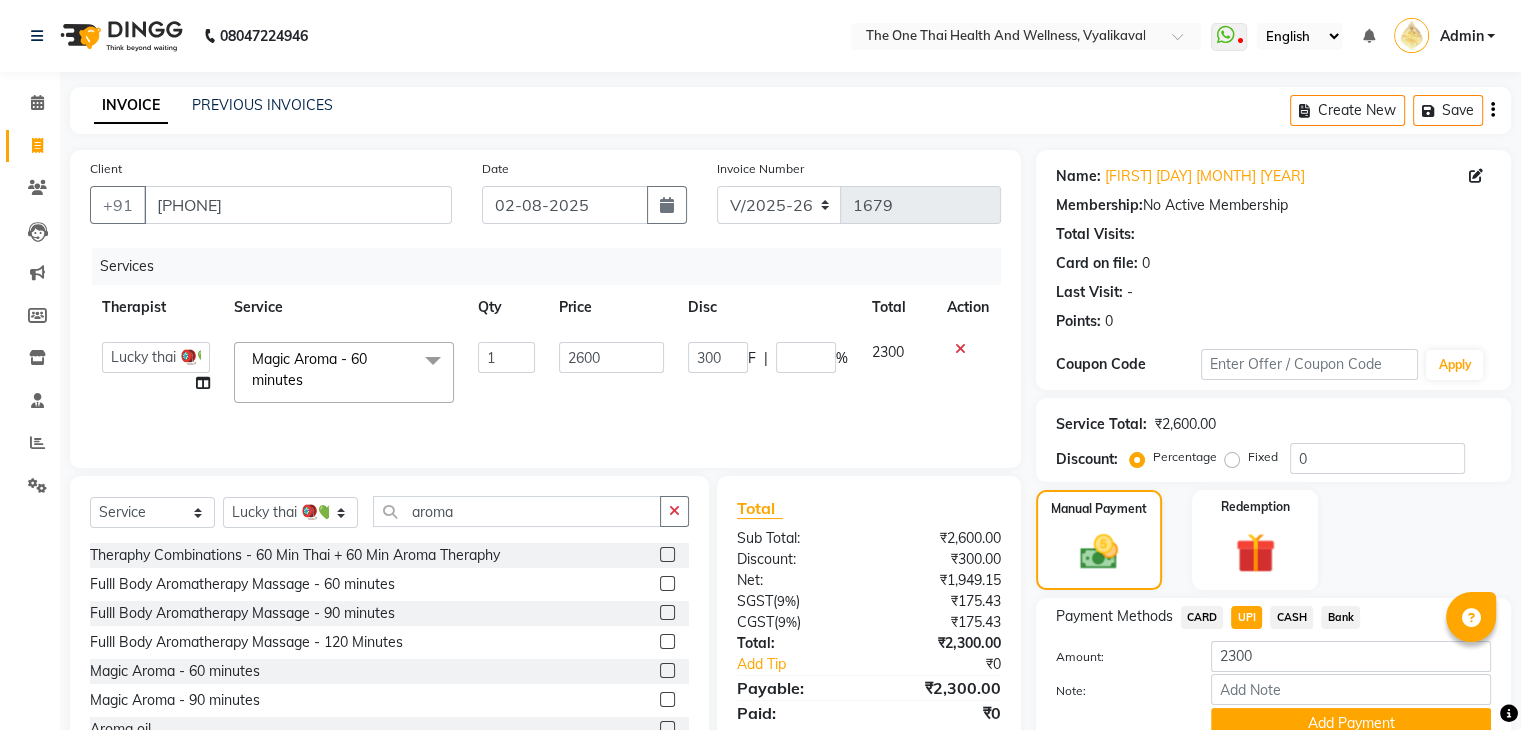 scroll, scrollTop: 89, scrollLeft: 0, axis: vertical 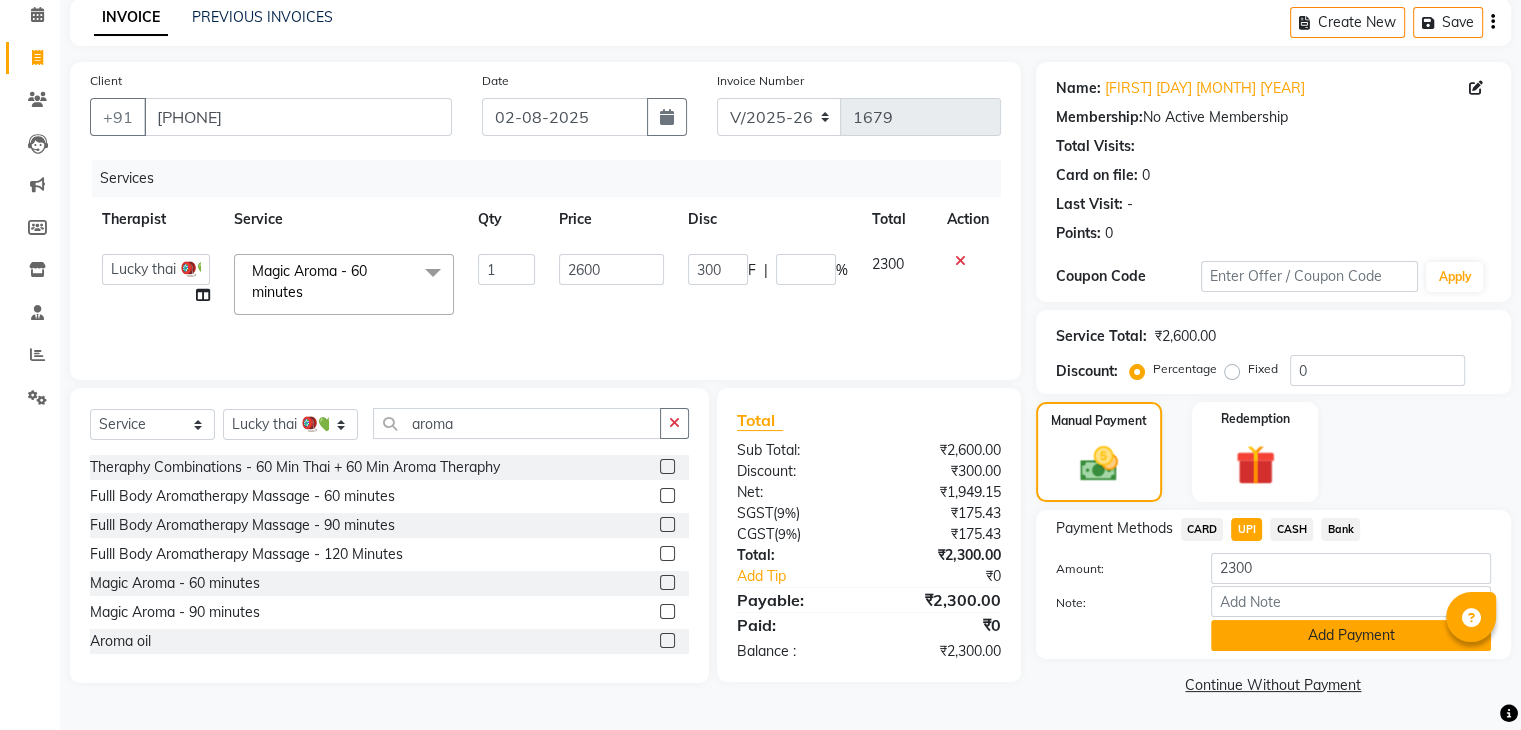 click on "Add Payment" 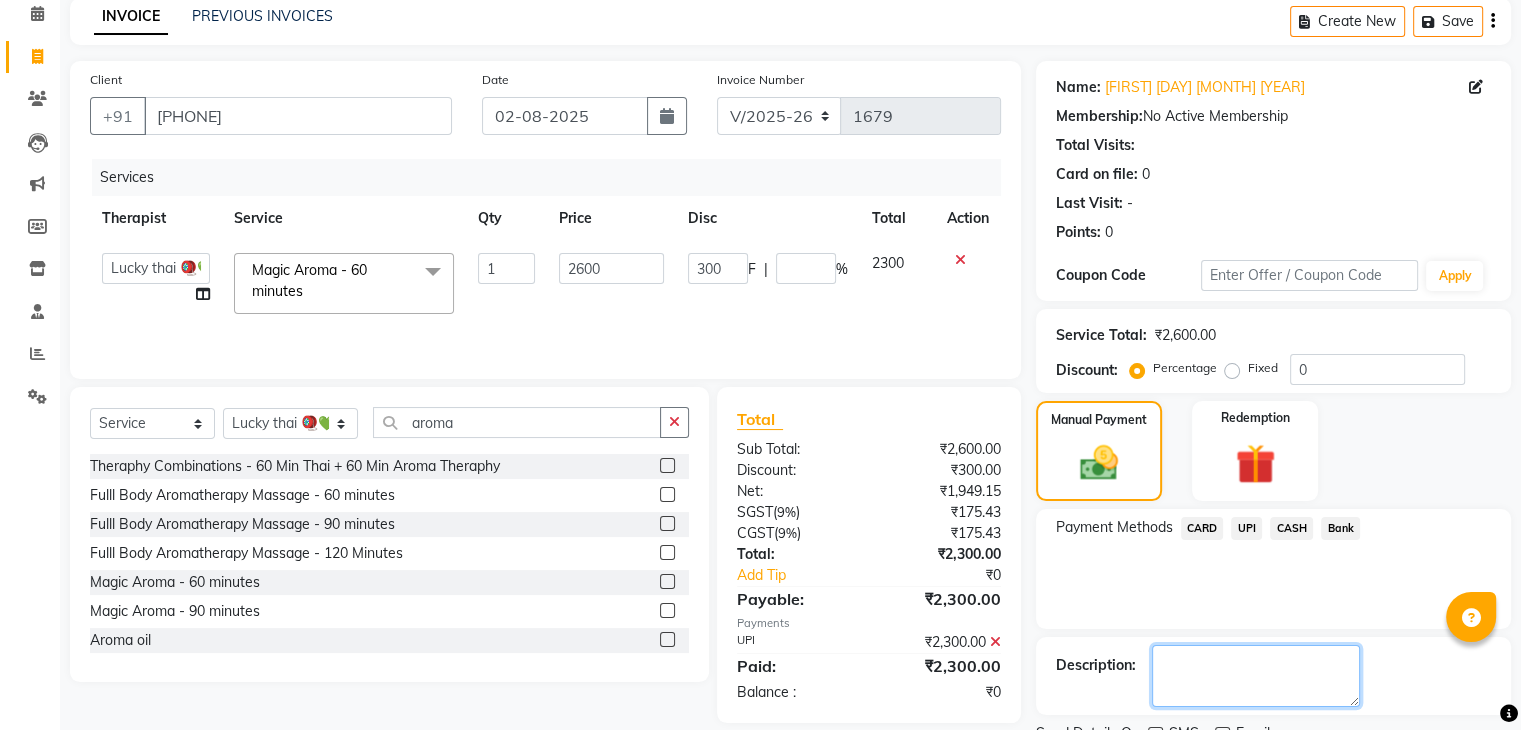 click 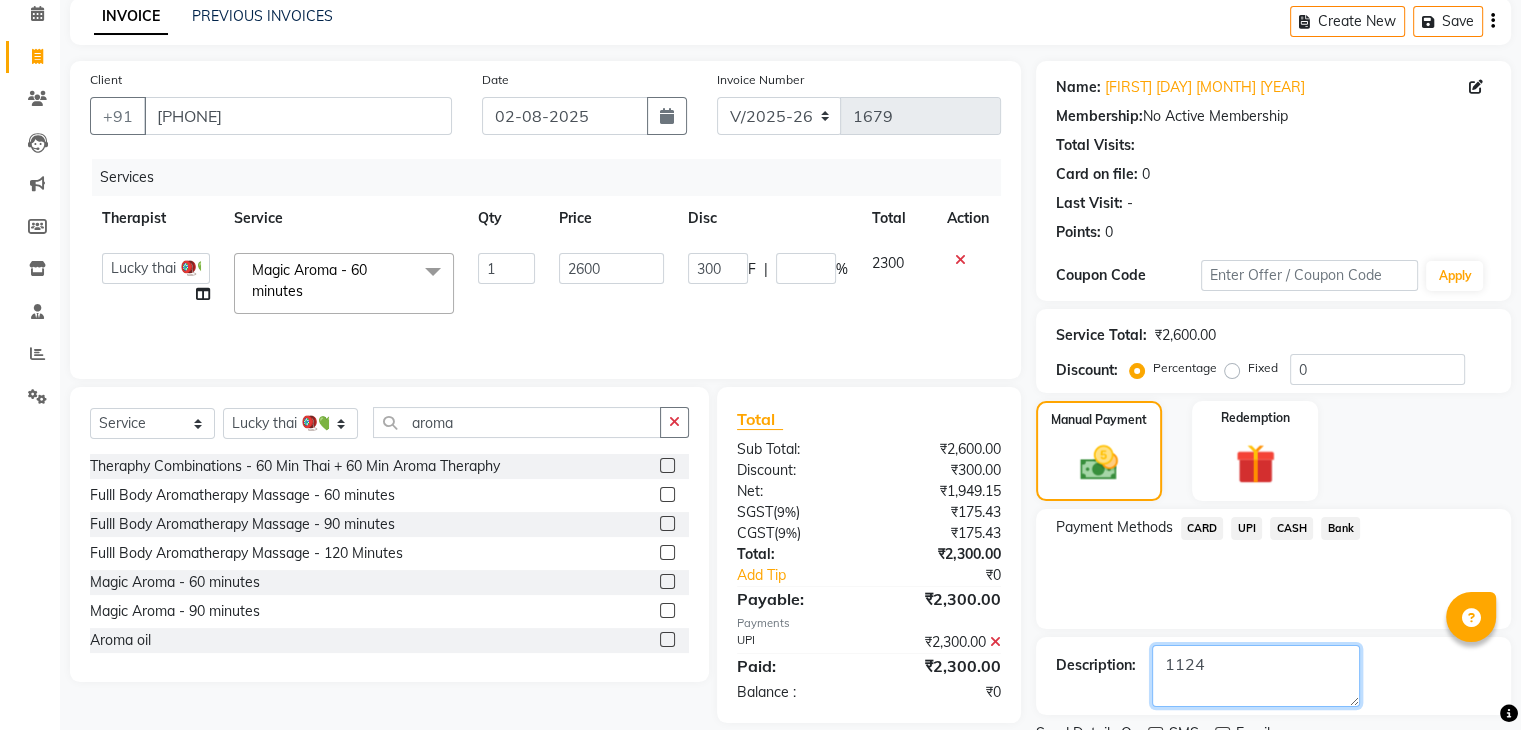 scroll, scrollTop: 171, scrollLeft: 0, axis: vertical 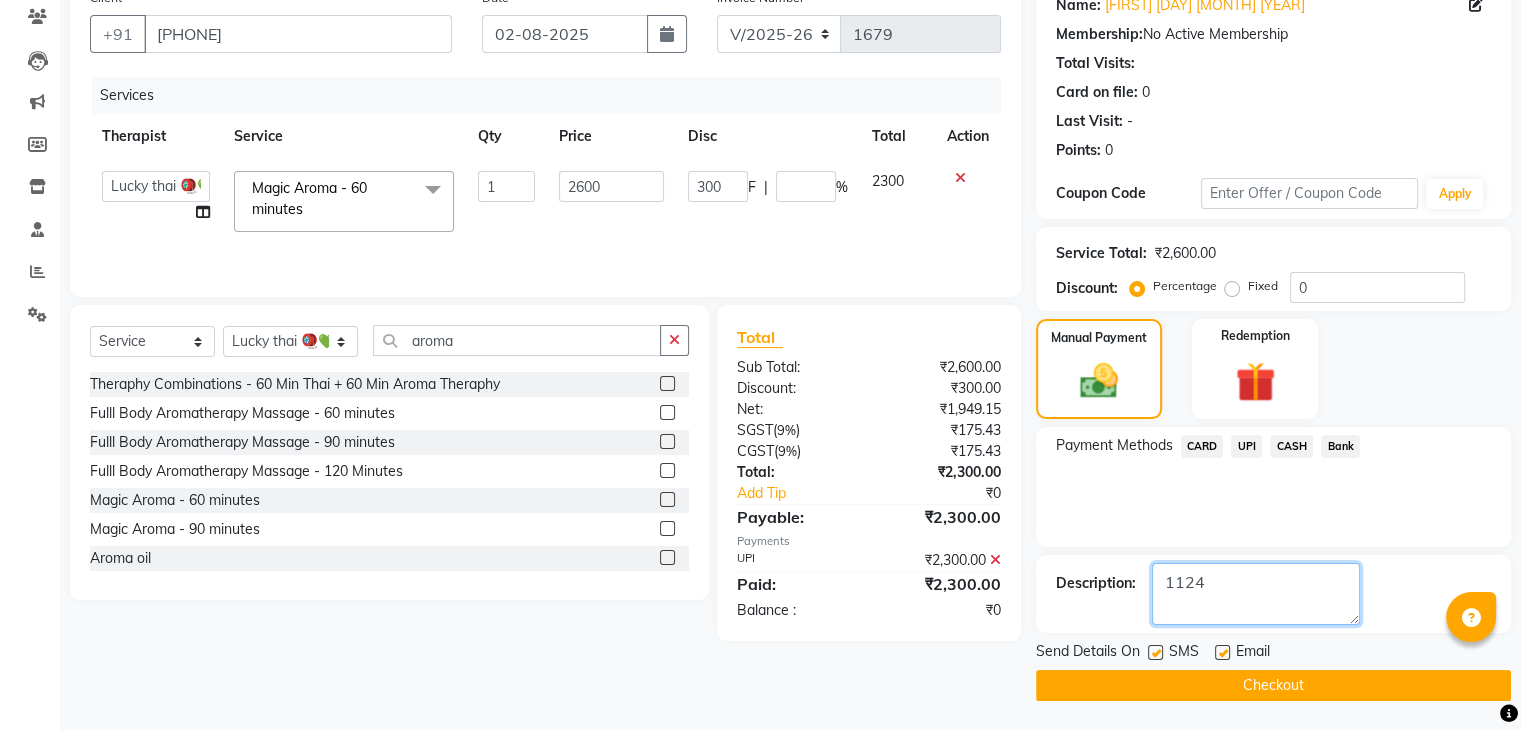type on "1124" 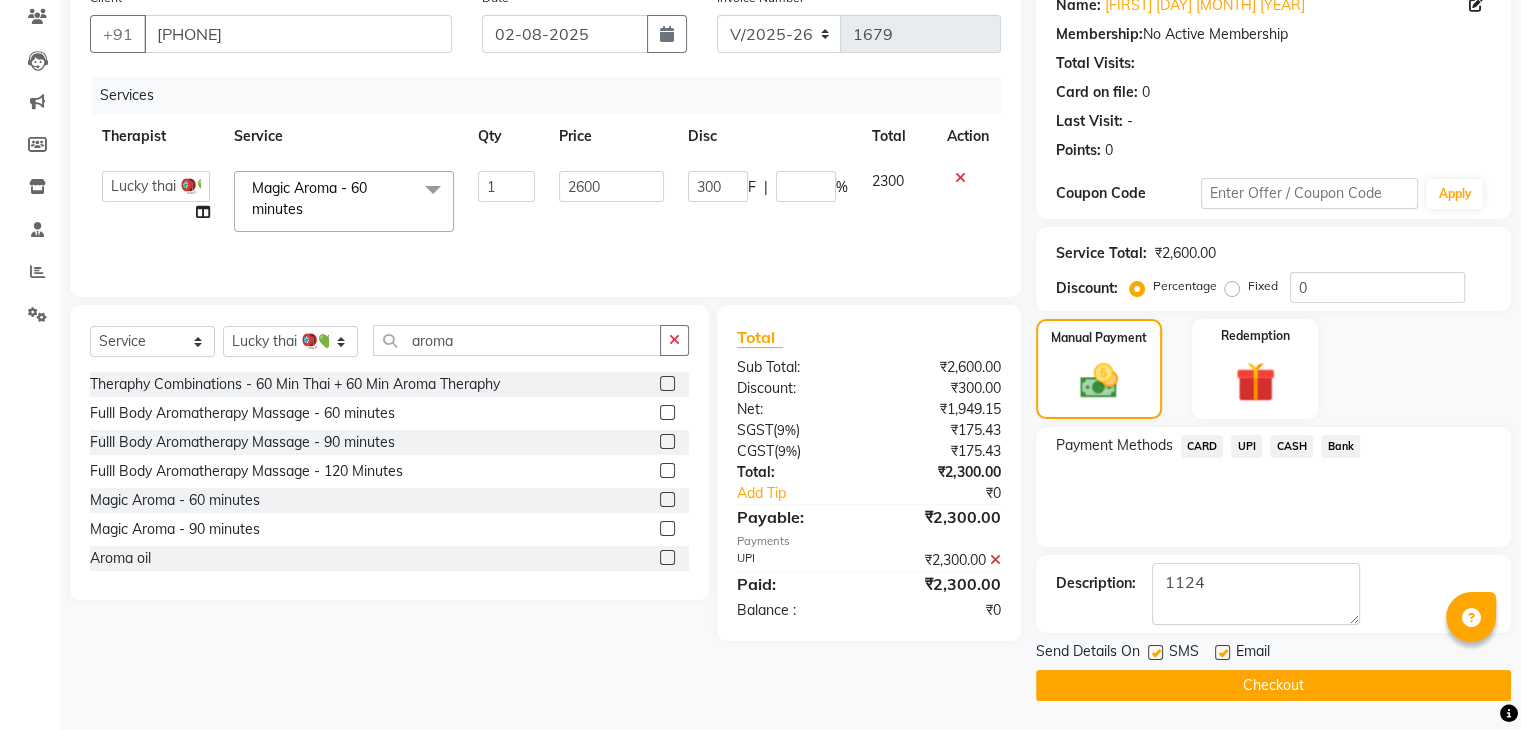 click on "Checkout" 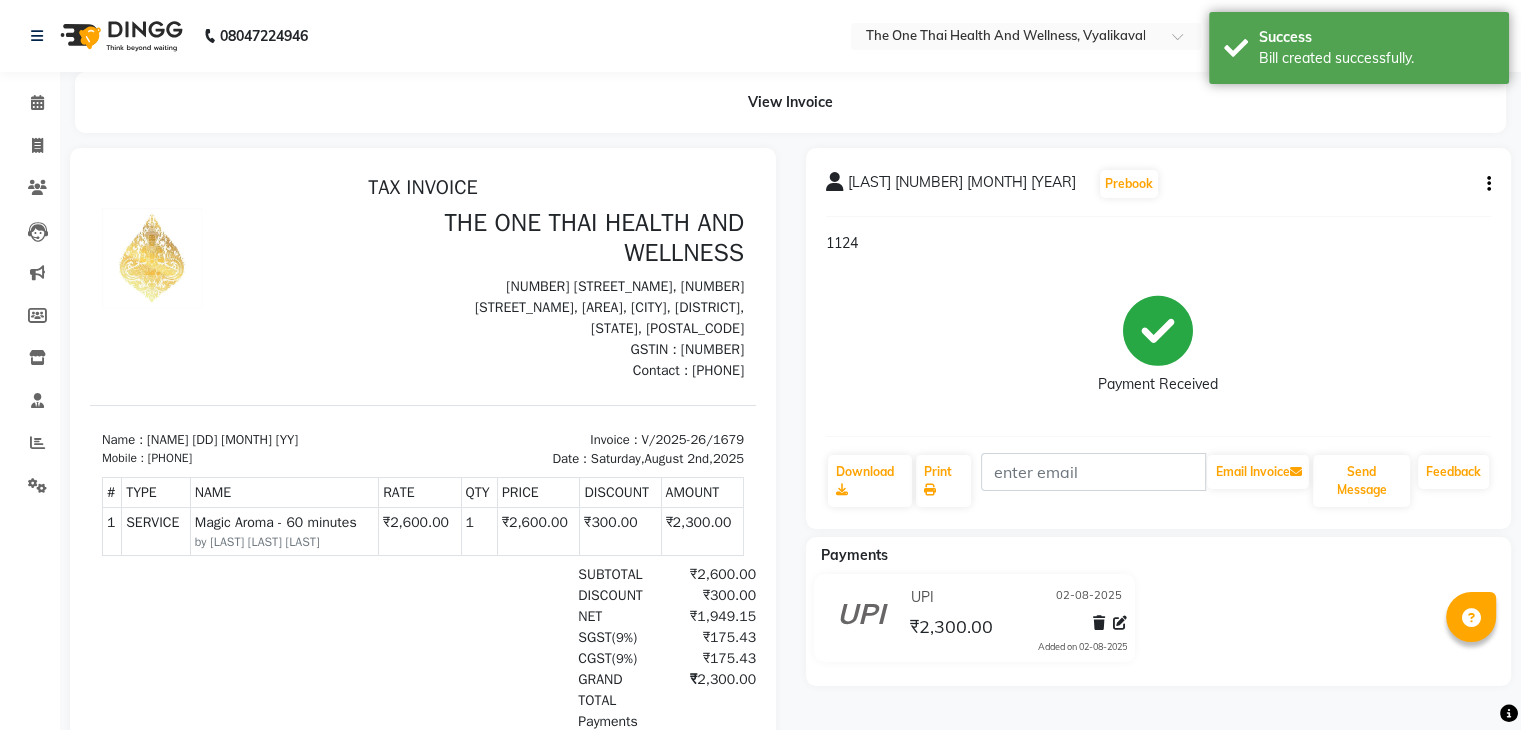 scroll, scrollTop: 0, scrollLeft: 0, axis: both 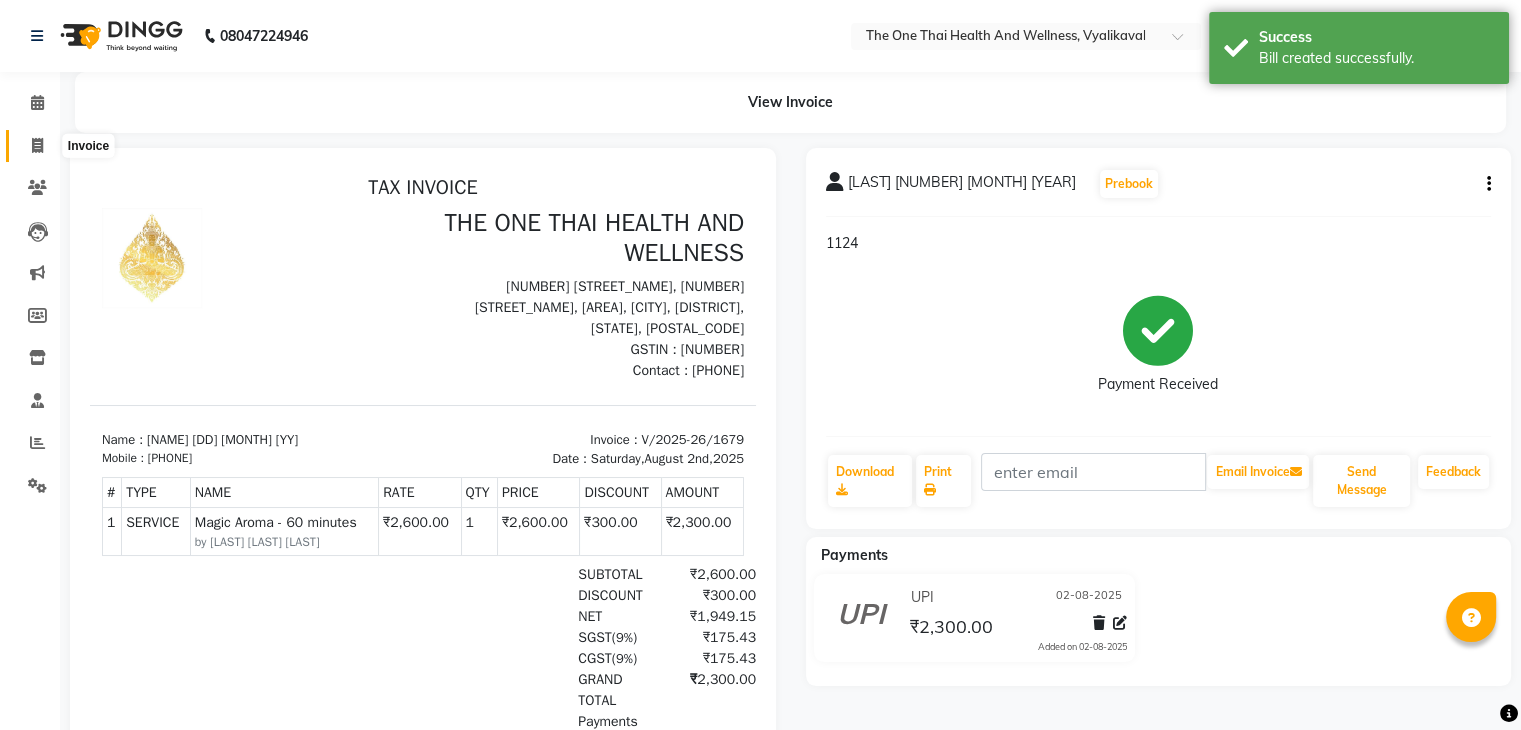 click 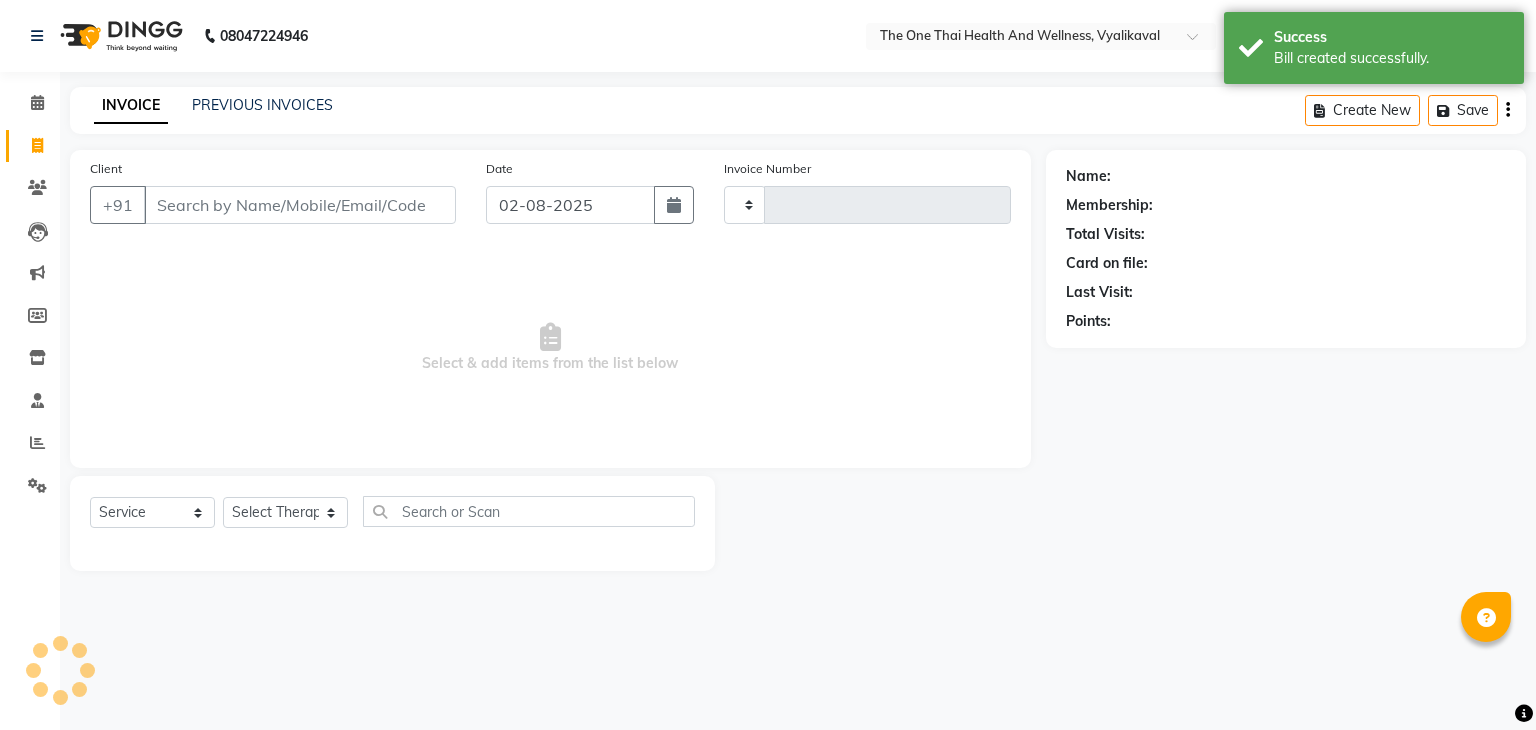 type on "1680" 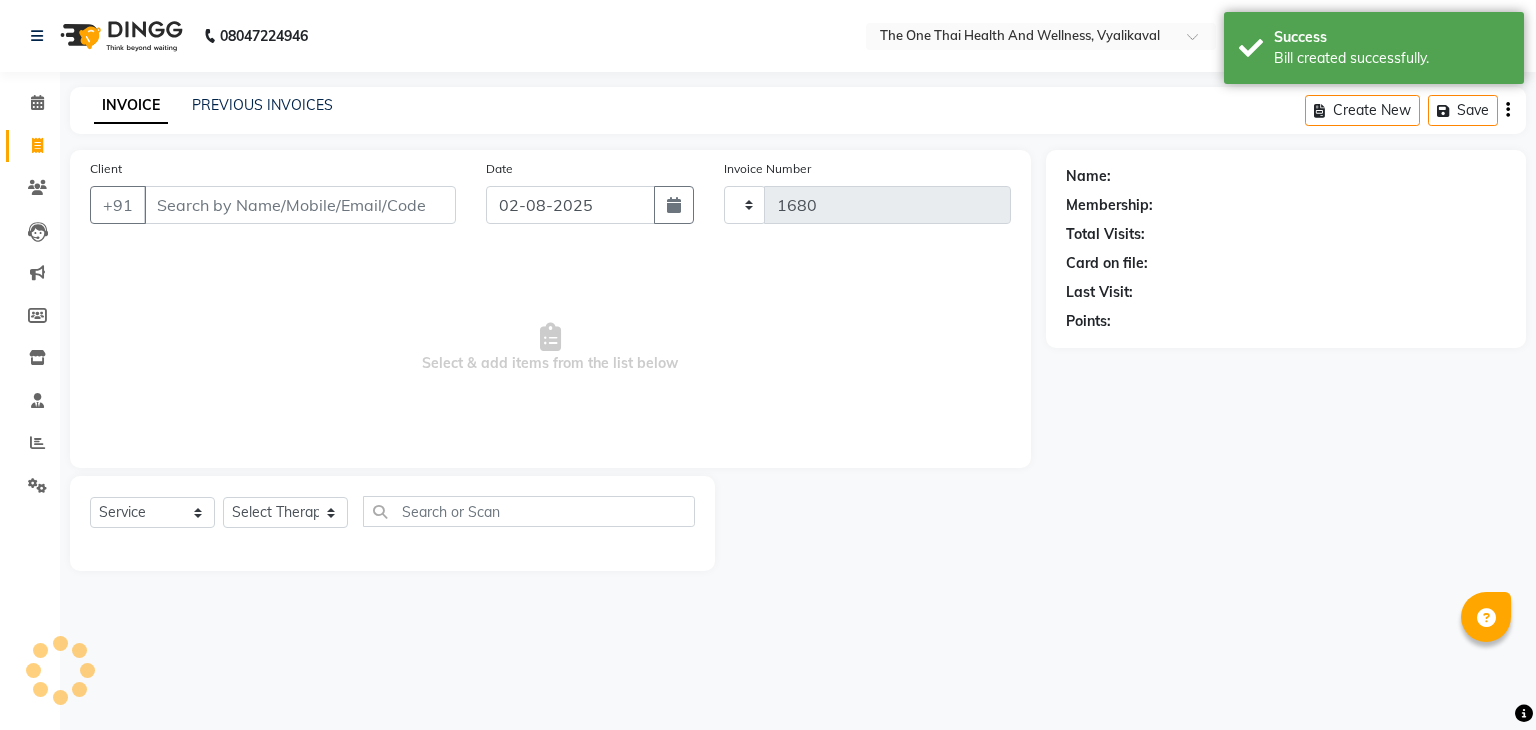 select on "5972" 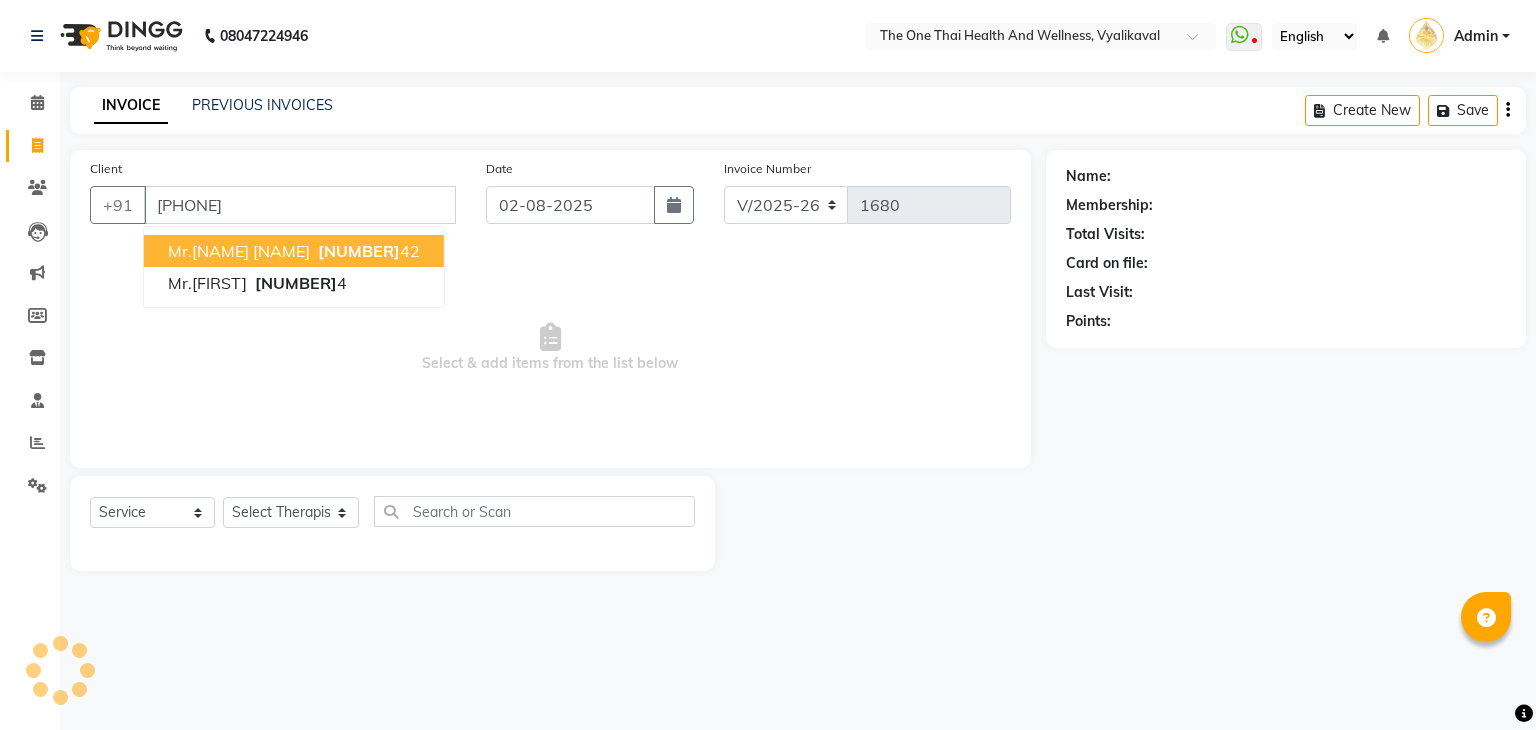 type on "[PHONE]" 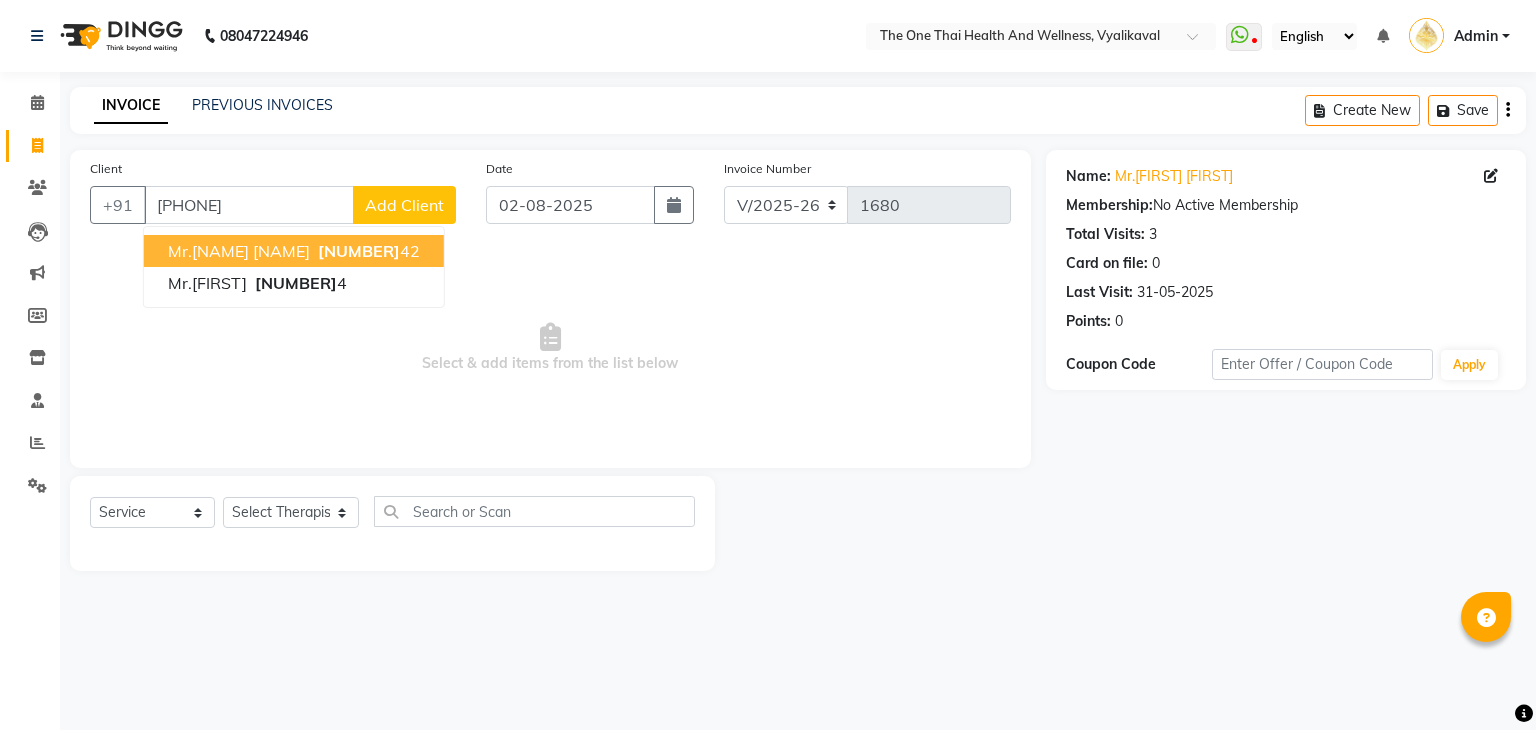 click on "Mr.[NAME] [NAME]" at bounding box center (239, 251) 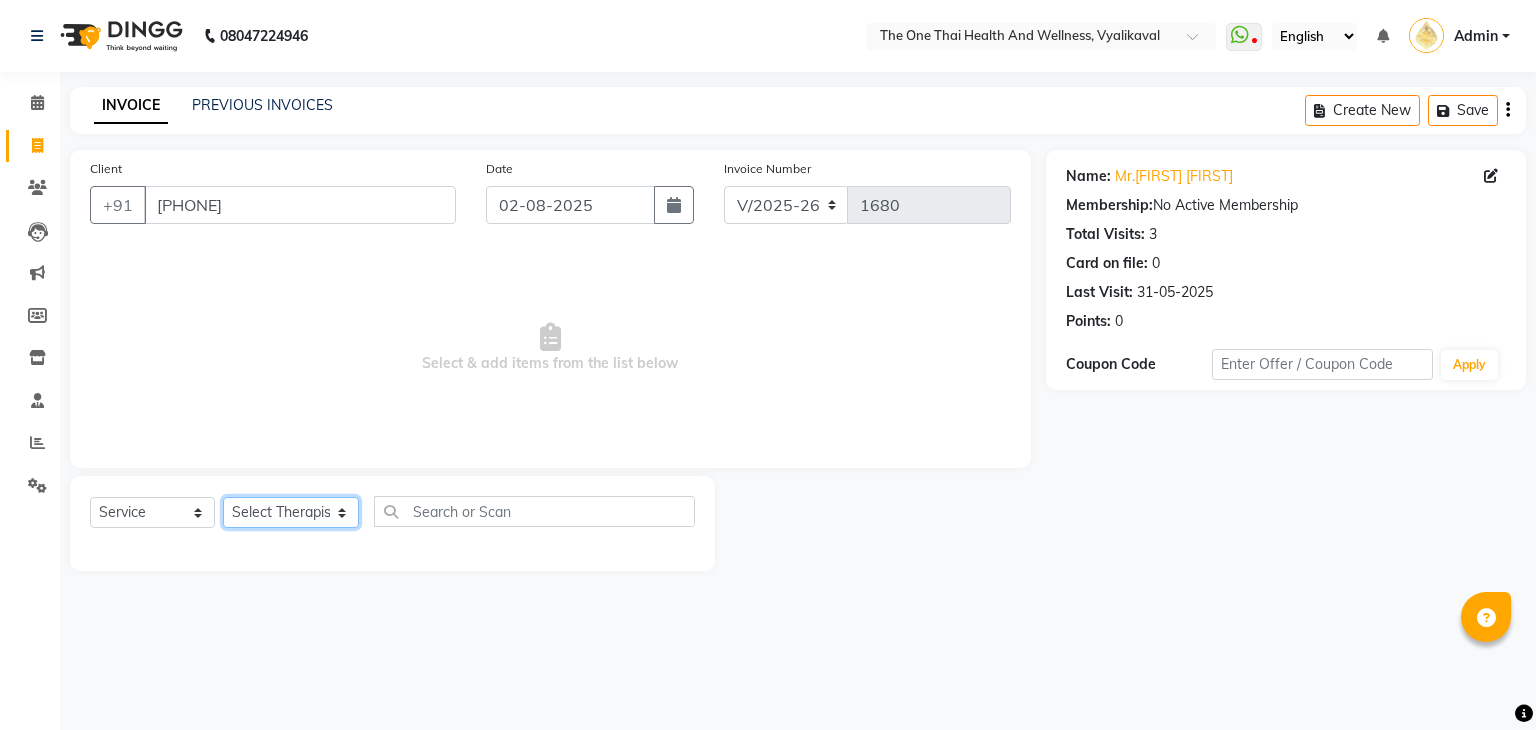 click on "Select Therapist Admin [NAME] 💚🍏thai therapist [NAME] ❤️northeast therapist [NAME] 💚🍅thai therapist [NAME] 🍏💚thai therapist [NAME] 🍏💚thai therapist [NAME] - NE 🔴🔴🔴 [NAME] 🟢 -🇹🇭thai [NAME] [NAME] northeast standby [NAME] thai 🟢therapist [NAME] ( [NAME] )🍏🍏 thai therapist [NAME] [NAME] 💚thai therapist [NAME] 🔴north east [NAME] thai 🪀💚therapist [NAME] ( [NAME] ) 🍏🍏thai therapist [NAME] 🍏💚thai therapist [NAME] 🧡thai therapist [NAME] 🍅north east therapist [NAME] [NAME] ❤️northeast therapist ❤️ [NAME] 💚💚thai therapist [NAME] second login" 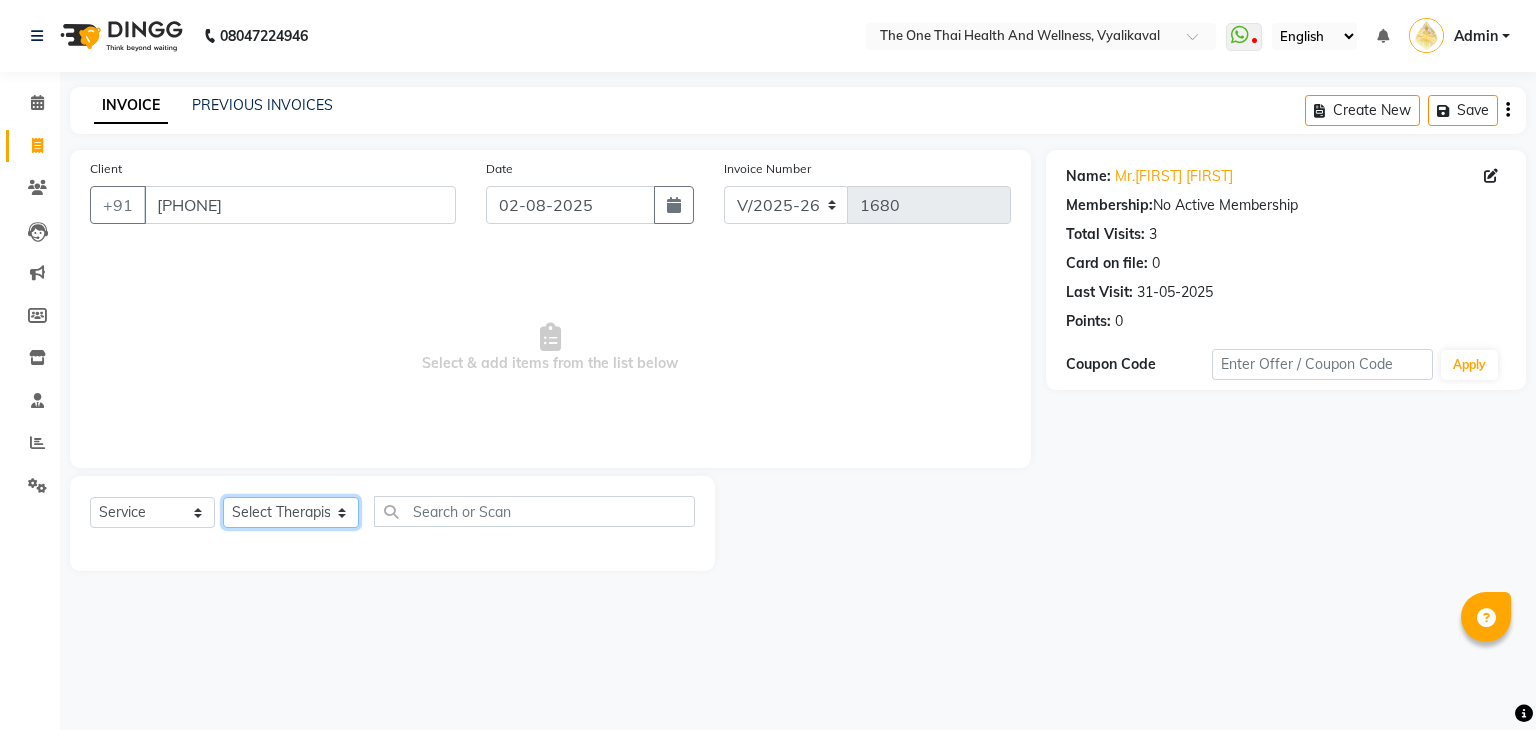 select on "[NUMBER]" 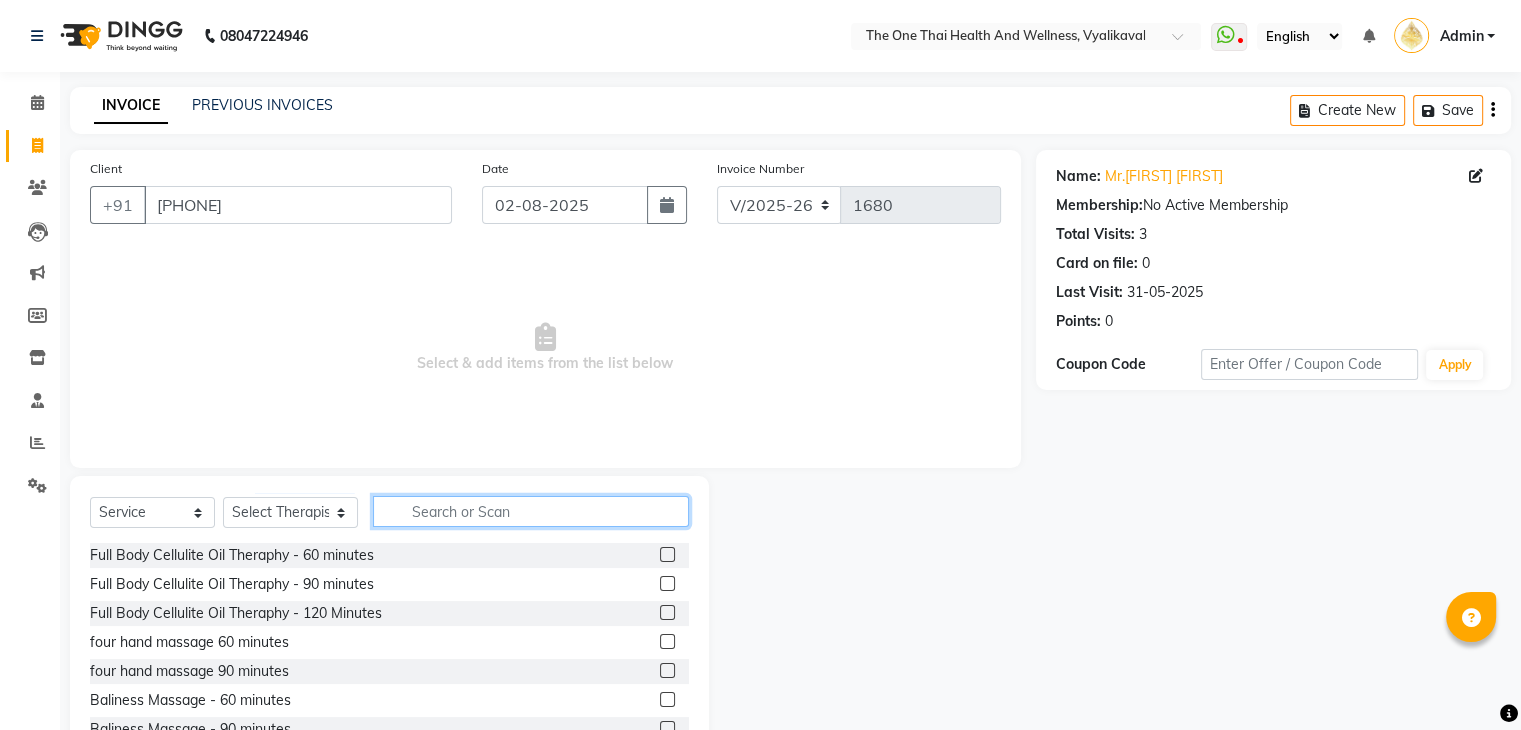 click 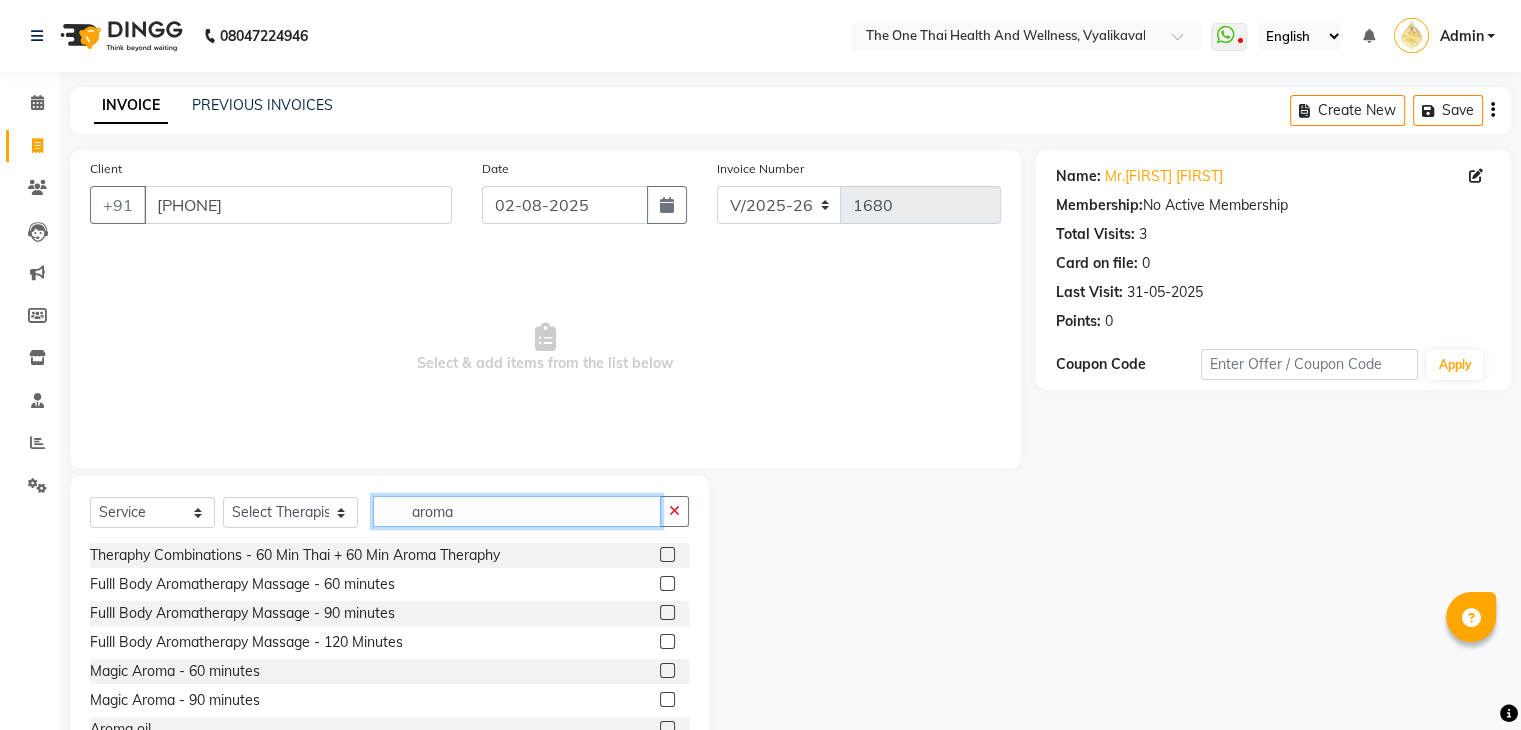 type on "aroma" 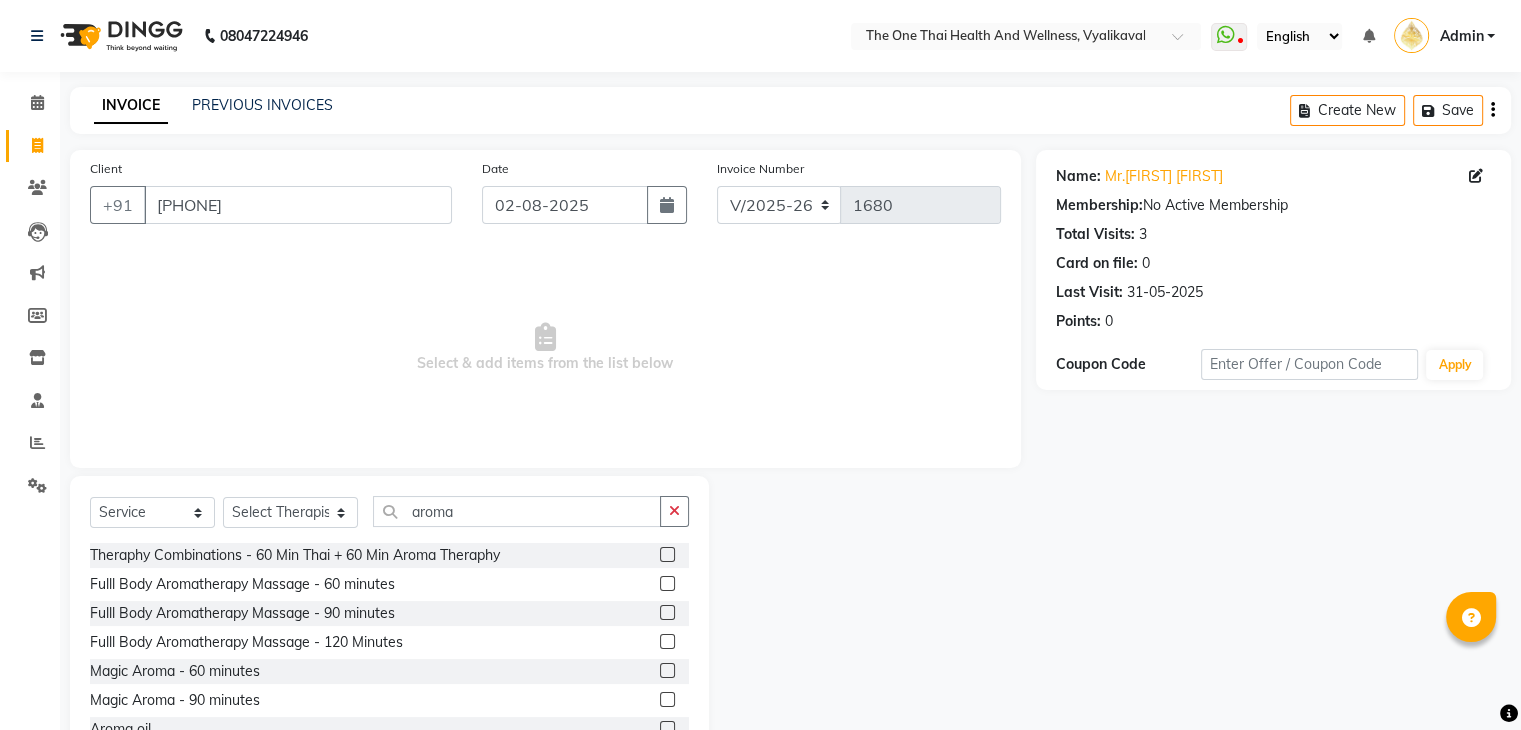 click on "Magic Aroma  - 60 minutes" 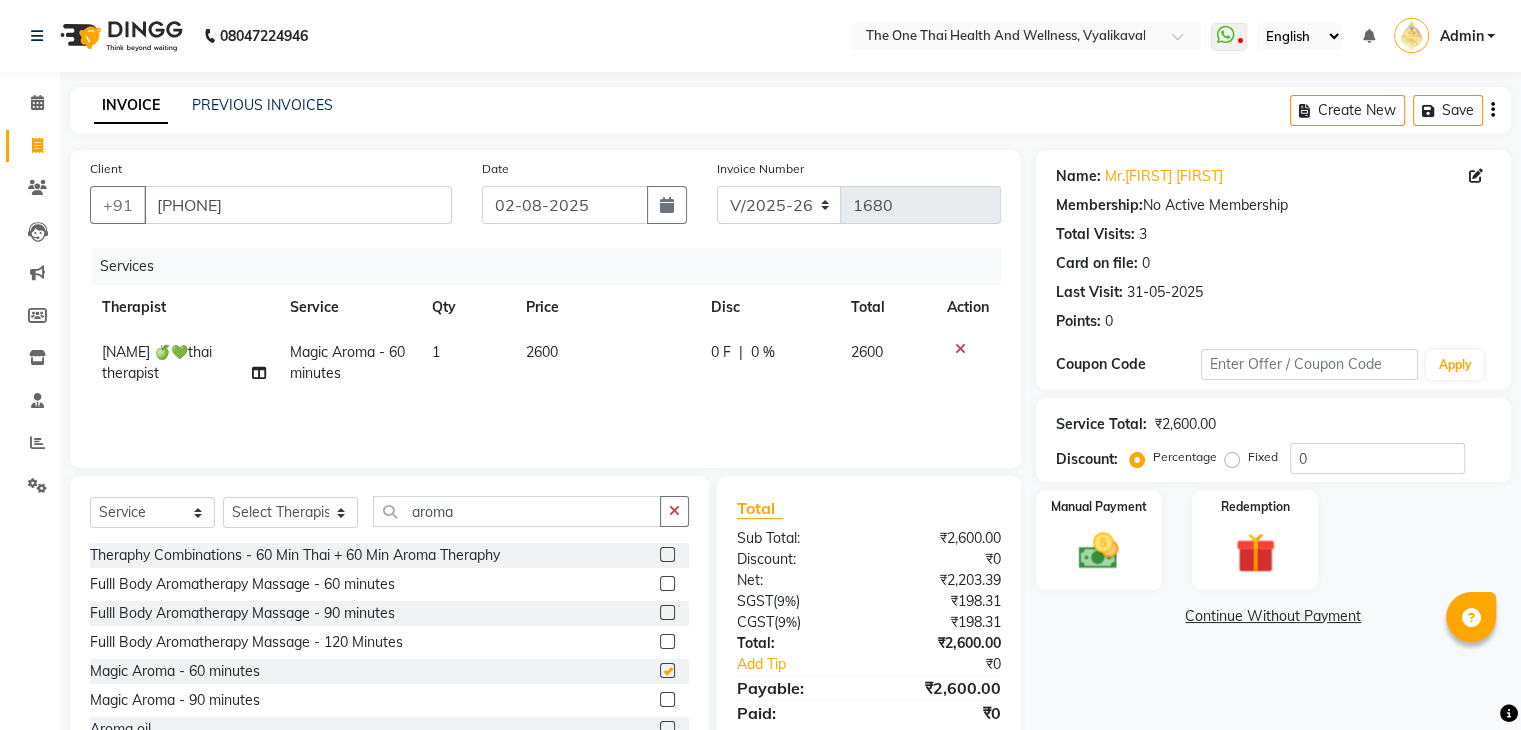 checkbox on "false" 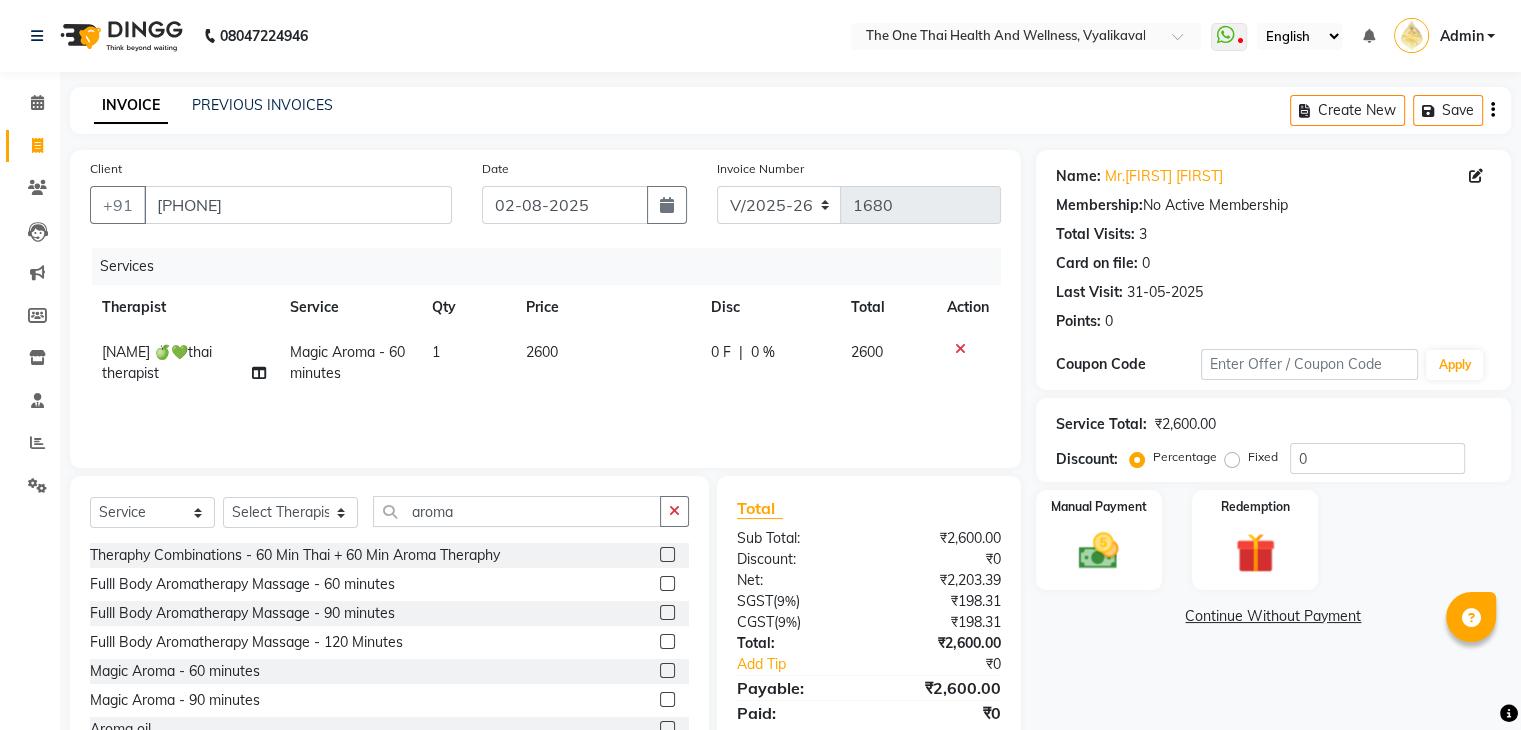 click on "0 F | 0 %" 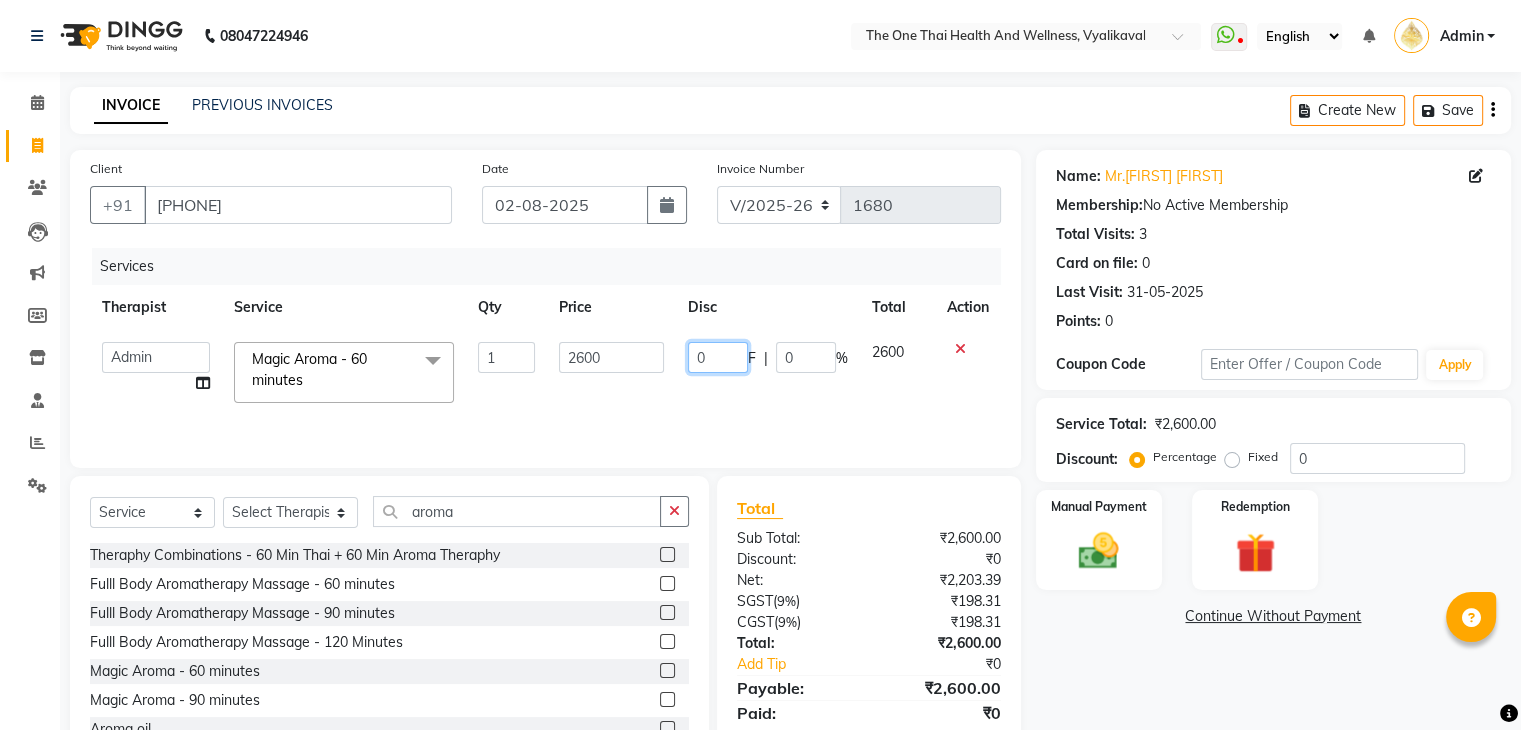 drag, startPoint x: 720, startPoint y: 353, endPoint x: 707, endPoint y: 355, distance: 13.152946 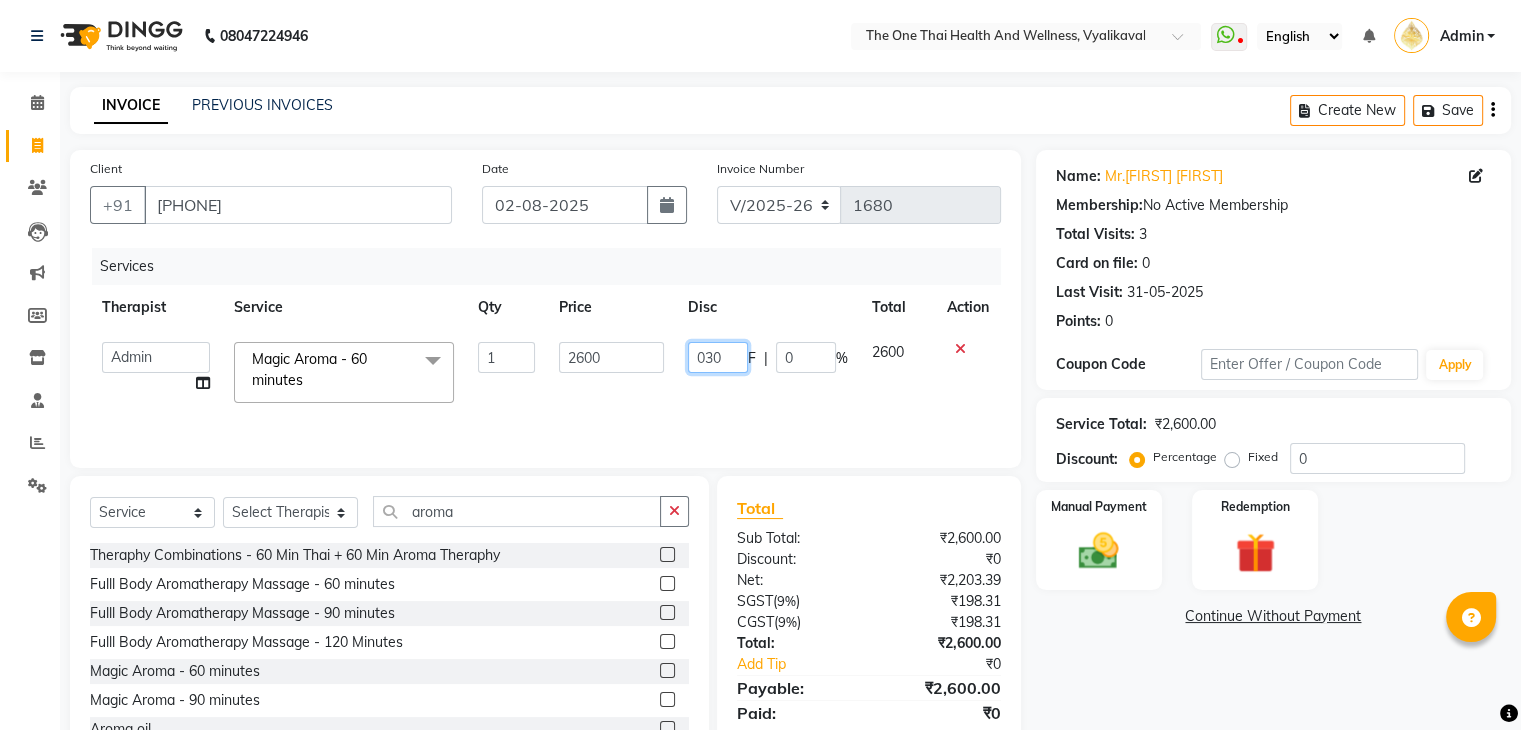 type on "0300" 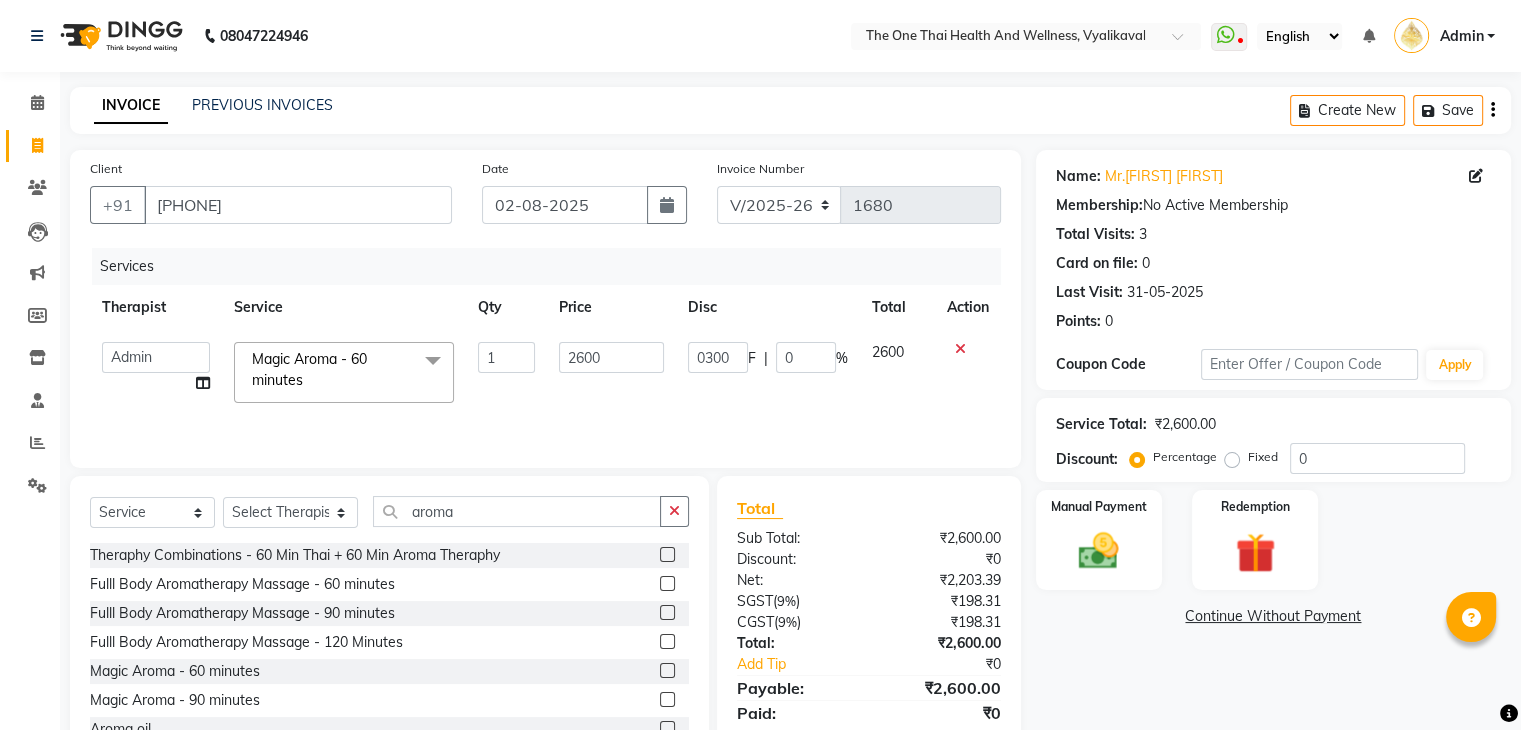 click on "Services Therapist Service Qty Price Disc Total Action Admin [NAME] 💚🍏thai therapist [NAME] ❤️northeast therapist [NAME] 💚🍅thai therapist [NAME] 🍏💚thai therapist [NAME] - NE 🔴🔴🔴 [NAME] 🟢 -🇹🇭thai [NAME] northeast standby [NAME] thai 🟢therapist [NAME] ( [NAME] )🍏🍏 thai therapist [NAME] [NAME] 💚thai therapist [NAME] 🔴north east [NAME] thai 🪀💚therapist [NAME] ( [NAME] ) 🍏🍏thai therapist [NAME] 🍏💚thai therapist [NAME] 🧡thai therapist [NAME] 🍅north east therapist [NAME] [NAME] ❤️northeast therapist ❤️ [NAME] 💚💚thai therapist [NAME] second login Magic Aroma - 60 minutes x Full Body Cellulite Oil Theraphy - 60 minutes Full Body Cellulite Oil Theraphy - 90 minutes Full Body Cellulite Oil Theraphy - 120 Minutes four hand massage 60 minutes four hand massage 90 minutes Baliness Massage - 60 minutes Baliness Massage - 90 minutes Baliness Massage - 120 Minutes Foot Reflexology - 30 Minutes 1 F |" 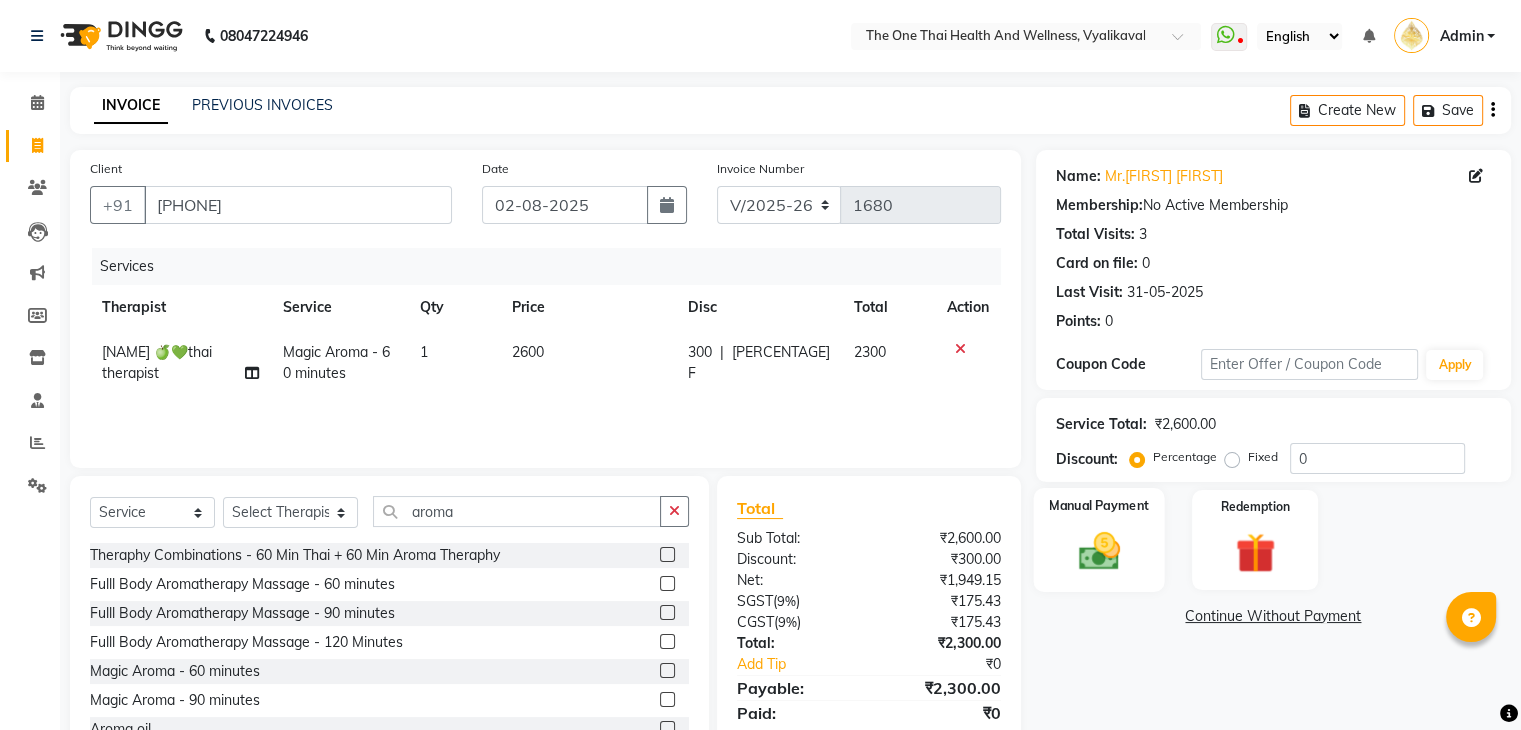 click 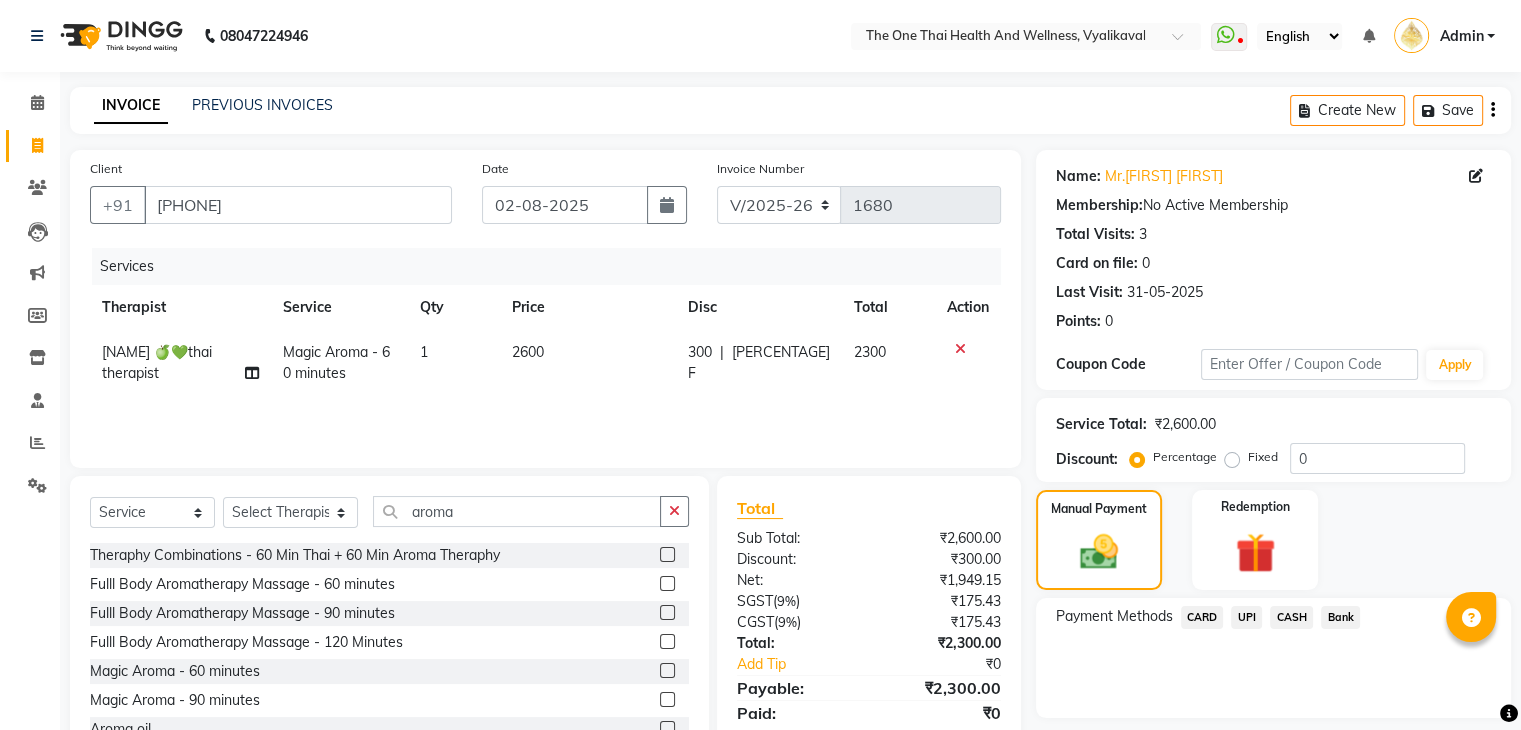 drag, startPoint x: 1239, startPoint y: 621, endPoint x: 1297, endPoint y: 629, distance: 58.549126 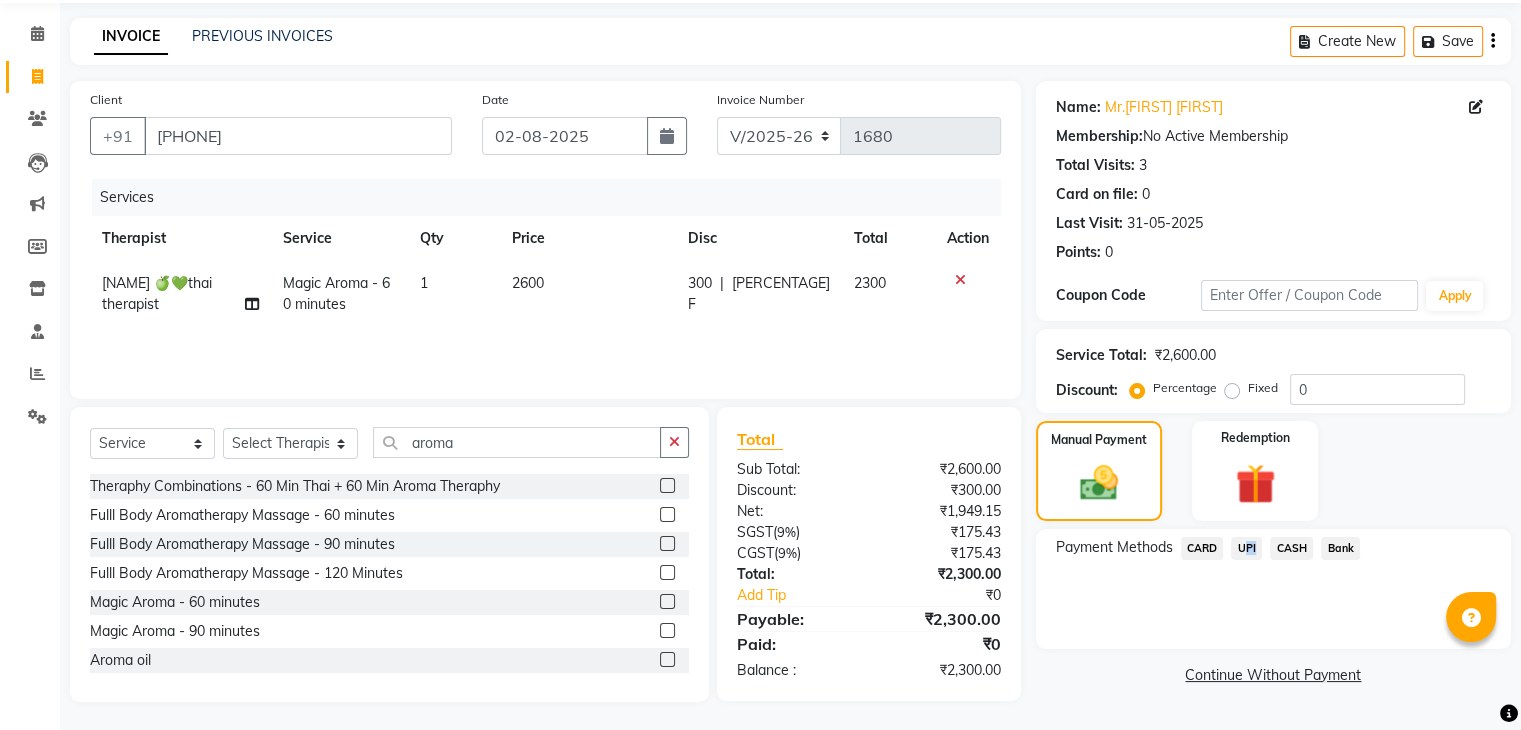 scroll, scrollTop: 72, scrollLeft: 0, axis: vertical 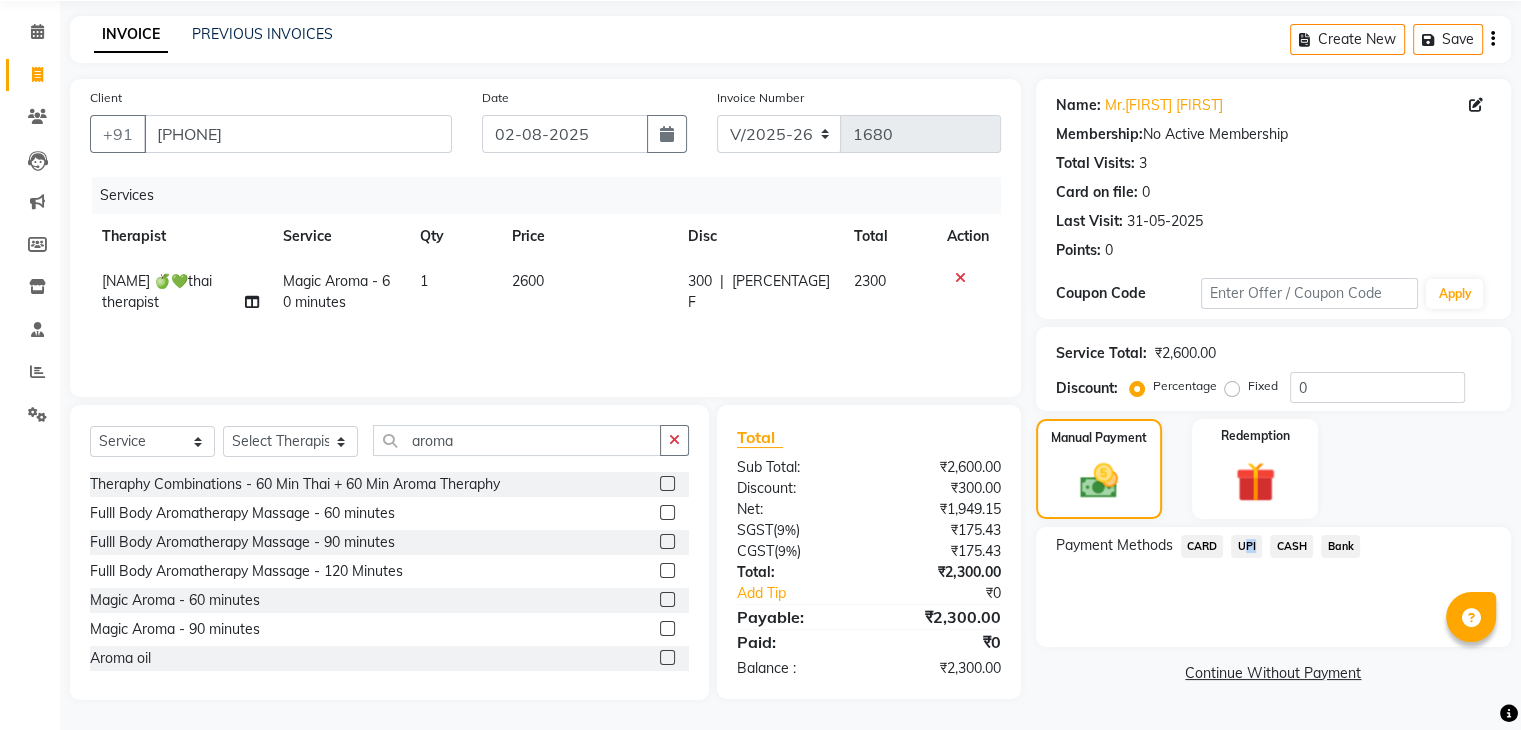 click on "UPI" 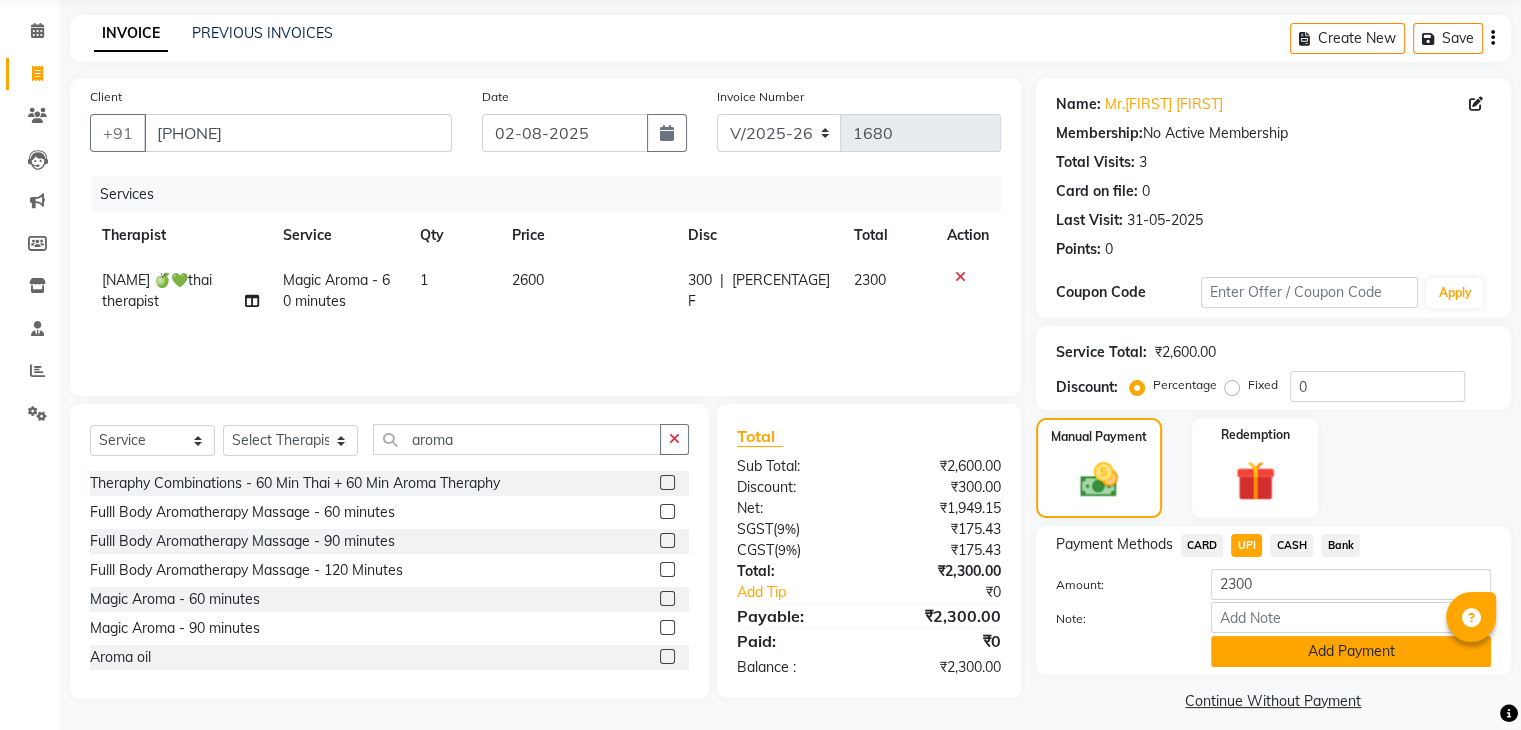 click on "Add Payment" 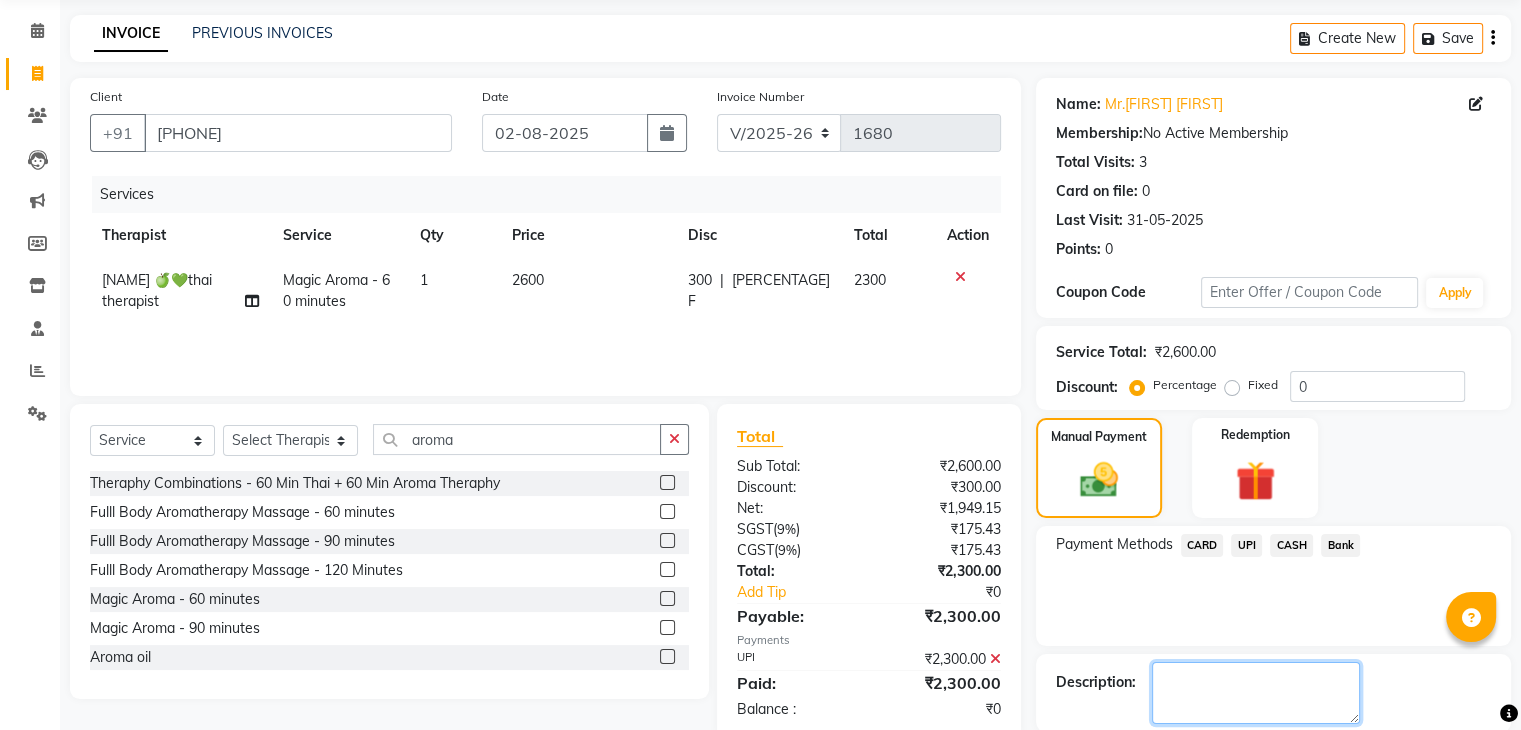click 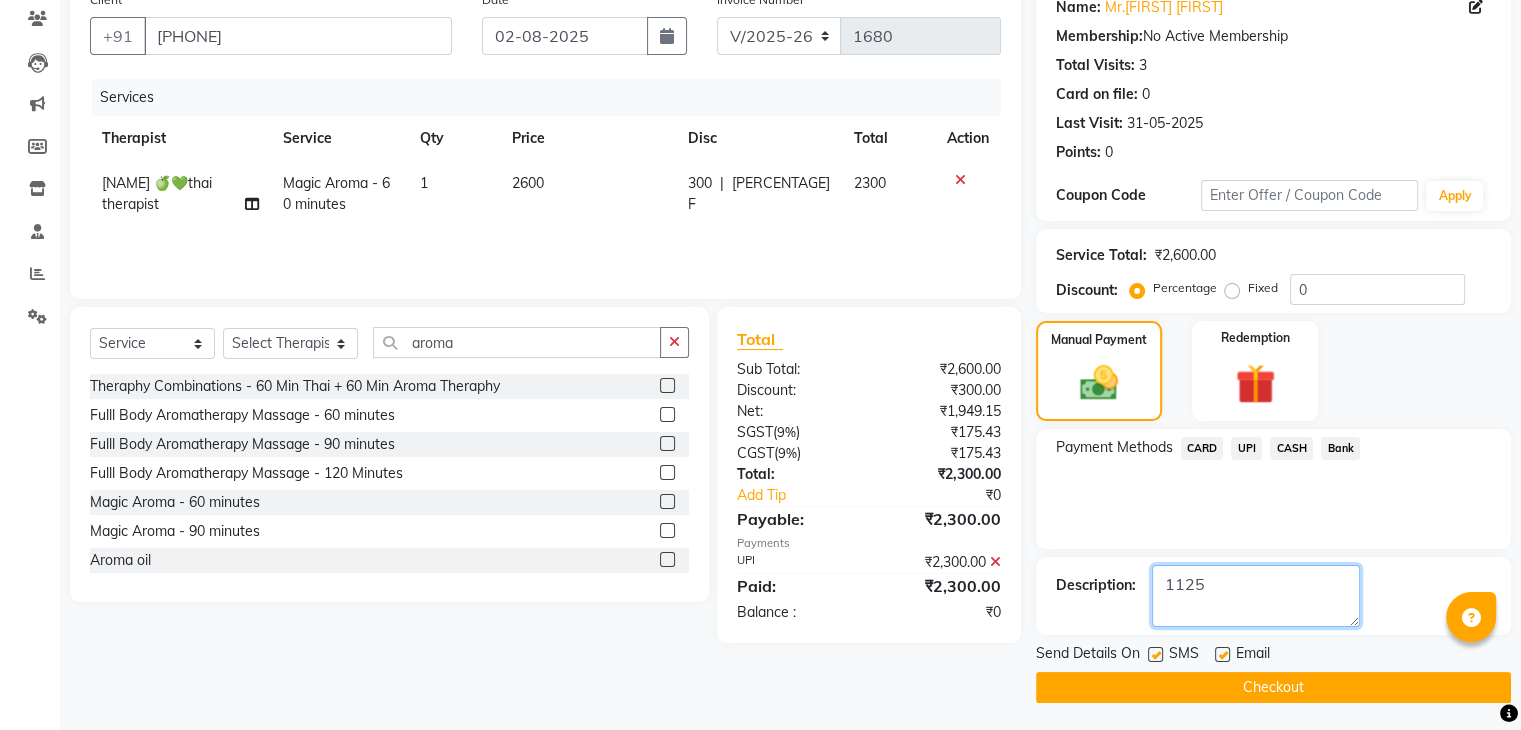 scroll, scrollTop: 171, scrollLeft: 0, axis: vertical 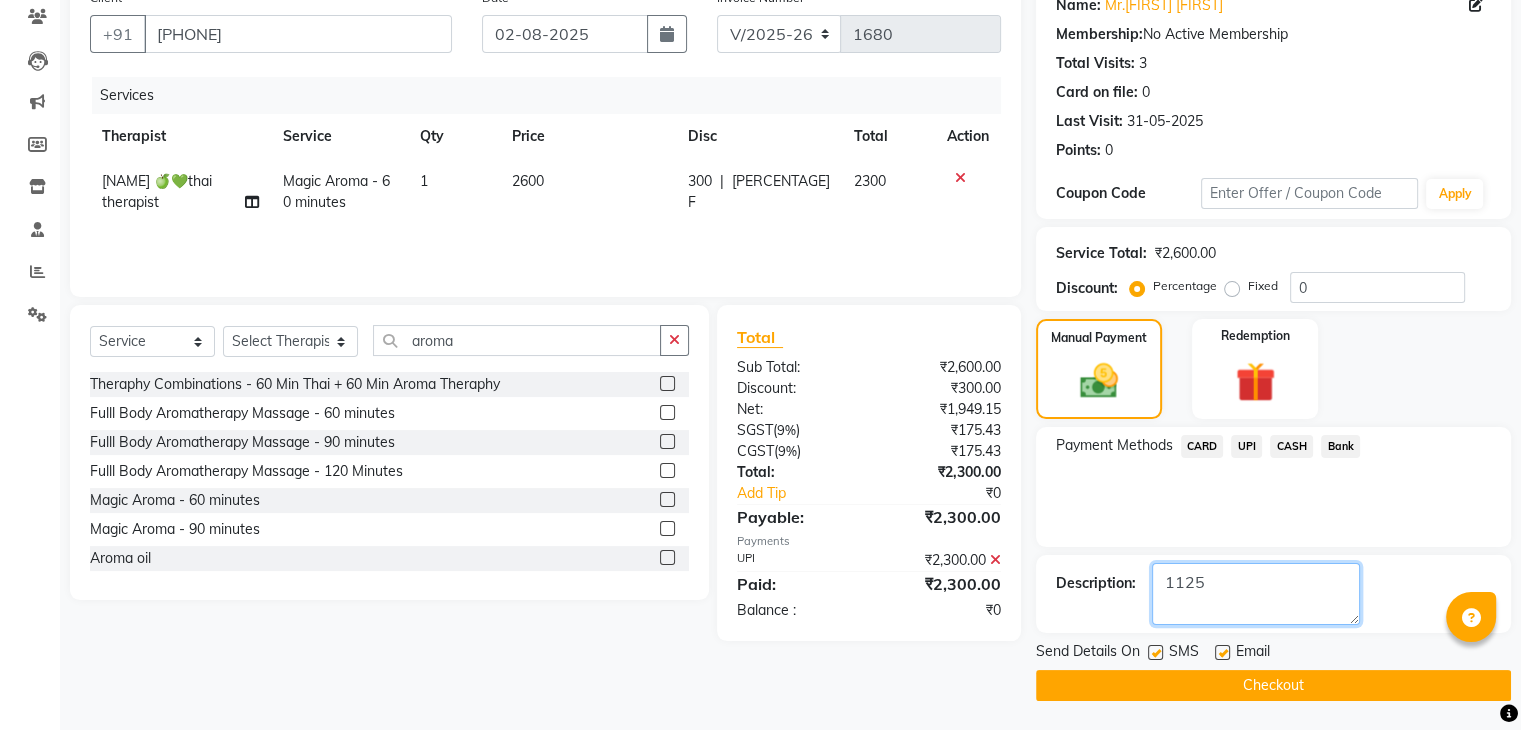type on "1125" 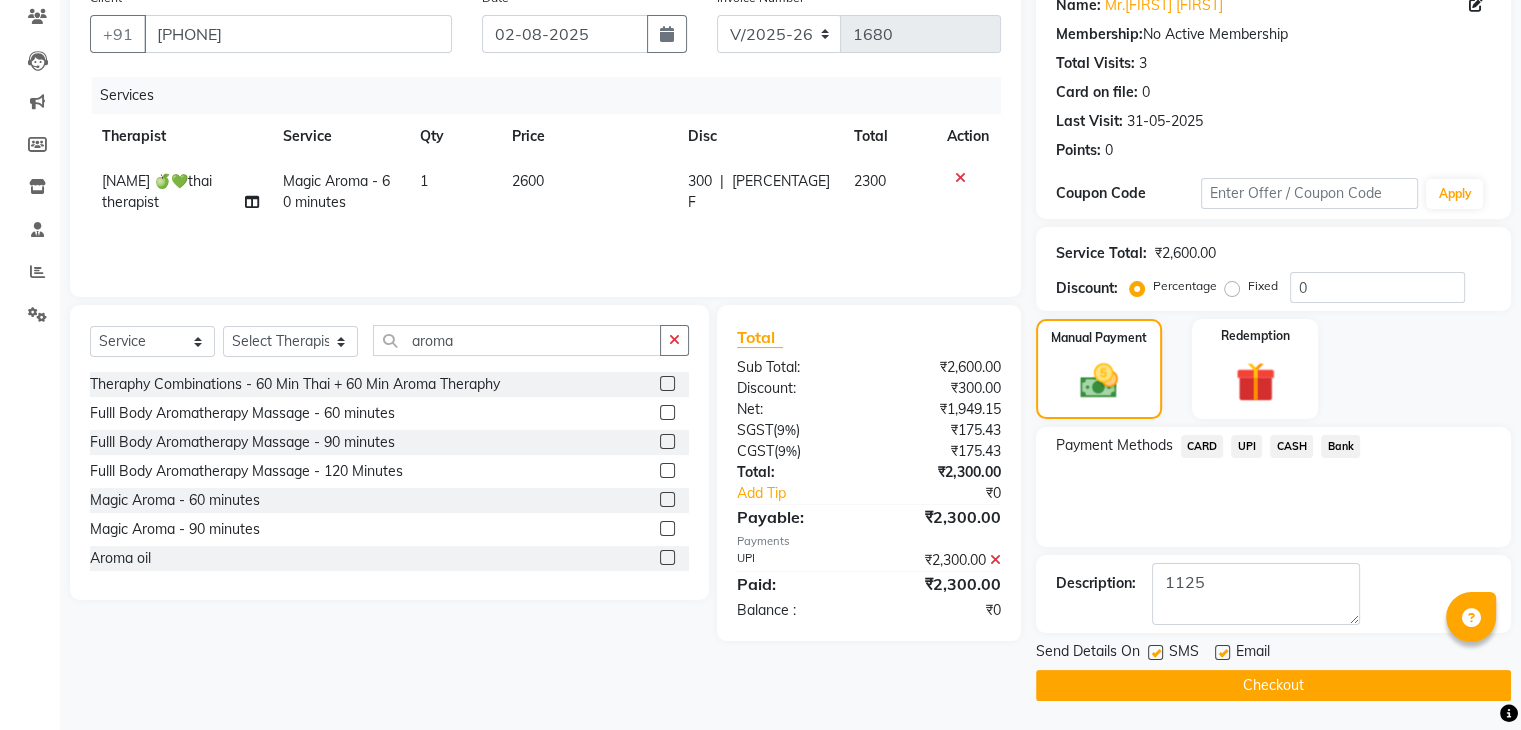 click on "Checkout" 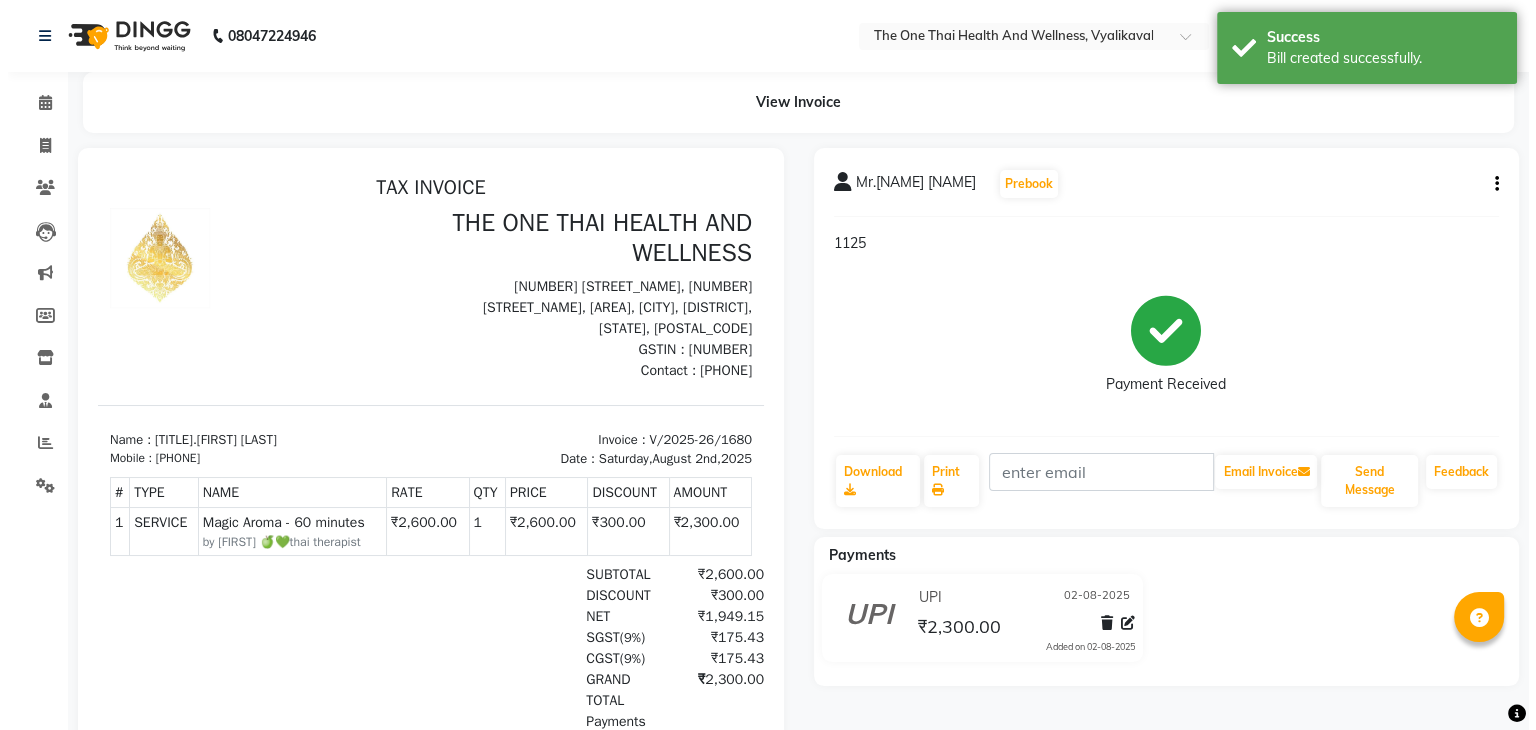 scroll, scrollTop: 0, scrollLeft: 0, axis: both 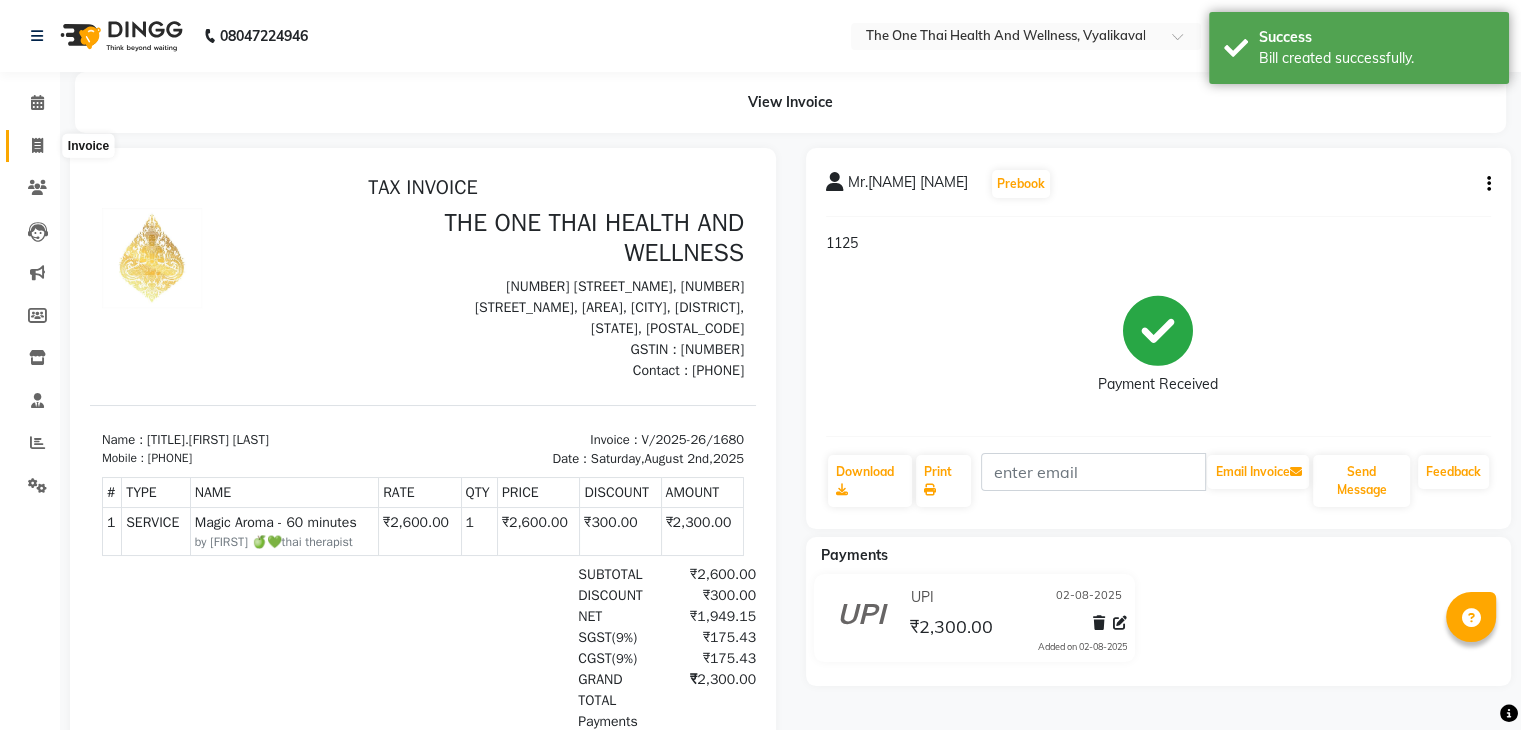 click 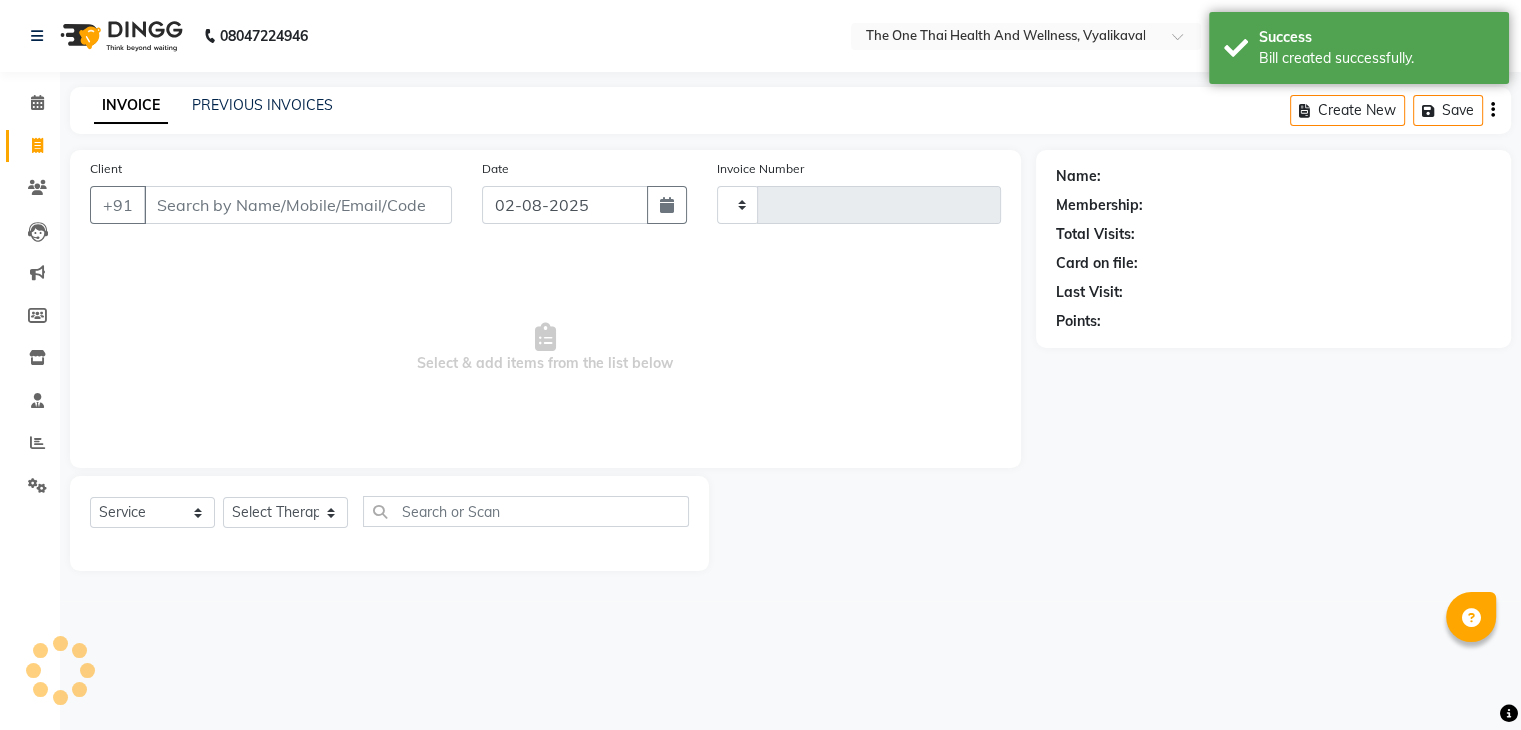 type on "1681" 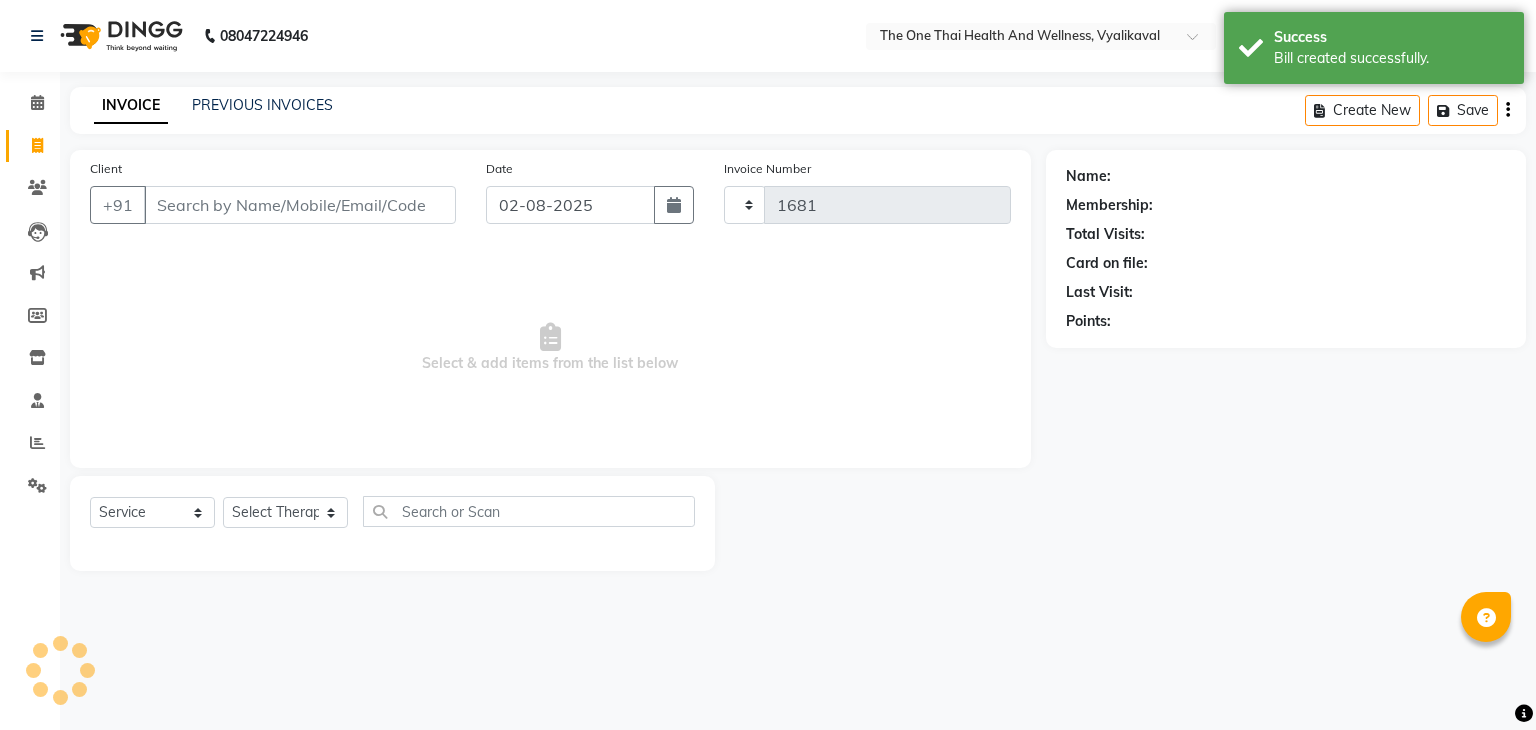 select on "5972" 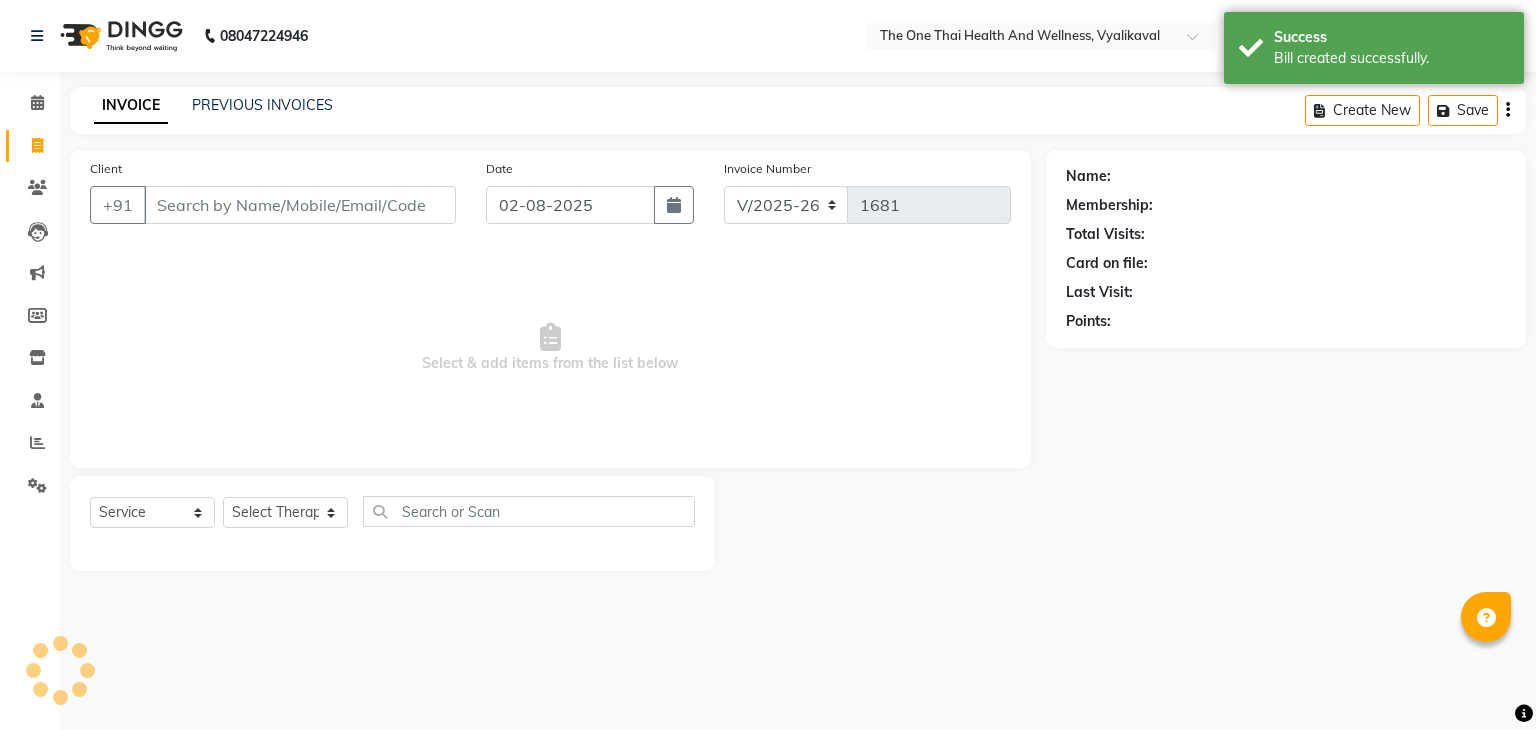click on "Client" at bounding box center [300, 205] 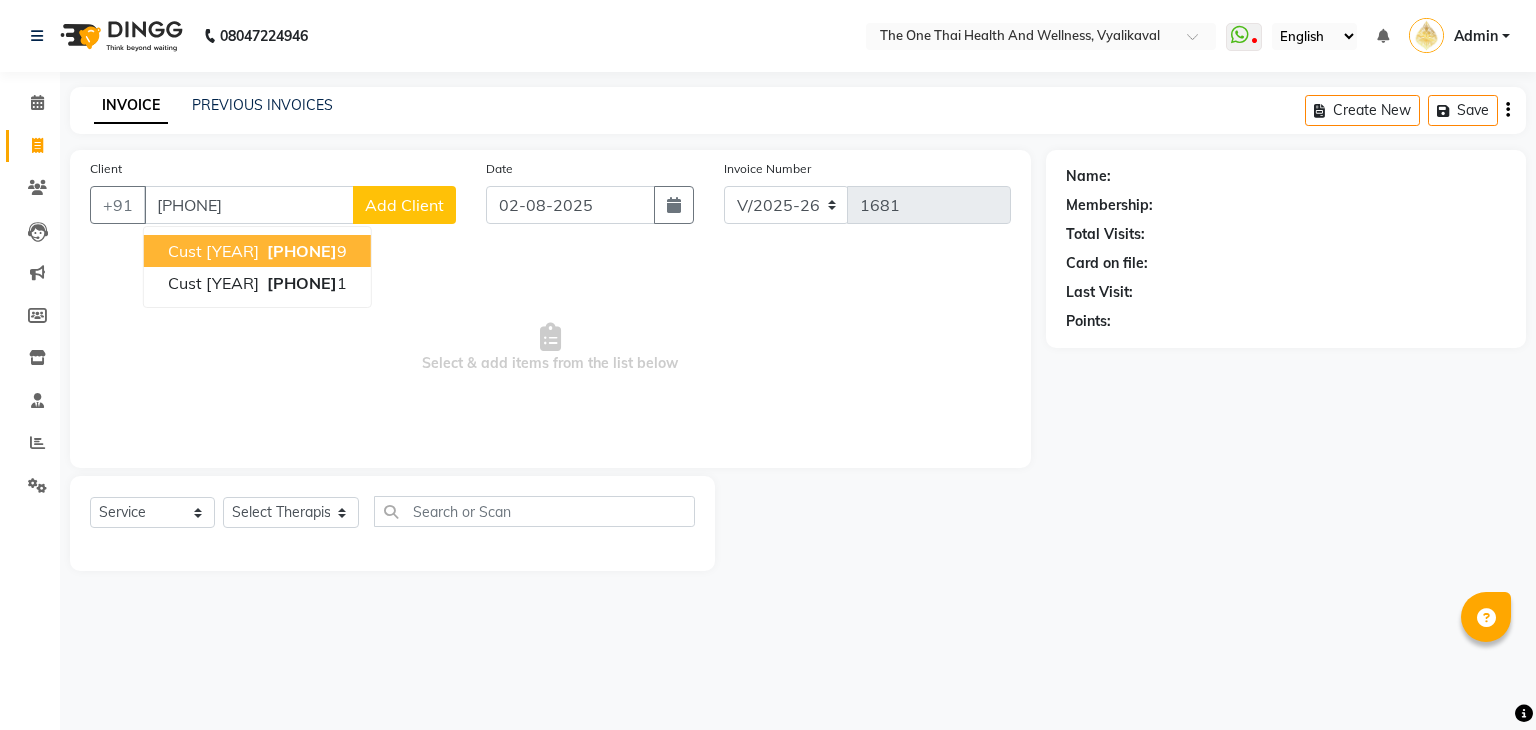 click on "cust [YEAR]" at bounding box center [213, 251] 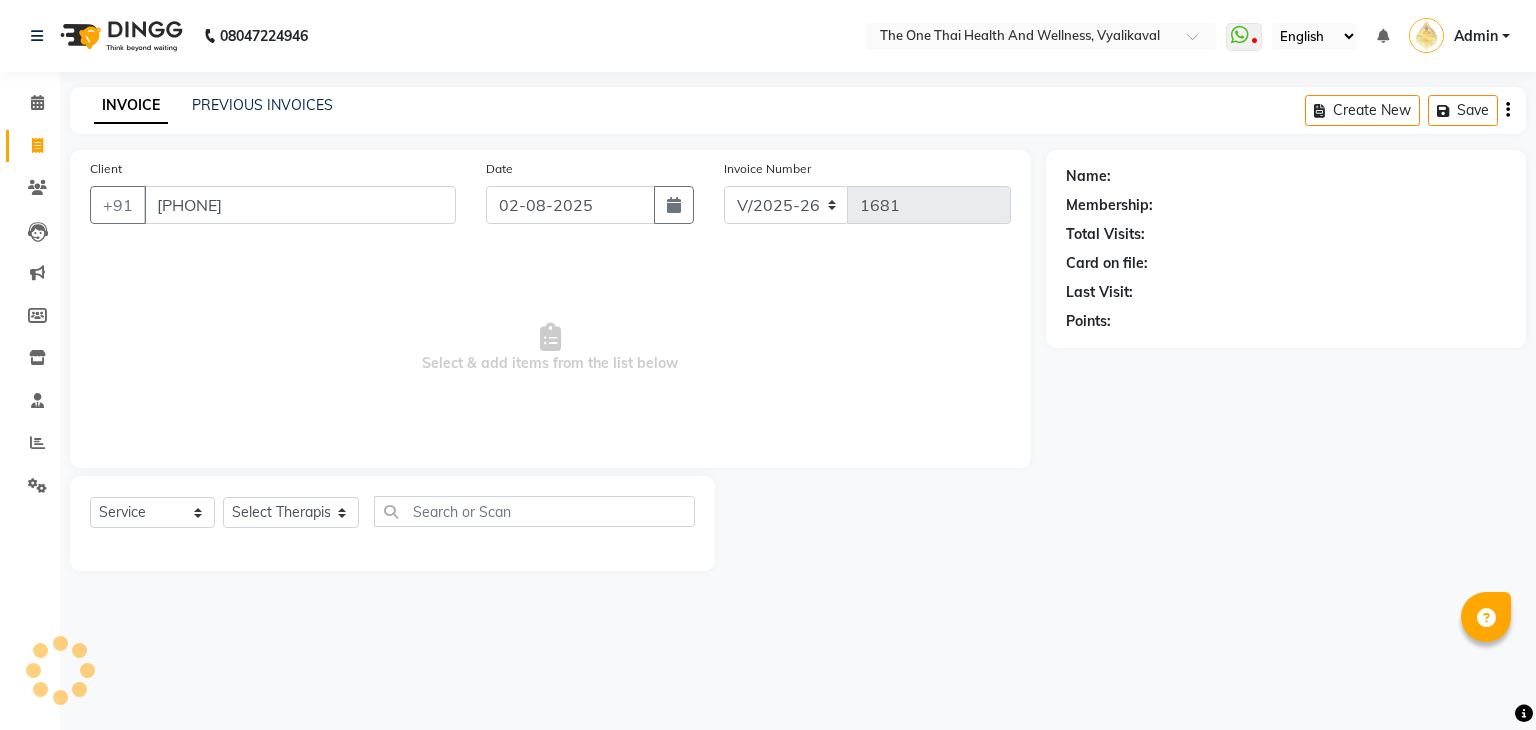 type on "[PHONE]" 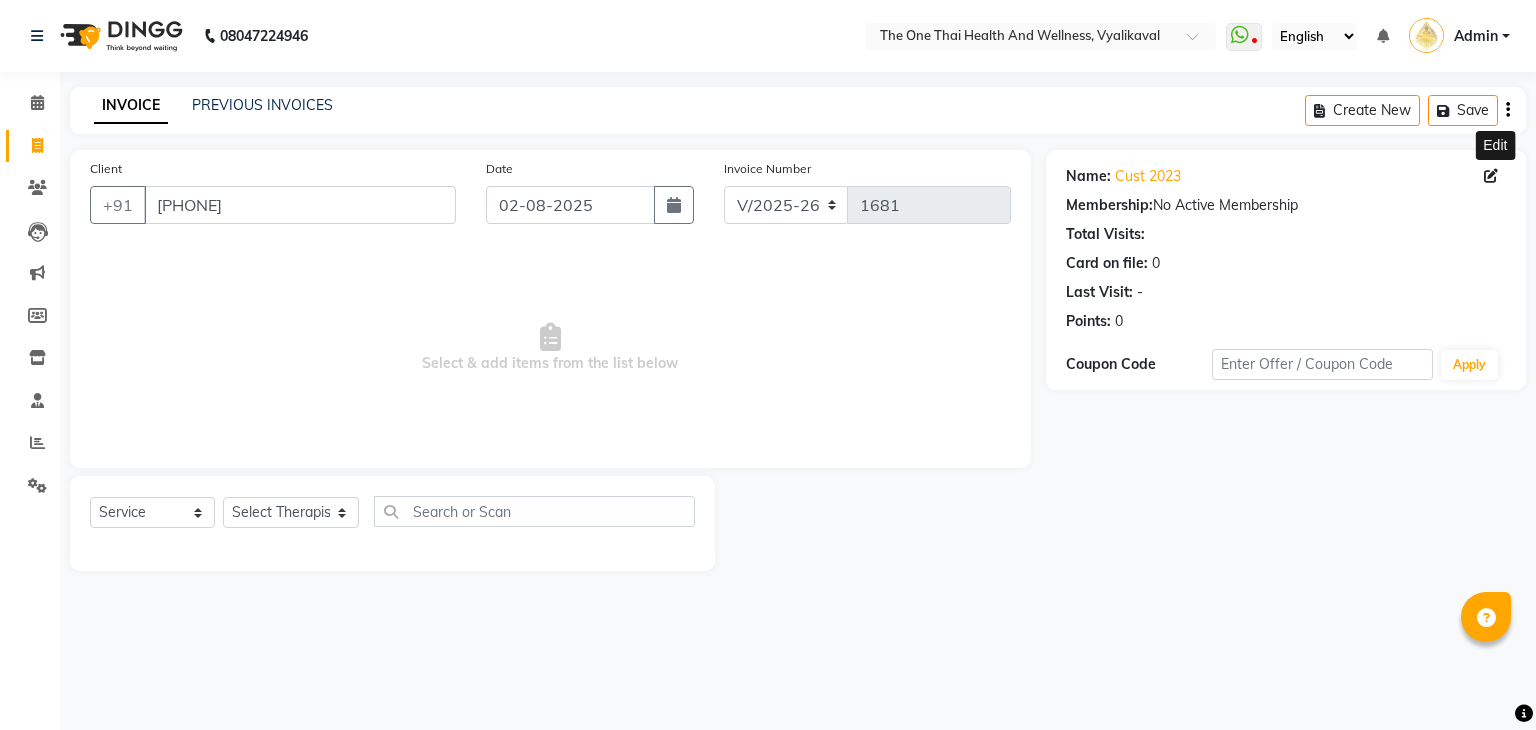 click 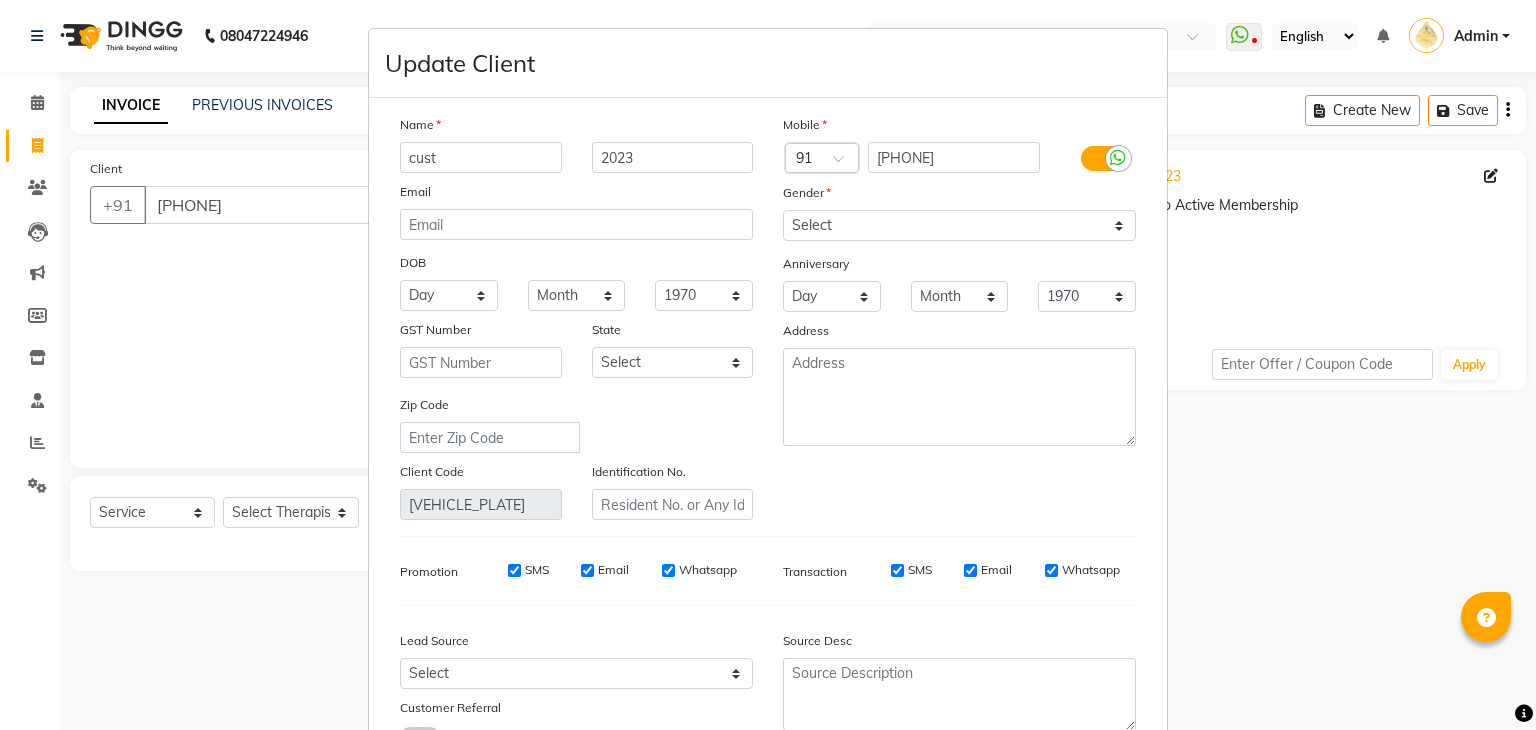 click on "cust" at bounding box center [481, 157] 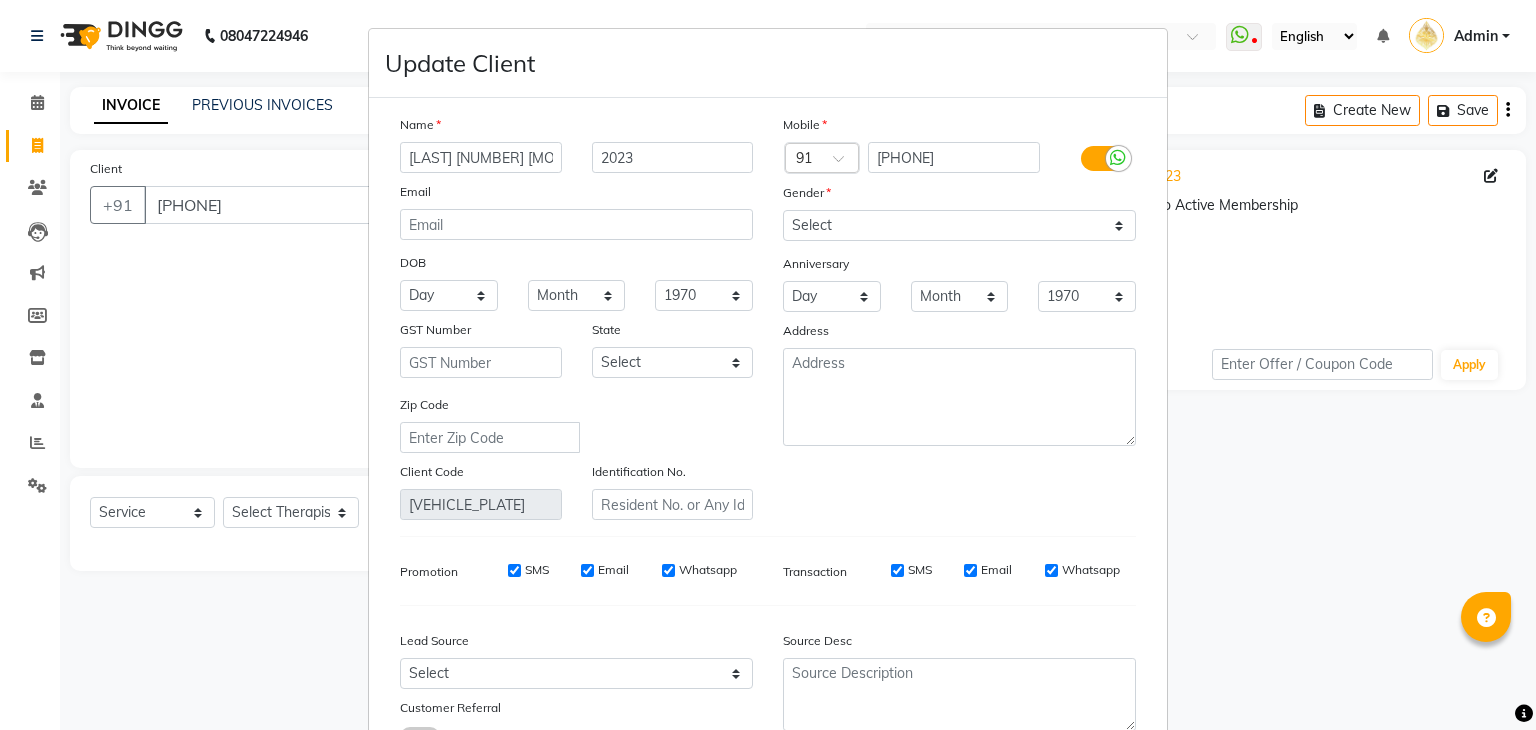 type on "[LAST] [NUMBER] [MONTH] [YEAR]cust" 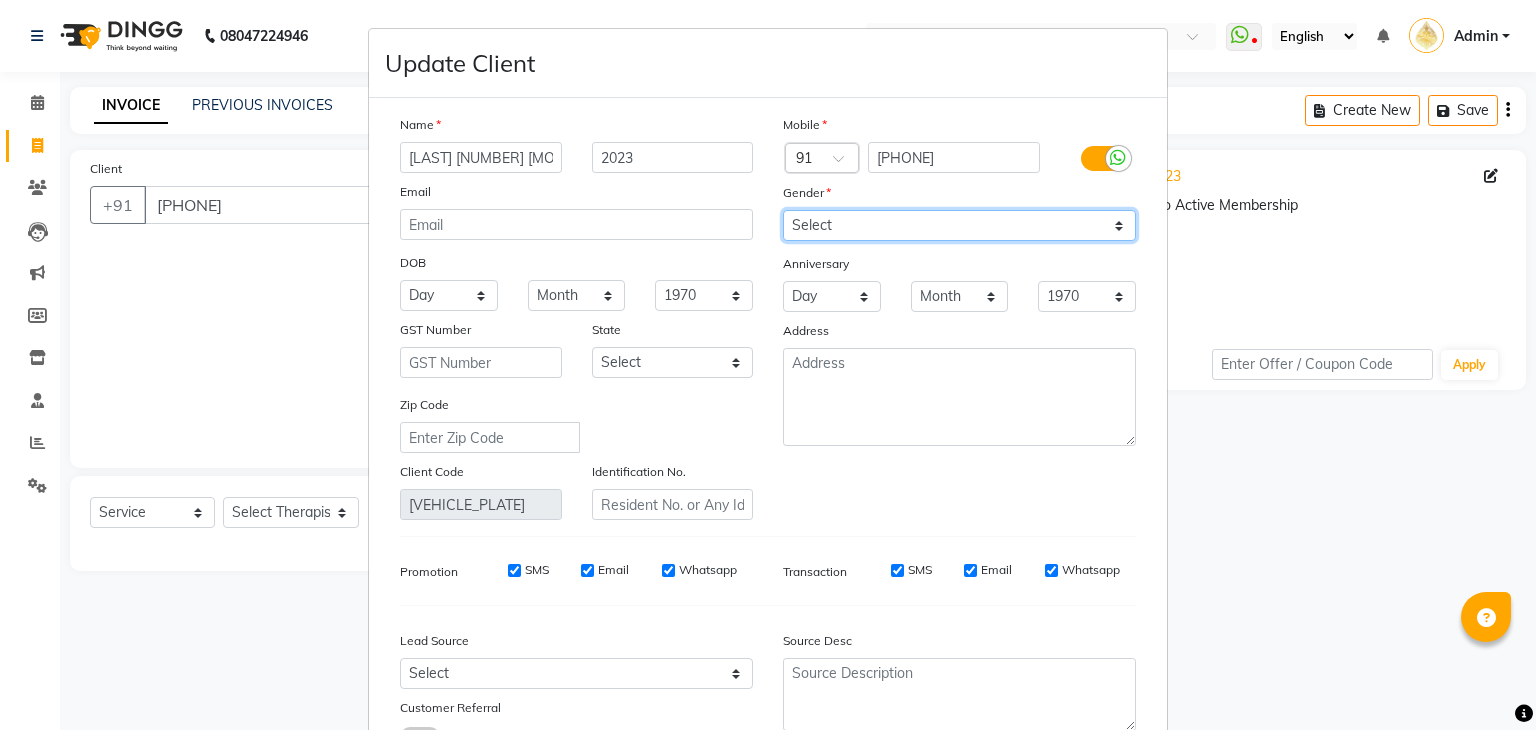 click on "Select Male Female Other Prefer Not To Say" at bounding box center (959, 225) 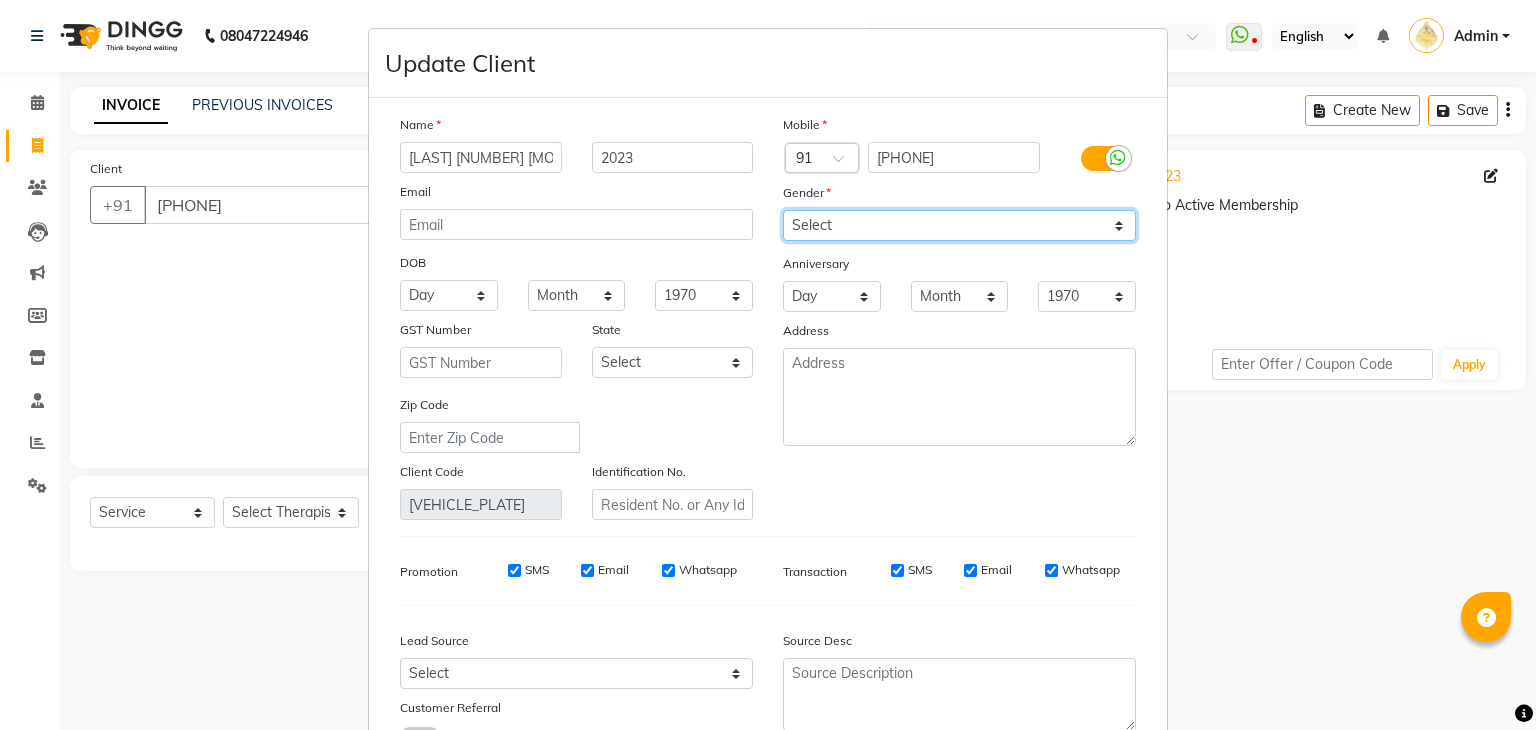 select on "male" 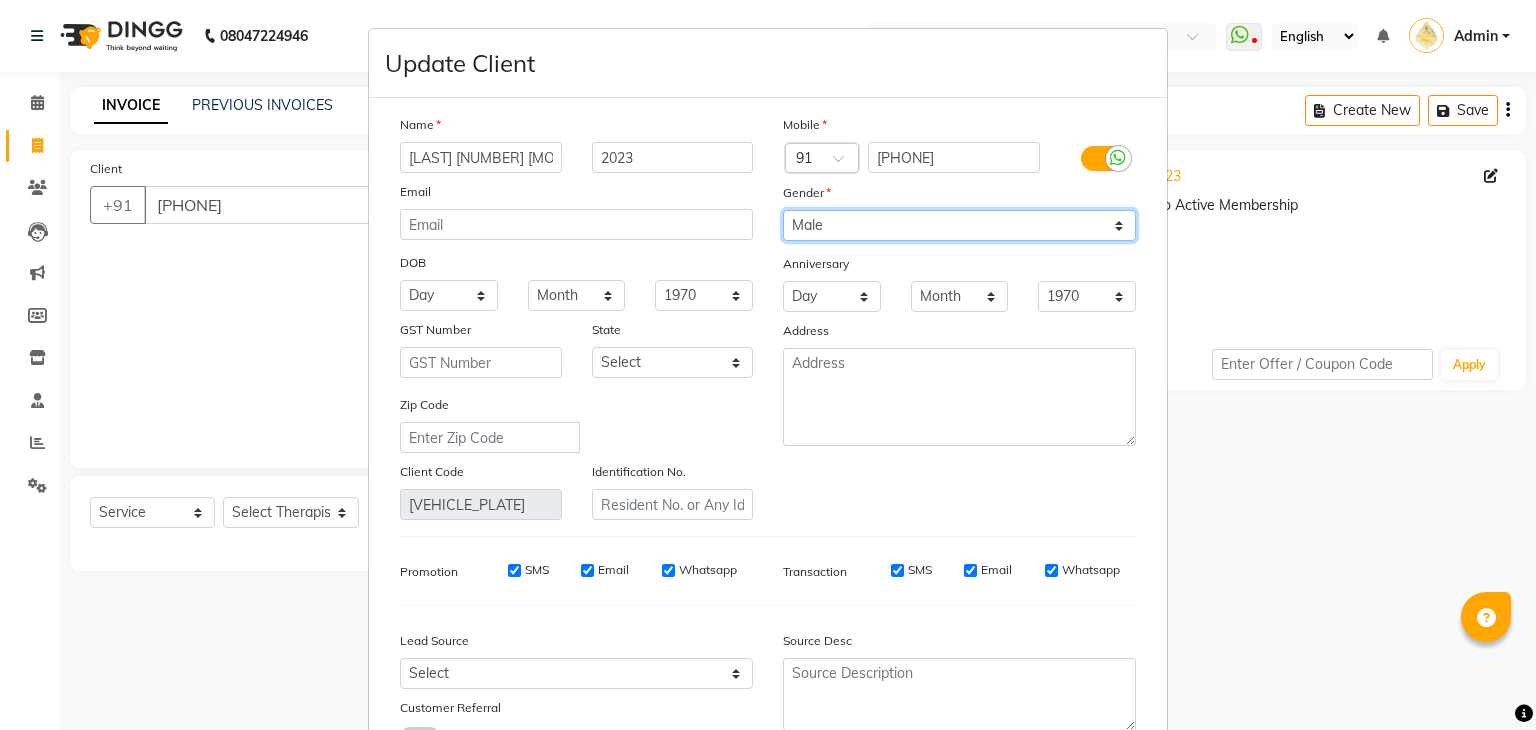 click on "Select Male Female Other Prefer Not To Say" at bounding box center (959, 225) 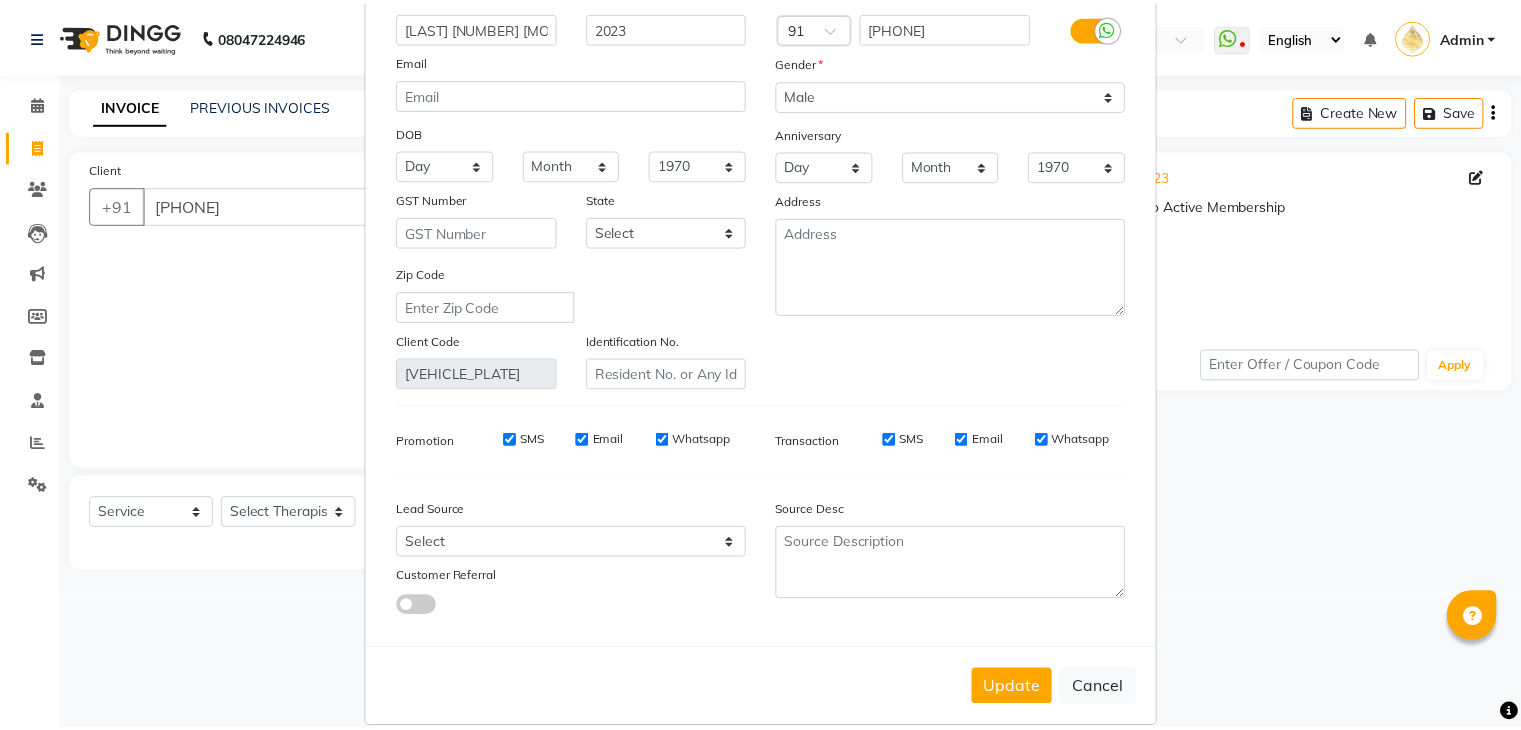 scroll, scrollTop: 168, scrollLeft: 0, axis: vertical 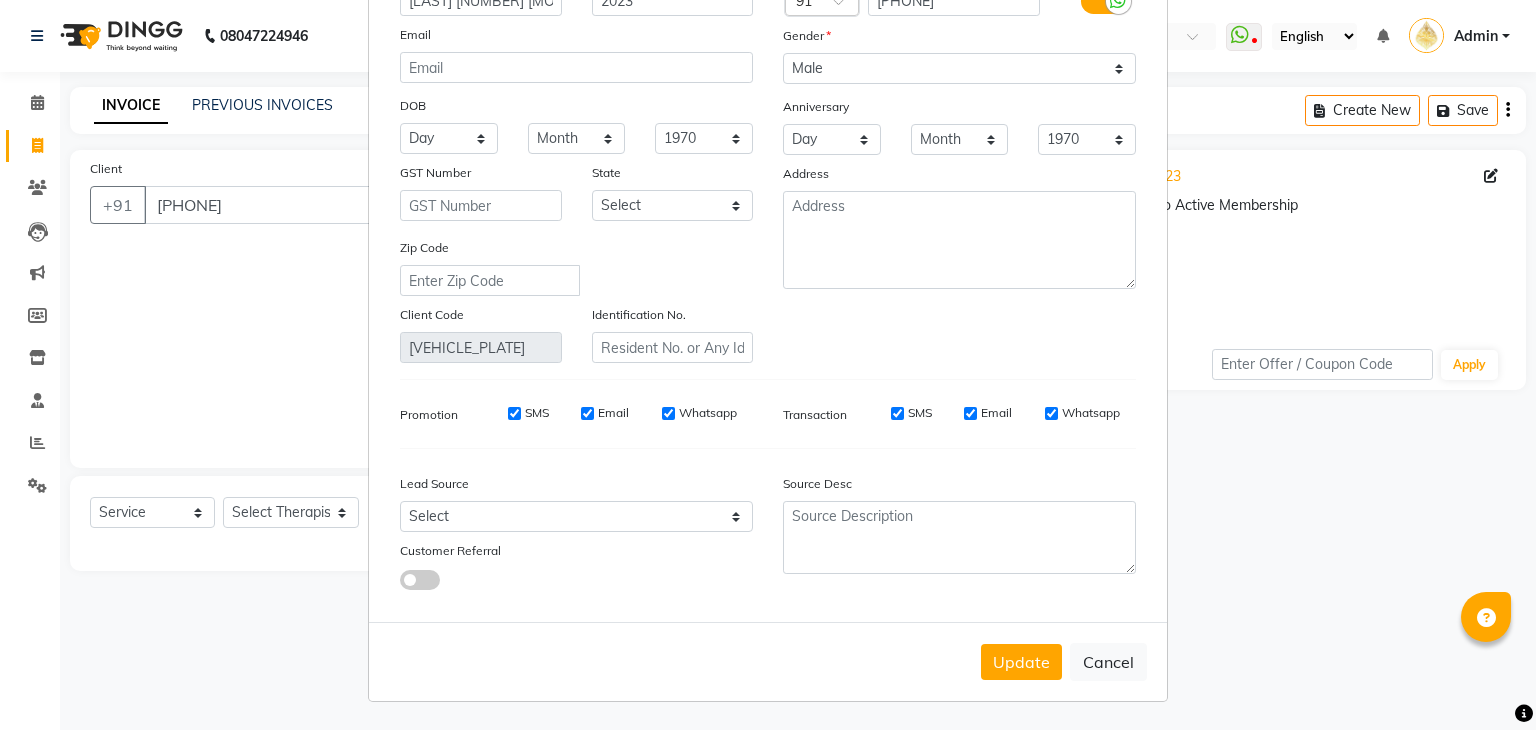click on "Update" at bounding box center [1021, 662] 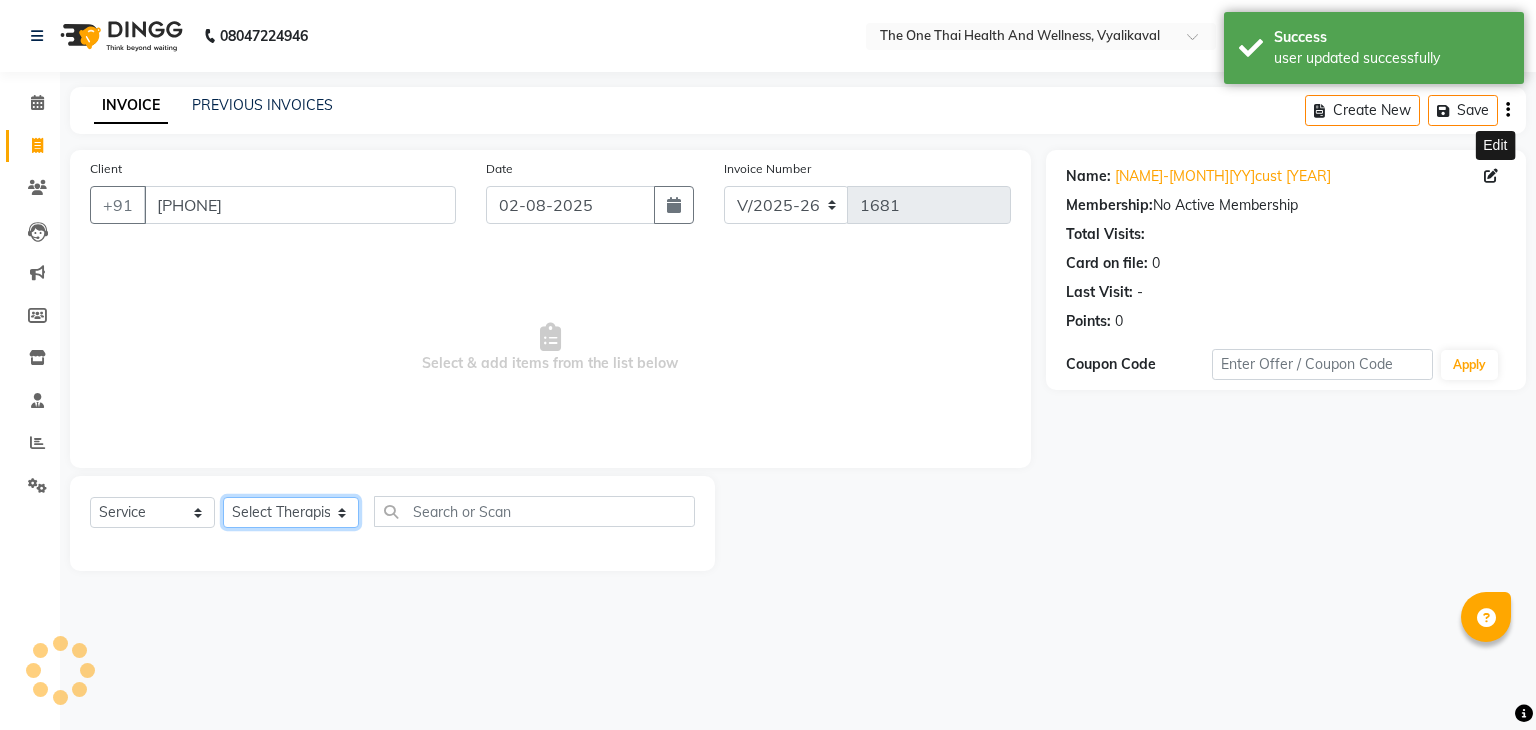 click on "Select Therapist Admin [NAME] 💚🍏thai therapist [NAME] ❤️northeast therapist [NAME] 💚🍅thai therapist [NAME] 🍏💚thai therapist [NAME] 🍏💚thai therapist [NAME] - NE 🔴🔴🔴 [NAME] 🟢 -🇹🇭thai [NAME] [NAME] northeast standby [NAME] thai 🟢therapist [NAME] ( [NAME] )🍏🍏 thai therapist [NAME] [NAME] 💚thai therapist [NAME] 🔴north east [NAME] thai 🪀💚therapist [NAME] ( [NAME] ) 🍏🍏thai therapist [NAME] 🍏💚thai therapist [NAME] 🧡thai therapist [NAME] 🍅north east therapist [NAME] [NAME] ❤️northeast therapist ❤️ [NAME] 💚💚thai therapist [NAME] second login" 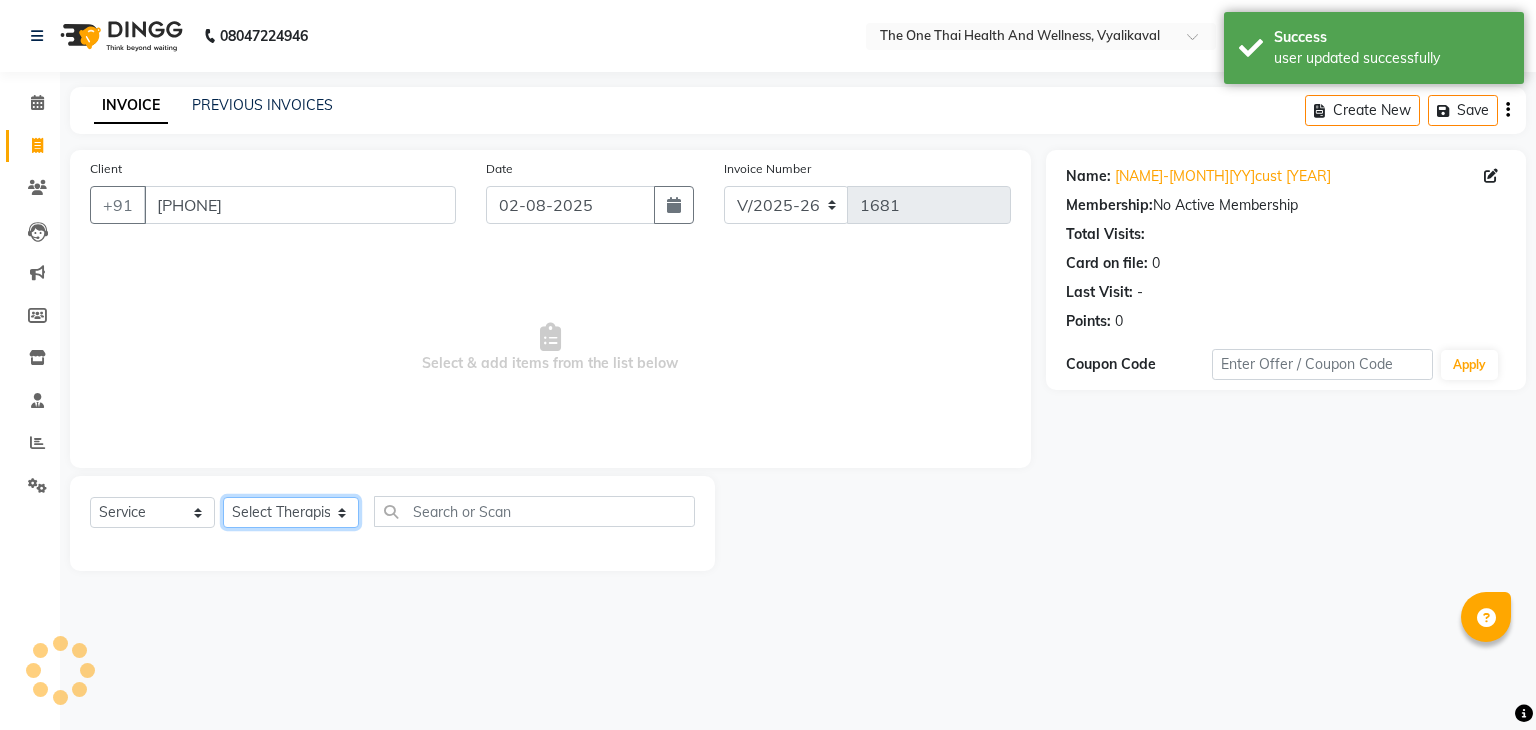 select on "86062" 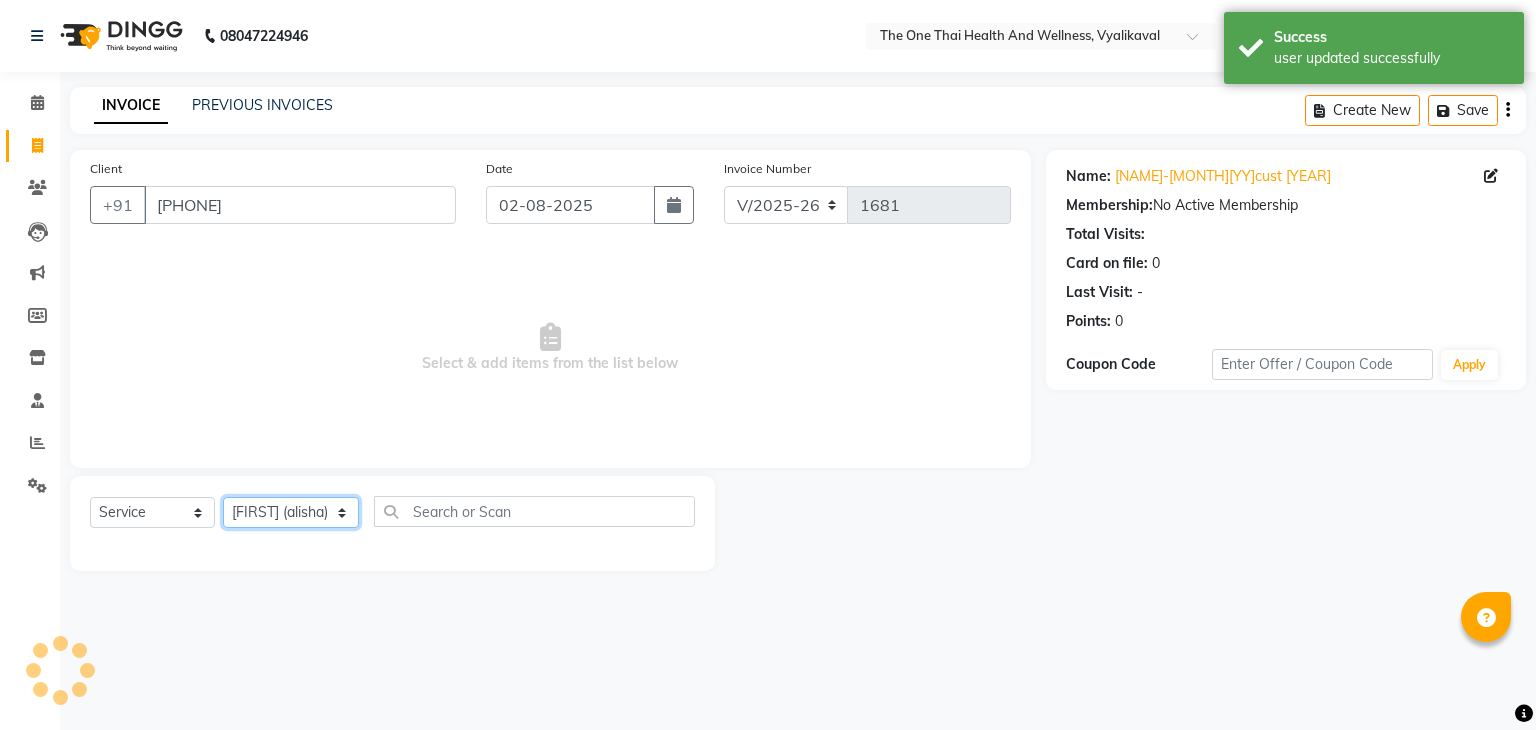 click on "Select Therapist Admin [NAME] 💚🍏thai therapist [NAME] ❤️northeast therapist [NAME] 💚🍅thai therapist [NAME] 🍏💚thai therapist [NAME] 🍏💚thai therapist [NAME] - NE 🔴🔴🔴 [NAME] 🟢 -🇹🇭thai [NAME] [NAME] northeast standby [NAME] thai 🟢therapist [NAME] ( [NAME] )🍏🍏 thai therapist [NAME] [NAME] 💚thai therapist [NAME] 🔴north east [NAME] thai 🪀💚therapist [NAME] ( [NAME] ) 🍏🍏thai therapist [NAME] 🍏💚thai therapist [NAME] 🧡thai therapist [NAME] 🍅north east therapist [NAME] [NAME] ❤️northeast therapist ❤️ [NAME] 💚💚thai therapist [NAME] second login" 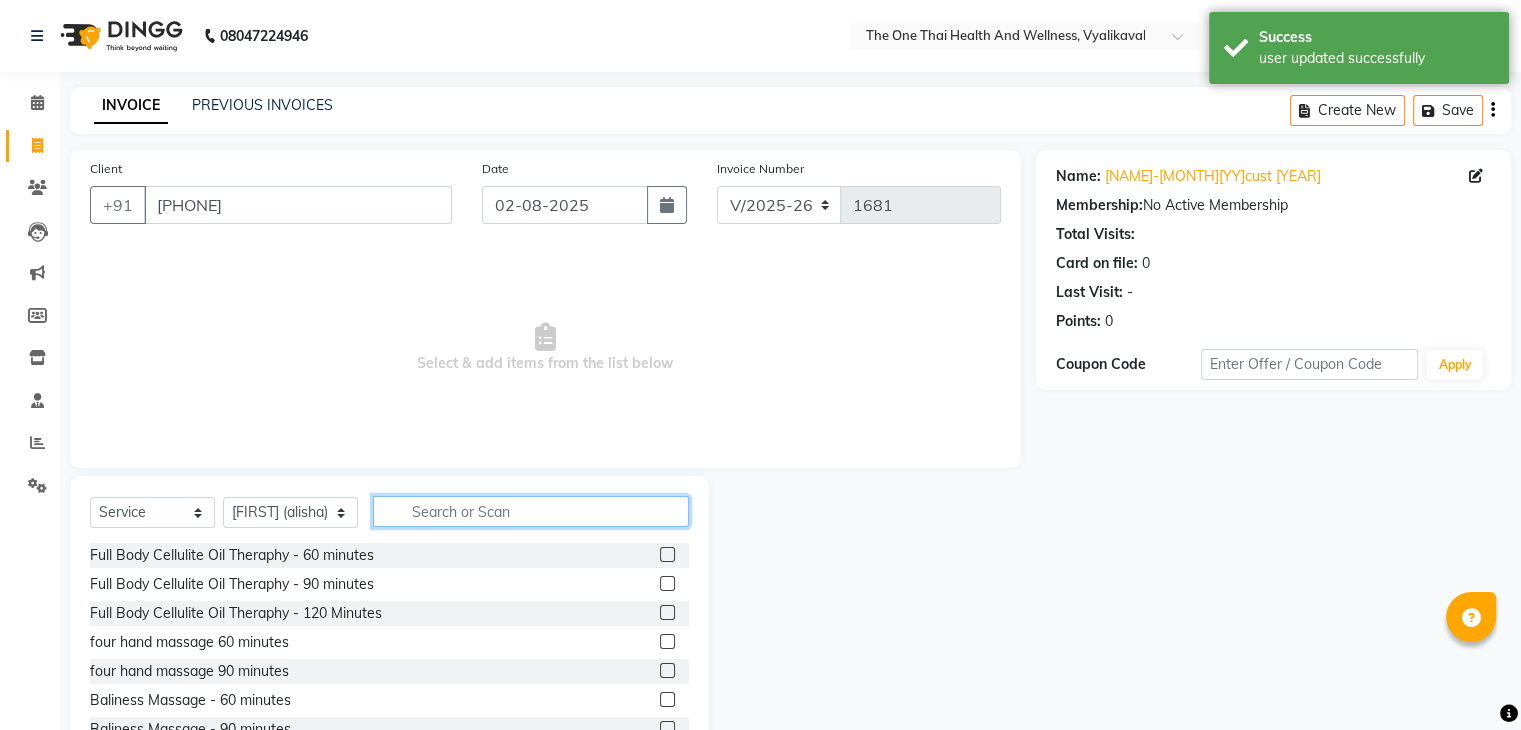 click 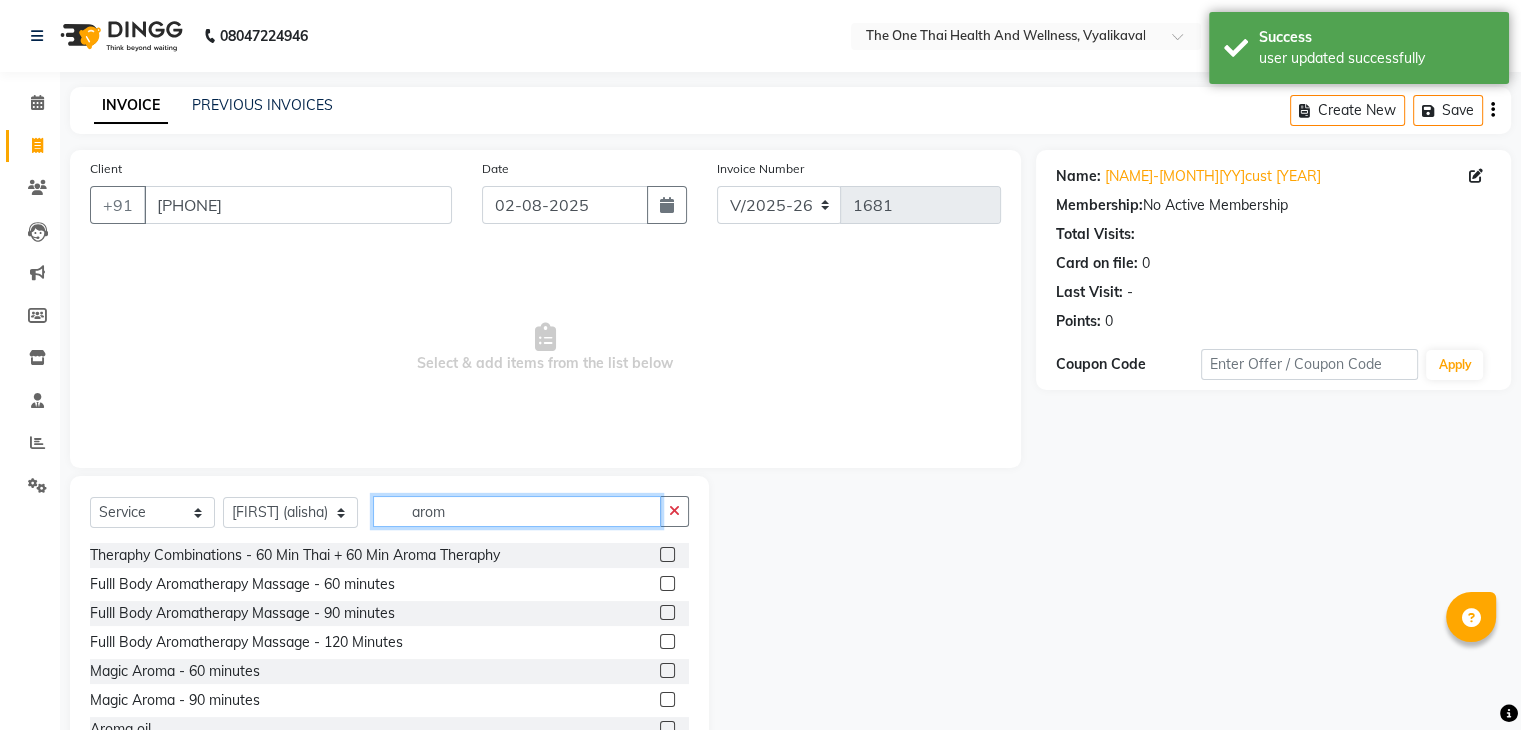 type on "arom" 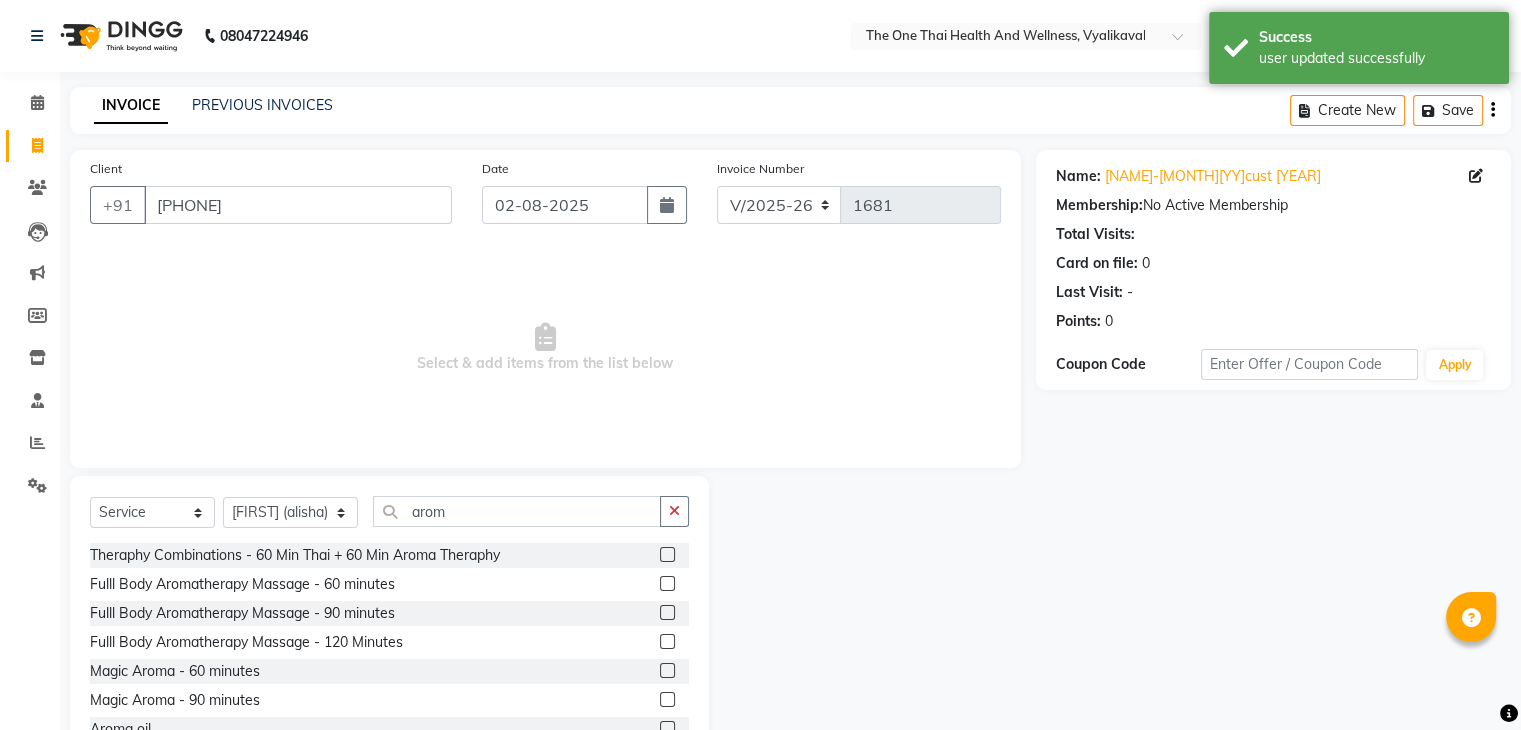 click 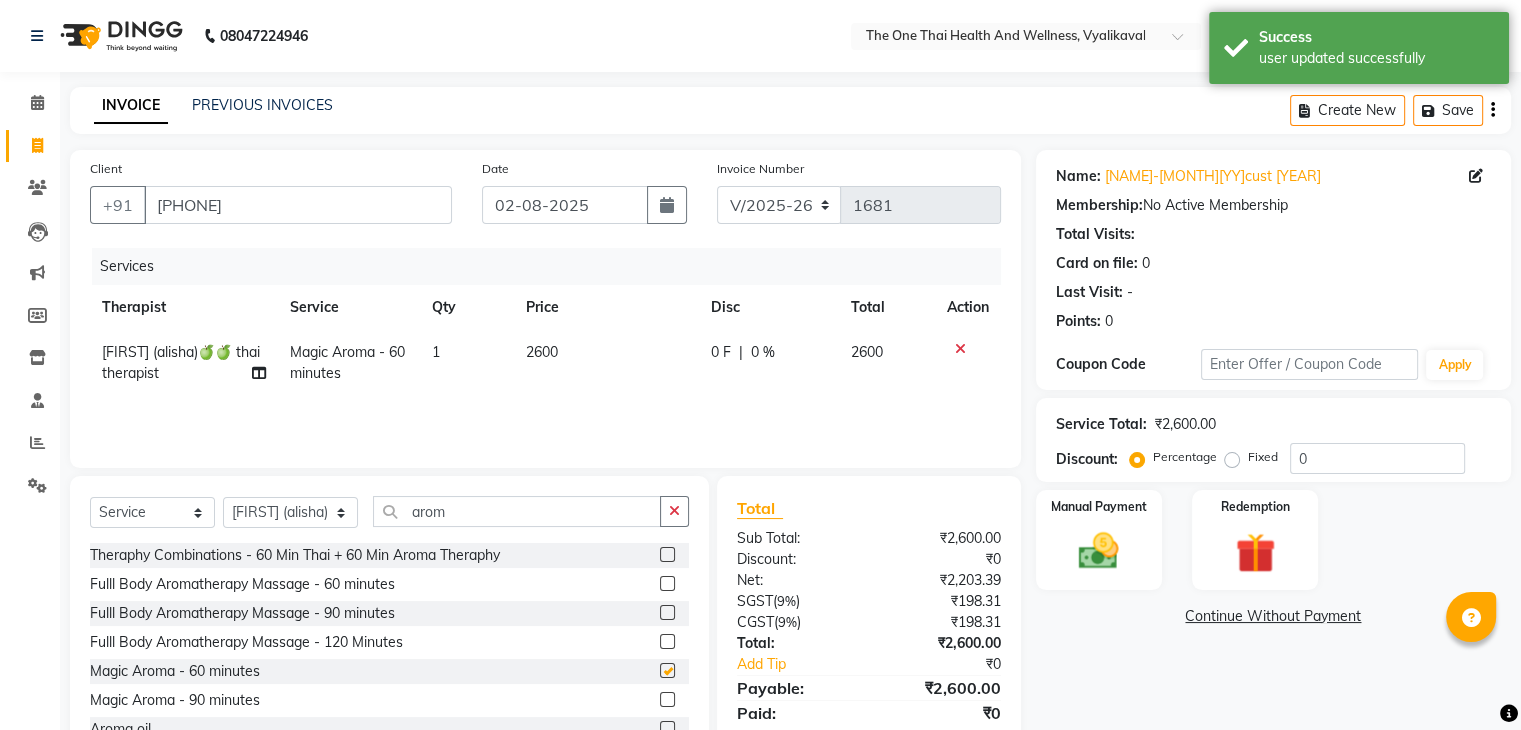 checkbox on "false" 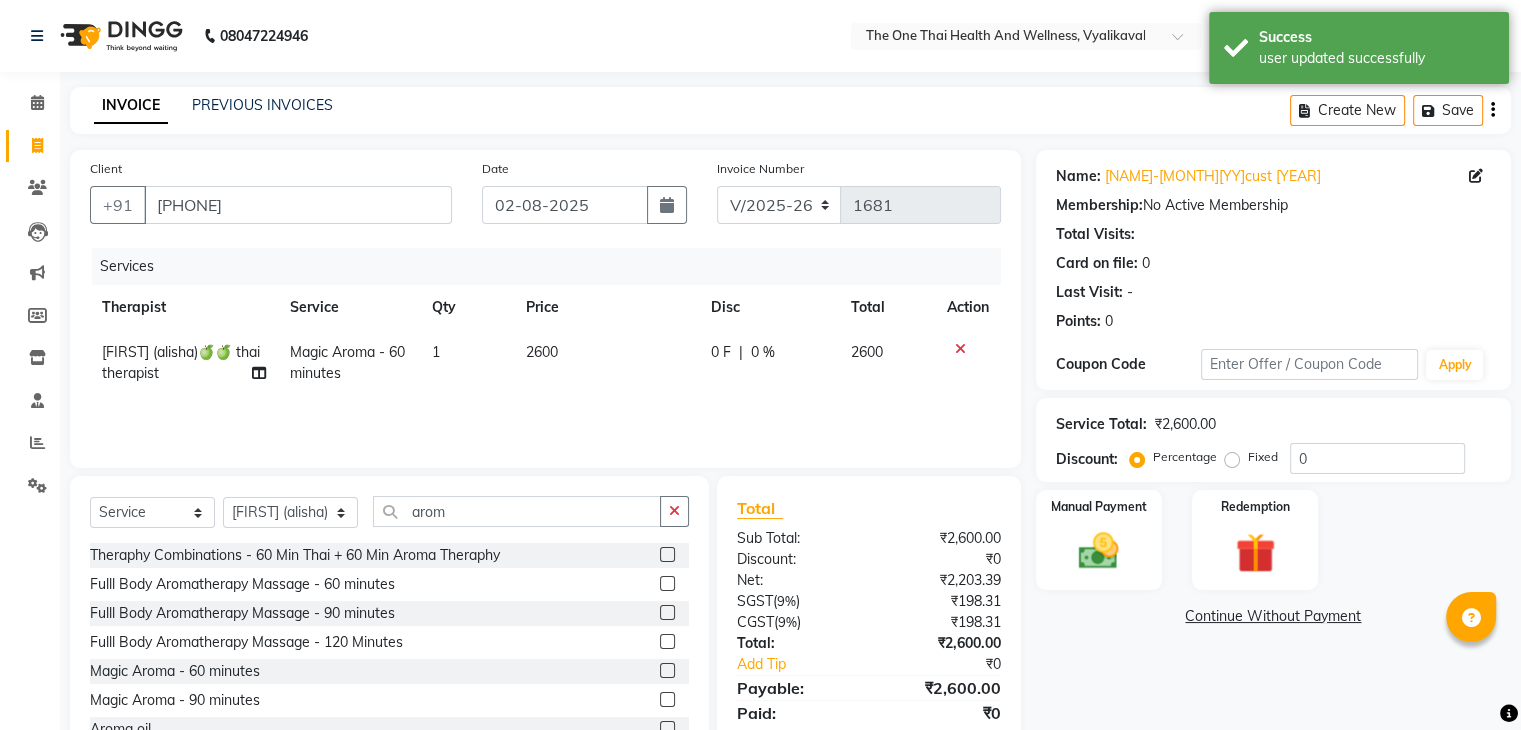 click on "0 F | 0 %" 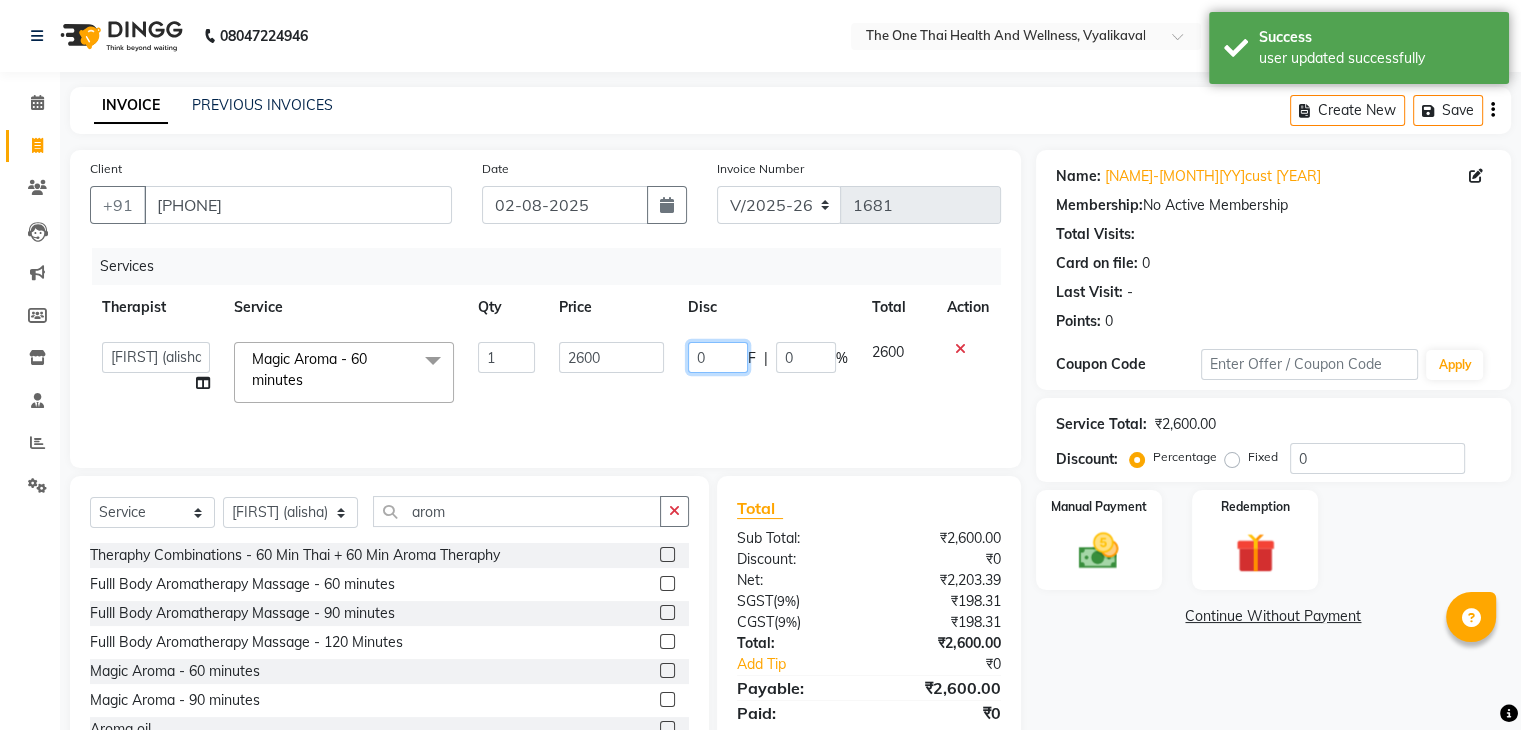 click on "0" 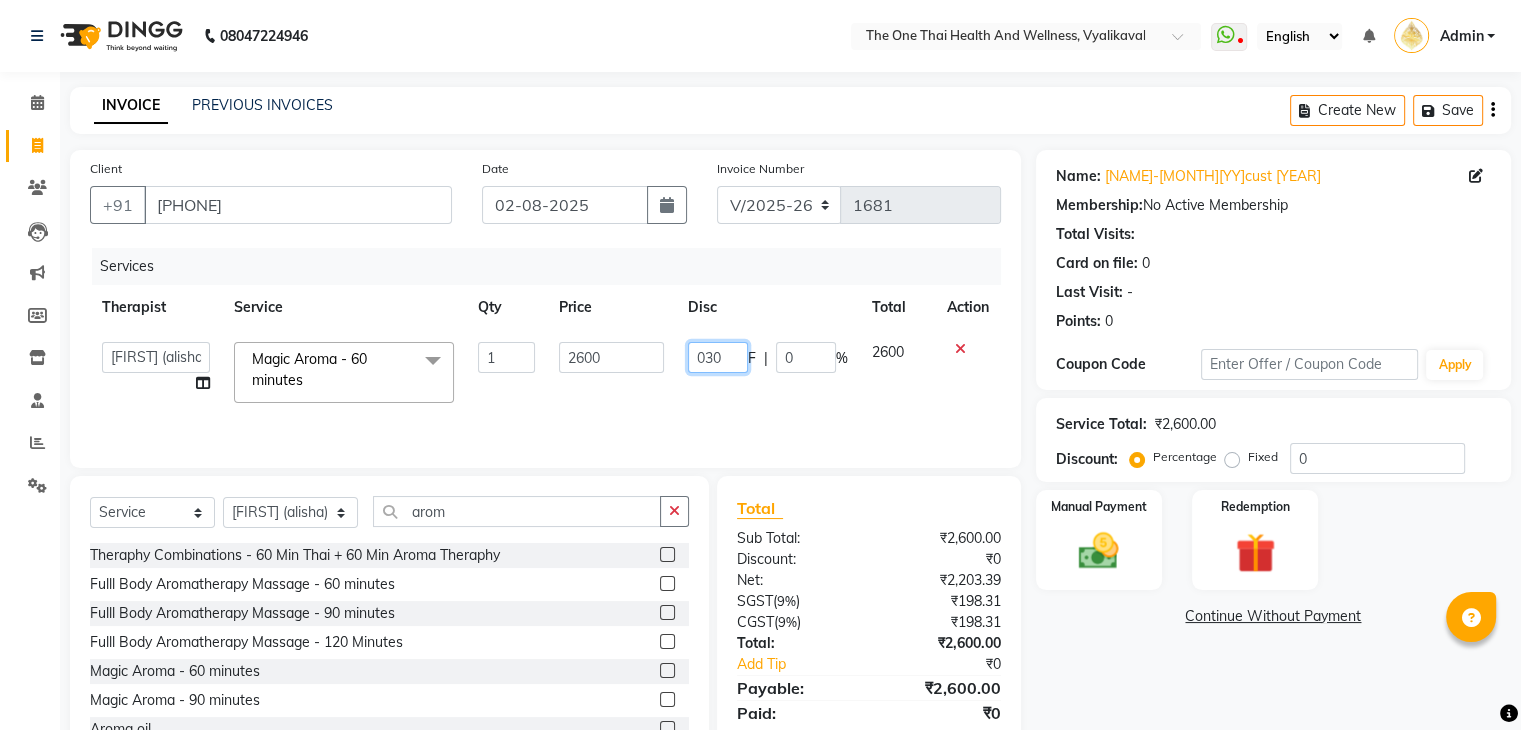 type on "0300" 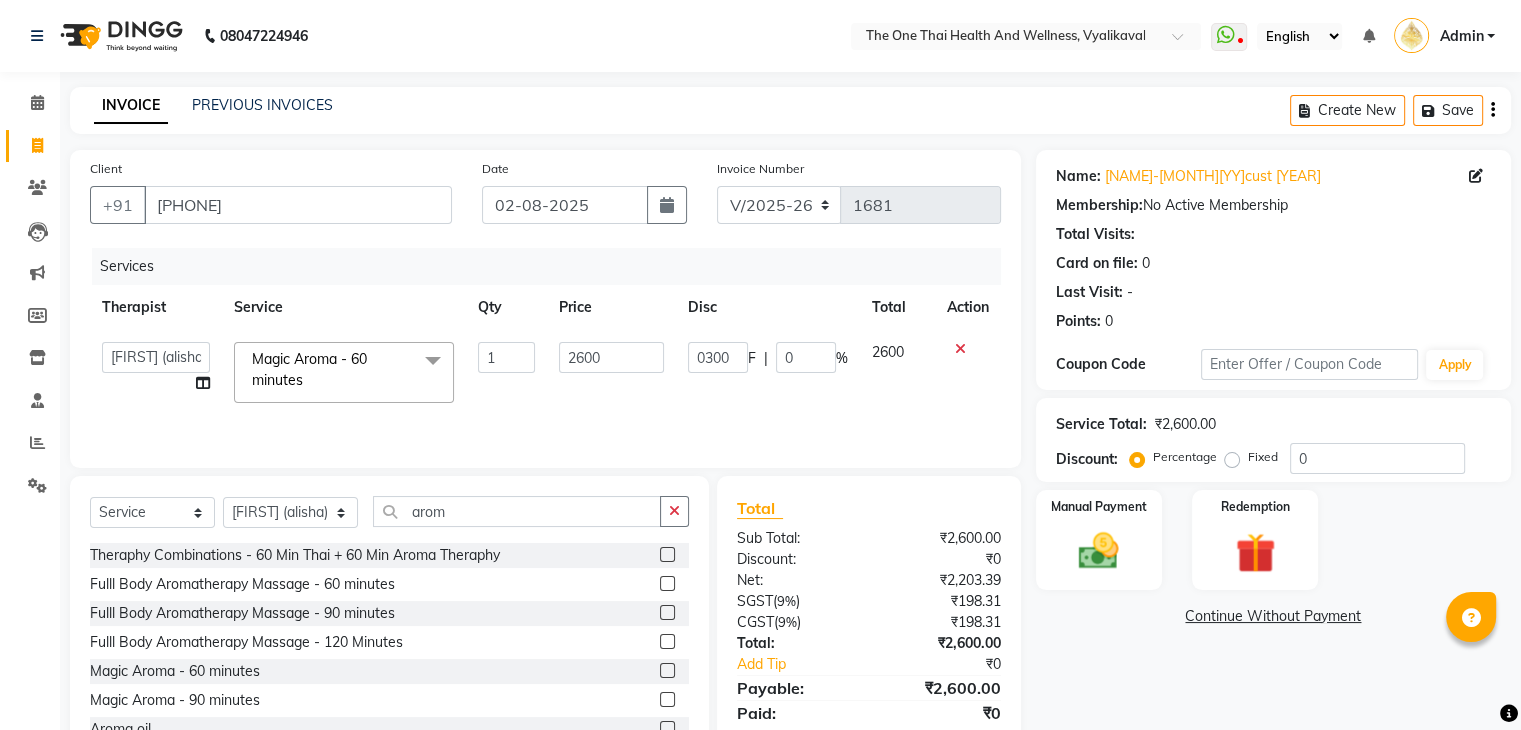 click on "0300 F | 0 %" 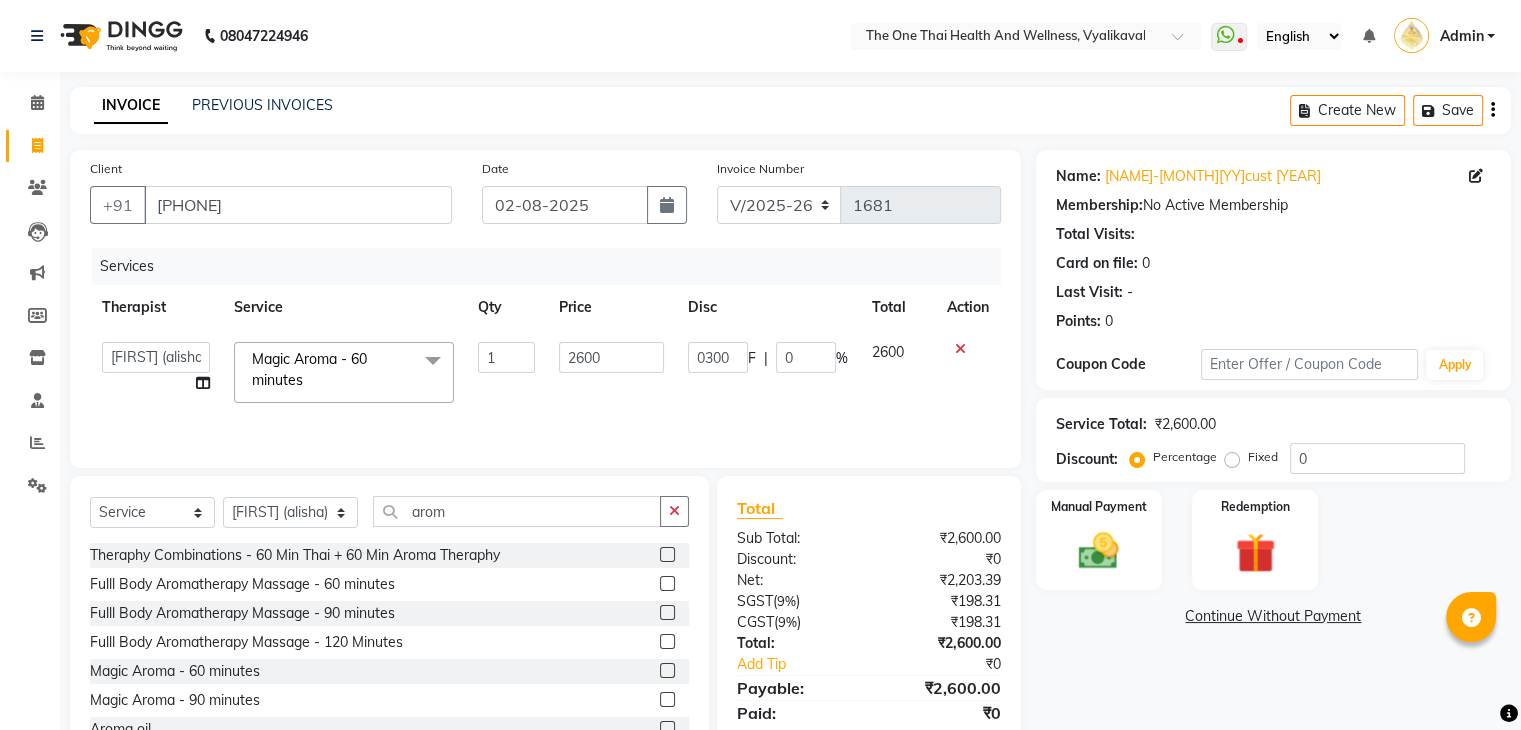 select on "86062" 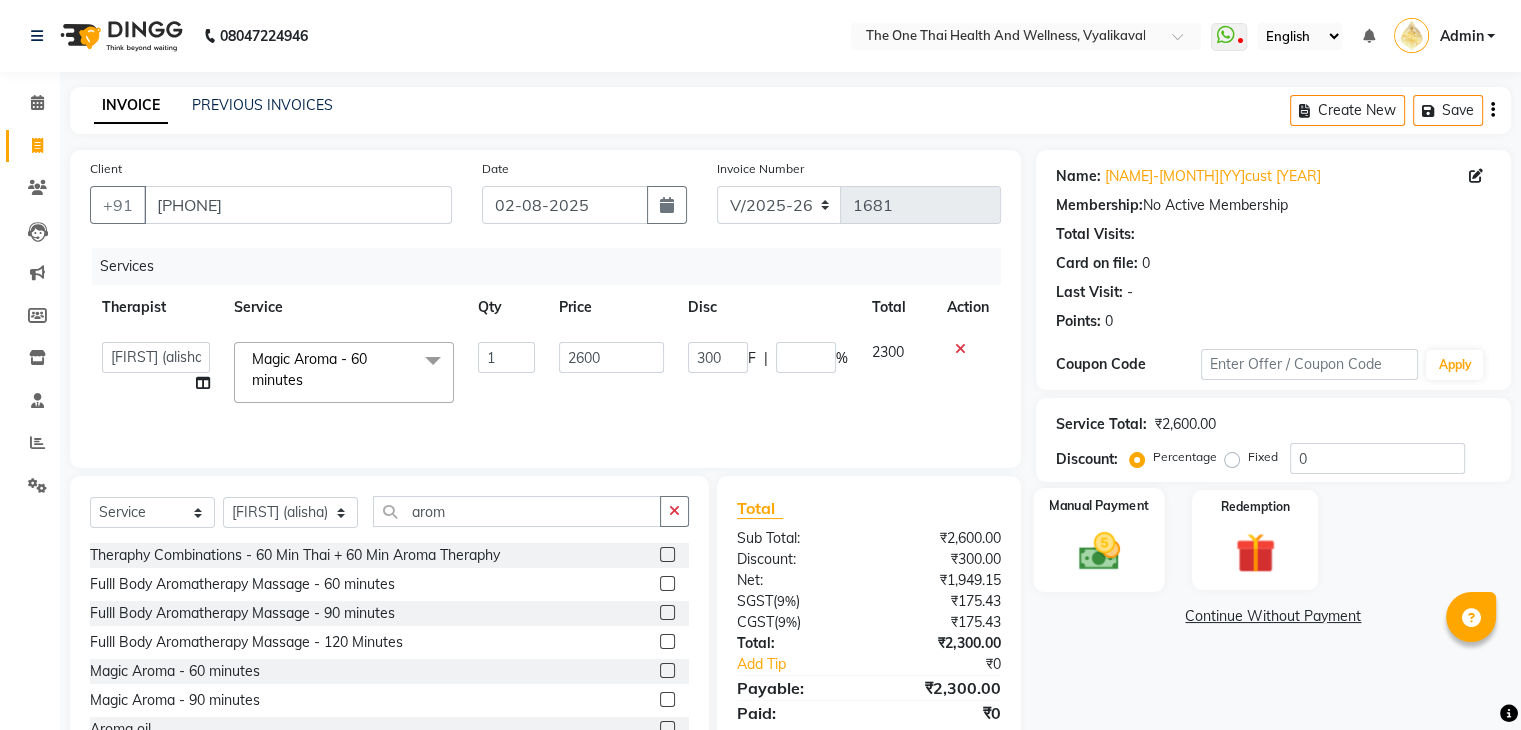 click on "Manual Payment" 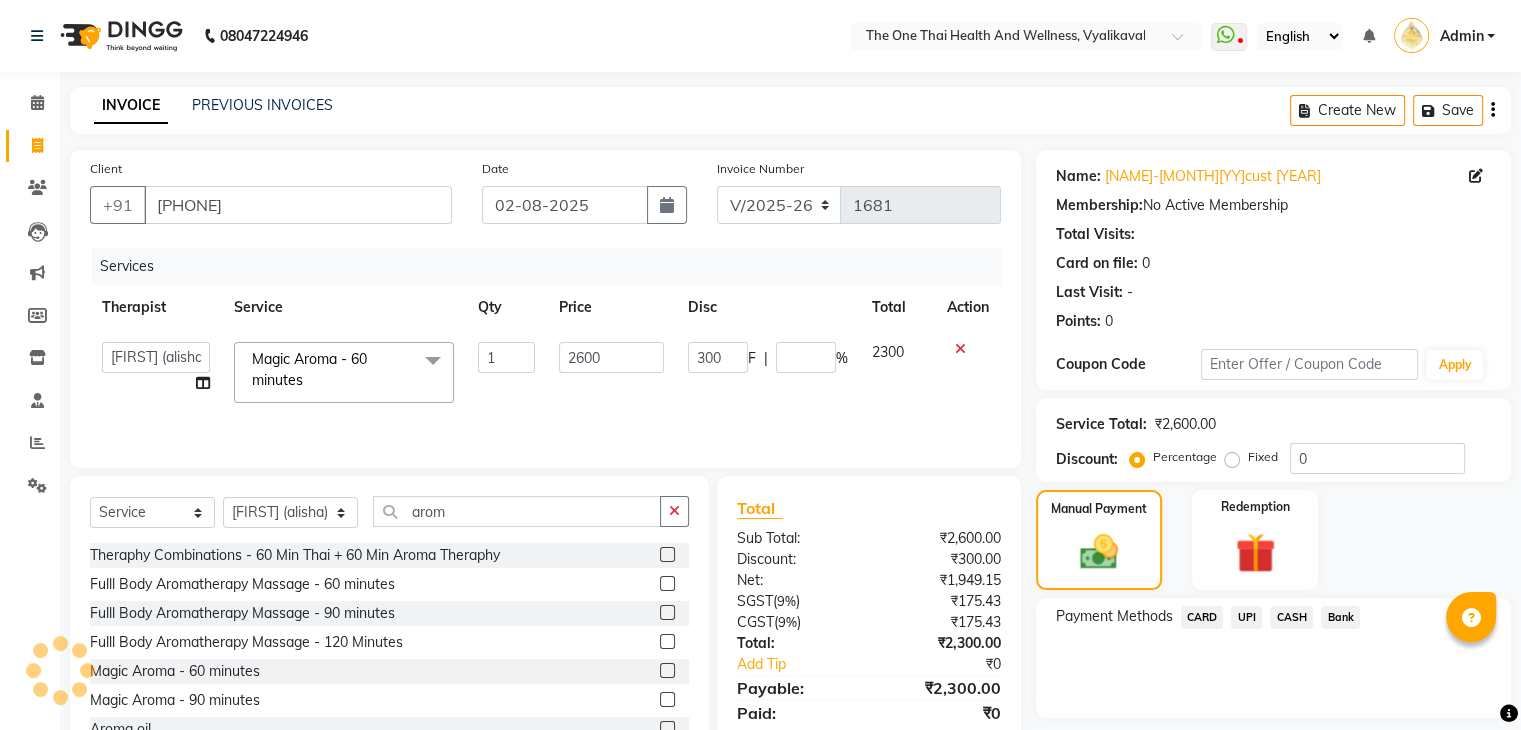 click on "CASH" 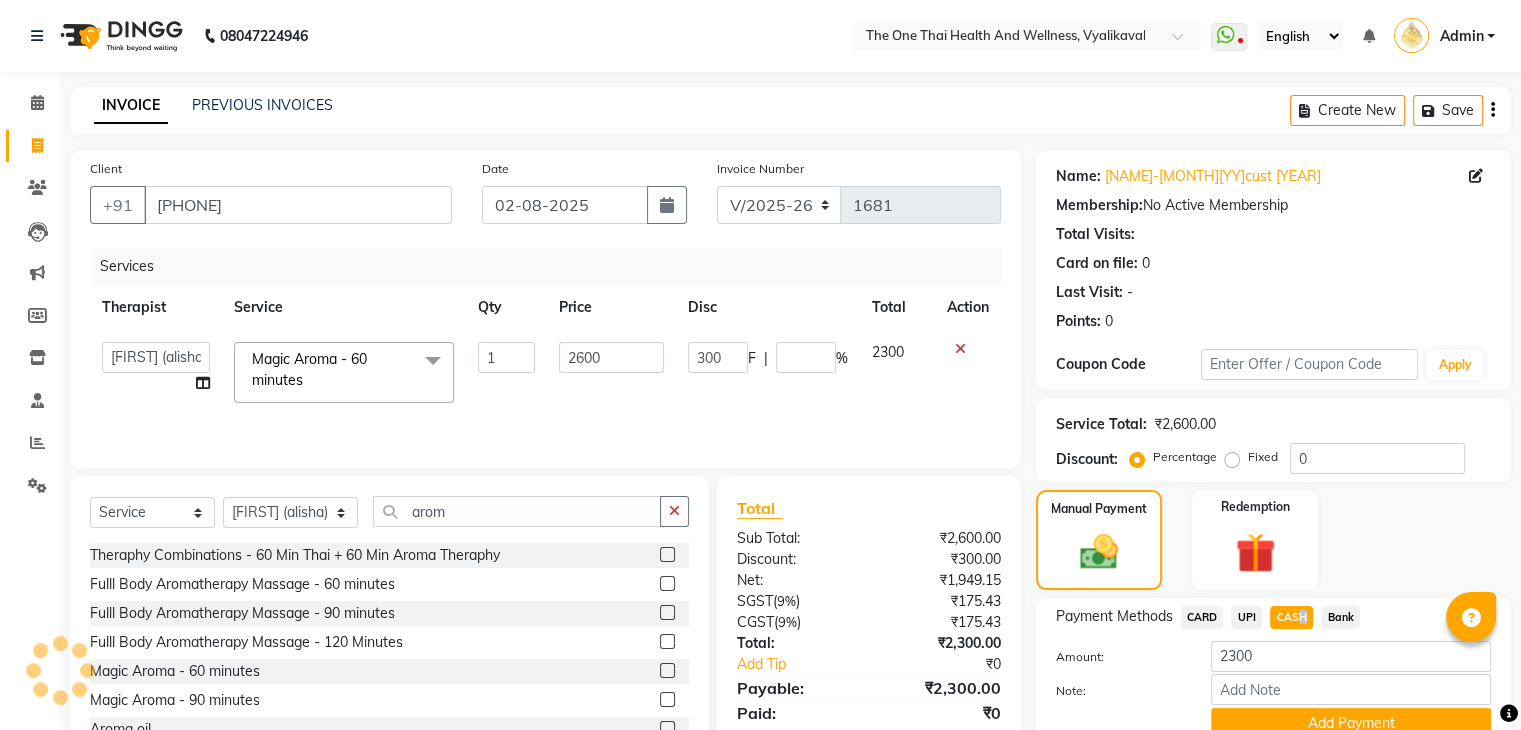 scroll, scrollTop: 89, scrollLeft: 0, axis: vertical 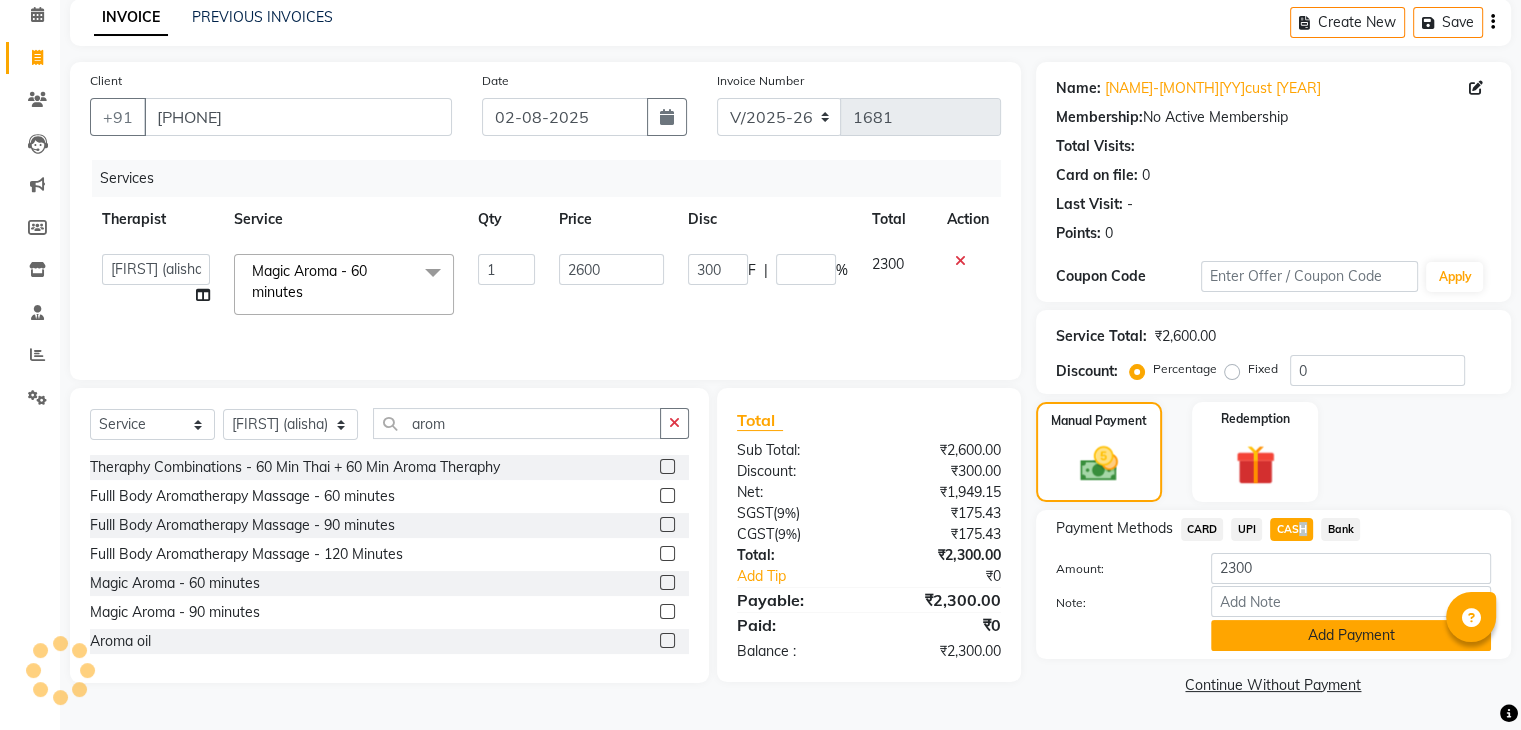 click on "Add Payment" 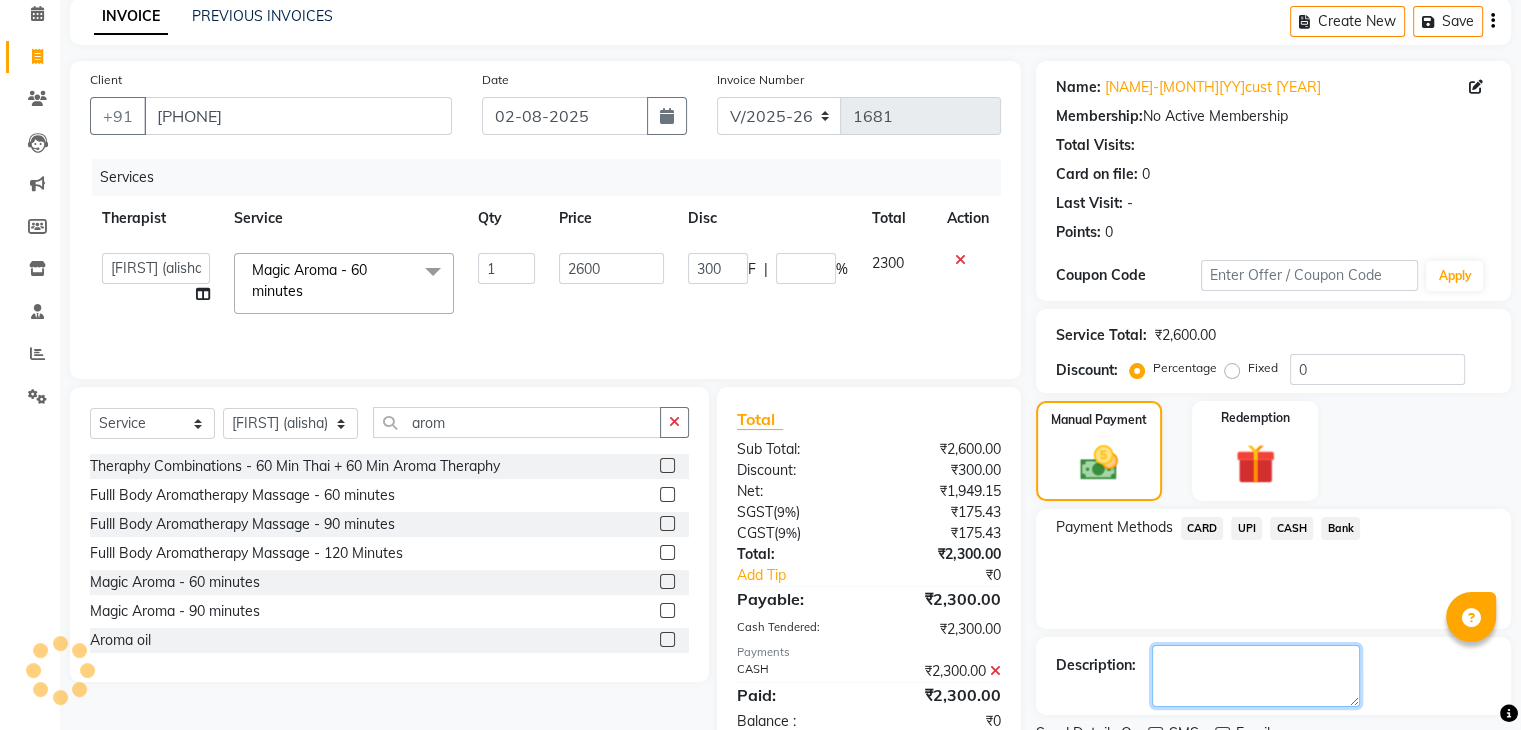 click 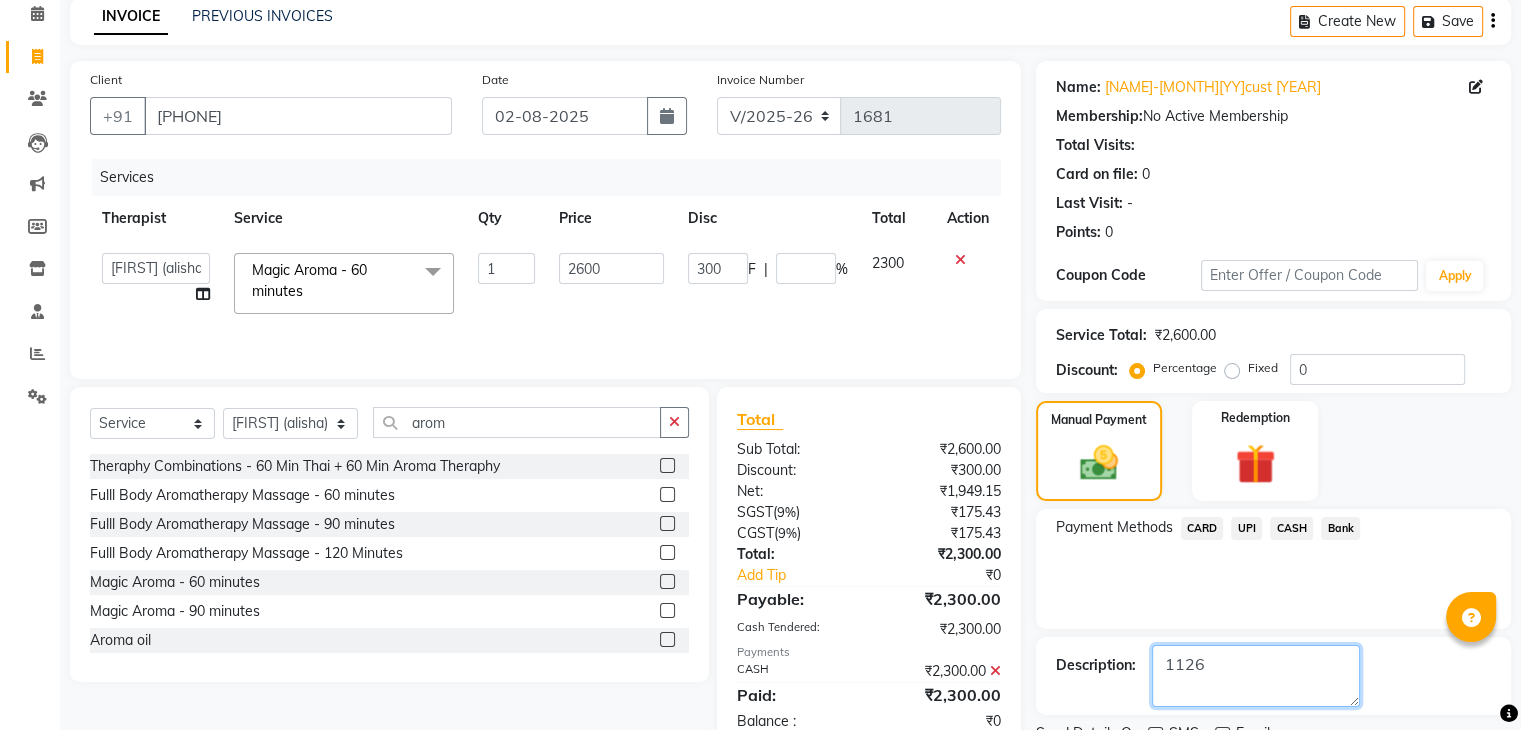 scroll, scrollTop: 171, scrollLeft: 0, axis: vertical 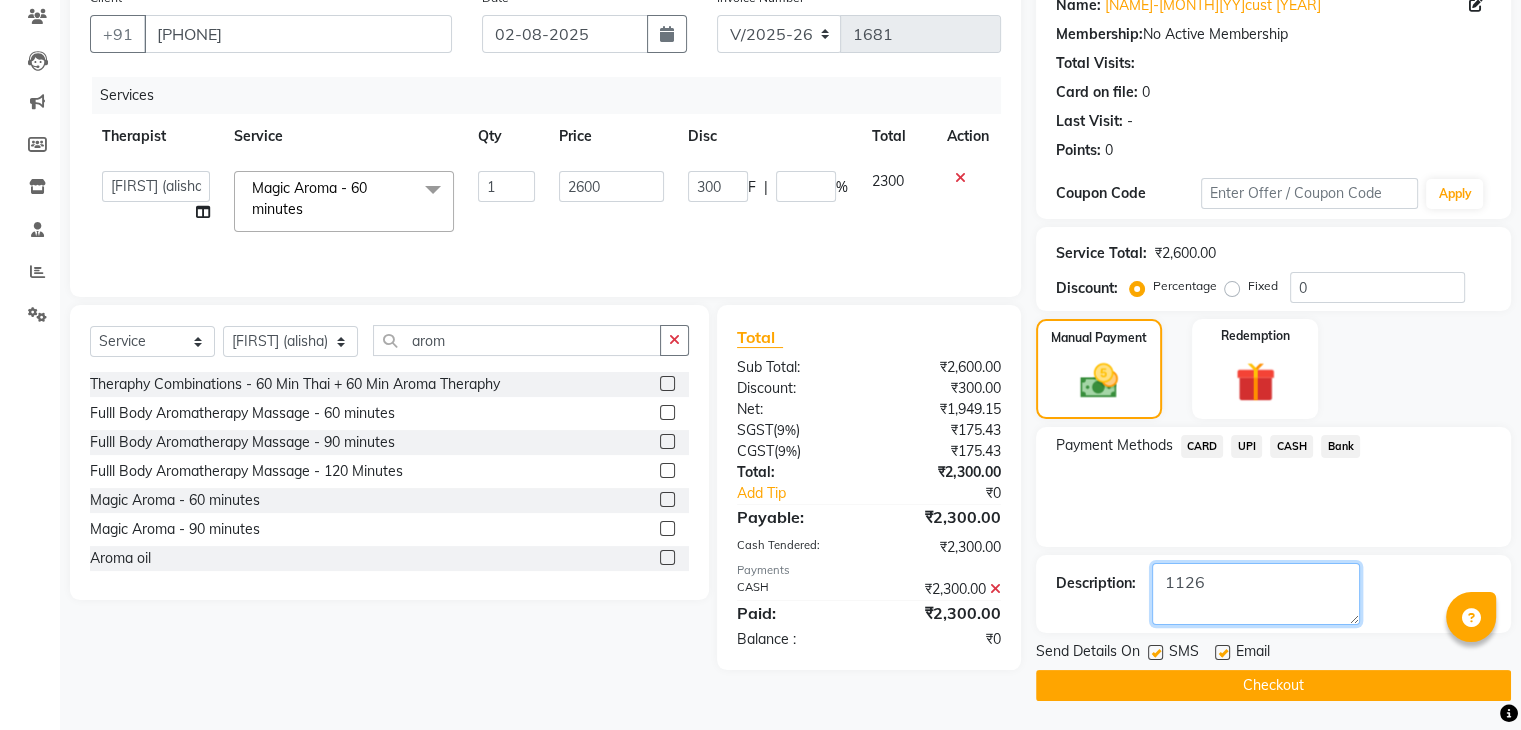 type on "1126" 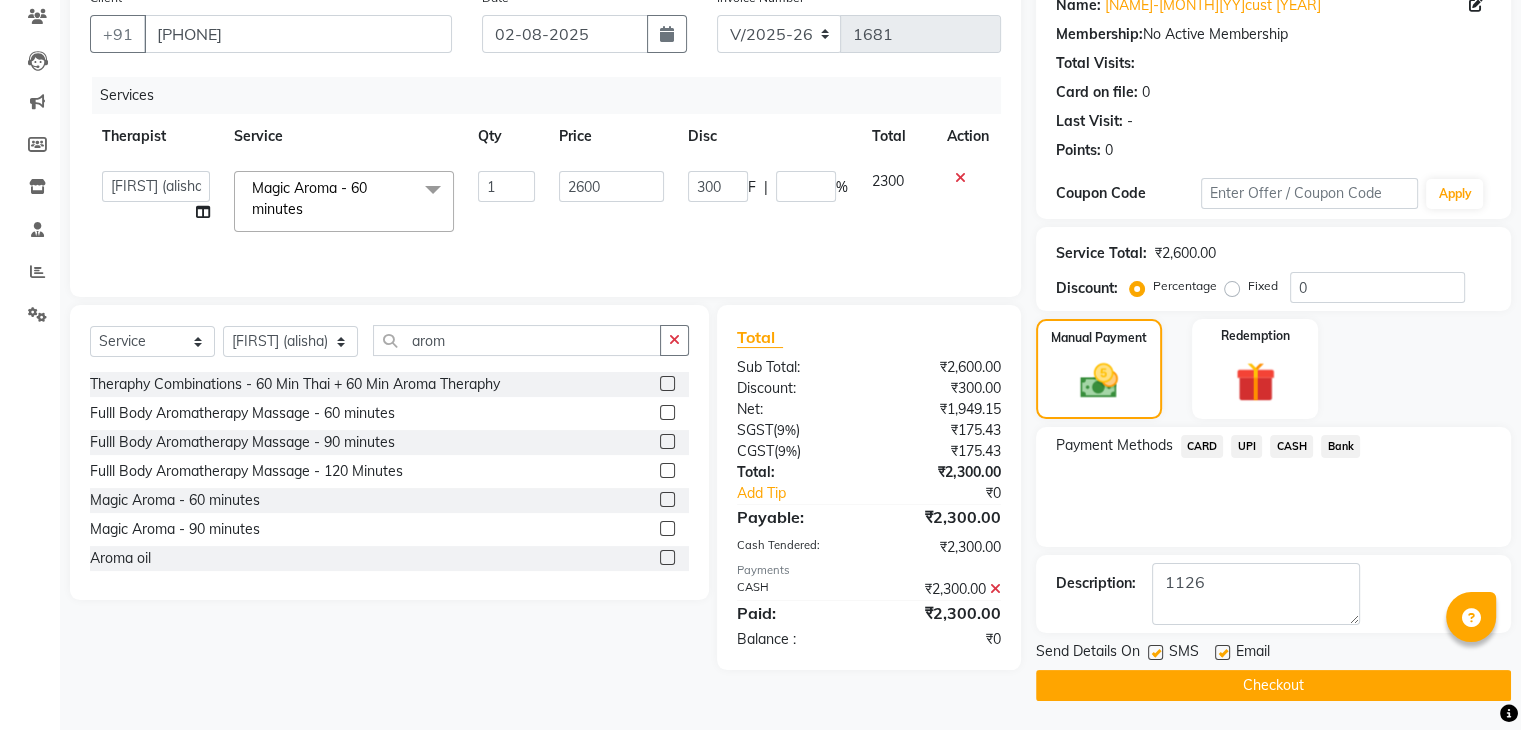 click on "Checkout" 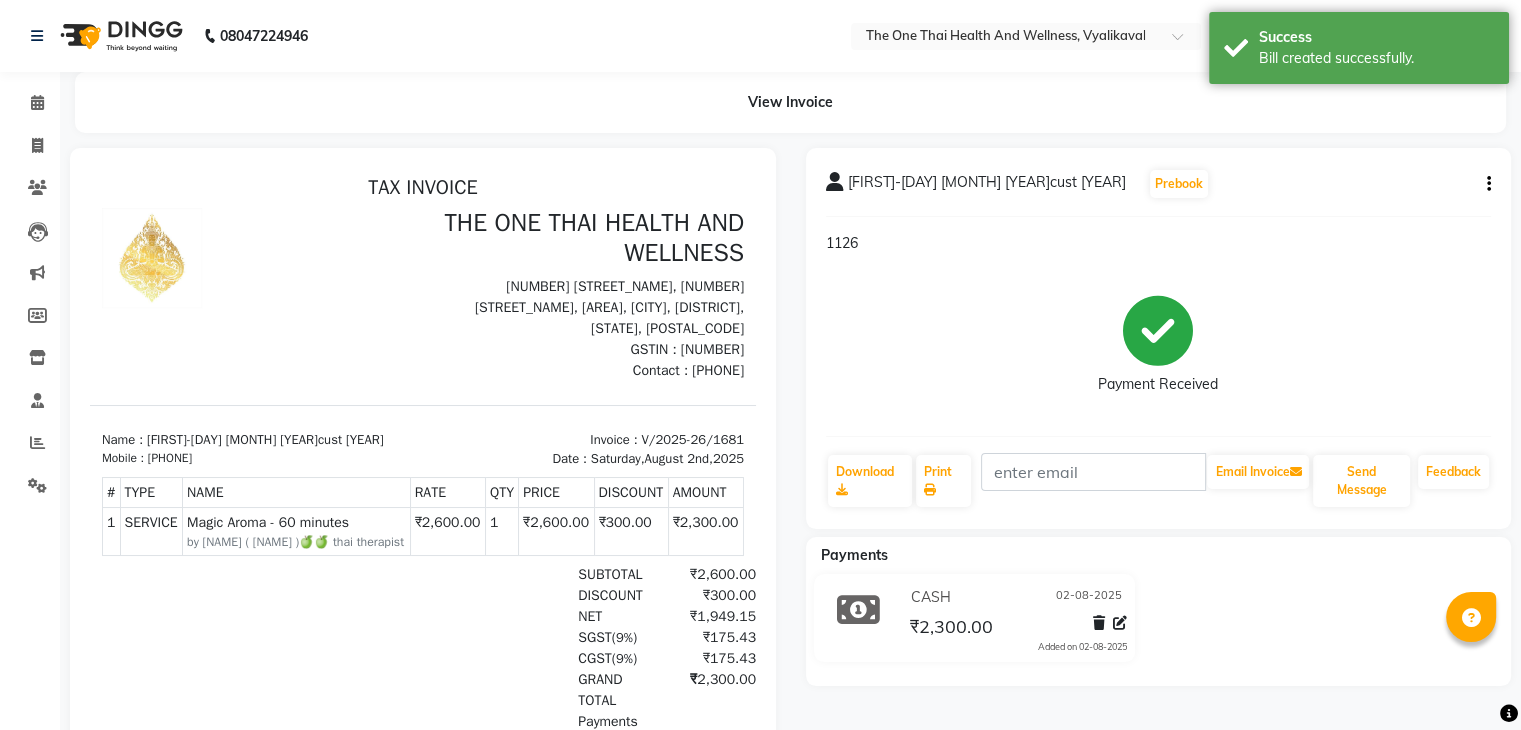scroll, scrollTop: 0, scrollLeft: 0, axis: both 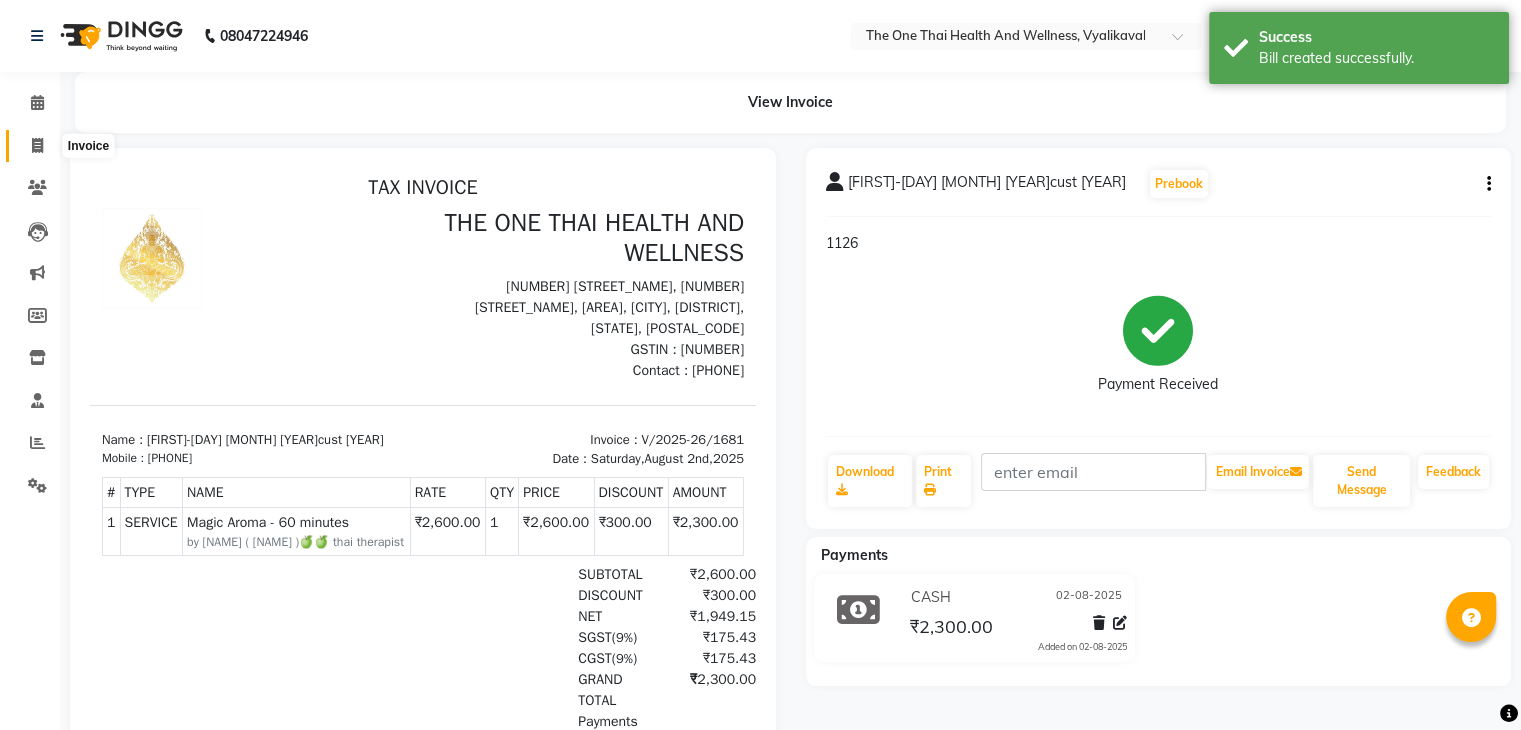 click 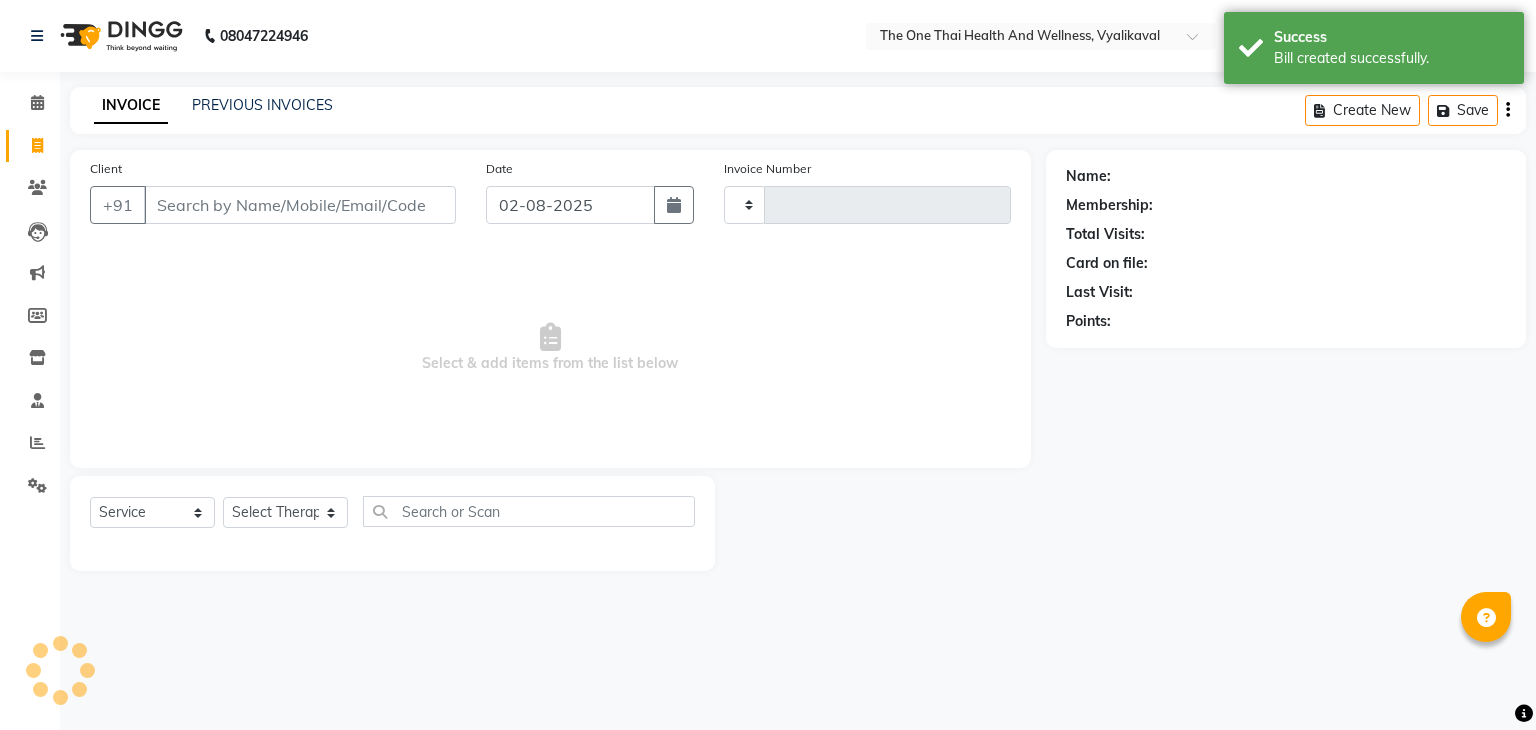 click on "Client" at bounding box center (300, 205) 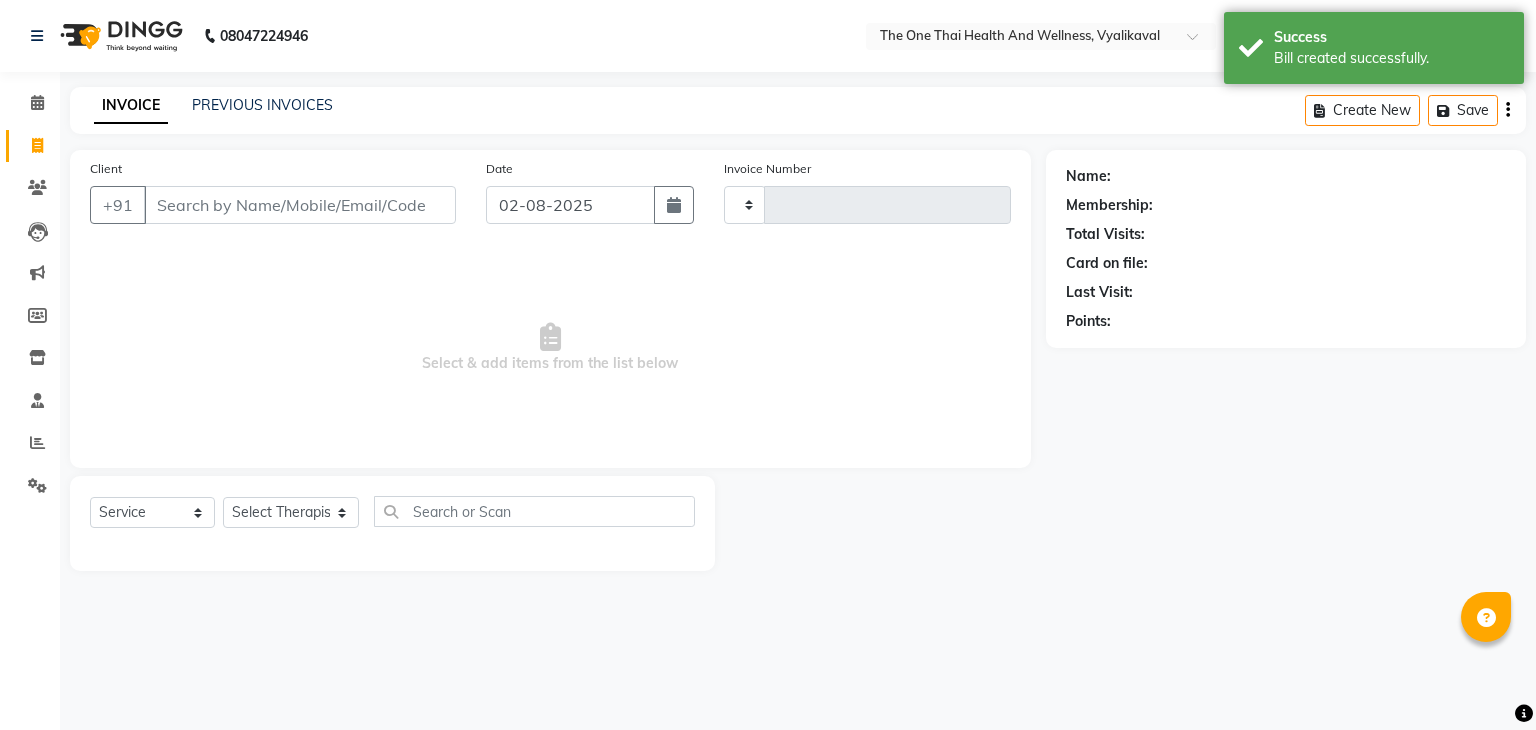 click on "Client" at bounding box center [300, 205] 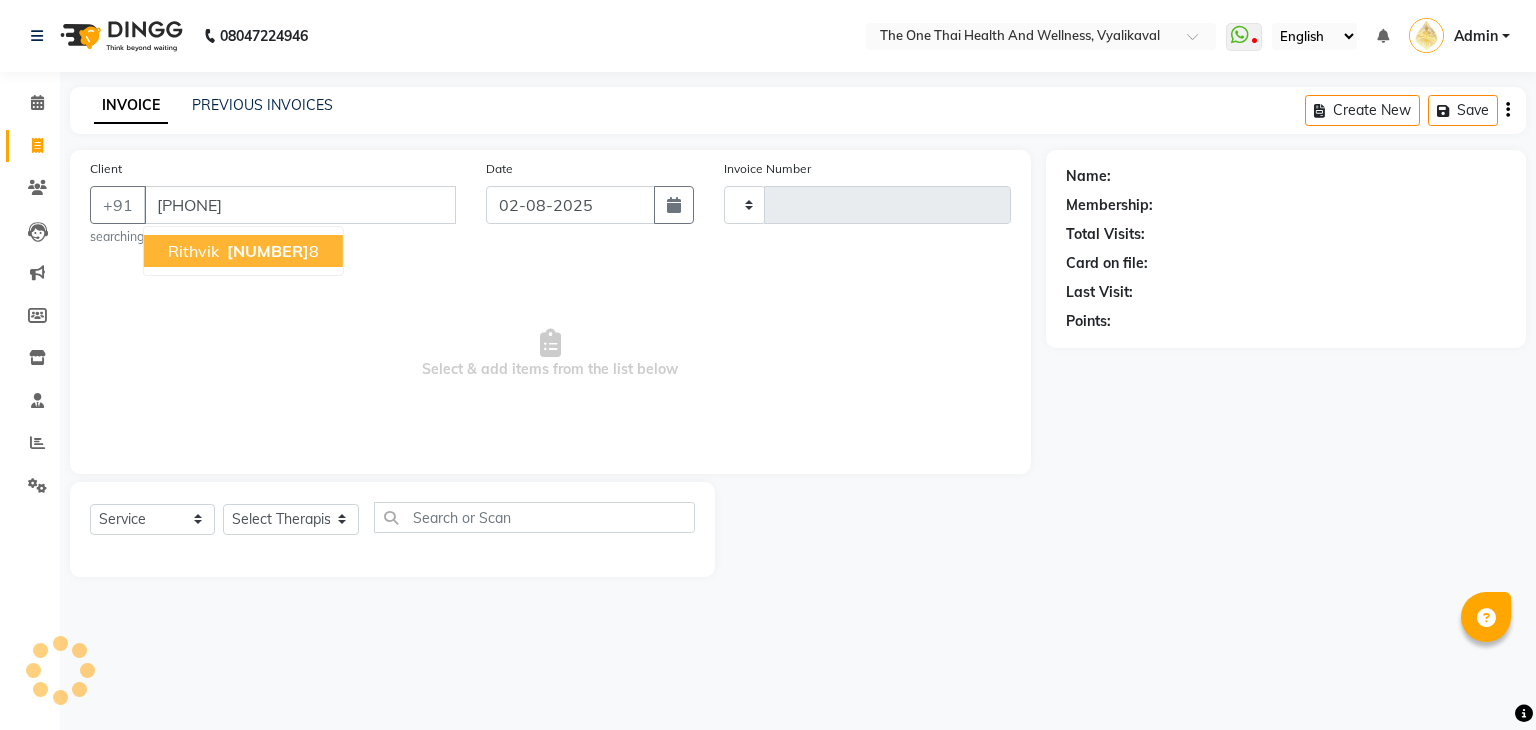 type on "[PHONE]" 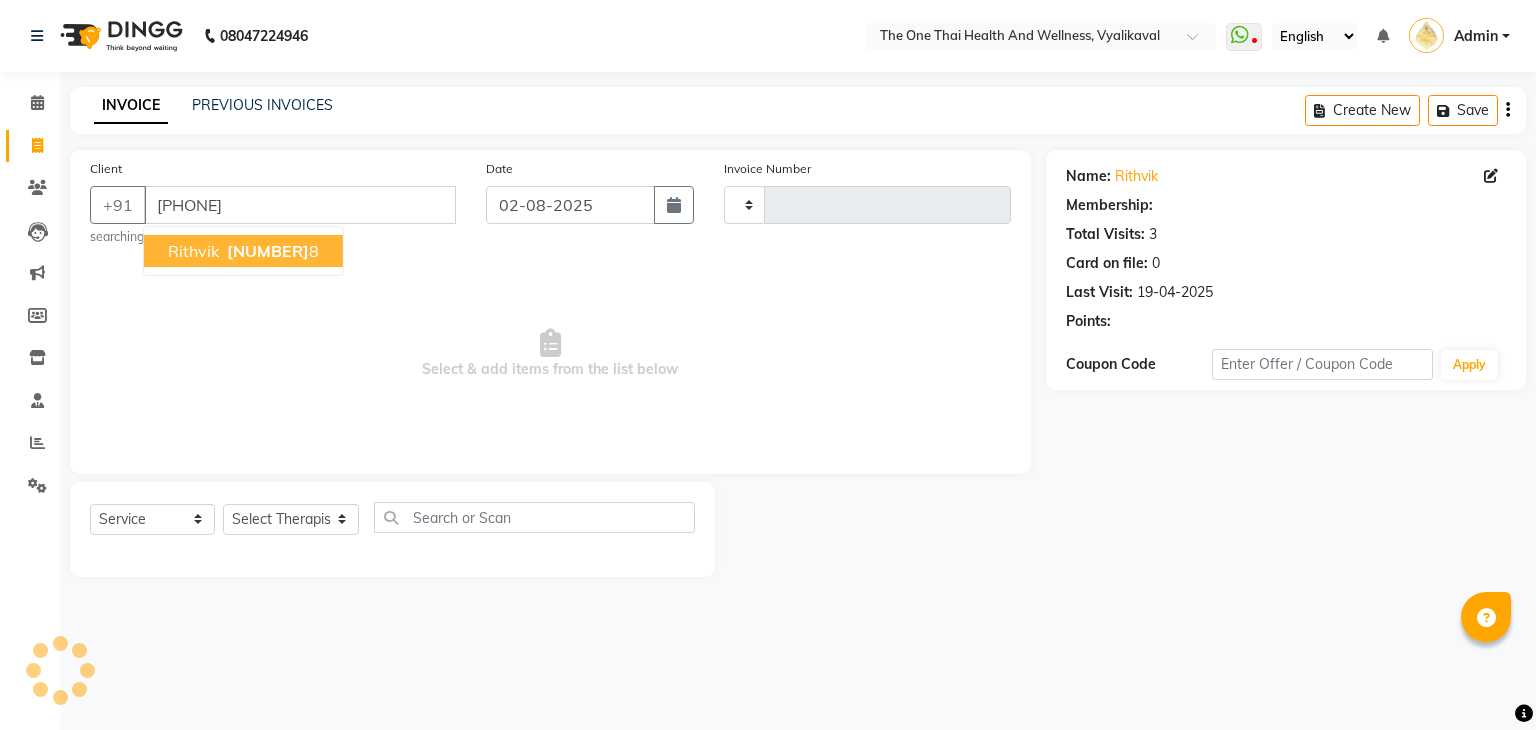 click on "[NAME] [PHONE] [NUMBER]" at bounding box center (243, 251) 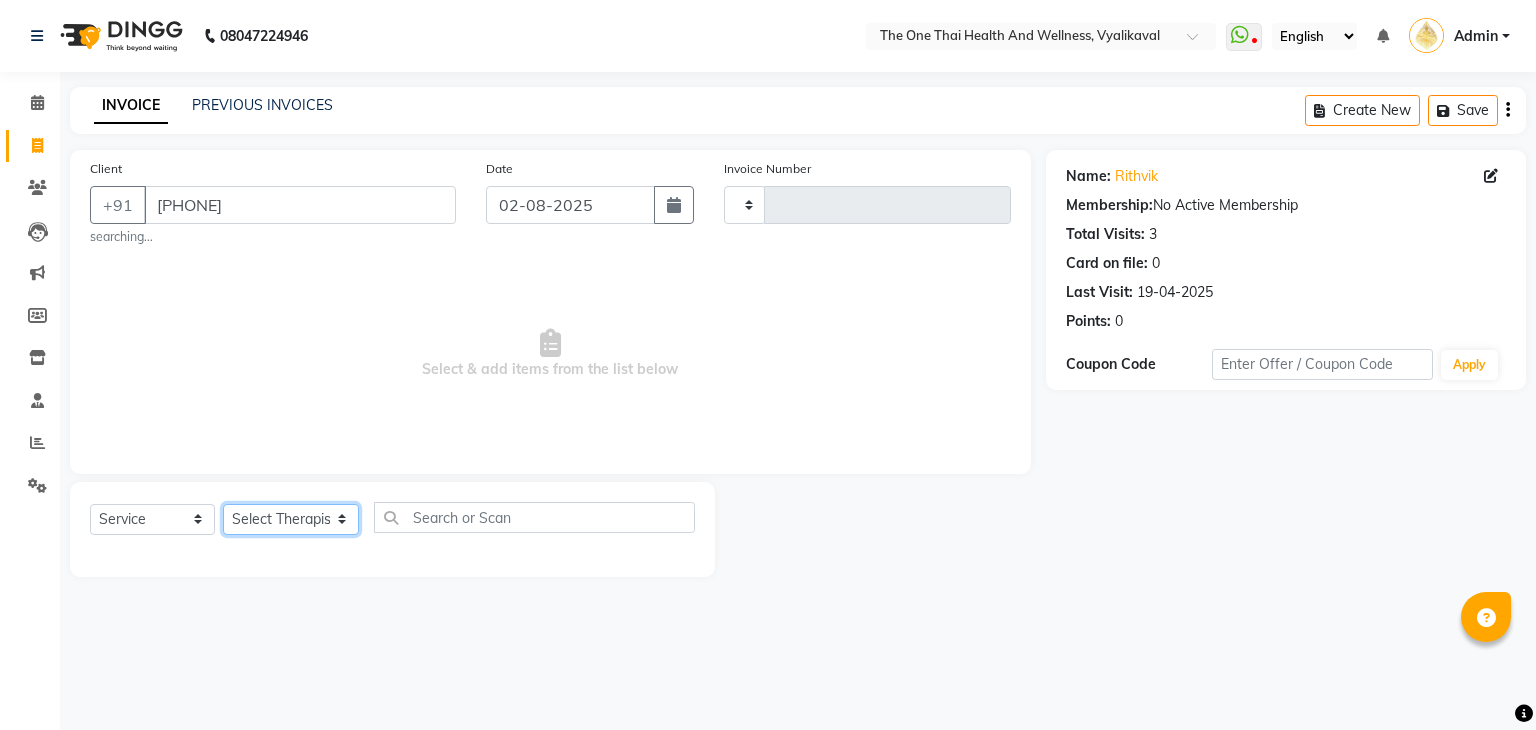click on "Select Therapist Admin [NAME] 💚🍏thai therapist [NAME] ❤️northeast therapist [NAME] 💚🍅thai therapist [NAME] 🍏💚thai therapist [NAME] 🍏💚thai therapist [NAME] - NE 🔴🔴🔴 [NAME] 🟢 -🇹🇭thai [NAME] [NAME] northeast standby [NAME] thai 🟢therapist [NAME] ( [NAME] )🍏🍏 thai therapist [NAME] [NAME] 💚thai therapist [NAME] 🔴north east [NAME] thai 🪀💚therapist [NAME] ( [NAME] ) 🍏🍏thai therapist [NAME] 🍏💚thai therapist [NAME] 🧡thai therapist [NAME] 🍅north east therapist [NAME] [NAME] ❤️northeast therapist ❤️ [NAME] 💚💚thai therapist [NAME] second login" 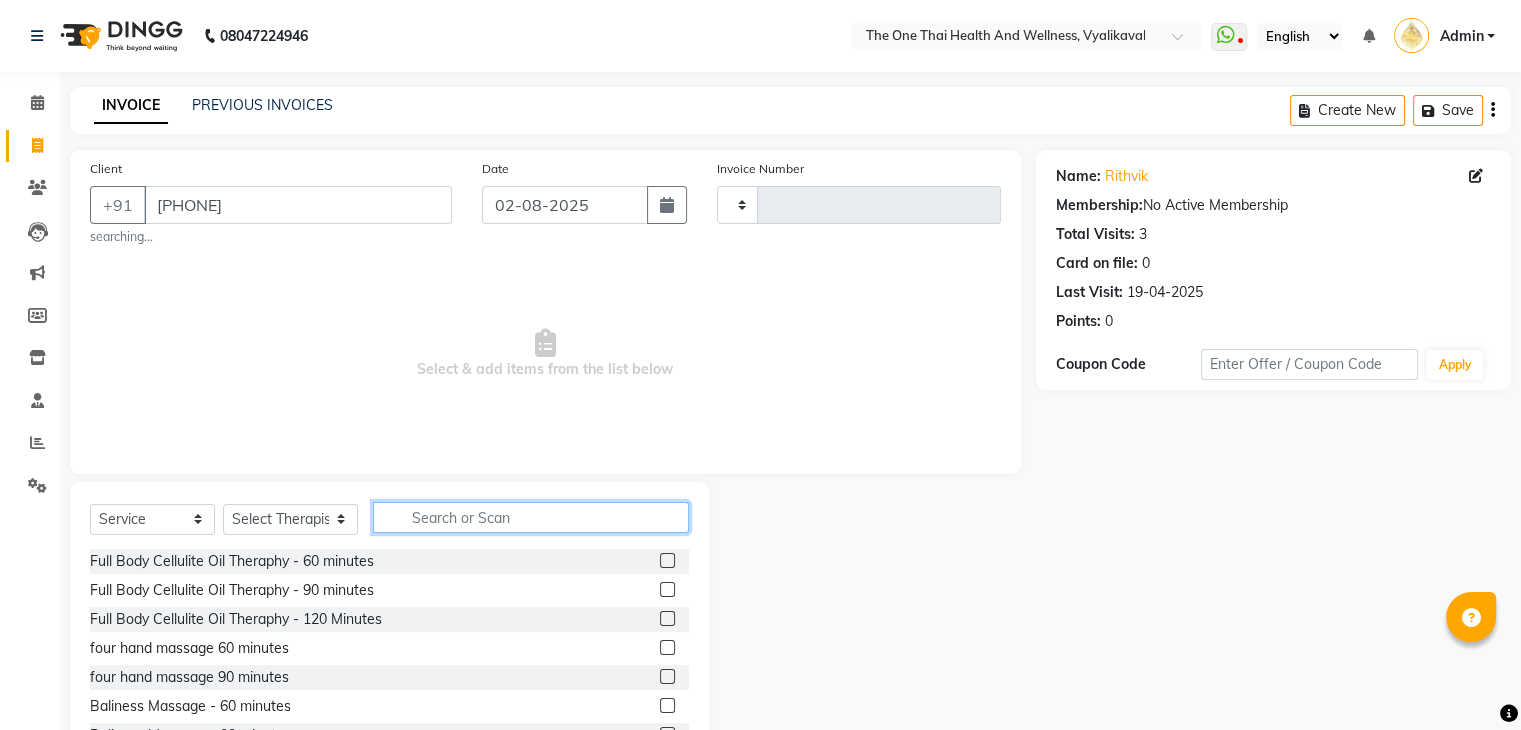click 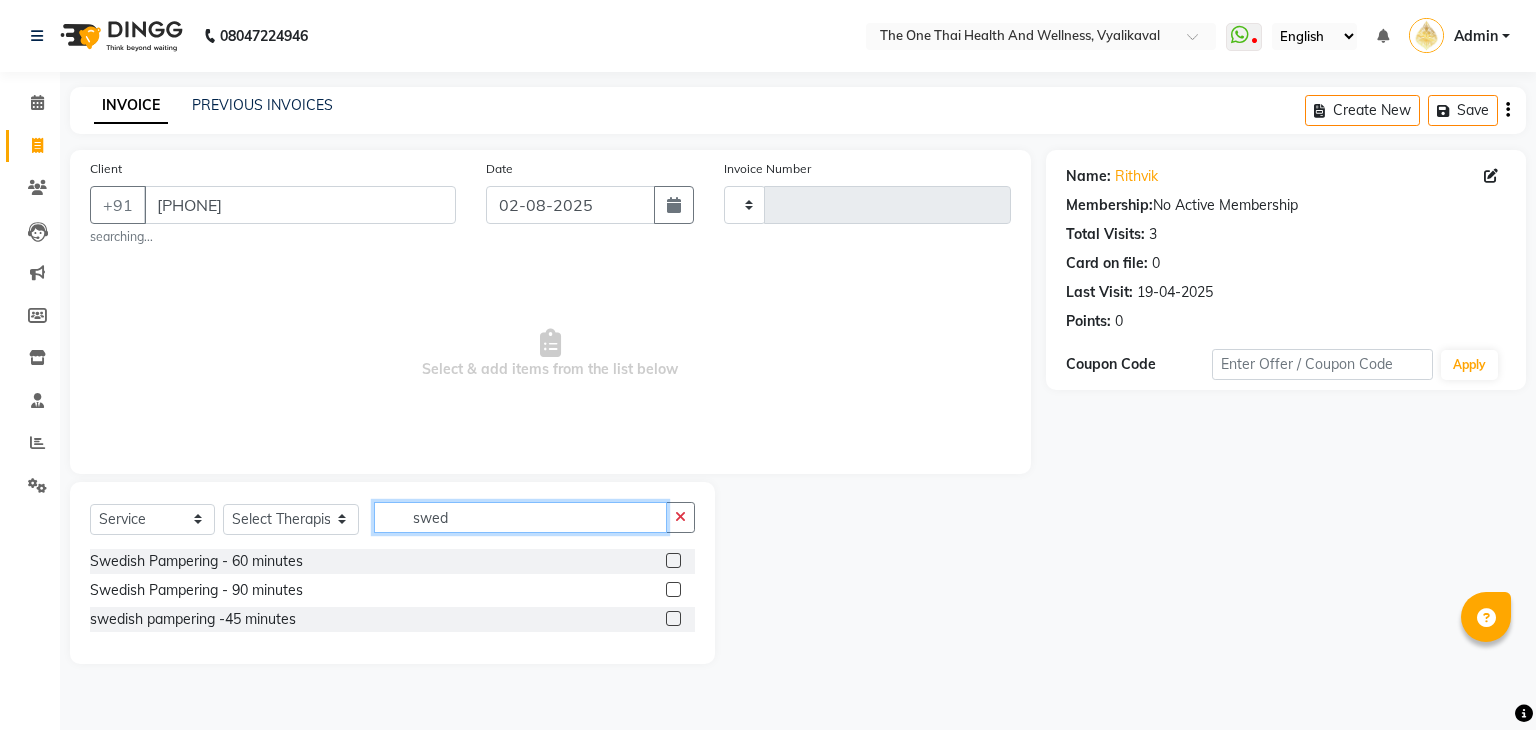 type on "swed" 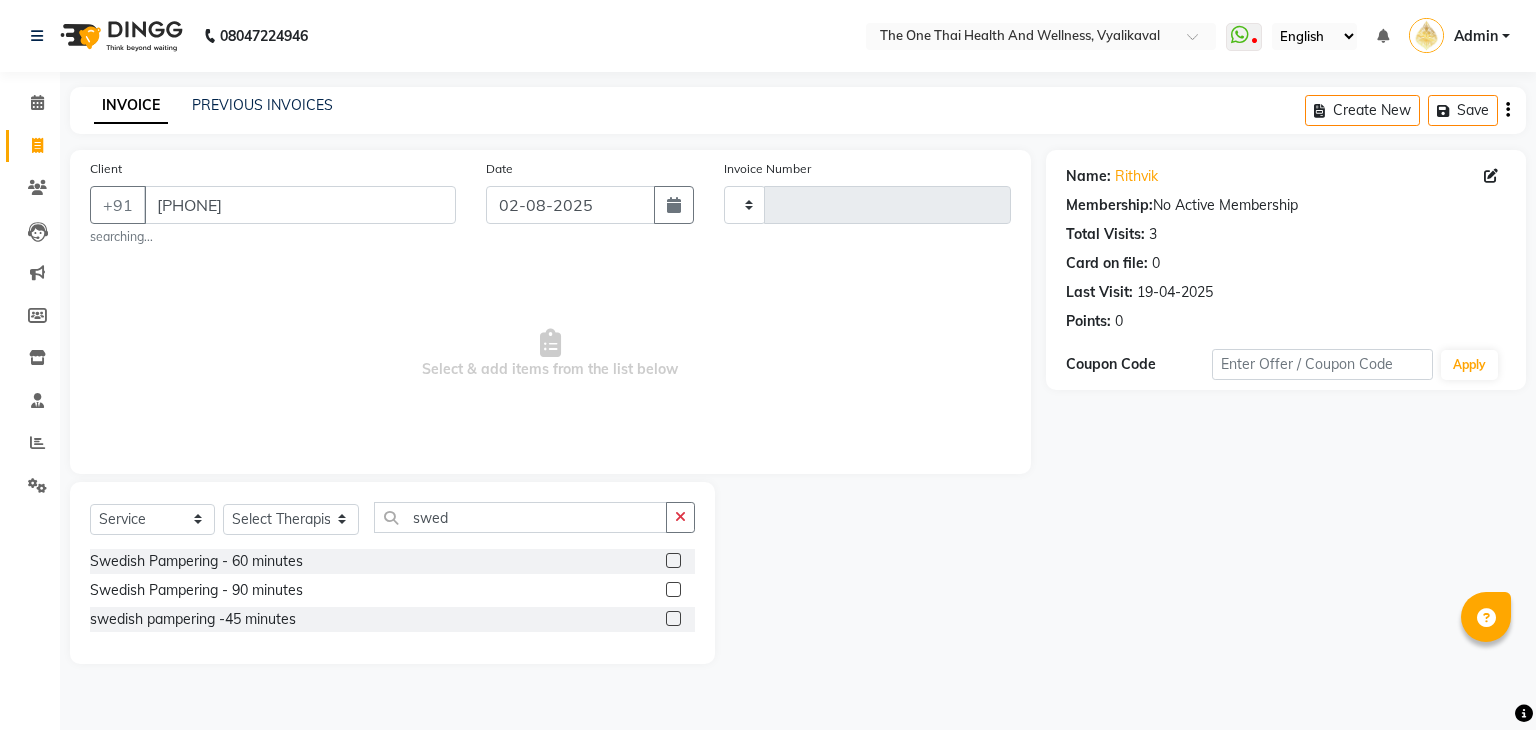 click 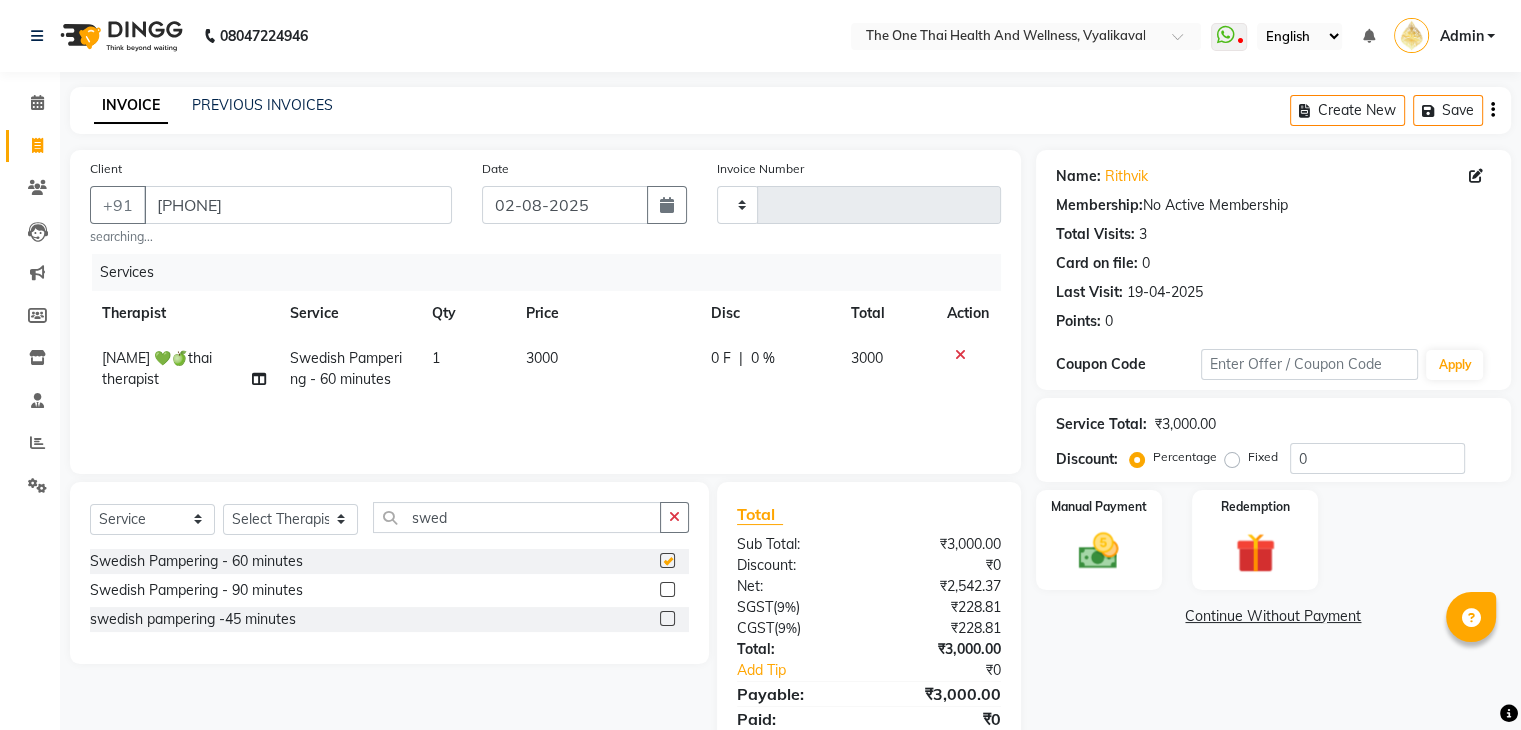checkbox on "false" 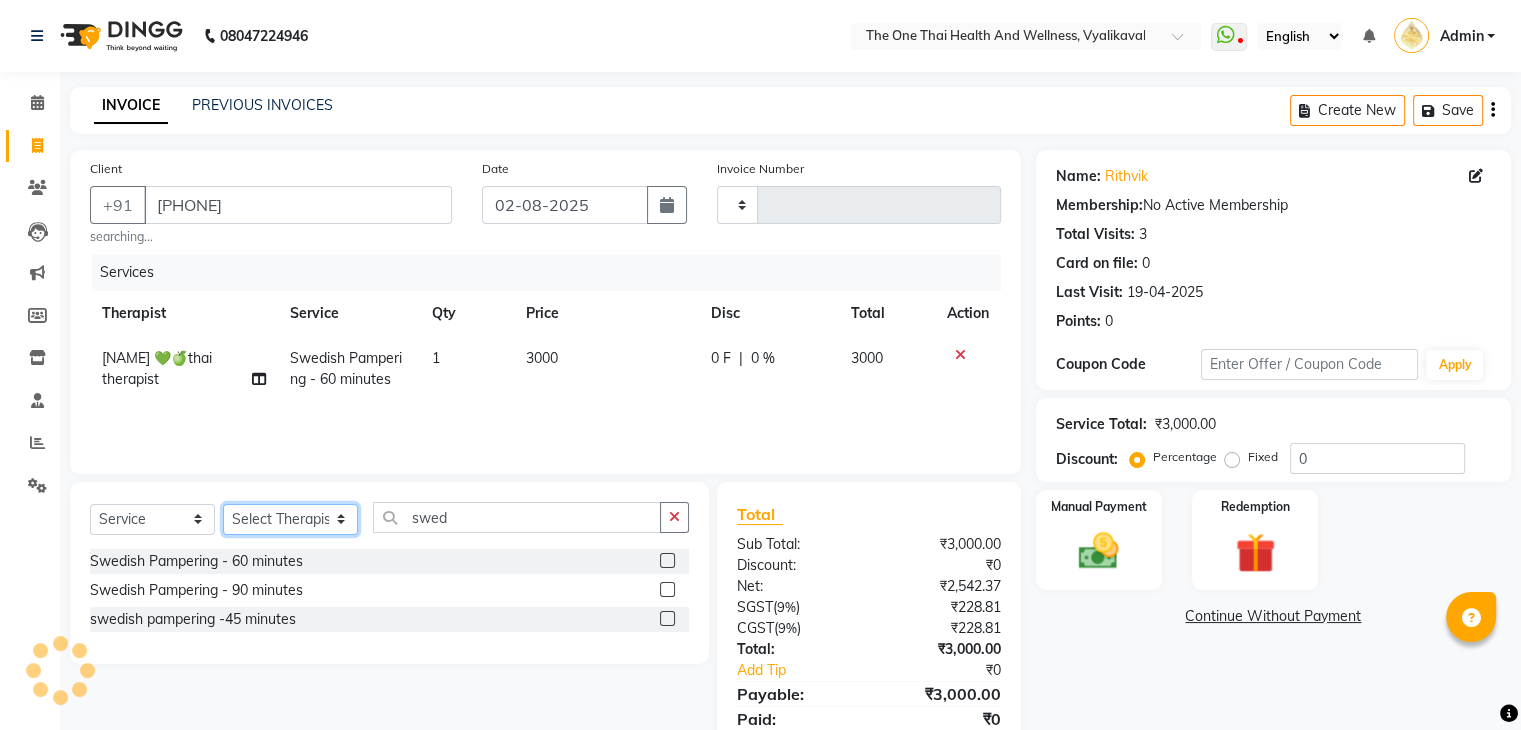 click on "Select Therapist Admin [NAME] 💚🍏thai therapist [NAME] ❤️northeast therapist [NAME] 💚🍅thai therapist [NAME] 🍏💚thai therapist [NAME] 🍏💚thai therapist [NAME] - NE 🔴🔴🔴 [NAME] 🟢 -🇹🇭thai [NAME] [NAME] northeast standby [NAME] thai 🟢therapist [NAME] ( [NAME] )🍏🍏 thai therapist [NAME] [NAME] 💚thai therapist [NAME] 🔴north east [NAME] thai 🪀💚therapist [NAME] ( [NAME] ) 🍏🍏thai therapist [NAME] 🍏💚thai therapist [NAME] 🧡thai therapist [NAME] 🍅north east therapist [NAME] [NAME] ❤️northeast therapist ❤️ [NAME] 💚💚thai therapist [NAME] second login" 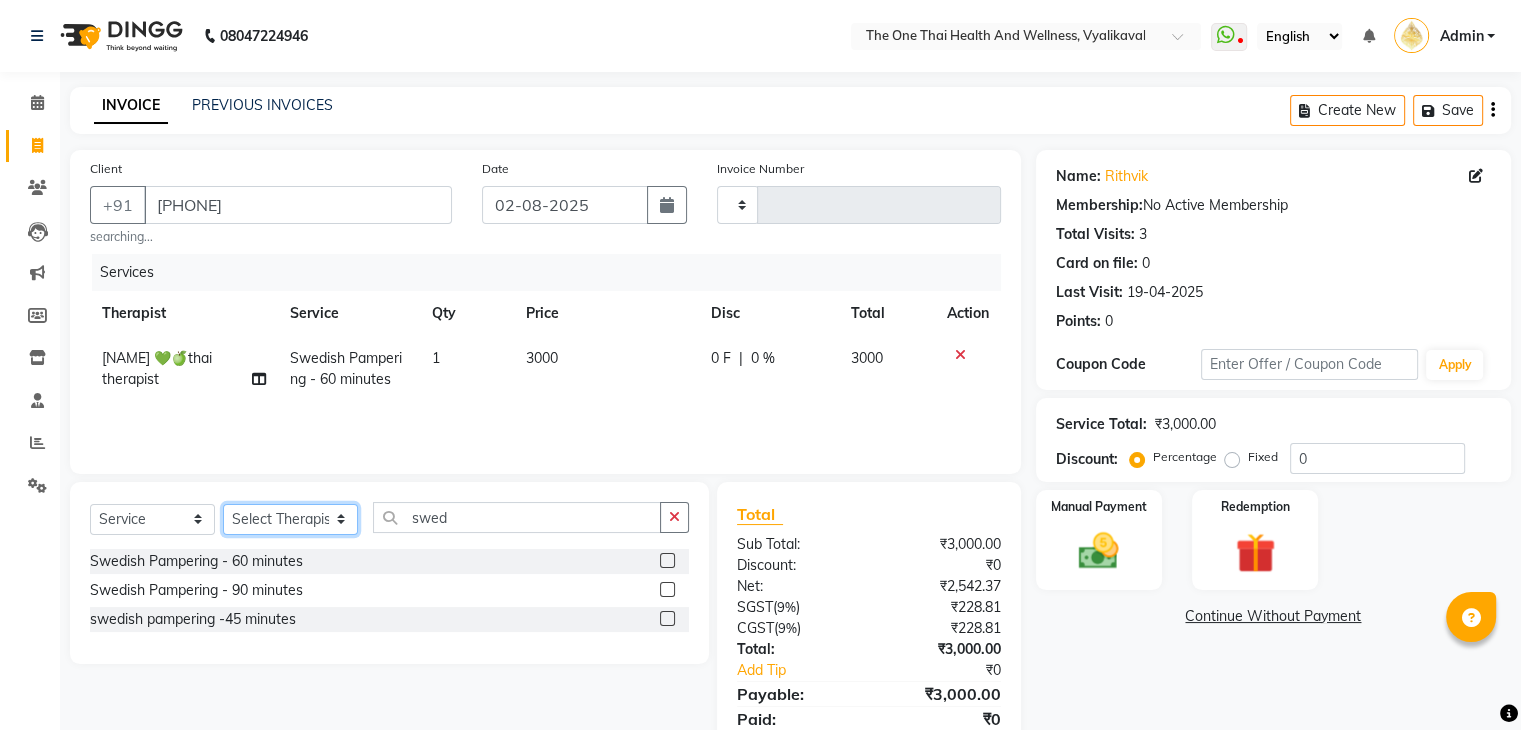 select on "60154" 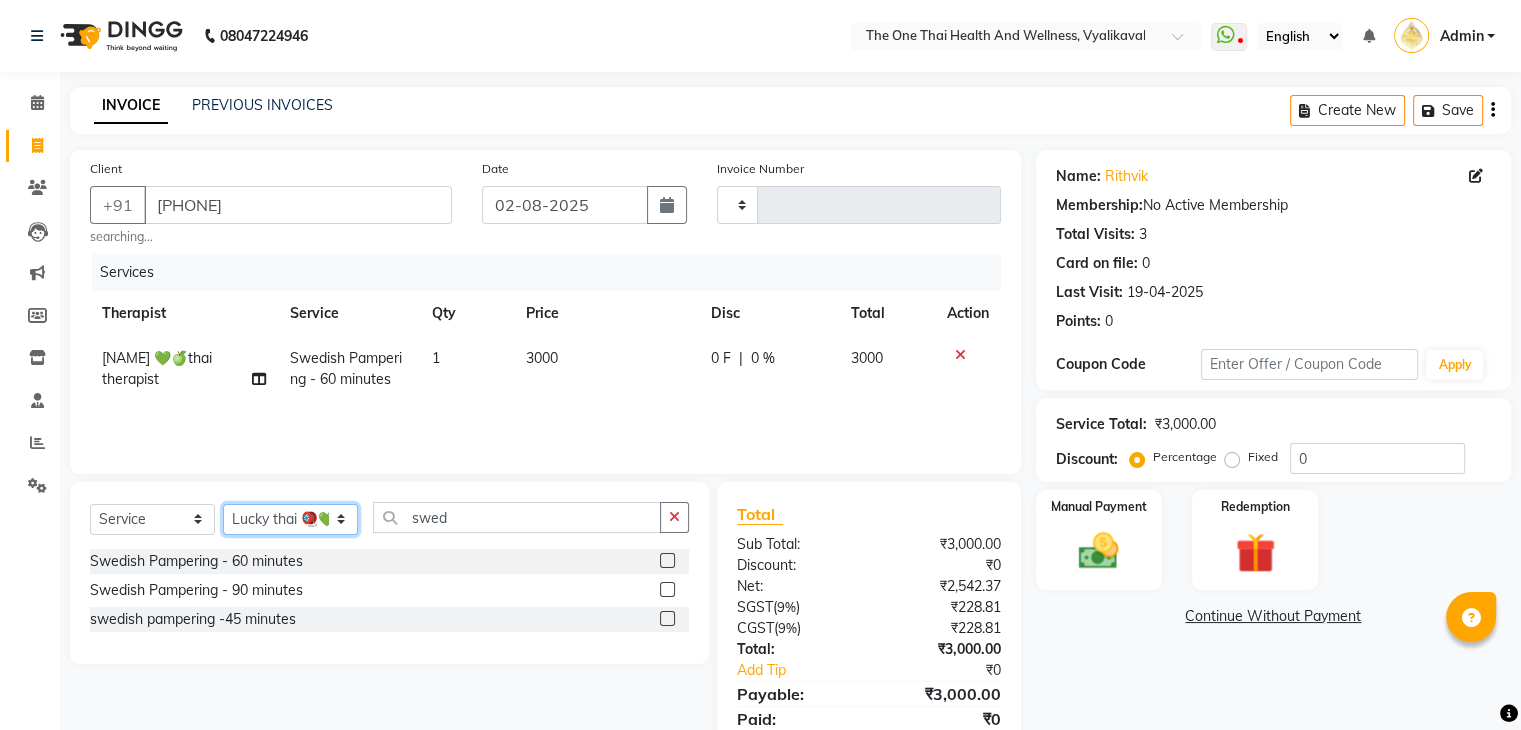 click on "Select Therapist Admin [NAME] 💚🍏thai therapist [NAME] ❤️northeast therapist [NAME] 💚🍅thai therapist [NAME] 🍏💚thai therapist [NAME] 🍏💚thai therapist [NAME] - NE 🔴🔴🔴 [NAME] 🟢 -🇹🇭thai [NAME] [NAME] northeast standby [NAME] thai 🟢therapist [NAME] ( [NAME] )🍏🍏 thai therapist [NAME] [NAME] 💚thai therapist [NAME] 🔴north east [NAME] thai 🪀💚therapist [NAME] ( [NAME] ) 🍏🍏thai therapist [NAME] 🍏💚thai therapist [NAME] 🧡thai therapist [NAME] 🍅north east therapist [NAME] [NAME] ❤️northeast therapist ❤️ [NAME] 💚💚thai therapist [NAME] second login" 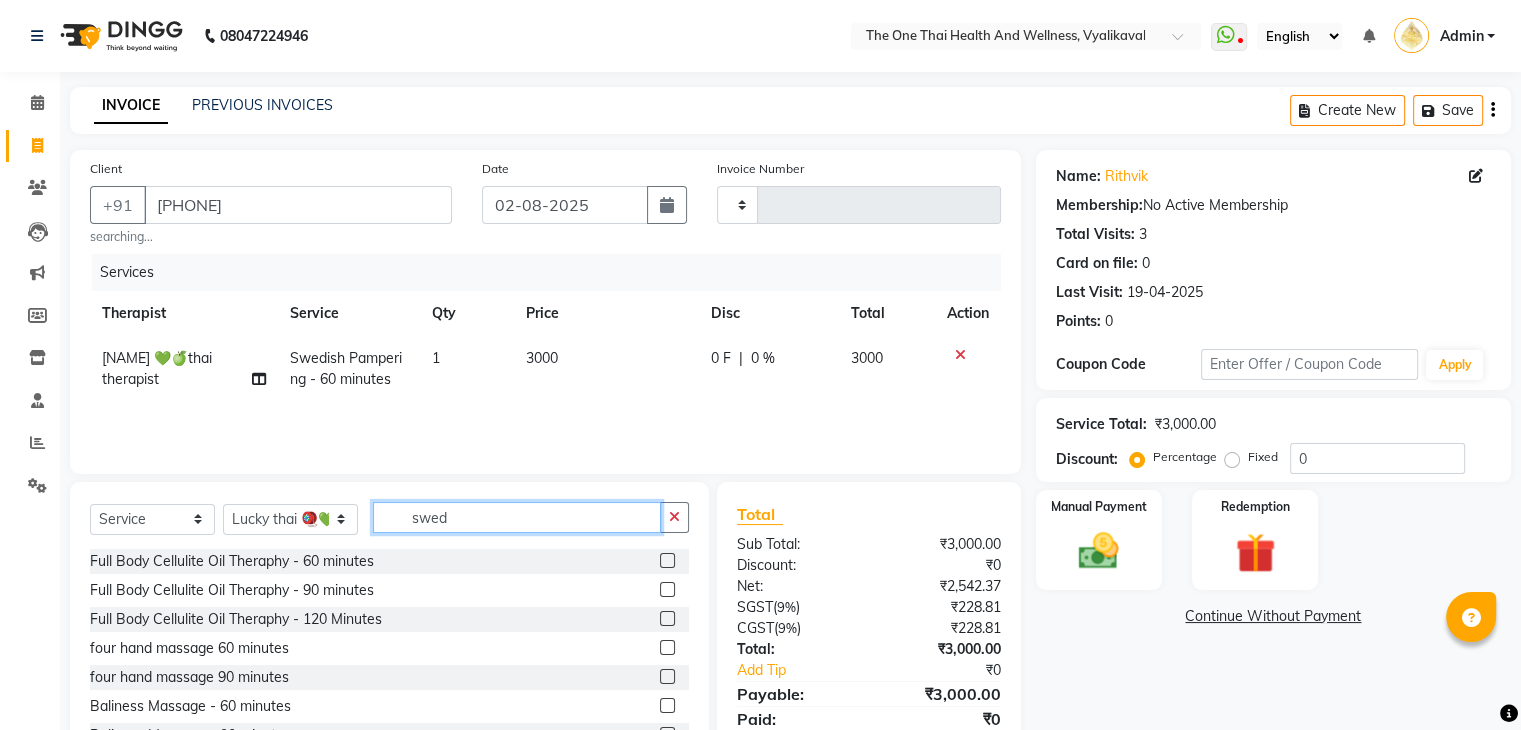 click on "swed" 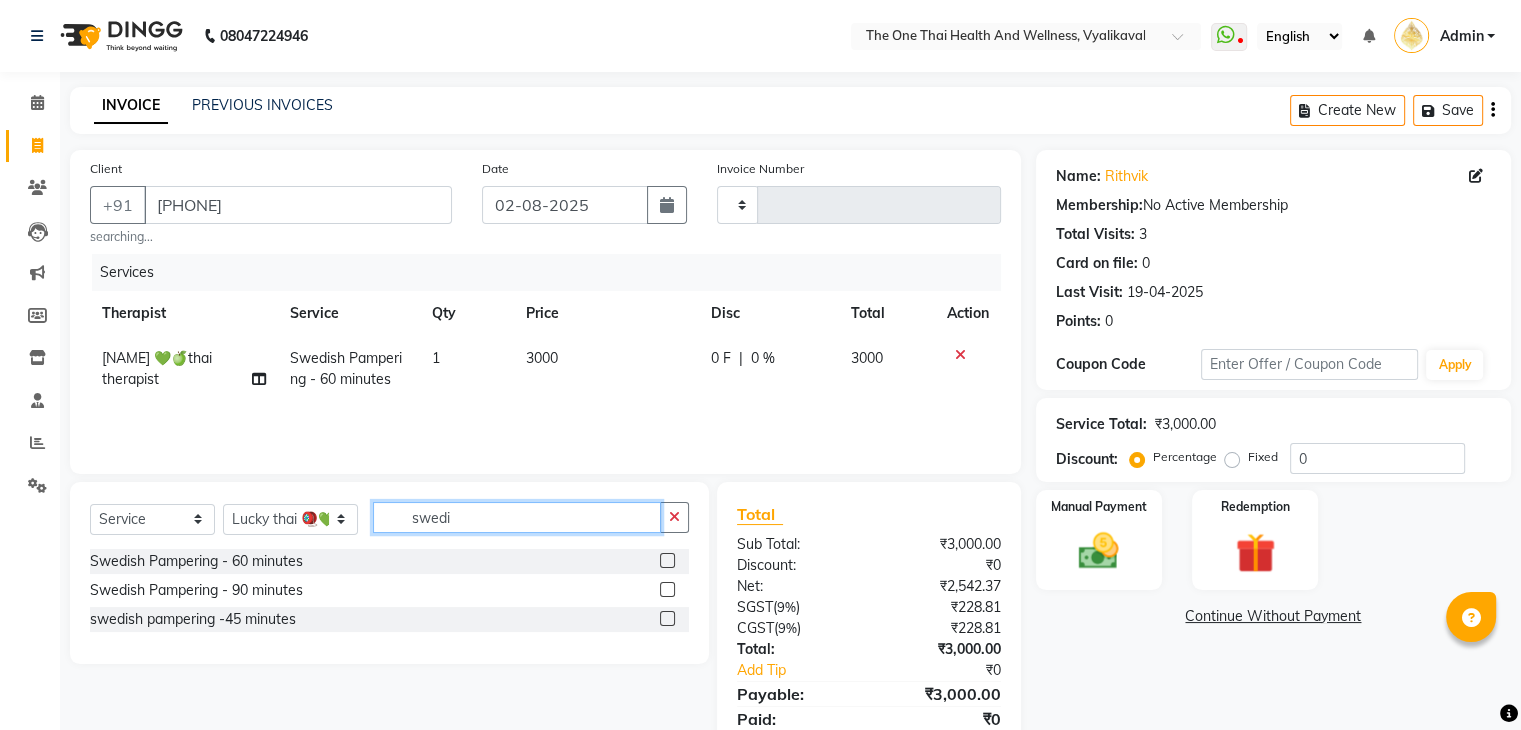 type on "swedi" 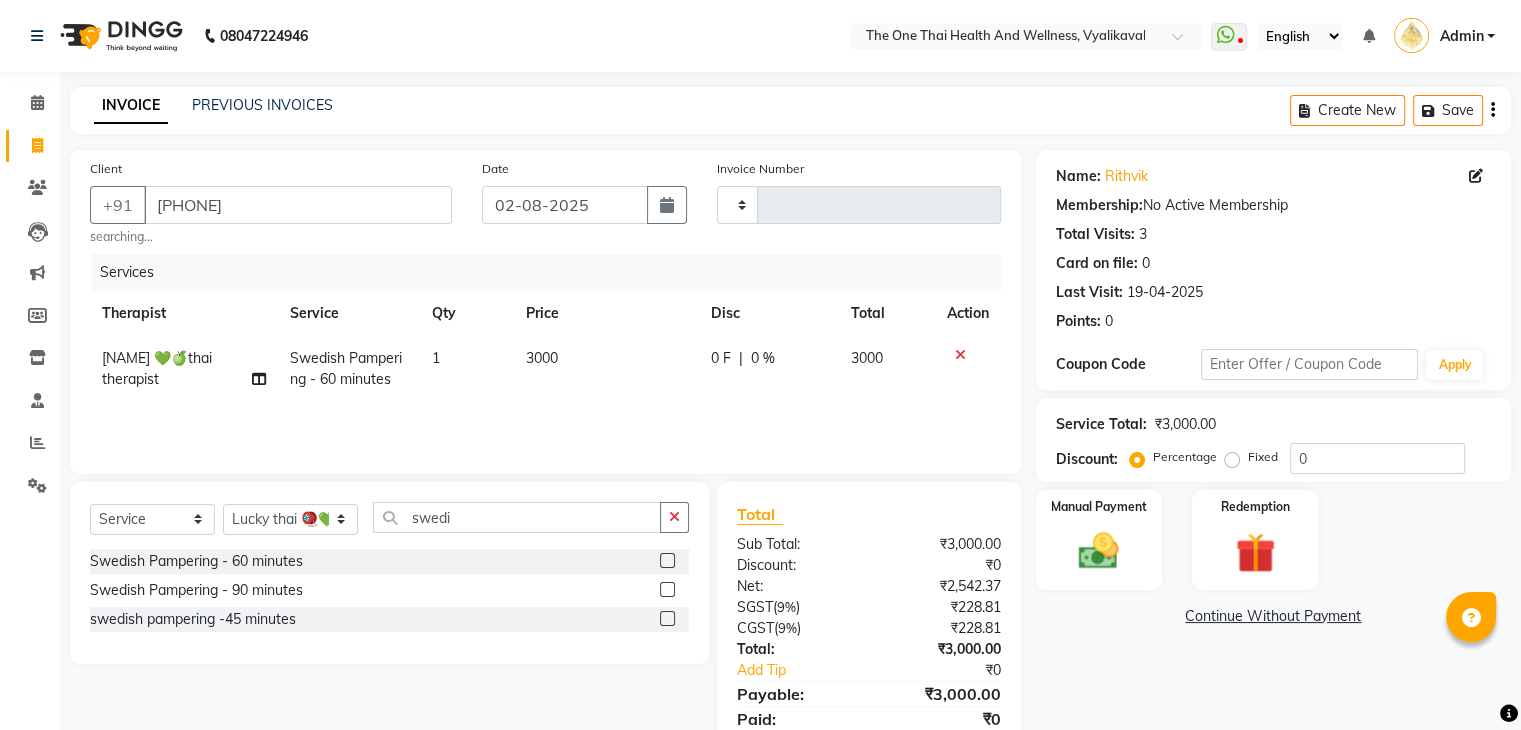 click 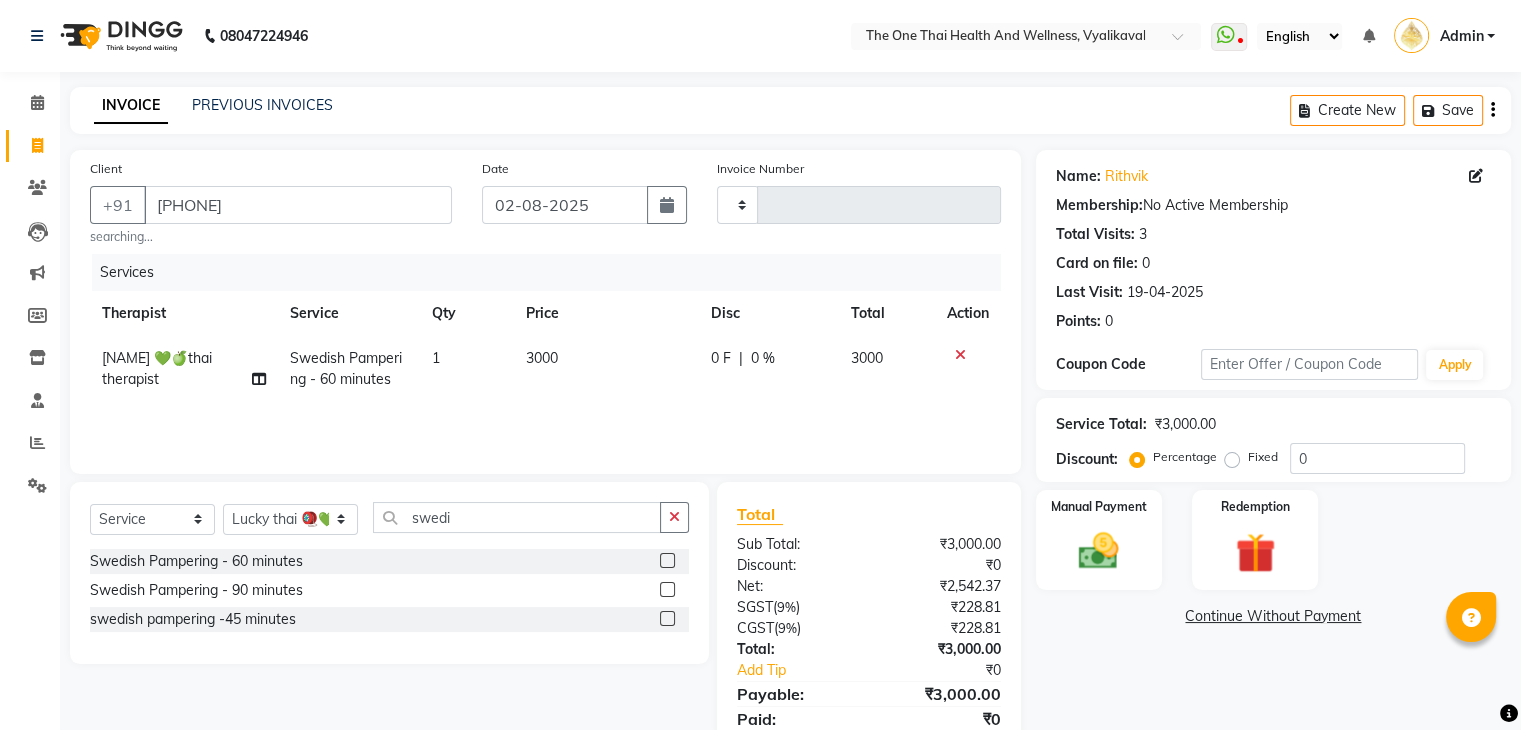 click at bounding box center [666, 561] 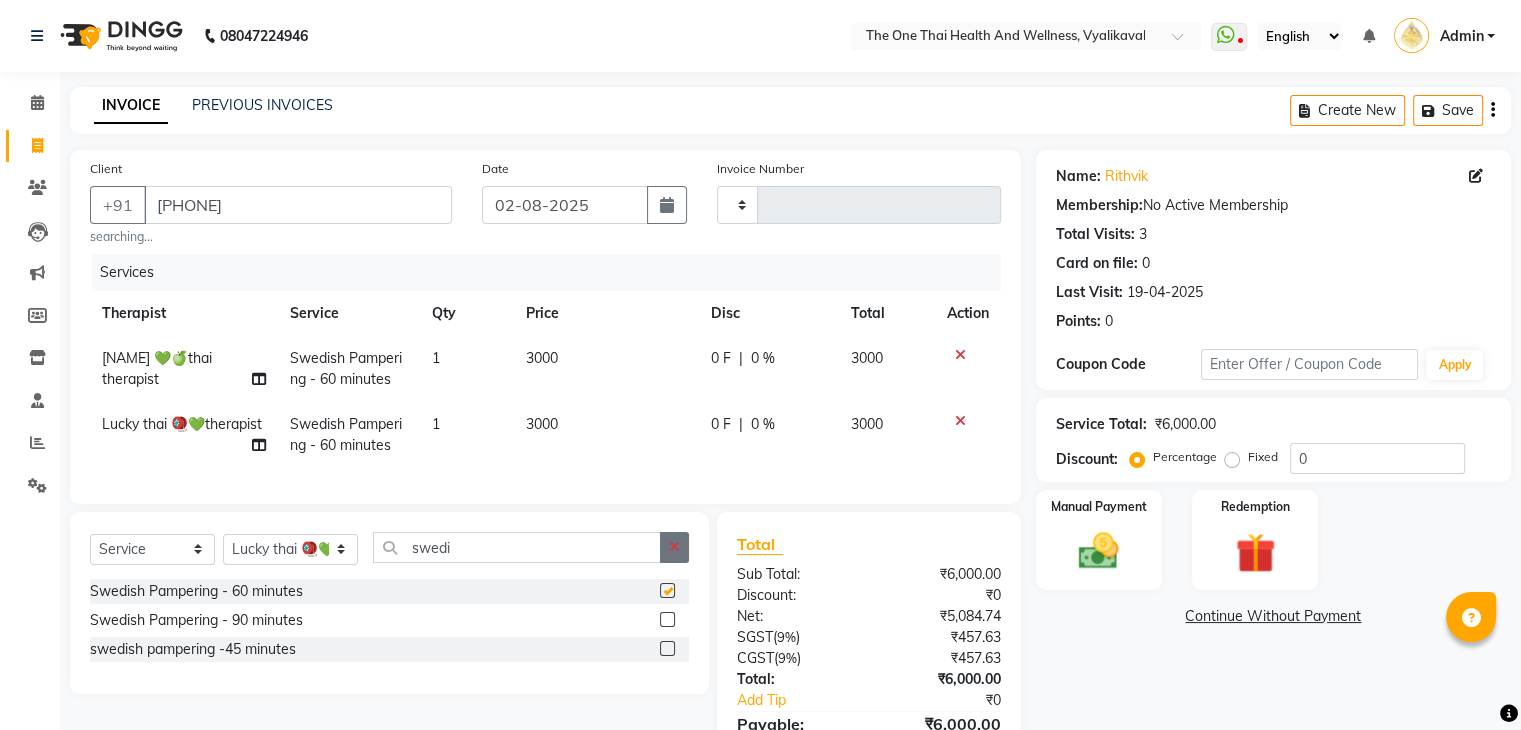 checkbox on "false" 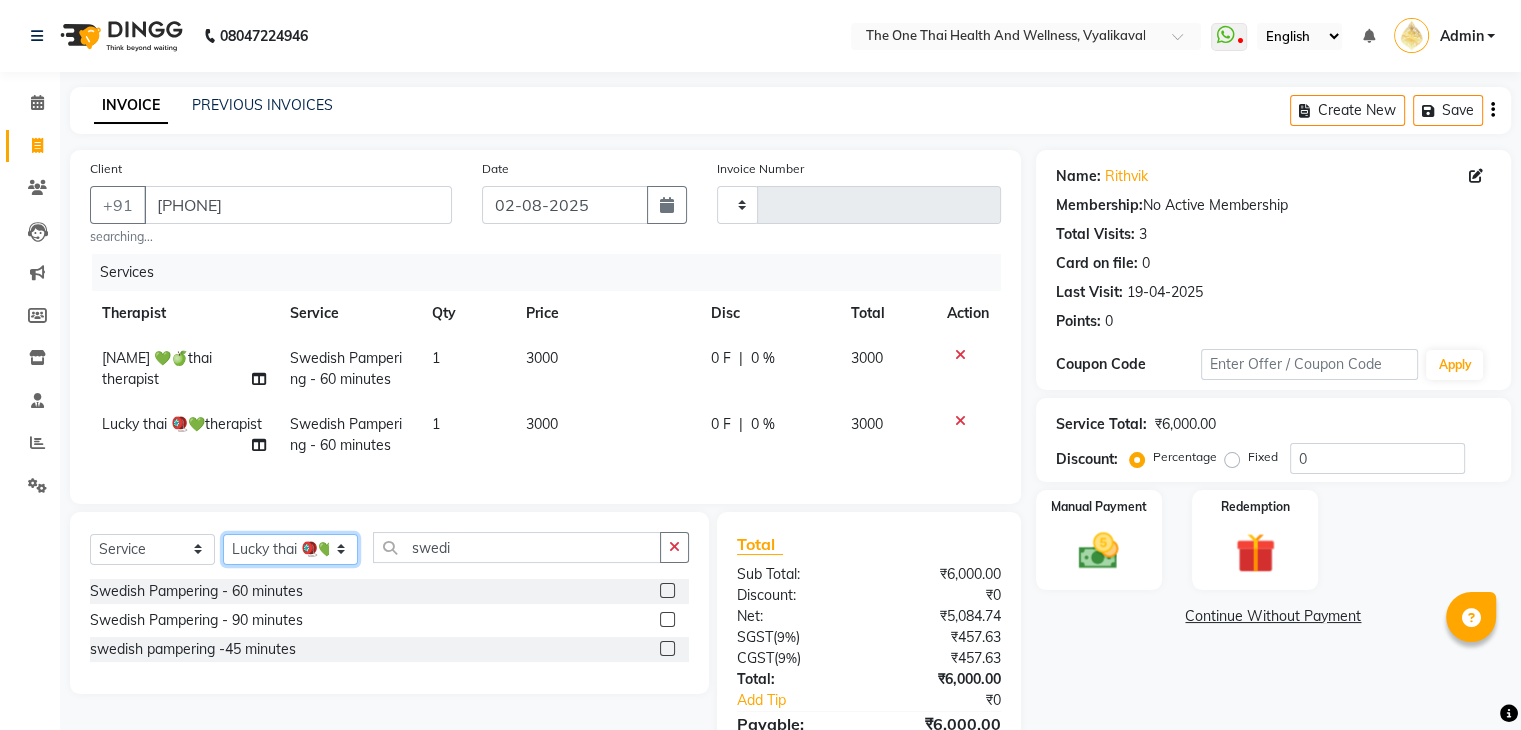 click on "Select Therapist Admin [NAME] 💚🍏thai therapist [NAME] ❤️northeast therapist [NAME] 💚🍅thai therapist [NAME] 🍏💚thai therapist [NAME] 🍏💚thai therapist [NAME] - NE 🔴🔴🔴 [NAME] 🟢 -🇹🇭thai [NAME] [NAME] northeast standby [NAME] thai 🟢therapist [NAME] ( [NAME] )🍏🍏 thai therapist [NAME] [NAME] 💚thai therapist [NAME] 🔴north east [NAME] thai 🪀💚therapist [NAME] ( [NAME] ) 🍏🍏thai therapist [NAME] 🍏💚thai therapist [NAME] 🧡thai therapist [NAME] 🍅north east therapist [NAME] [NAME] ❤️northeast therapist ❤️ [NAME] 💚💚thai therapist [NAME] second login" 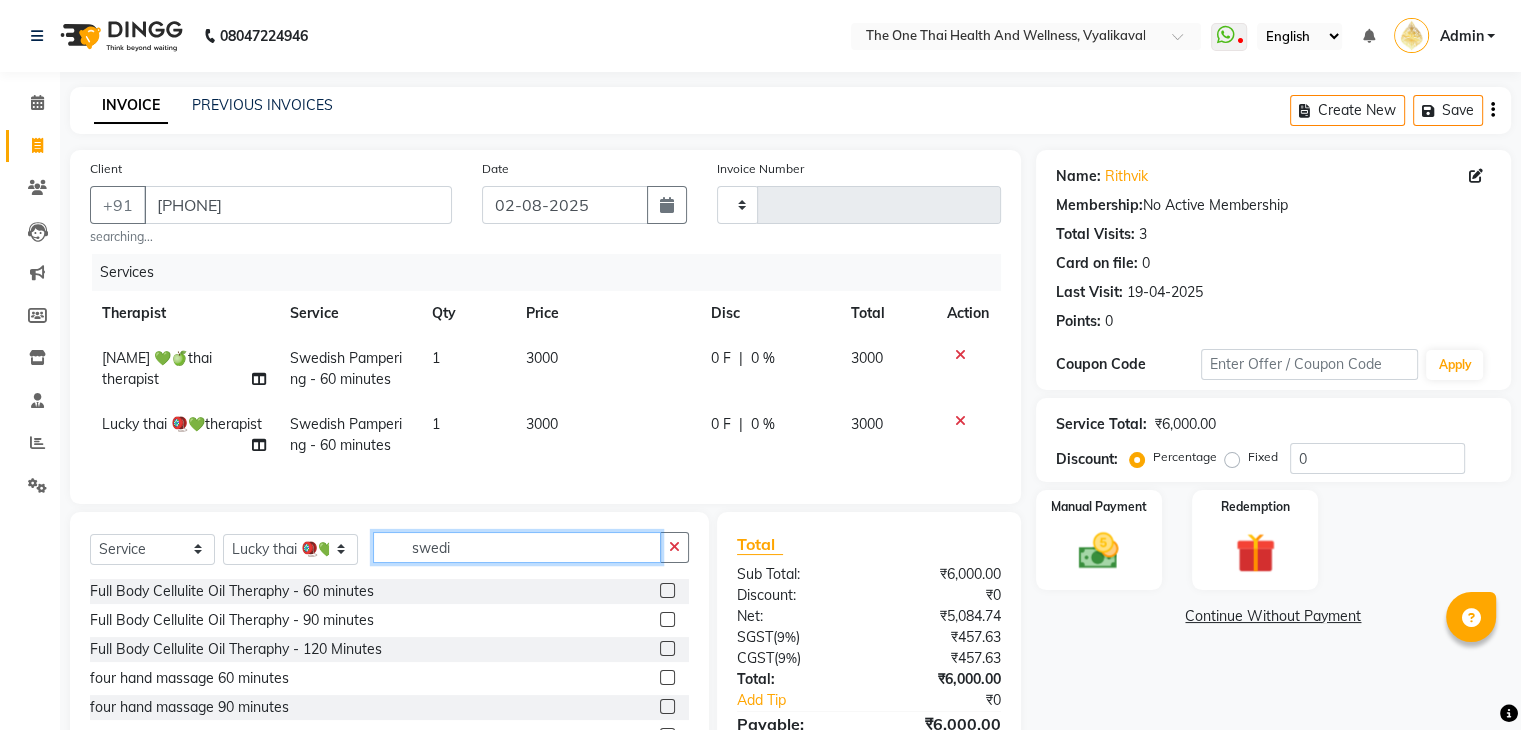 click on "swedi" 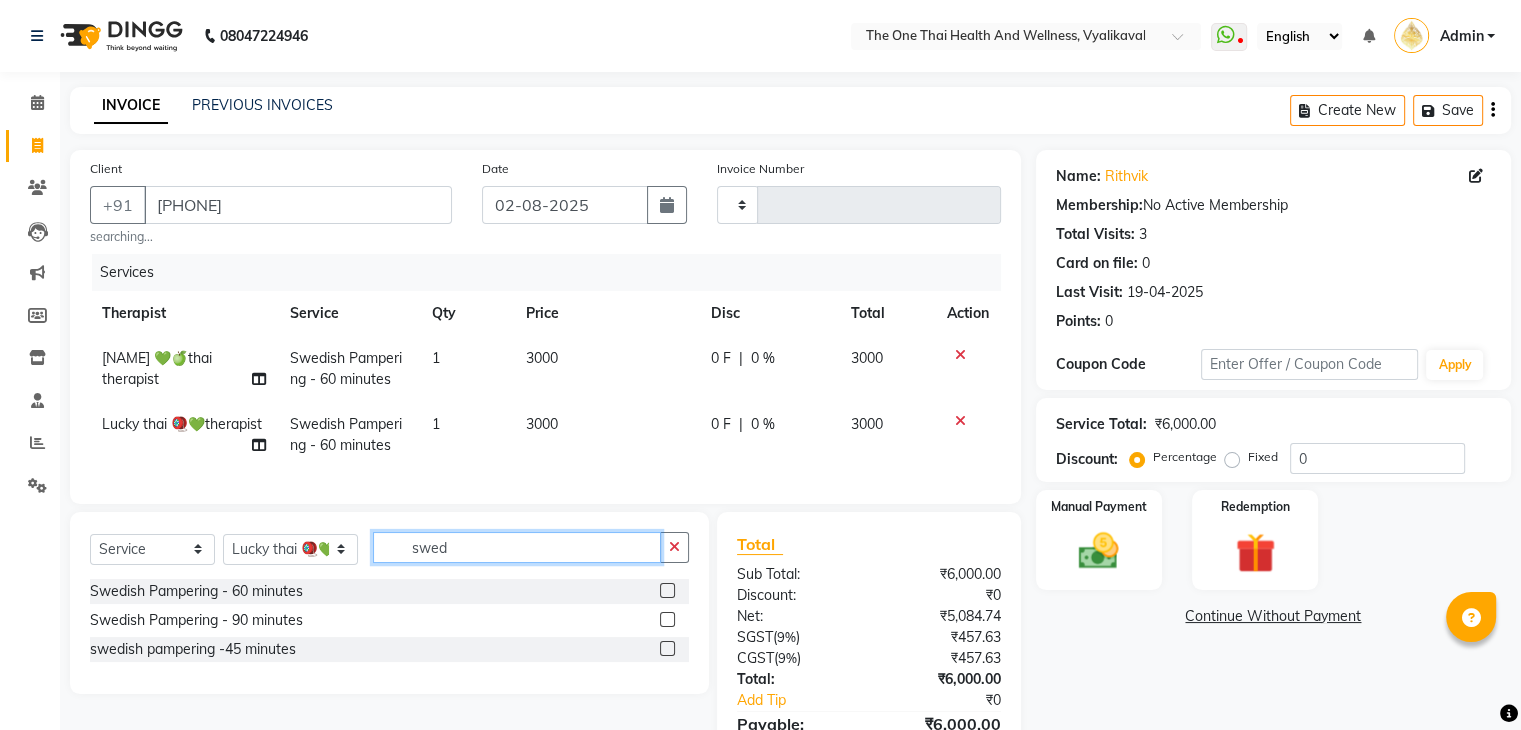 type on "swed" 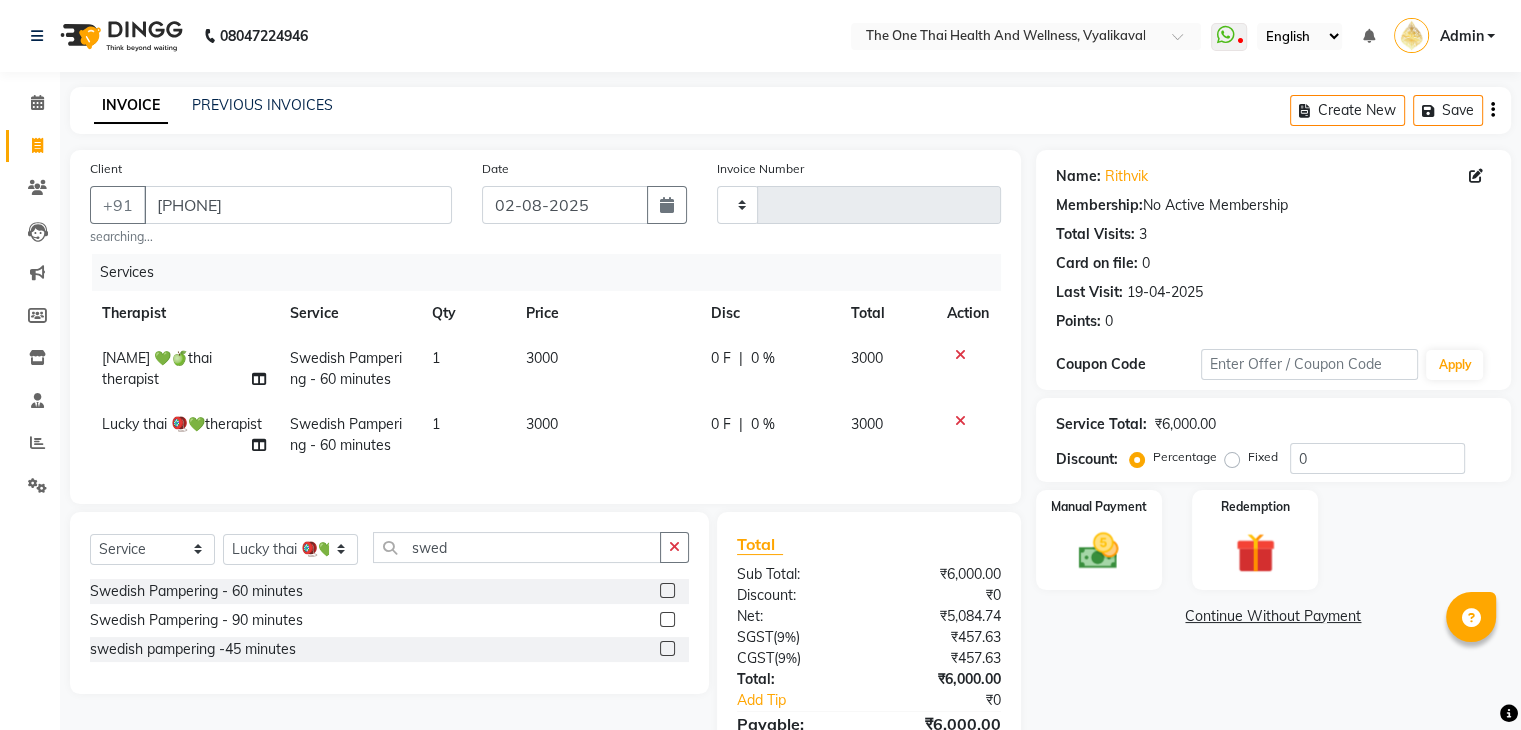 click 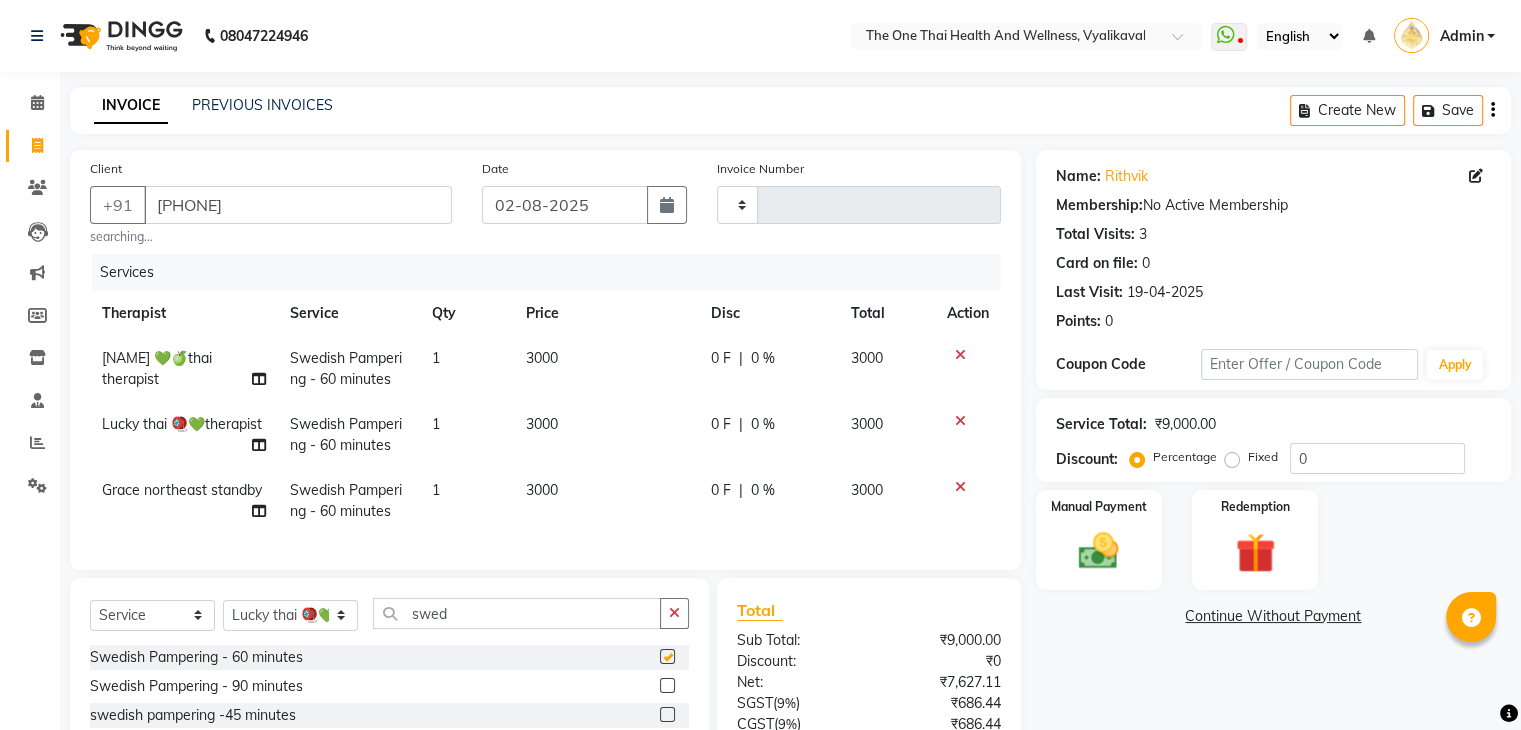 checkbox on "false" 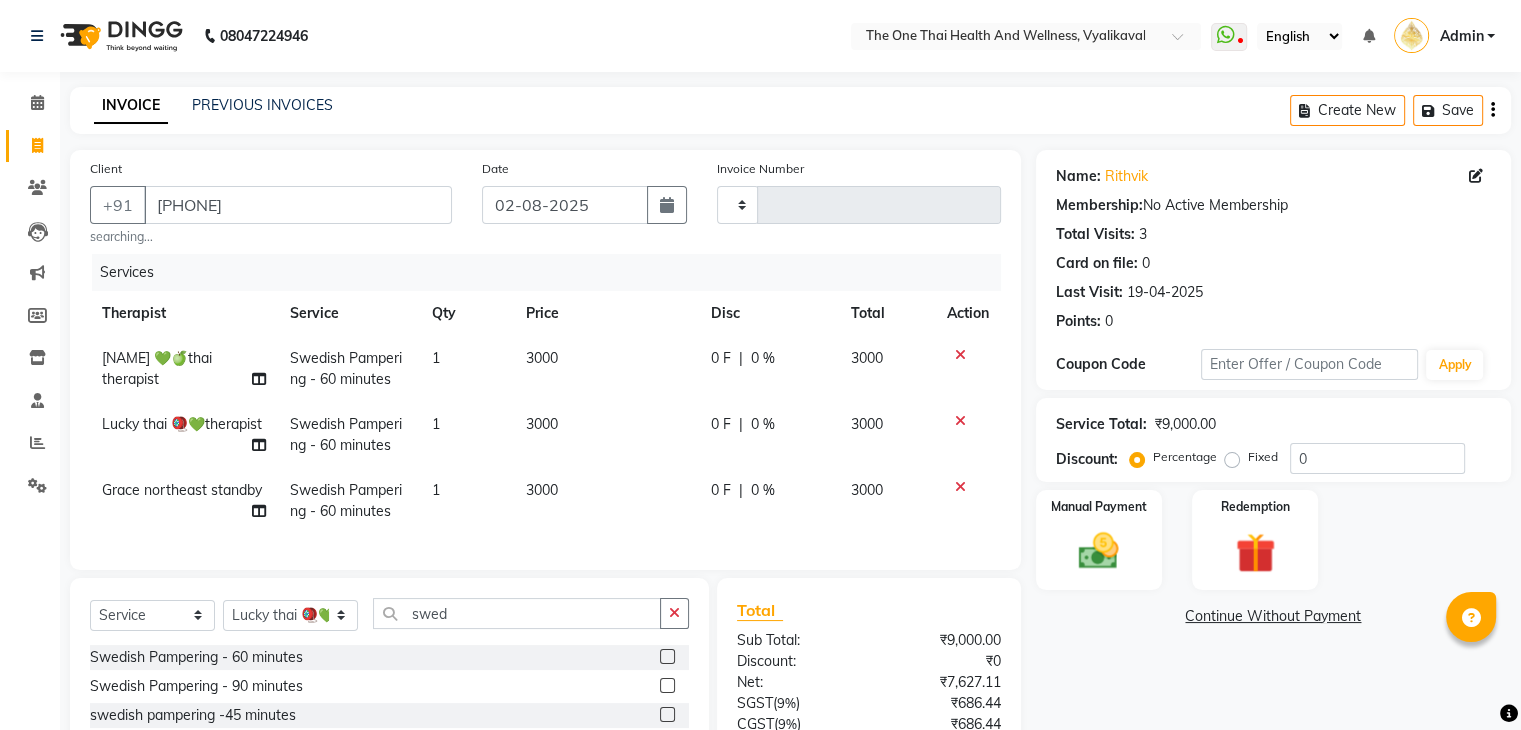 click on "0 F | 0 %" 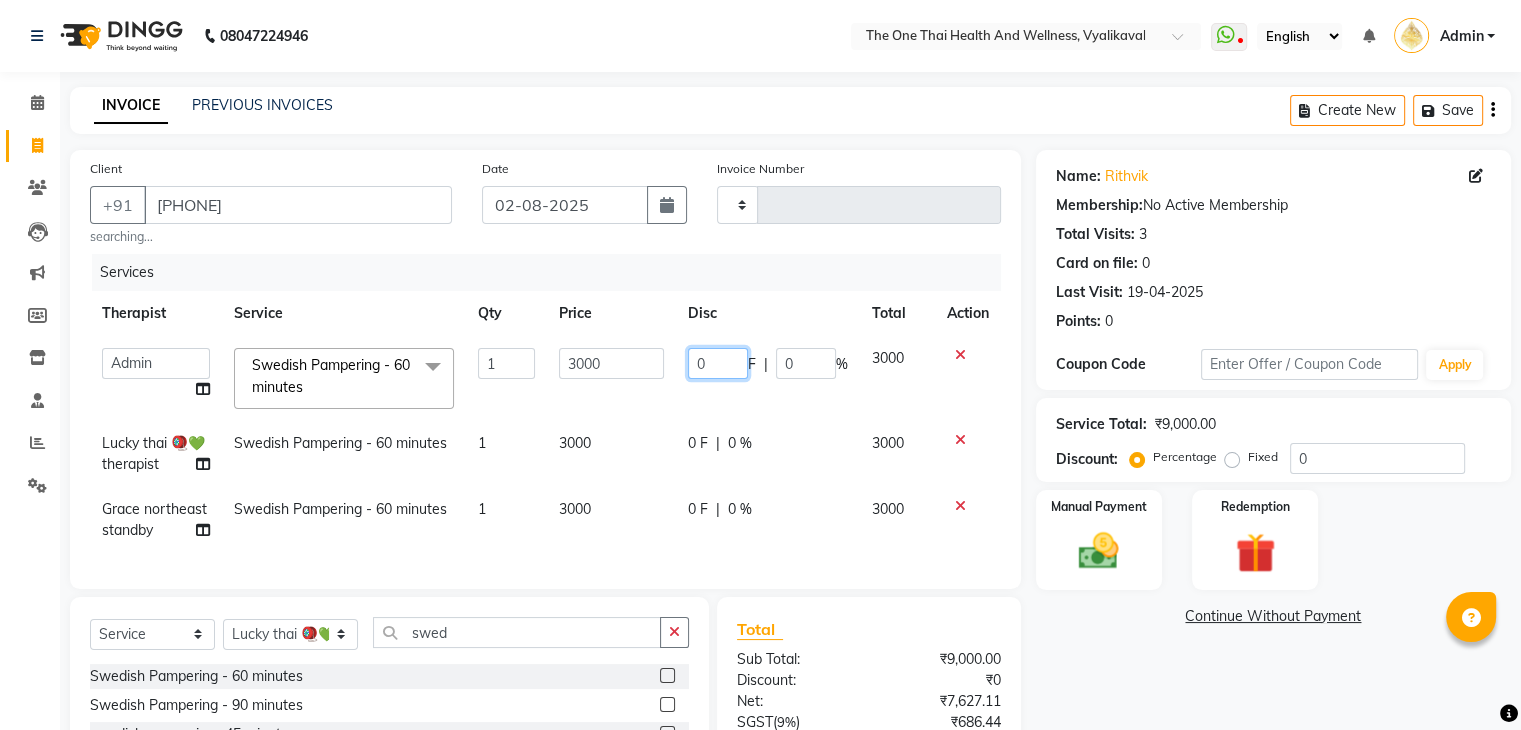 click on "0" 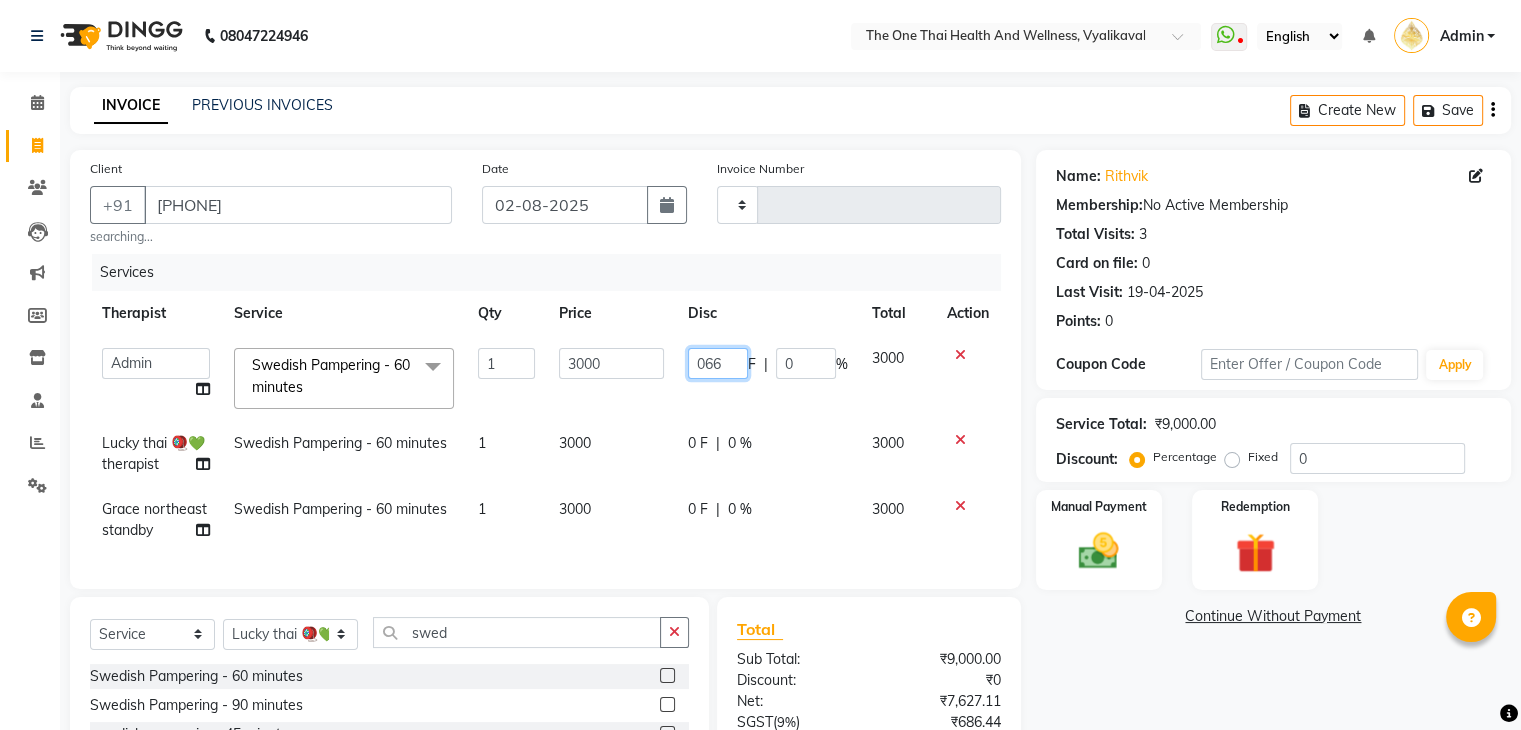 type on "0667" 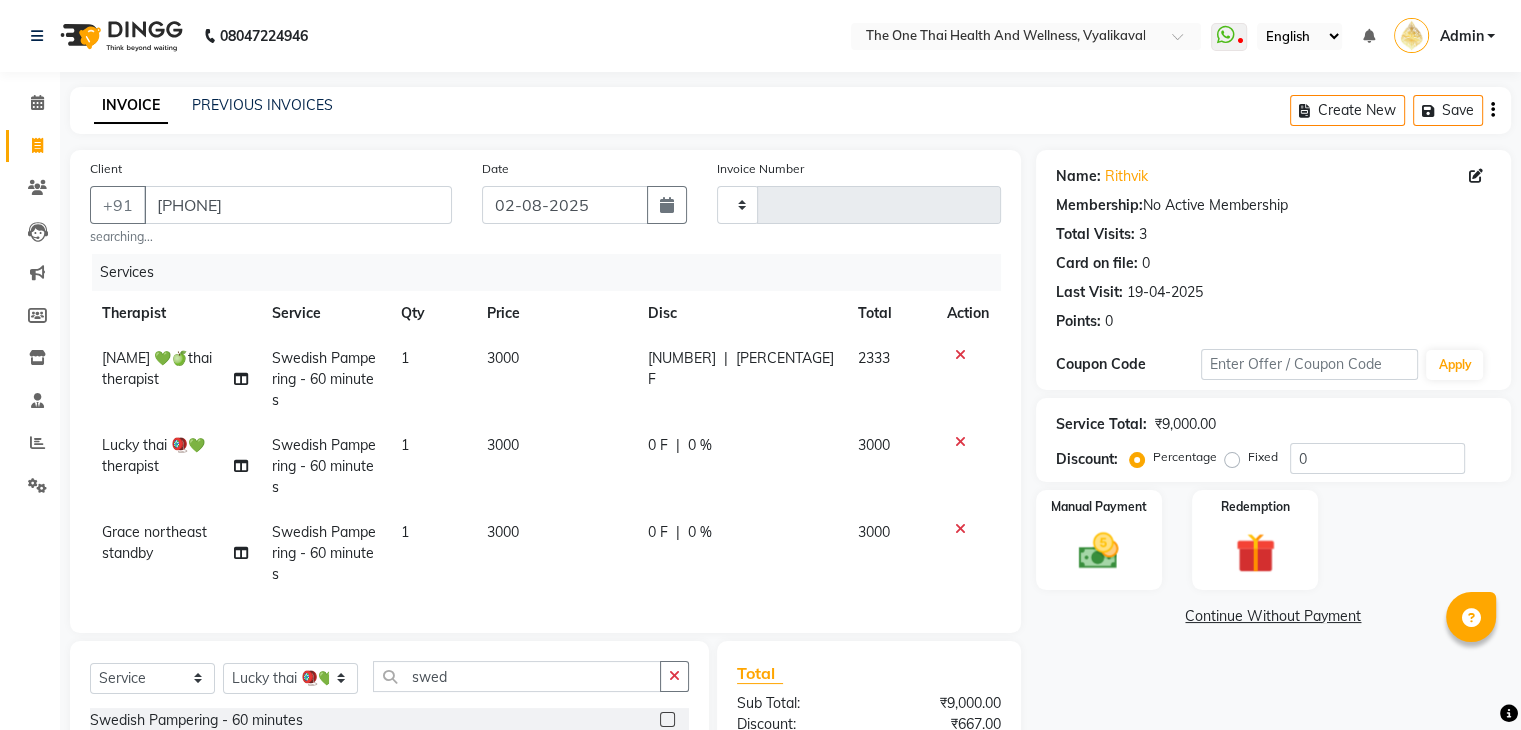 click on "0 F | 0 %" 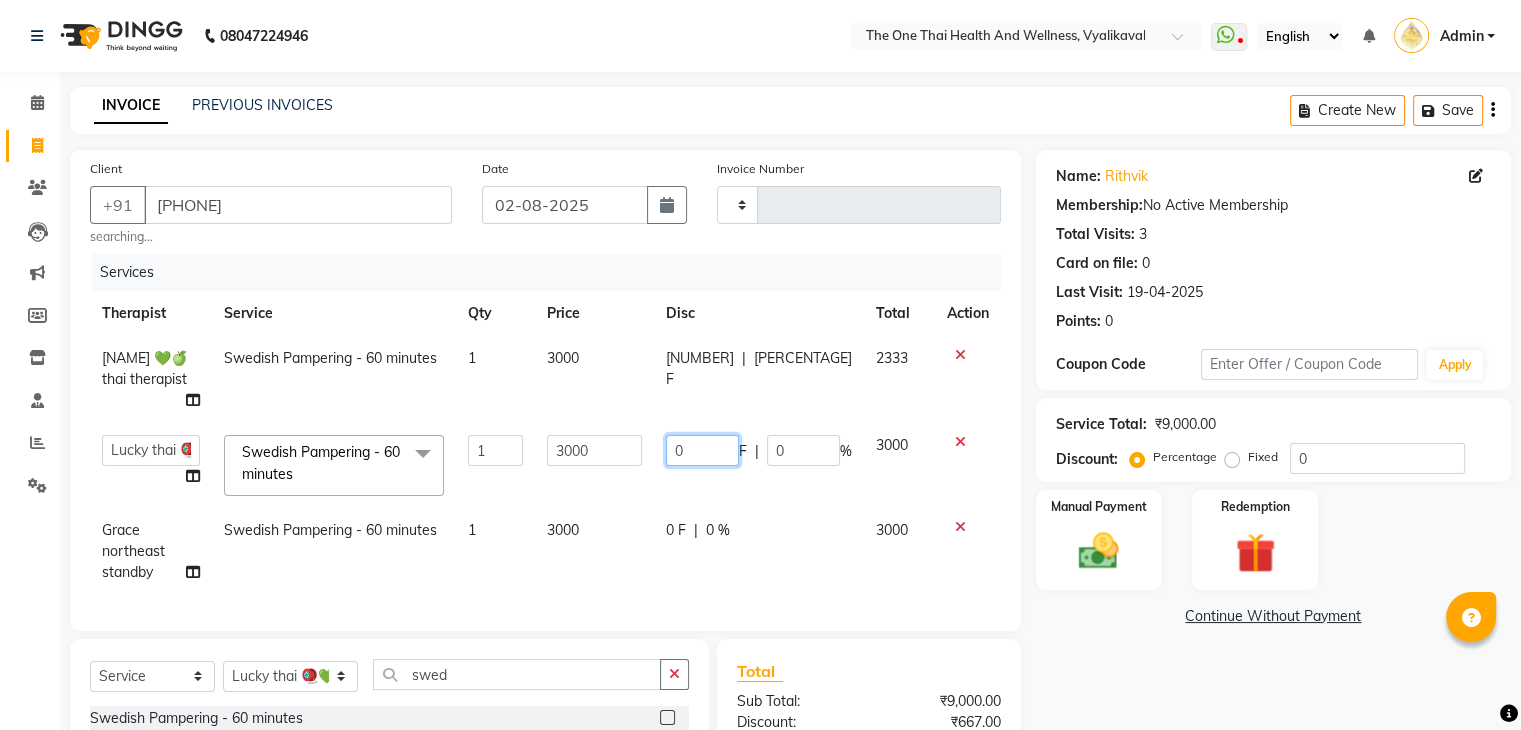 click on "0" 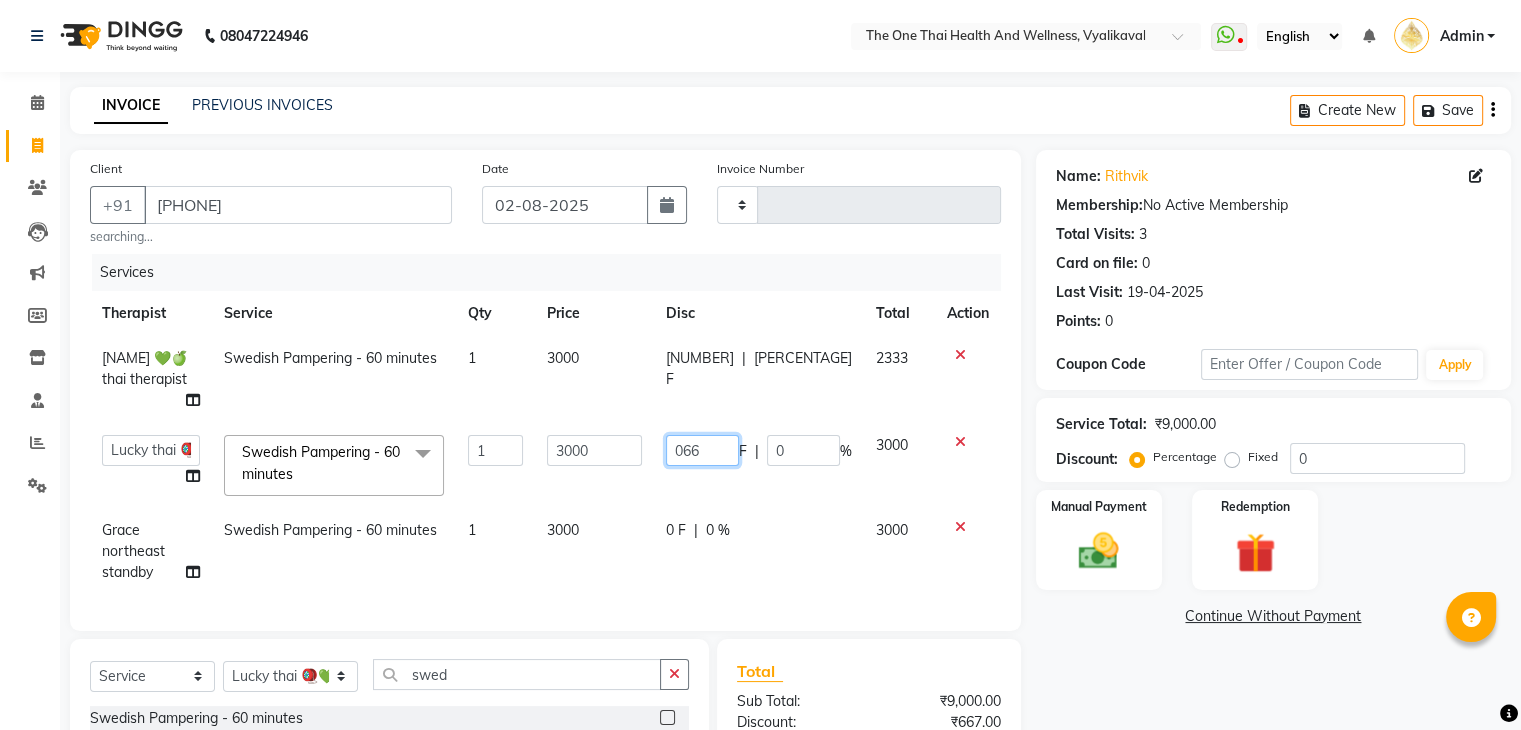 type on "0667" 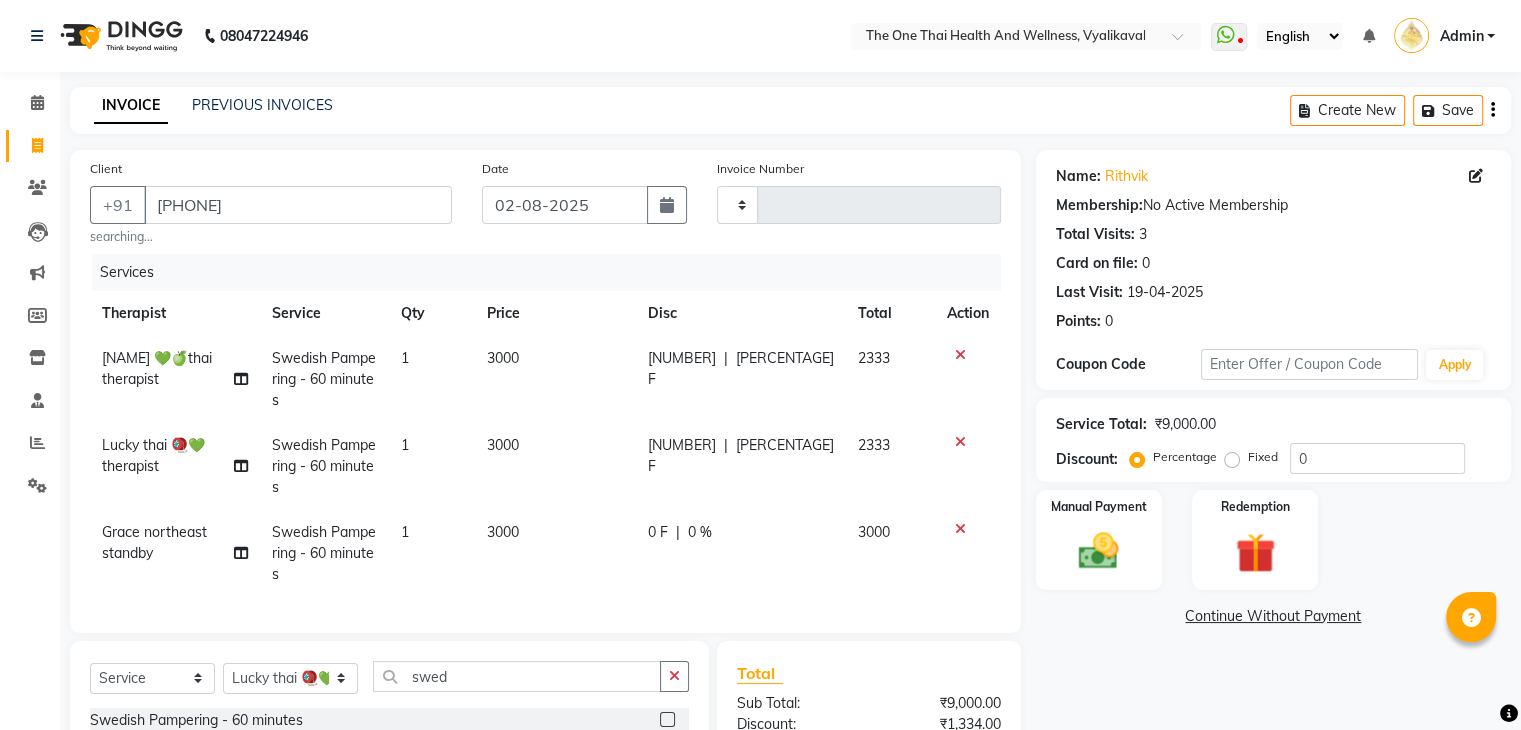 click on "0 F | 0 %" 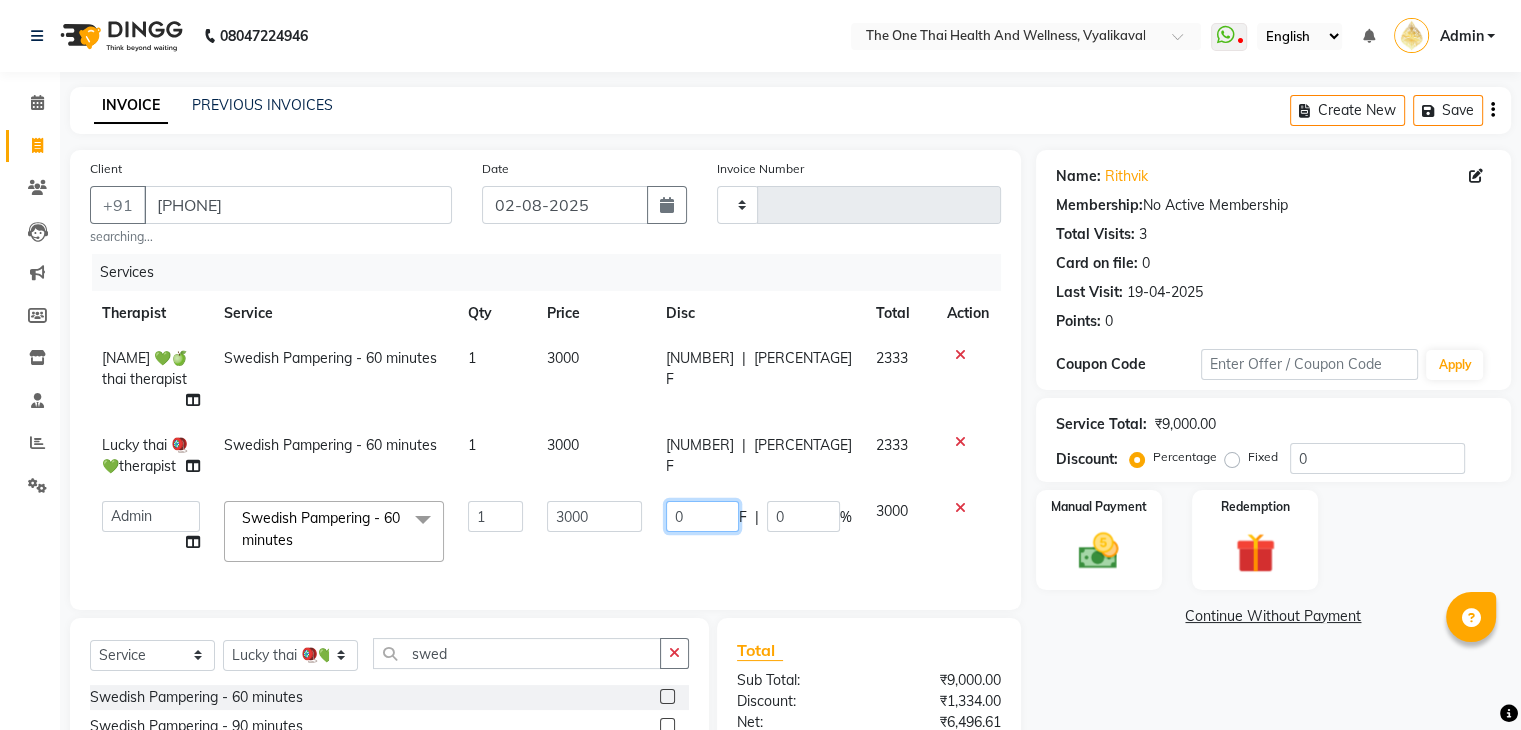 click on "0" 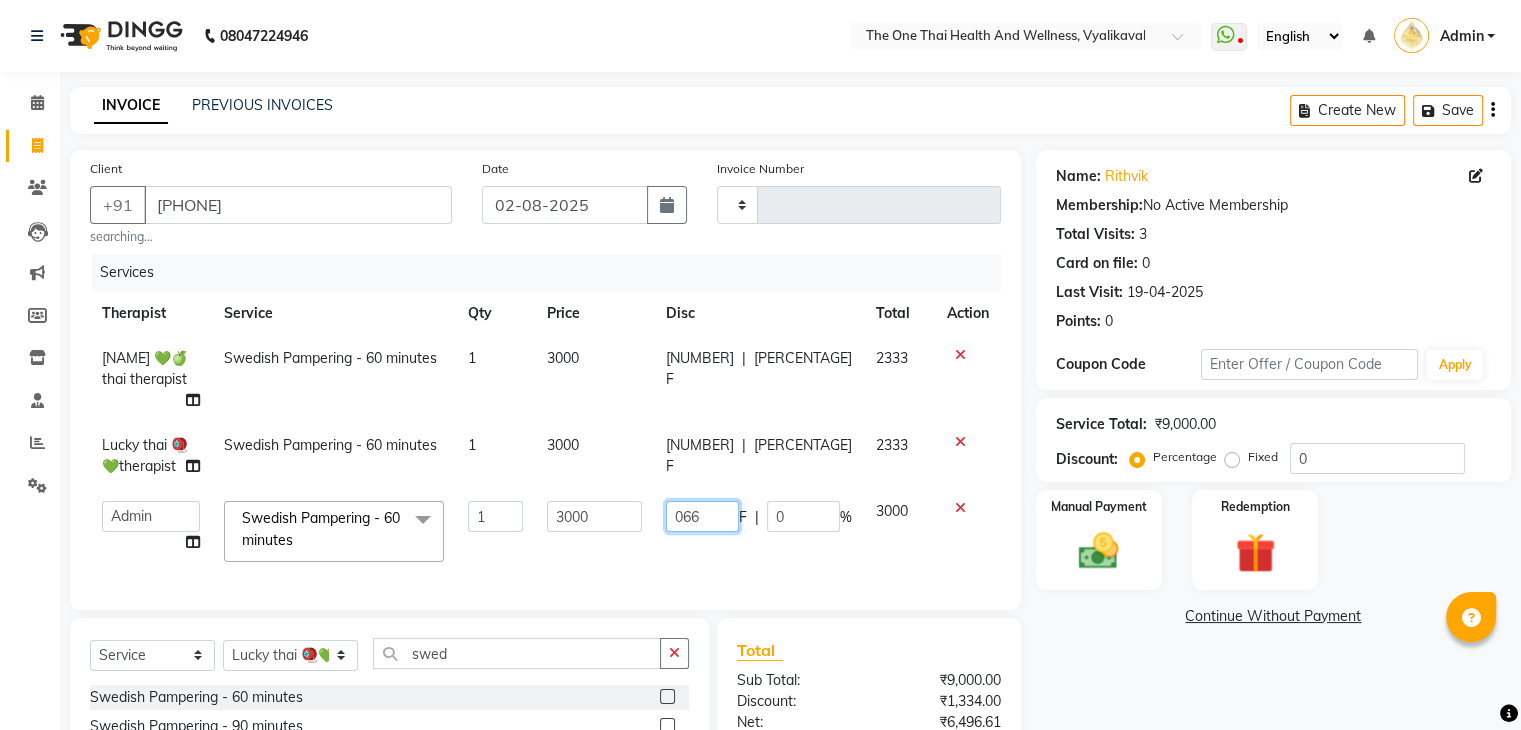type on "0667" 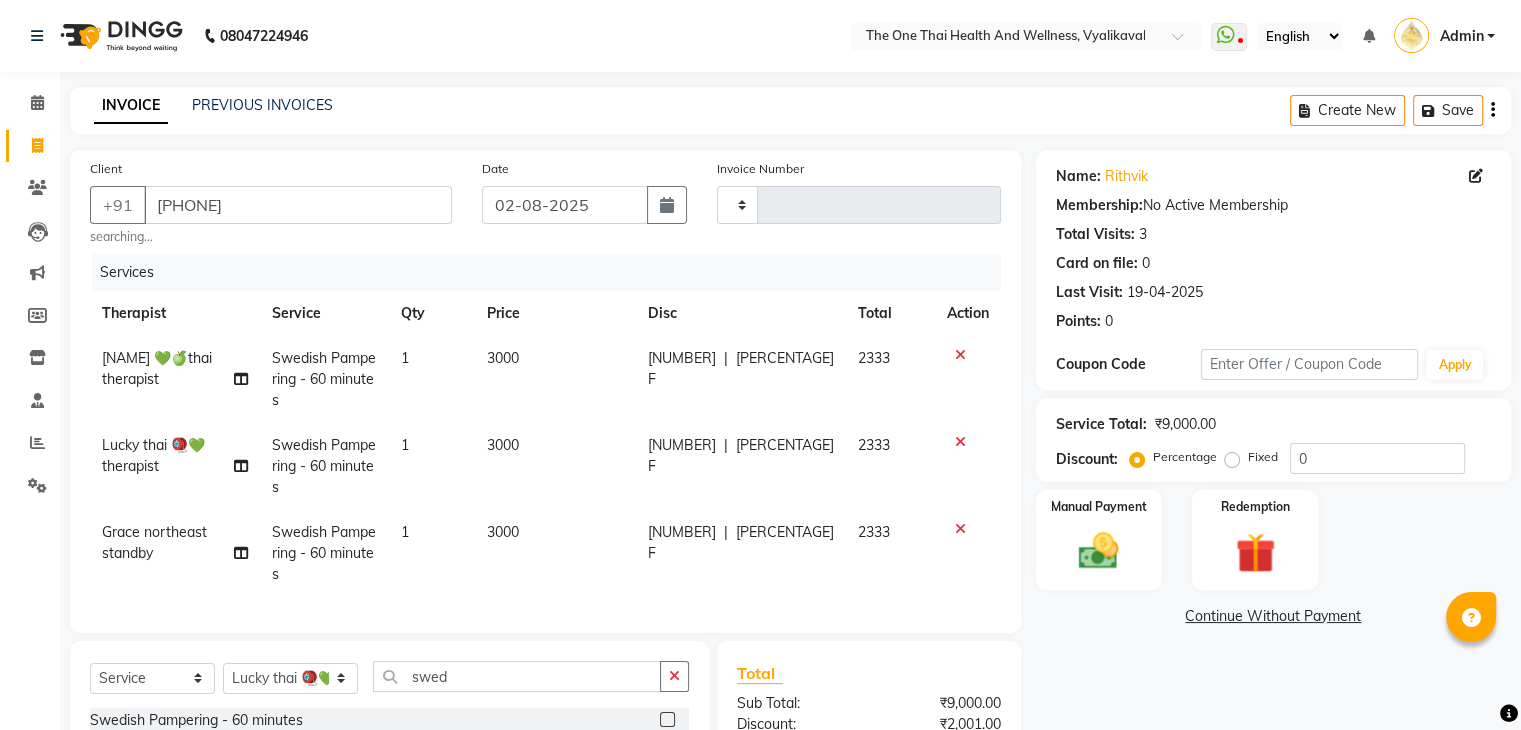 click on "Services Therapist Service Qty Price Disc Total Action [FIRST] 💚🍏thai therapist Swedish Pampering  - 60 minutes 1 3000 667 F | [PERCENT] [NUMBER] Lucky thai 🪀💚therapist  Swedish Pampering  - 60 minutes 1 3000 667 F | [PERCENT] [NUMBER] [FIRST] northeast standby Swedish Pampering  - 60 minutes 1 3000 667 F | [PERCENT] [NUMBER]" 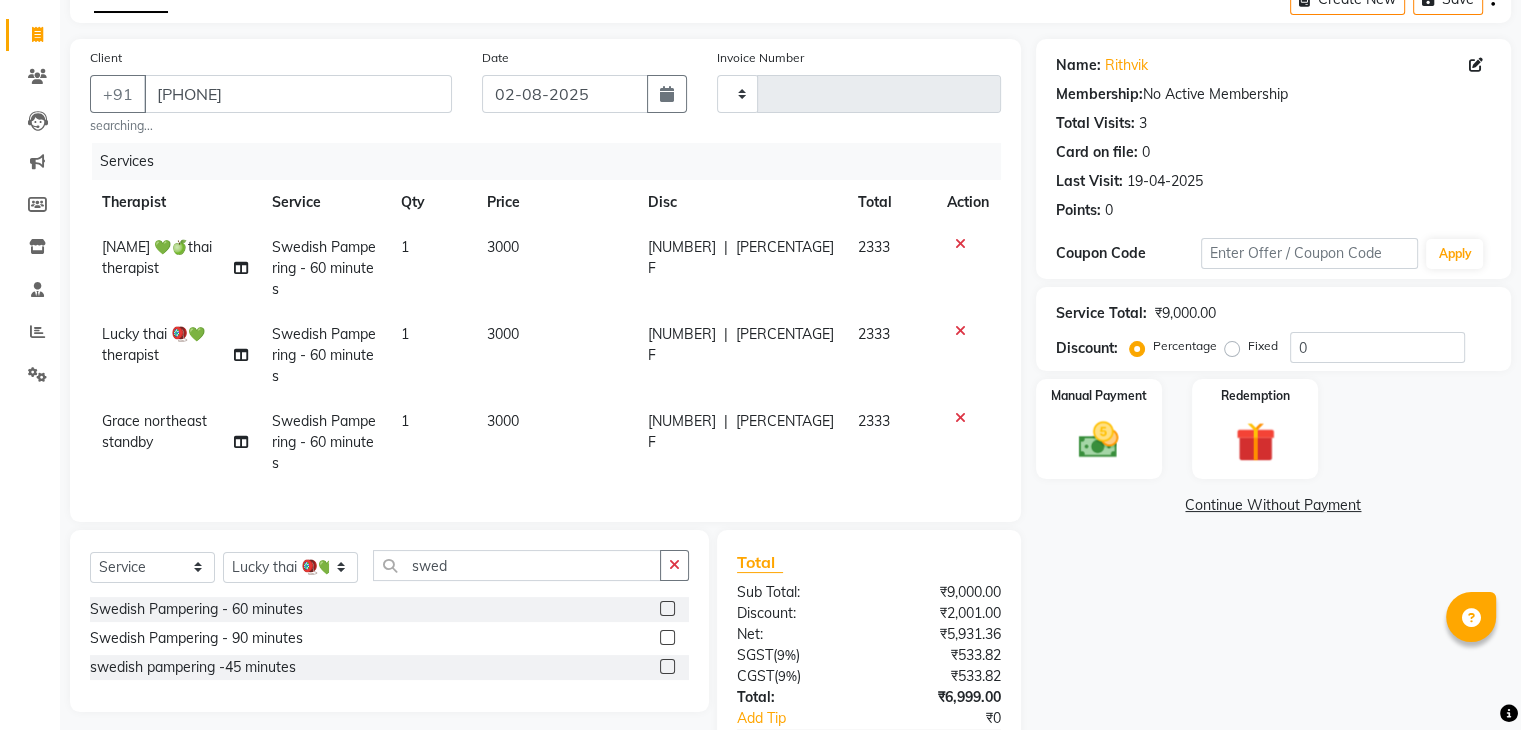 scroll, scrollTop: 130, scrollLeft: 0, axis: vertical 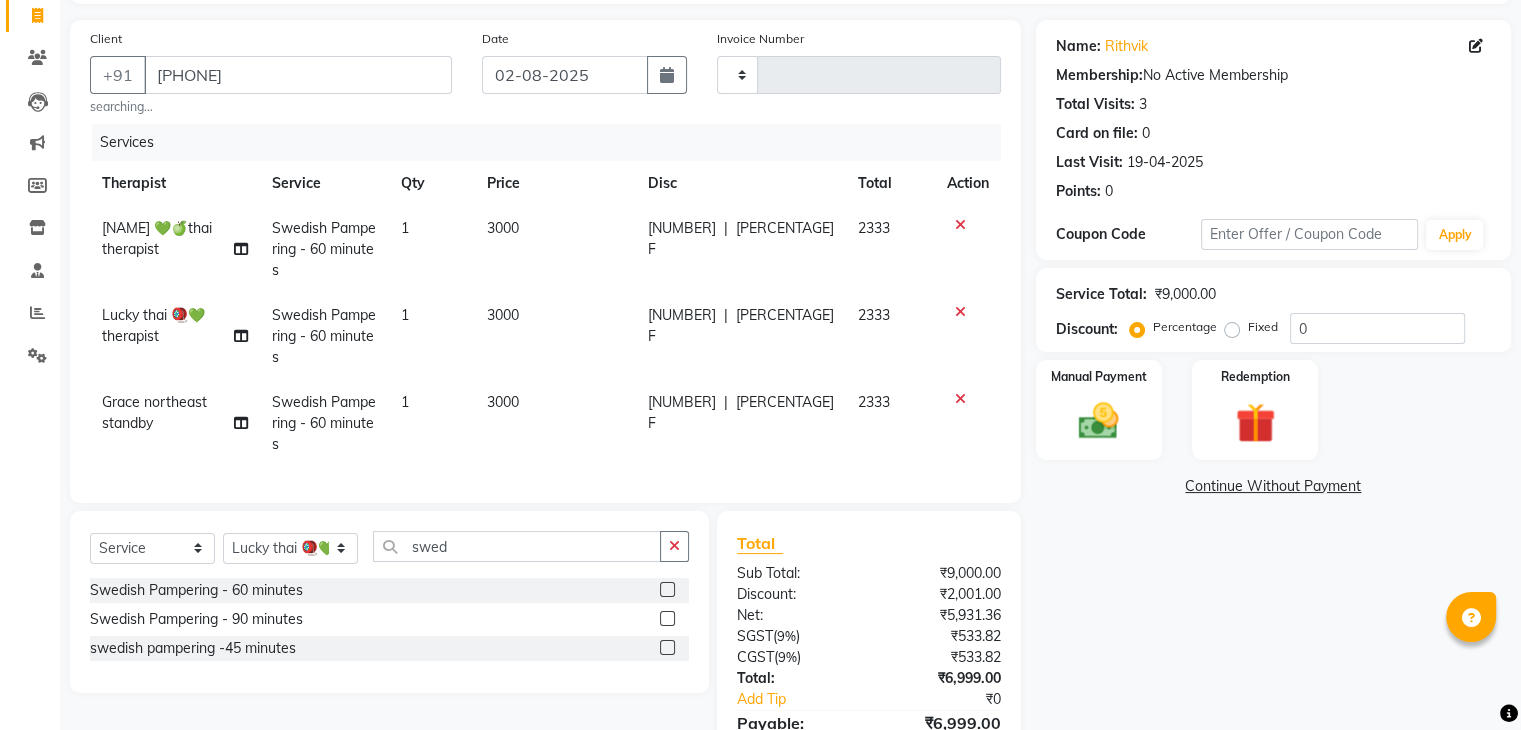 click on "[NUMBER] F" 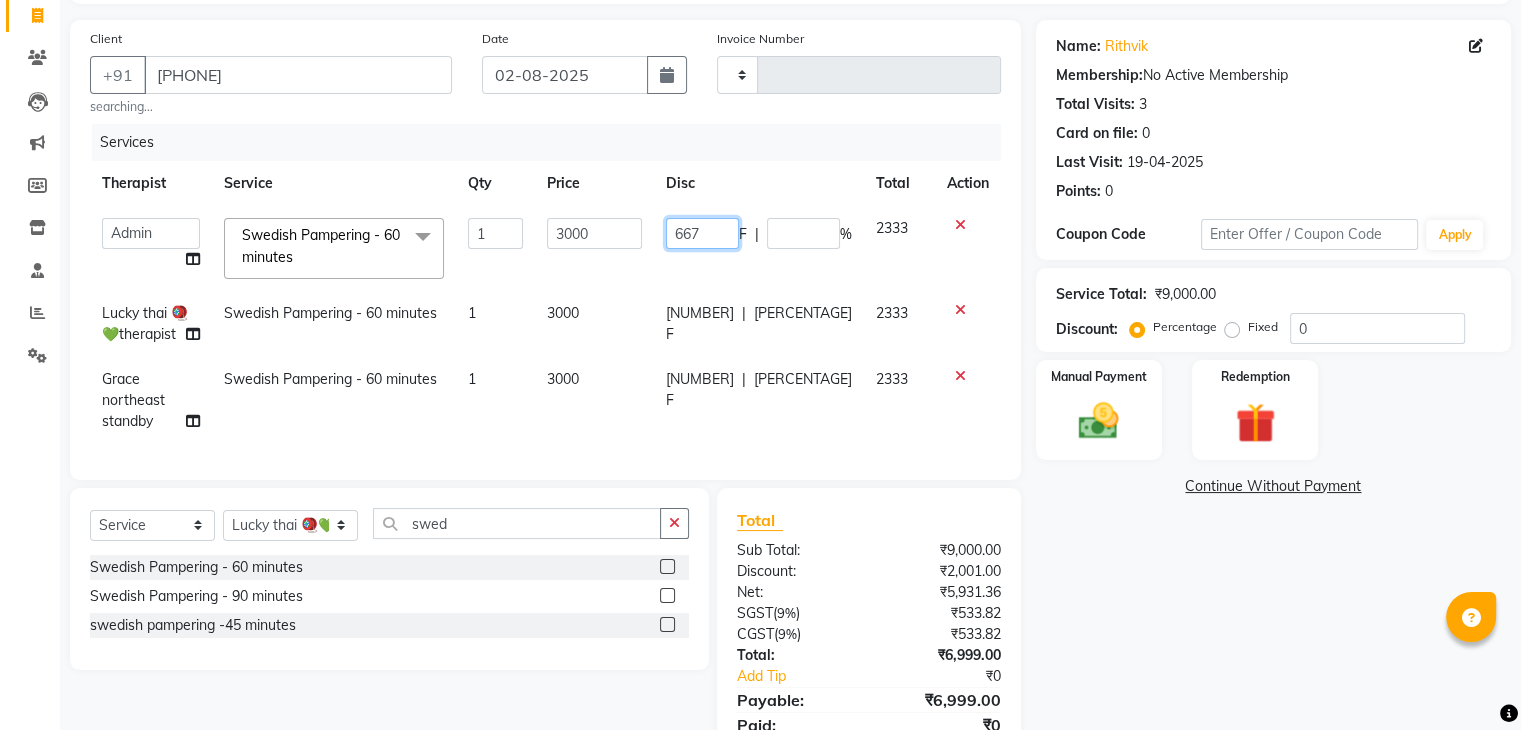 click on "667" 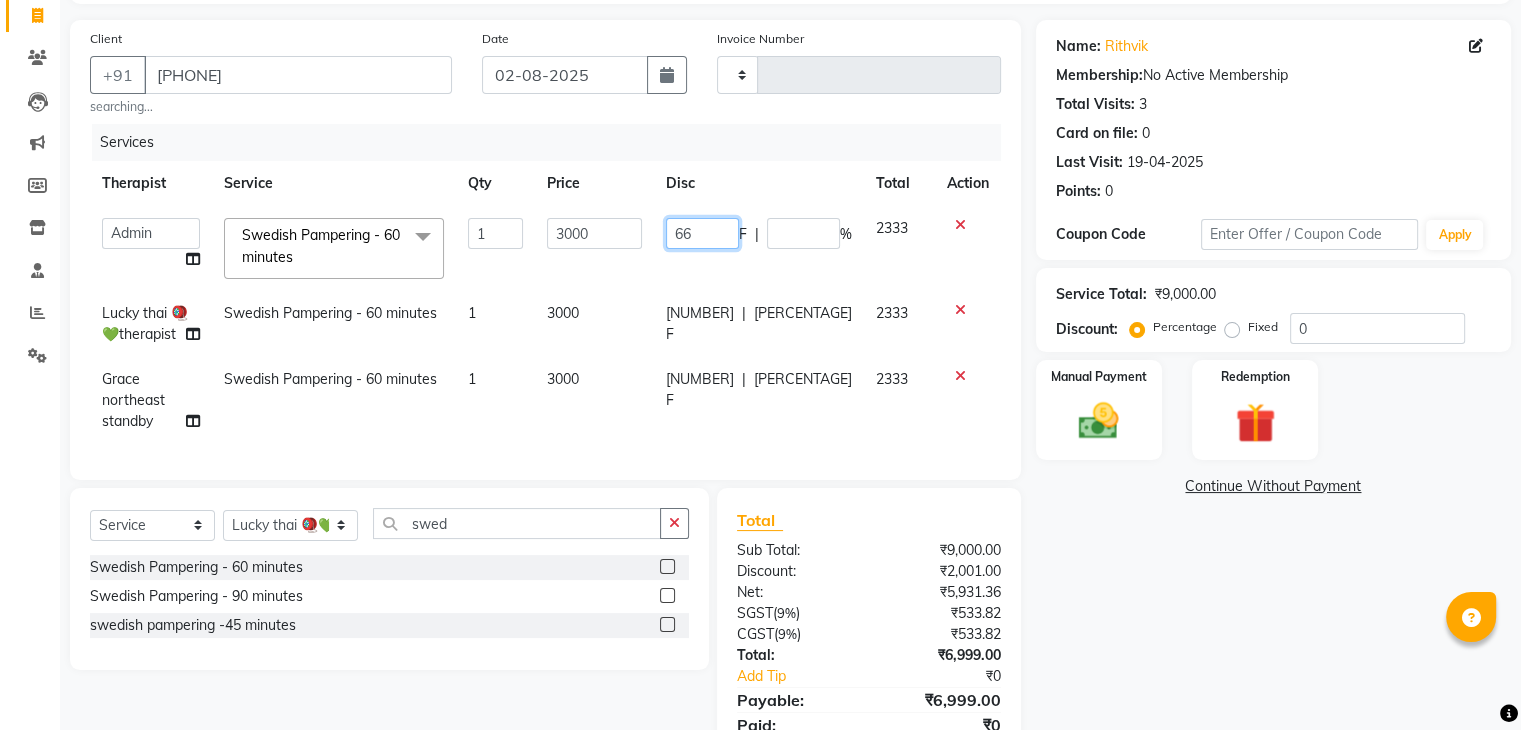 type on "666" 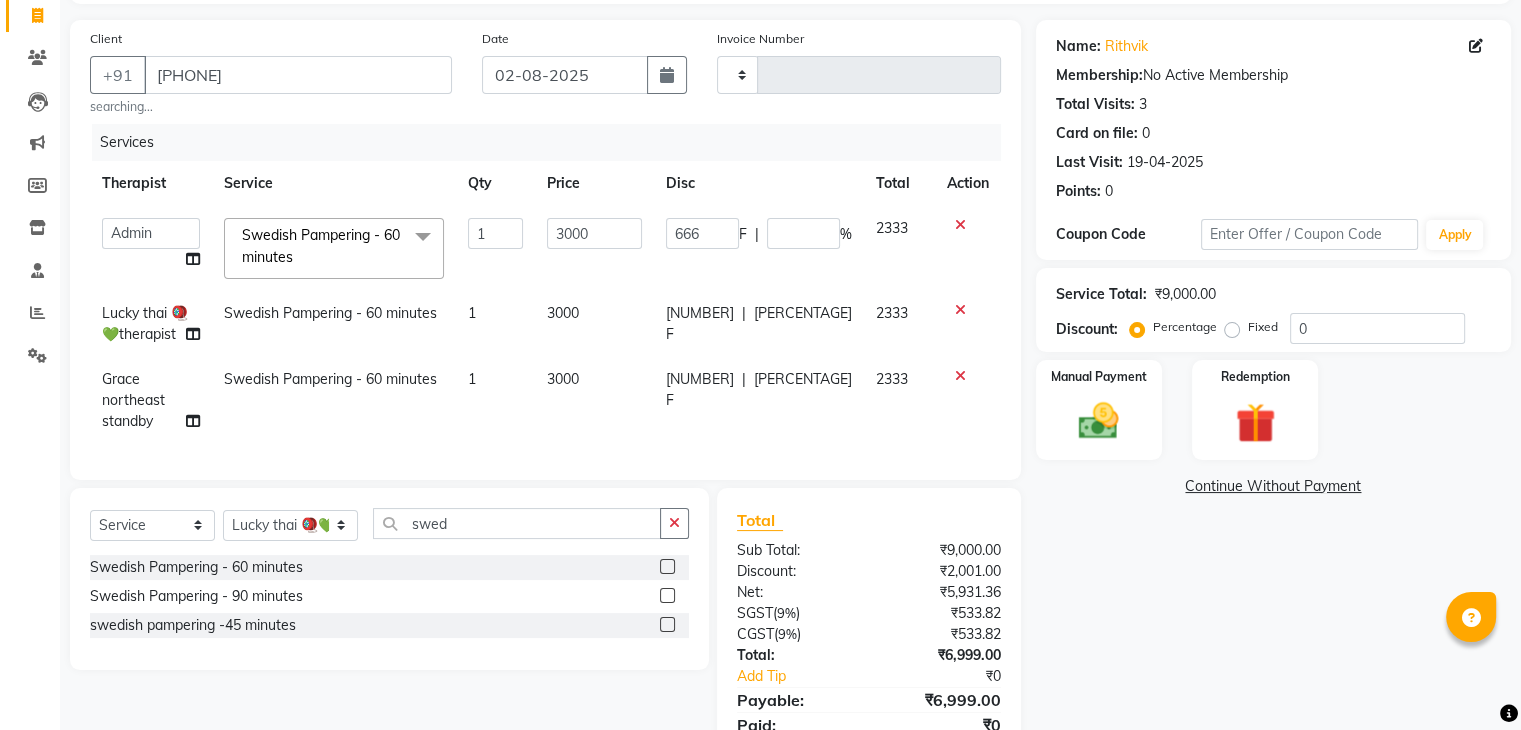 click on "[NUMBER] F | [NUMBER] %" 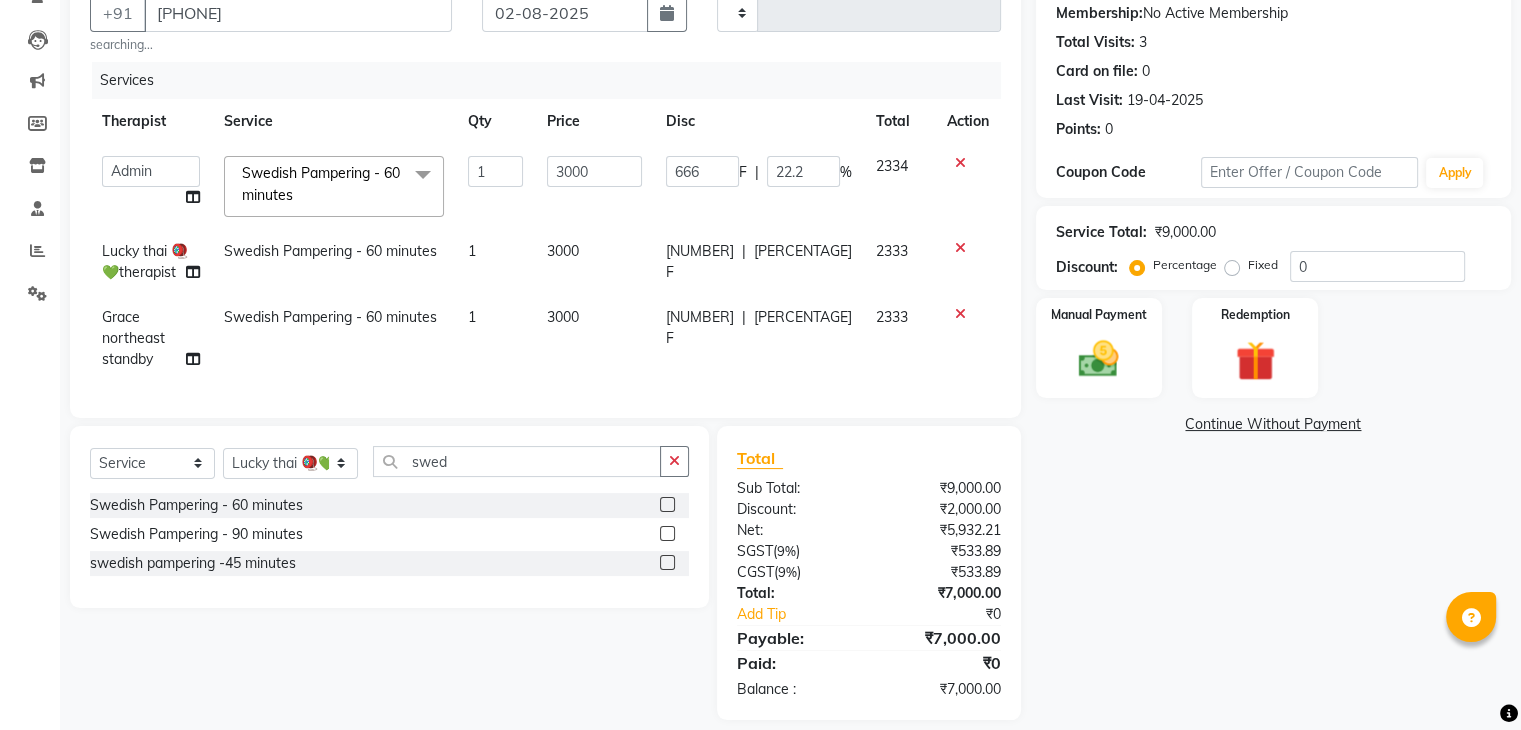 scroll, scrollTop: 207, scrollLeft: 0, axis: vertical 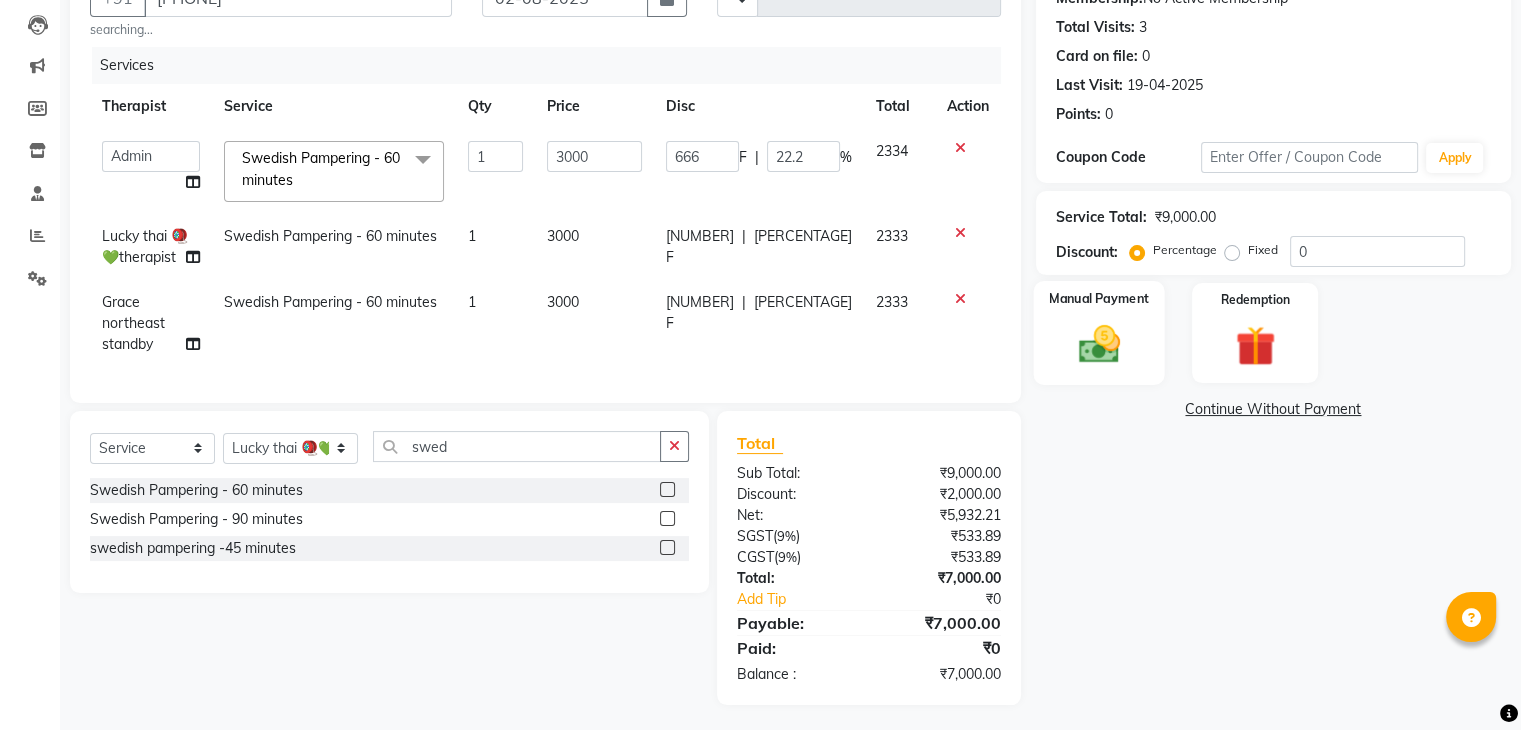click on "Manual Payment" 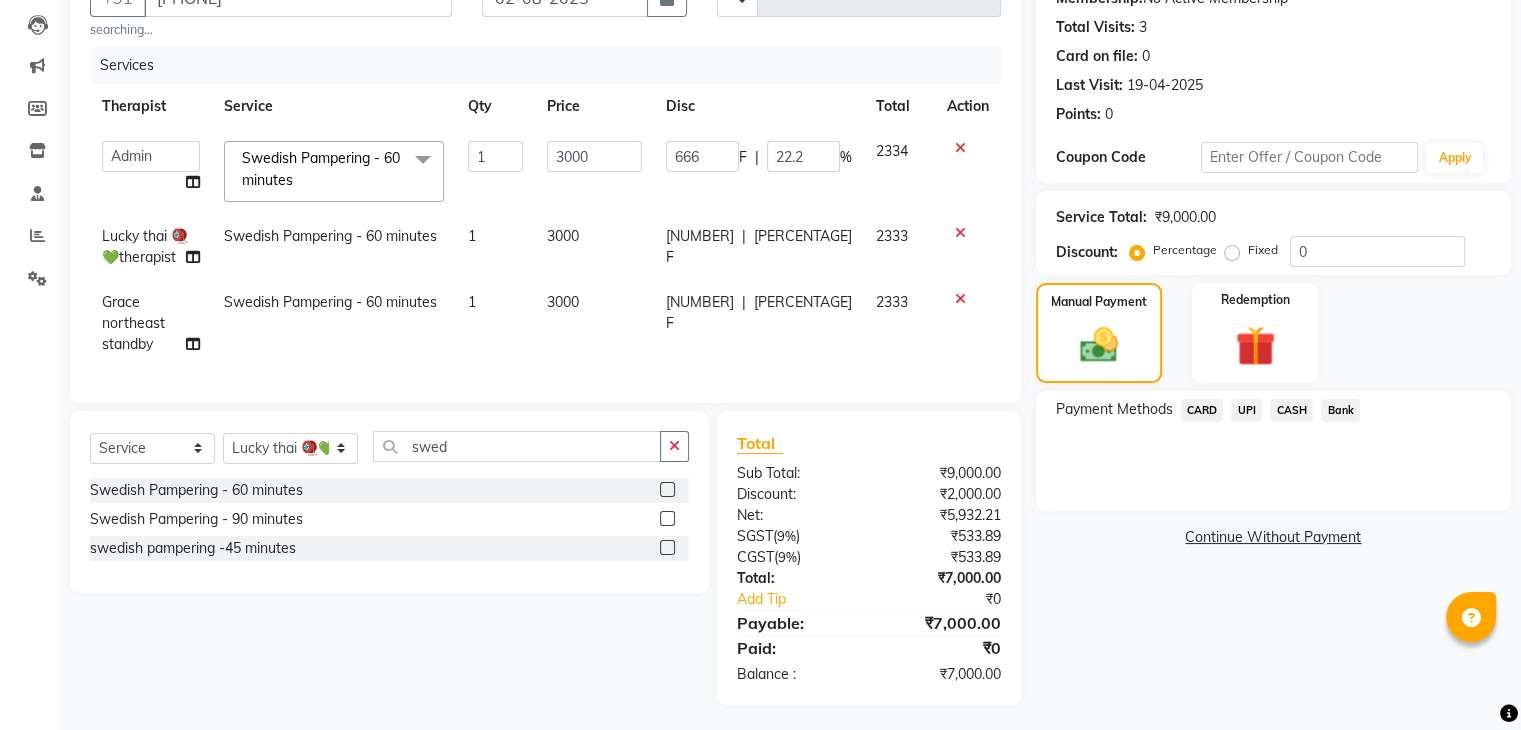 click on "UPI" 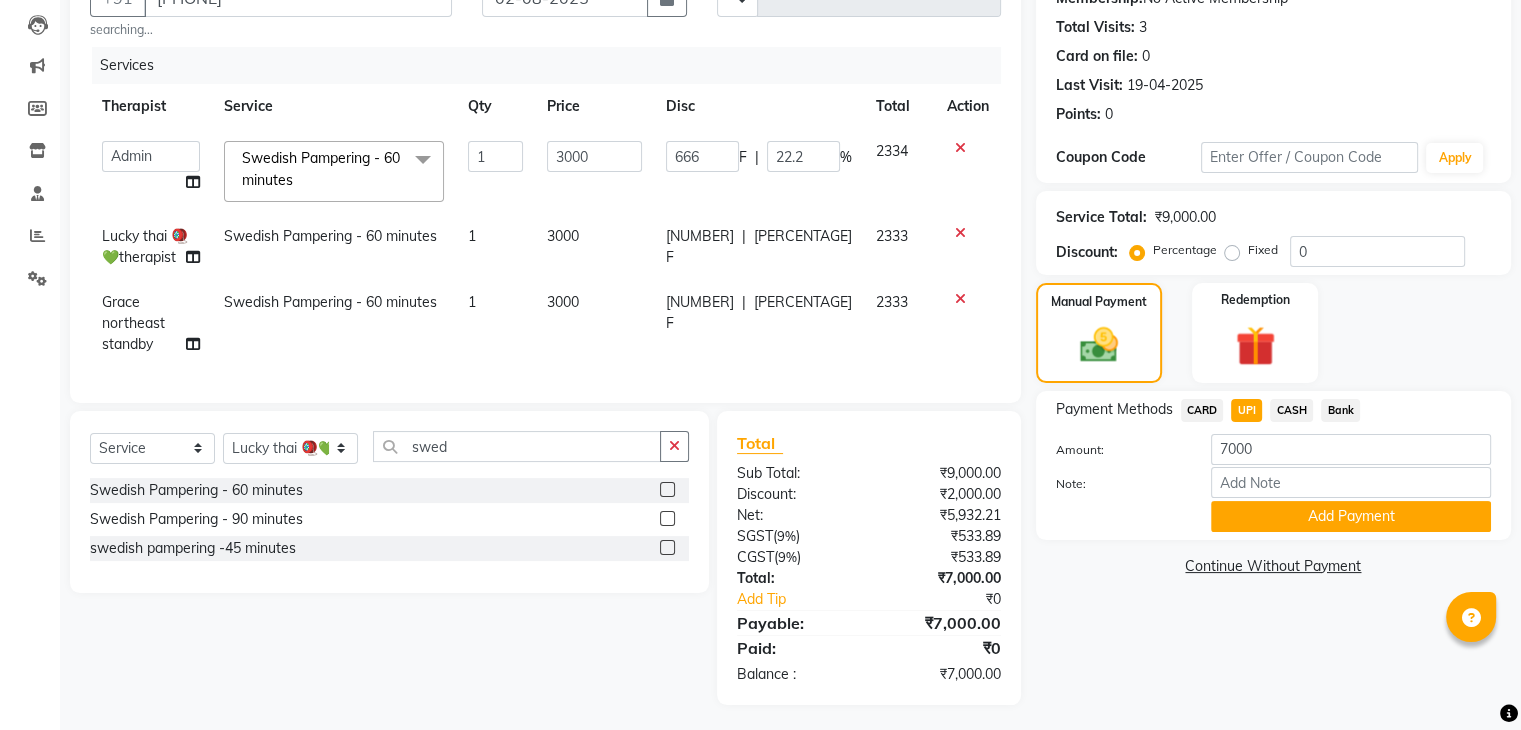 click on "Add Payment" 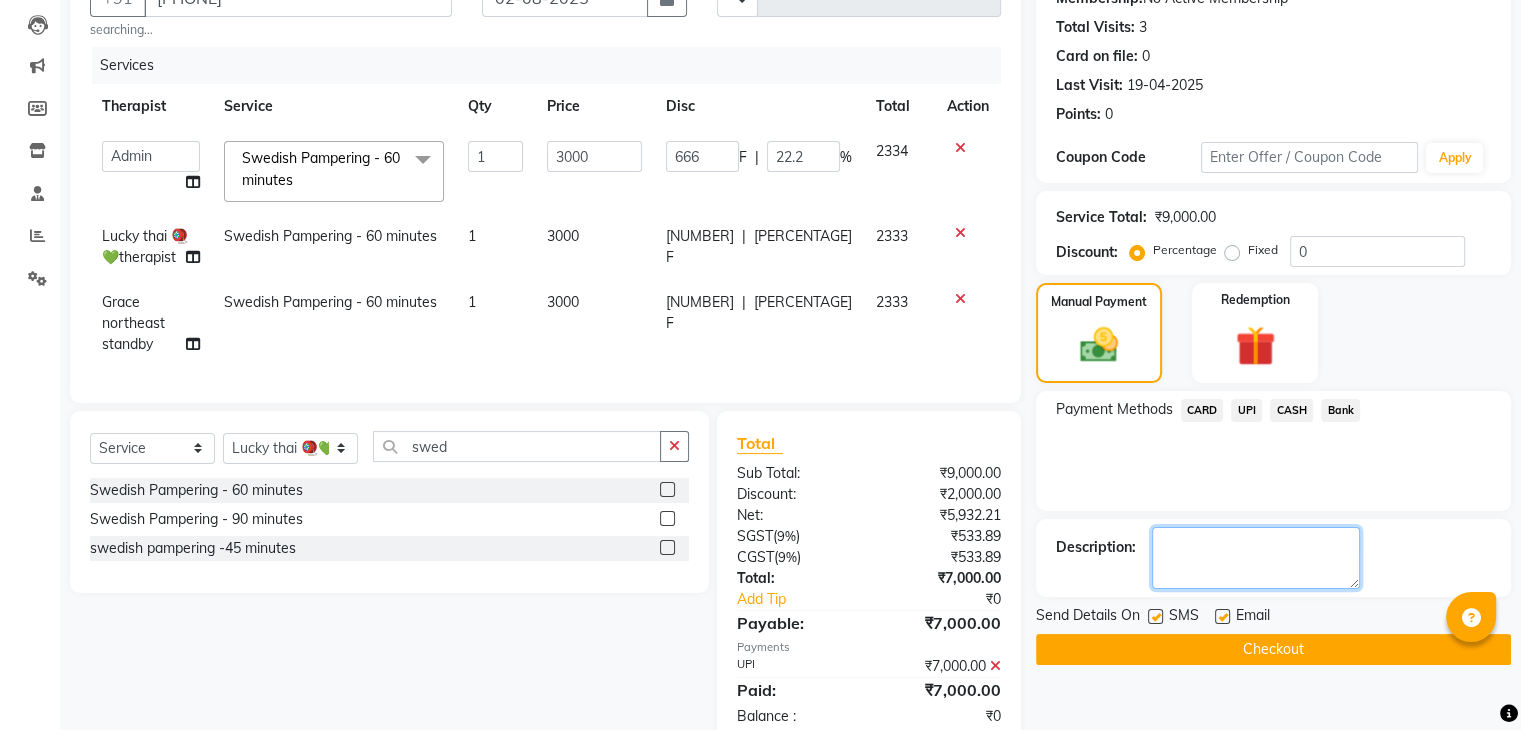 click 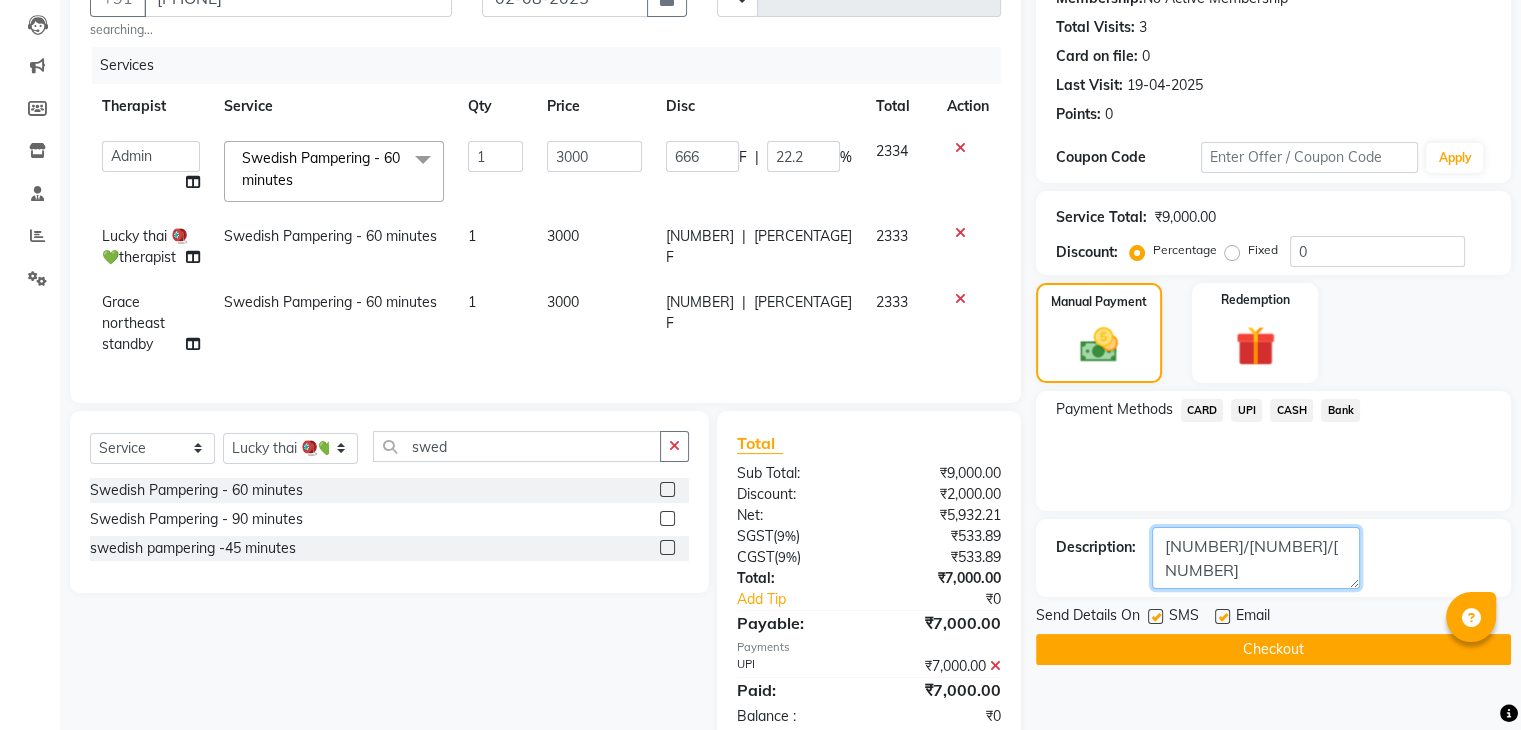 type on "[NUMBER]/[NUMBER]/[NUMBER]" 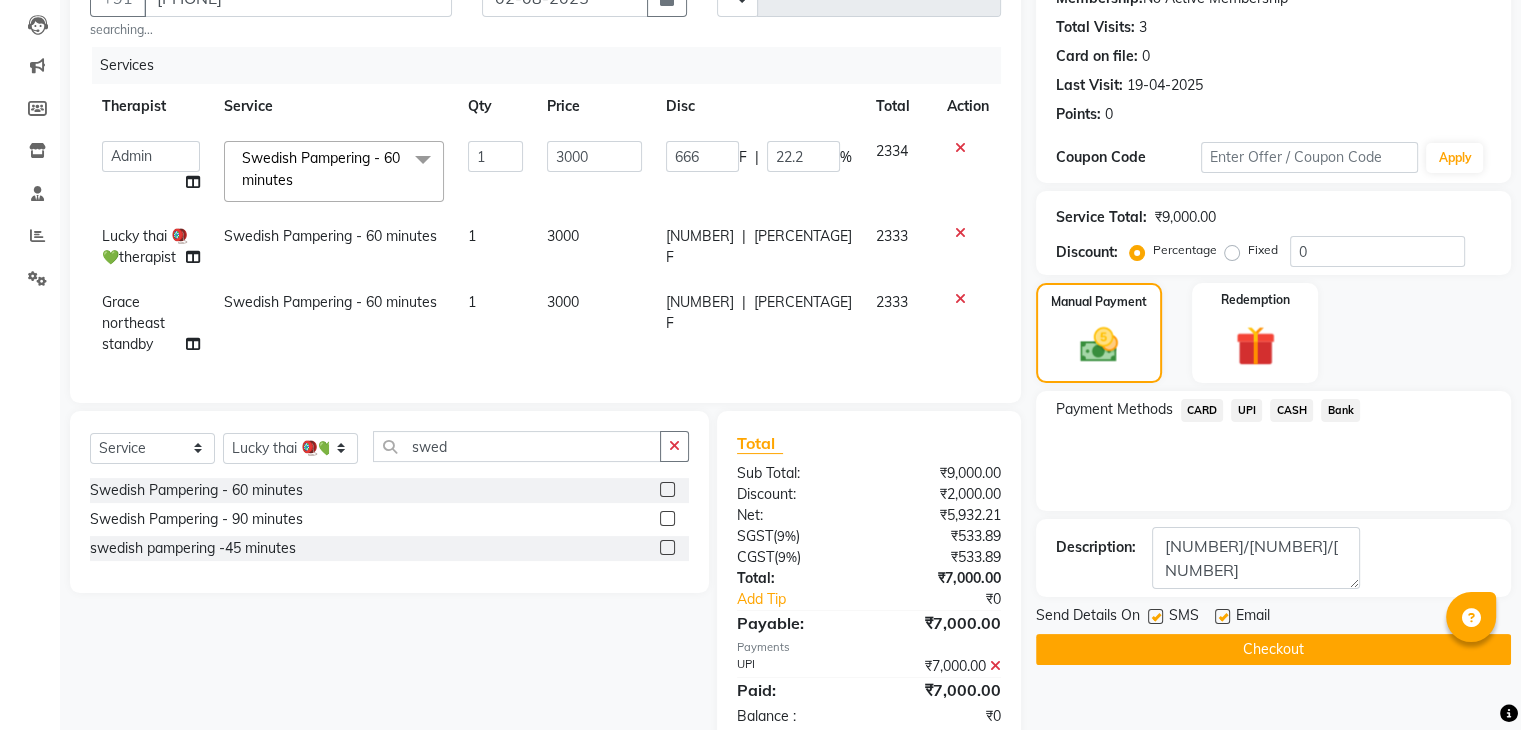 click on "Checkout" 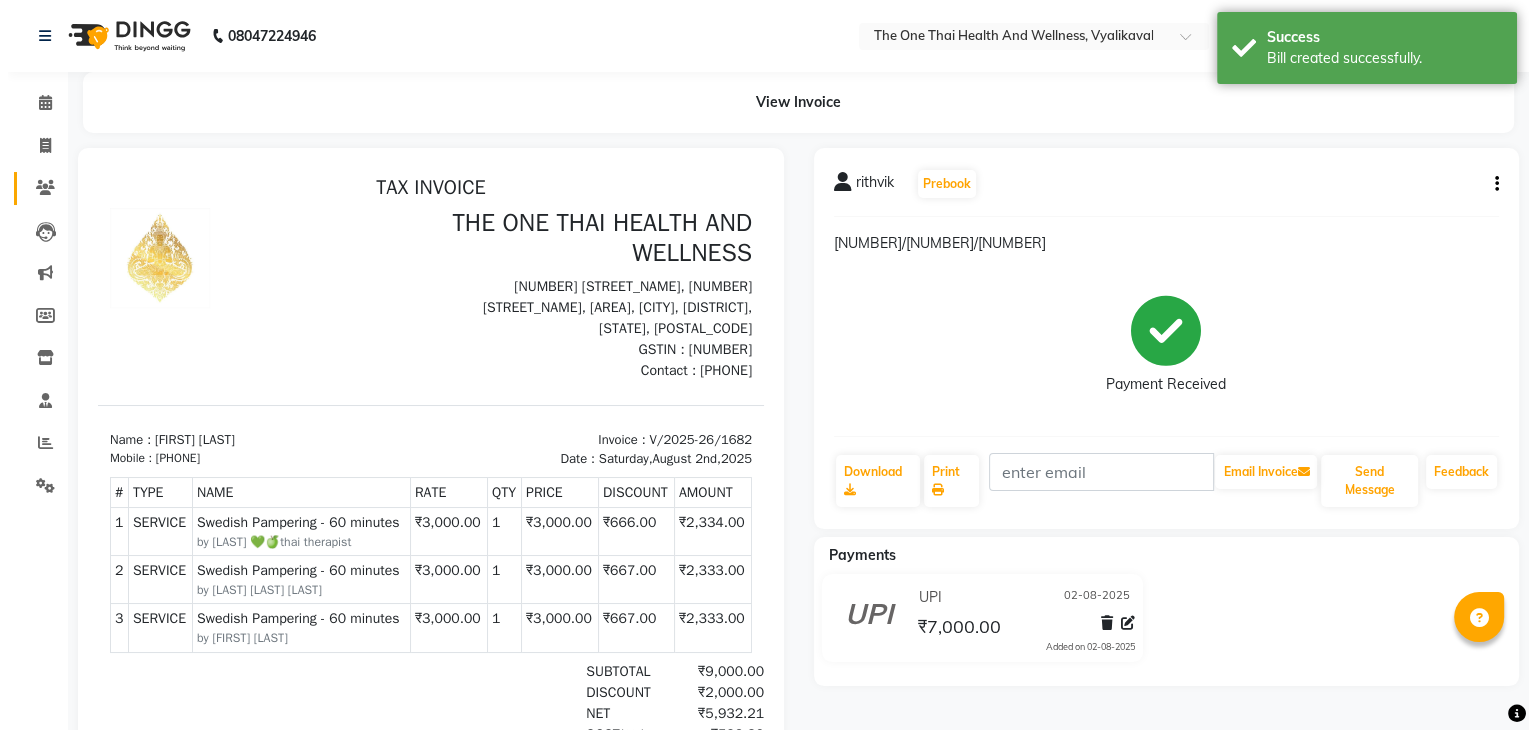 scroll, scrollTop: 0, scrollLeft: 0, axis: both 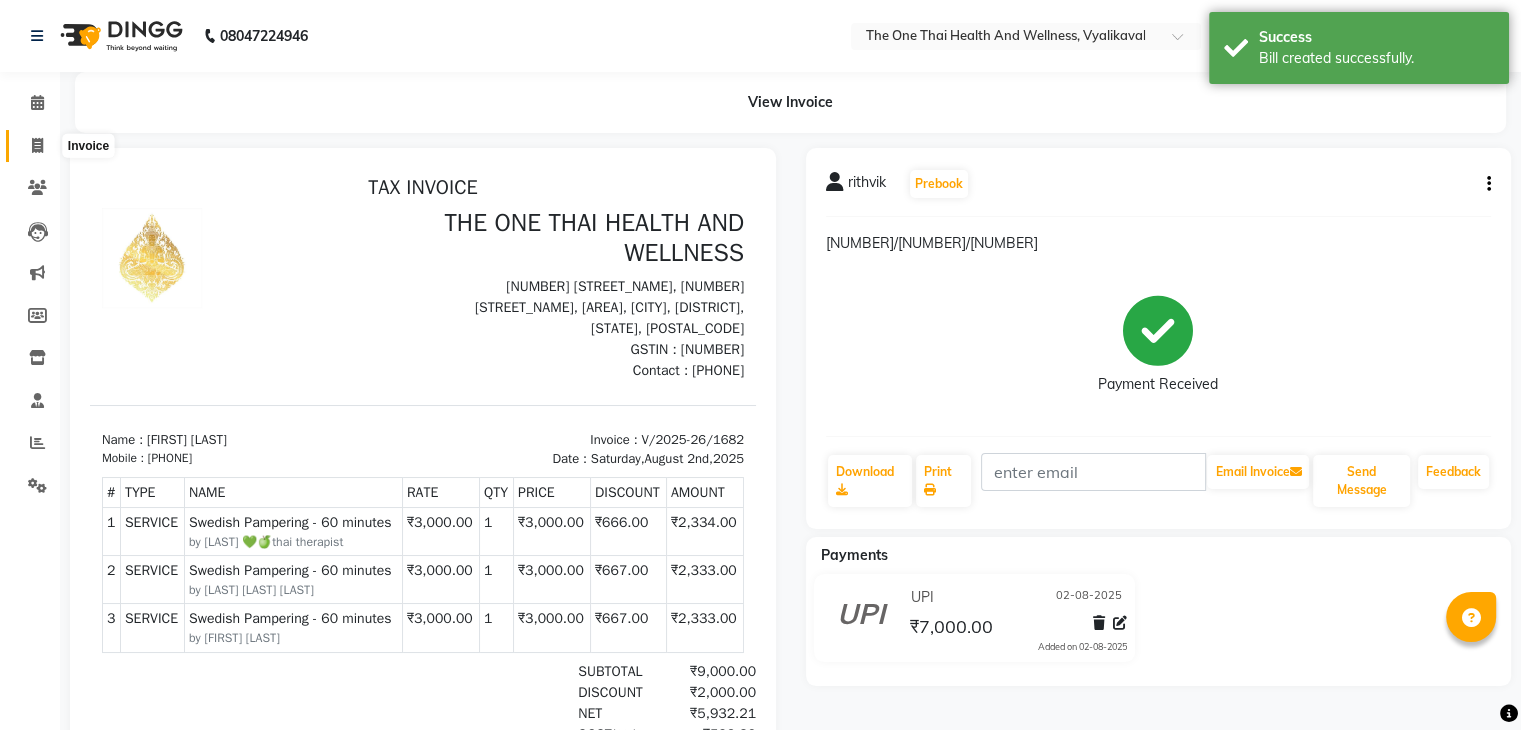 click 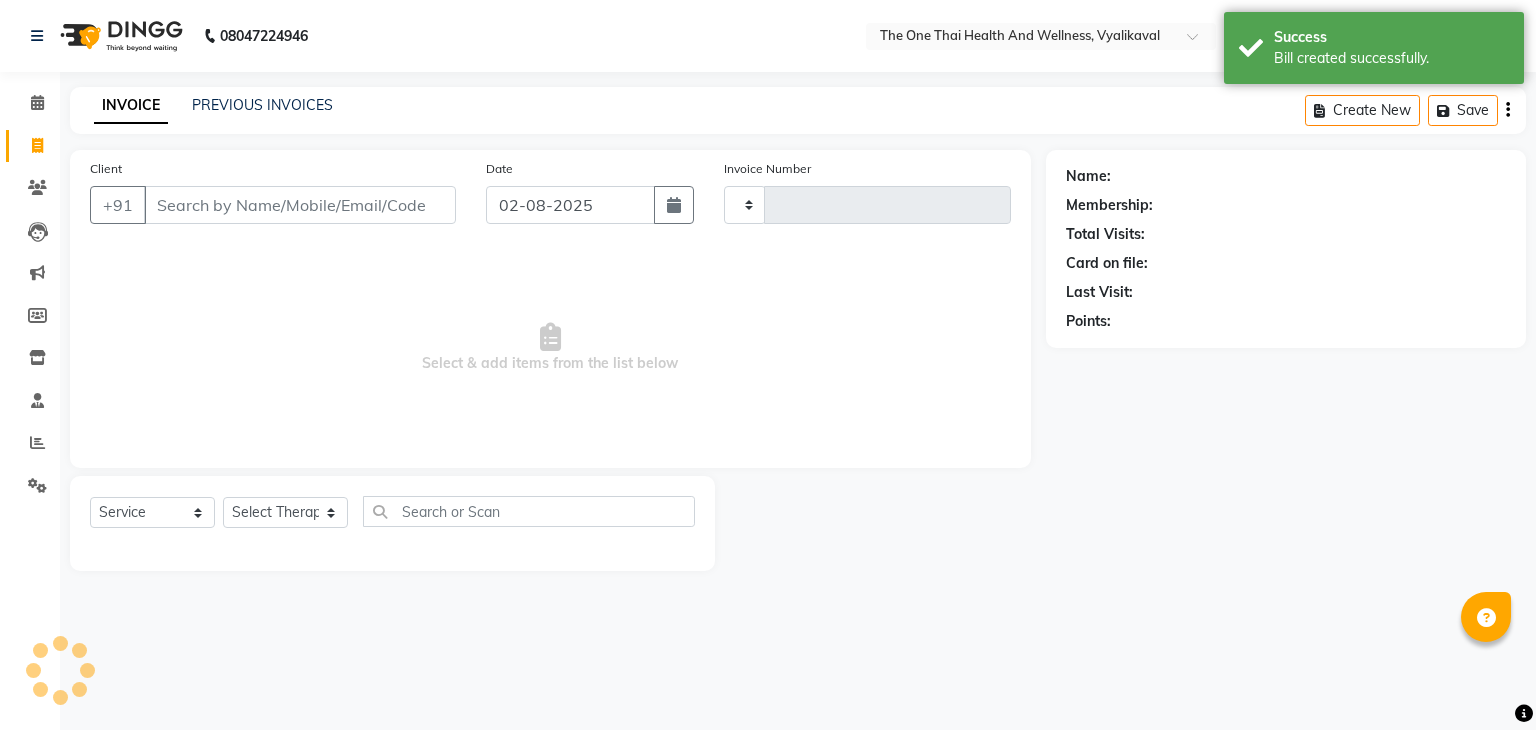 type on "1683" 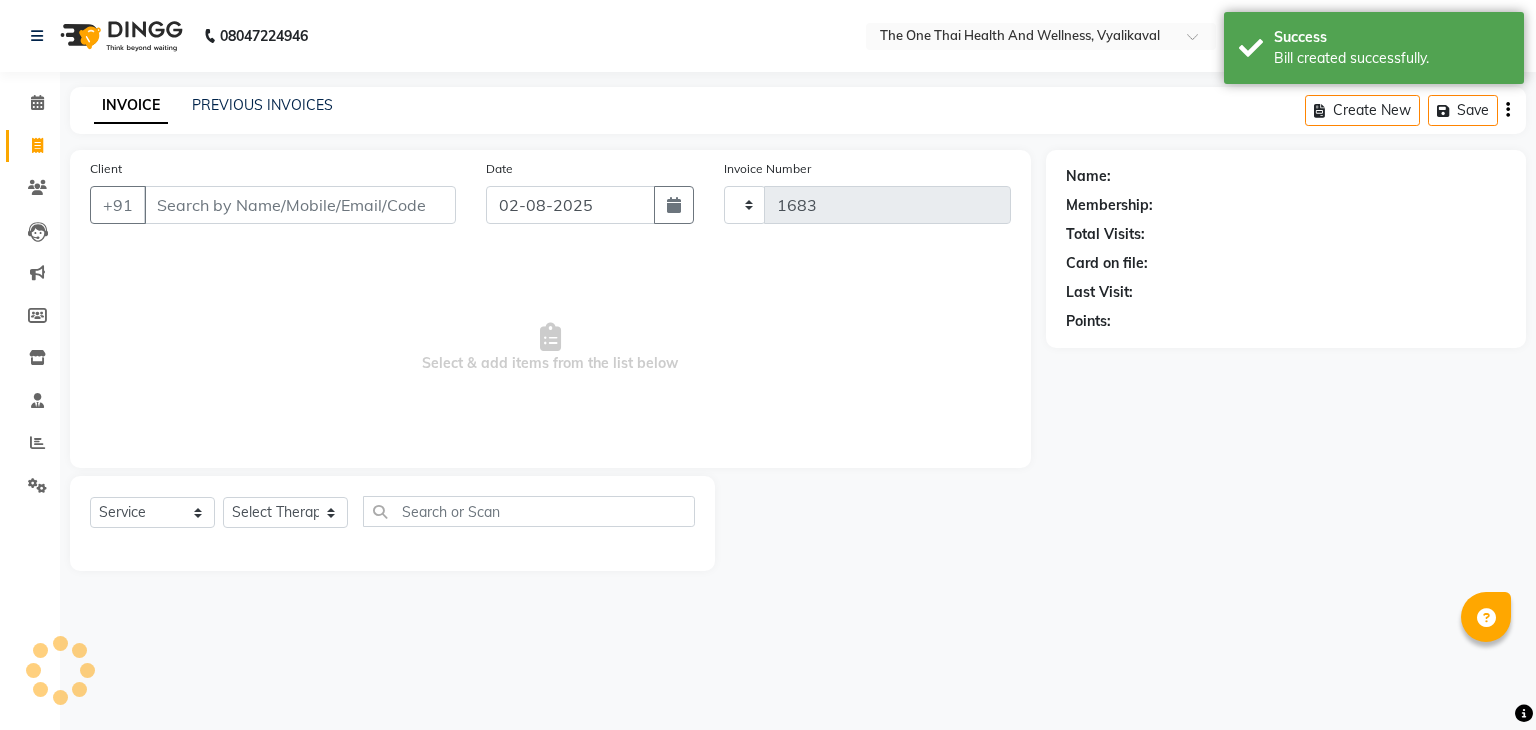 select on "5972" 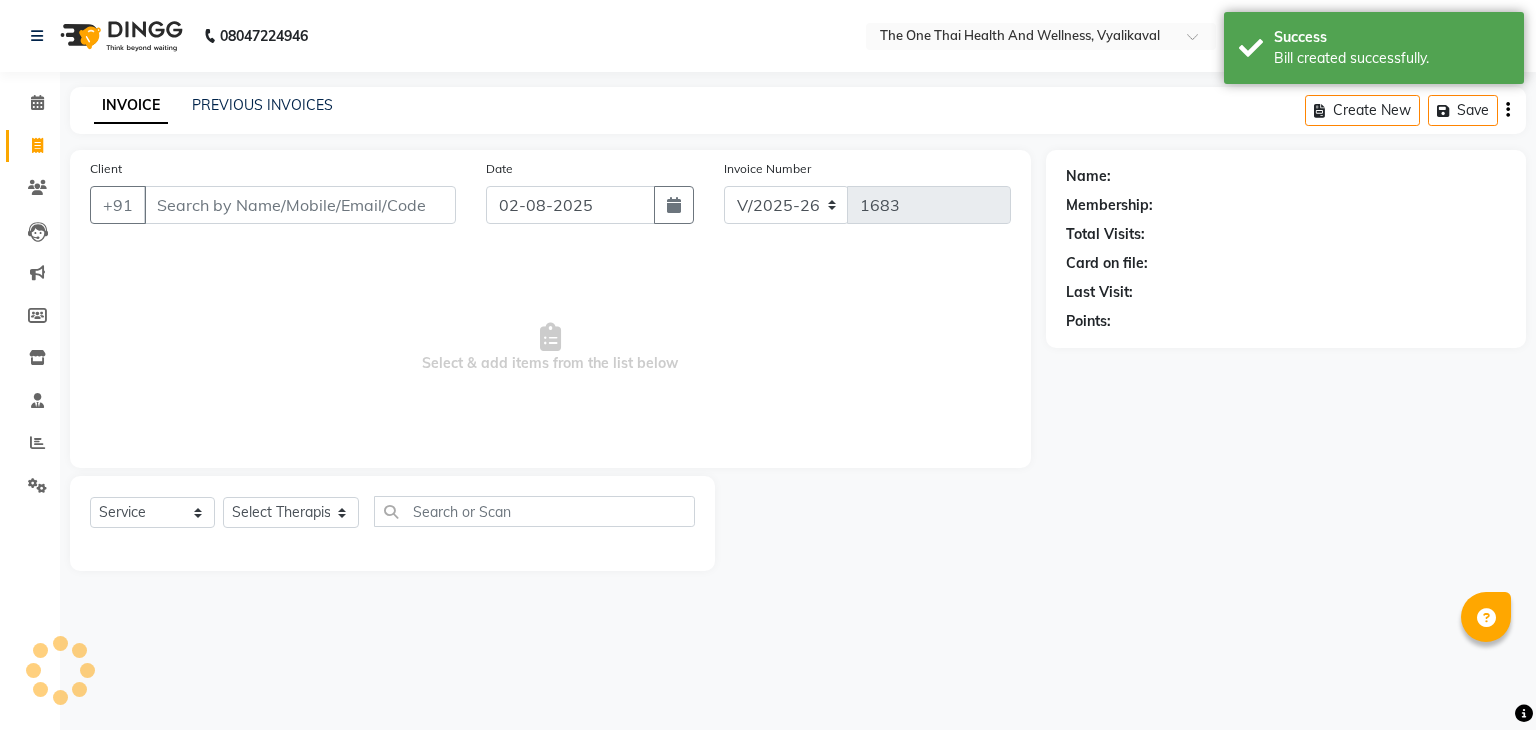 click on "Client" at bounding box center (300, 205) 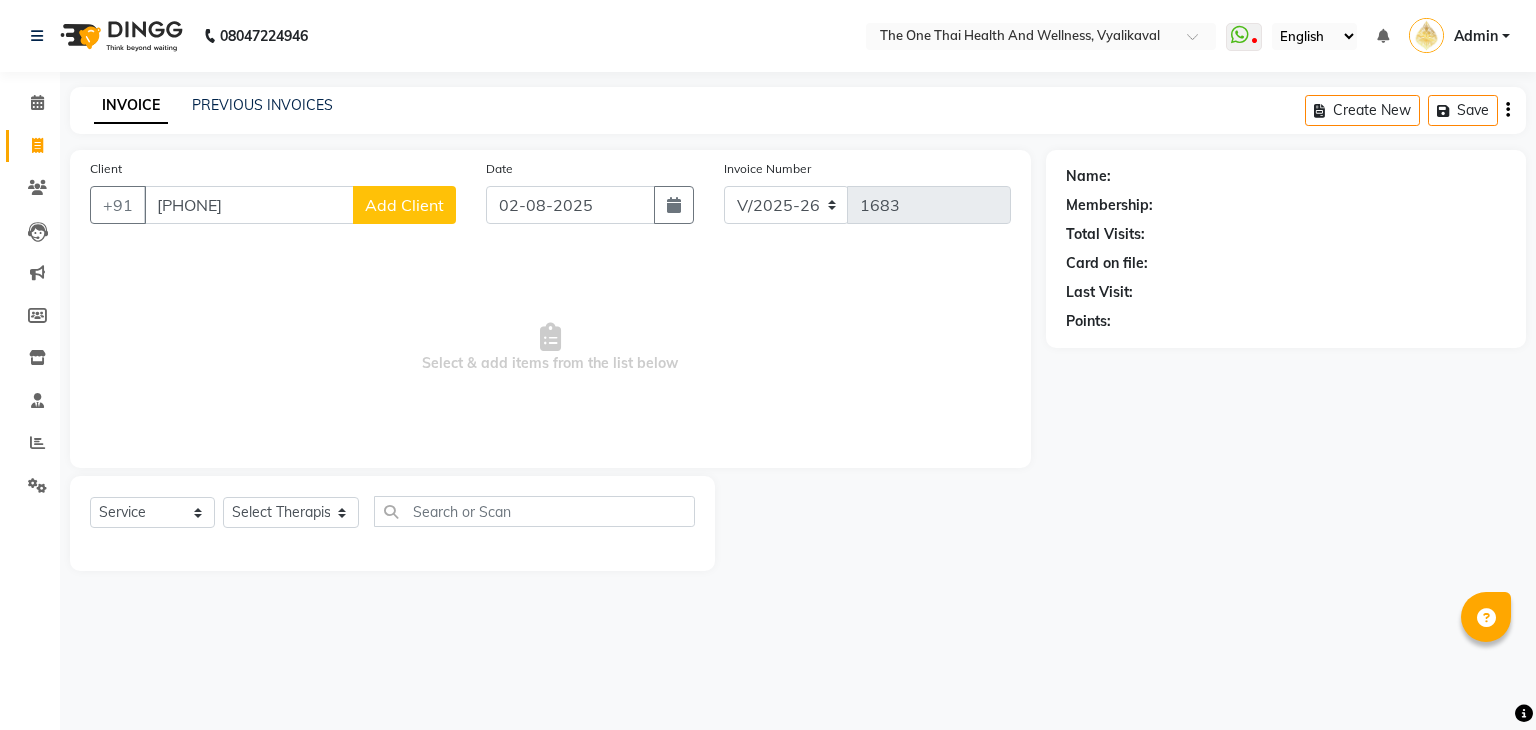 type on "[PHONE]" 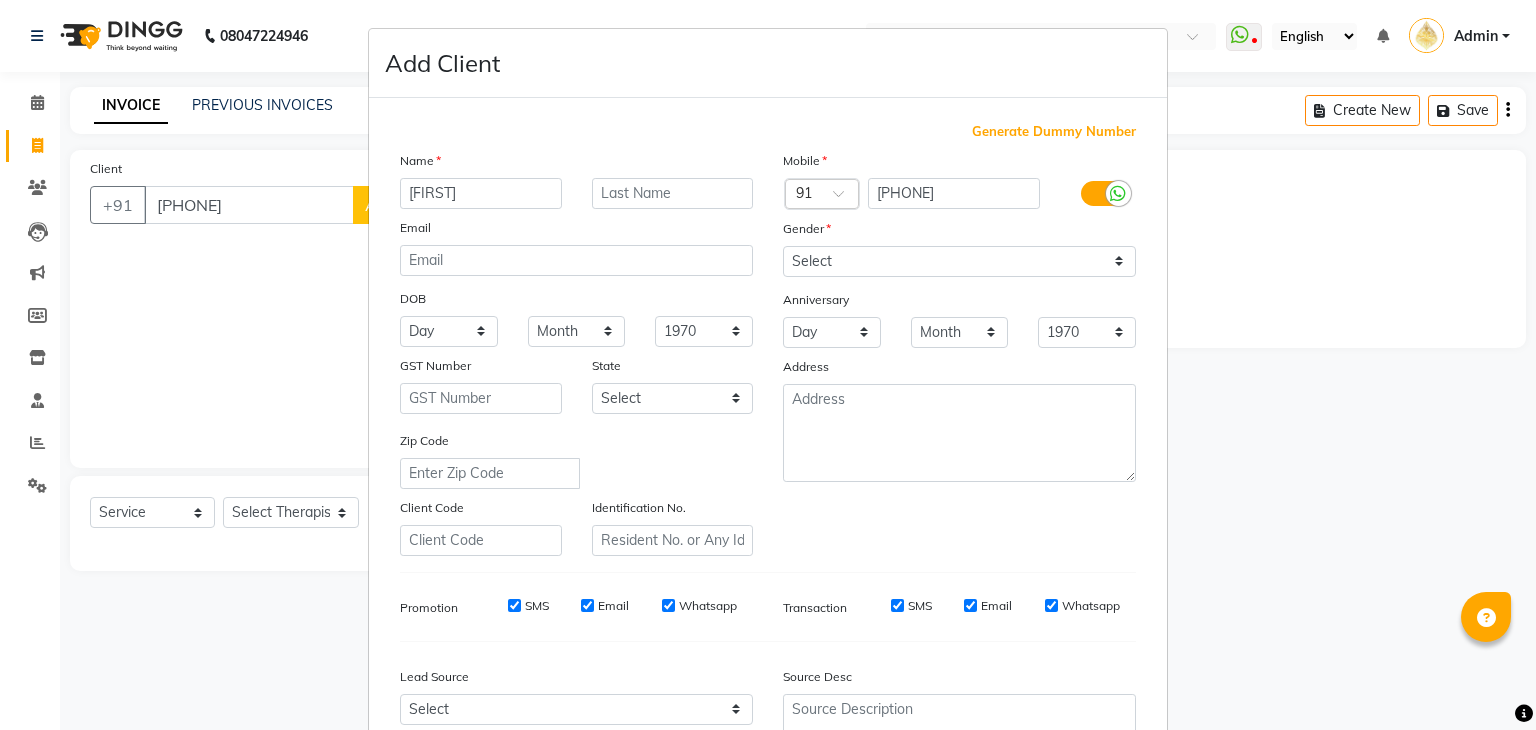type on "[FIRST]" 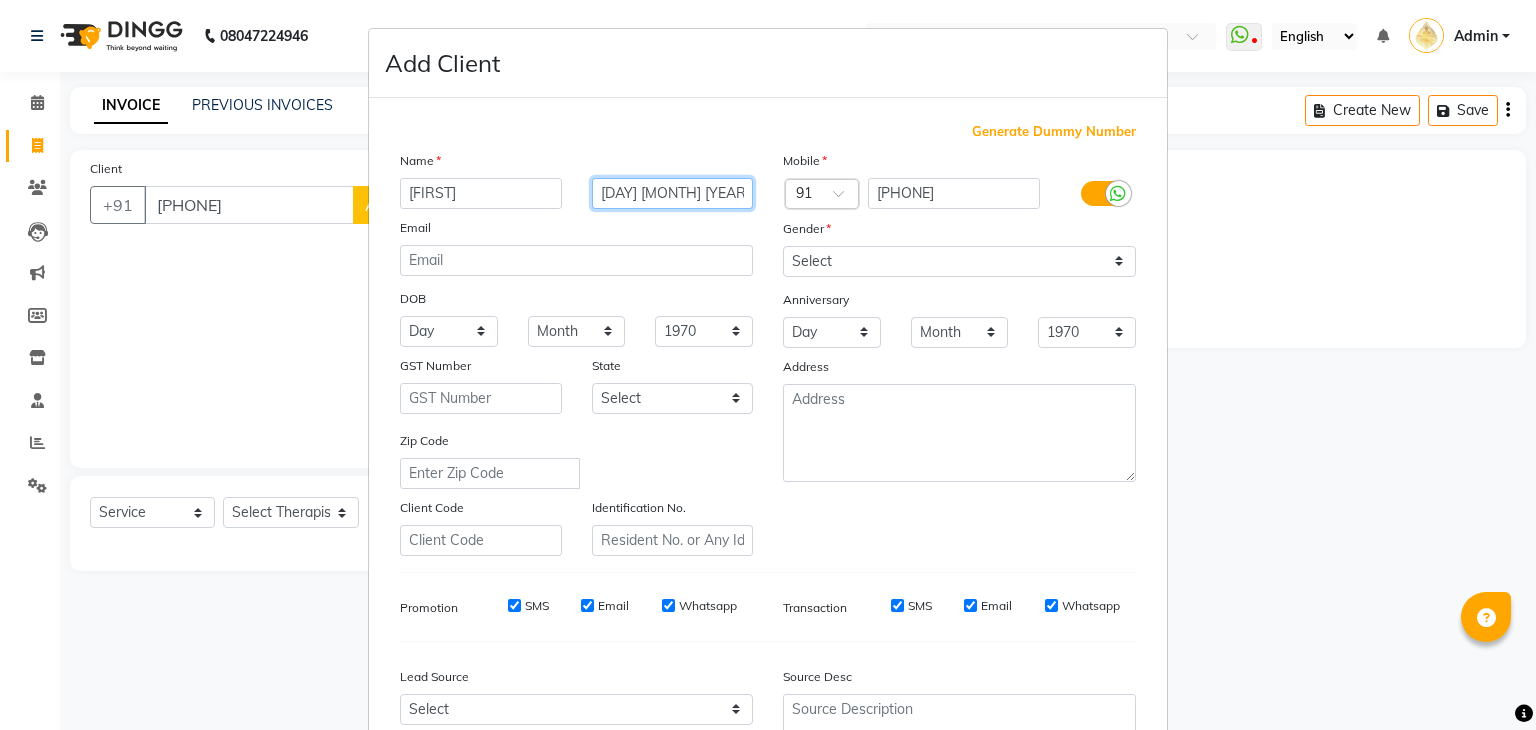 type on "[DAY] [MONTH] [YEAR]" 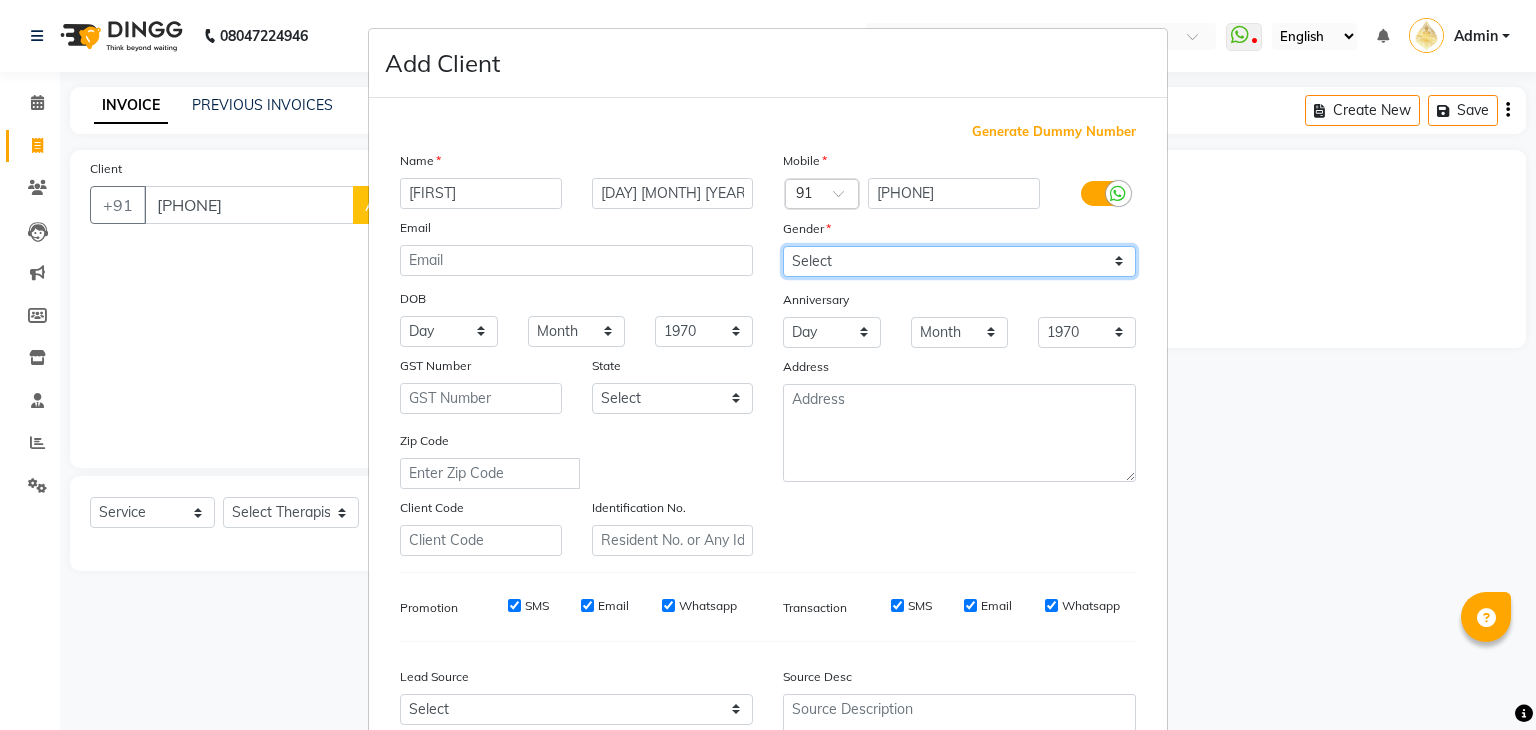 click on "Select Male Female Other Prefer Not To Say" at bounding box center (959, 261) 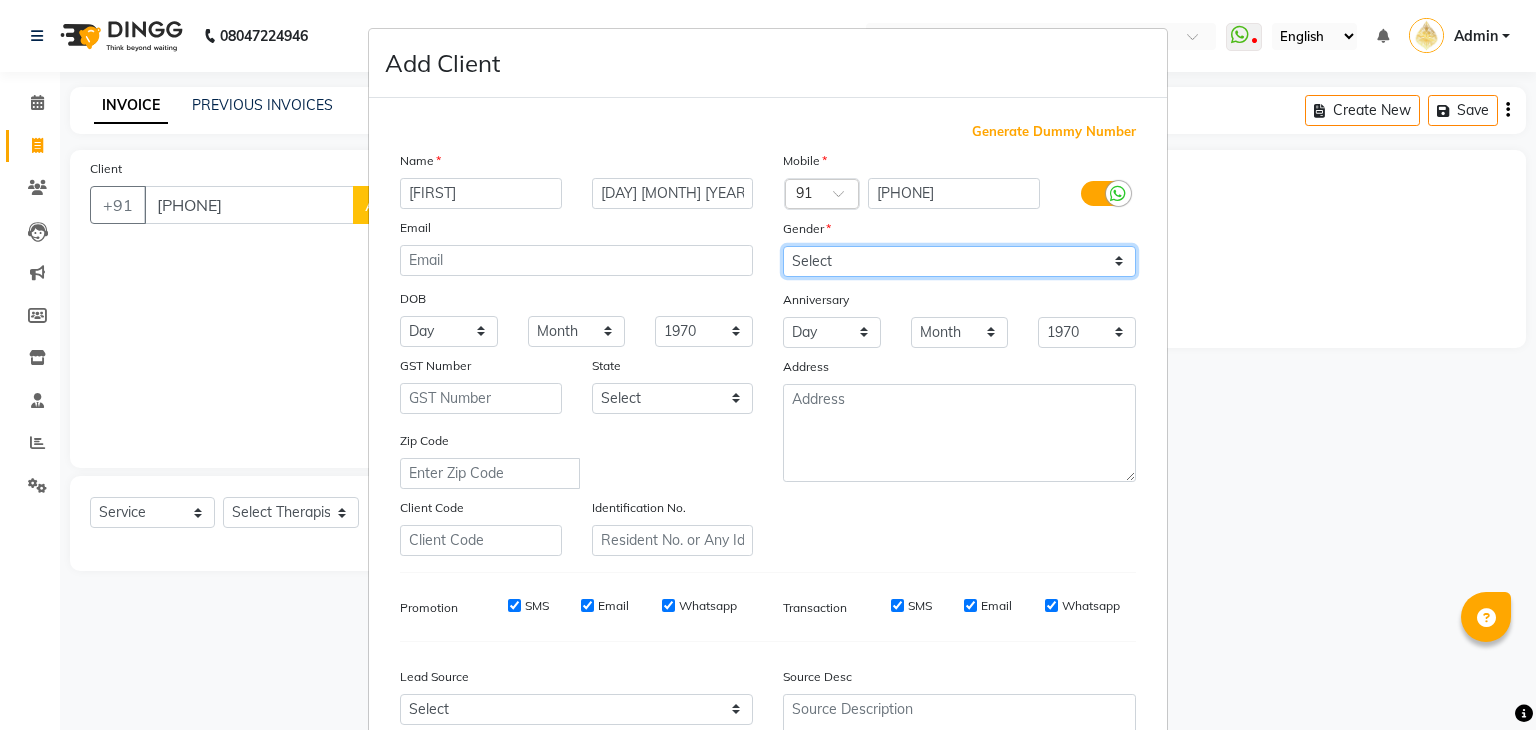 select on "male" 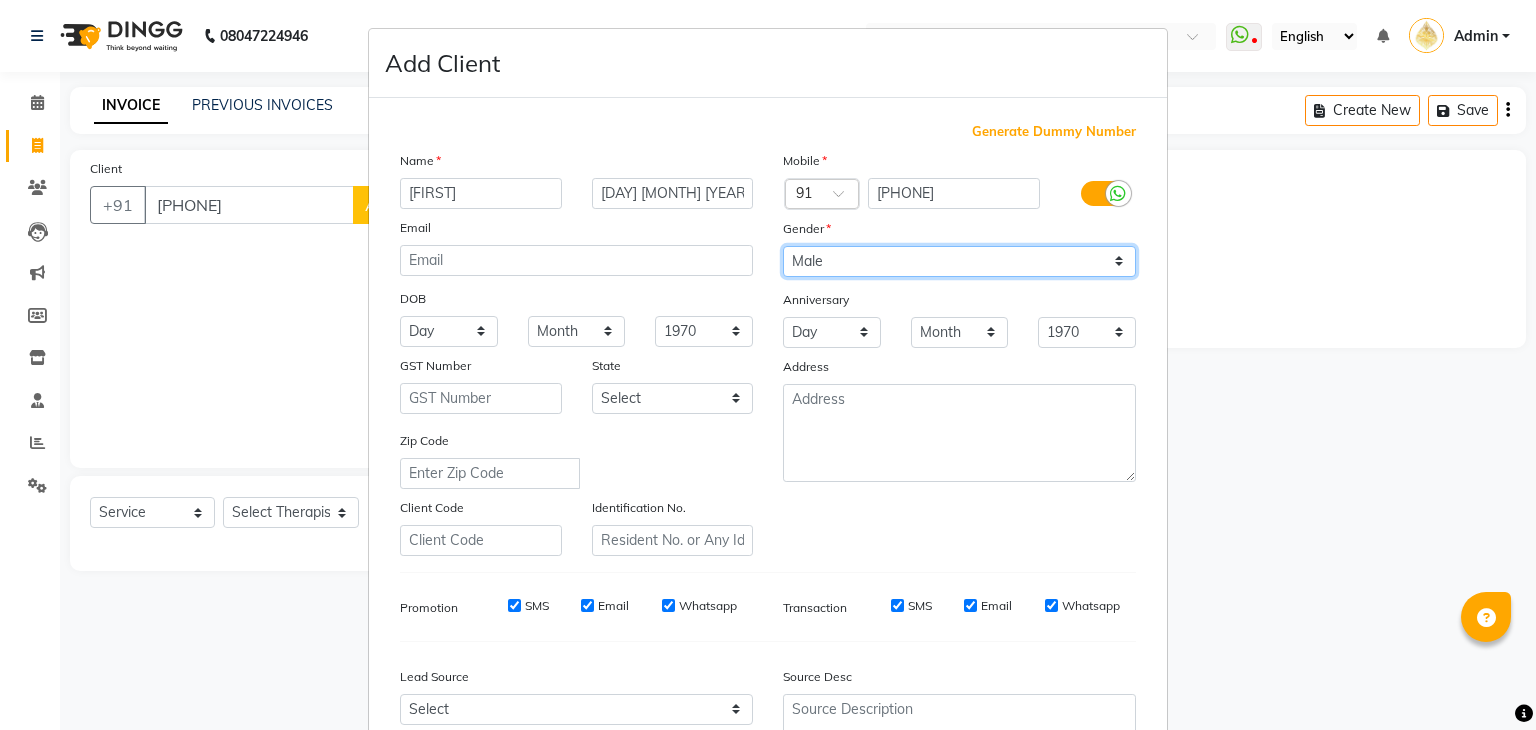 click on "Select Male Female Other Prefer Not To Say" at bounding box center (959, 261) 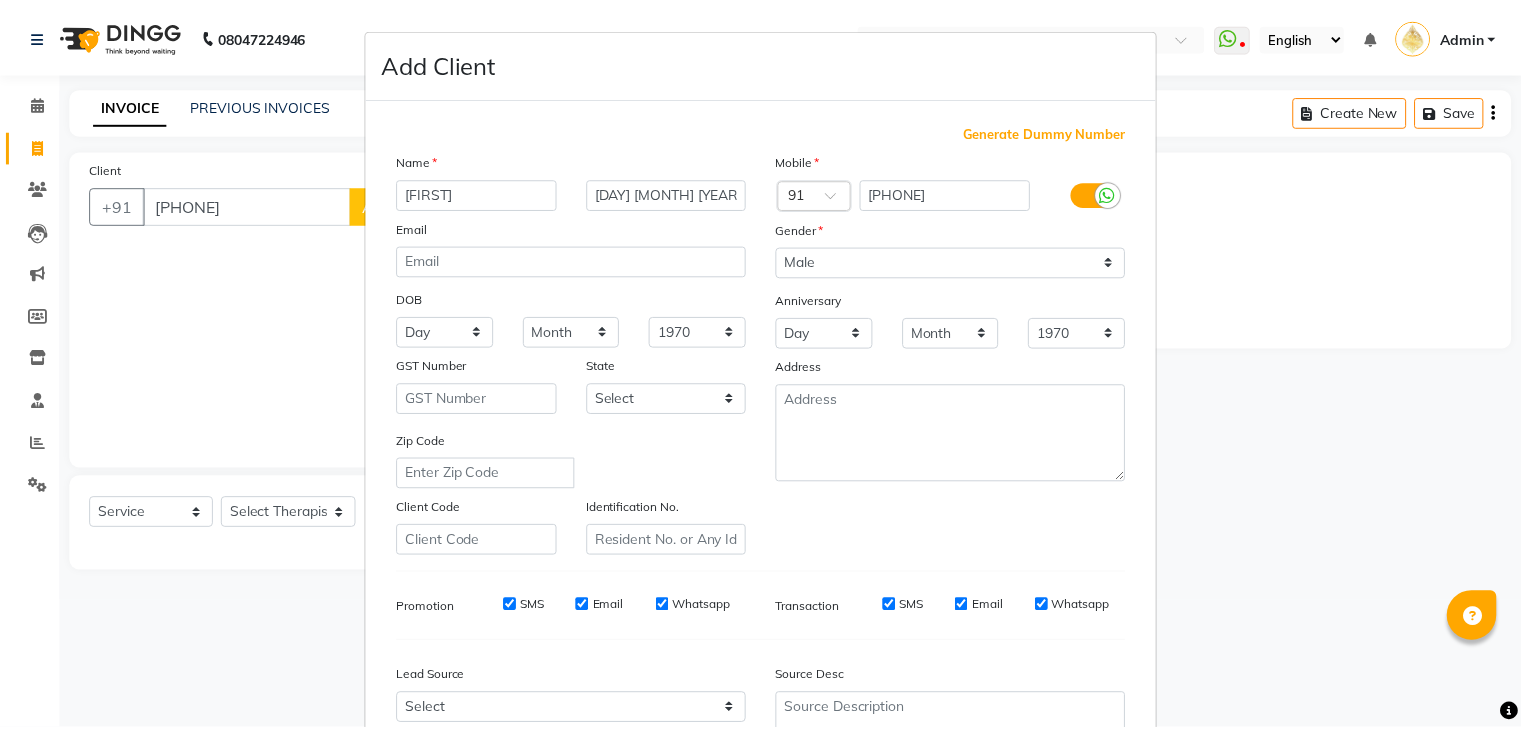 scroll, scrollTop: 203, scrollLeft: 0, axis: vertical 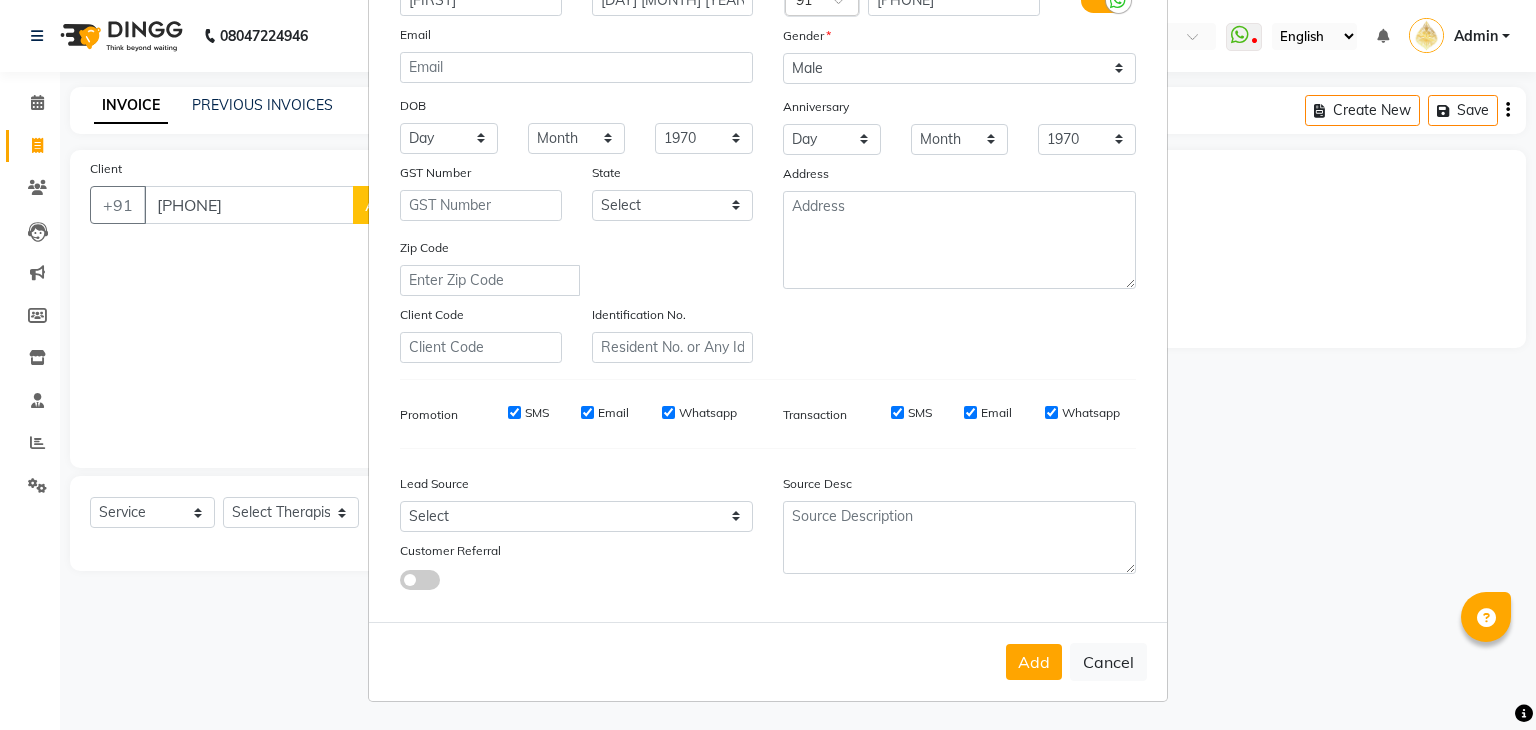 click on "Add" at bounding box center [1034, 662] 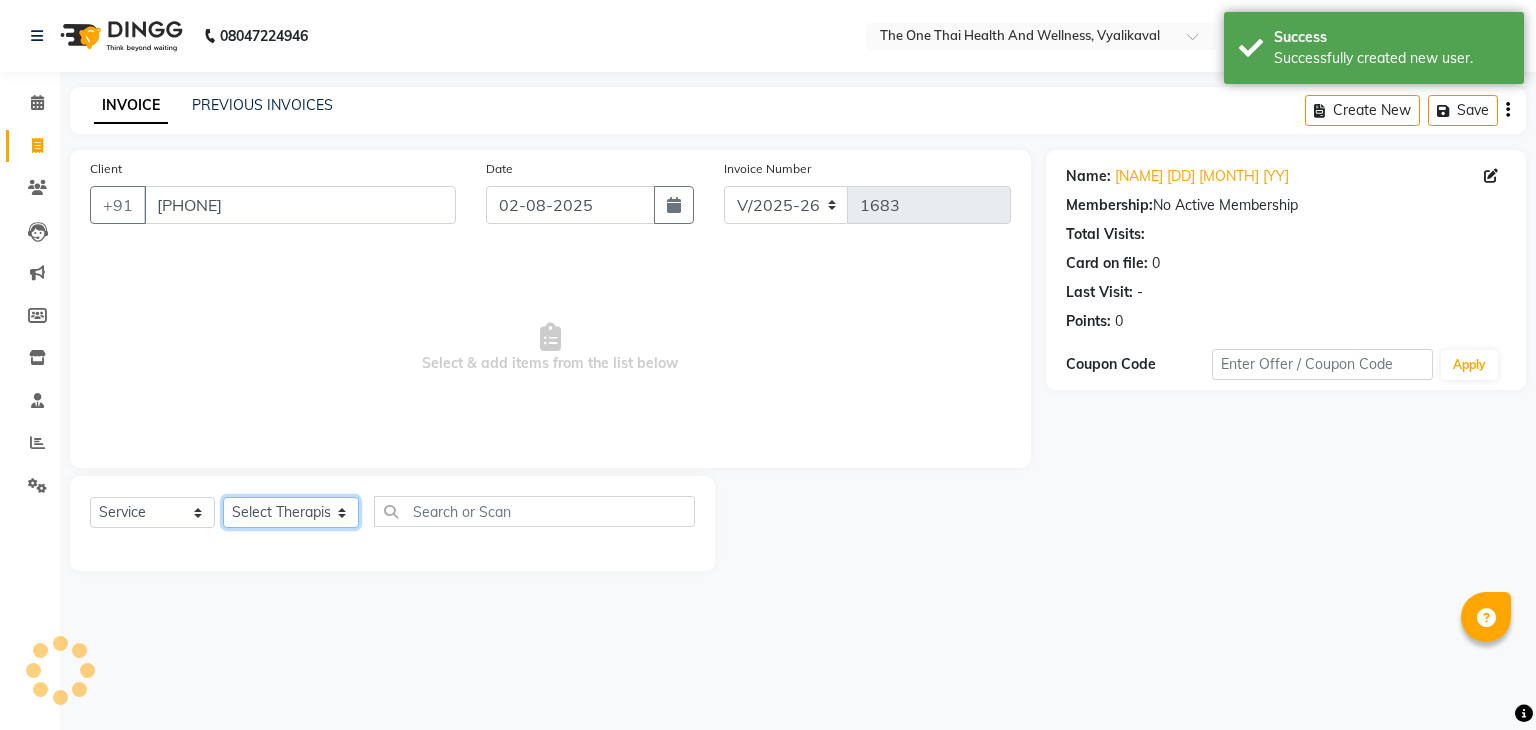 click on "Select Therapist Admin [NAME] 💚🍏thai therapist [NAME] ❤️northeast therapist [NAME] 💚🍅thai therapist [NAME] 🍏💚thai therapist [NAME] 🍏💚thai therapist [NAME] - NE 🔴🔴🔴 [NAME] 🟢 -🇹🇭thai [NAME] [NAME] northeast standby [NAME] thai 🟢therapist [NAME] ( [NAME] )🍏🍏 thai therapist [NAME] [NAME] 💚thai therapist [NAME] 🔴north east [NAME] thai 🪀💚therapist [NAME] ( [NAME] ) 🍏🍏thai therapist [NAME] 🍏💚thai therapist [NAME] 🧡thai therapist [NAME] 🍅north east therapist [NAME] [NAME] ❤️northeast therapist ❤️ [NAME] 💚💚thai therapist [NAME] second login" 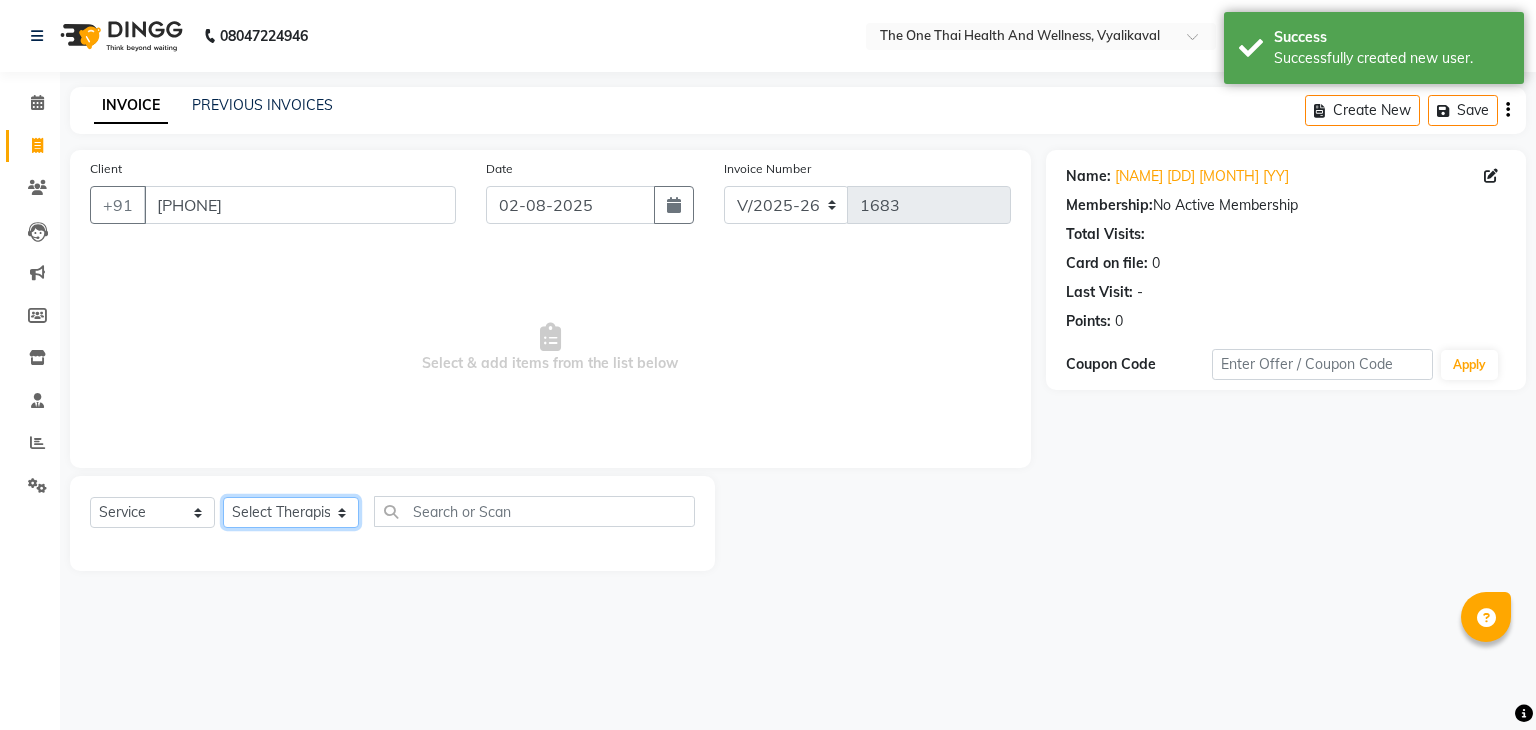 select on "82979" 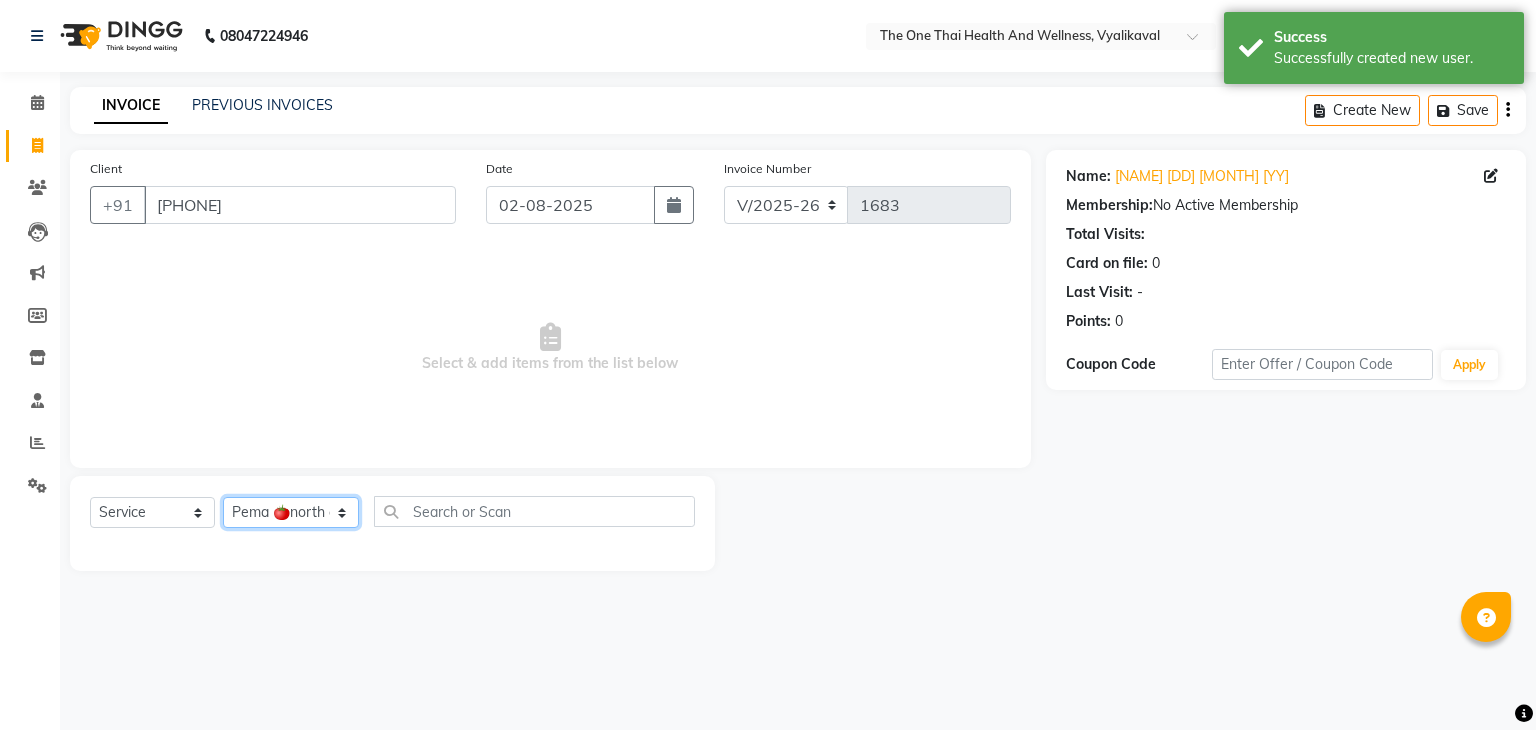 click on "Select Therapist Admin [NAME] 💚🍏thai therapist [NAME] ❤️northeast therapist [NAME] 💚🍅thai therapist [NAME] 🍏💚thai therapist [NAME] 🍏💚thai therapist [NAME] - NE 🔴🔴🔴 [NAME] 🟢 -🇹🇭thai [NAME] [NAME] northeast standby [NAME] thai 🟢therapist [NAME] ( [NAME] )🍏🍏 thai therapist [NAME] [NAME] 💚thai therapist [NAME] 🔴north east [NAME] thai 🪀💚therapist [NAME] ( [NAME] ) 🍏🍏thai therapist [NAME] 🍏💚thai therapist [NAME] 🧡thai therapist [NAME] 🍅north east therapist [NAME] [NAME] ❤️northeast therapist ❤️ [NAME] 💚💚thai therapist [NAME] second login" 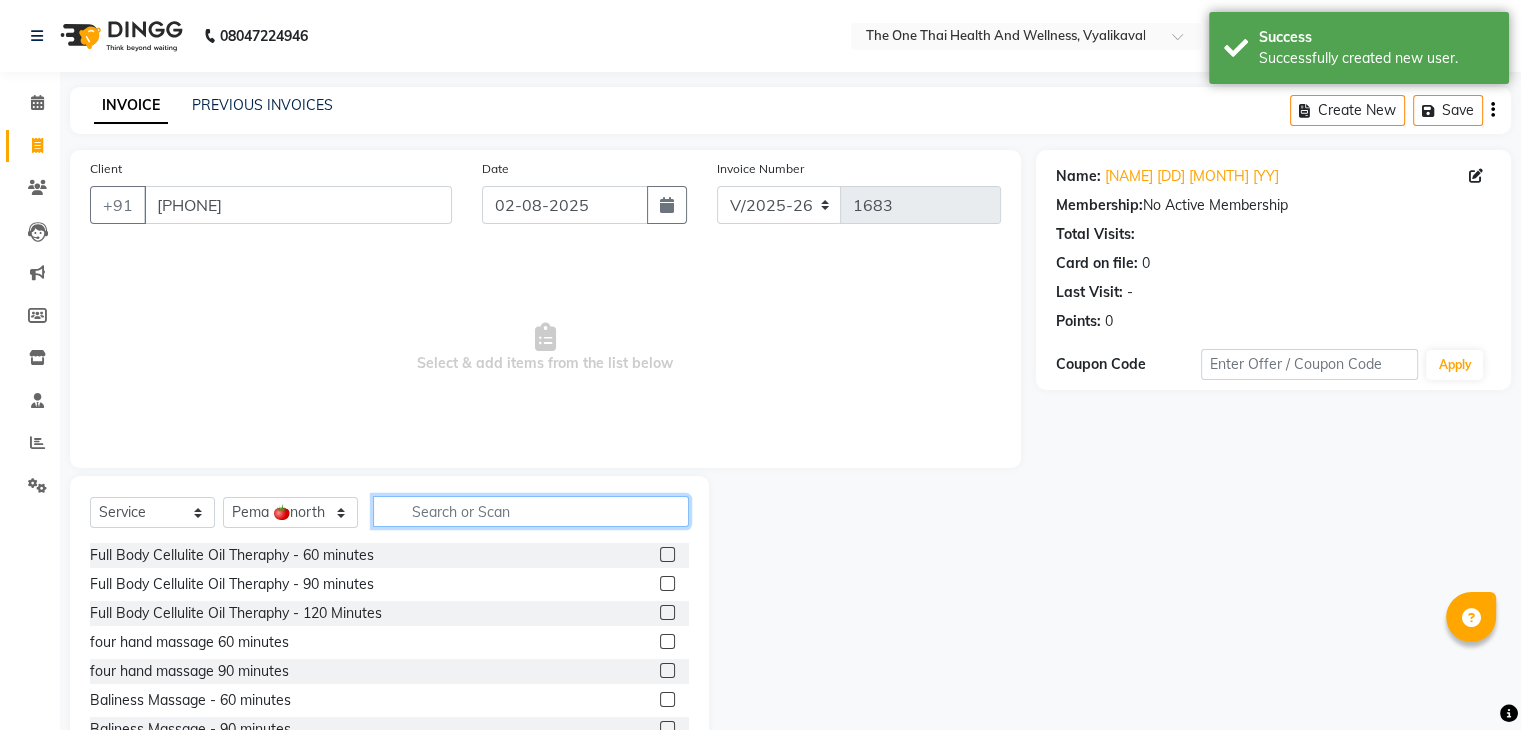click 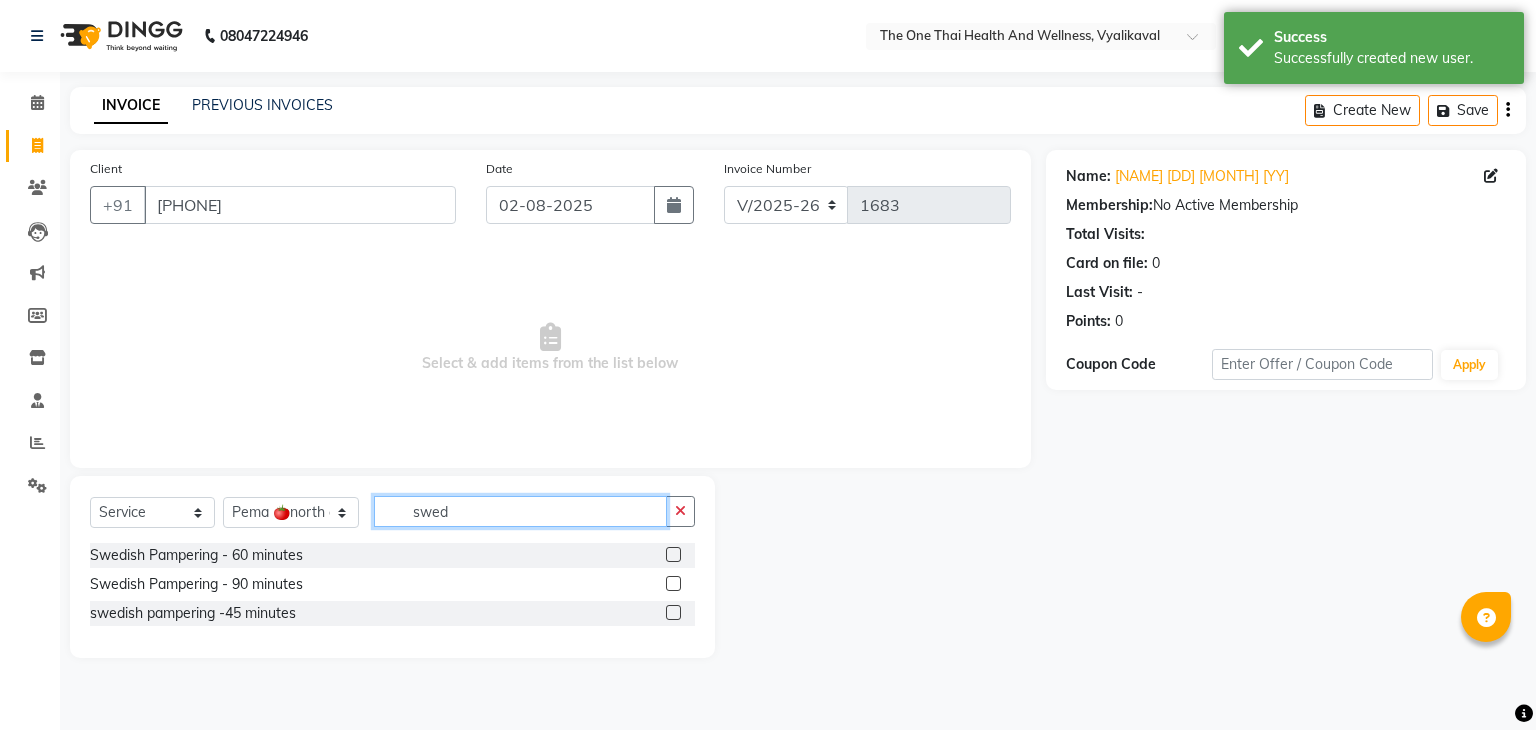 type on "swed" 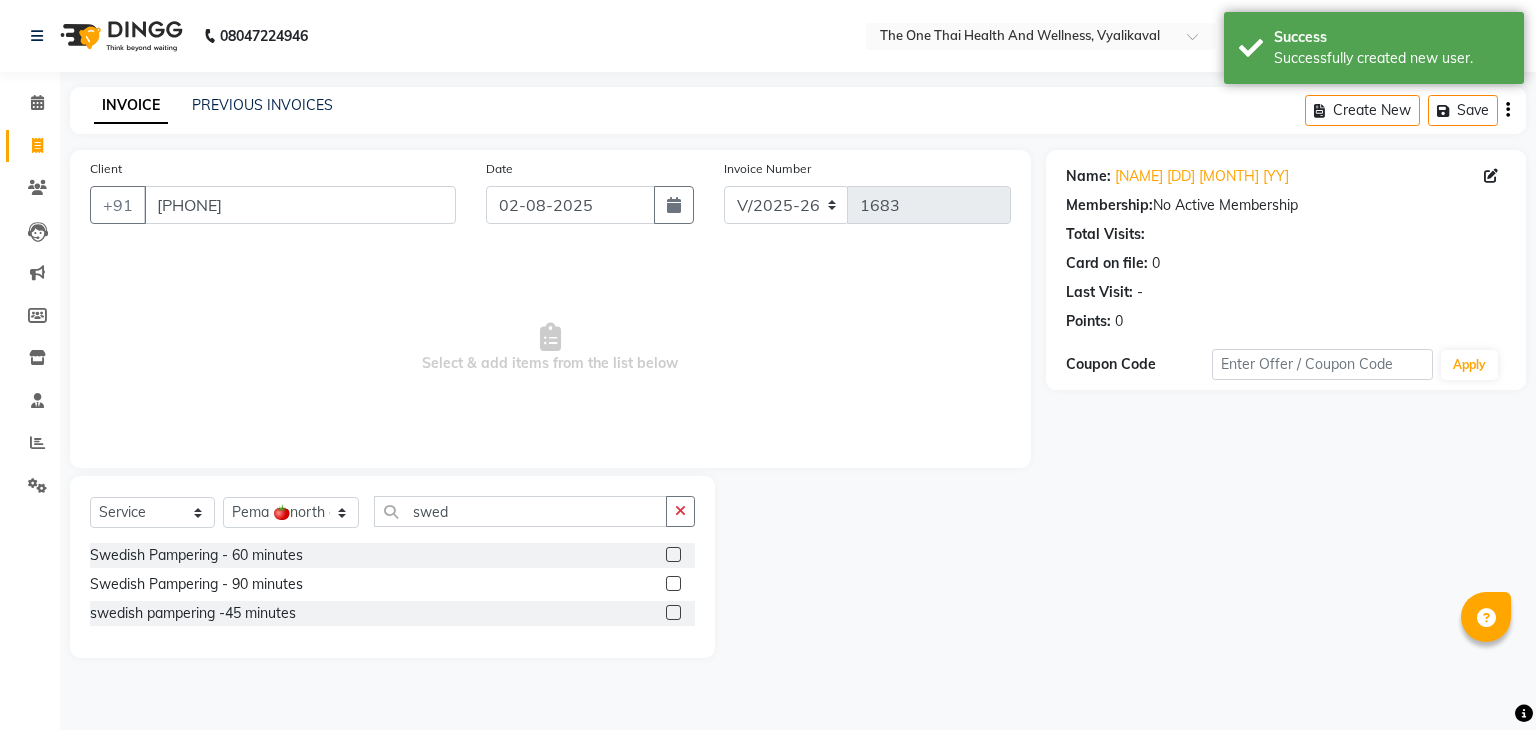 click 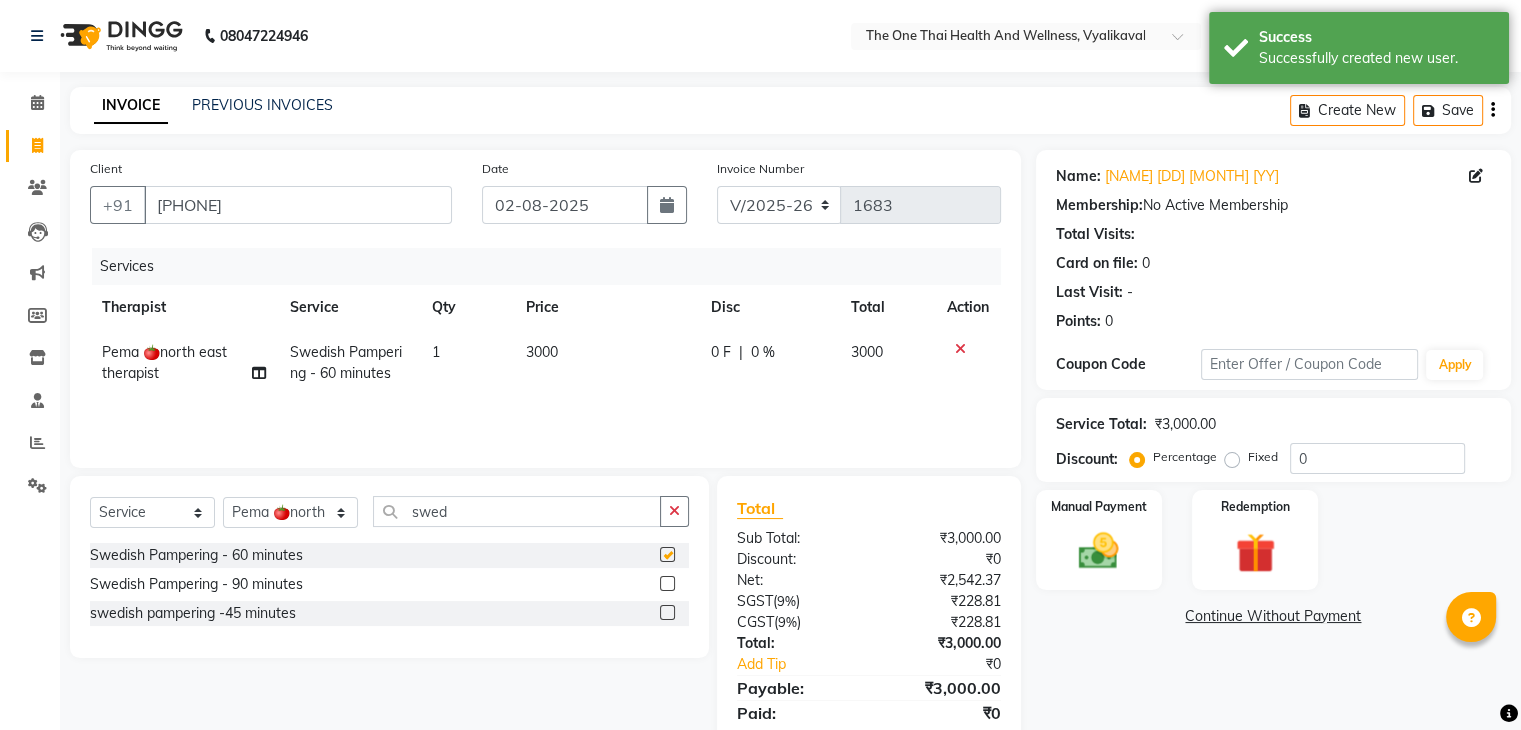 checkbox on "false" 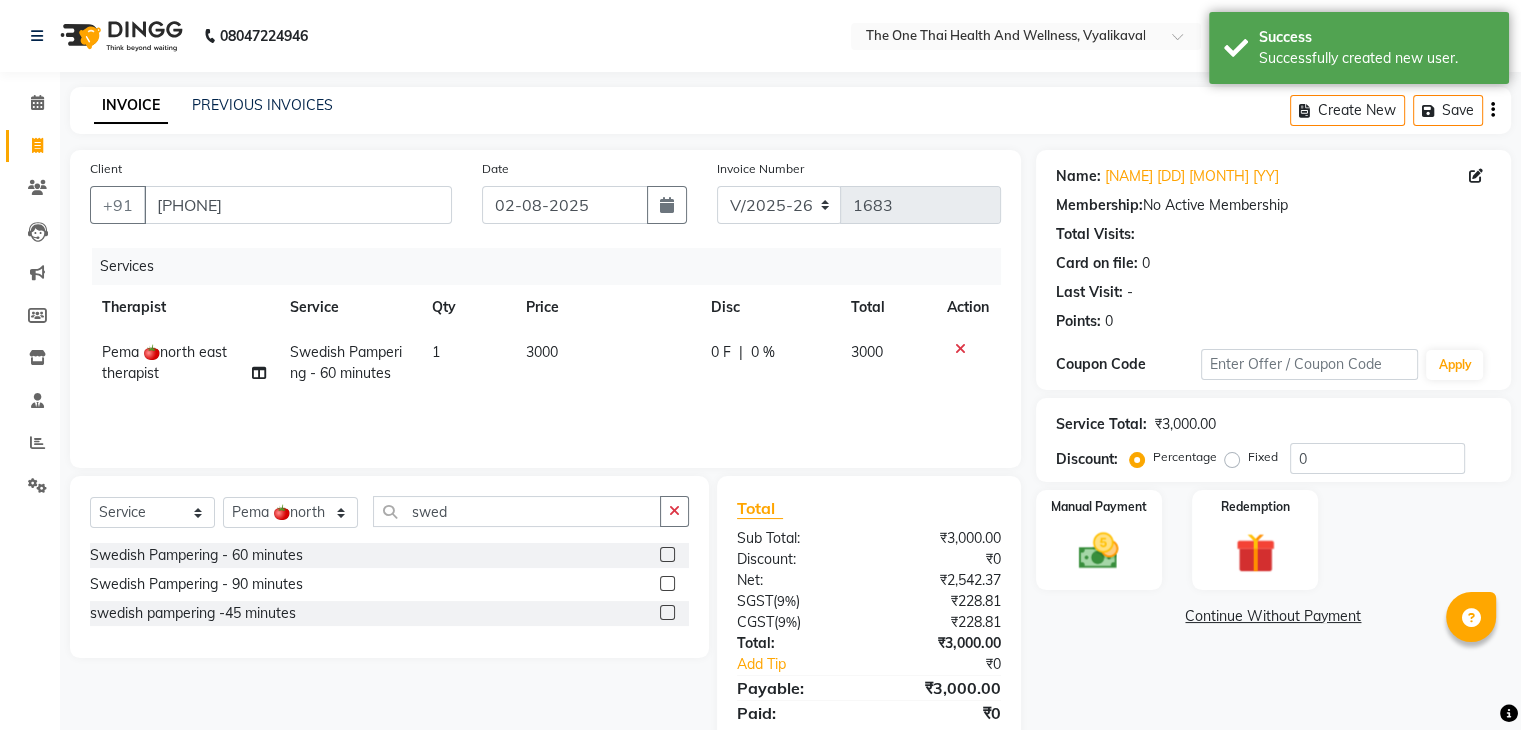 click on "0 F" 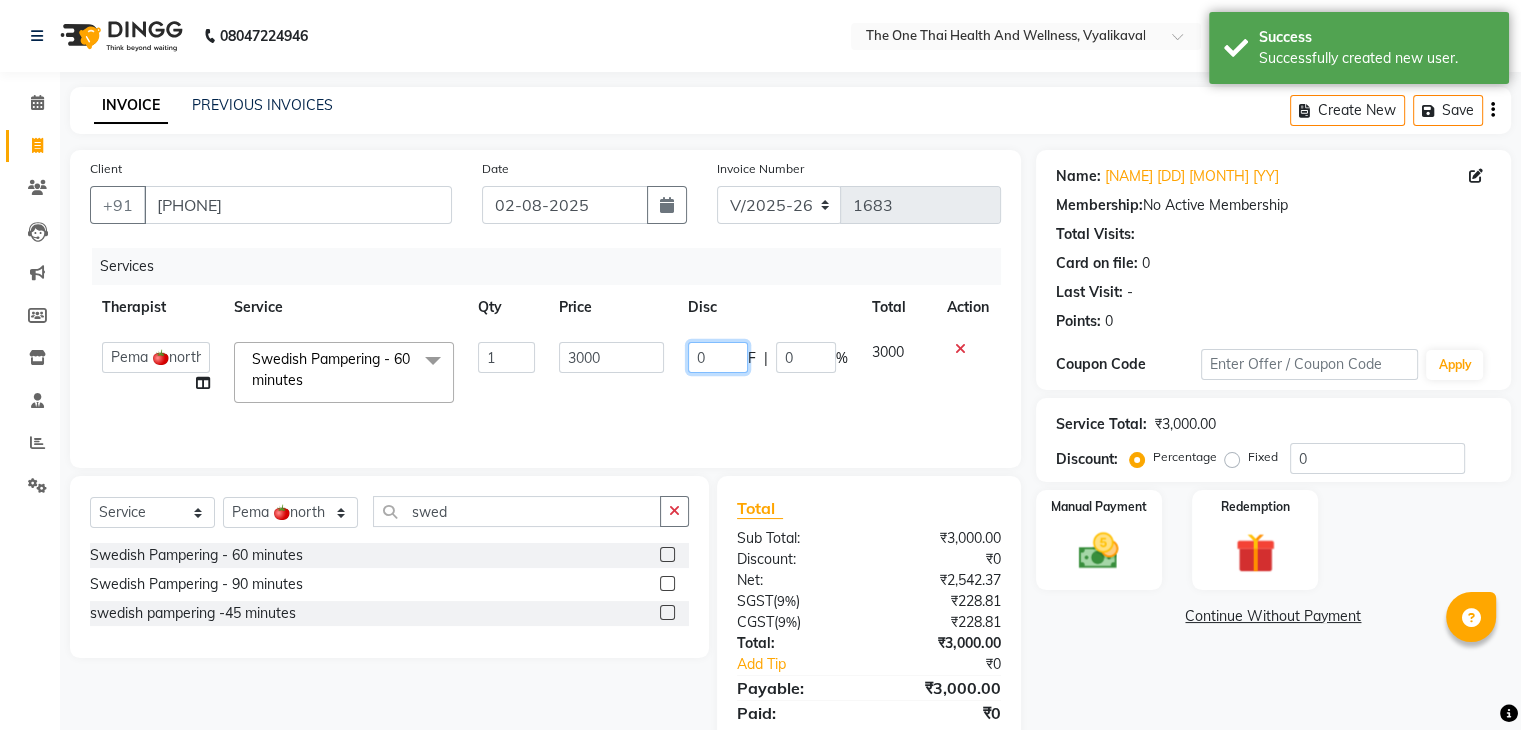 click on "0" 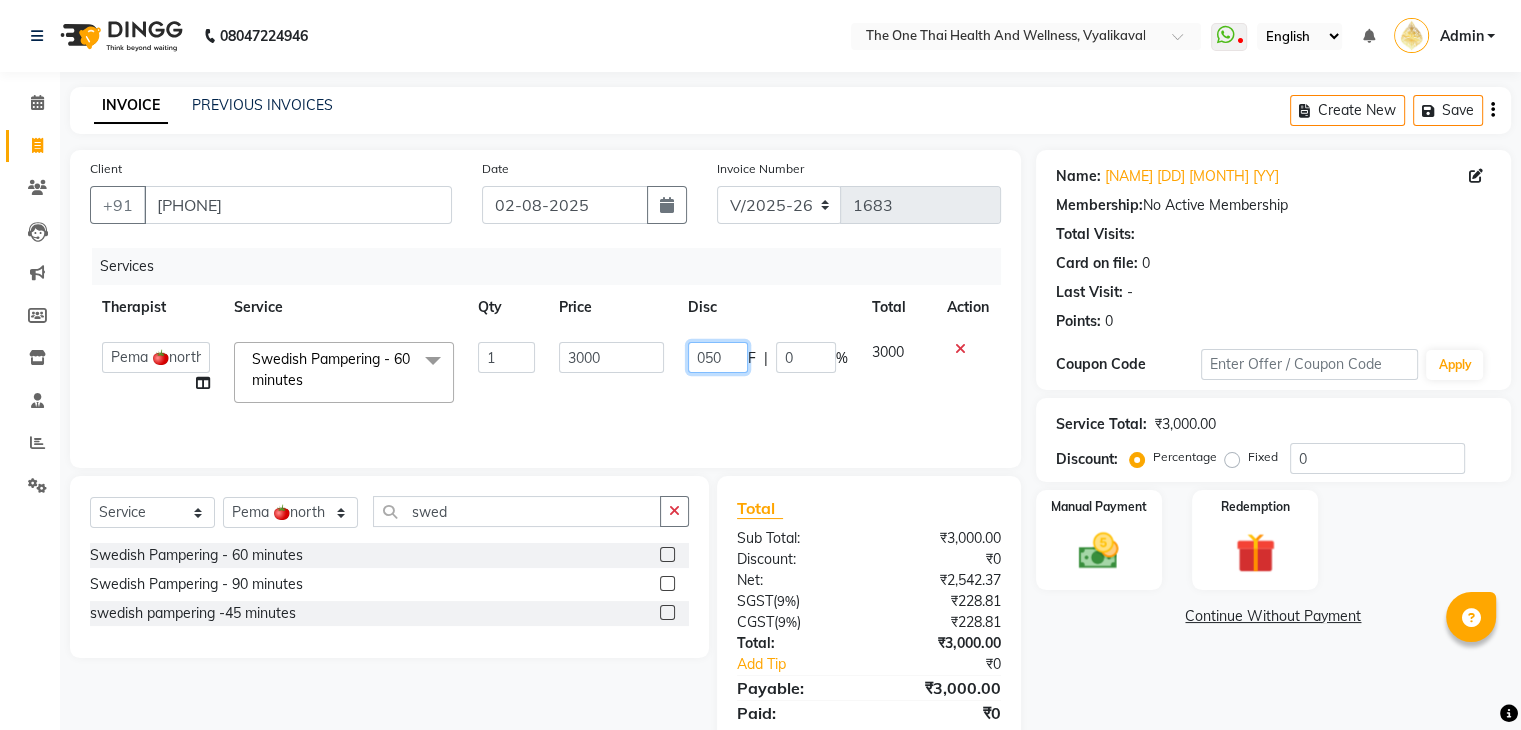 type on "0500" 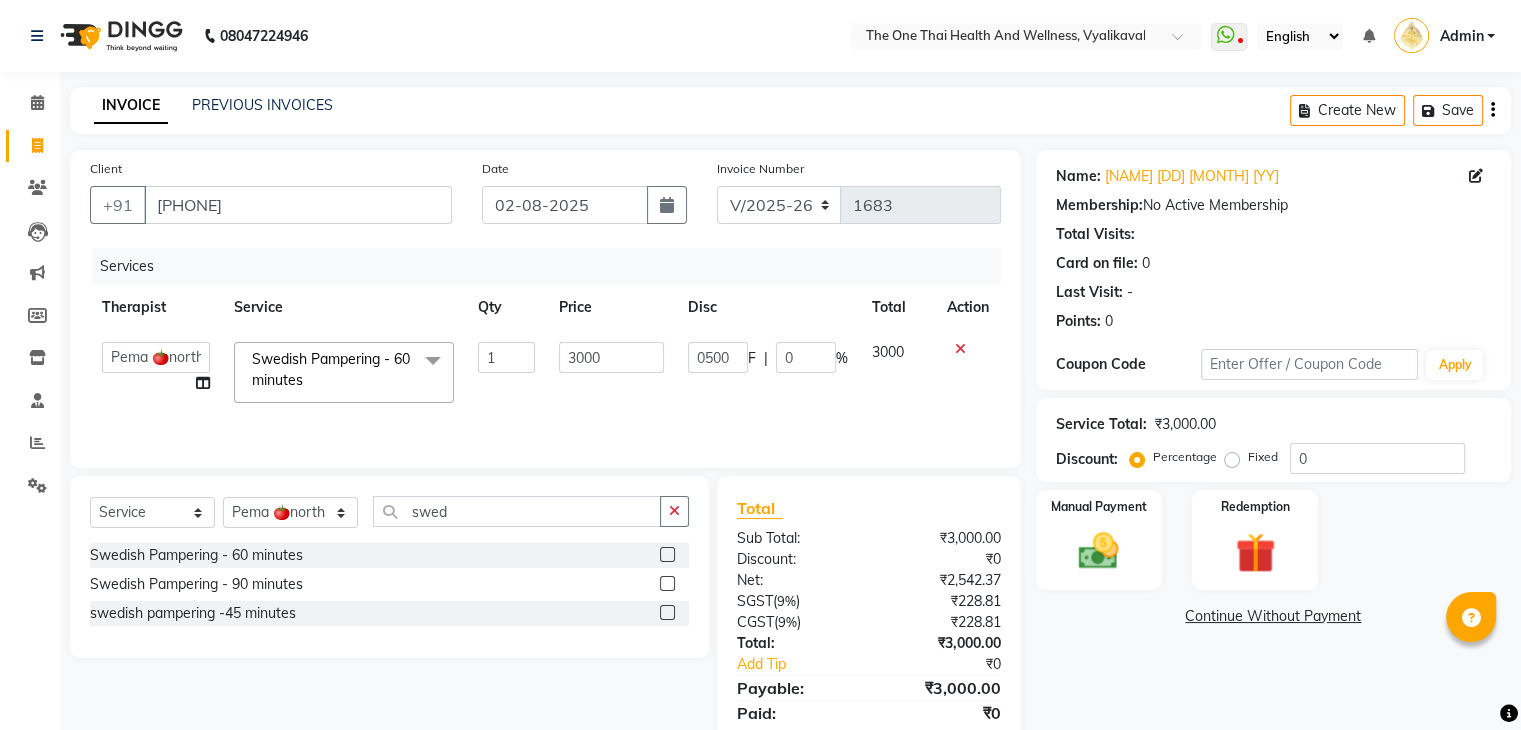 click on "Services Therapist Service Qty Price Disc Total Action  Admin   [LAST] 💚🍏thai therapist   [LAST] ❤️northeast therapist   Beauty 💚🍅thai therapist   [LAST] 🍏💚thai therapist    Ester - NE 🔴🔴🔴   Ester 🟢 -🇹🇭thai    Grace northeast standby   [LAST] thai 🟢therapist   [LAST] ( [LAST] )🍏🍏 thai therapist   [LAST]   [LAST] 💚thai therapist   [LAST] 🔴north east    [LAST] thai 🪀💚therapist    [LAST] ( [LAST] ) 🍏🍏thai therapist   [LAST] 🍏💚thai therapist    [LAST] 🧡thai therapist    [LAST] 🍅north east therapist    receptionist    [LAST] ❤️northeast therapist ❤️   [LAST] 💚💚thai therapist   second login   Swedish Pampering  - 60 minutes  x Full Body Cellulite Oil Theraphy  - 60 minutes Full Body Cellulite Oil Theraphy  - 90 minutes Full Body Cellulite Oil Theraphy  - 120 Minutes four hand massage 60 minutes four hand massage 90 minutes  Baliness Massage  - 60 minutes Baliness Massage  - 90 minutes Baliness Massage  - 120 Minutes Foot Reflexology  - 30 Minutes" 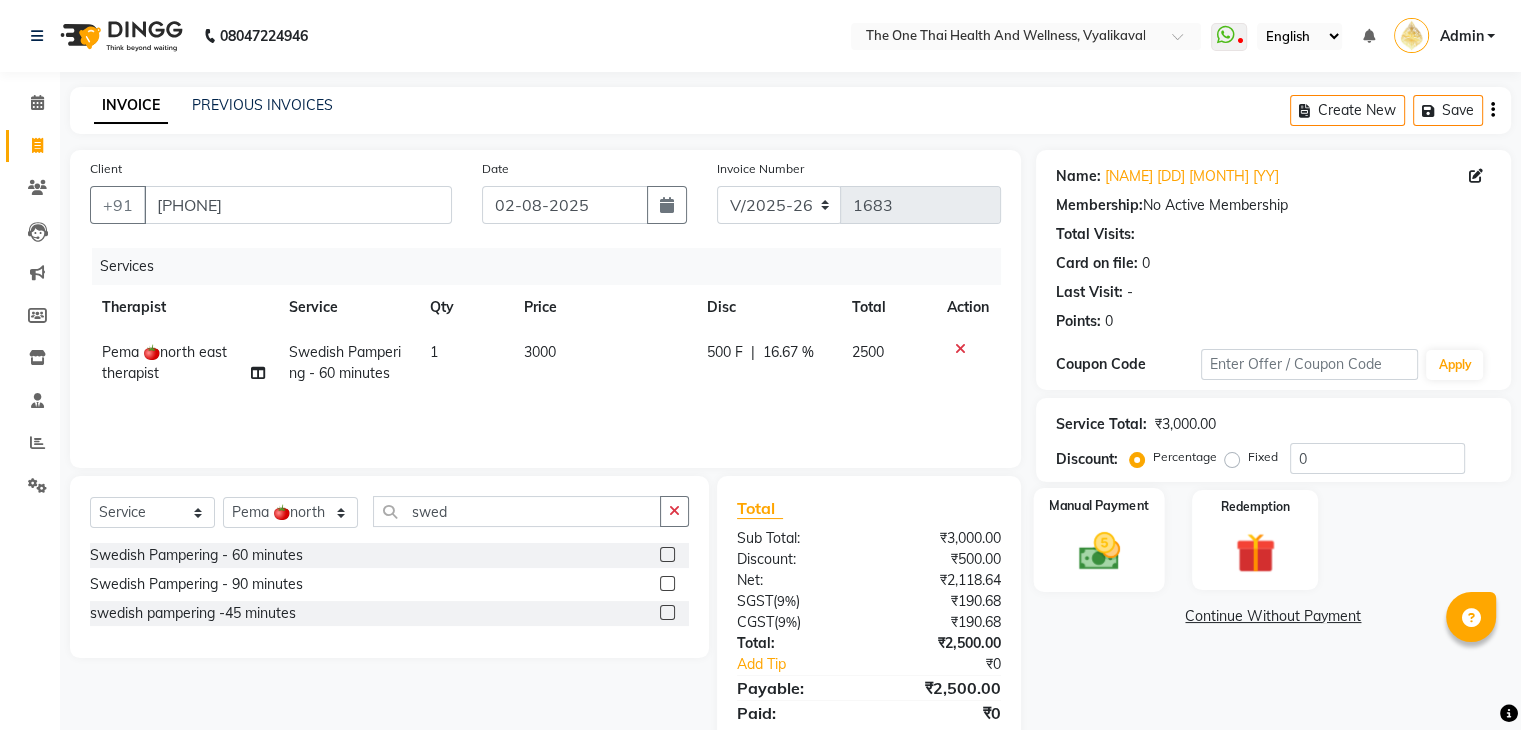 click on "Manual Payment" 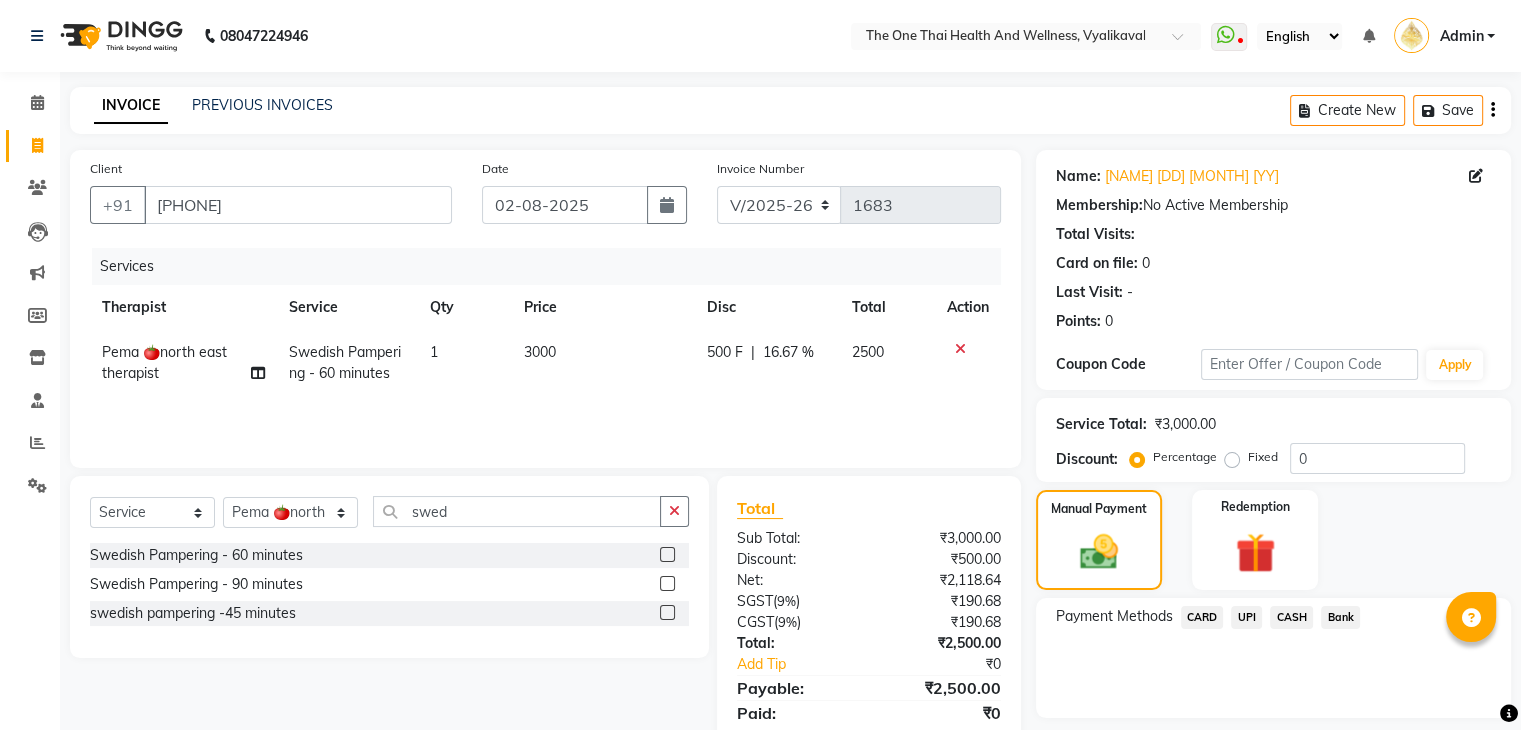 drag, startPoint x: 1244, startPoint y: 620, endPoint x: 1318, endPoint y: 620, distance: 74 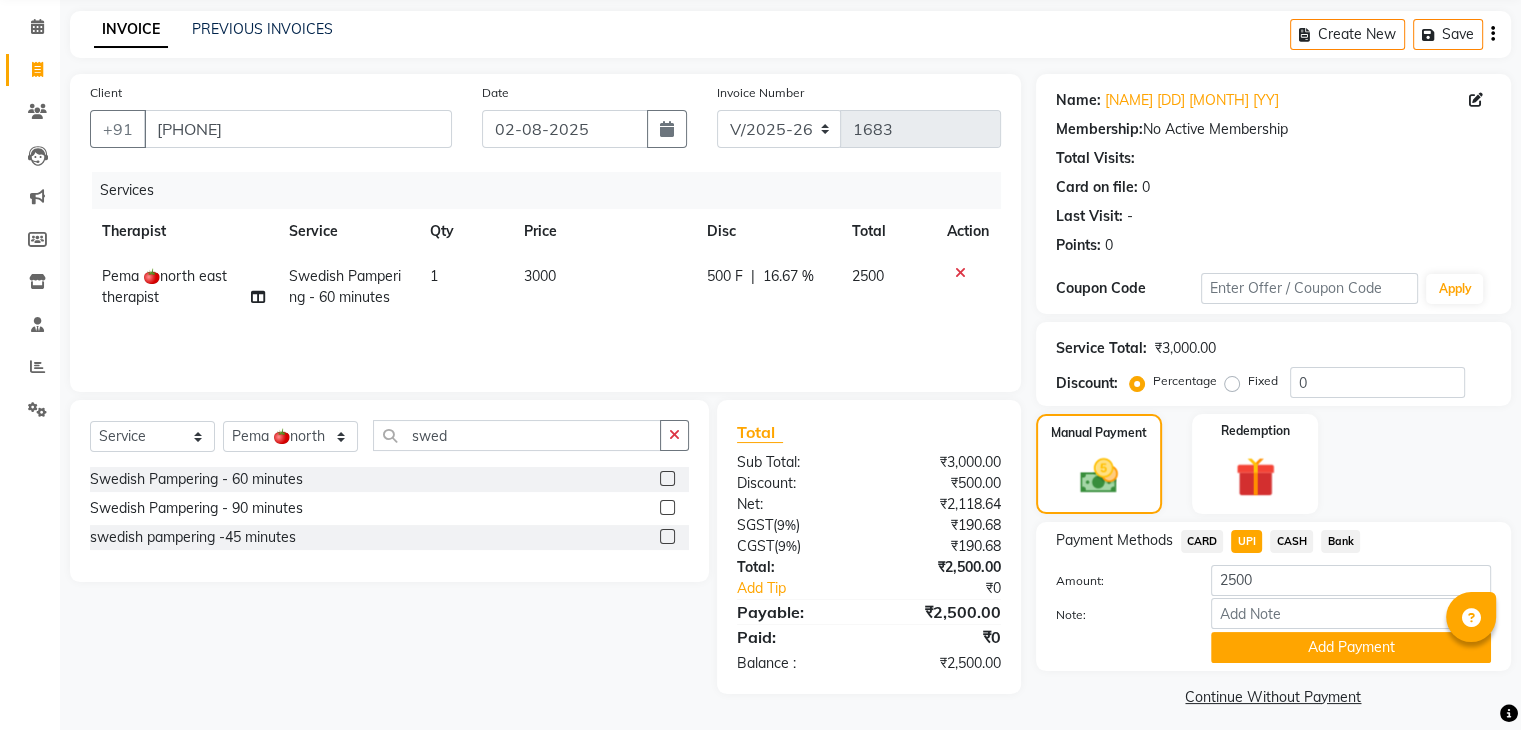 scroll, scrollTop: 89, scrollLeft: 0, axis: vertical 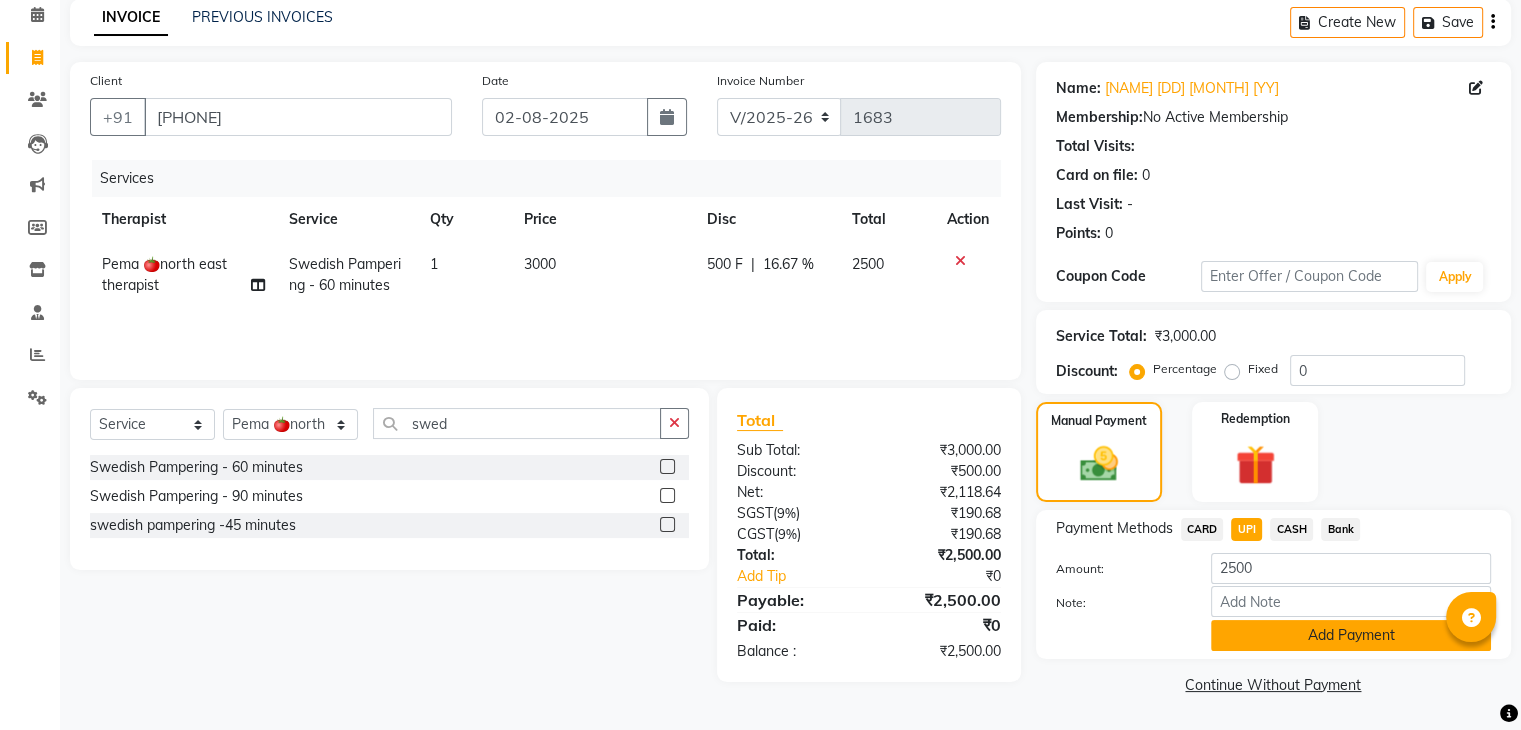 click on "Add Payment" 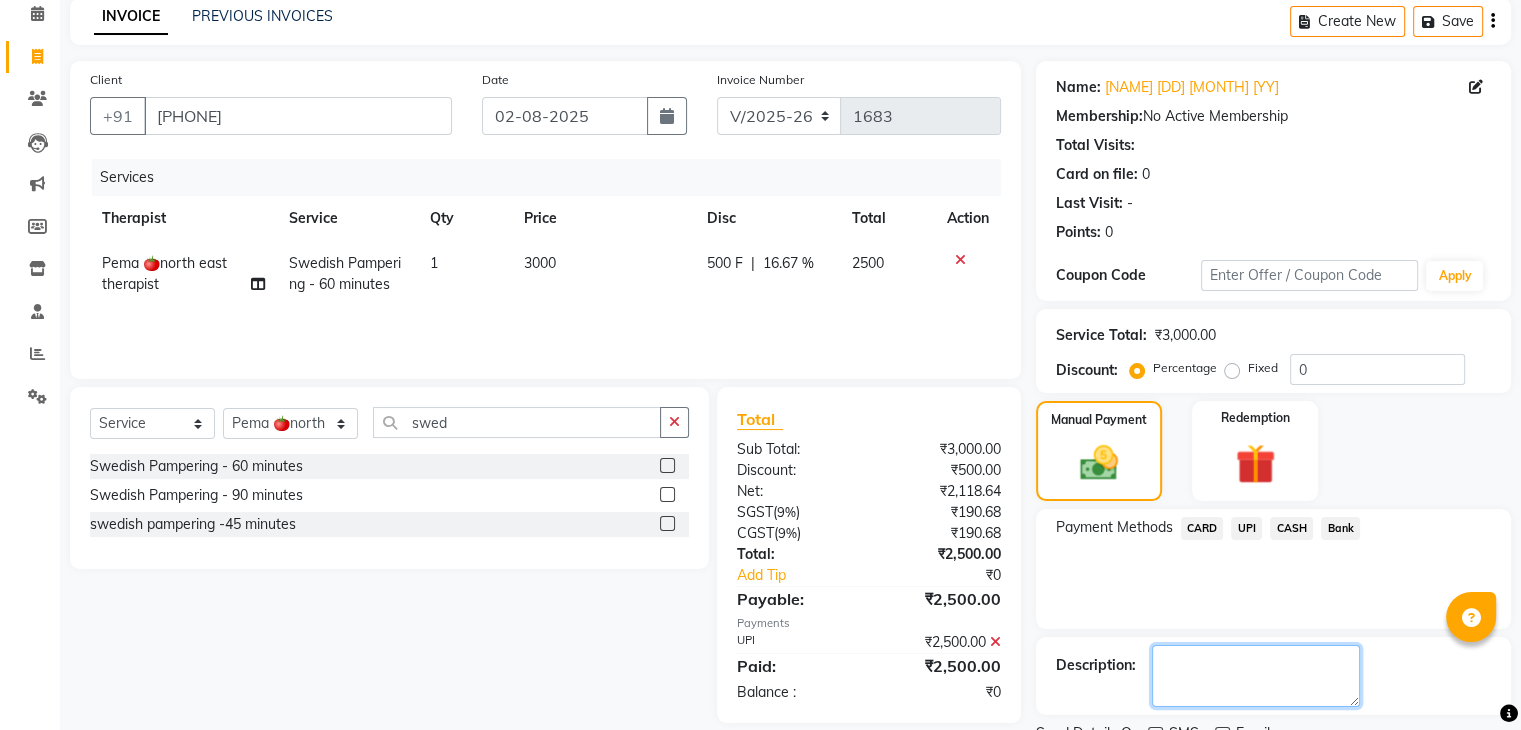 click 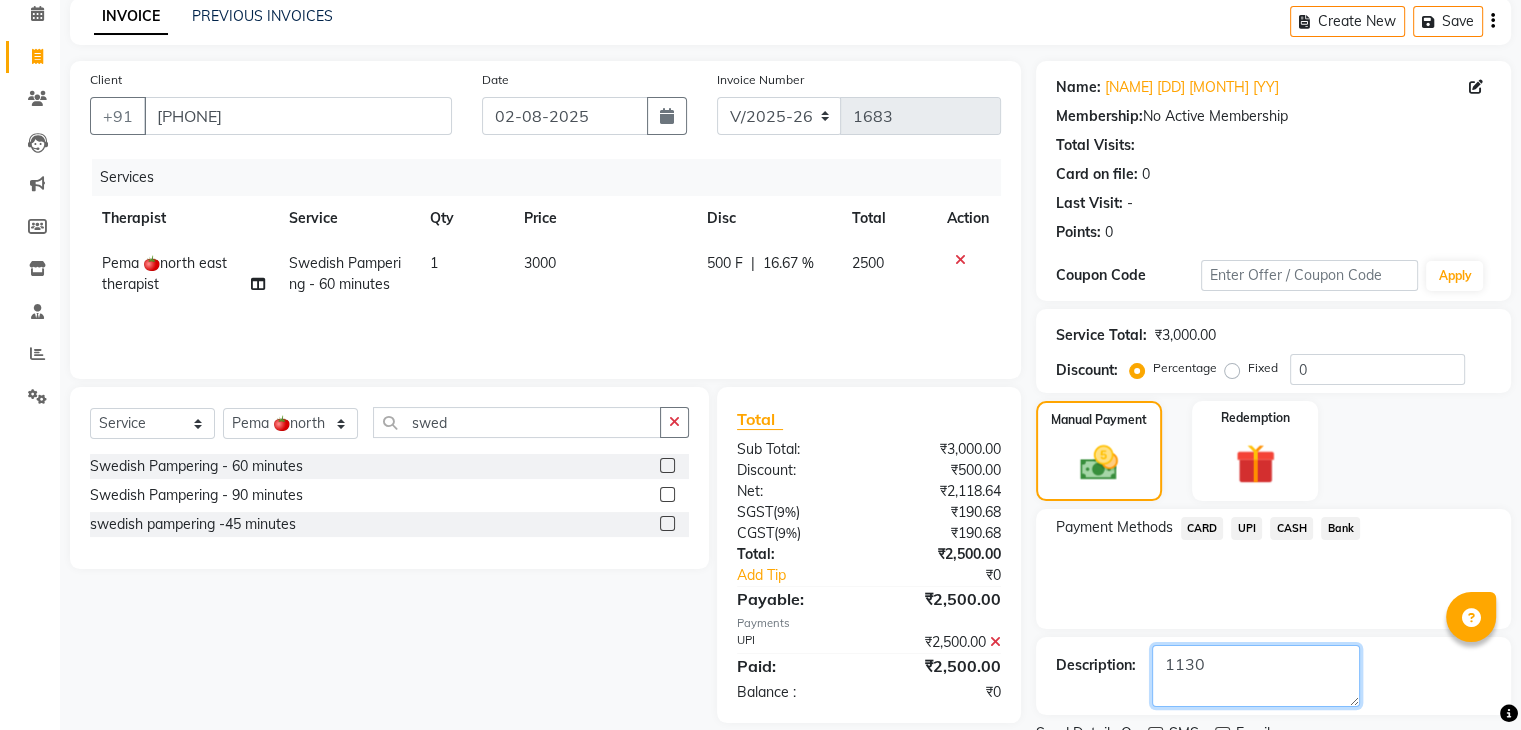 scroll, scrollTop: 171, scrollLeft: 0, axis: vertical 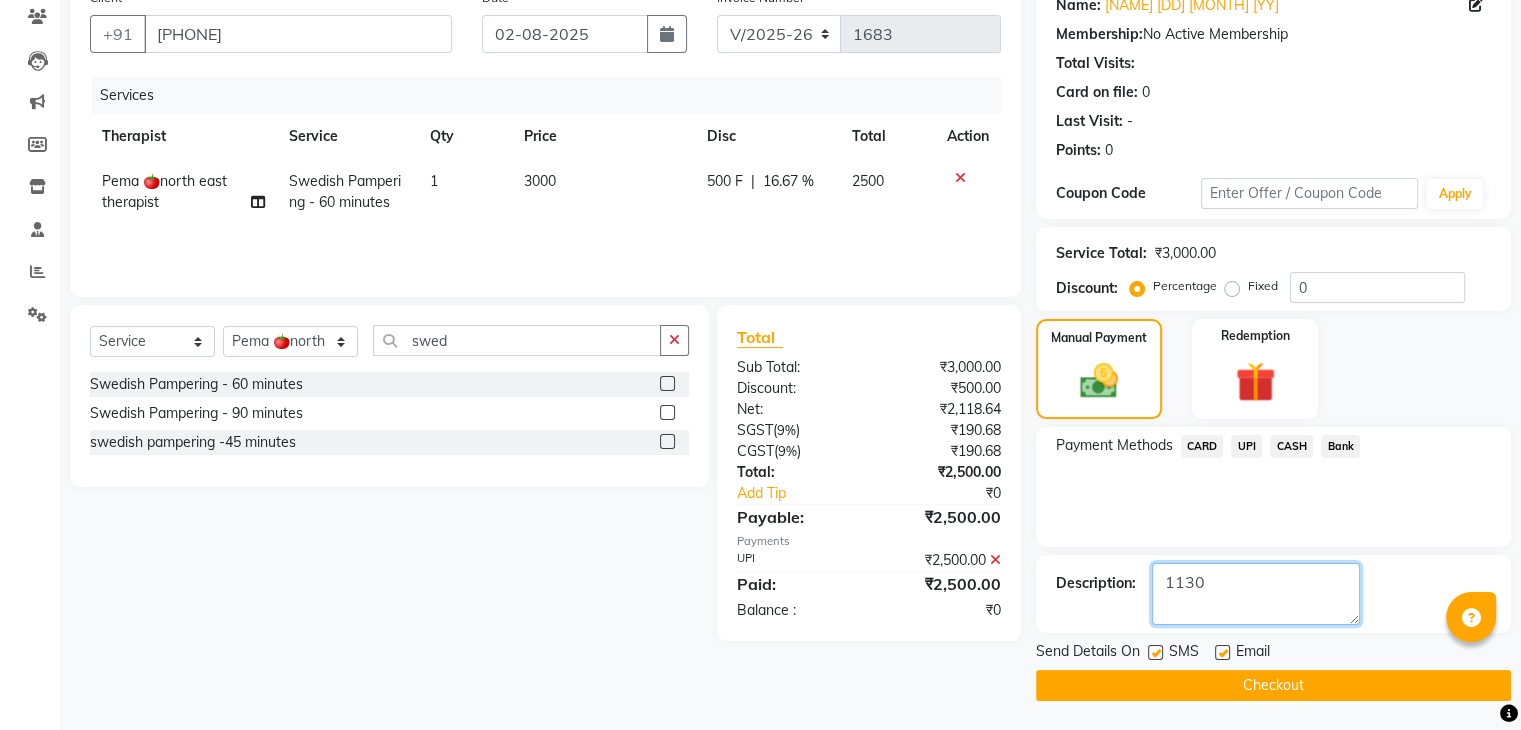 type on "1130" 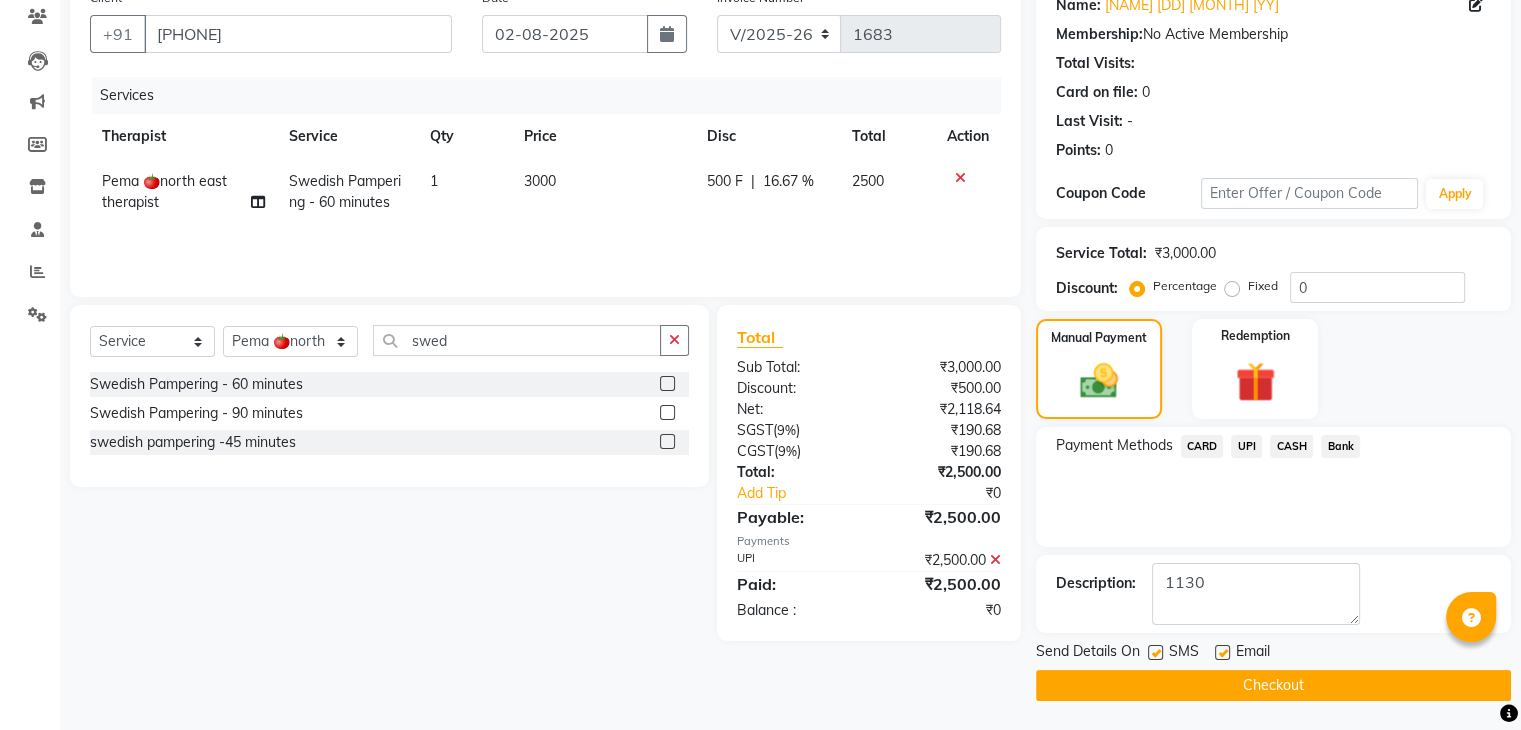 click on "Checkout" 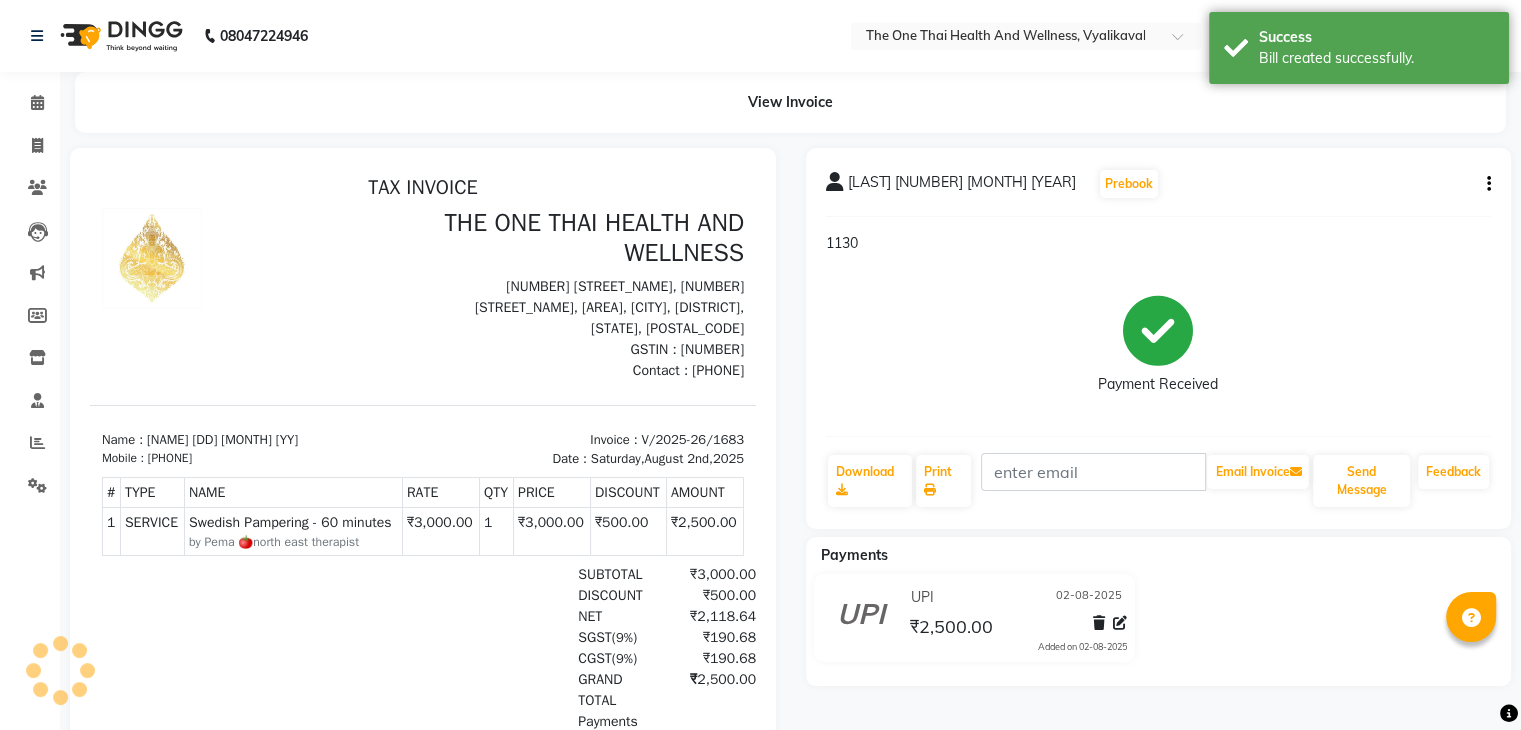 scroll, scrollTop: 0, scrollLeft: 0, axis: both 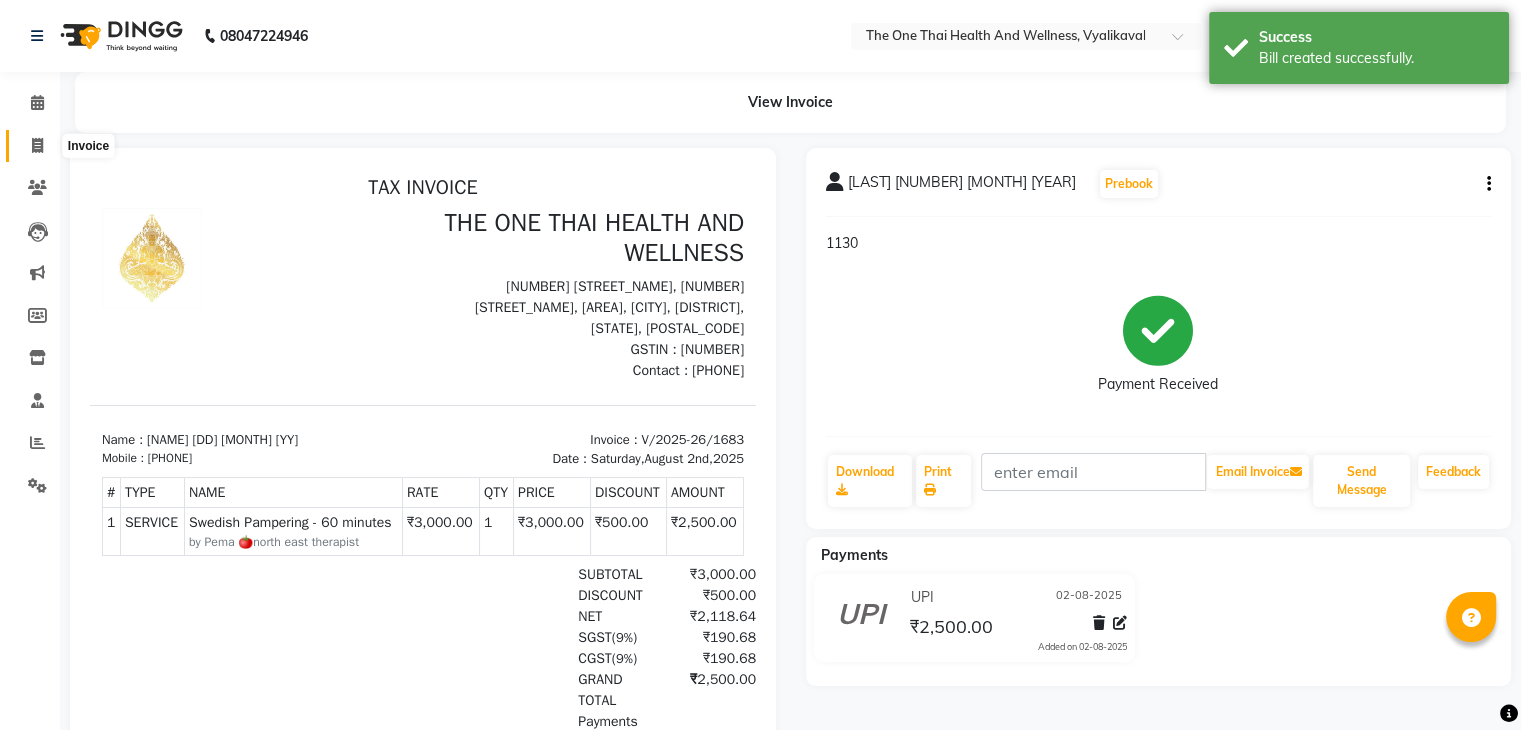 click 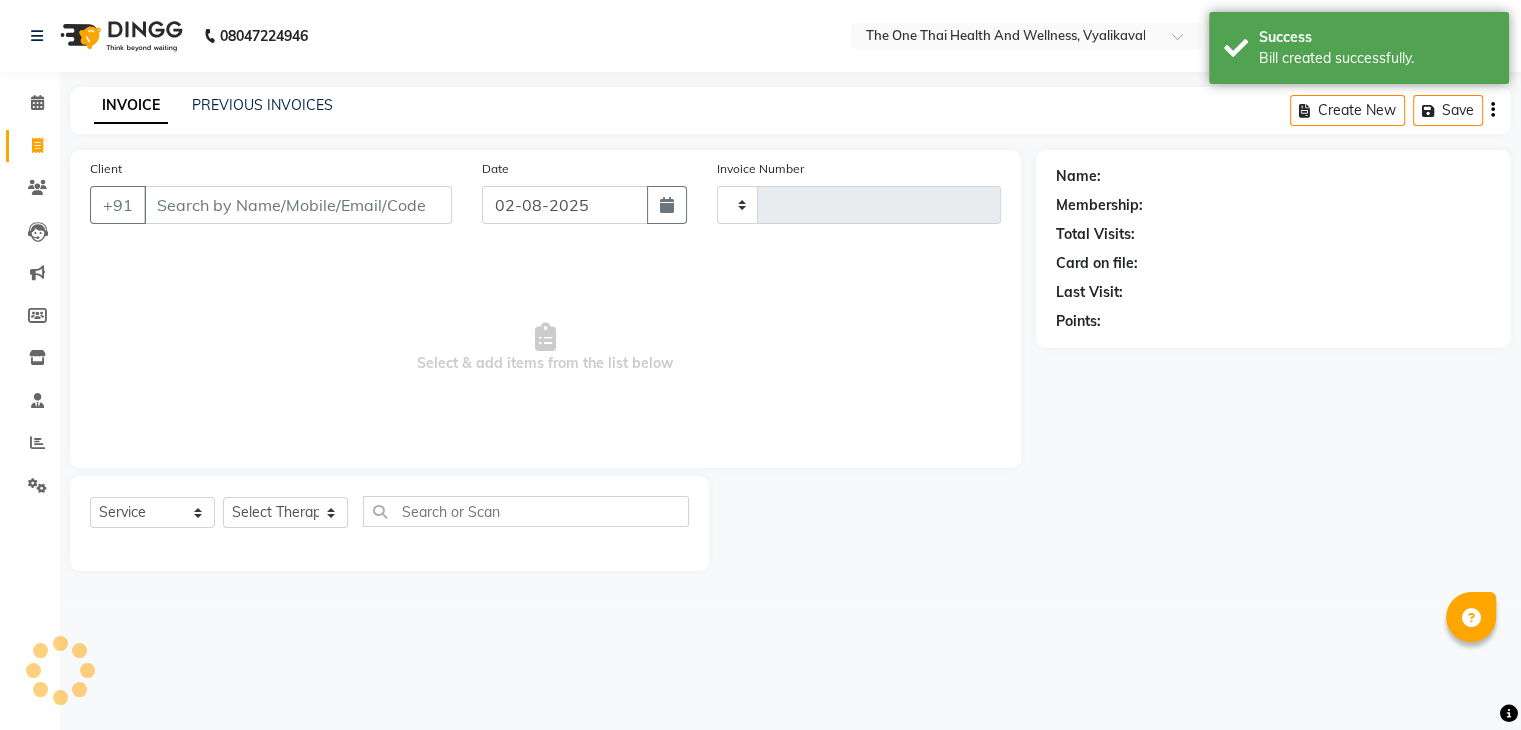 type on "1684" 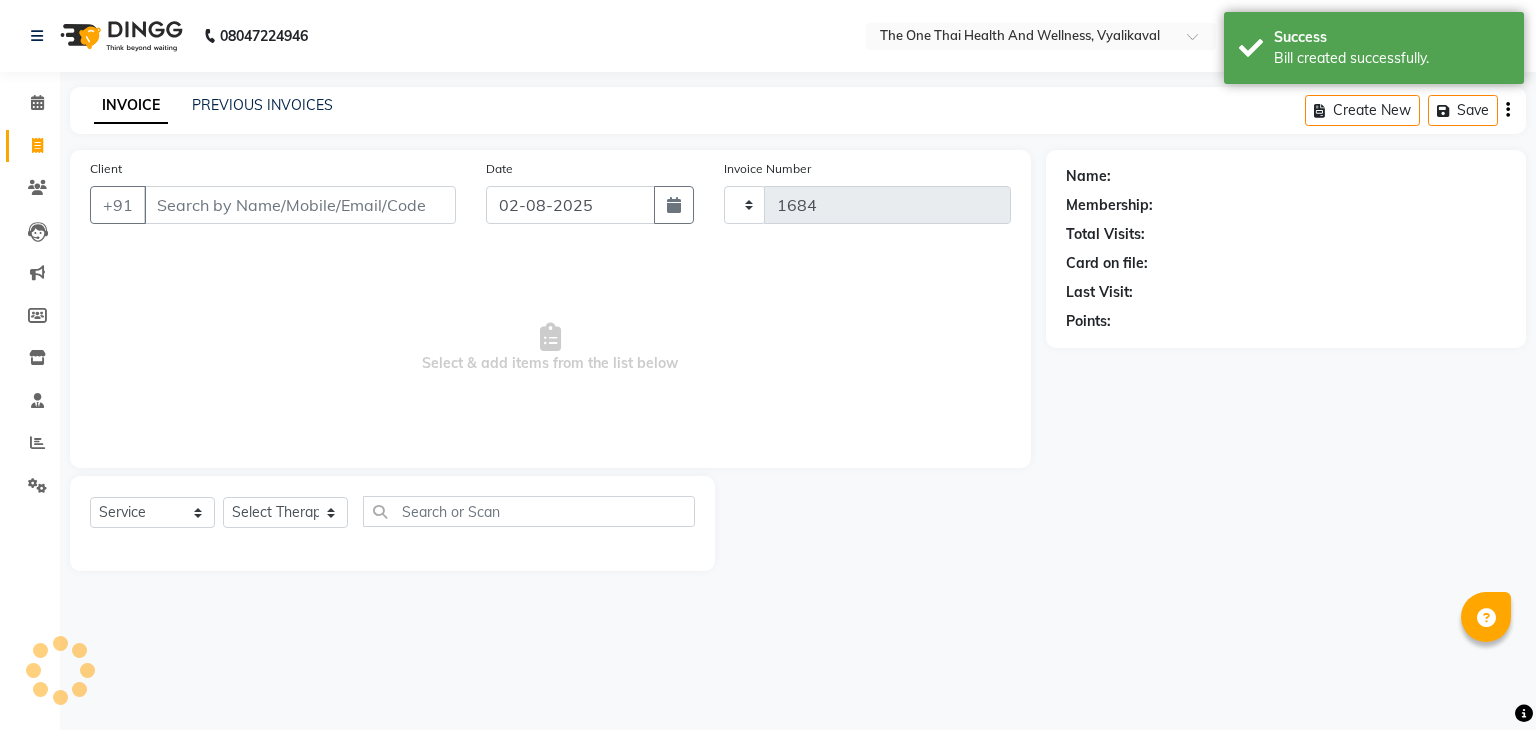 select on "5972" 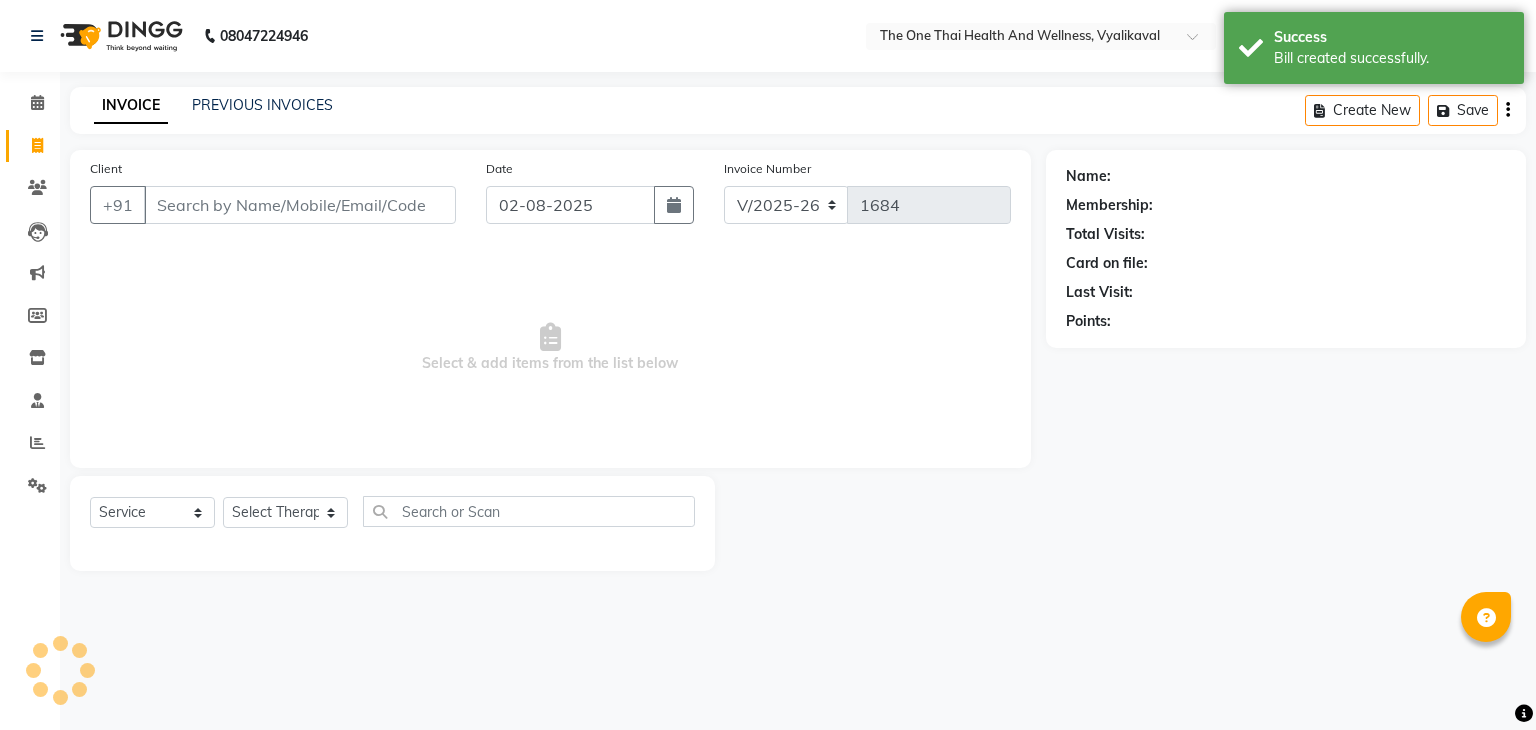 click on "Client" at bounding box center (300, 205) 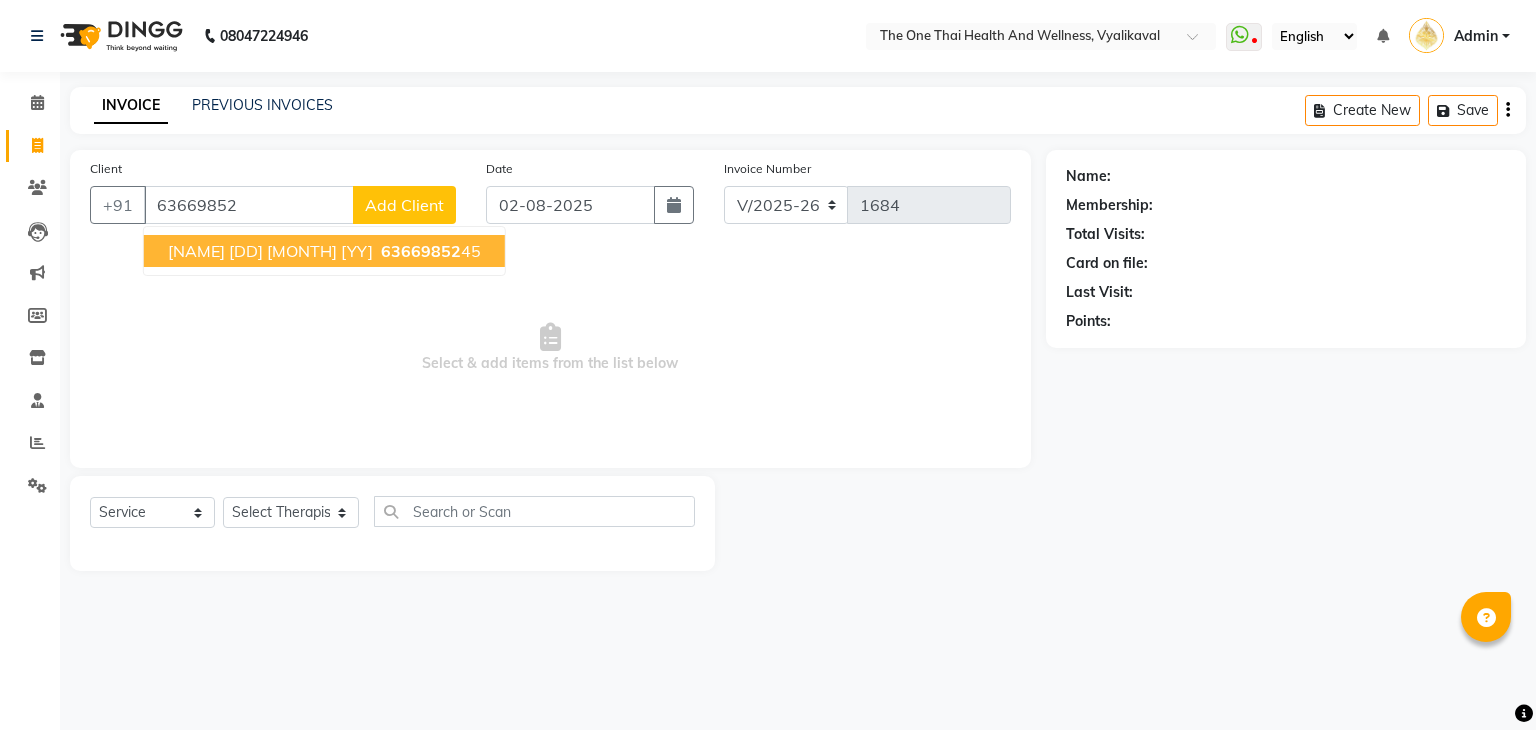 click on "[FIRST] [DAY] [MONTH] [YEAR] [PHONE] [NUMBER]" at bounding box center (324, 251) 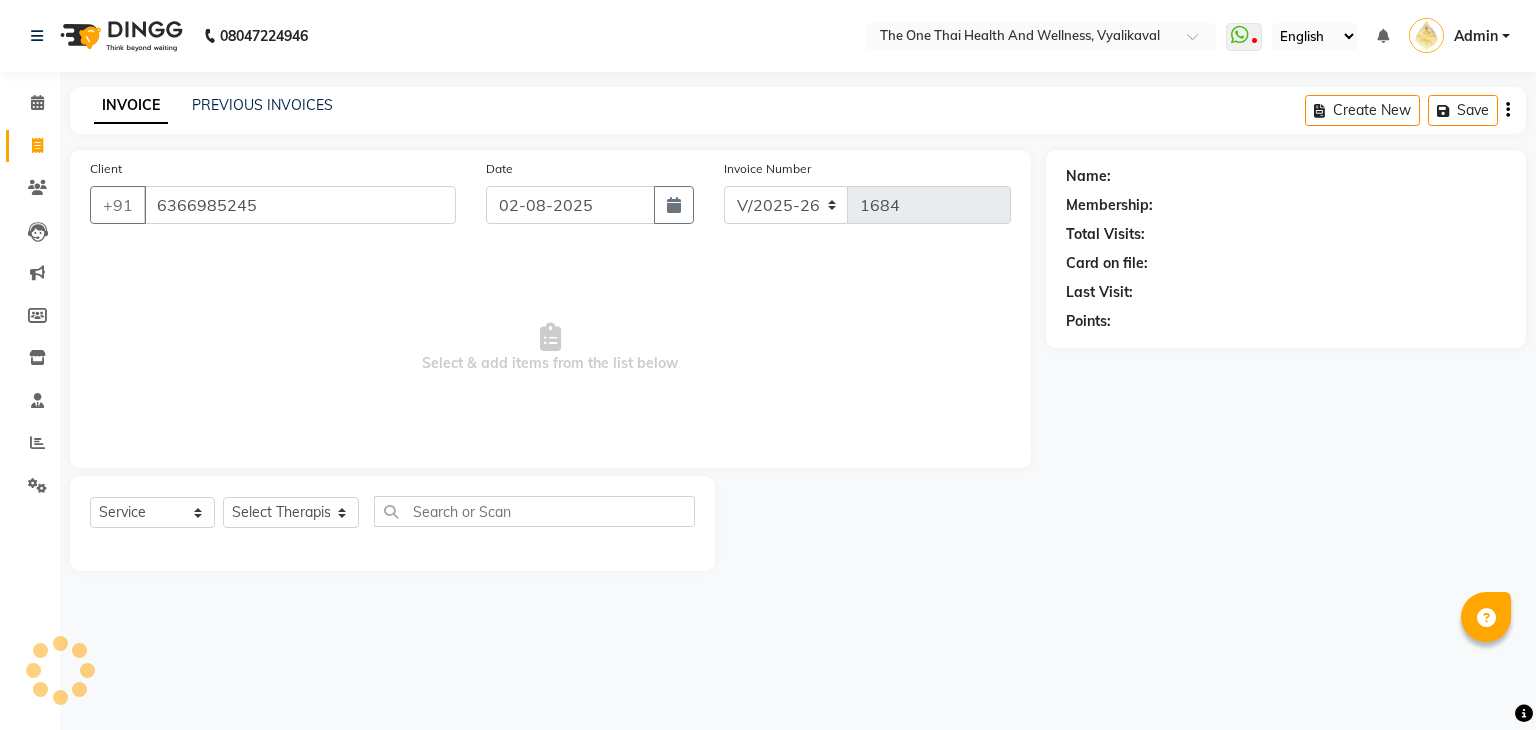type on "6366985245" 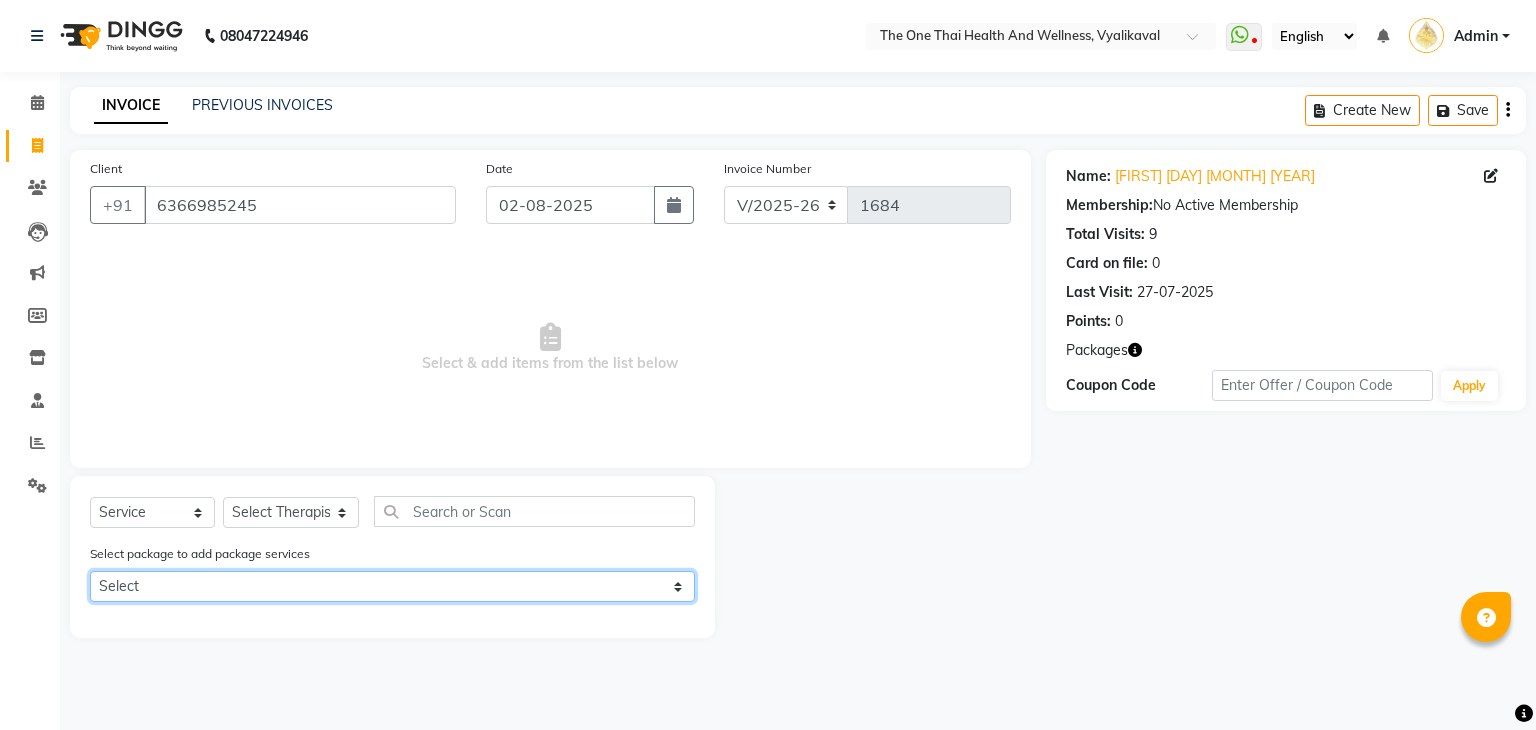 click on "Select [NUMBER] package [NUMBER] package -[NUMBER] hours ONLY [NUMBER] months" 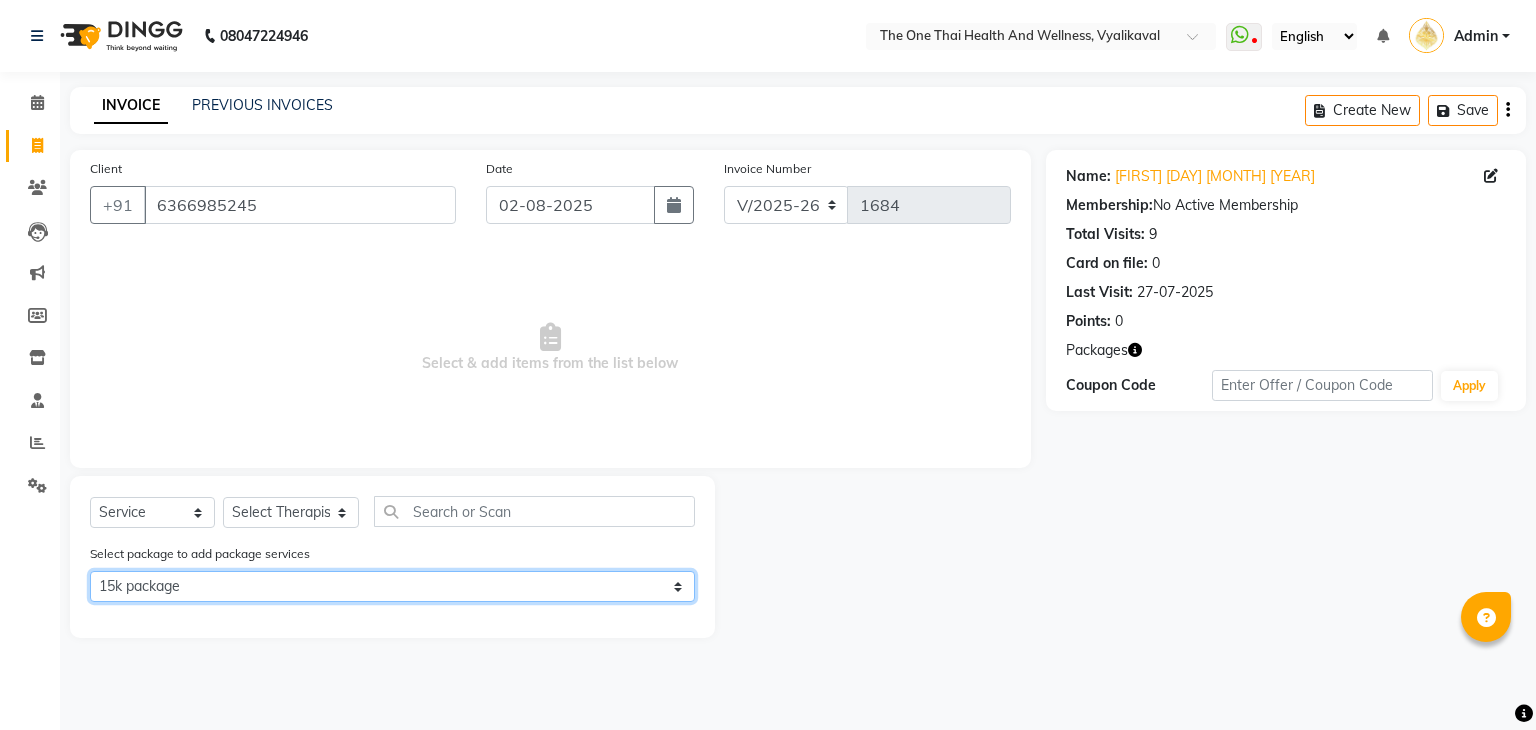 click on "Select [NUMBER] package [NUMBER] package -[NUMBER] hours ONLY [NUMBER] months" 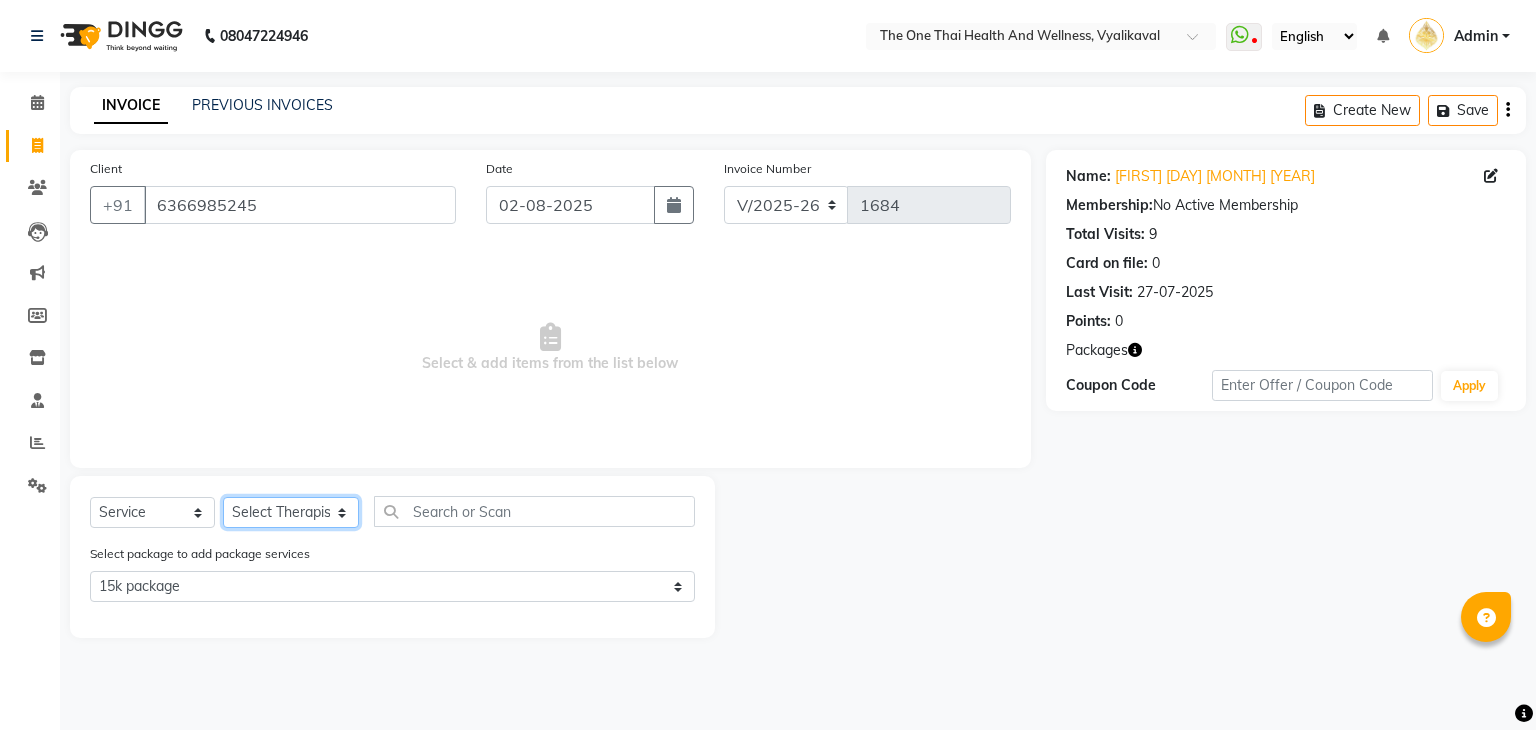 click on "Select Therapist Admin [NAME] 💚🍏thai therapist [NAME] ❤️northeast therapist [NAME] 💚🍅thai therapist [NAME] 🍏💚thai therapist [NAME] 🍏💚thai therapist [NAME] - NE 🔴🔴🔴 [NAME] 🟢 -🇹🇭thai [NAME] [NAME] northeast standby [NAME] thai 🟢therapist [NAME] ( [NAME] )🍏🍏 thai therapist [NAME] [NAME] 💚thai therapist [NAME] 🔴north east [NAME] thai 🪀💚therapist [NAME] ( [NAME] ) 🍏🍏thai therapist [NAME] 🍏💚thai therapist [NAME] 🧡thai therapist [NAME] 🍅north east therapist [NAME] [NAME] ❤️northeast therapist ❤️ [NAME] 💚💚thai therapist [NAME] second login" 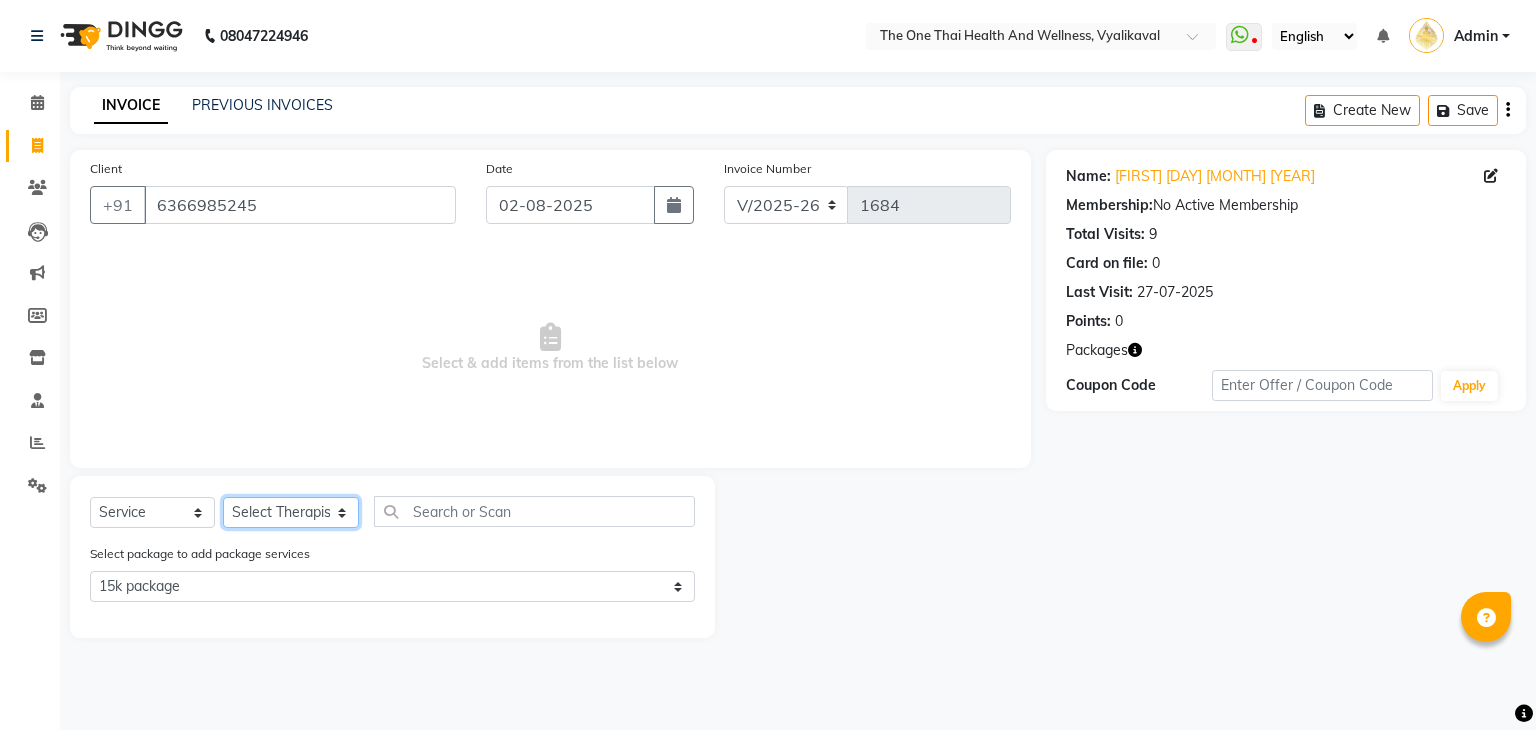 select on "[NUMBER]" 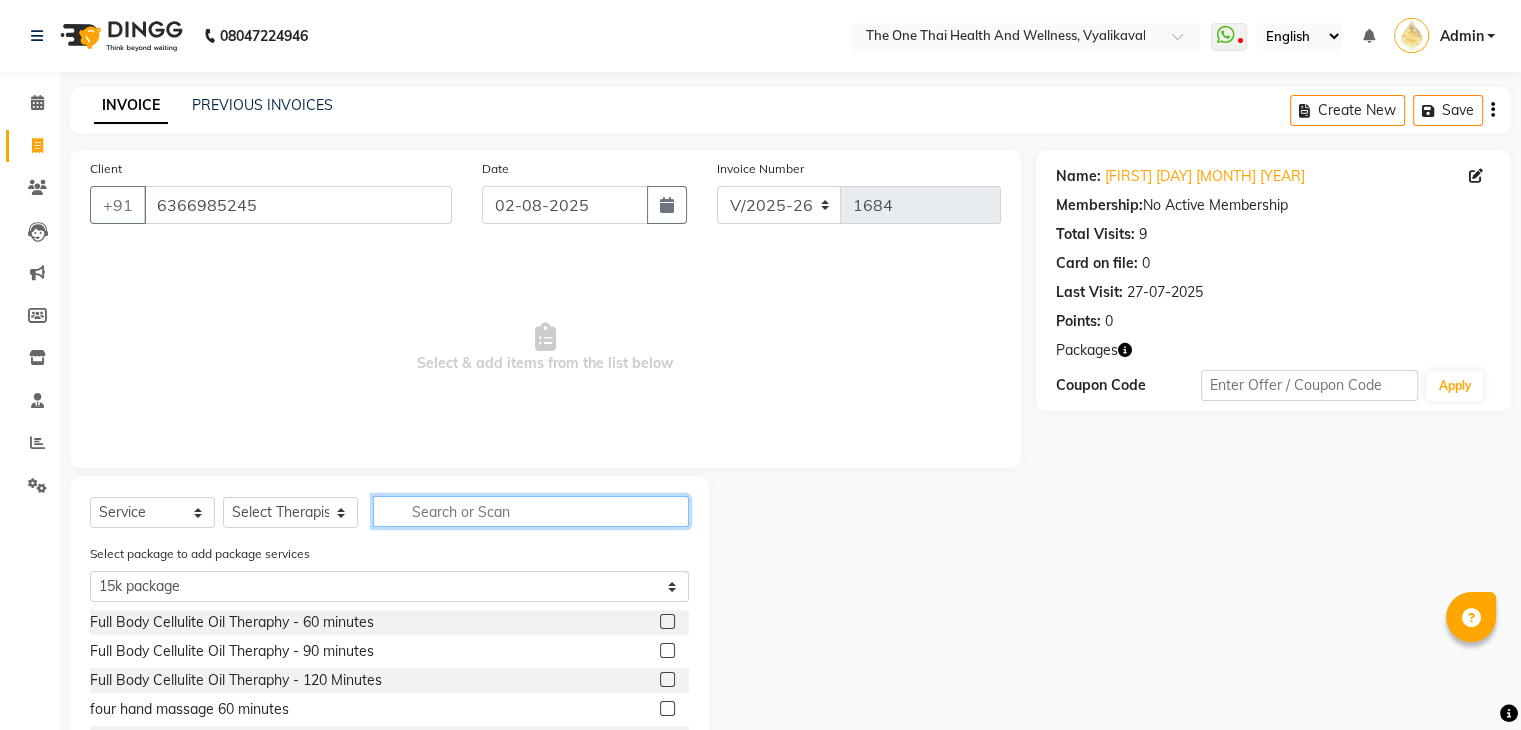 click 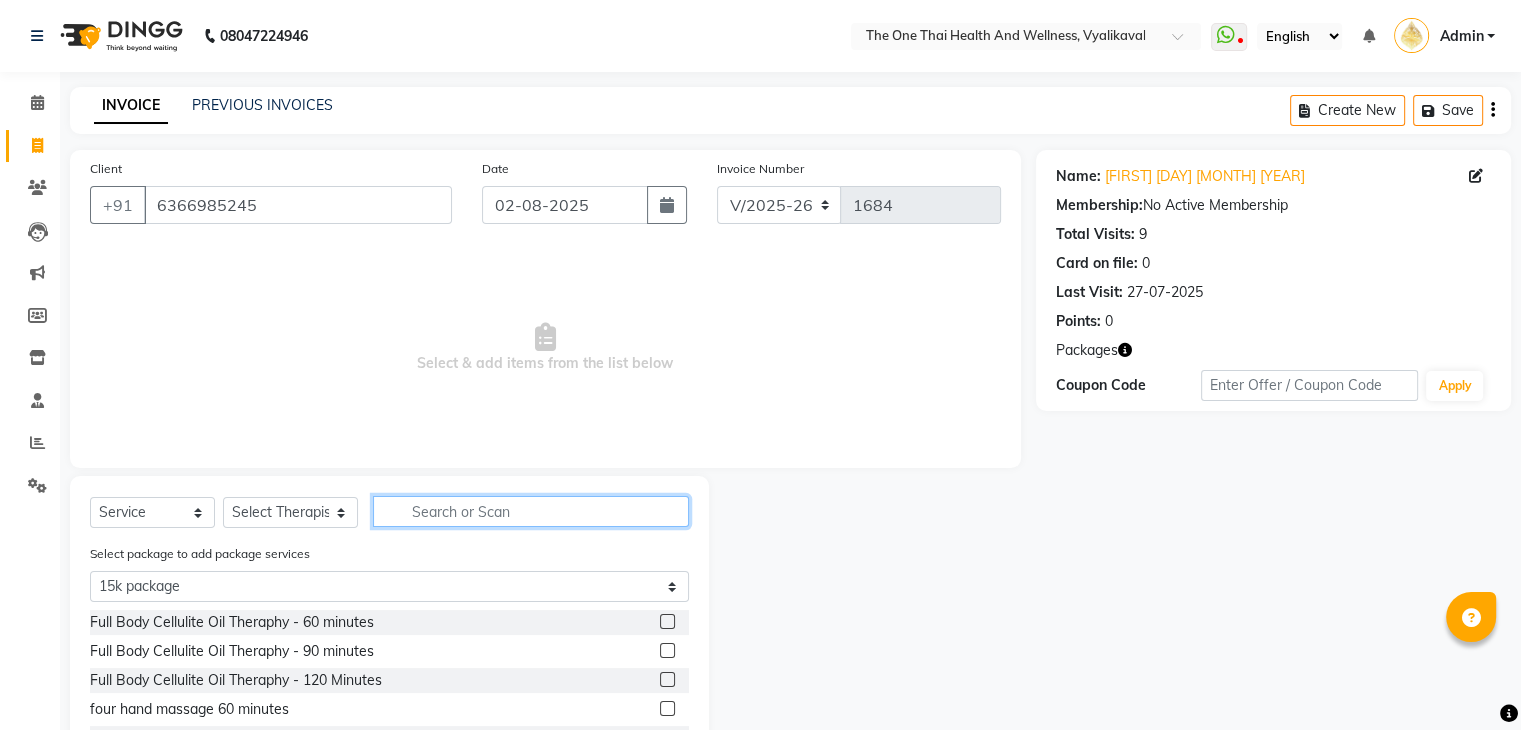 type on "s" 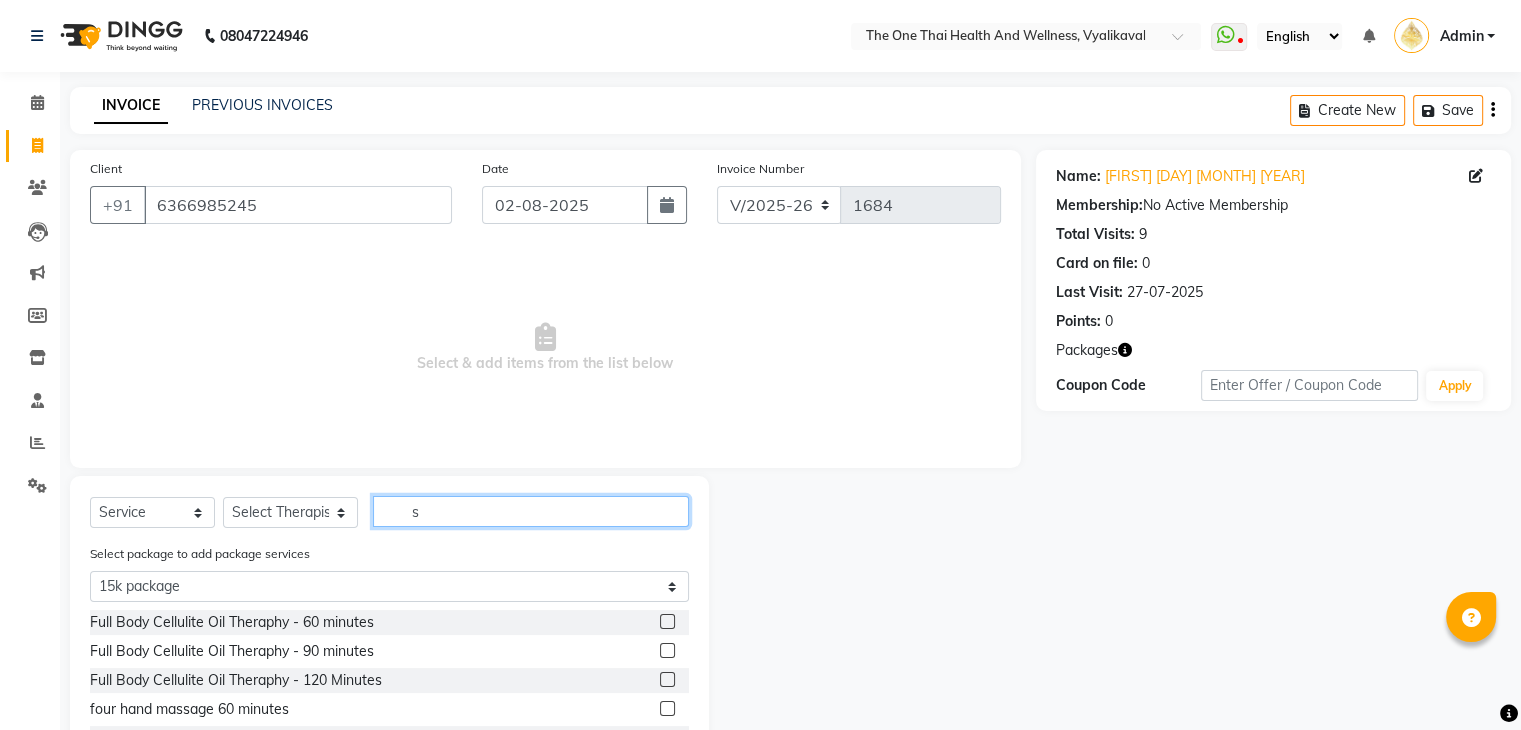 select on "0: undefined" 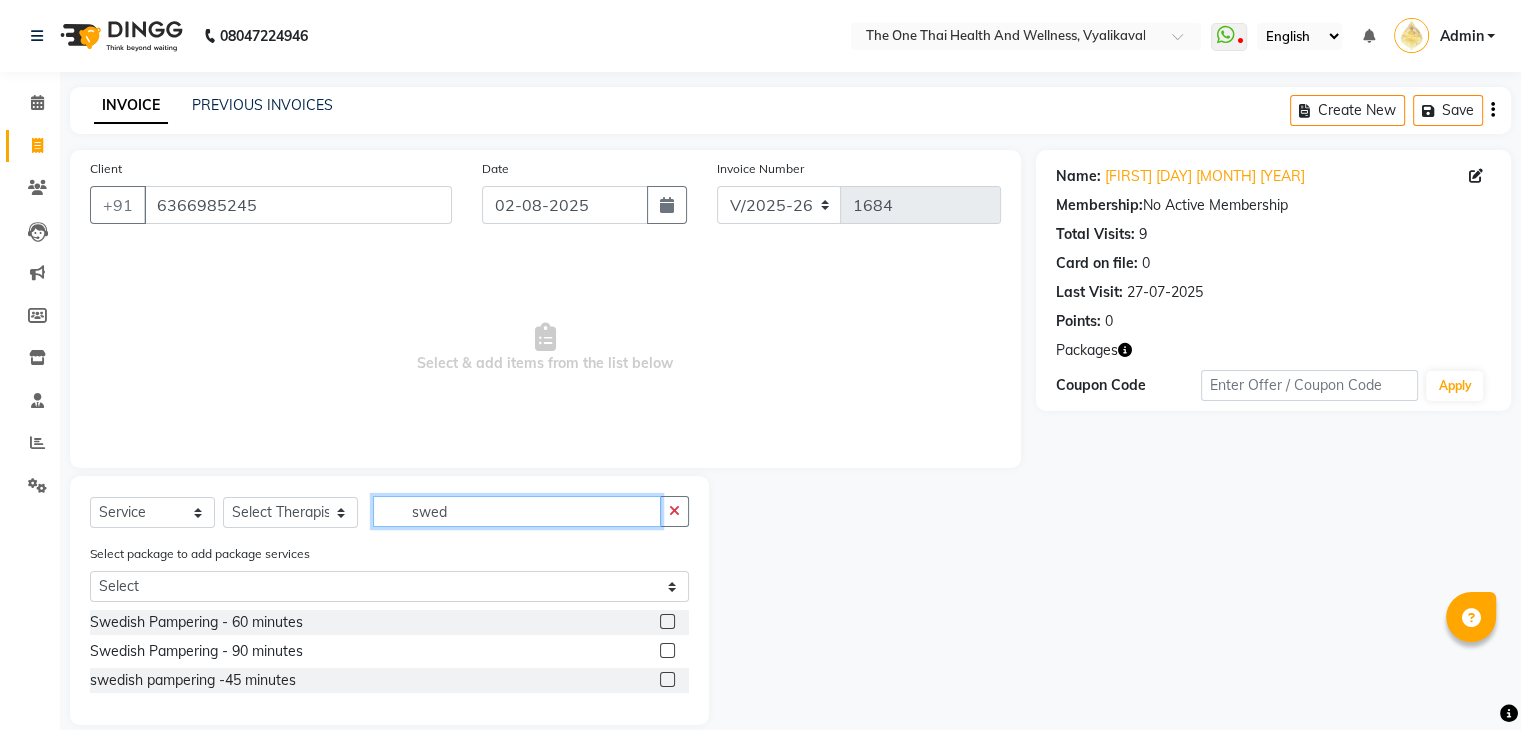 type on "swed" 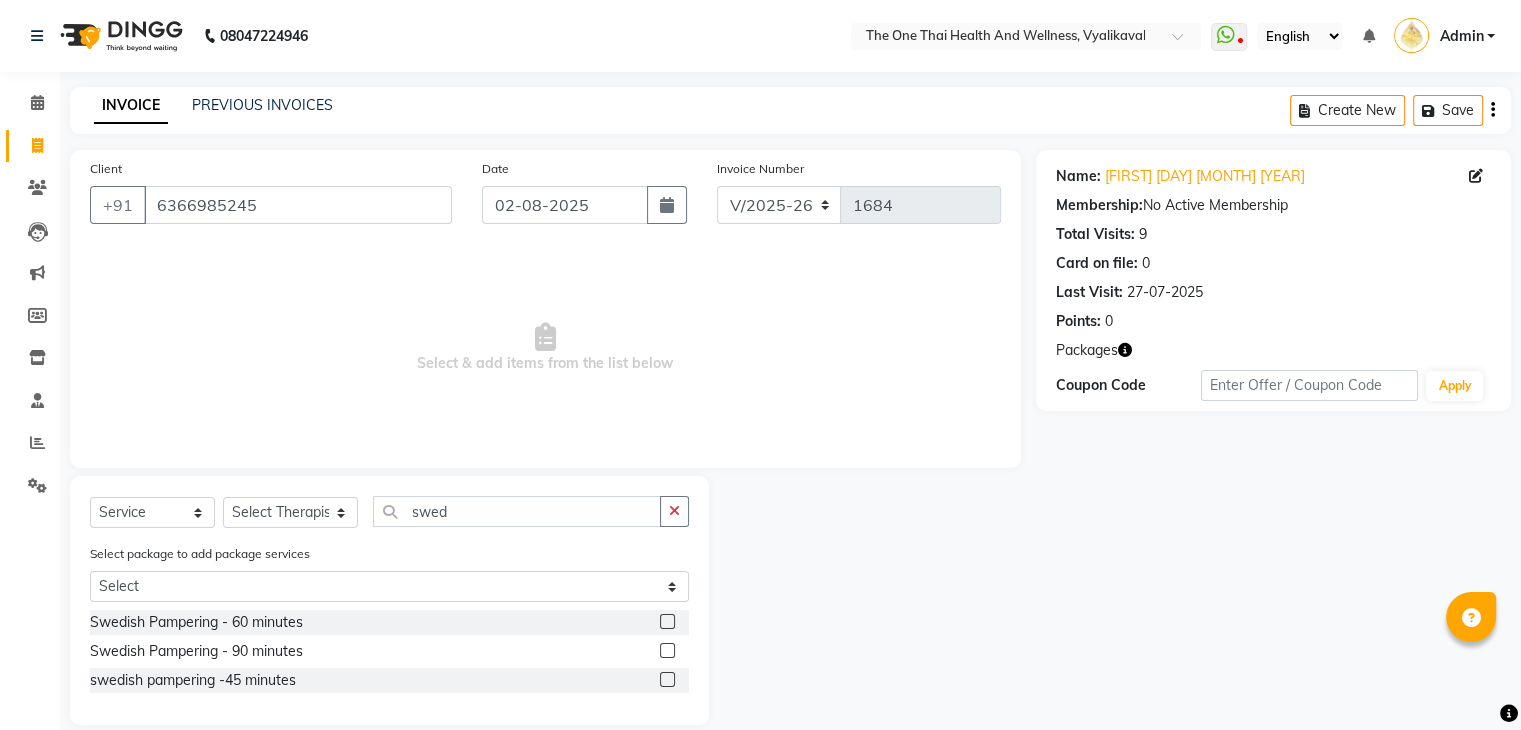 click 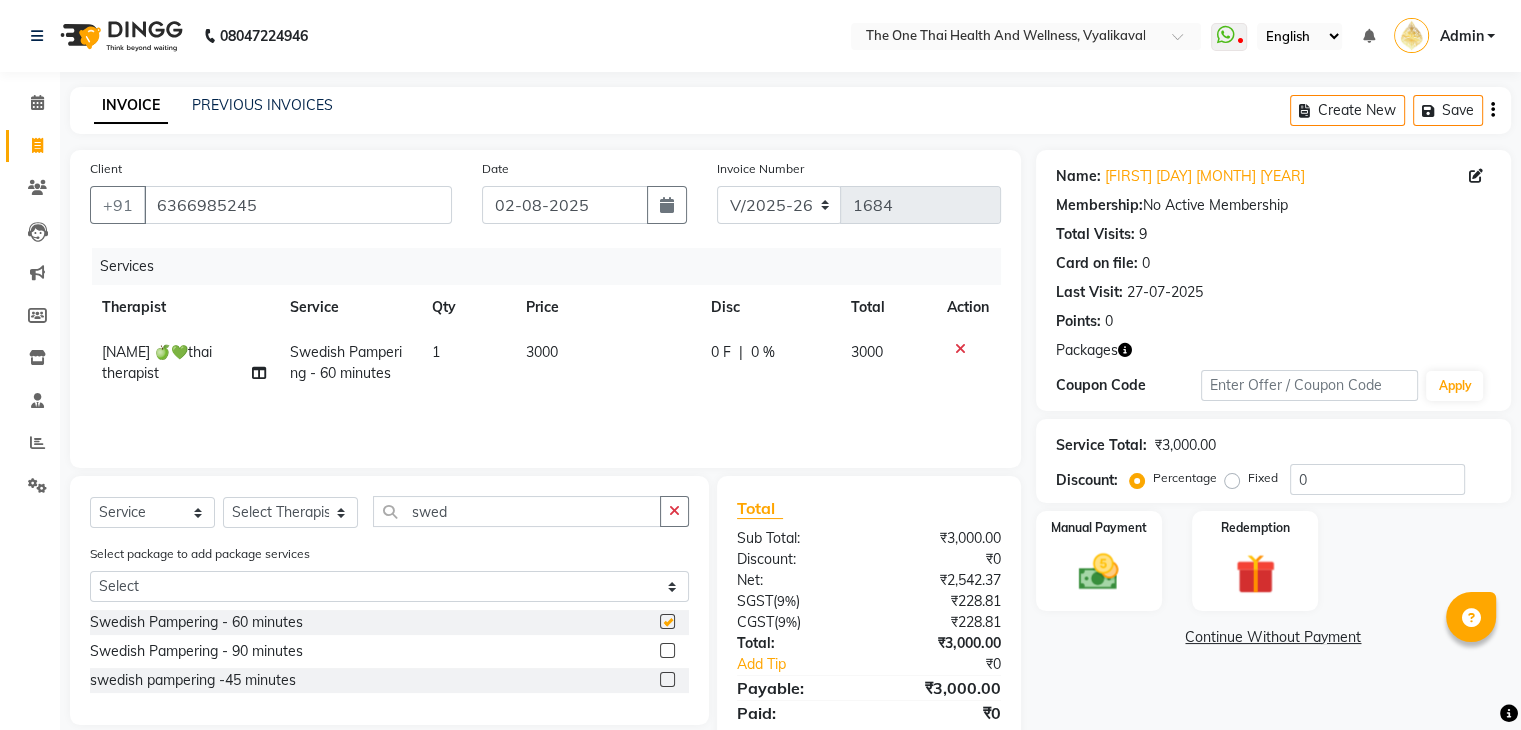 checkbox on "false" 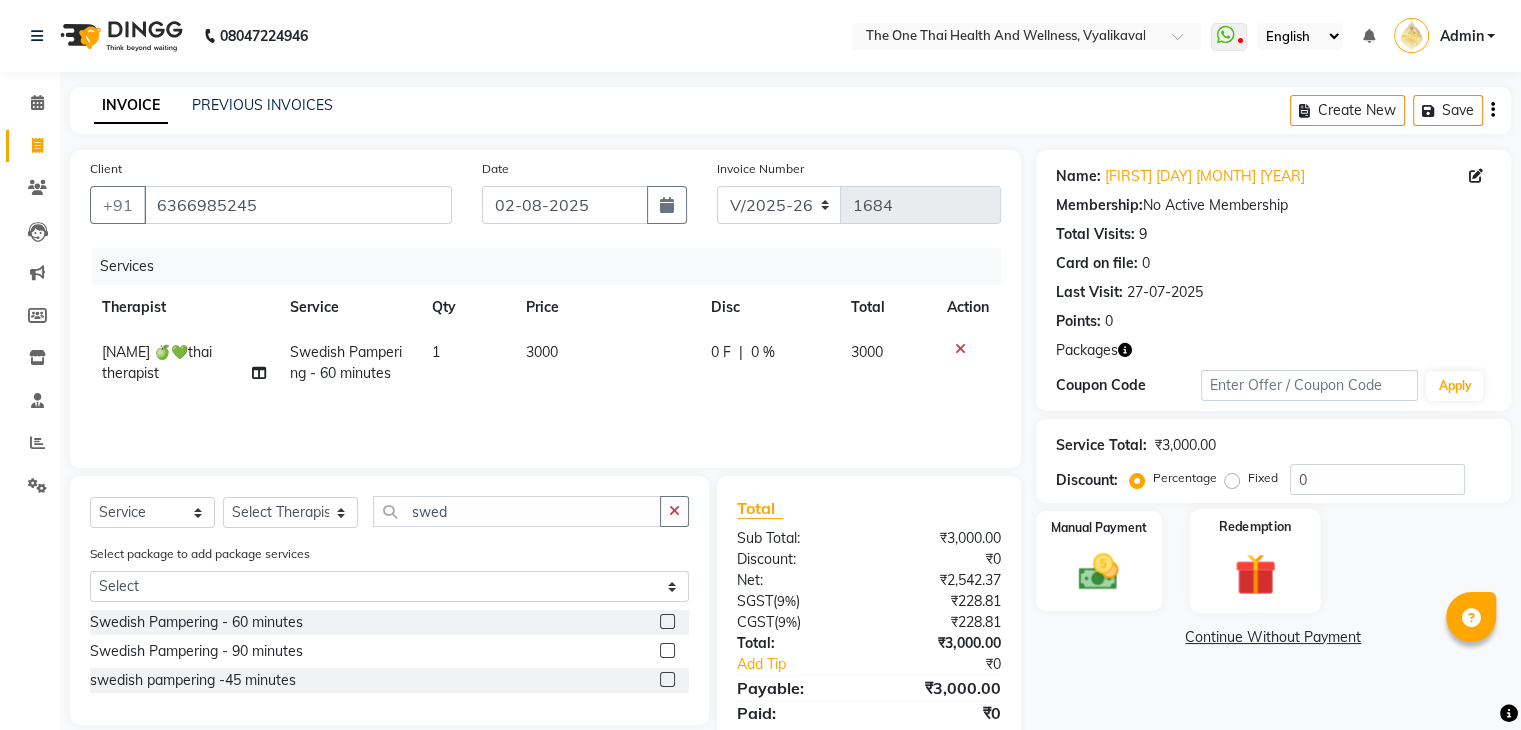 click on "Redemption" 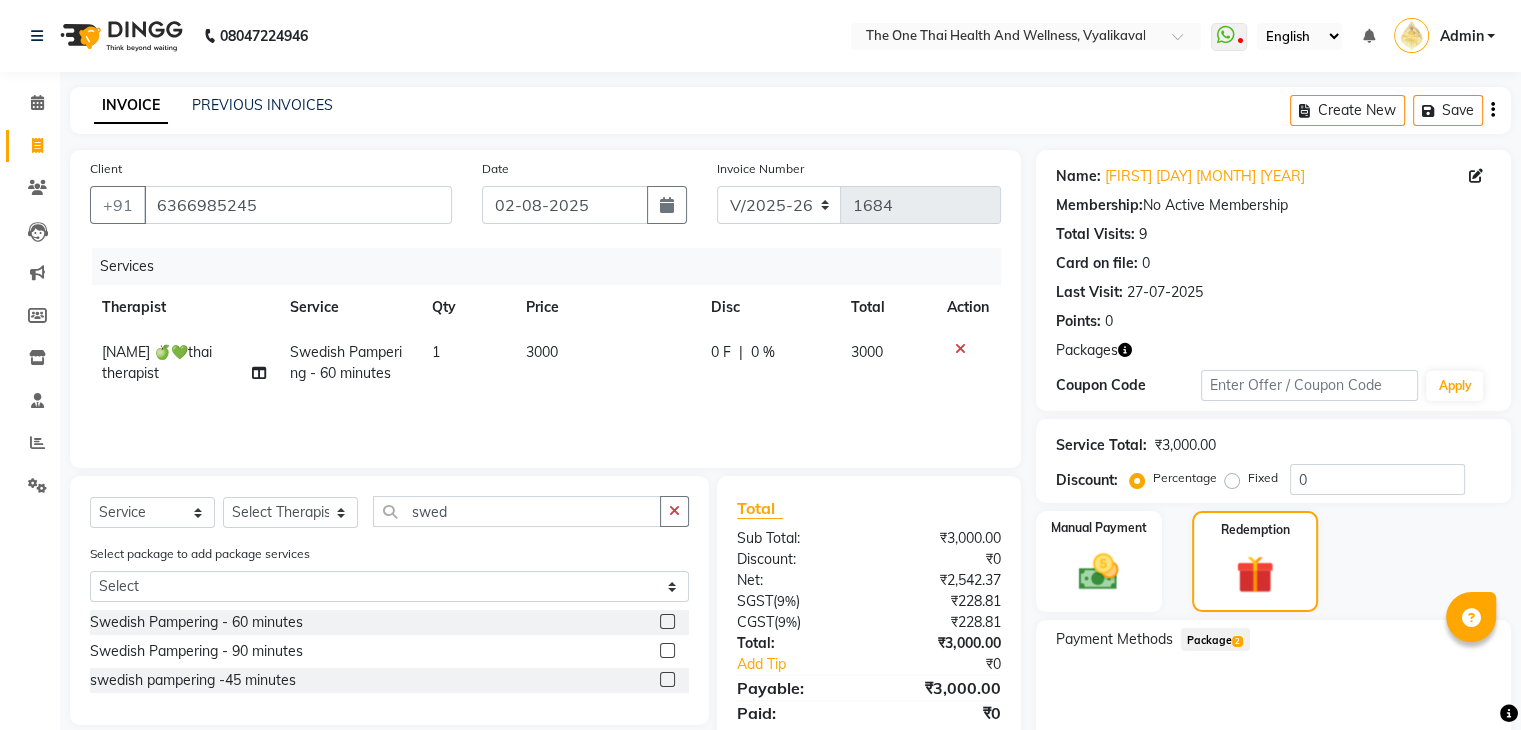 click on "Package  2" 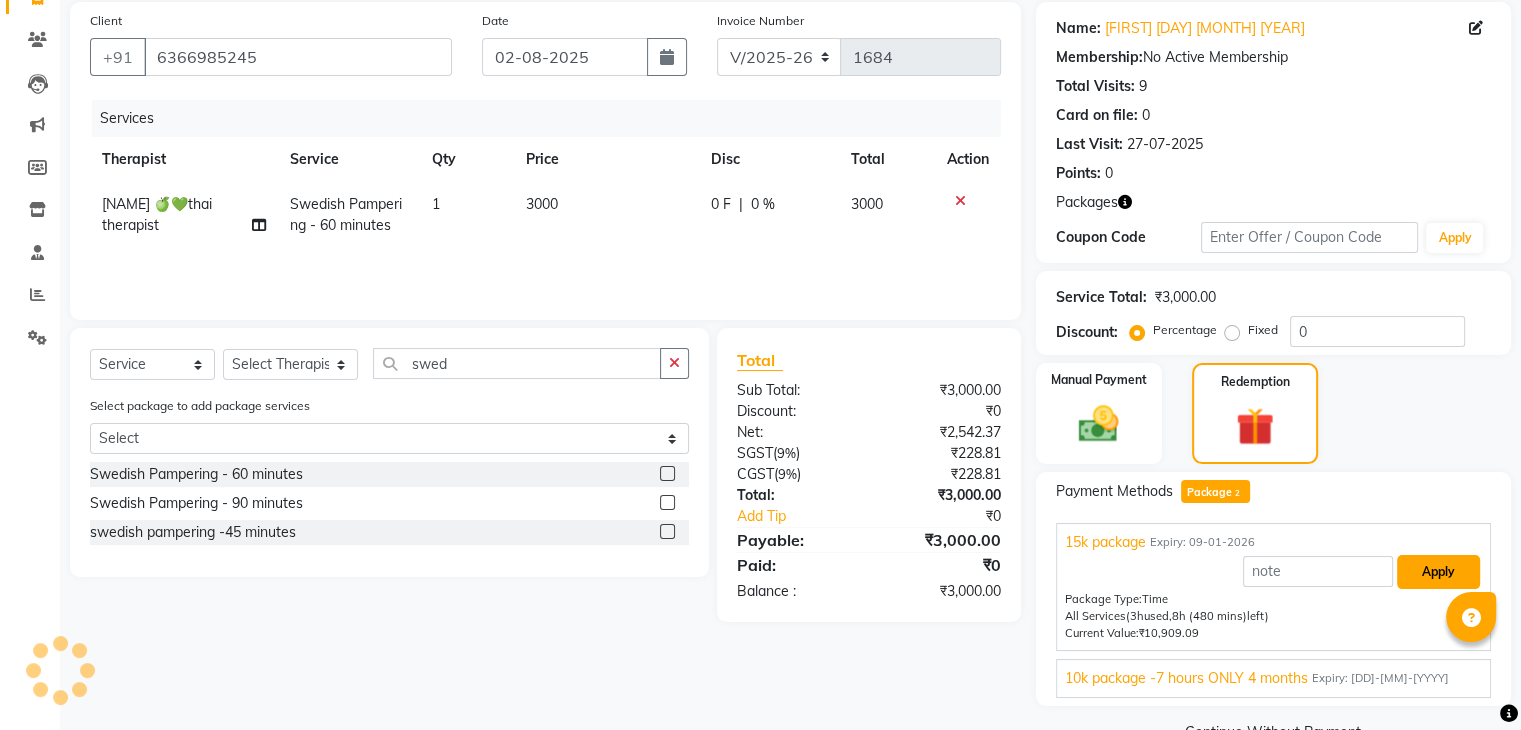 click on "Apply" at bounding box center [1438, 572] 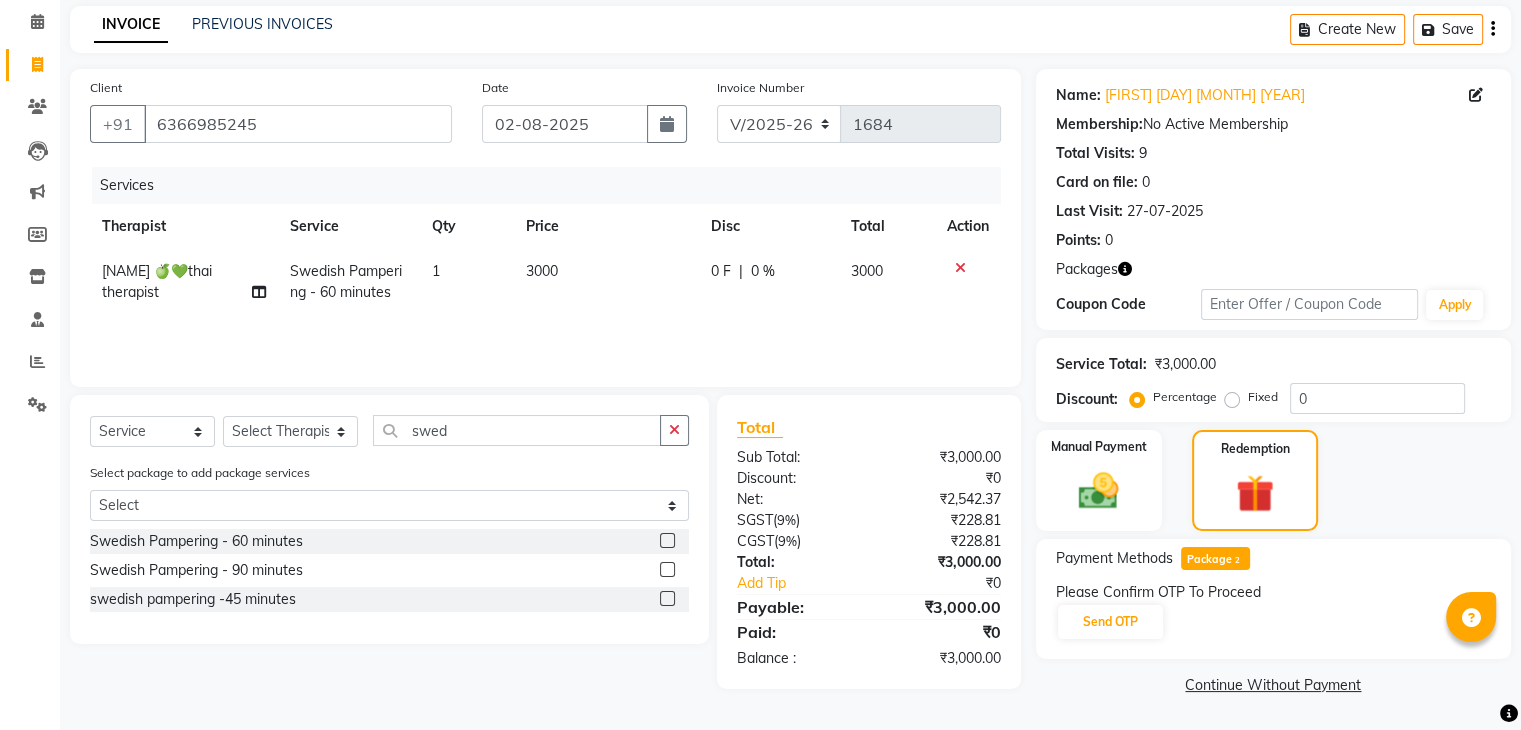 scroll, scrollTop: 80, scrollLeft: 0, axis: vertical 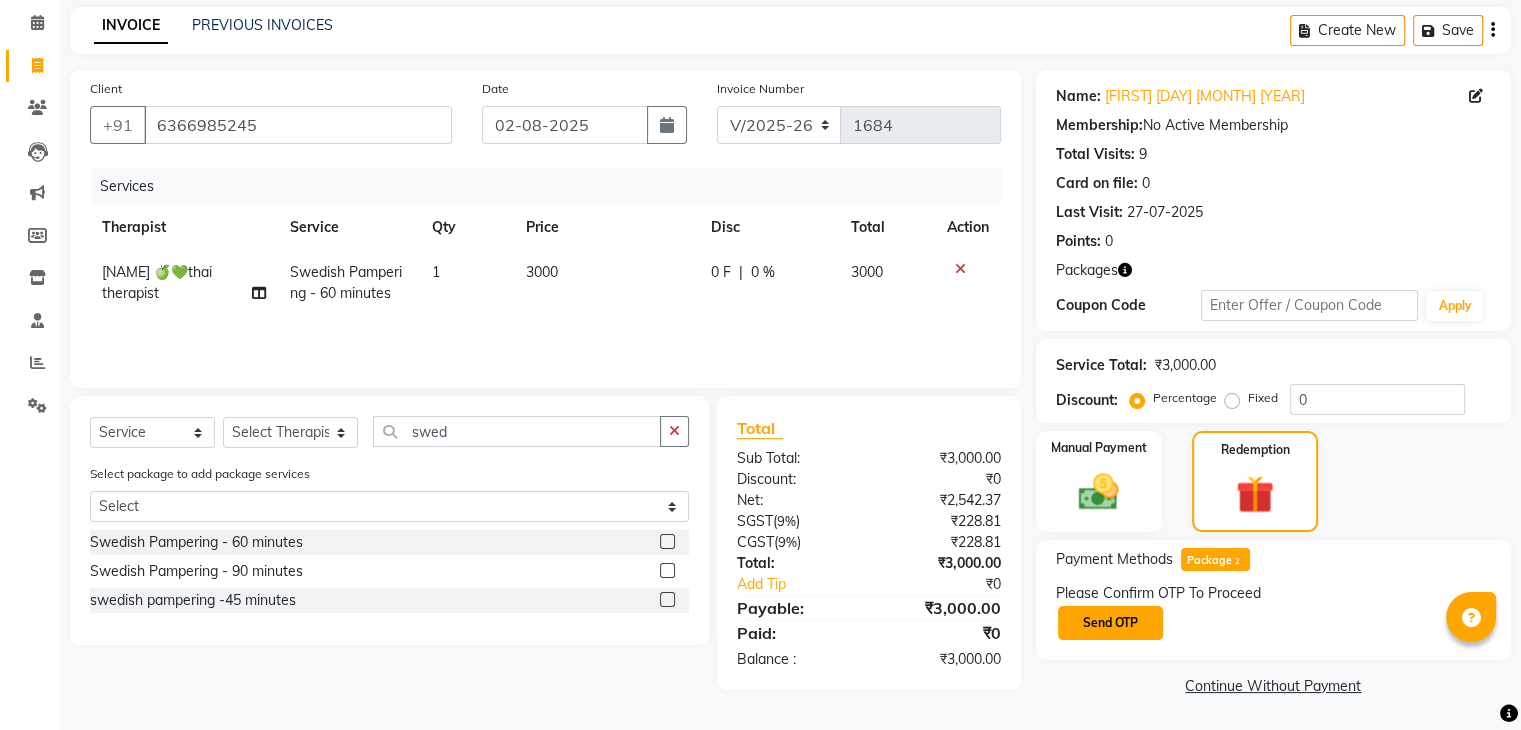 click on "Send OTP" 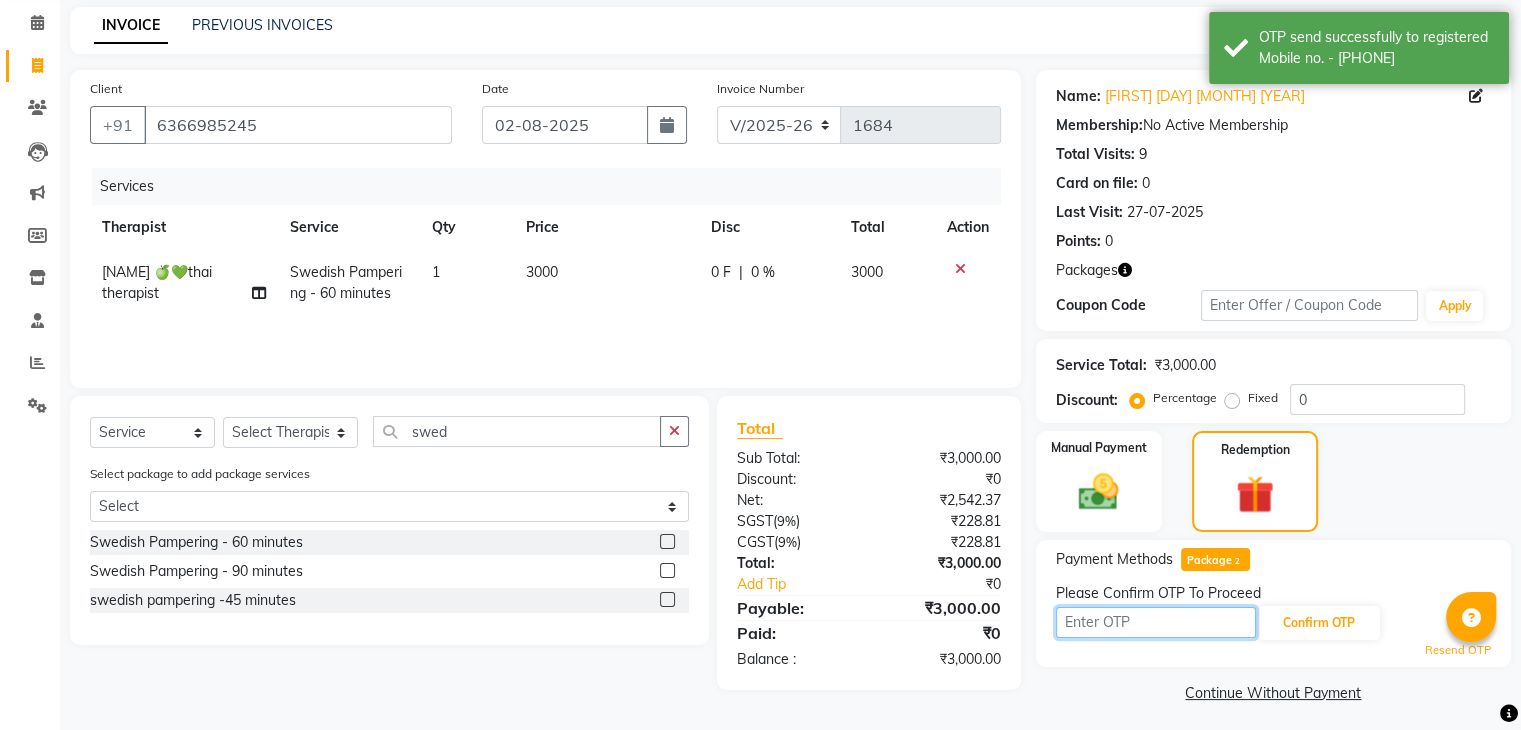 click at bounding box center [1156, 622] 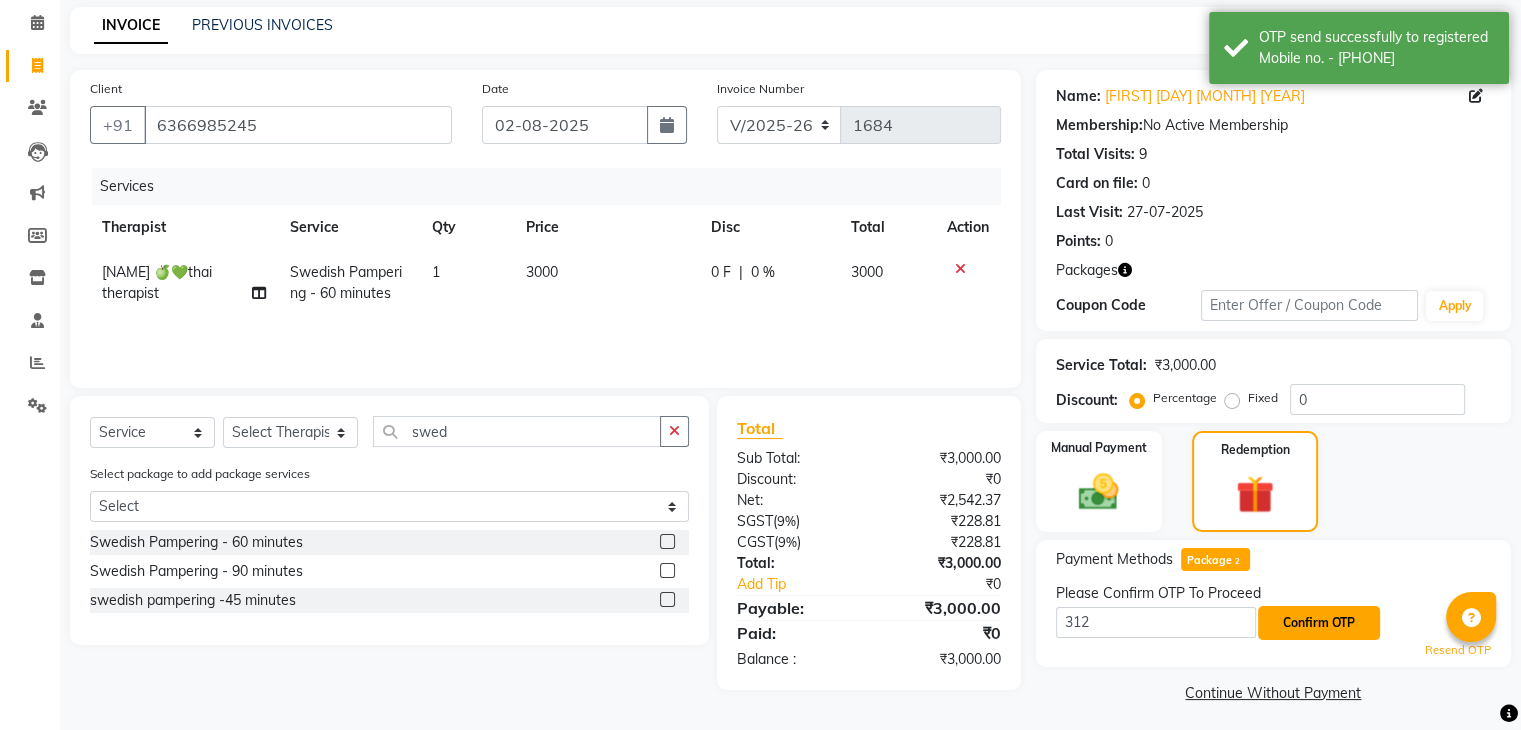 click on "Confirm OTP" 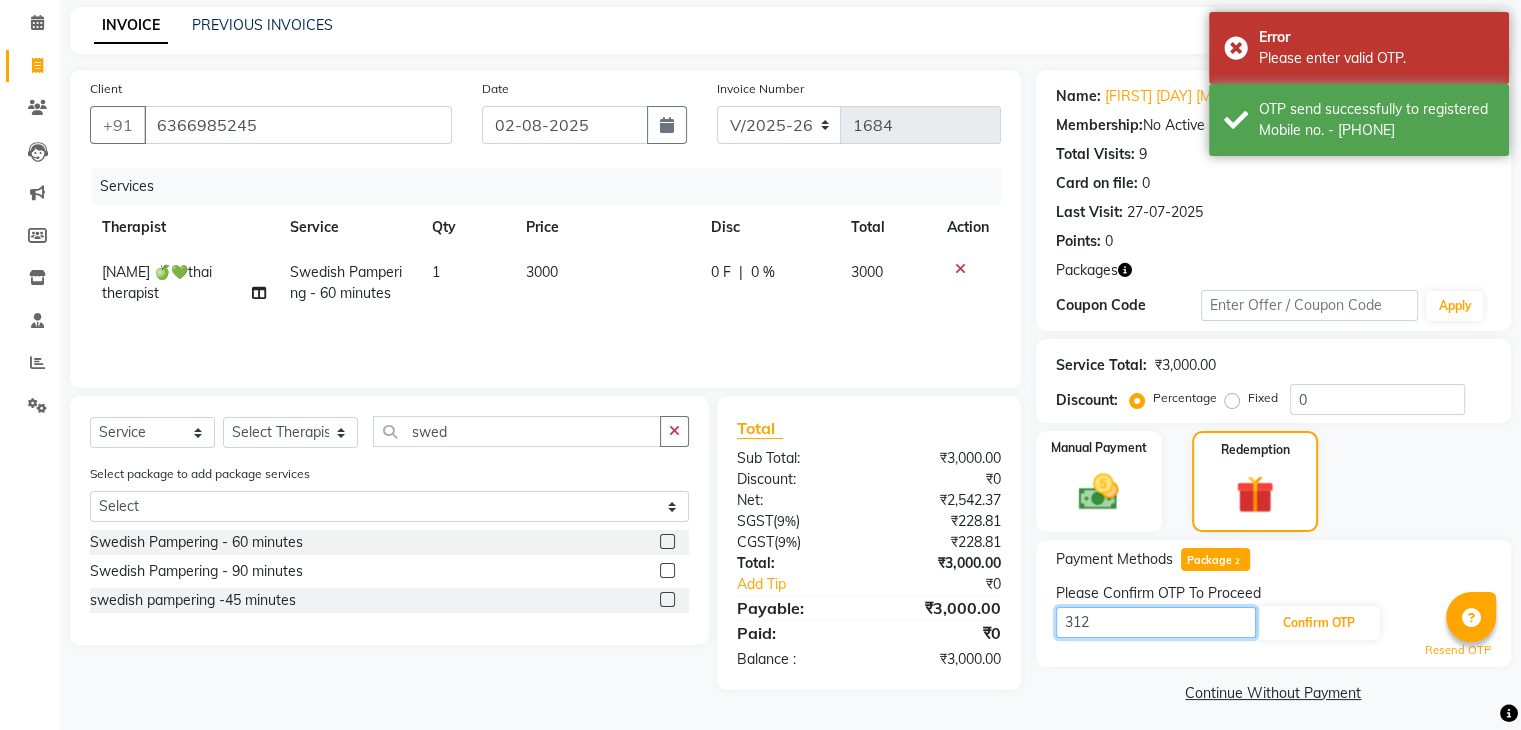 click on "312" at bounding box center (1156, 622) 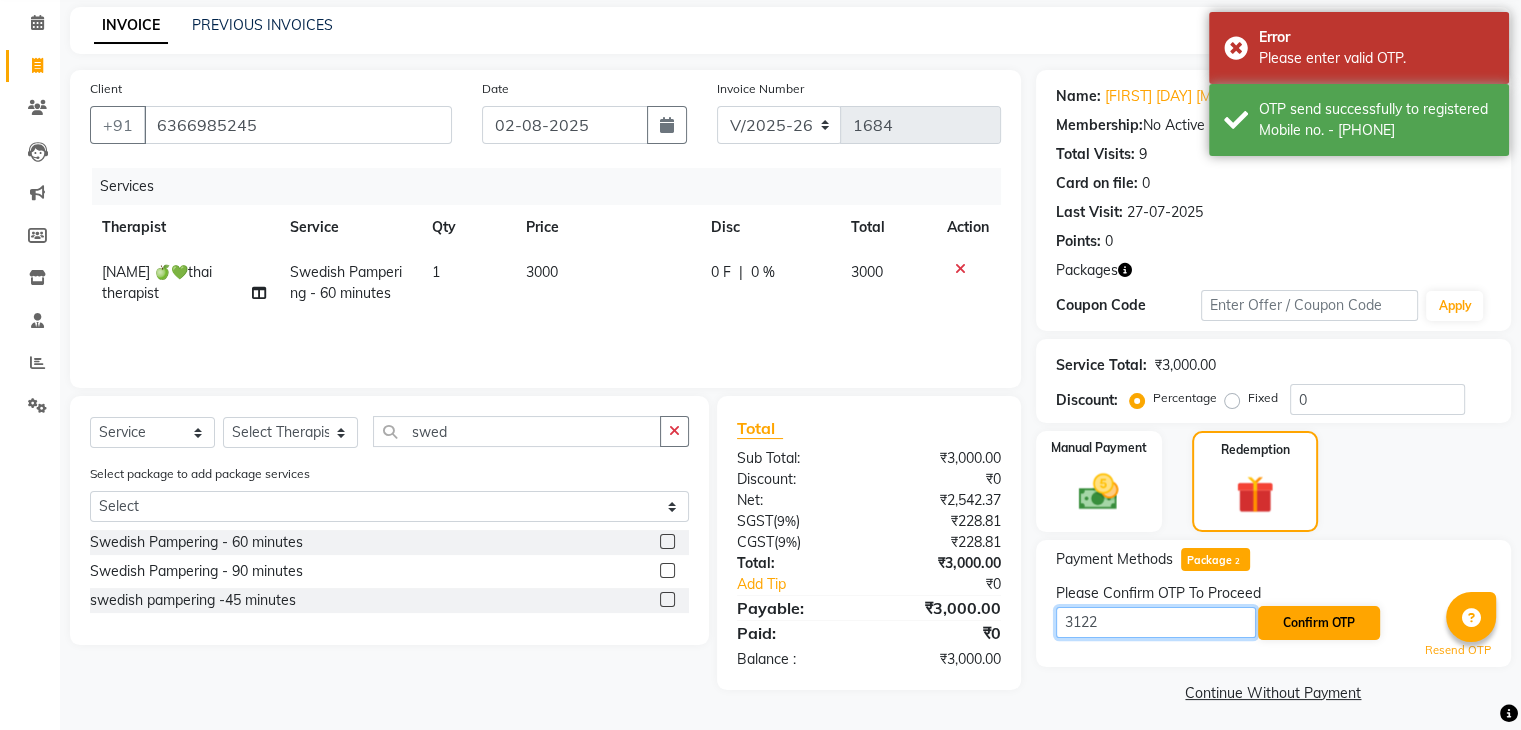 type on "3122" 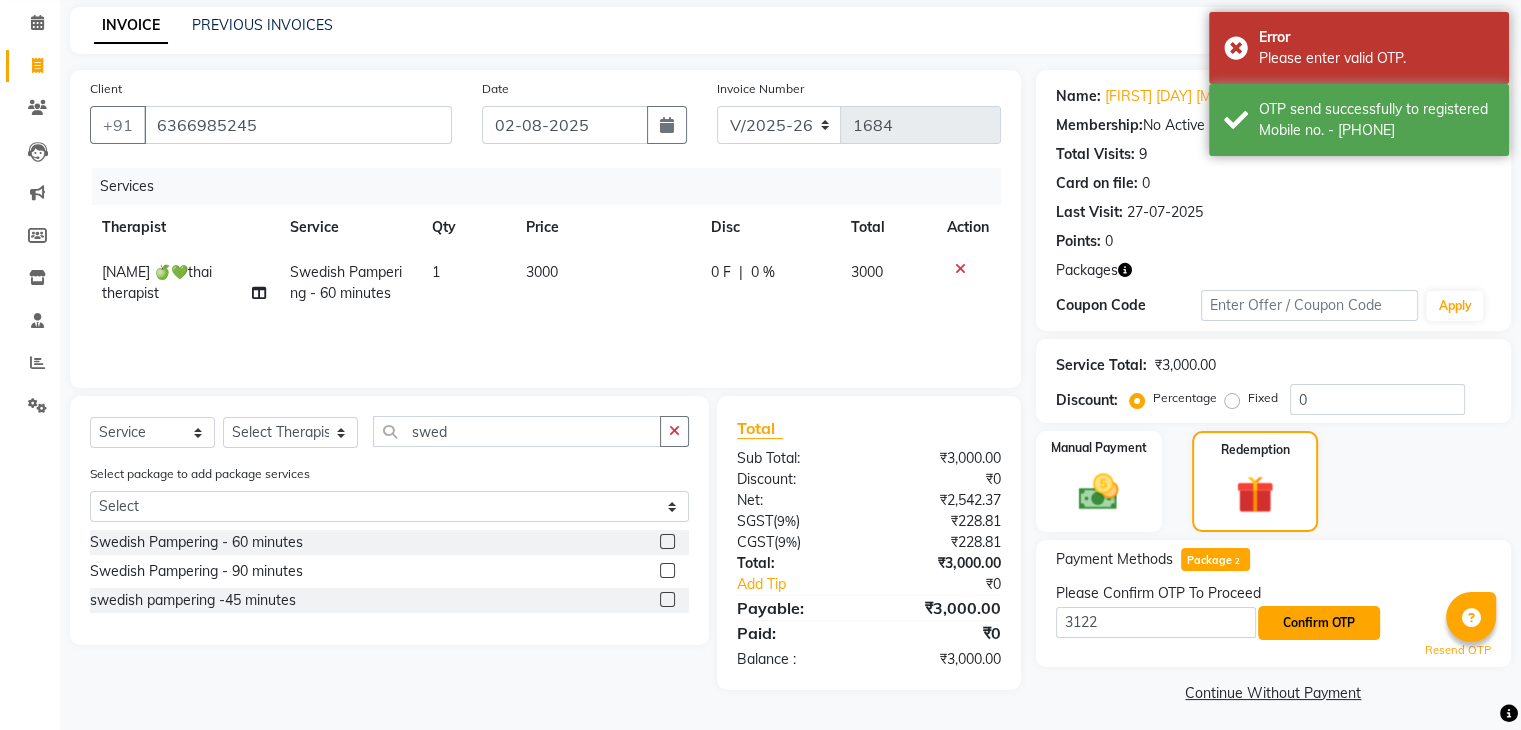 click on "Confirm OTP" 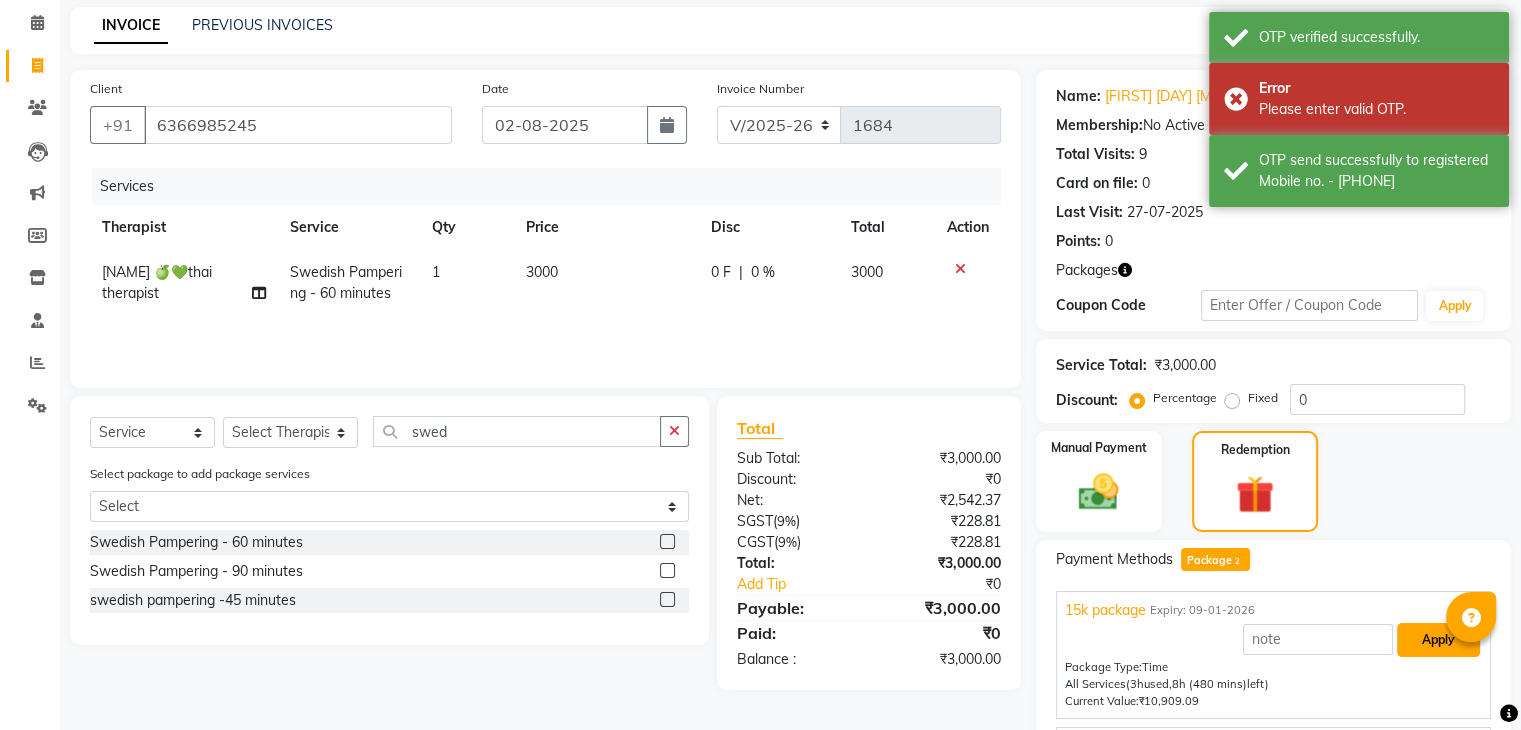 click on "Apply" at bounding box center (1438, 640) 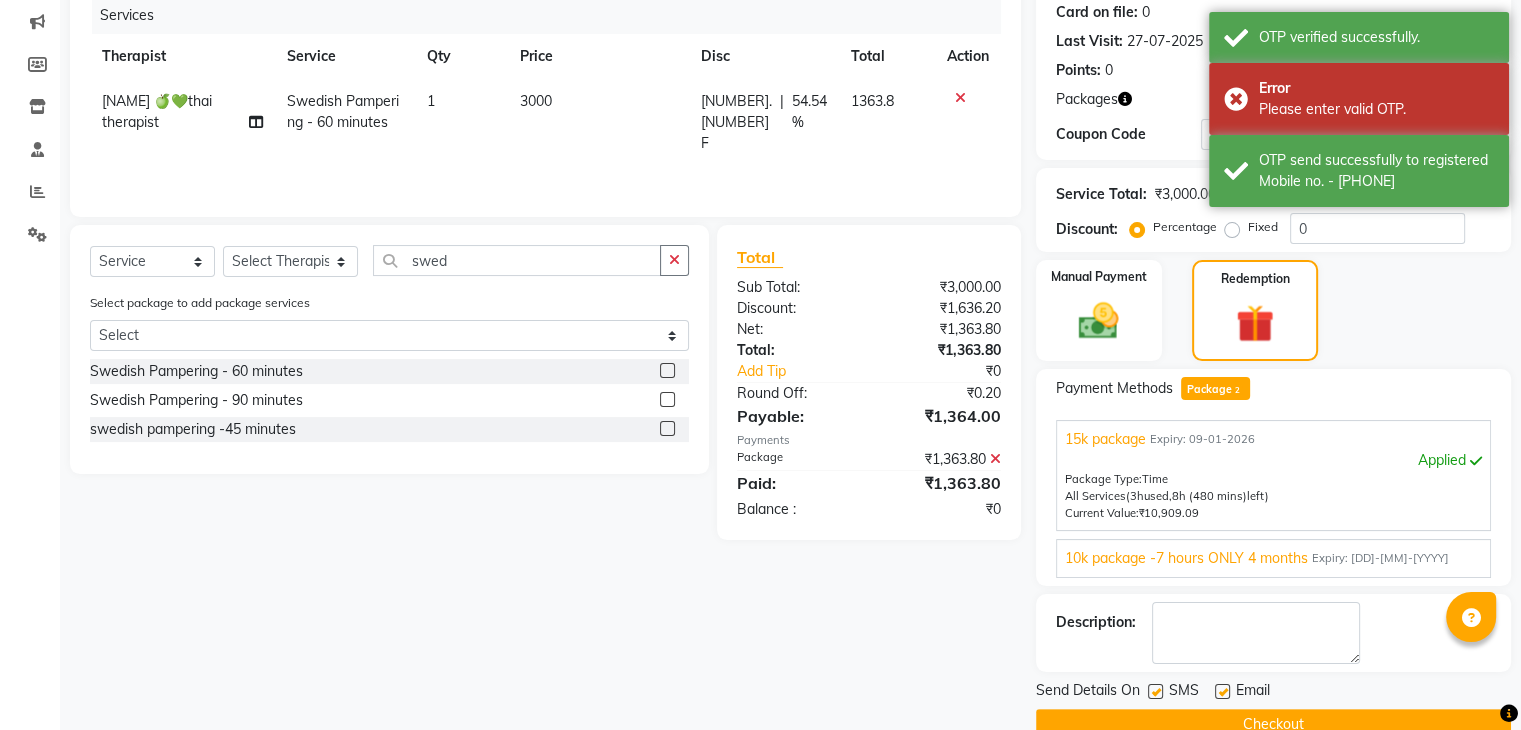 scroll, scrollTop: 274, scrollLeft: 0, axis: vertical 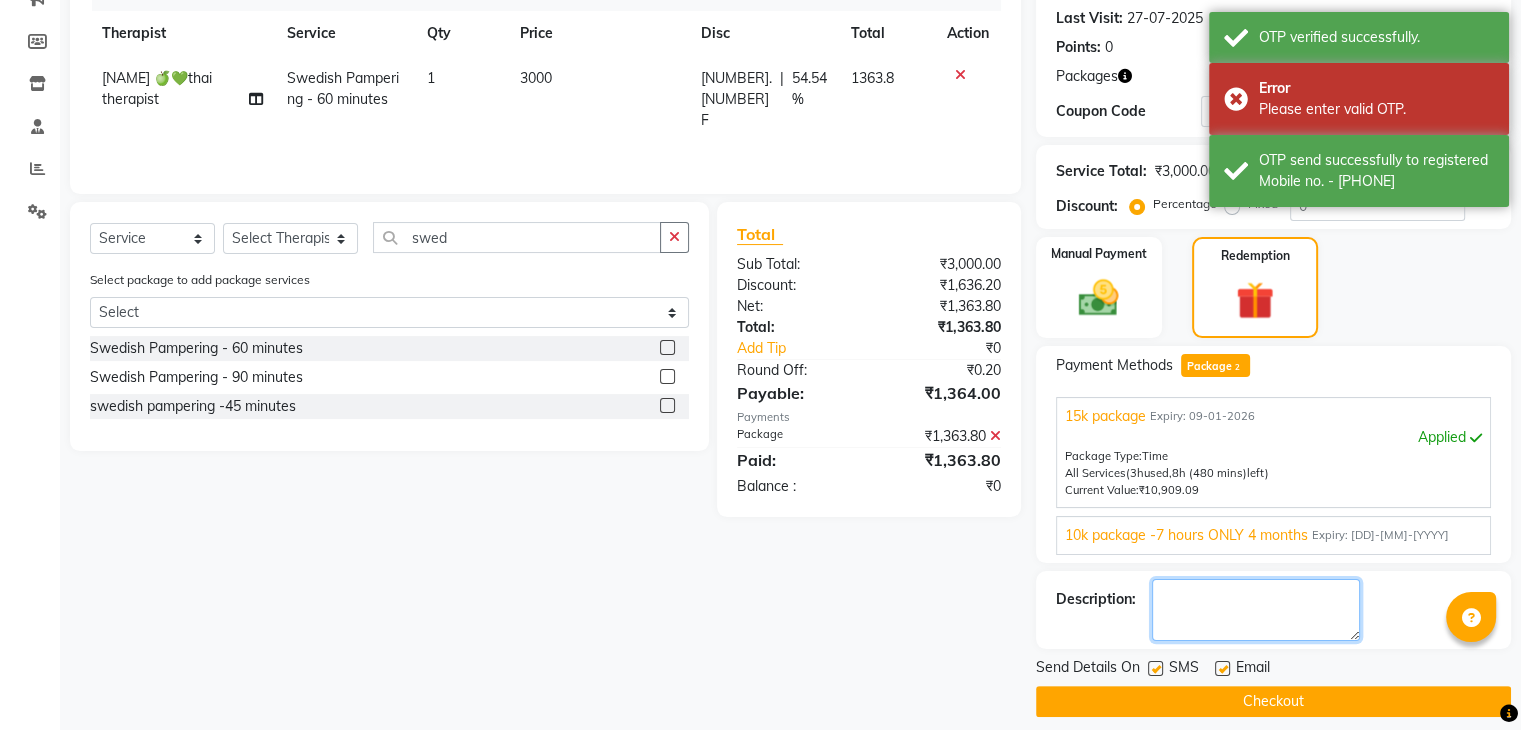 click 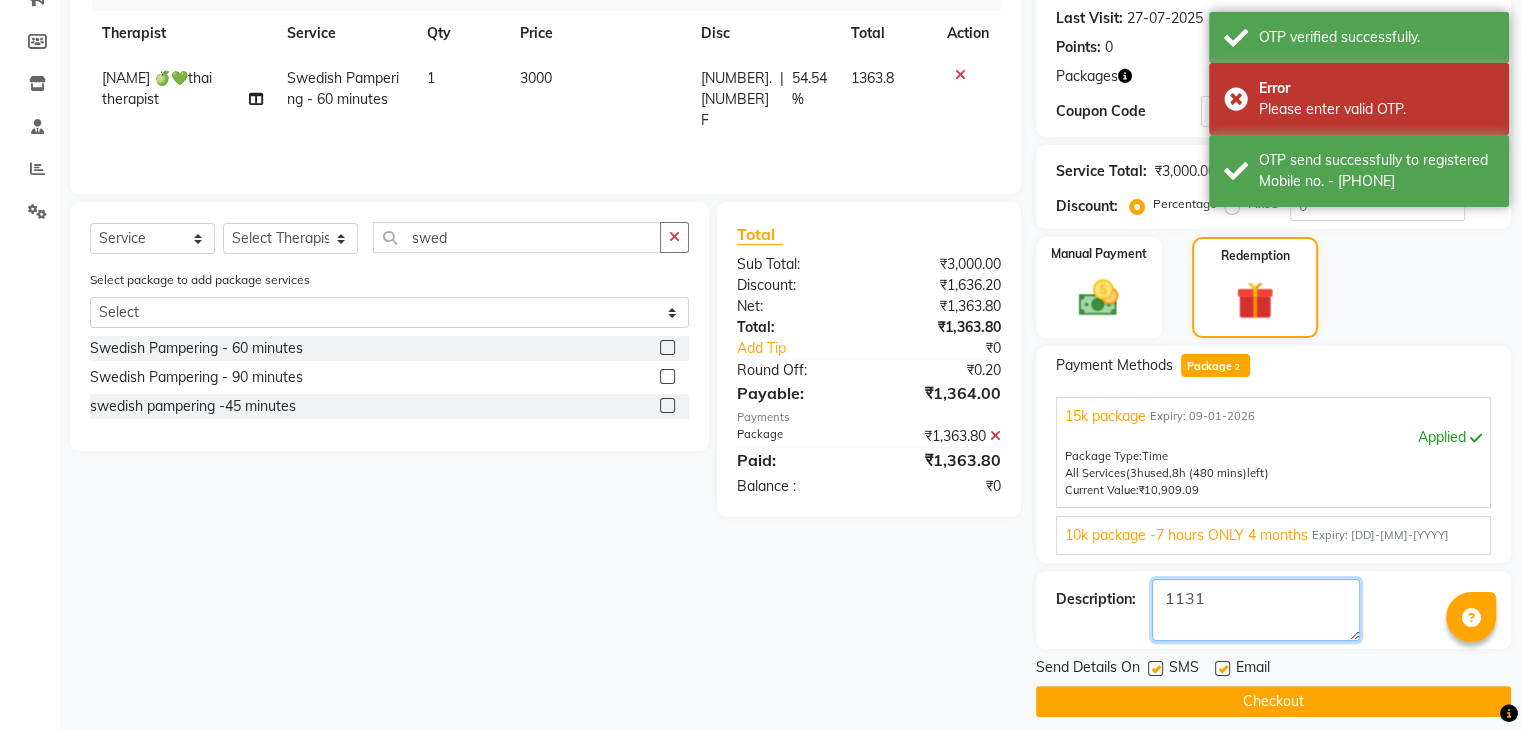 type on "1131" 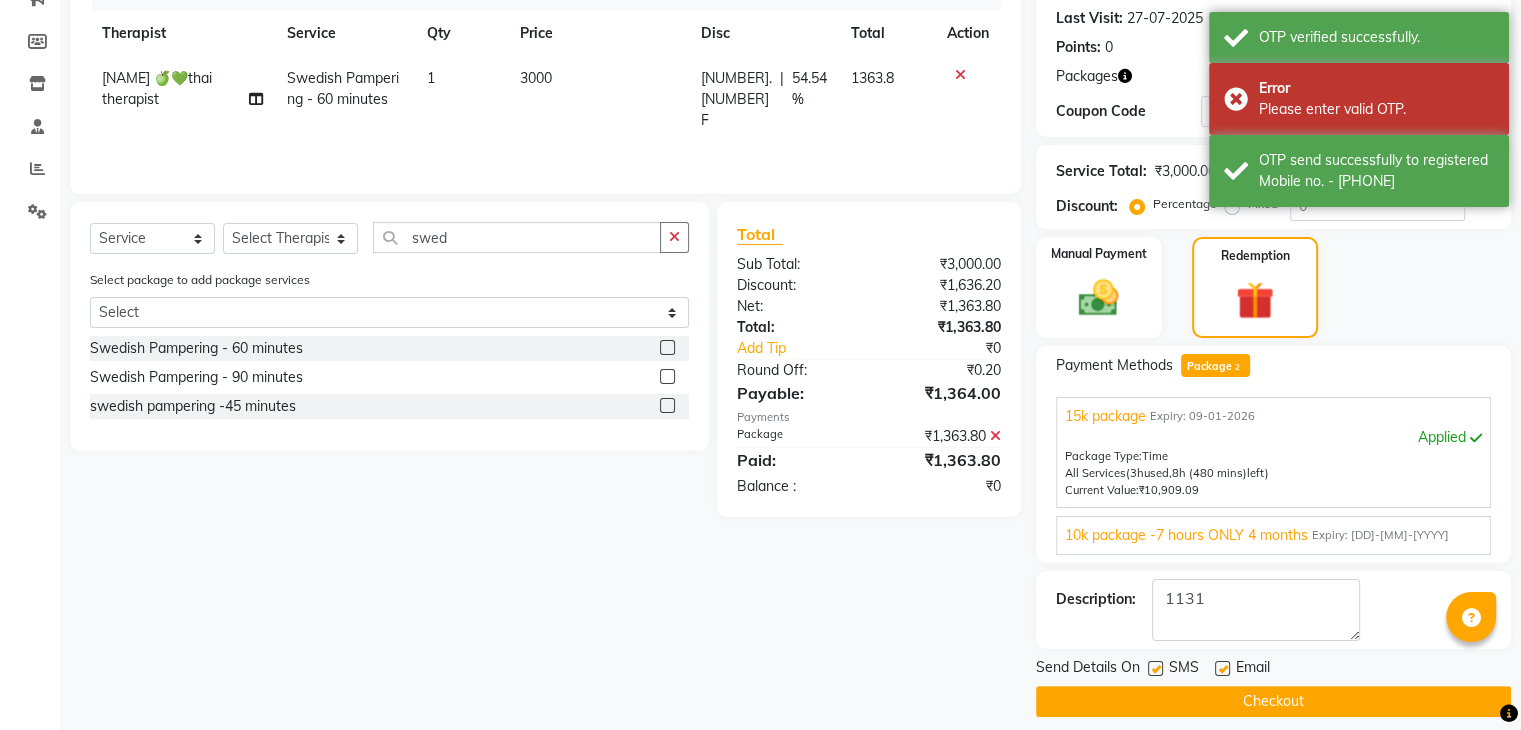 click on "Send Details On SMS Email" 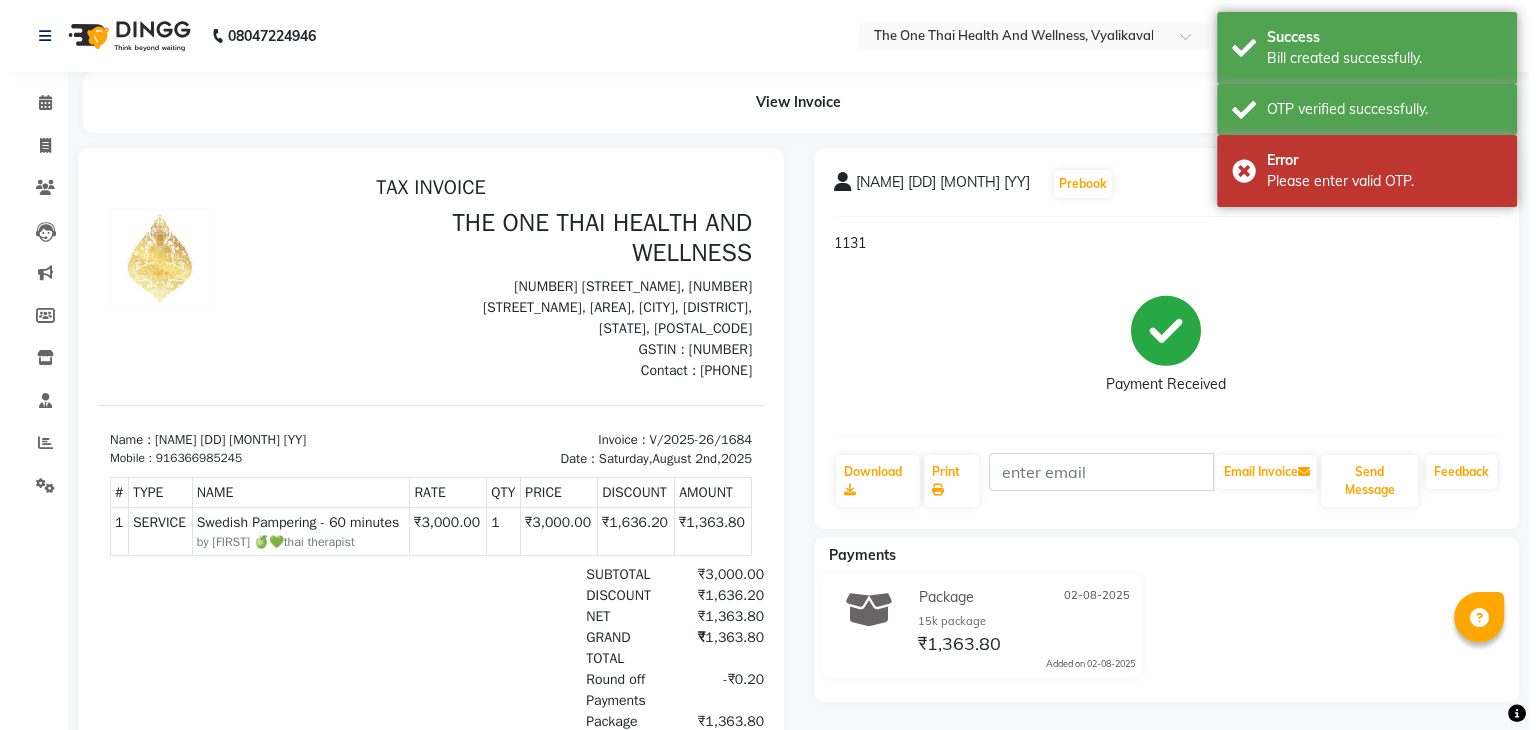 scroll, scrollTop: 0, scrollLeft: 0, axis: both 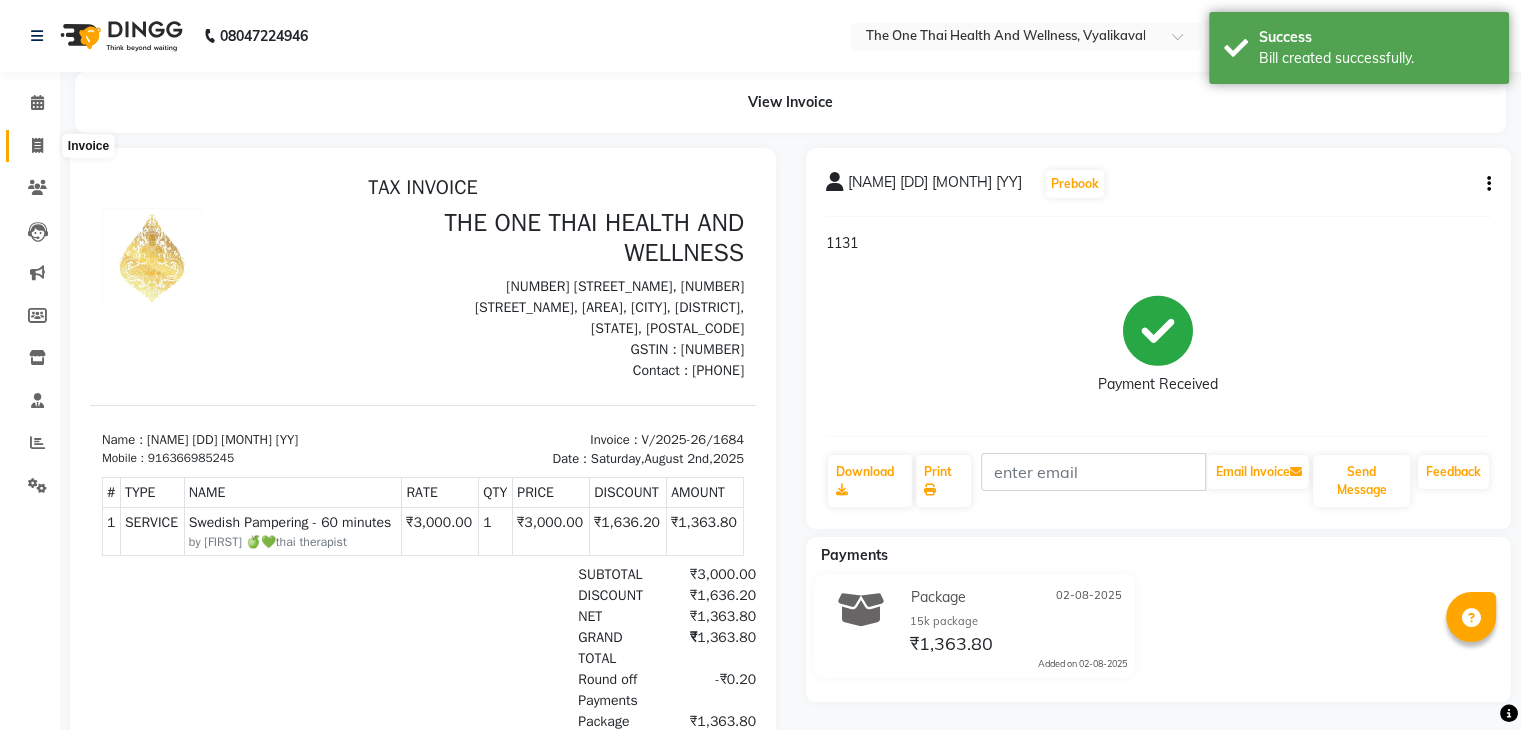 drag, startPoint x: 34, startPoint y: 144, endPoint x: 52, endPoint y: 150, distance: 18.973665 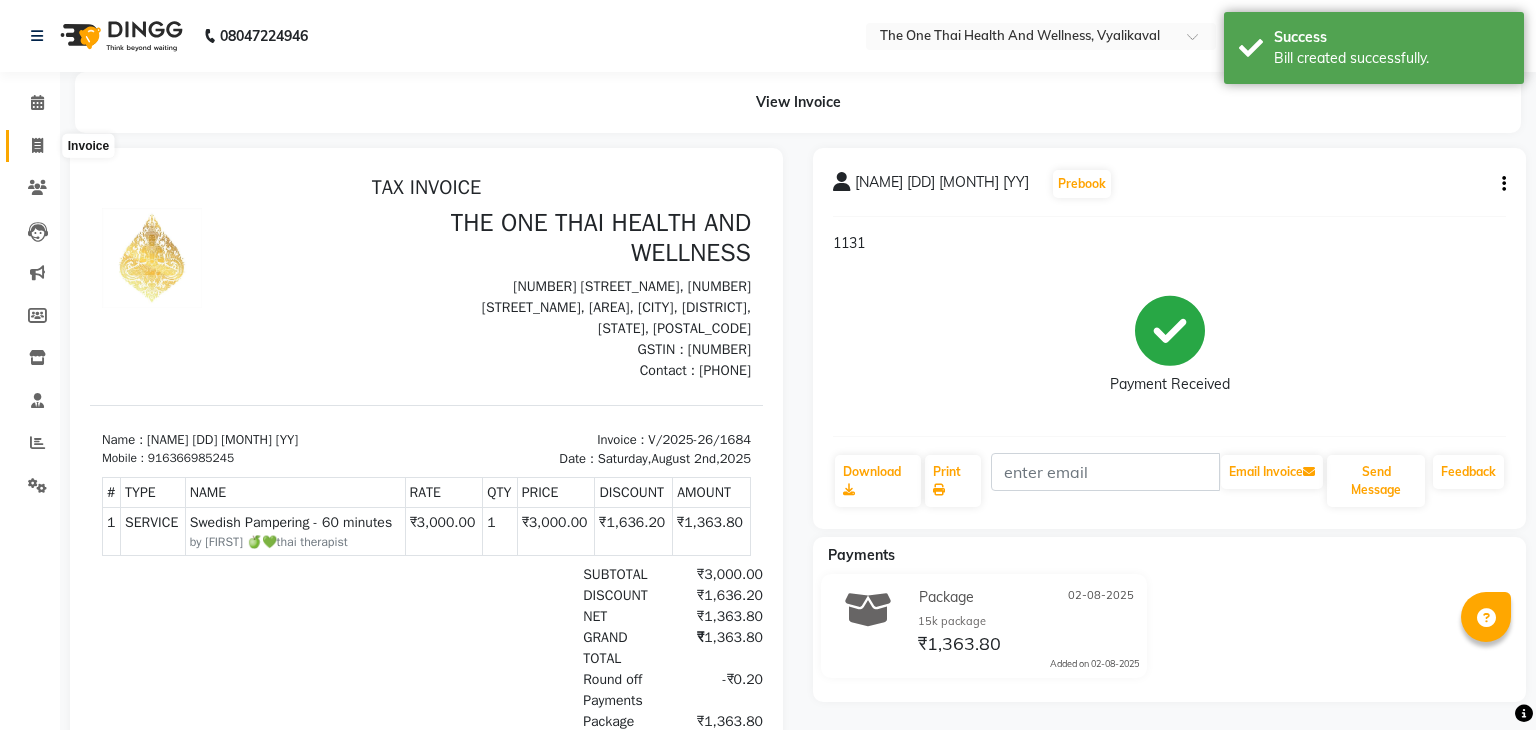 select on "service" 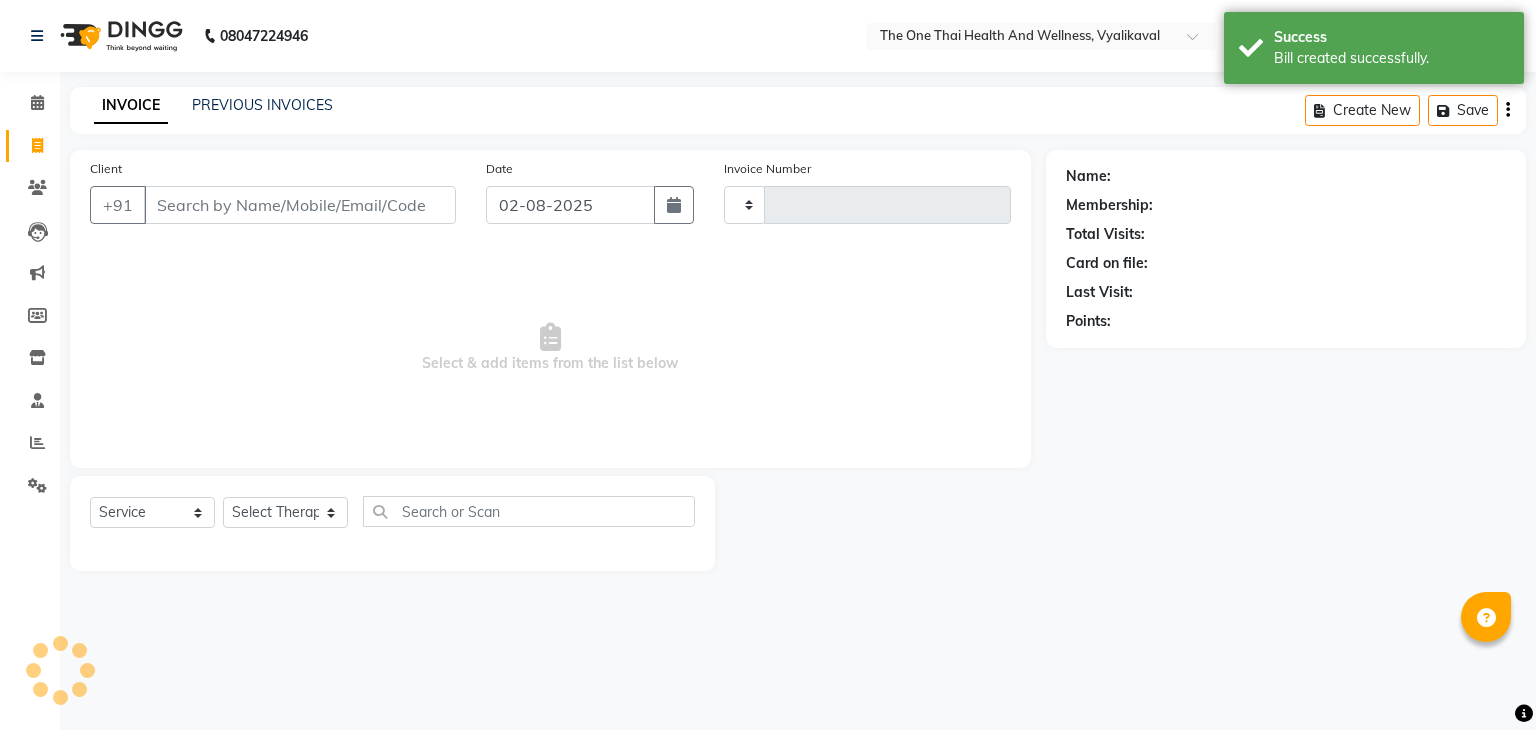 click on "Client" at bounding box center (300, 205) 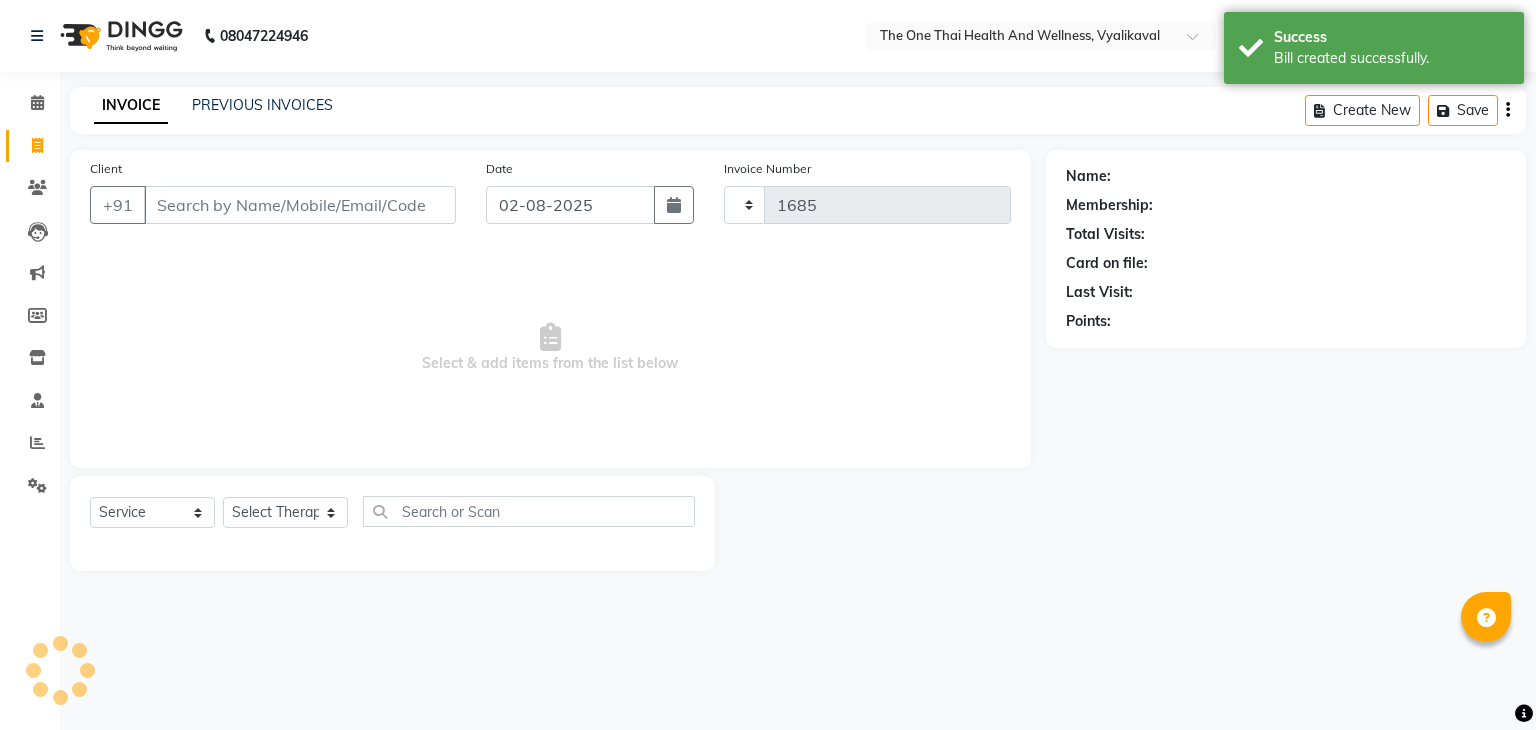 select on "5972" 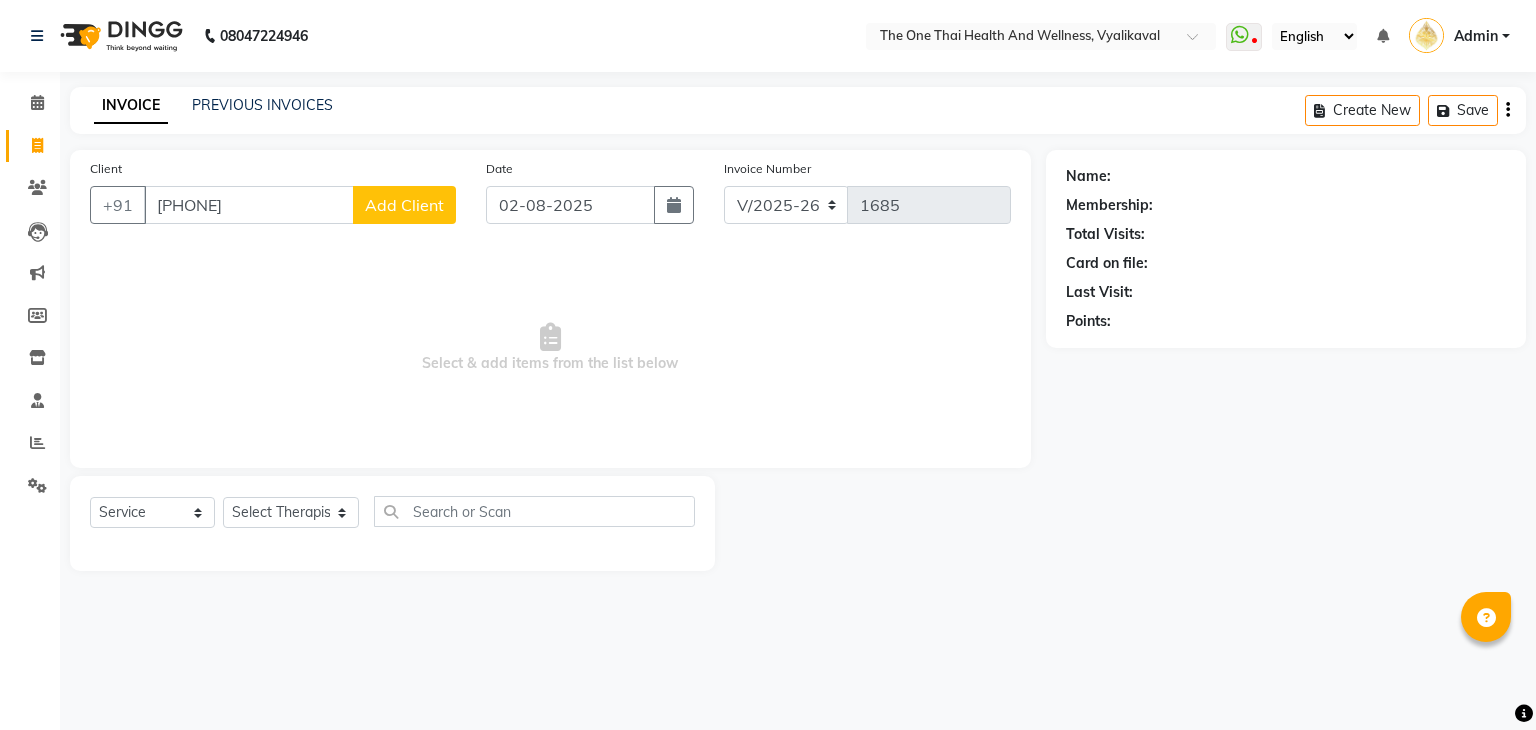 type on "[PHONE]" 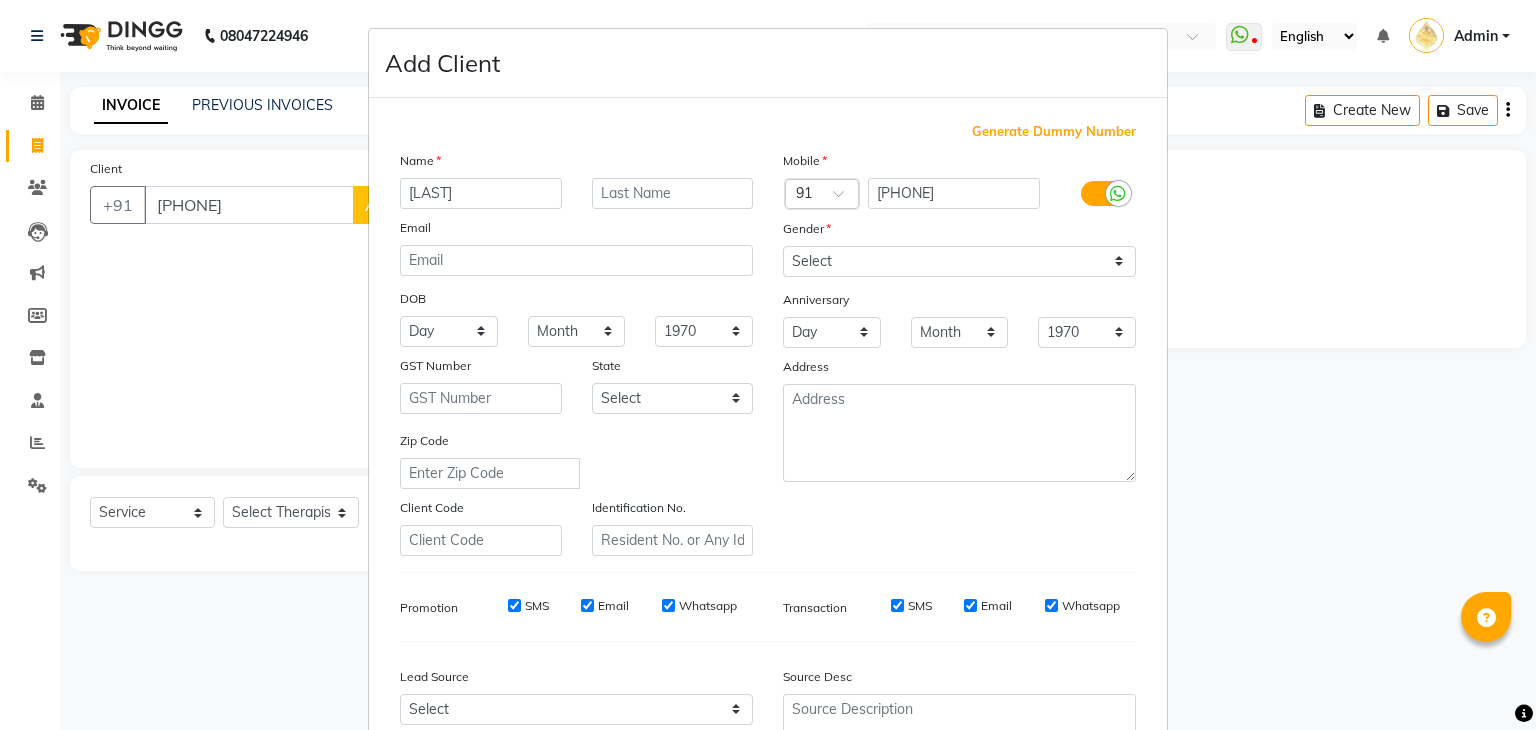 type on "[LAST]" 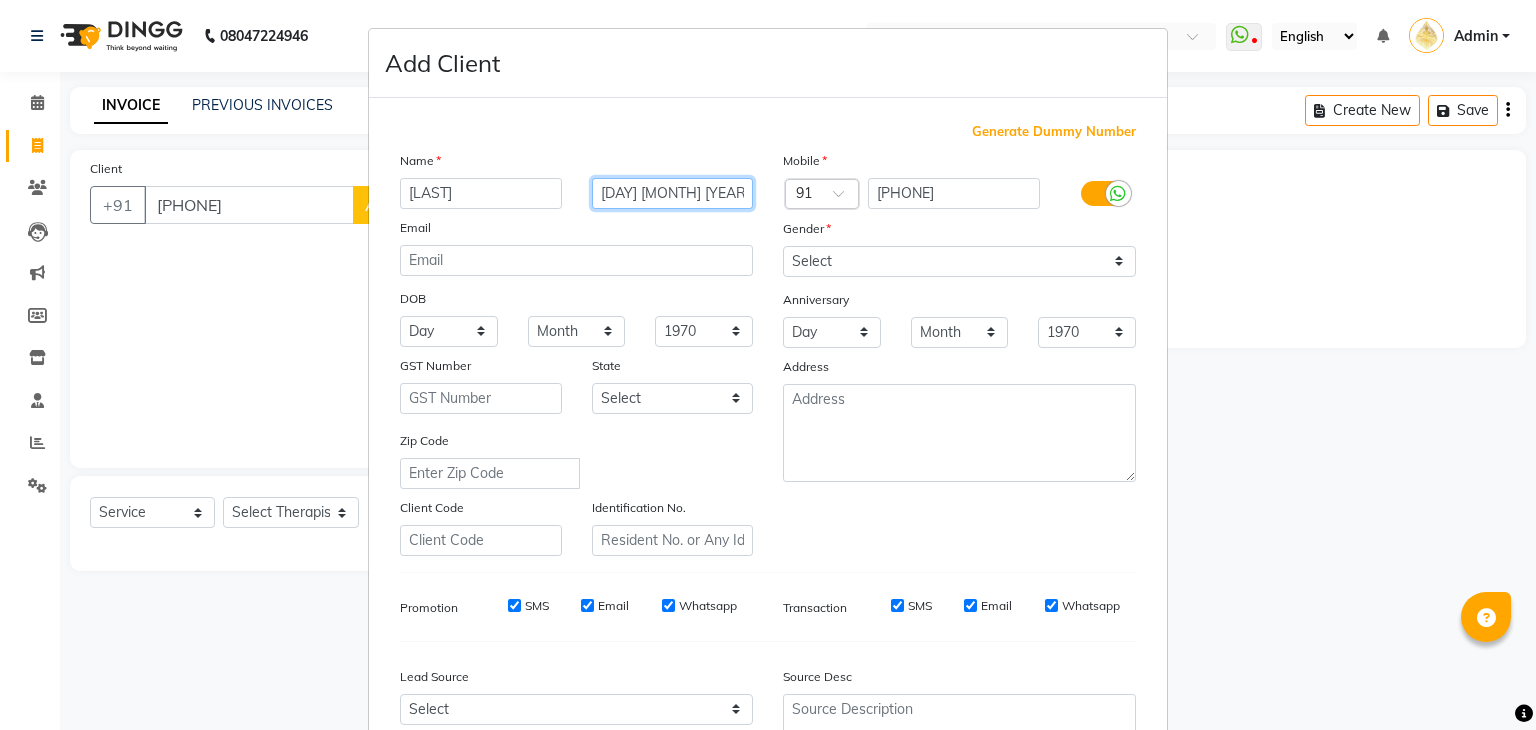type on "[DAY] [MONTH] [YEAR]" 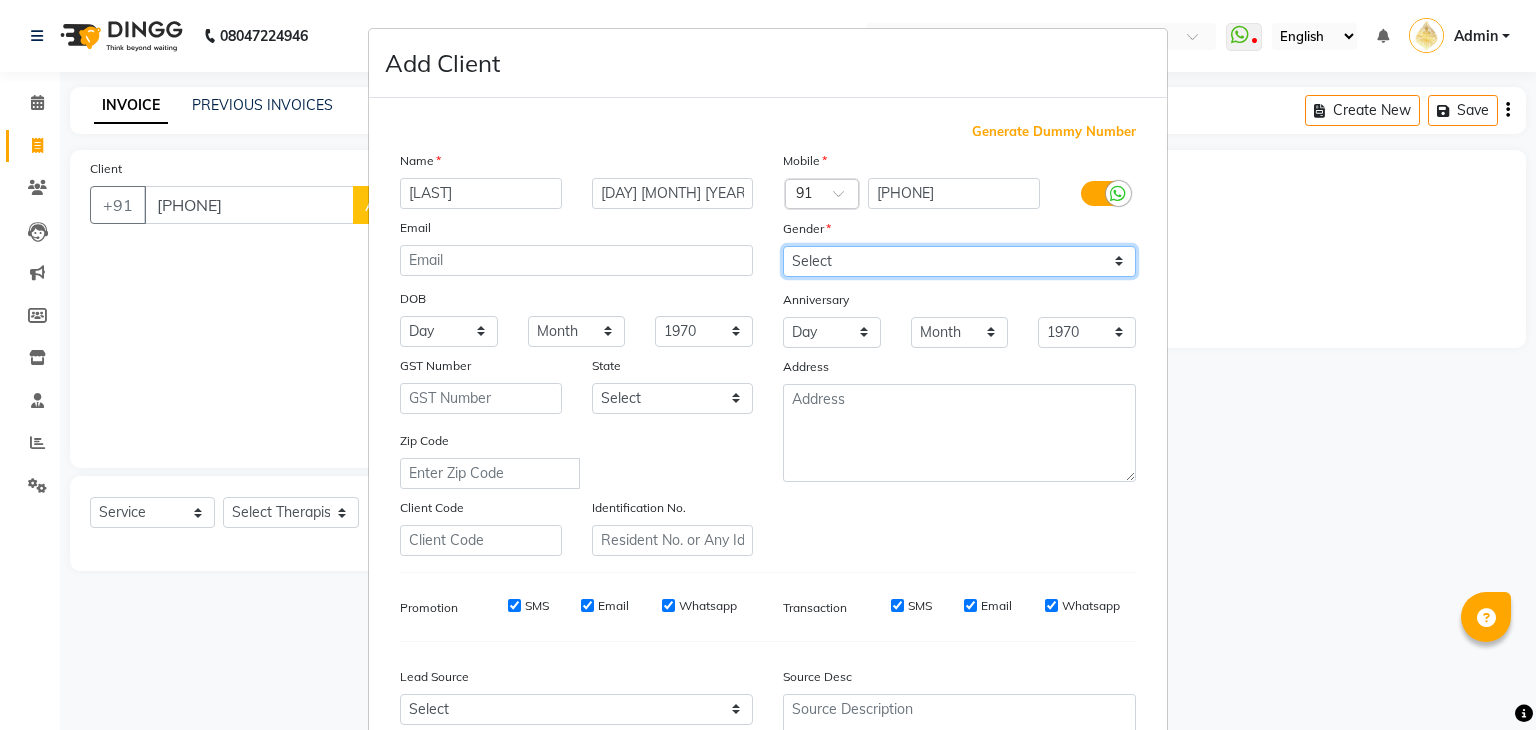 click on "Select Male Female Other Prefer Not To Say" at bounding box center [959, 261] 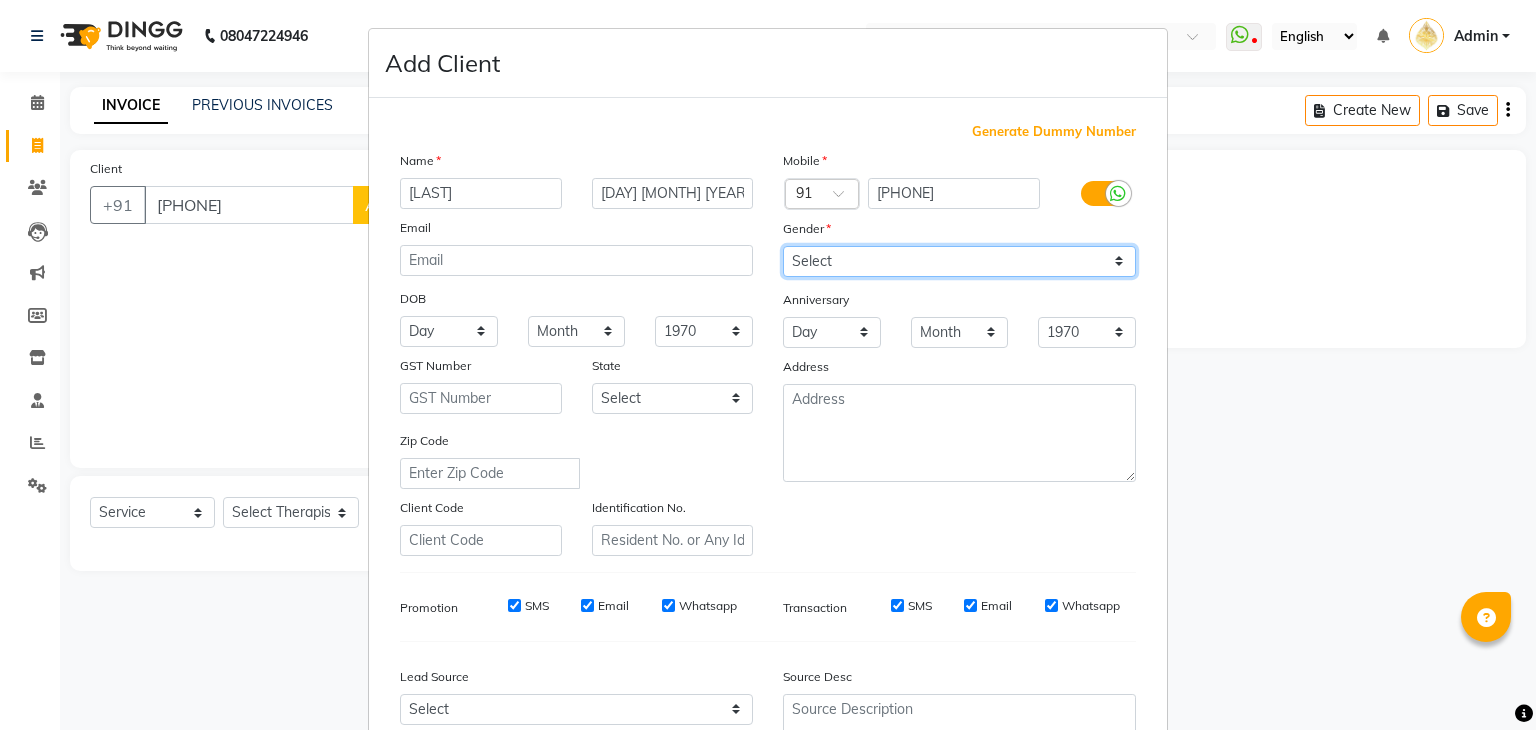 select on "male" 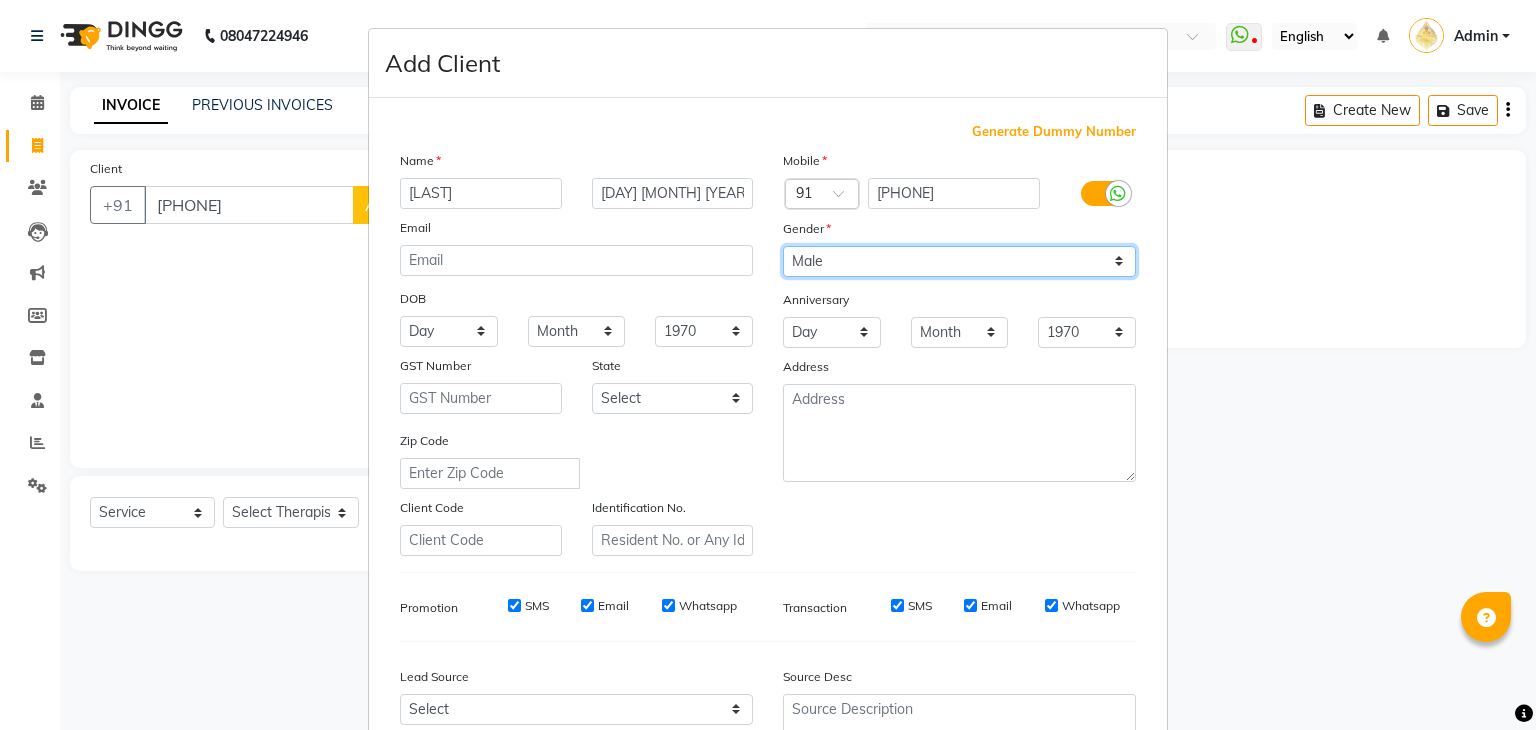 click on "Select Male Female Other Prefer Not To Say" at bounding box center [959, 261] 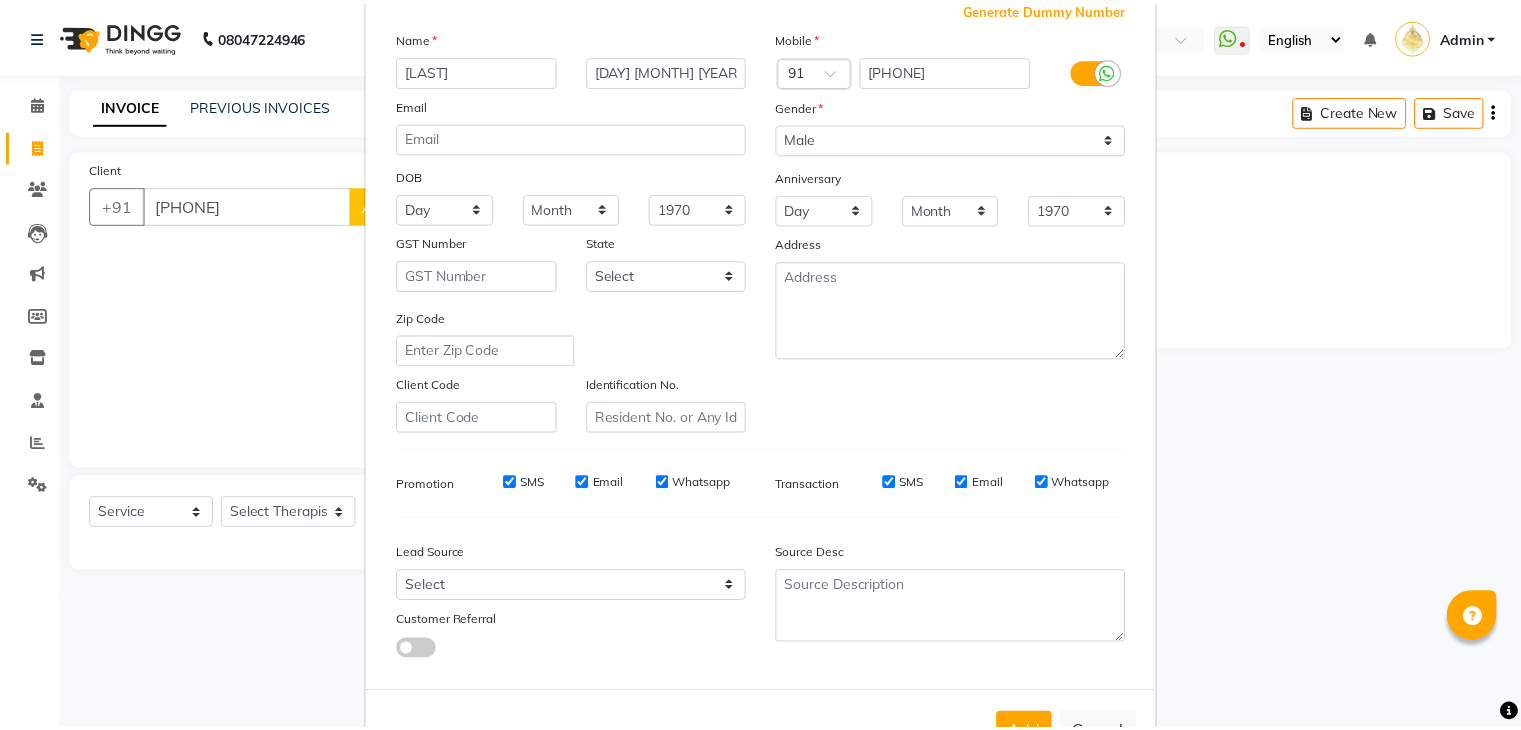 scroll, scrollTop: 203, scrollLeft: 0, axis: vertical 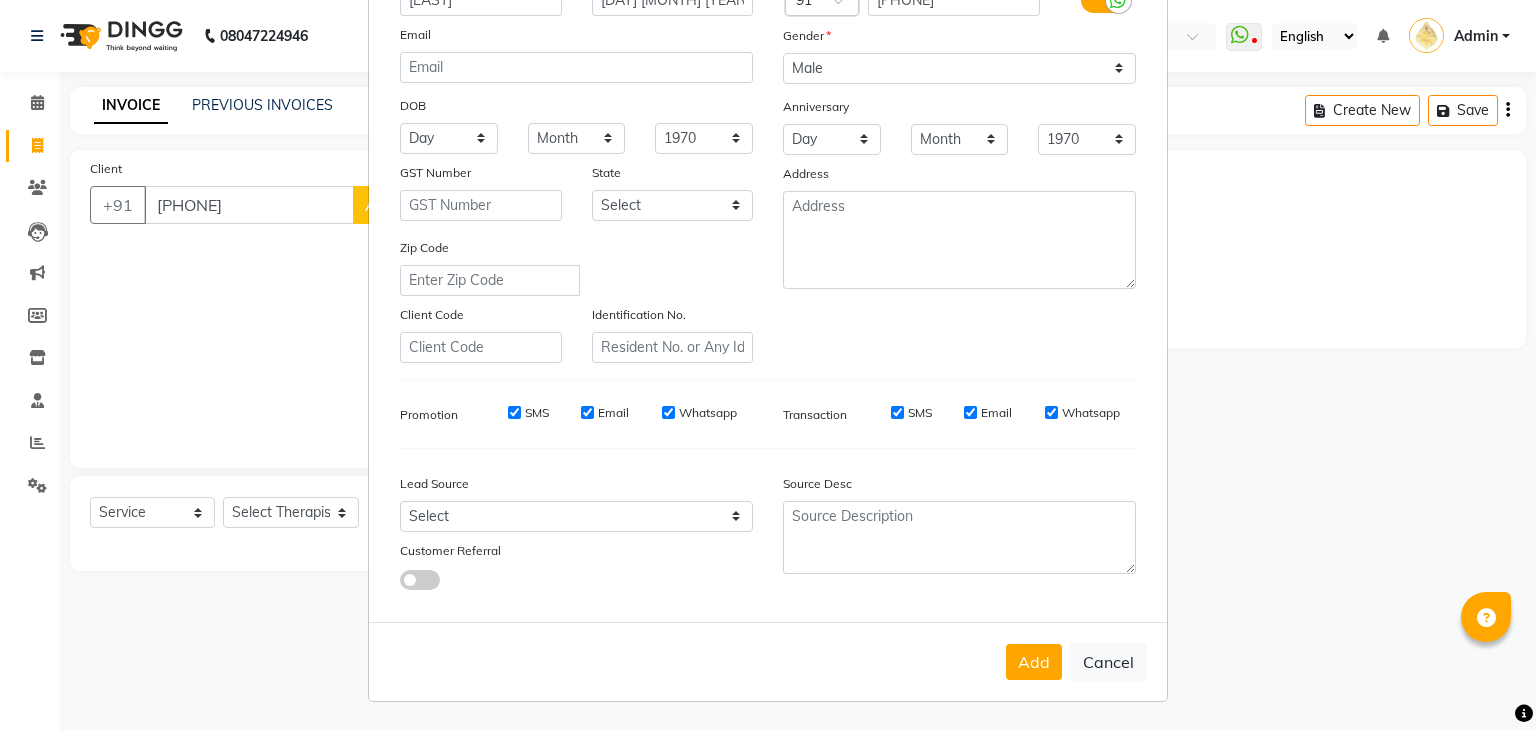 click on "Add   Cancel" at bounding box center (768, 661) 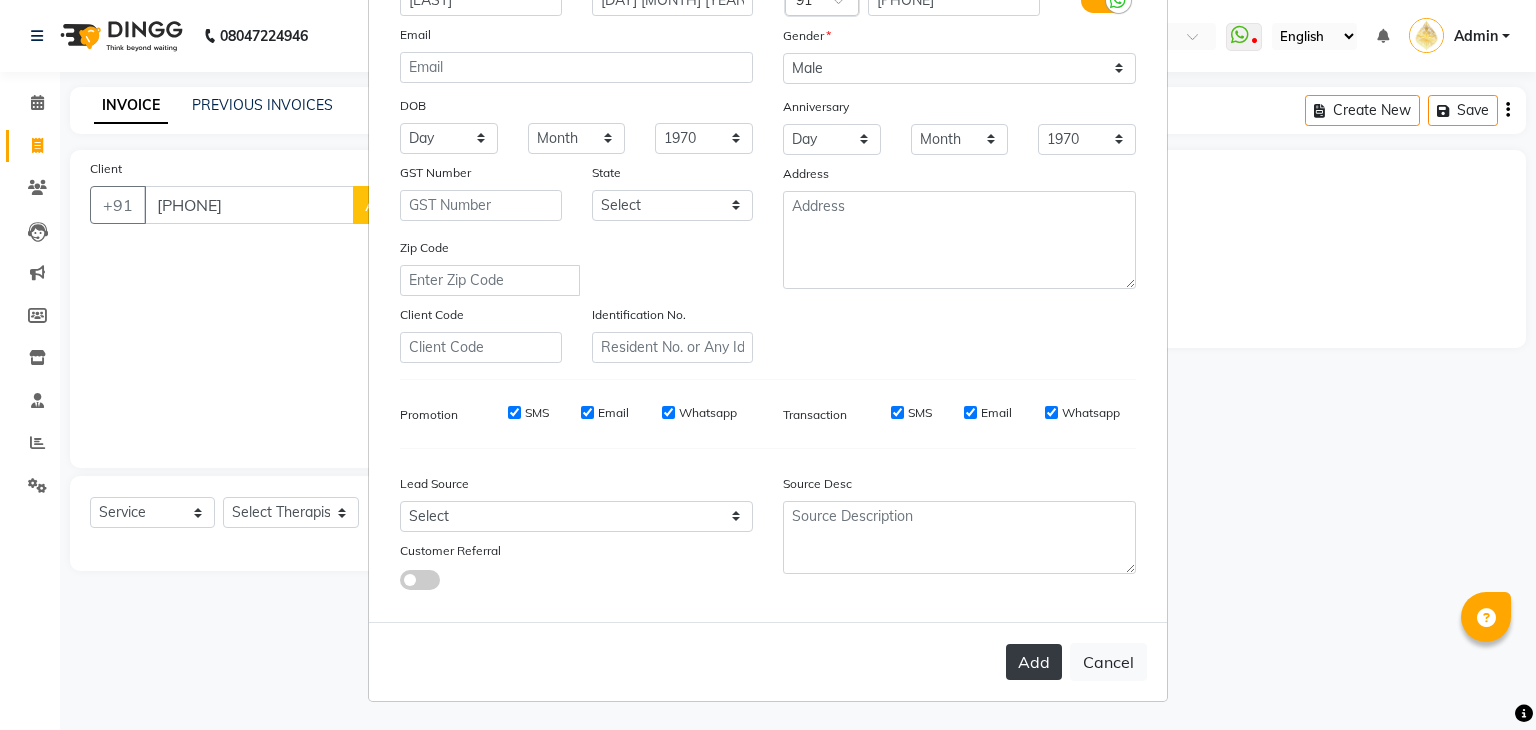 click on "Add" at bounding box center (1034, 662) 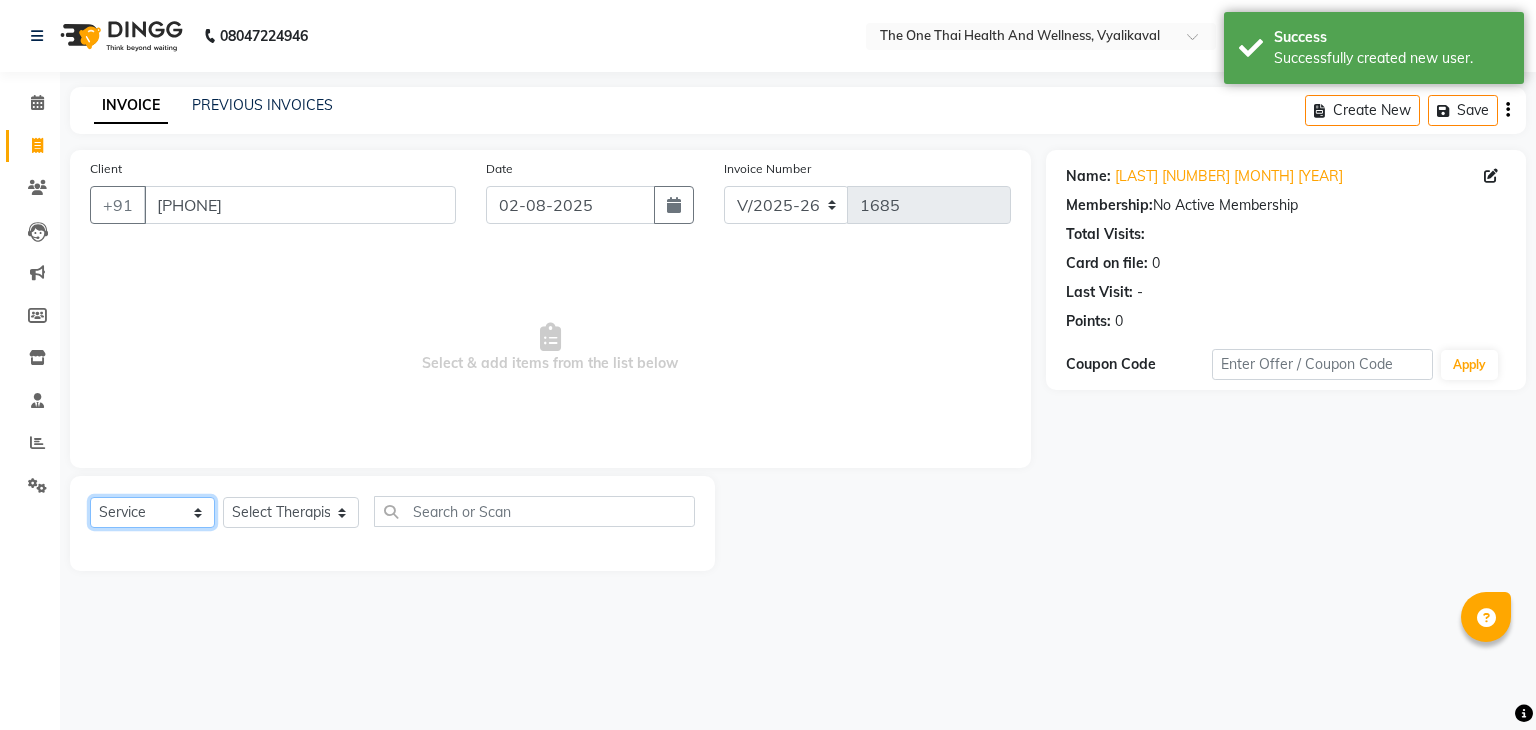 click on "Select  Service  Product  Membership  Package Voucher Prepaid Gift Card" 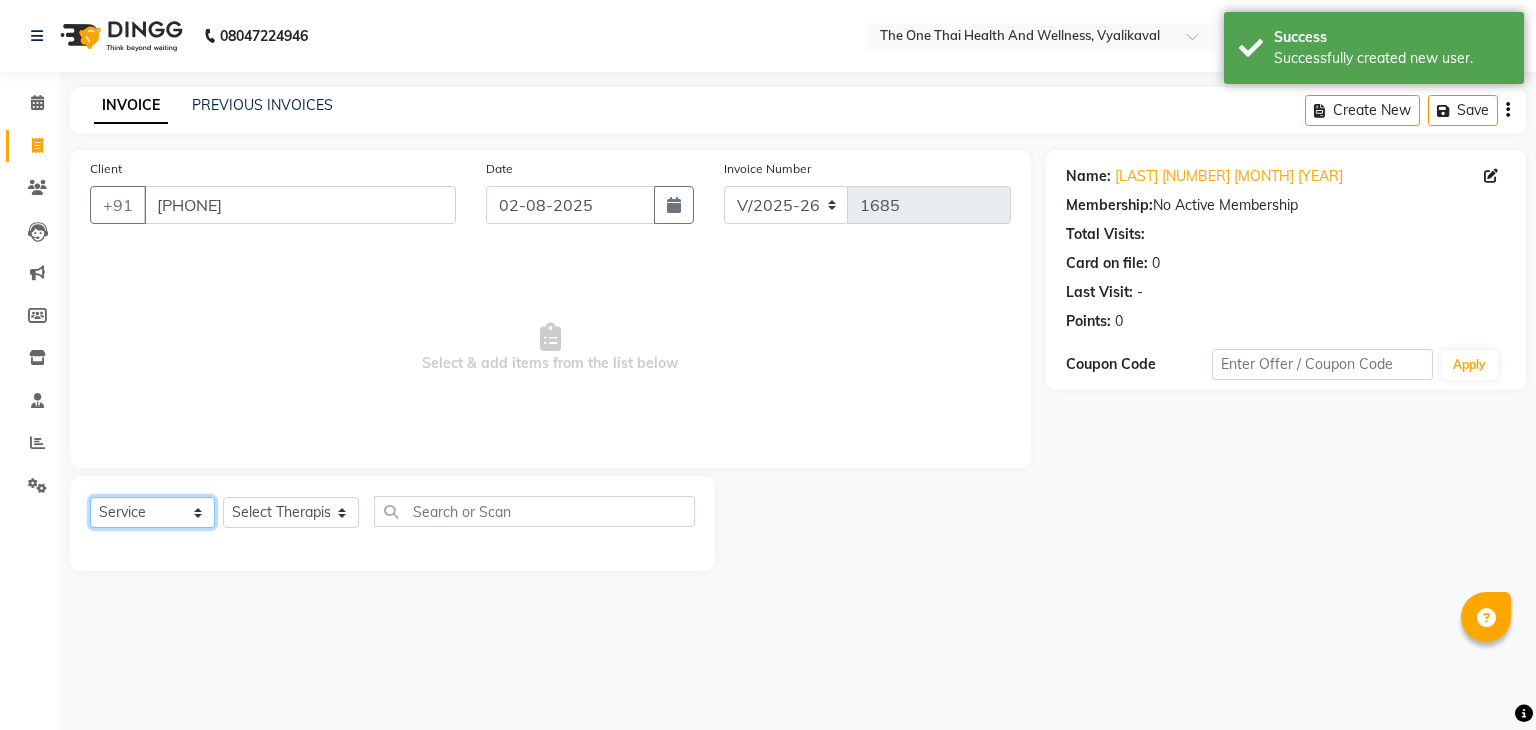 select on "package" 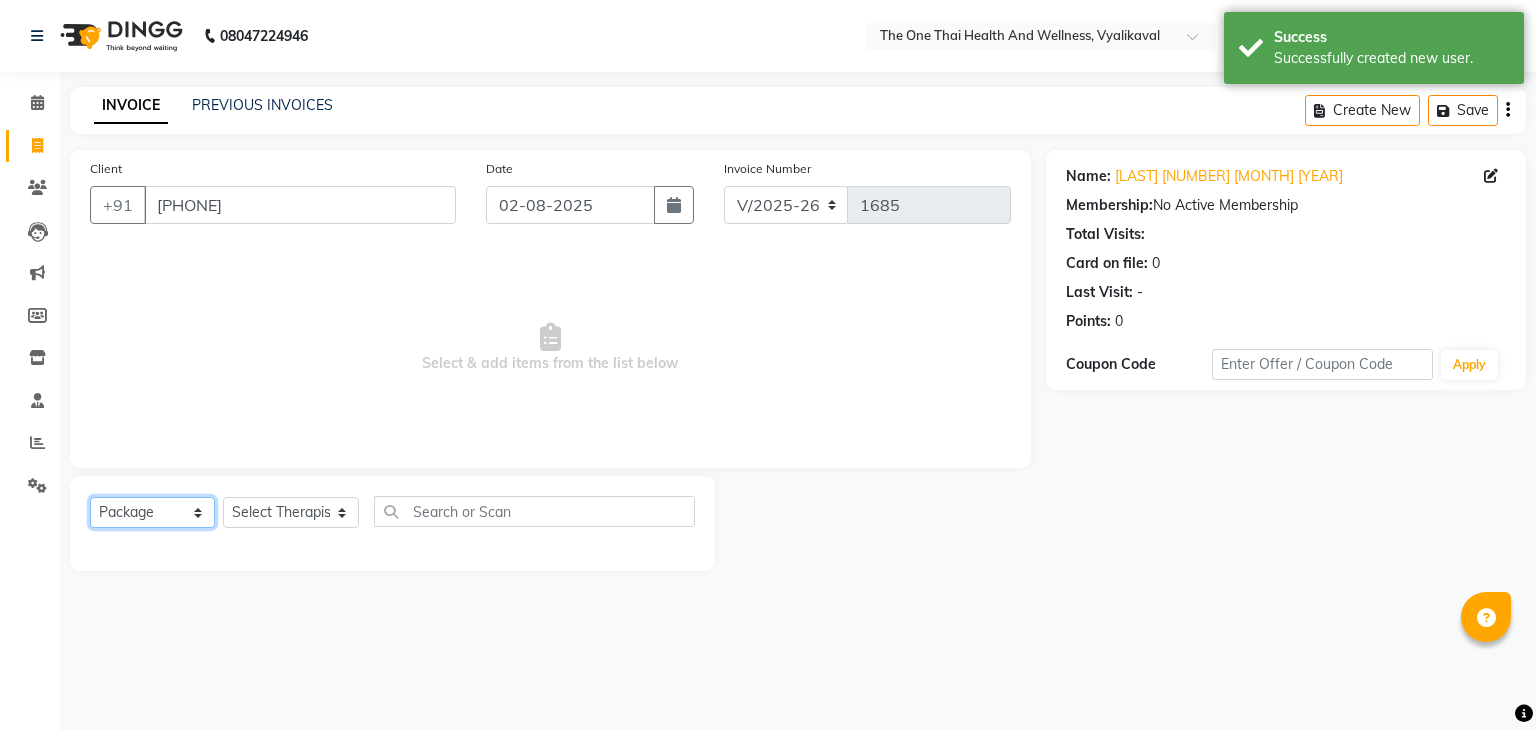 click on "Select  Service  Product  Membership  Package Voucher Prepaid Gift Card" 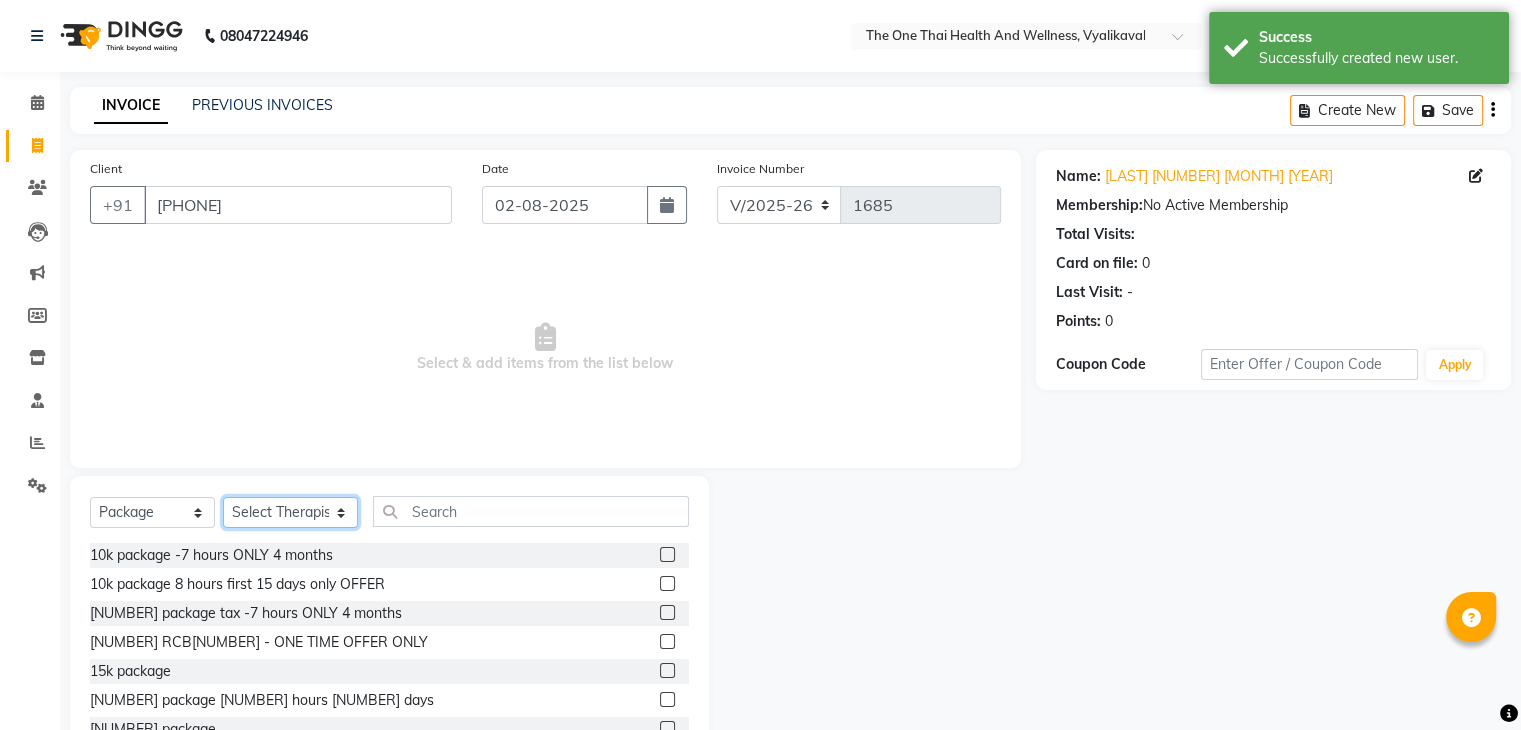 click on "Select Therapist Admin [NAME] 💚🍏thai therapist [NAME] ❤️northeast therapist [NAME] 💚🍅thai therapist [NAME] 🍏💚thai therapist [NAME] 🍏💚thai therapist [NAME] - NE 🔴🔴🔴 [NAME] 🟢 -🇹🇭thai [NAME] [NAME] northeast standby [NAME] thai 🟢therapist [NAME] ( [NAME] )🍏🍏 thai therapist [NAME] [NAME] 💚thai therapist [NAME] 🔴north east [NAME] thai 🪀💚therapist [NAME] ( [NAME] ) 🍏🍏thai therapist [NAME] 🍏💚thai therapist [NAME] 🧡thai therapist [NAME] 🍅north east therapist [NAME] [NAME] ❤️northeast therapist ❤️ [NAME] 💚💚thai therapist [NAME] second login" 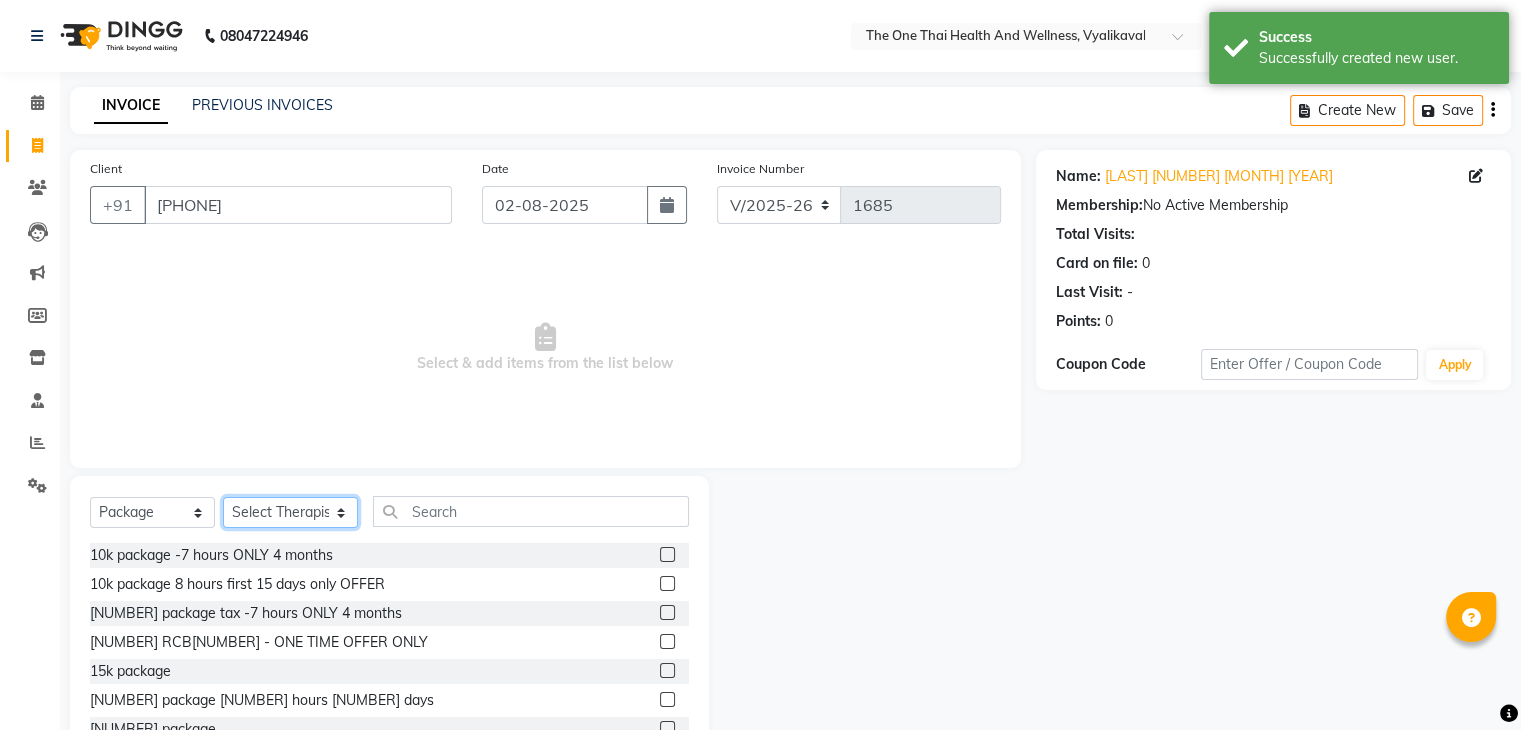 select on "[NUMBER]" 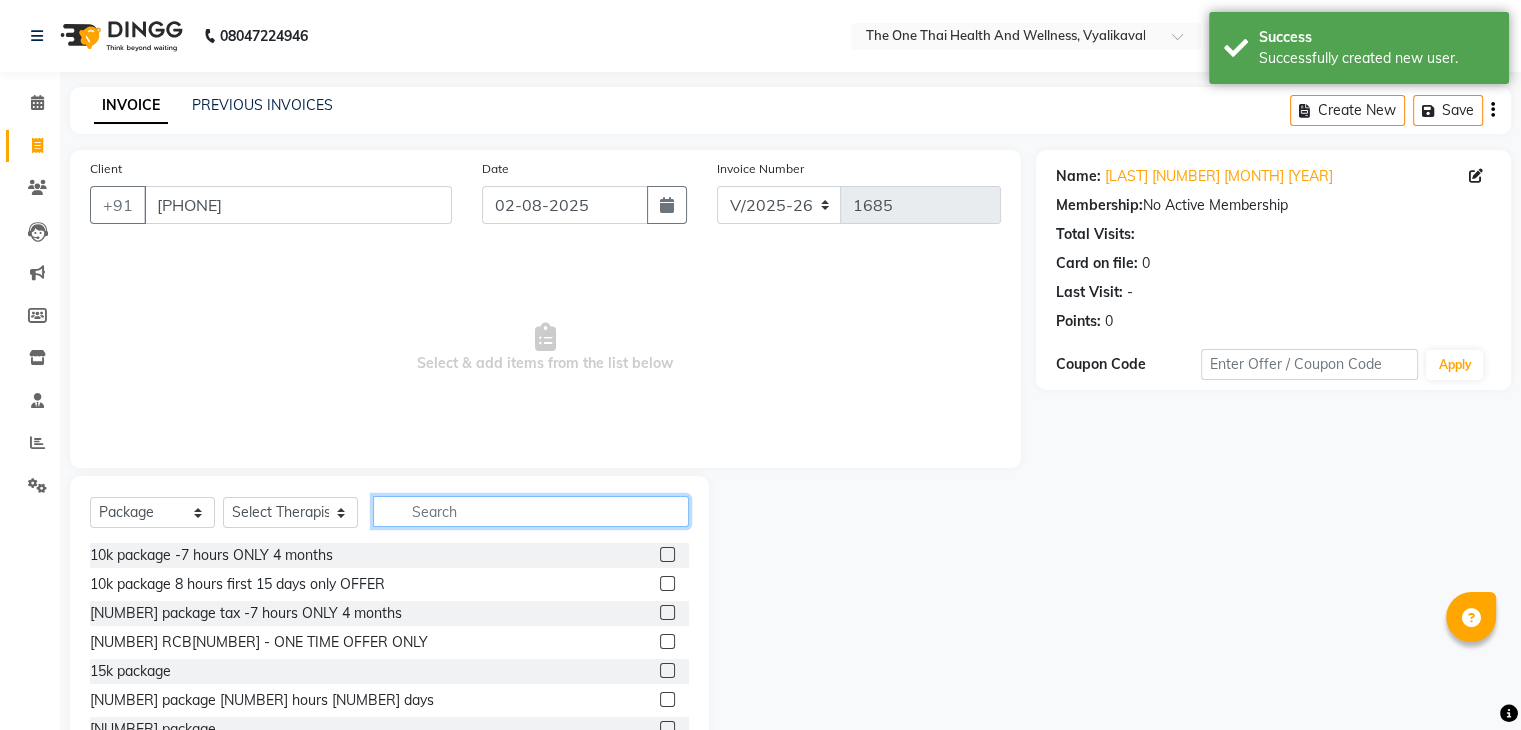 click 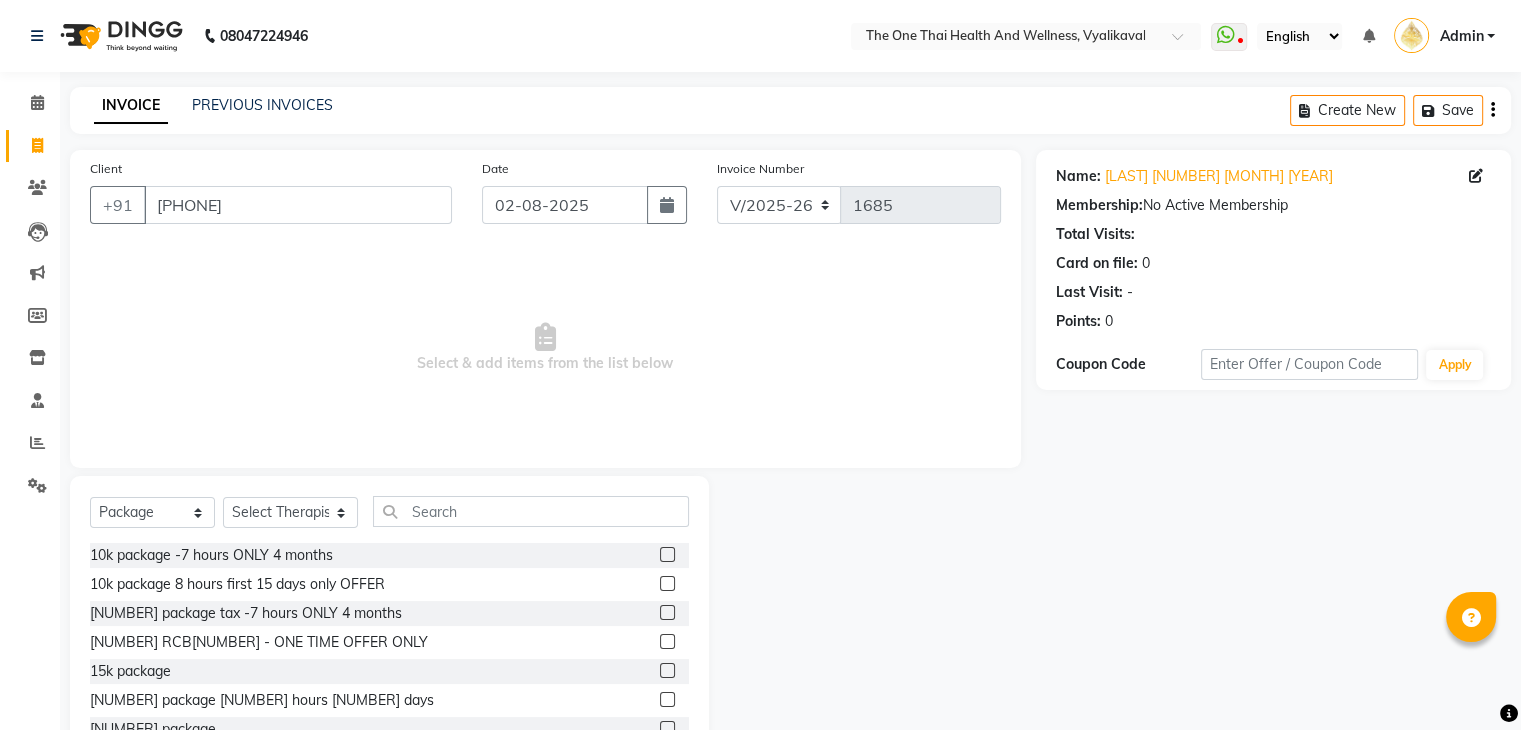 click 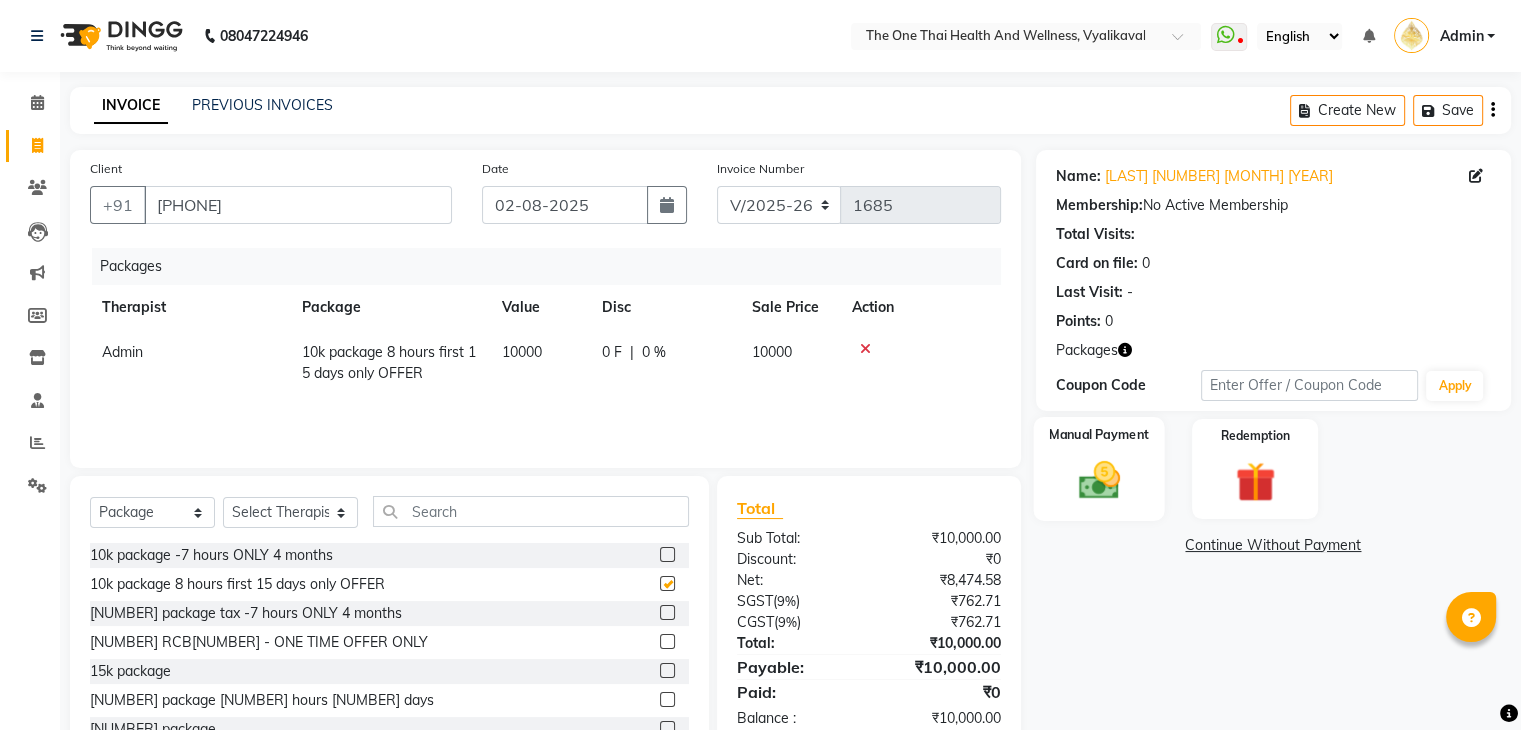 checkbox on "false" 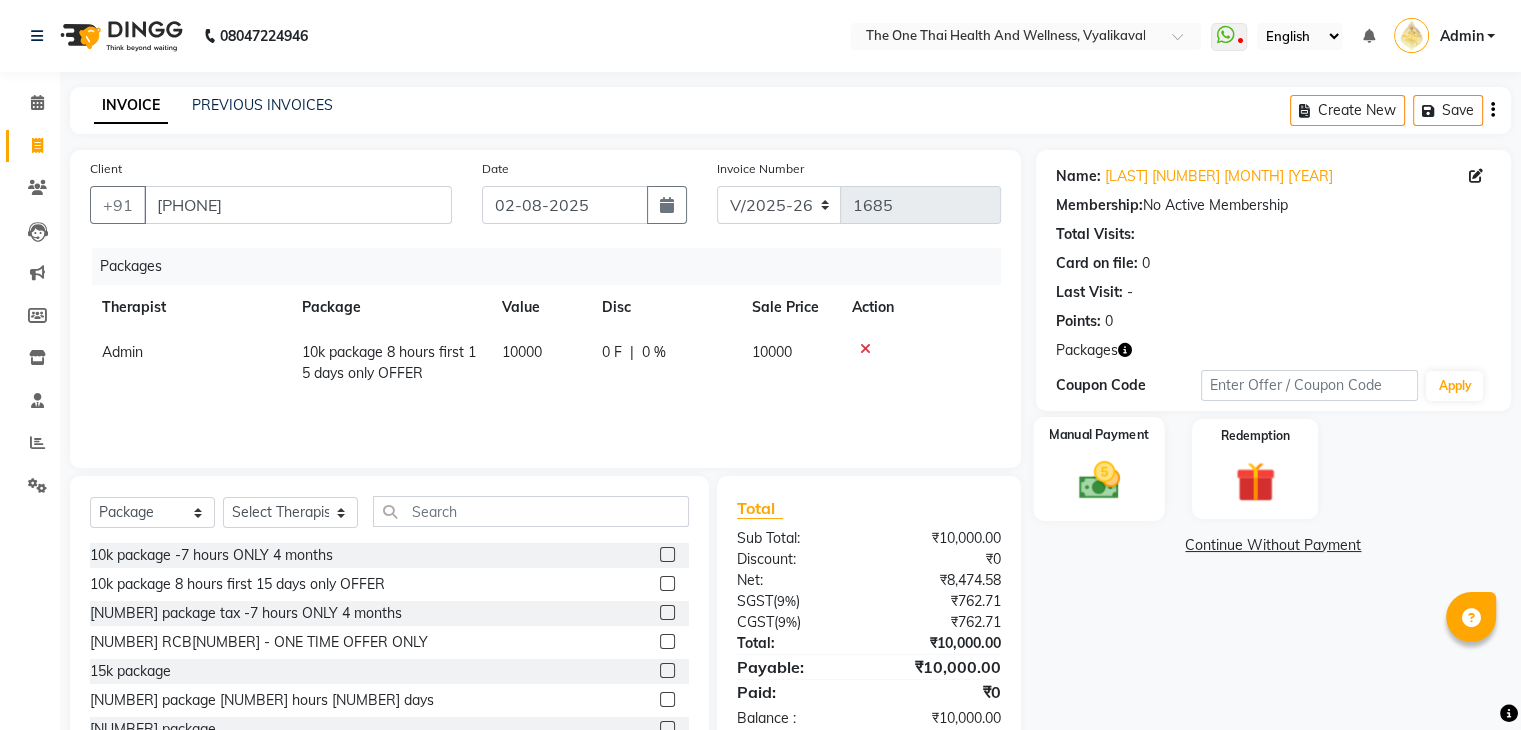 click on "Manual Payment" 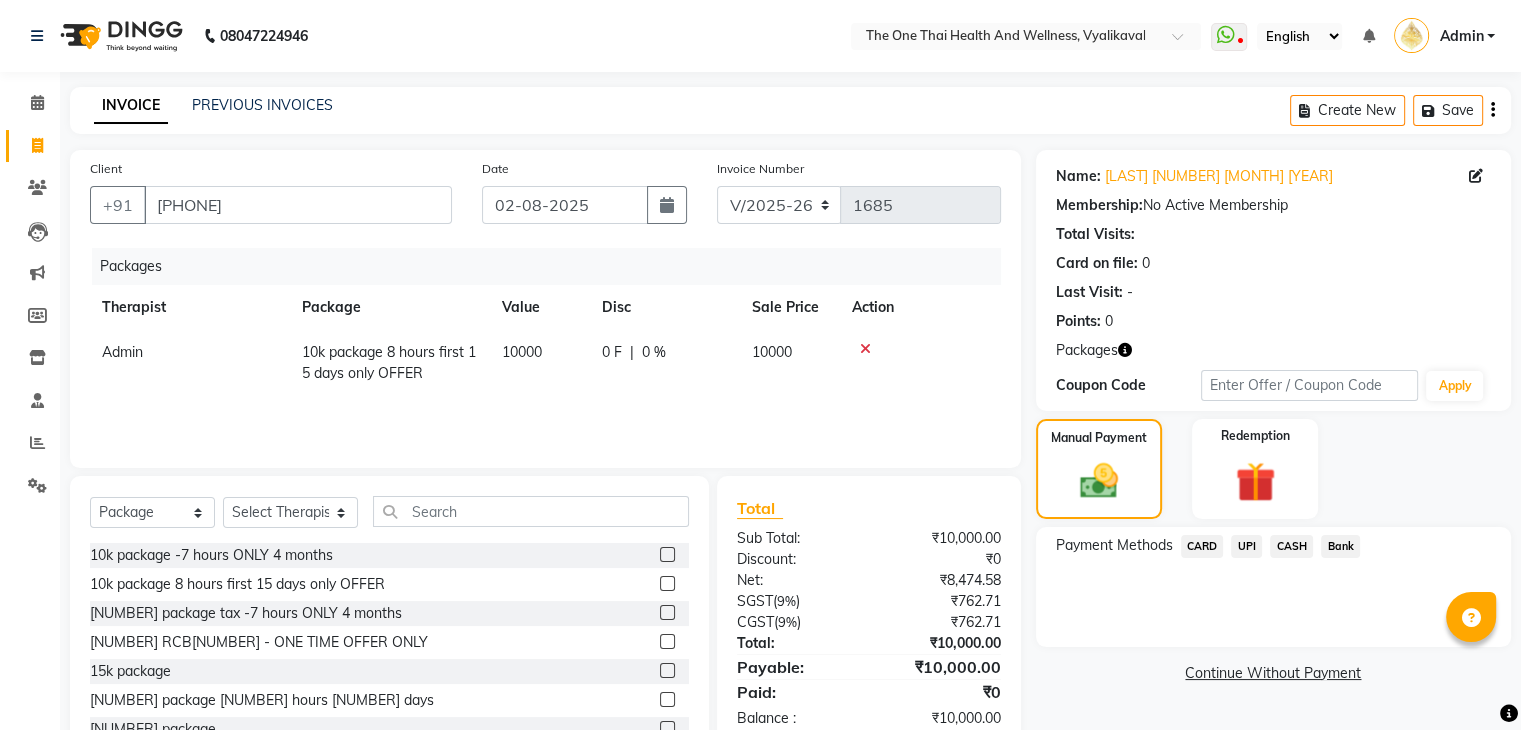 drag, startPoint x: 1257, startPoint y: 551, endPoint x: 1275, endPoint y: 580, distance: 34.132095 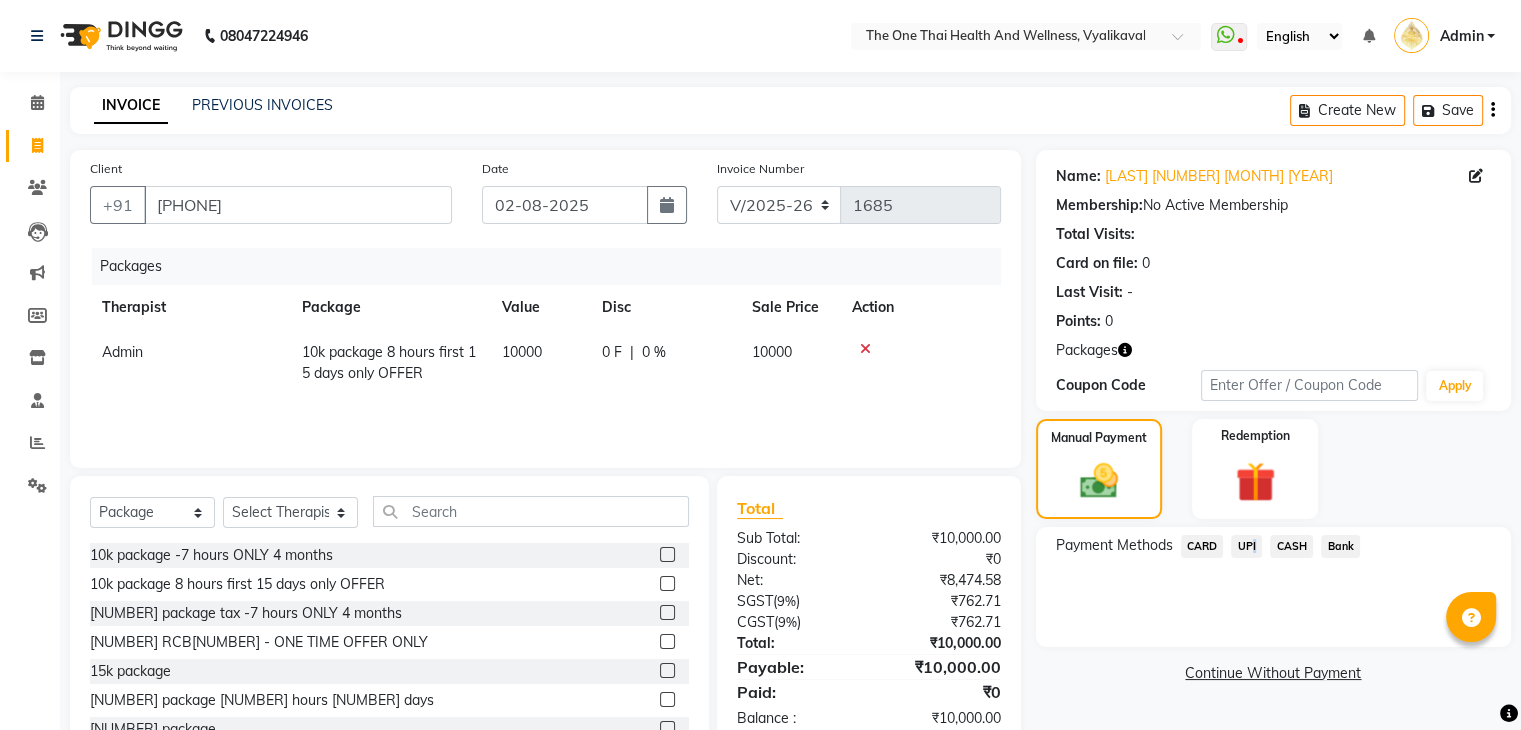 click on "UPI" 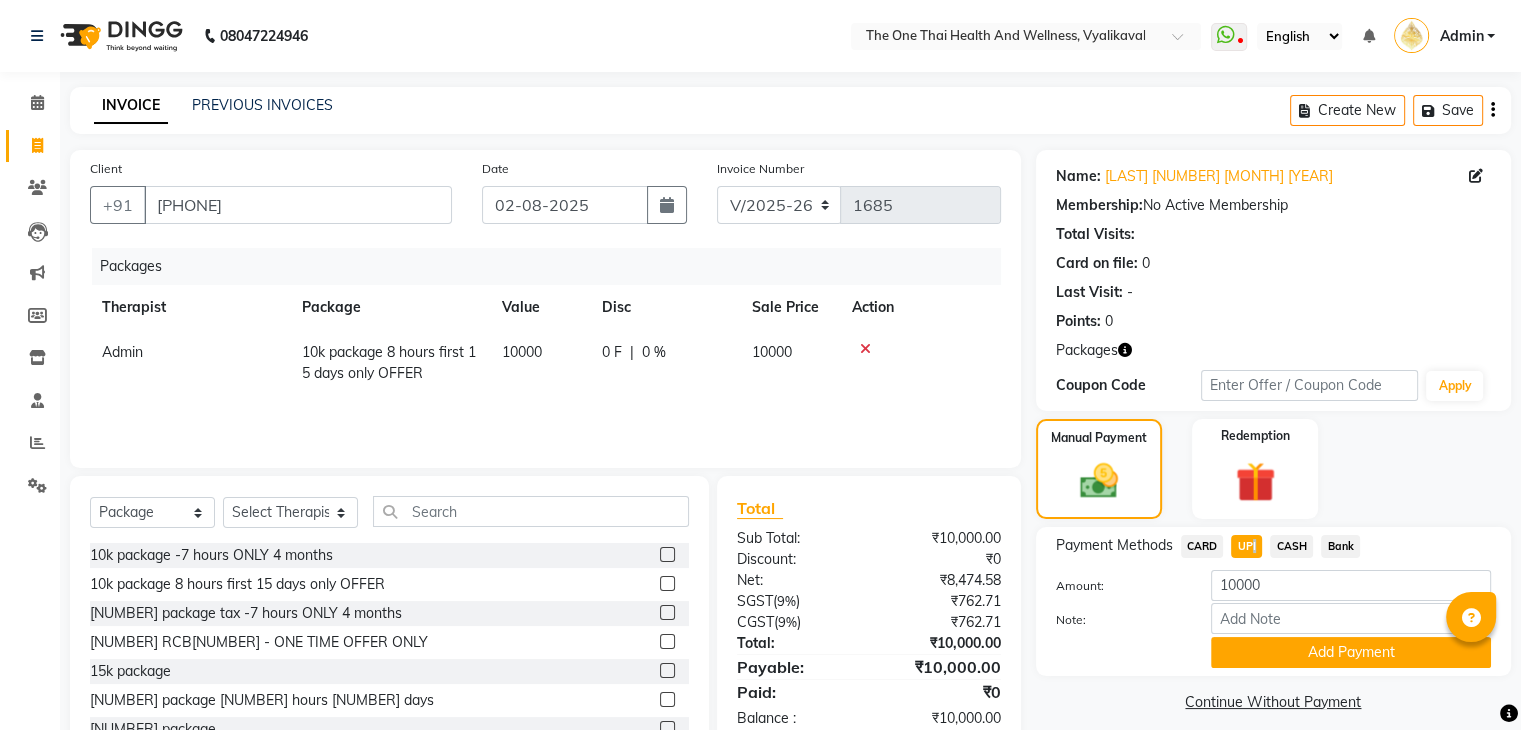 scroll, scrollTop: 72, scrollLeft: 0, axis: vertical 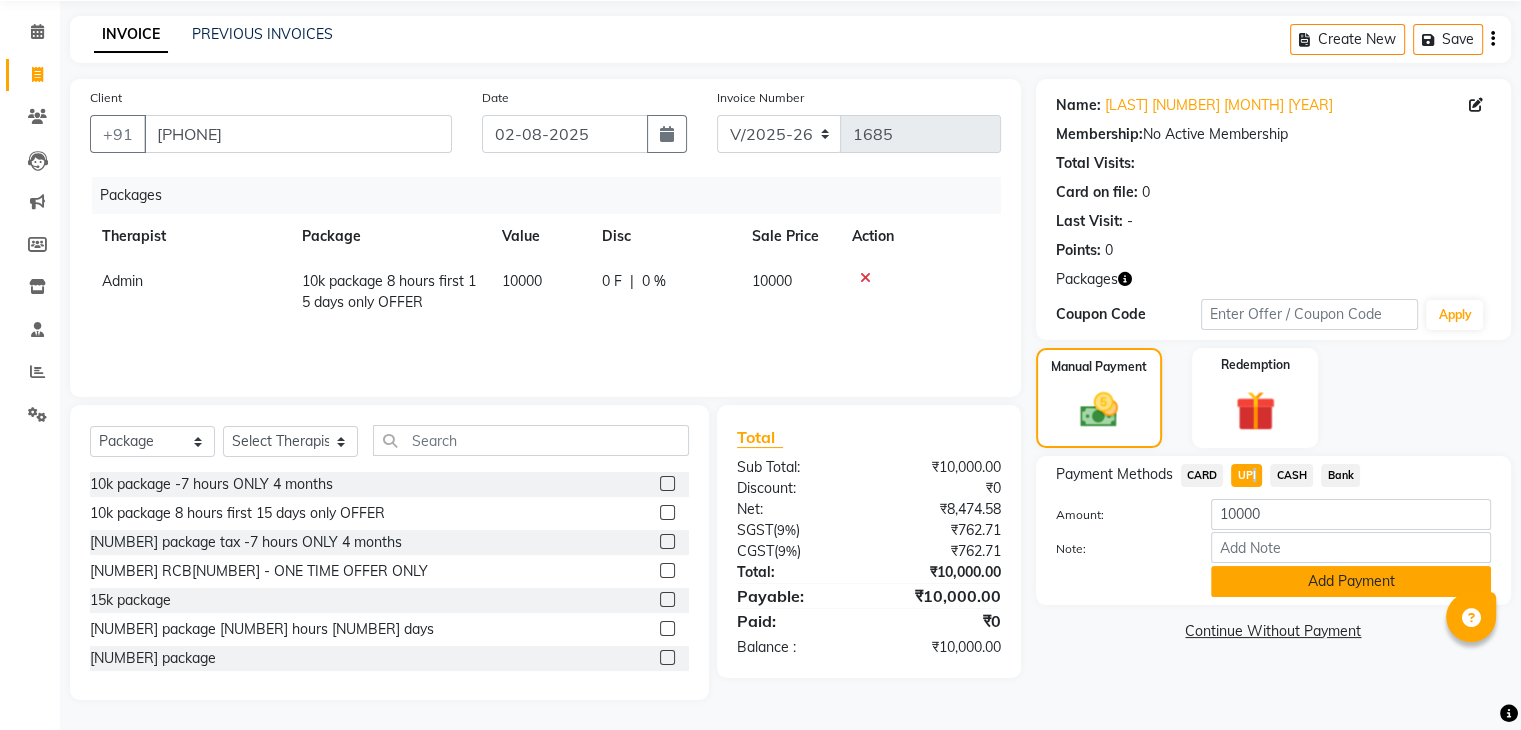click on "Add Payment" 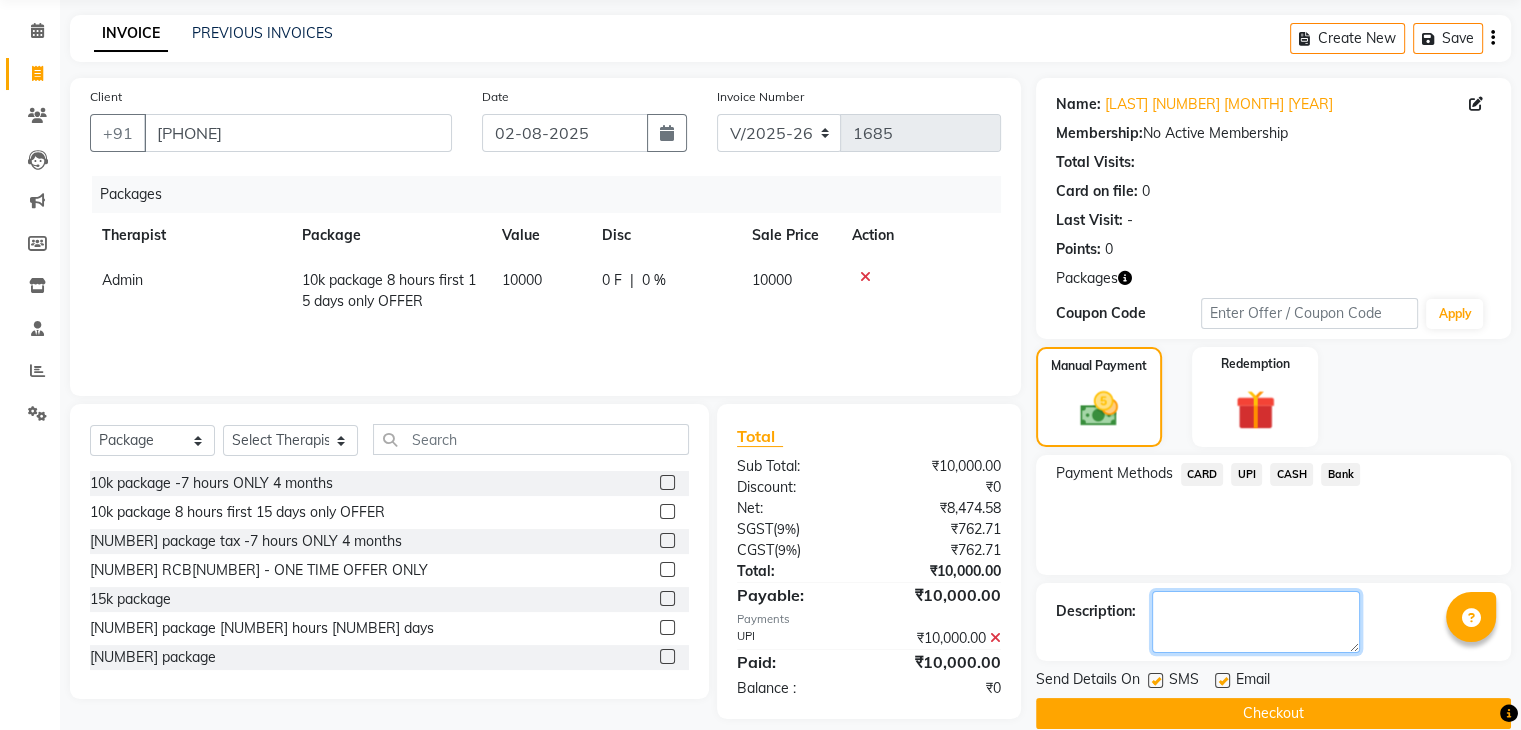 click 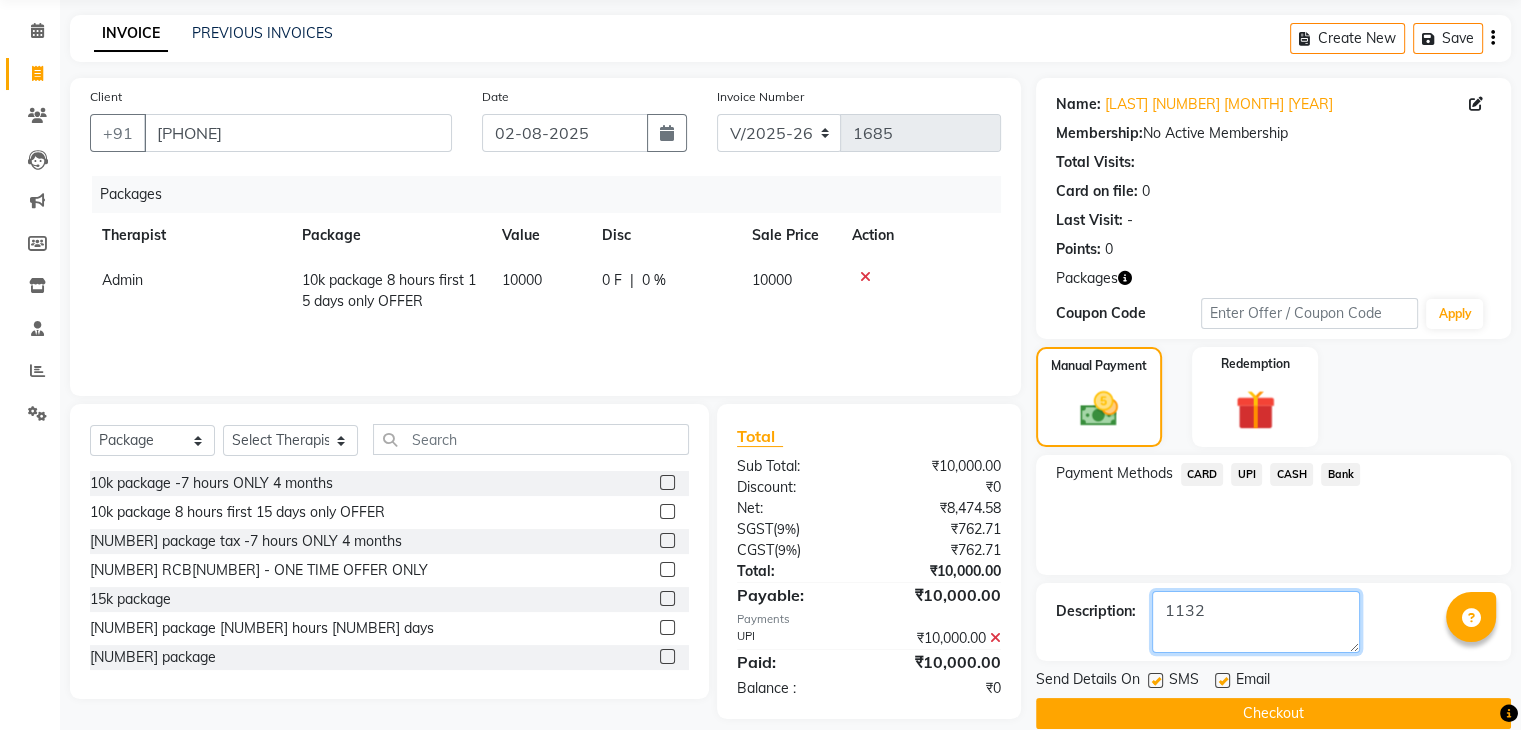 type on "1132" 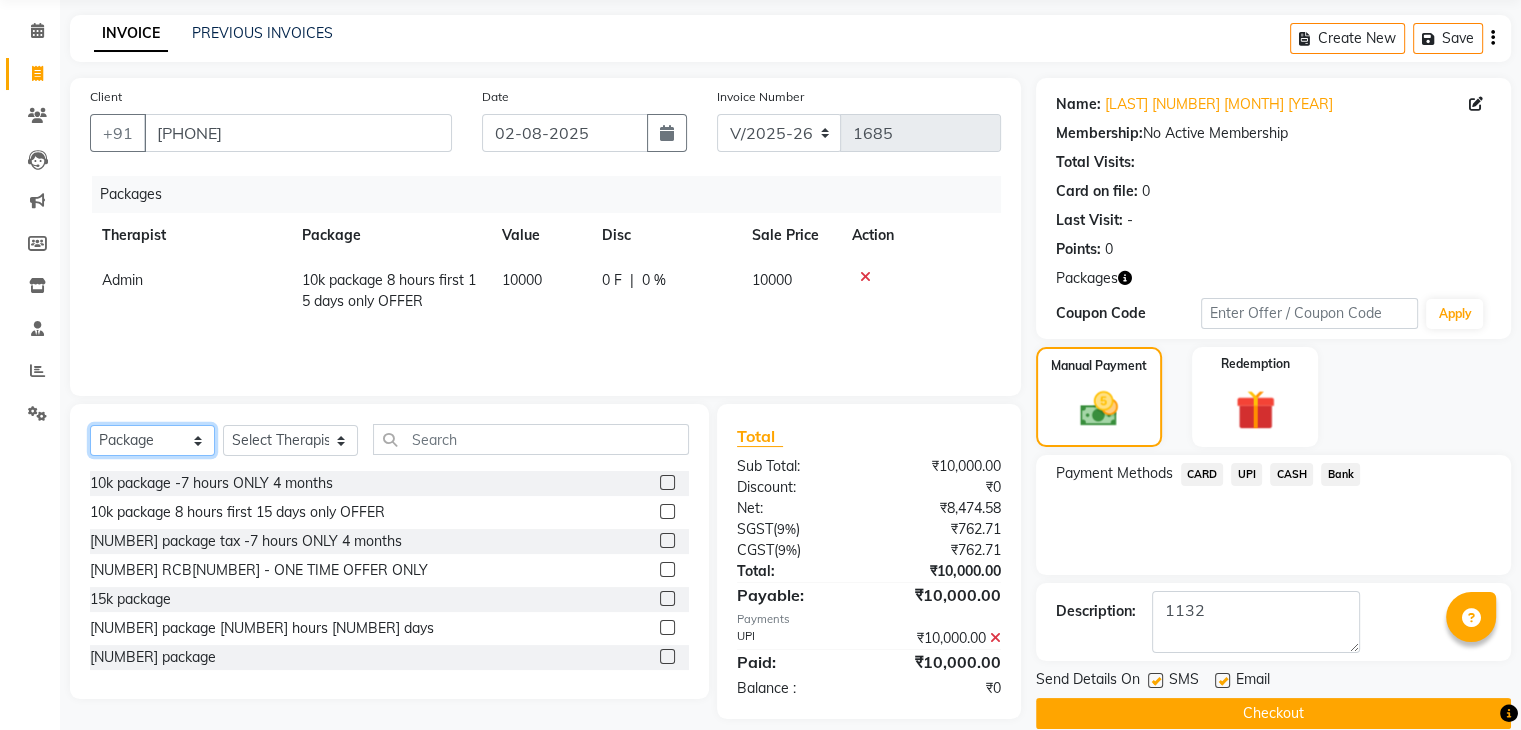 click on "Select  Service  Product  Membership  Package Voucher Prepaid Gift Card" 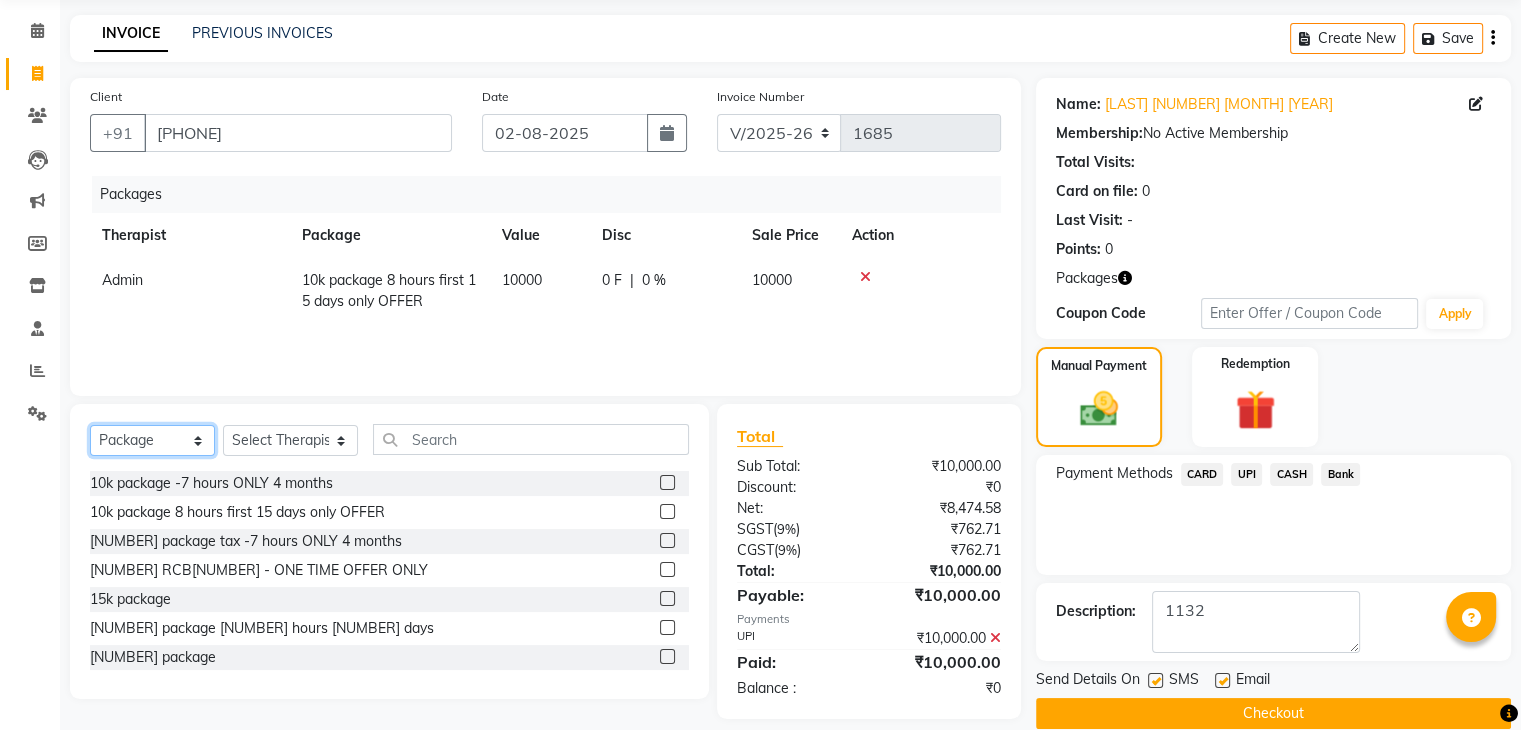 select on "service" 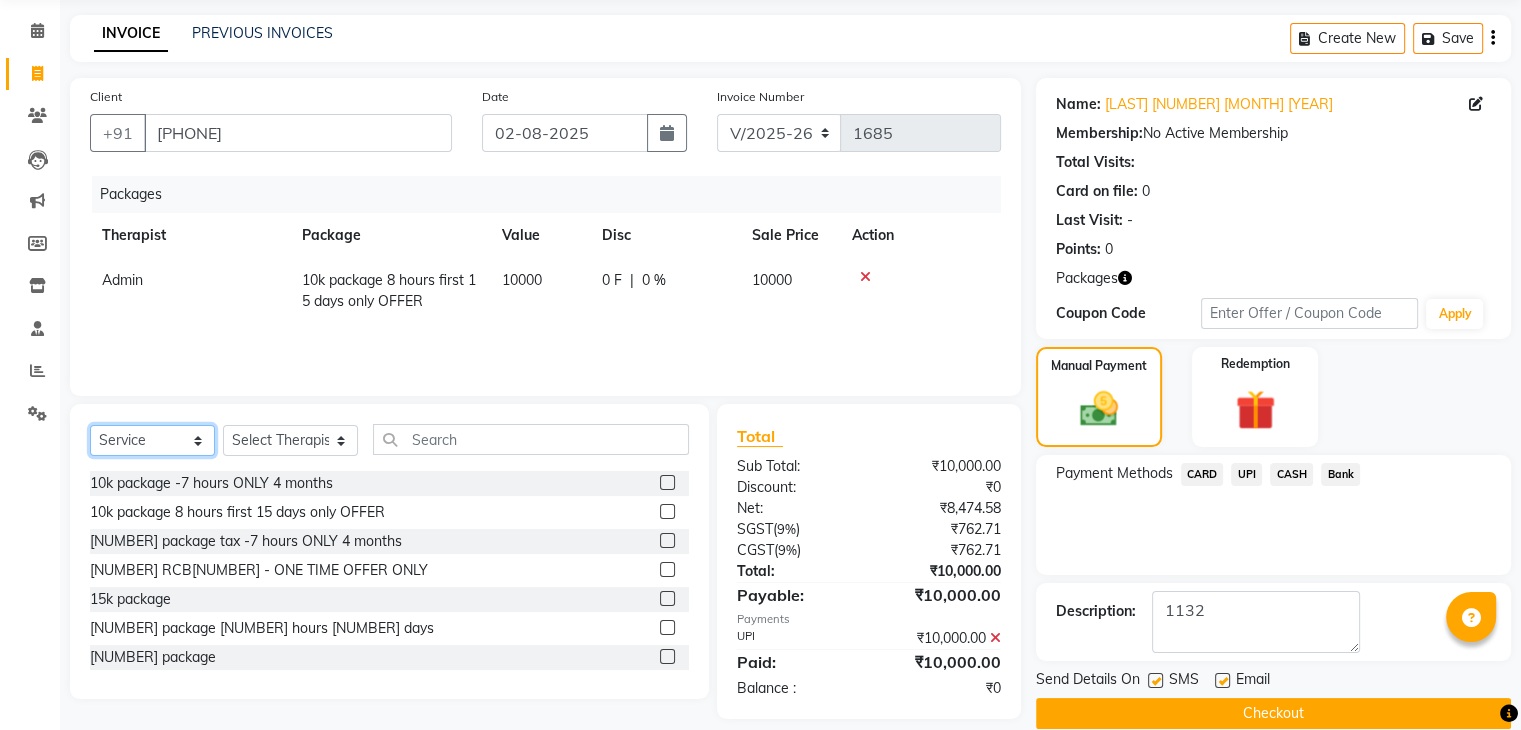 click on "Select  Service  Product  Membership  Package Voucher Prepaid Gift Card" 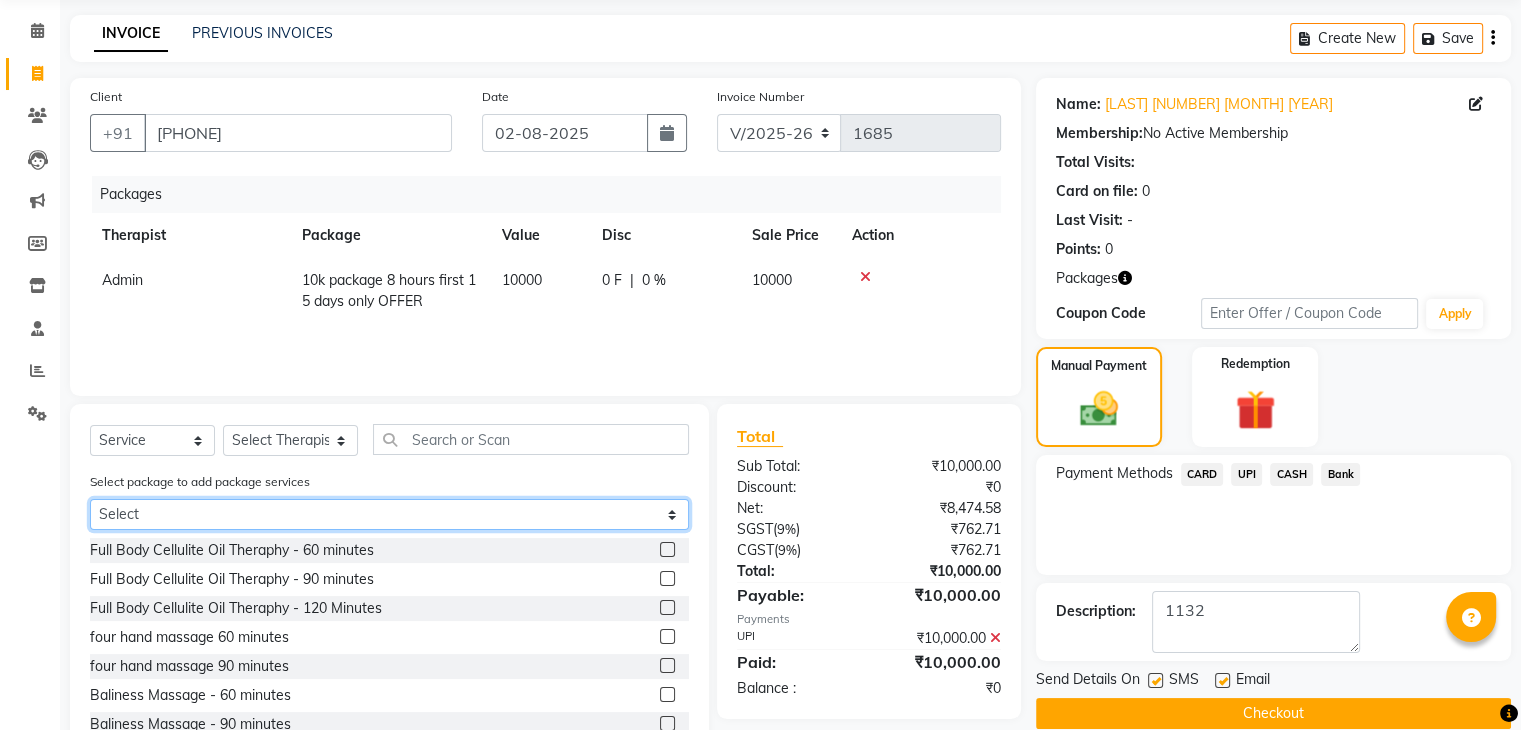 click on "Select [NUMBER] package [NUMBER] hours first 15 days only OFFER" 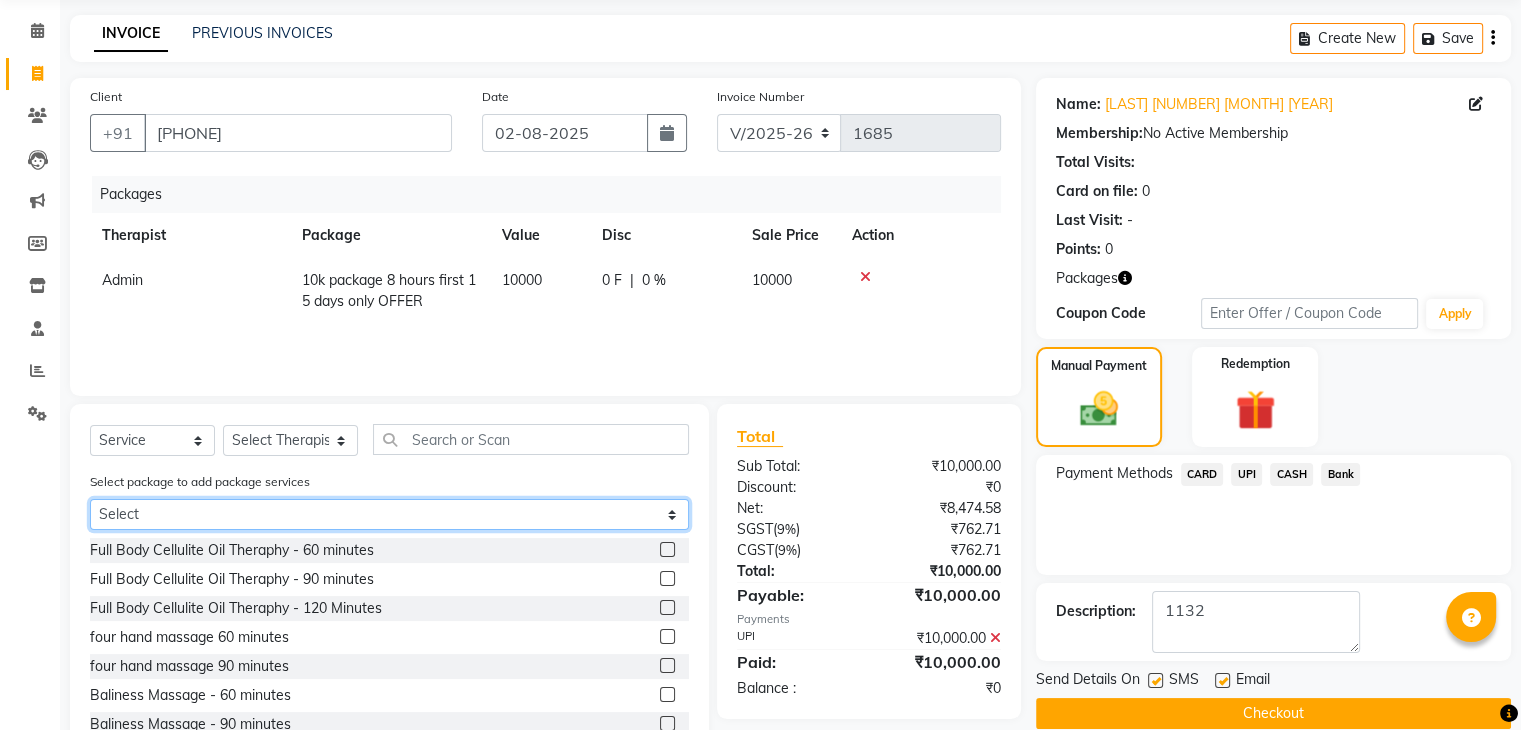 select on "1: Object" 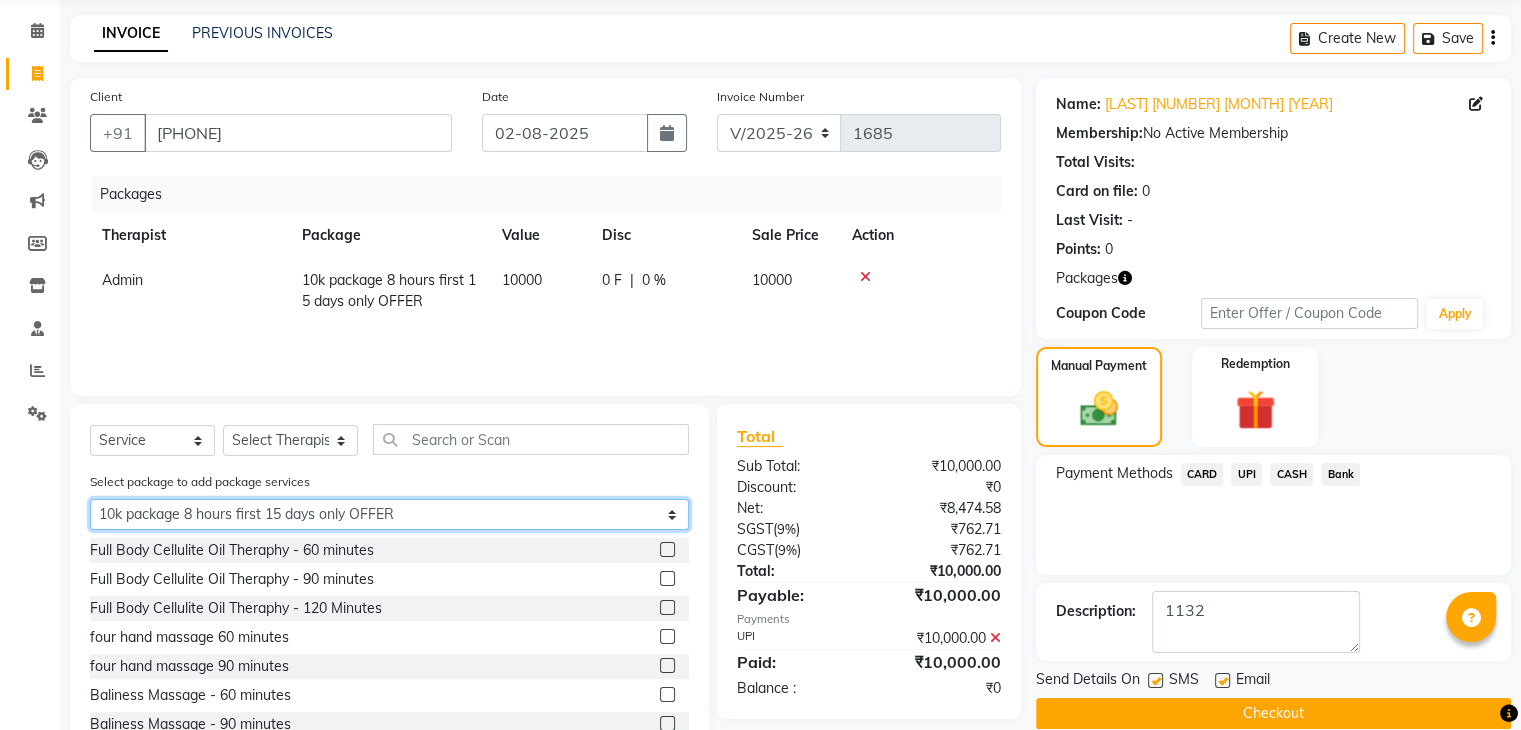 click on "Select [NUMBER] package [NUMBER] hours first 15 days only OFFER" 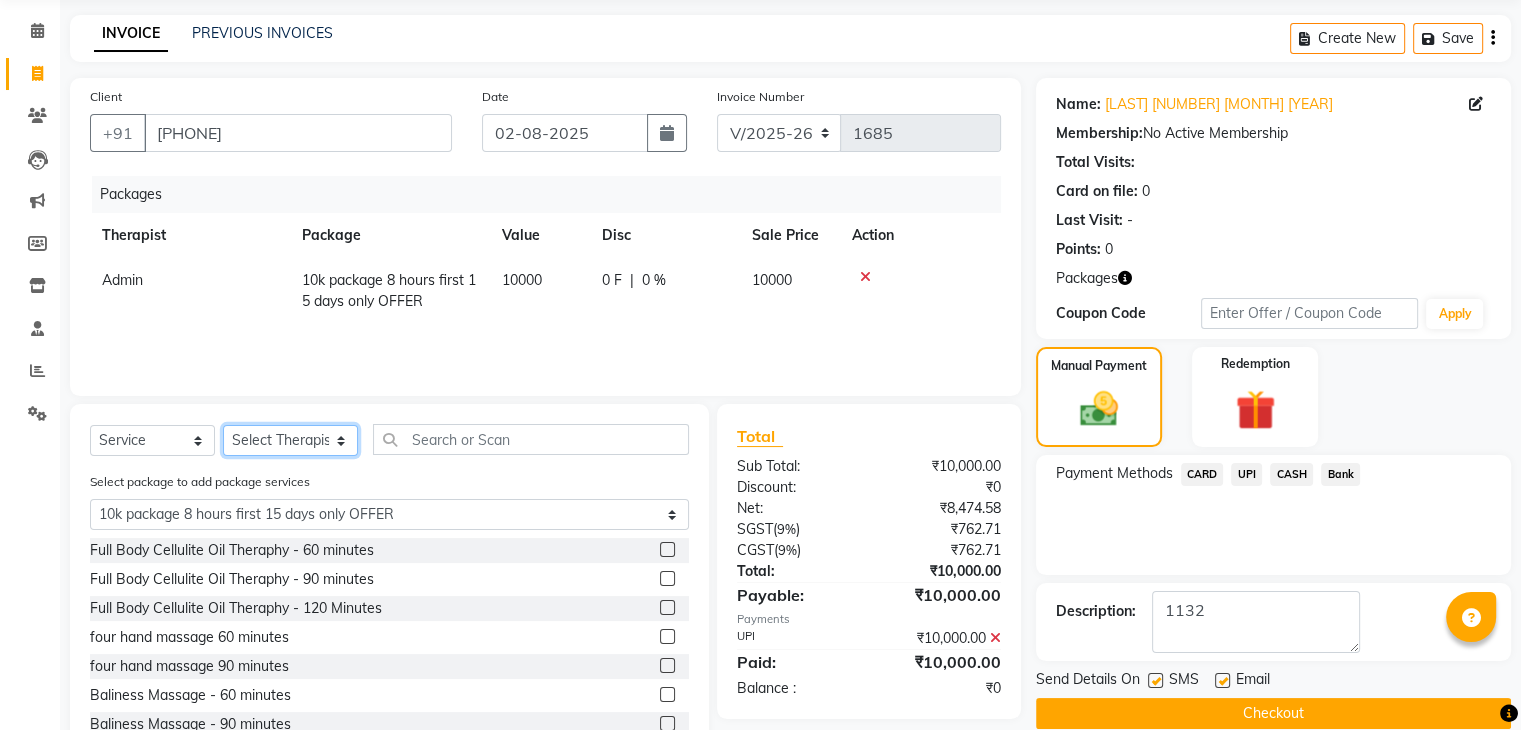 click on "Select Therapist Admin [NAME] 💚🍏thai therapist [NAME] ❤️northeast therapist [NAME] 💚🍅thai therapist [NAME] 🍏💚thai therapist [NAME] 🍏💚thai therapist [NAME] - NE 🔴🔴🔴 [NAME] 🟢 -🇹🇭thai [NAME] [NAME] northeast standby [NAME] thai 🟢therapist [NAME] ( [NAME] )🍏🍏 thai therapist [NAME] [NAME] 💚thai therapist [NAME] 🔴north east [NAME] thai 🪀💚therapist [NAME] ( [NAME] ) 🍏🍏thai therapist [NAME] 🍏💚thai therapist [NAME] 🧡thai therapist [NAME] 🍅north east therapist [NAME] [NAME] ❤️northeast therapist ❤️ [NAME] 💚💚thai therapist [NAME] second login" 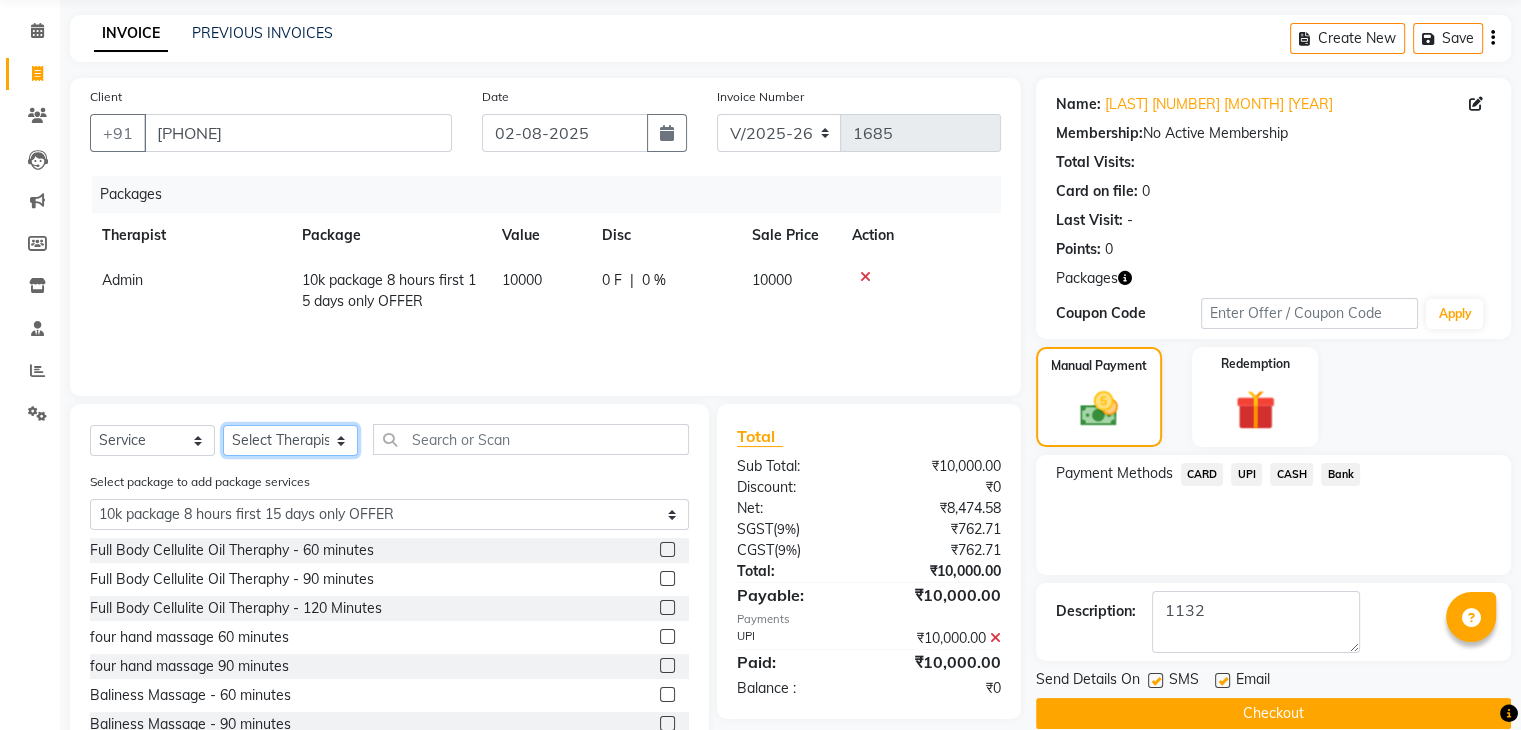 select on "86062" 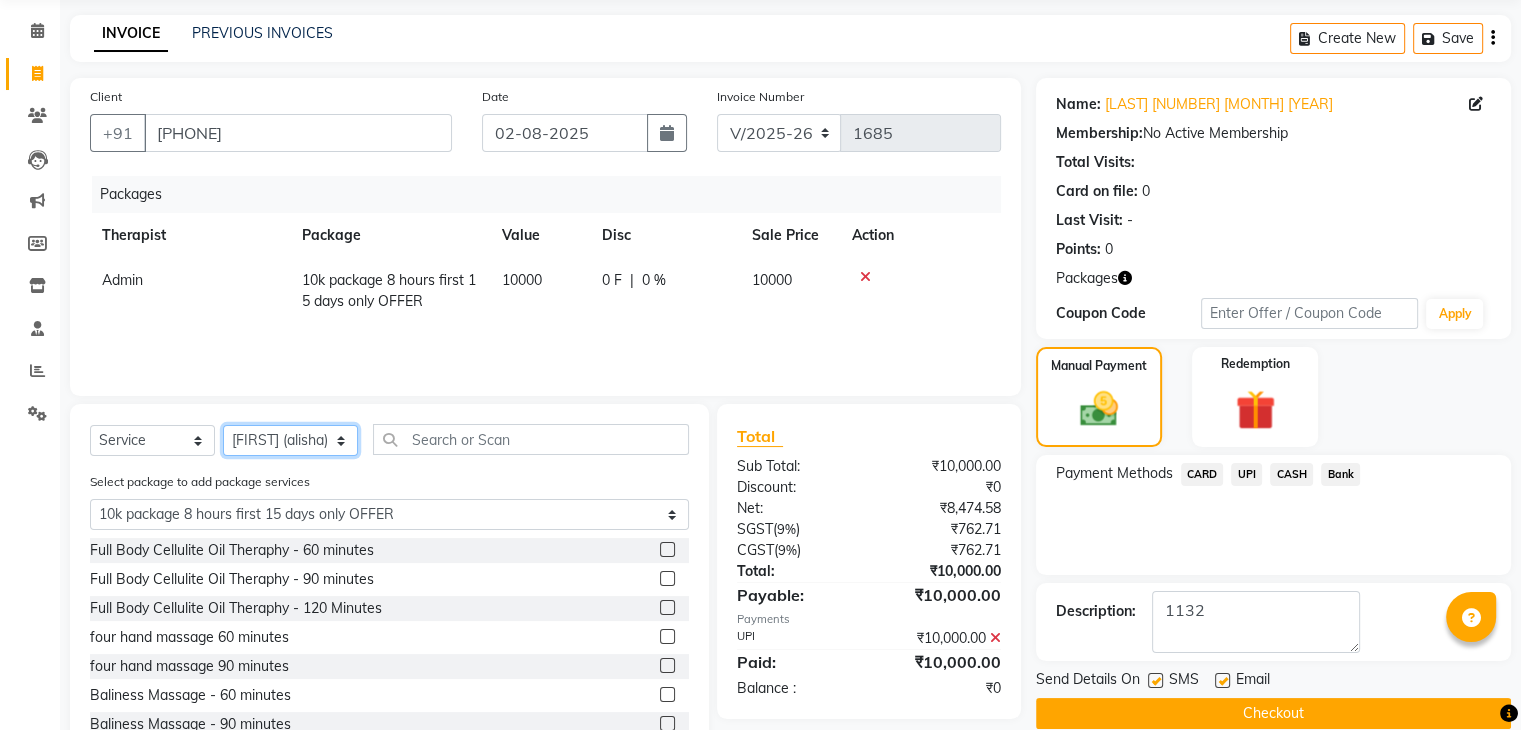 click on "Select Therapist Admin [NAME] 💚🍏thai therapist [NAME] ❤️northeast therapist [NAME] 💚🍅thai therapist [NAME] 🍏💚thai therapist [NAME] 🍏💚thai therapist [NAME] - NE 🔴🔴🔴 [NAME] 🟢 -🇹🇭thai [NAME] [NAME] northeast standby [NAME] thai 🟢therapist [NAME] ( [NAME] )🍏🍏 thai therapist [NAME] [NAME] 💚thai therapist [NAME] 🔴north east [NAME] thai 🪀💚therapist [NAME] ( [NAME] ) 🍏🍏thai therapist [NAME] 🍏💚thai therapist [NAME] 🧡thai therapist [NAME] 🍅north east therapist [NAME] [NAME] ❤️northeast therapist ❤️ [NAME] 💚💚thai therapist [NAME] second login" 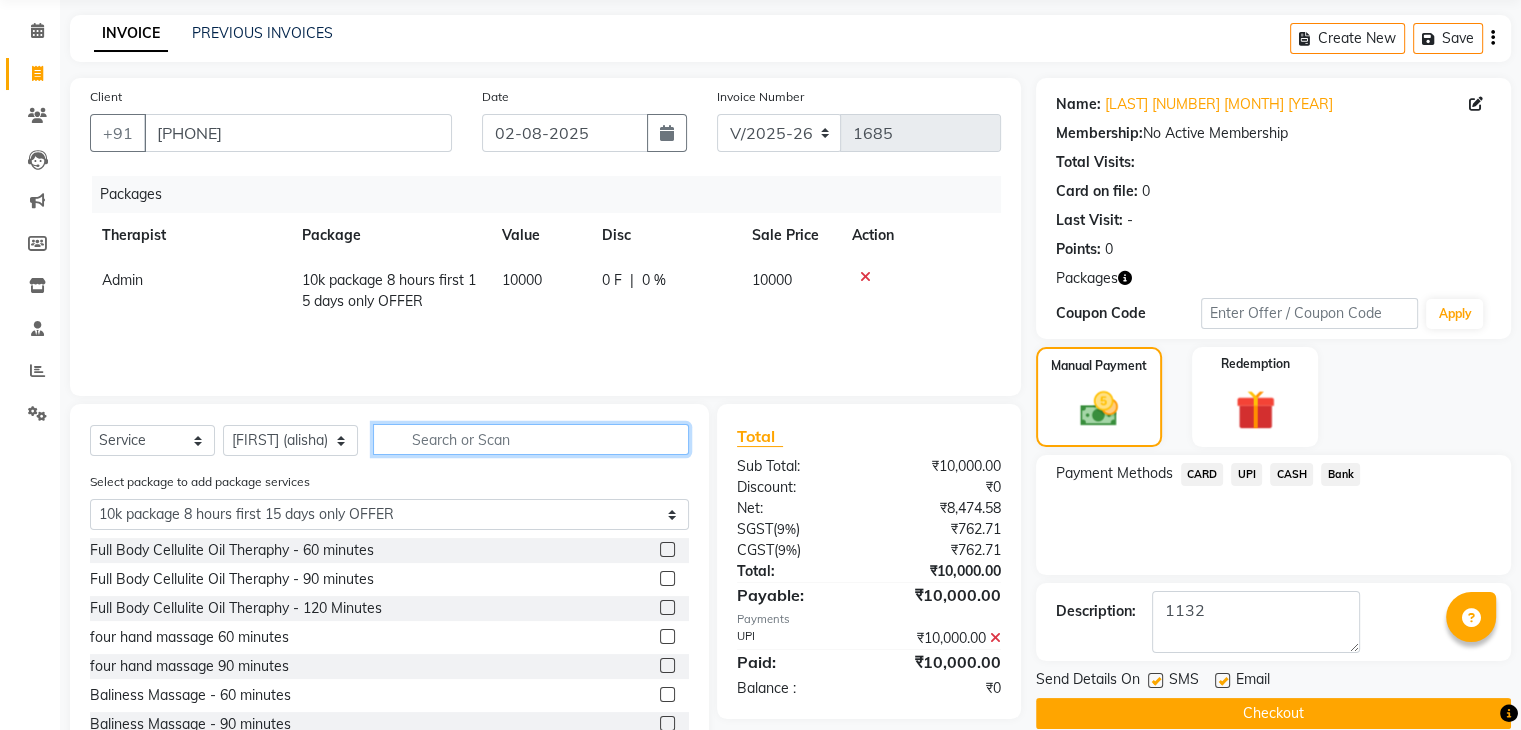 click 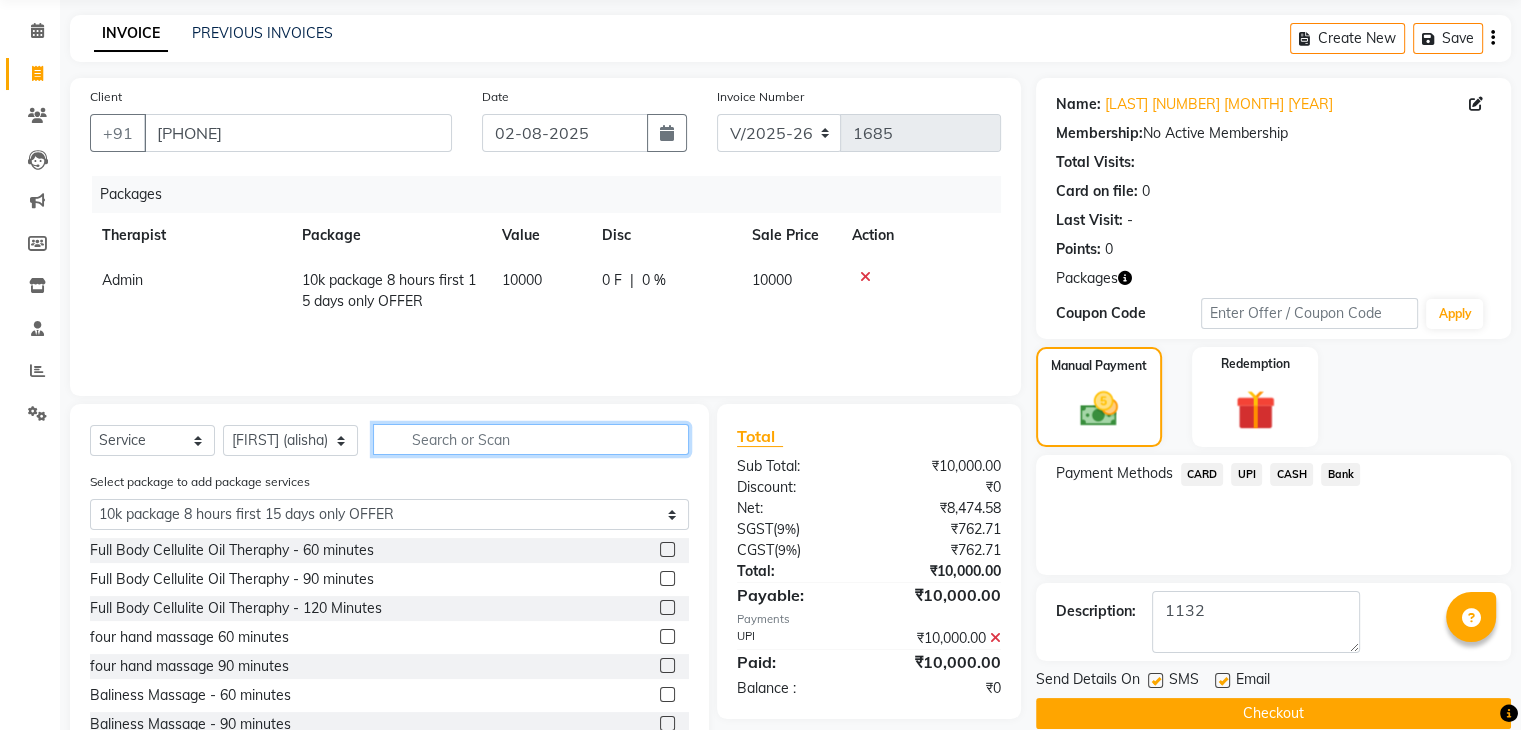type on "s" 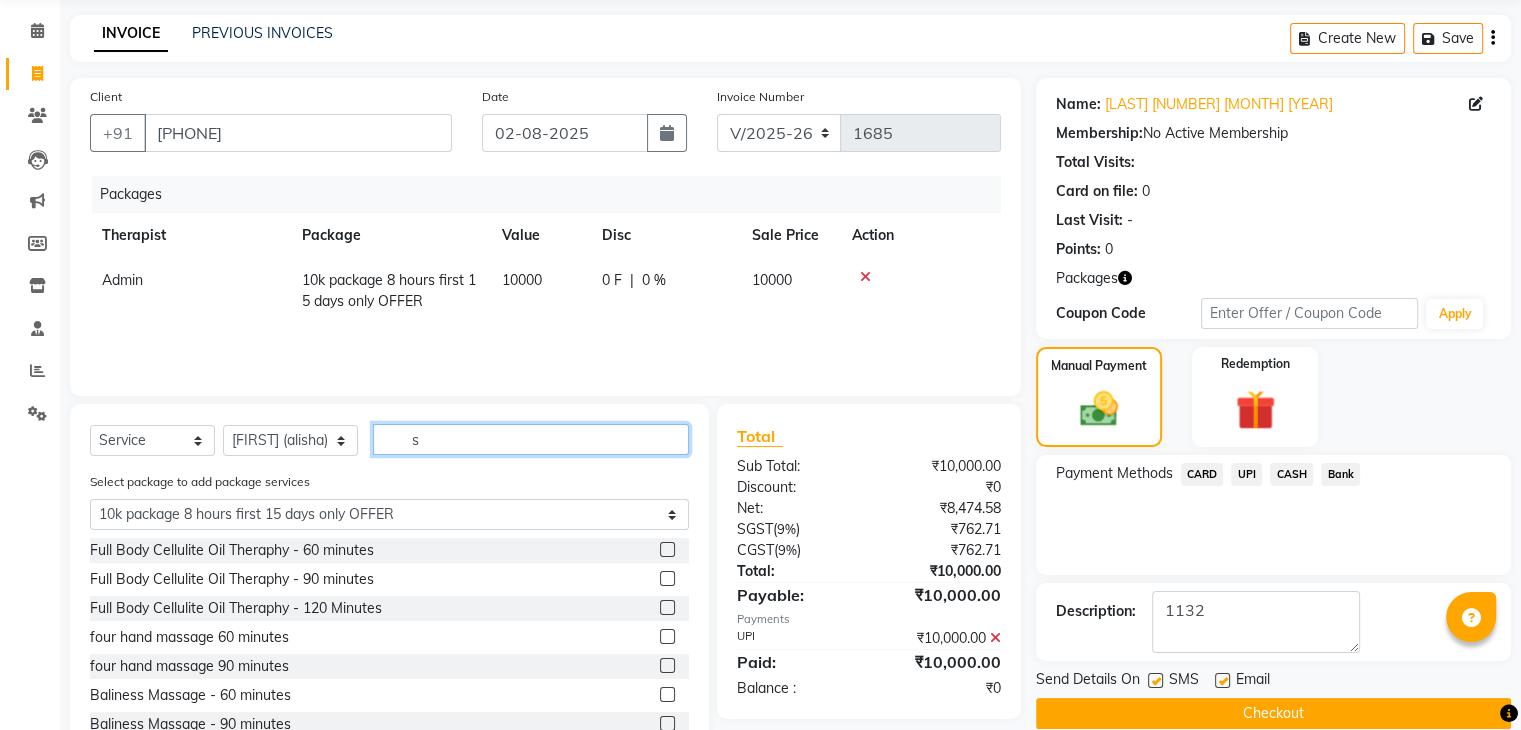 select on "0: undefined" 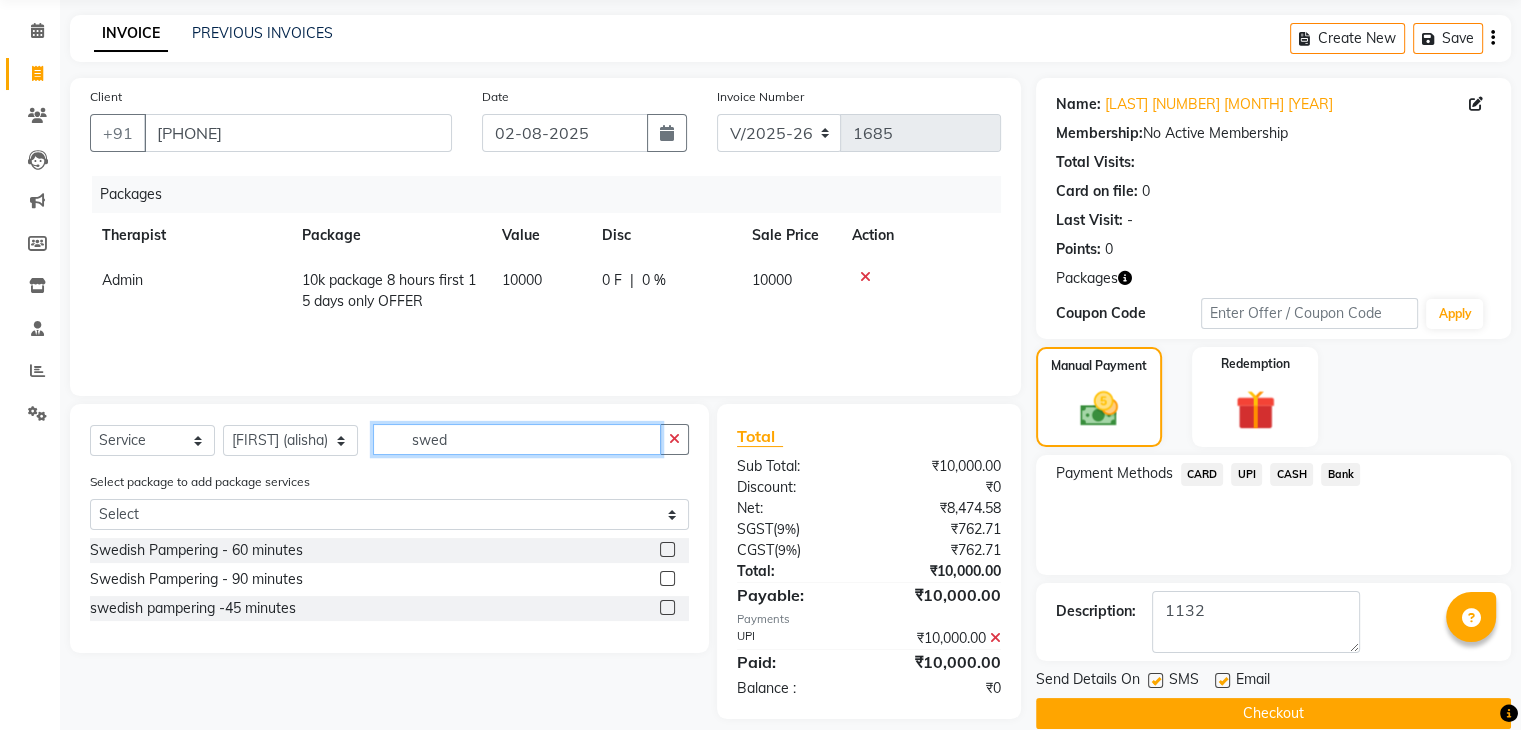type on "swed" 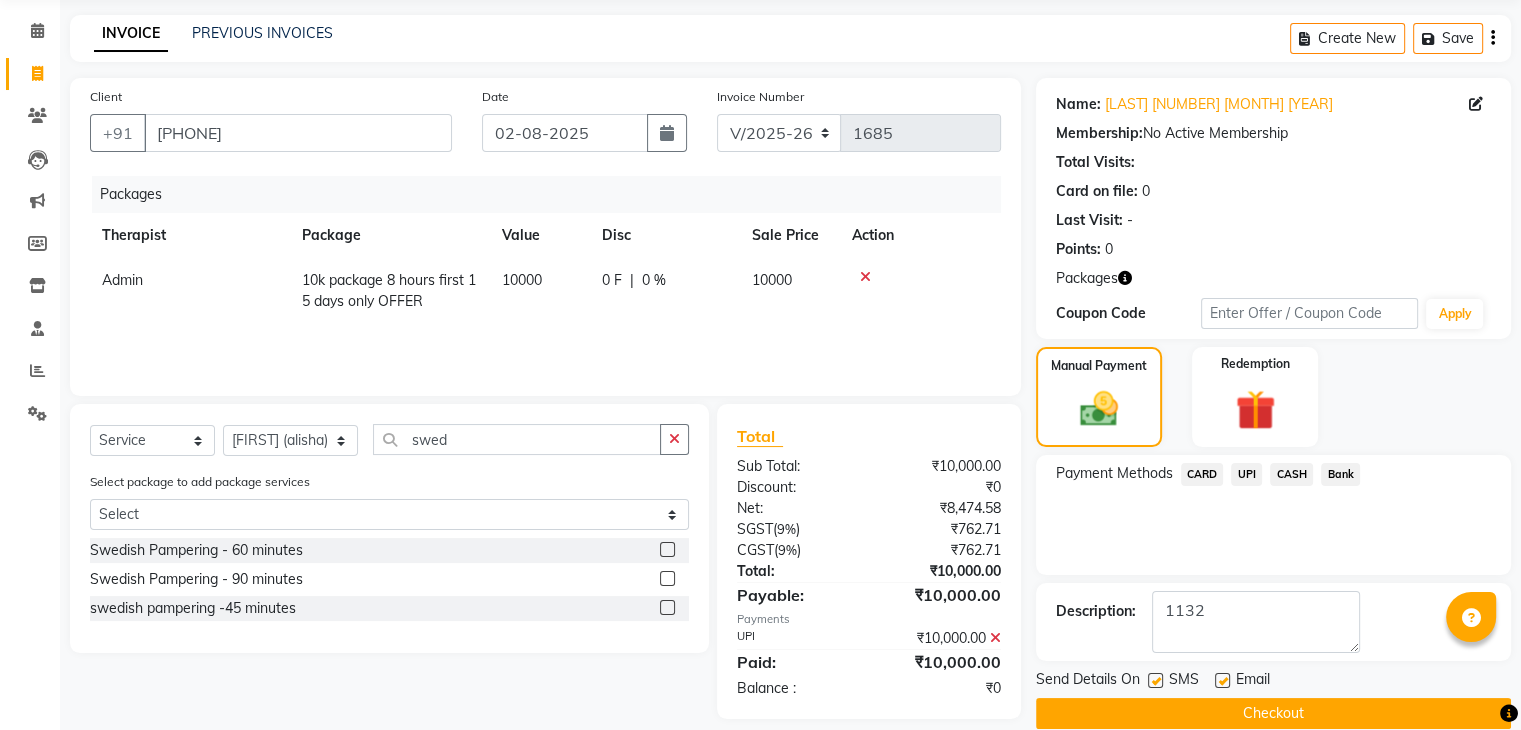 click 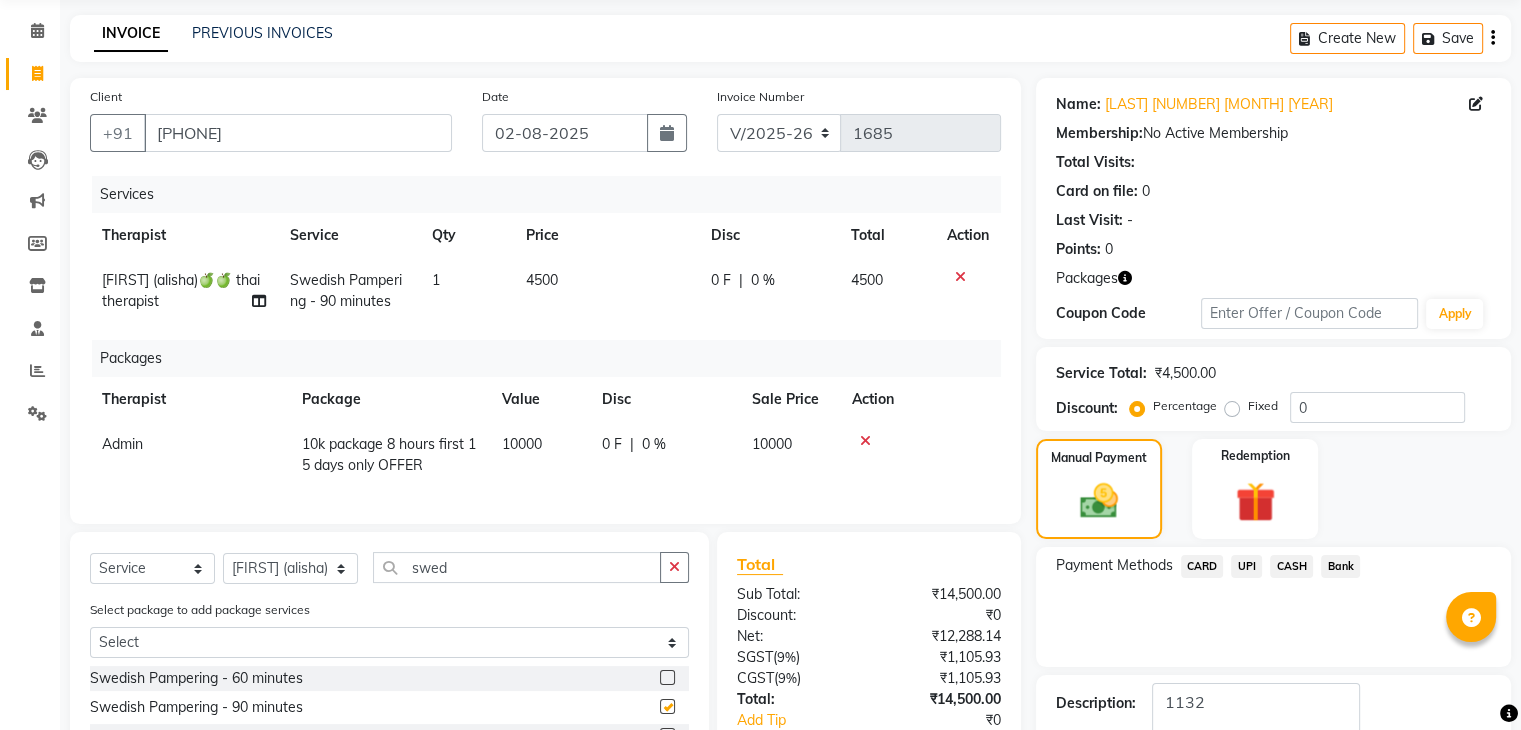 checkbox on "false" 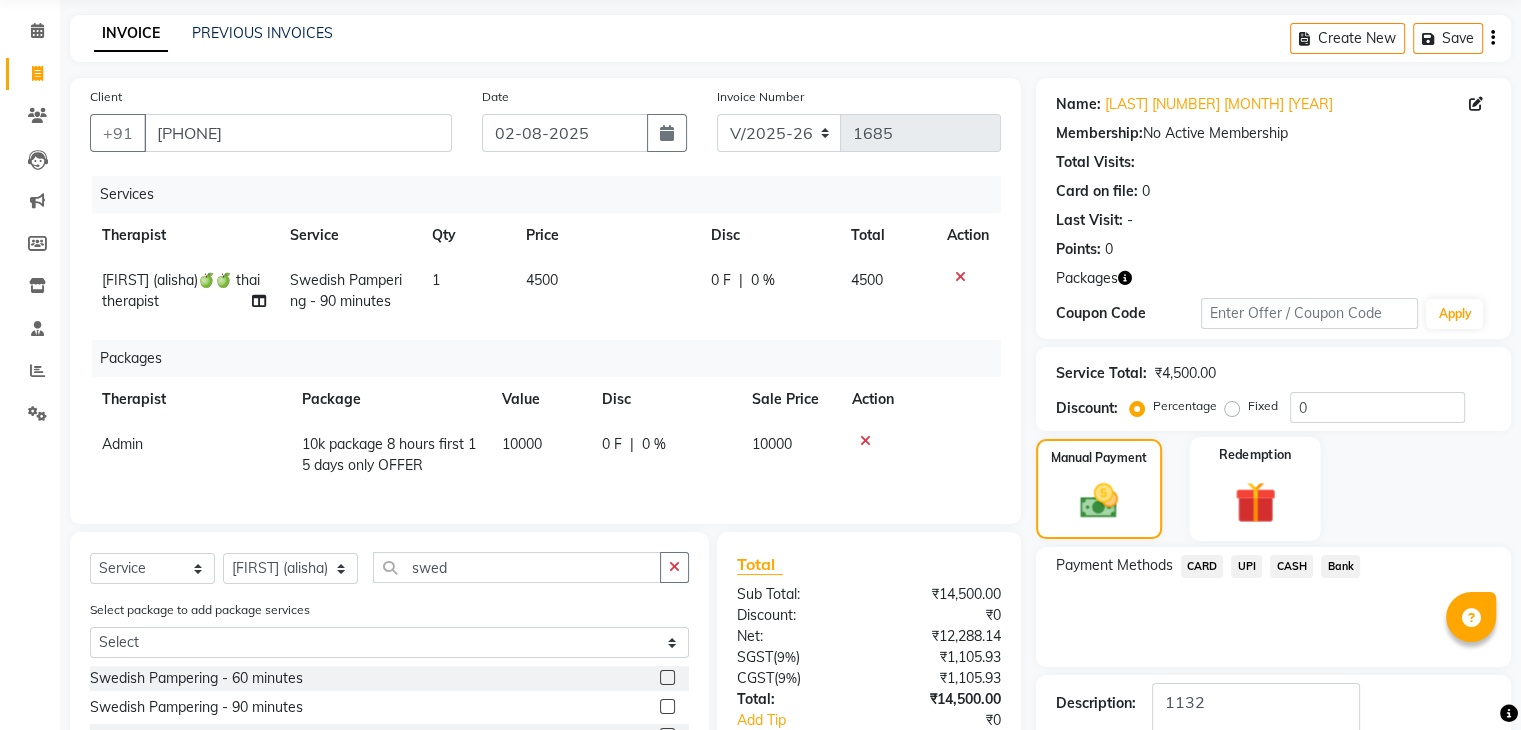 click 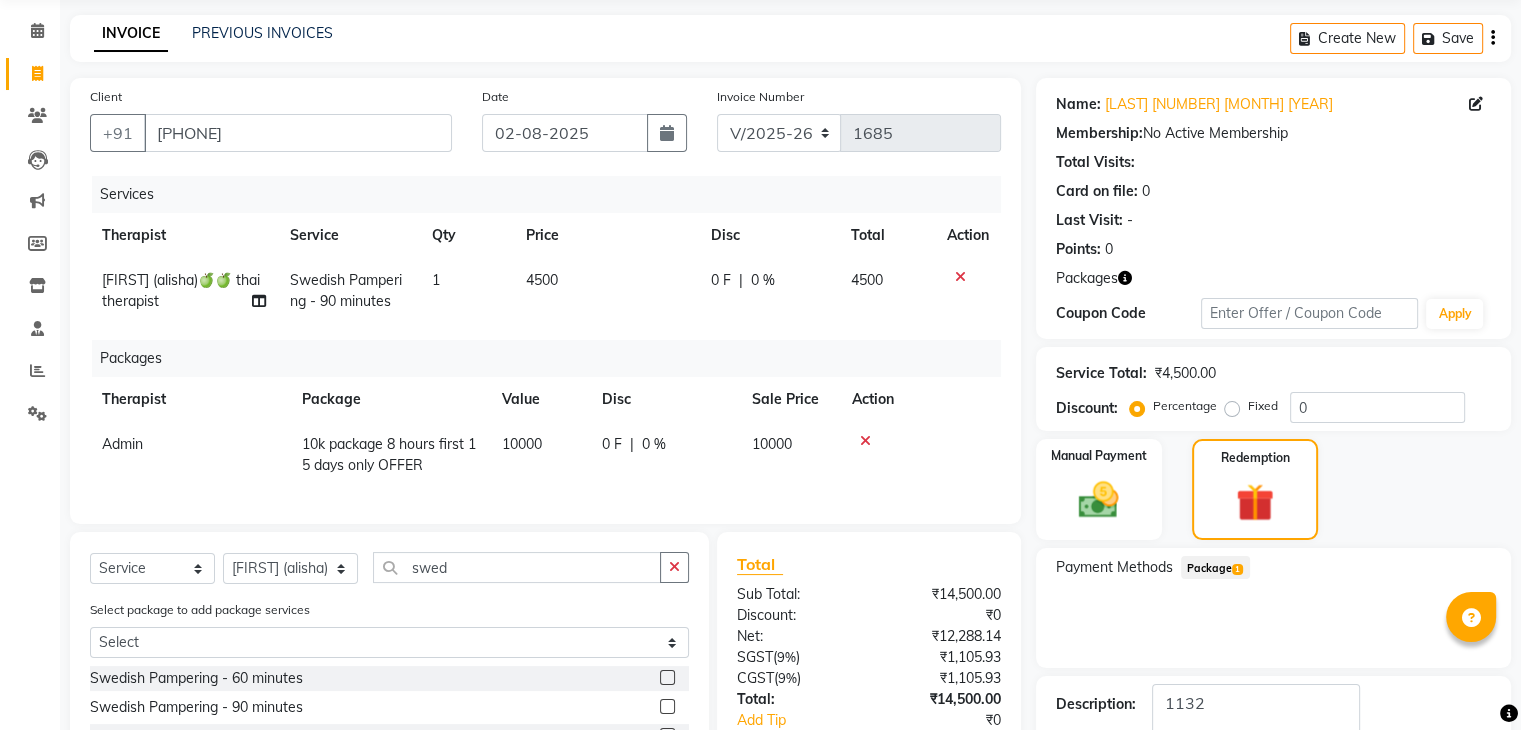 click on "Package  1" 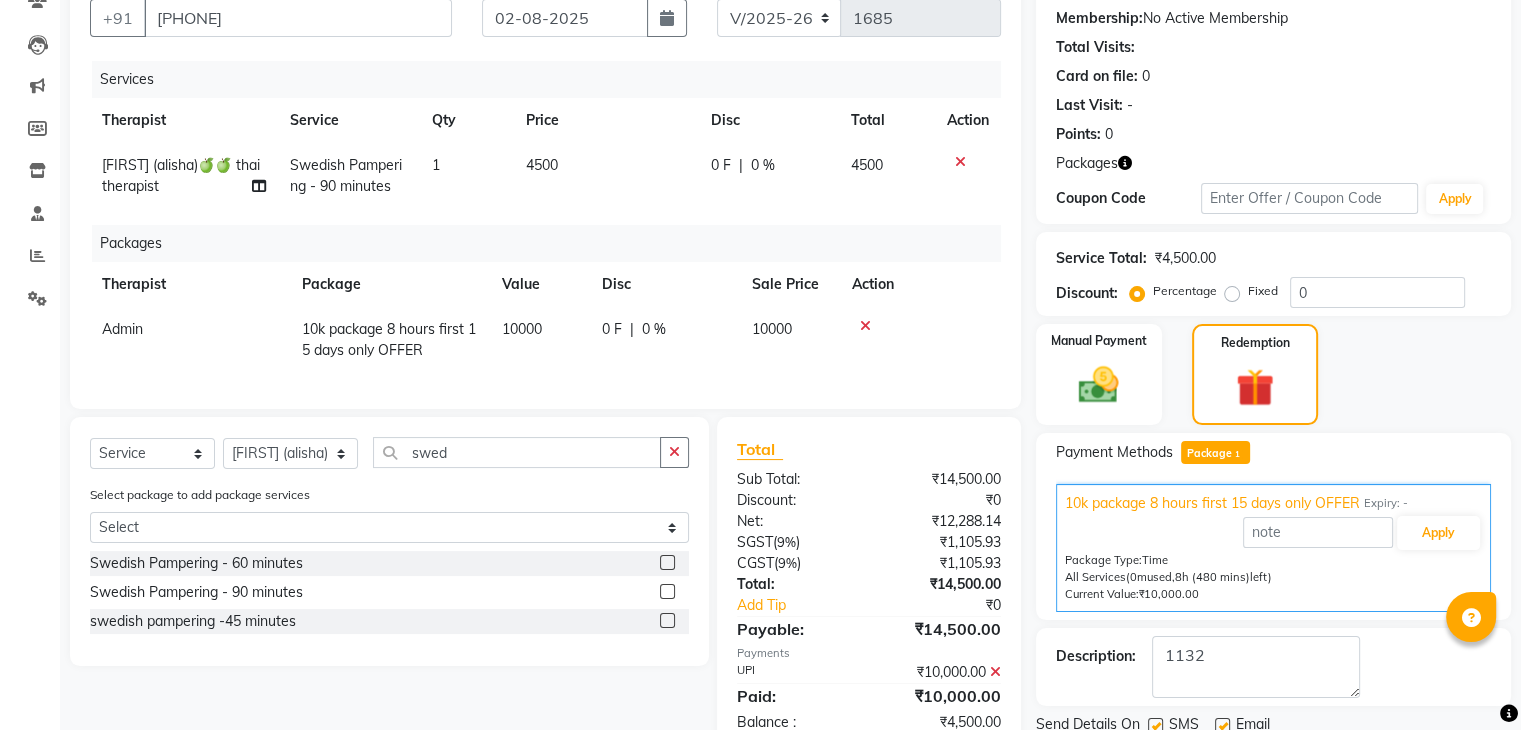 scroll, scrollTop: 240, scrollLeft: 0, axis: vertical 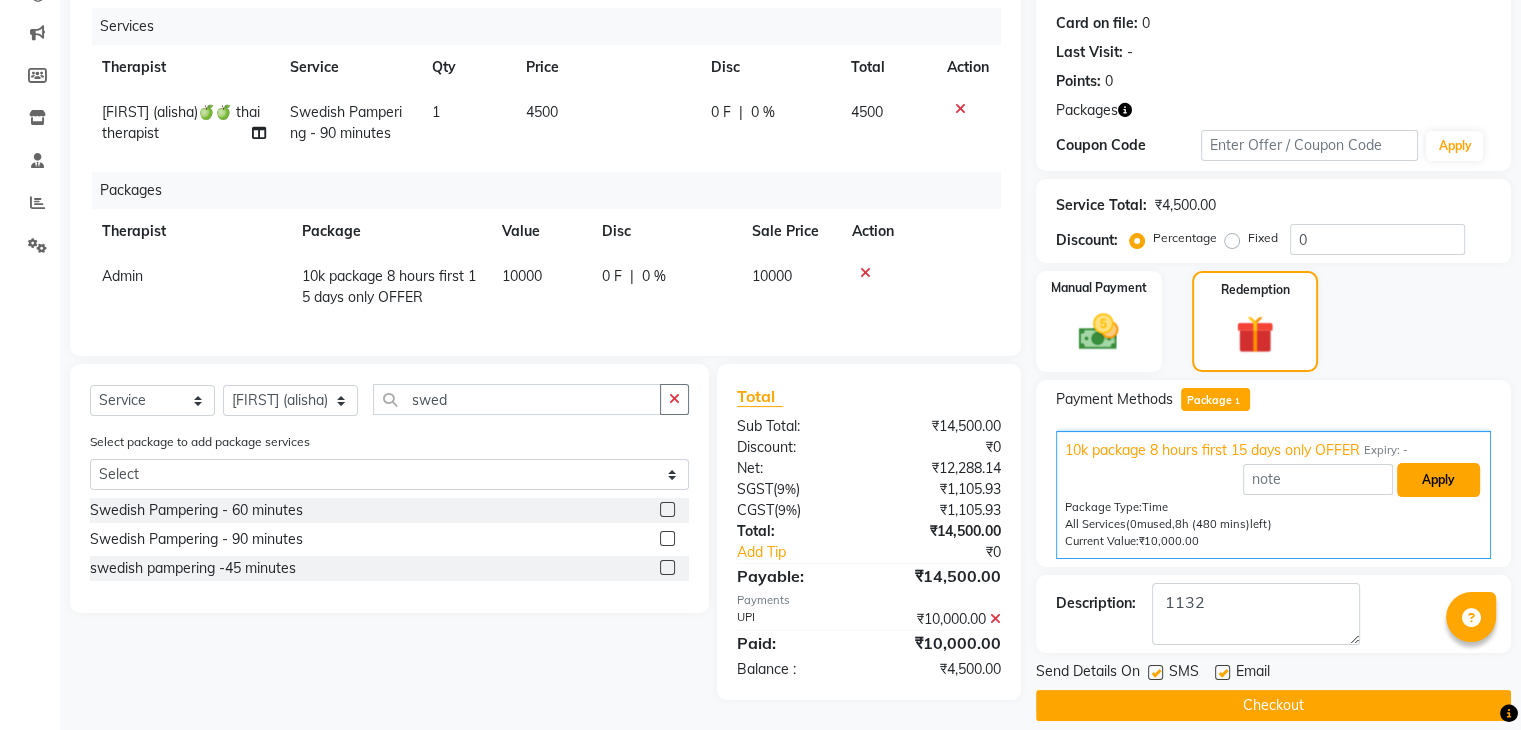 click on "Apply" at bounding box center [1438, 480] 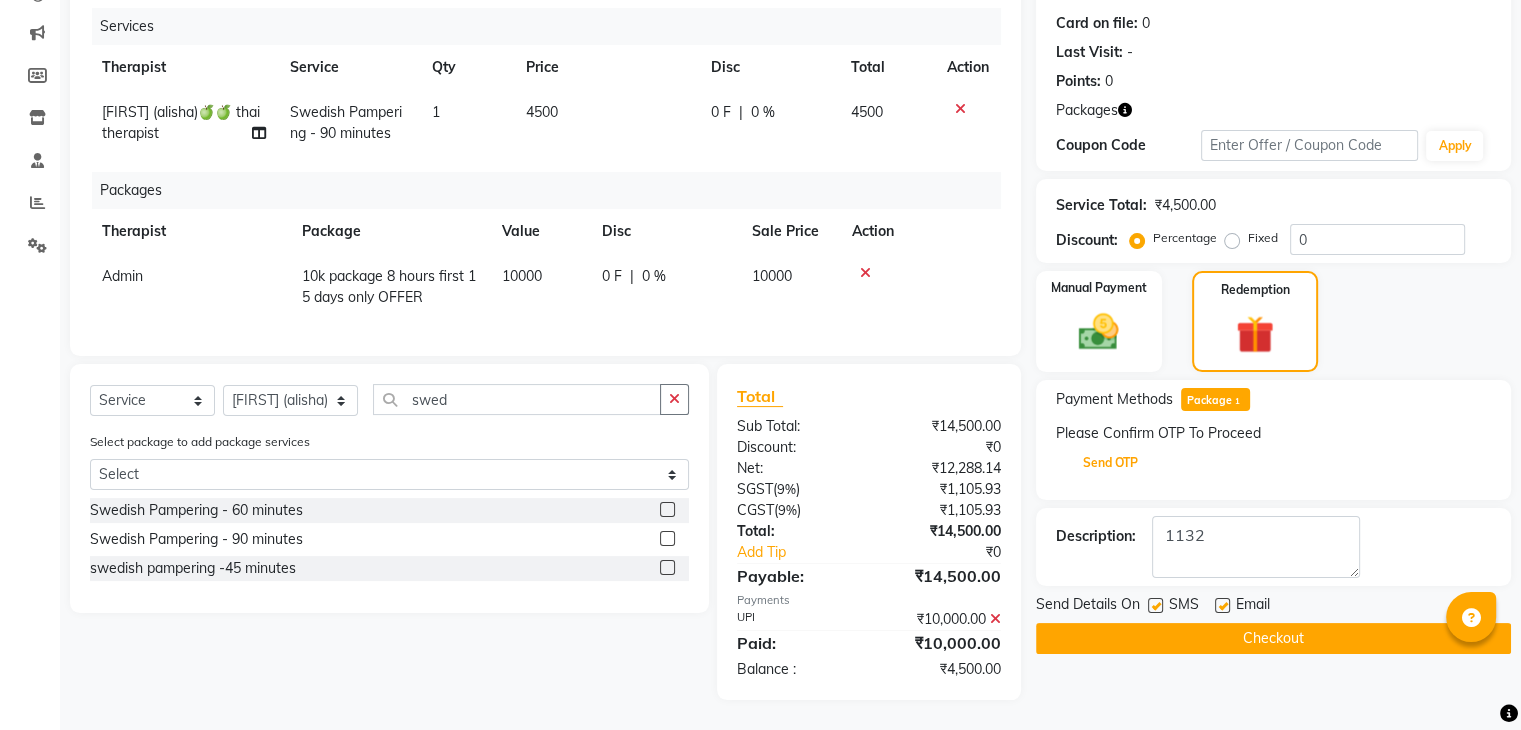 click on "Send OTP" 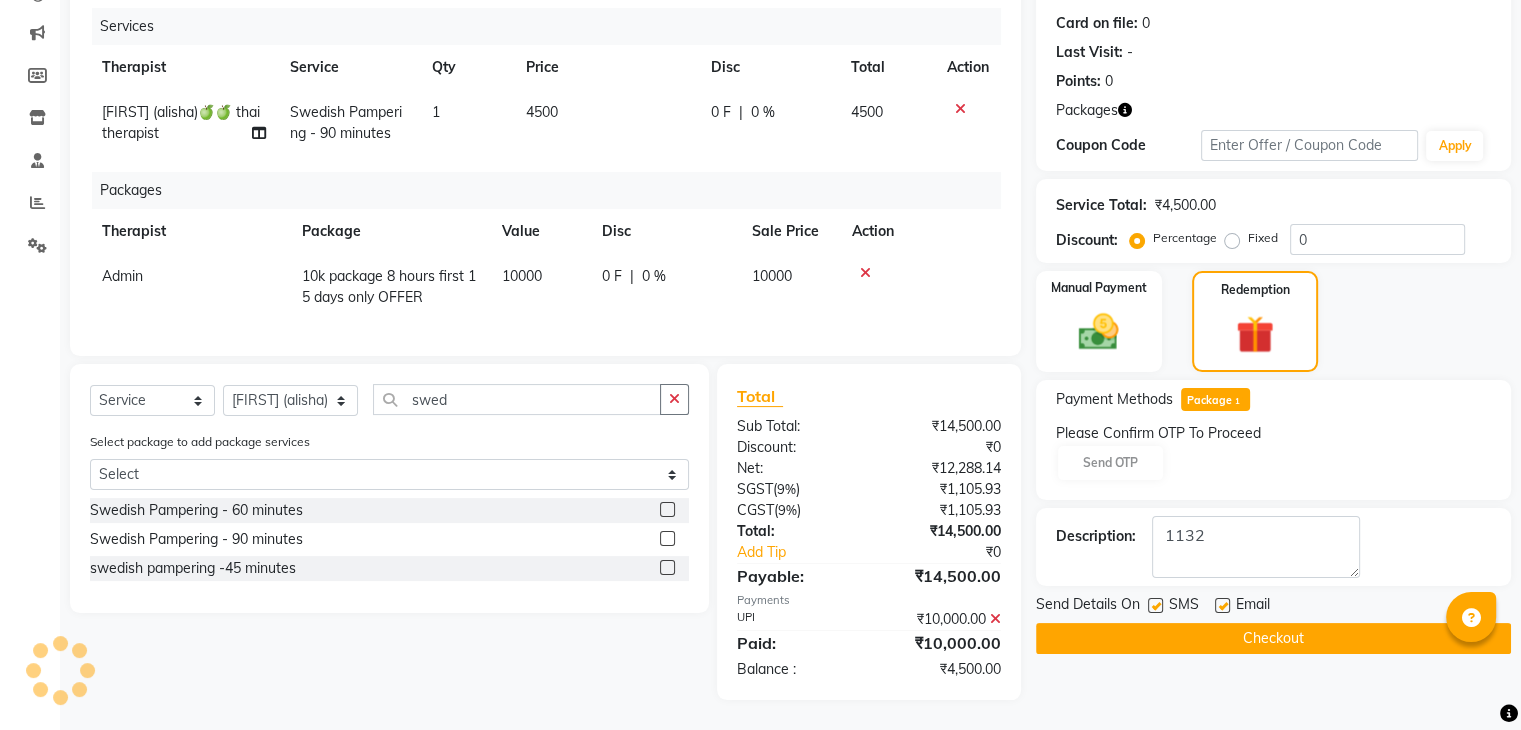 click on "Please Confirm OTP To Proceed Send OTP" 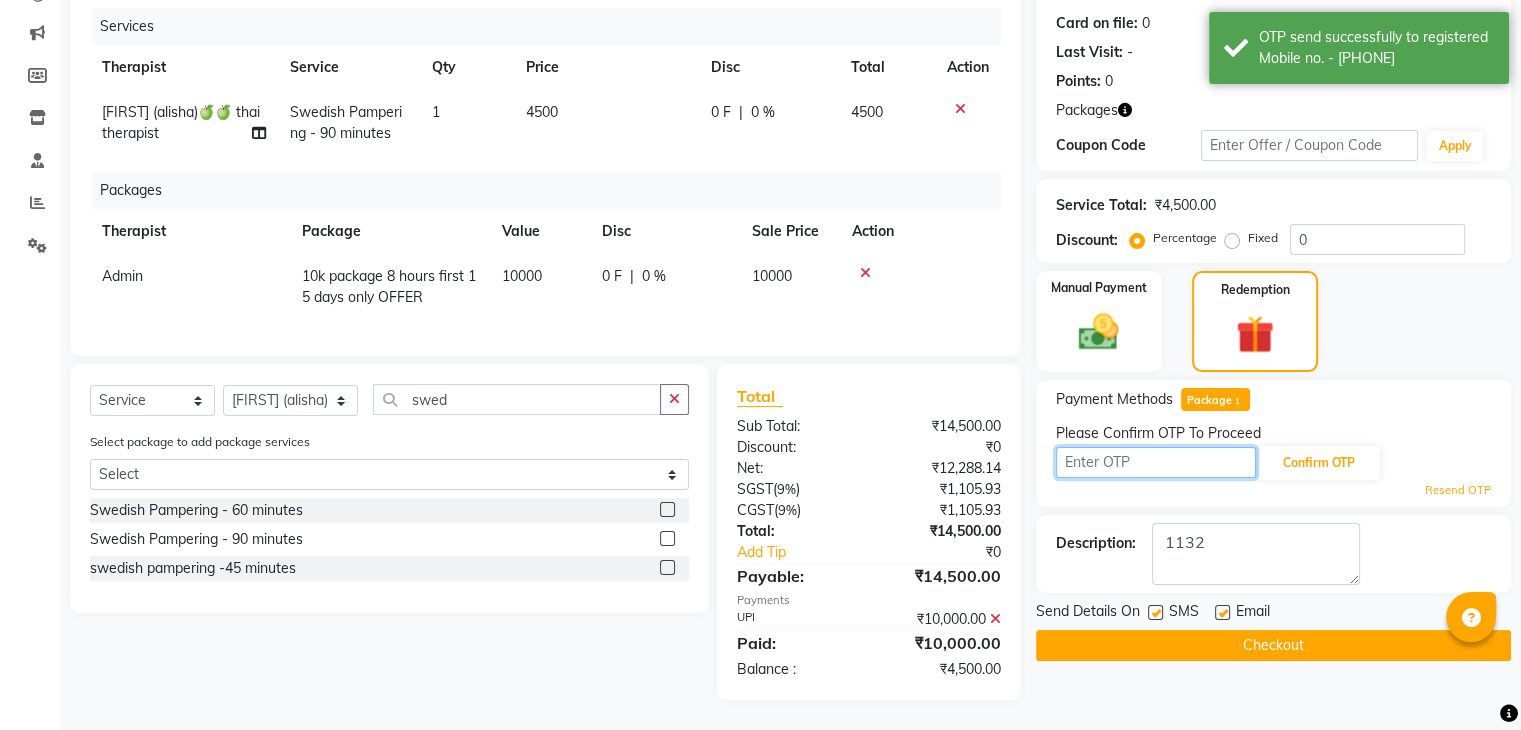 click at bounding box center (1156, 462) 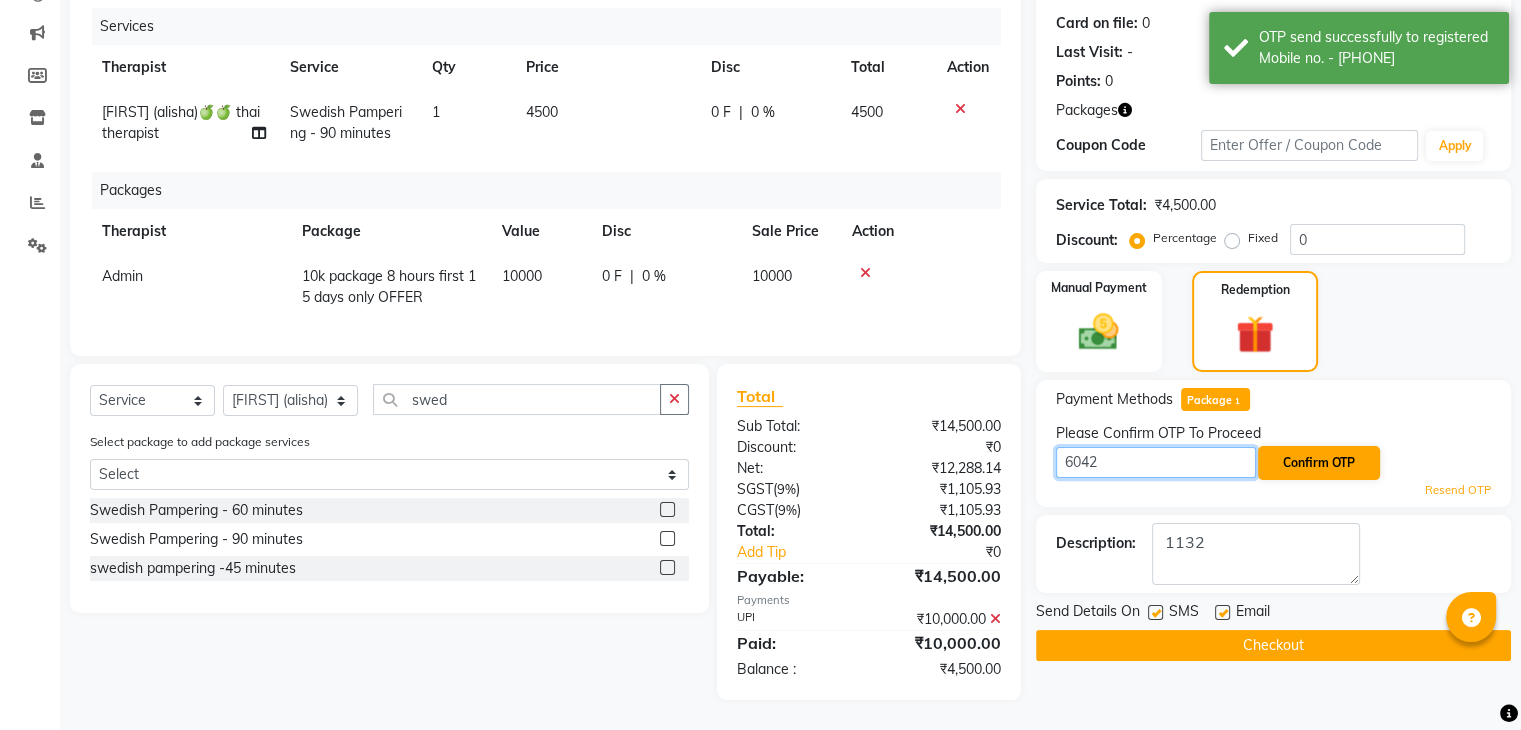 type on "6042" 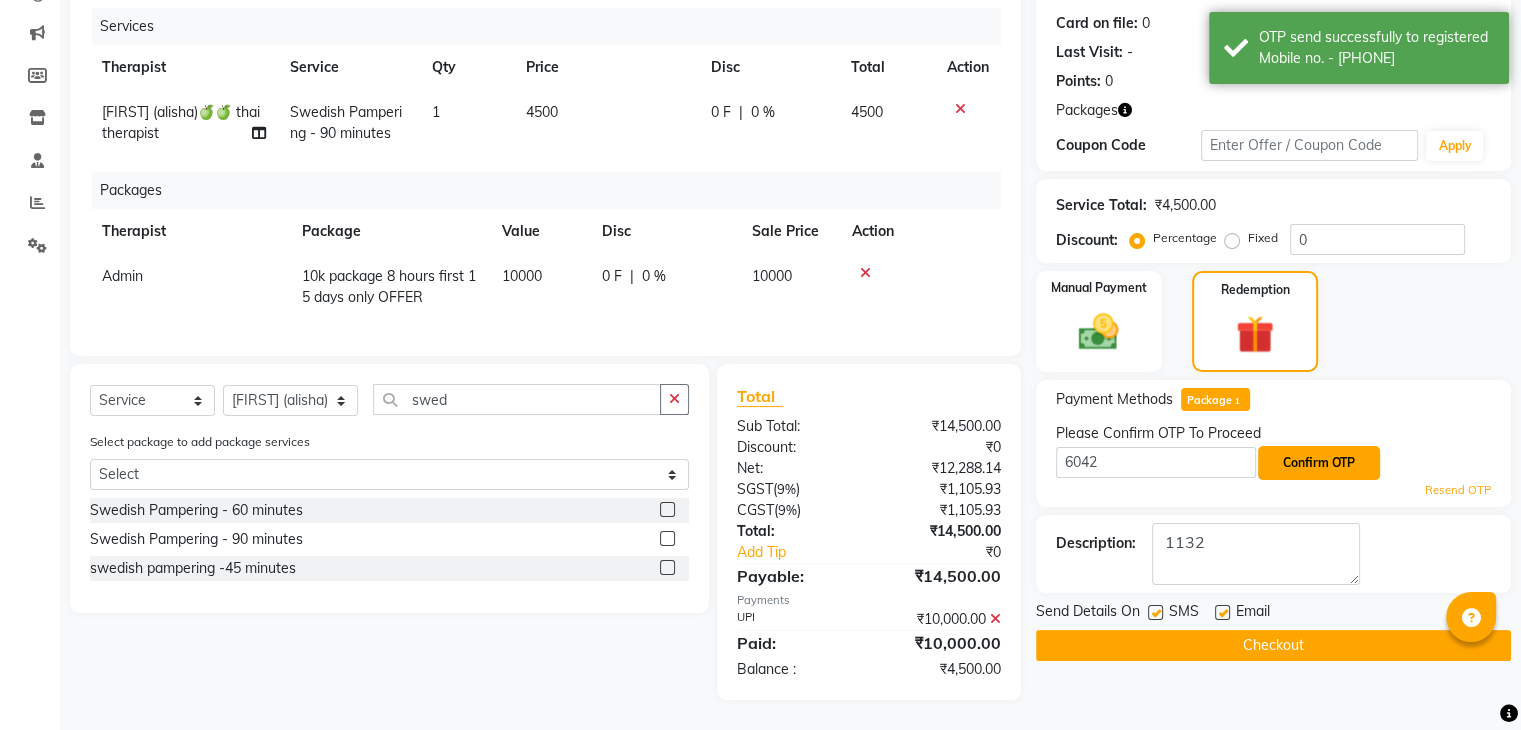 click on "Confirm OTP" 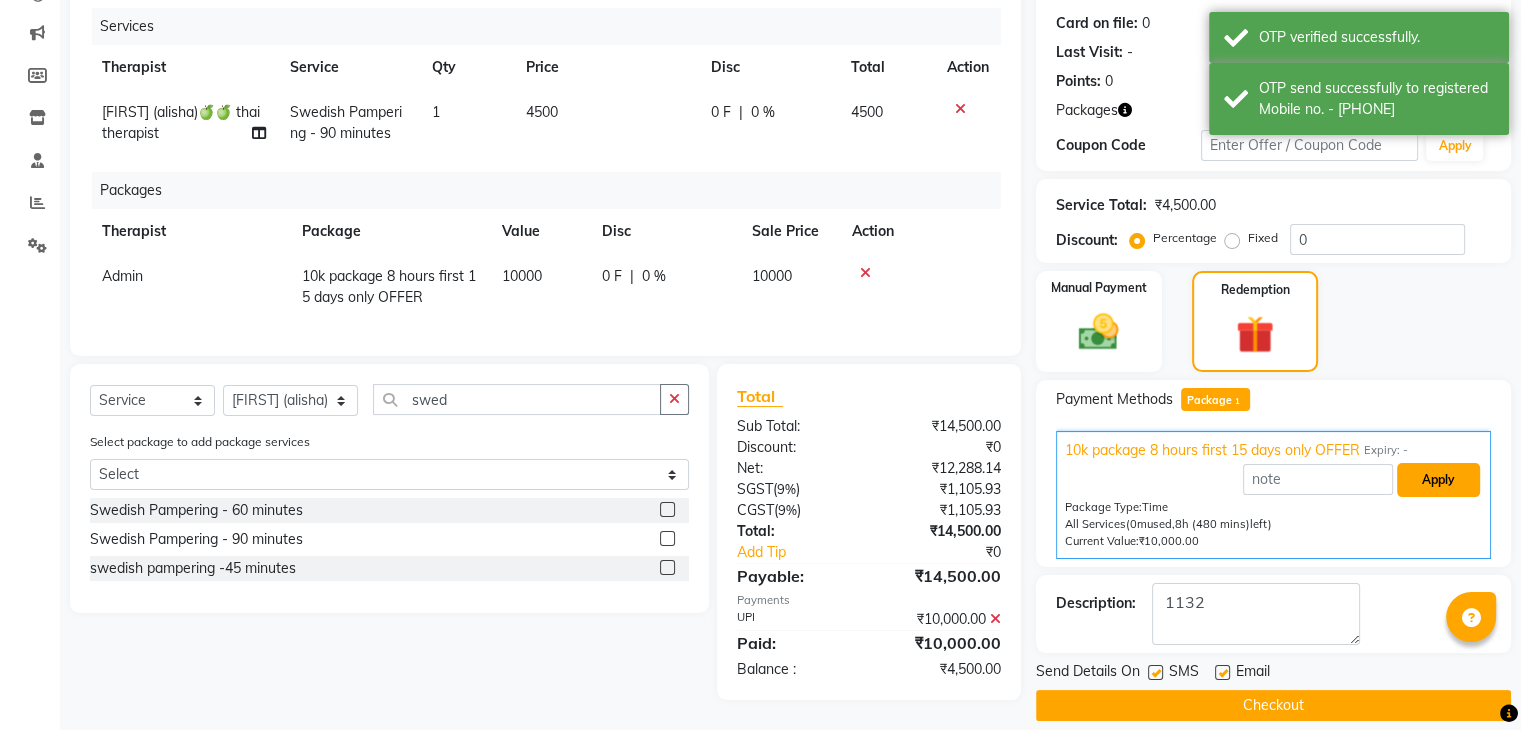 click on "Apply" at bounding box center (1438, 480) 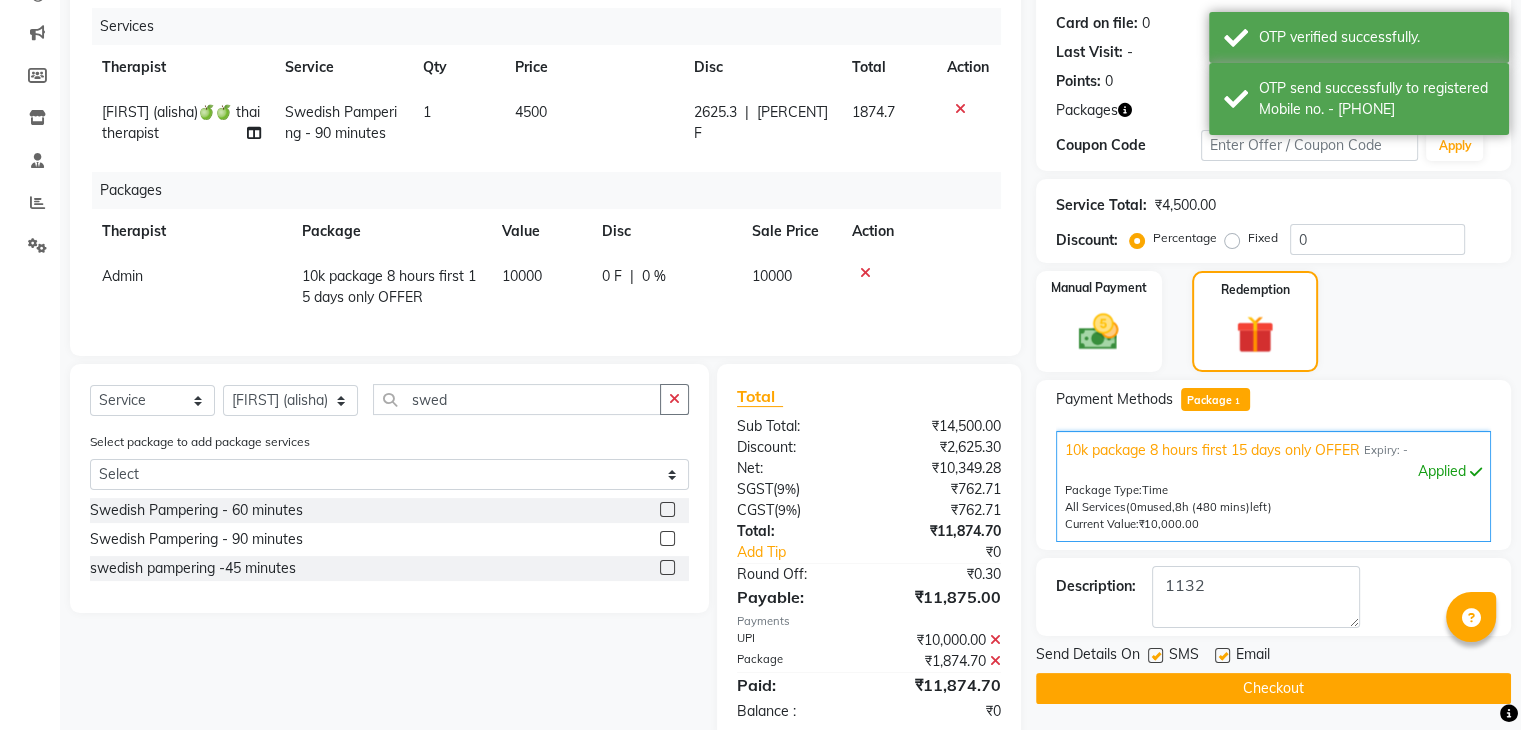 scroll, scrollTop: 298, scrollLeft: 0, axis: vertical 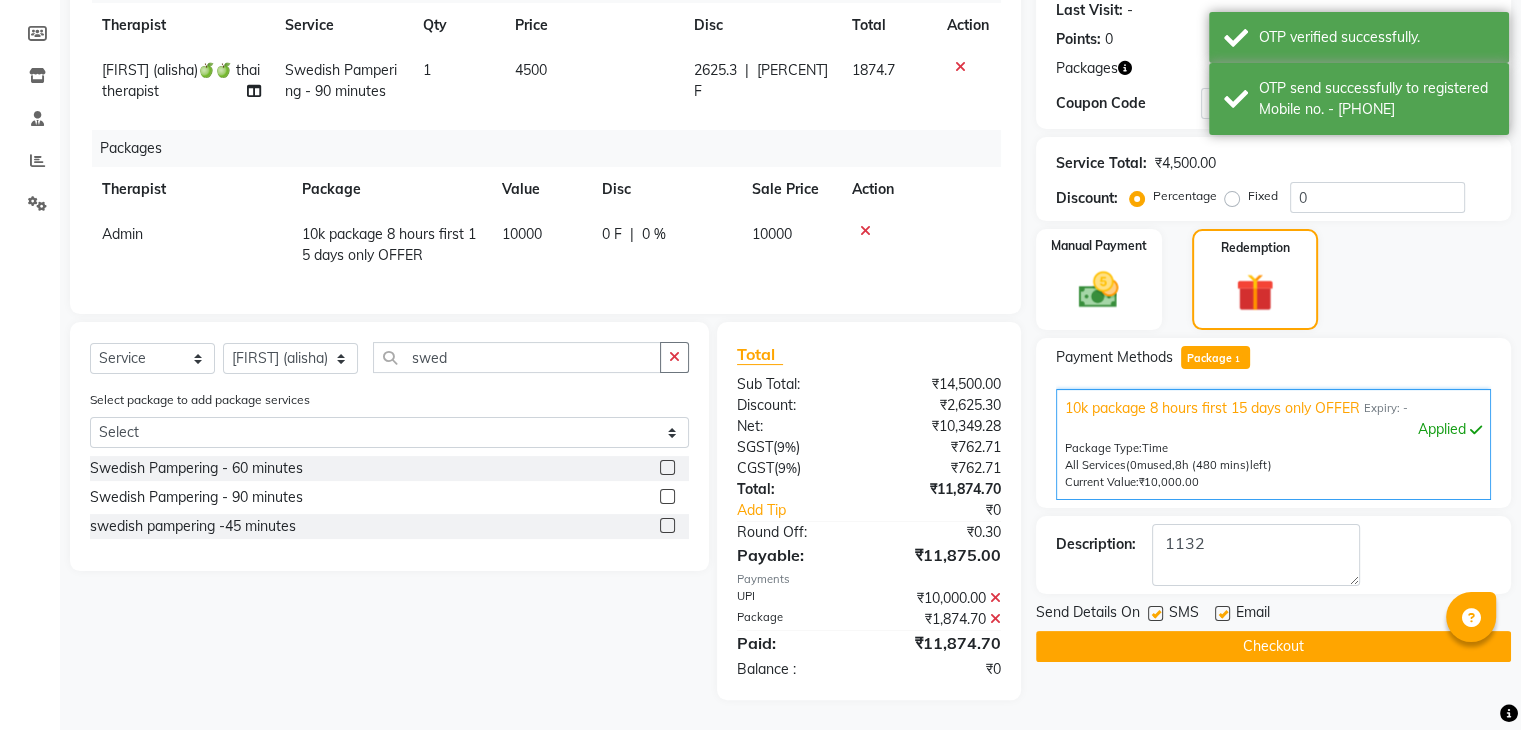 click on "Checkout" 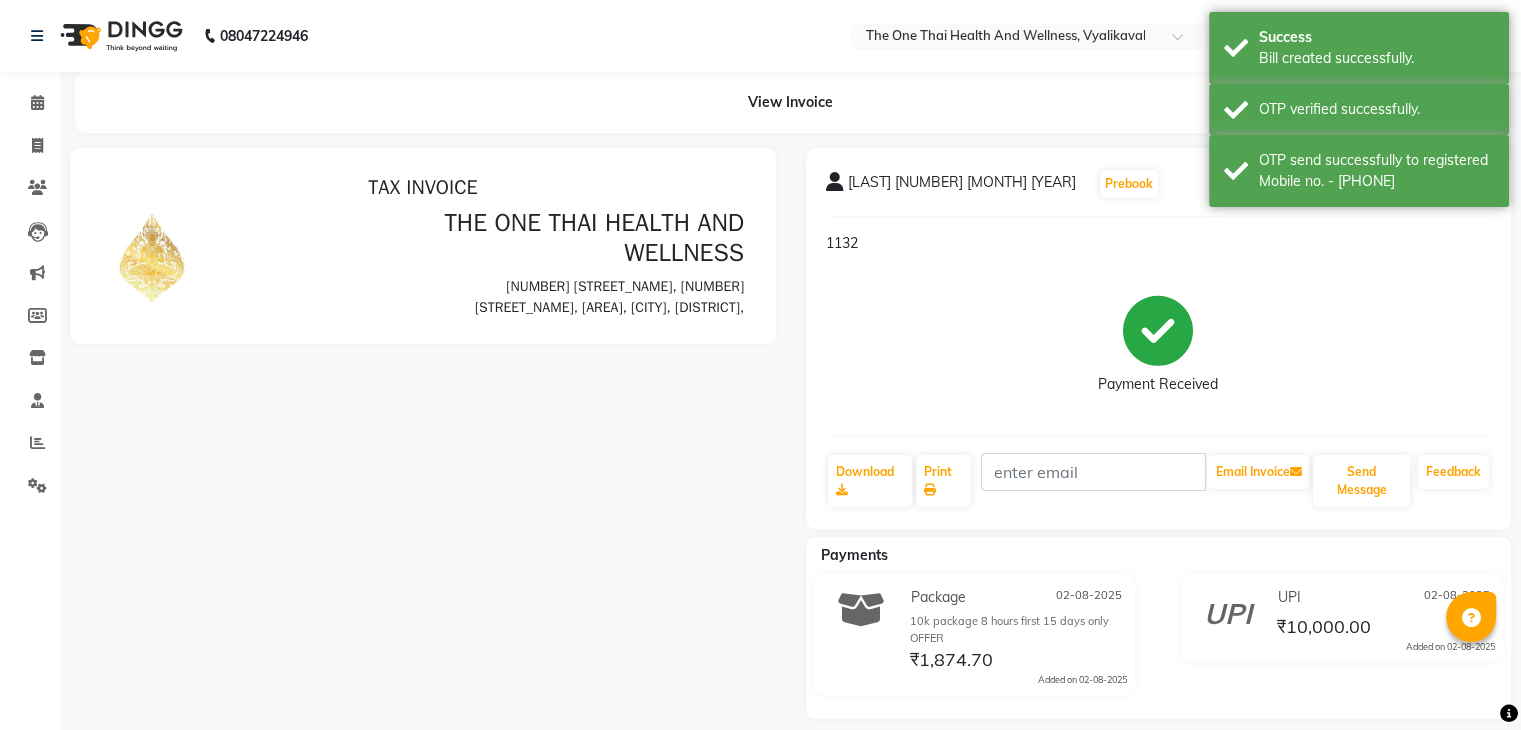 scroll, scrollTop: 0, scrollLeft: 0, axis: both 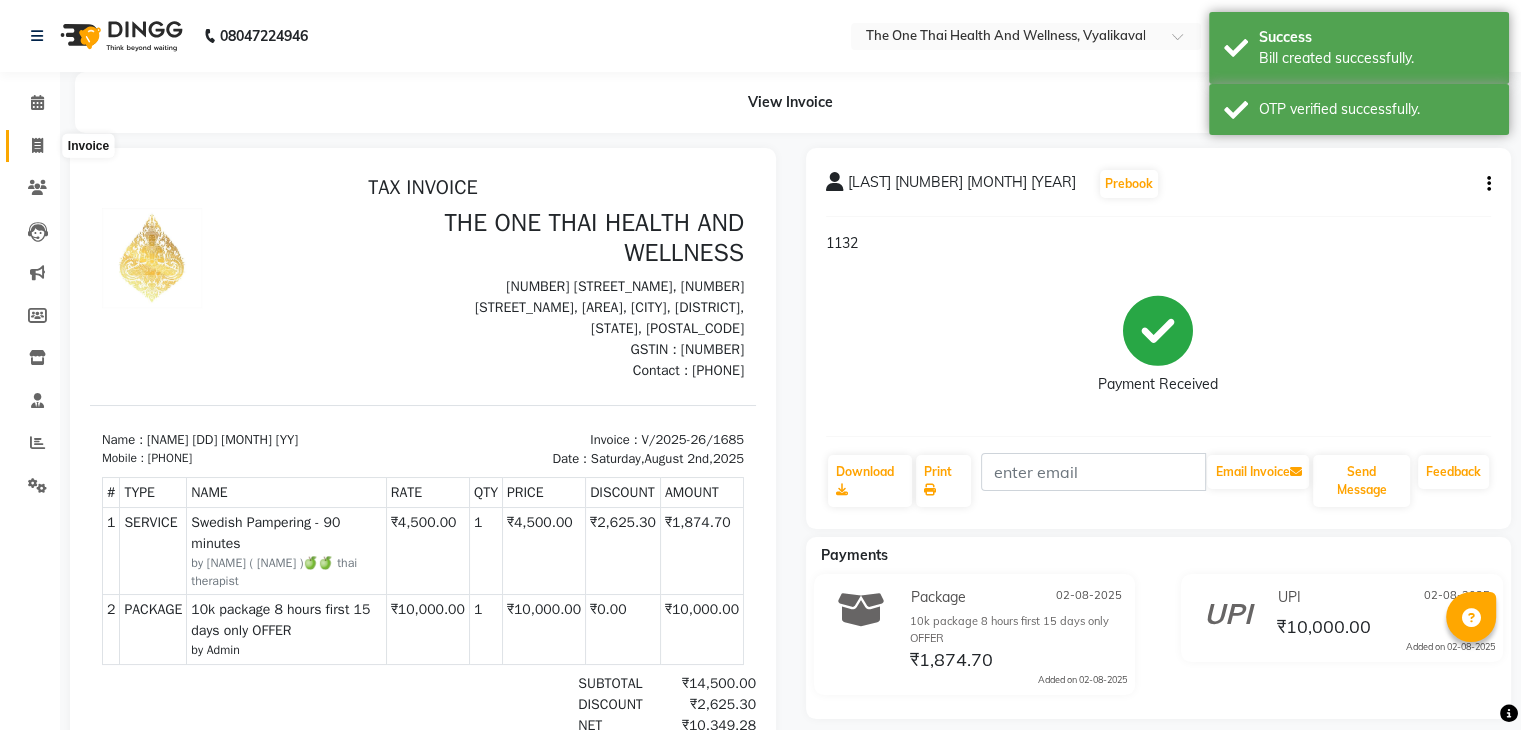 drag, startPoint x: 37, startPoint y: 138, endPoint x: 52, endPoint y: 153, distance: 21.213203 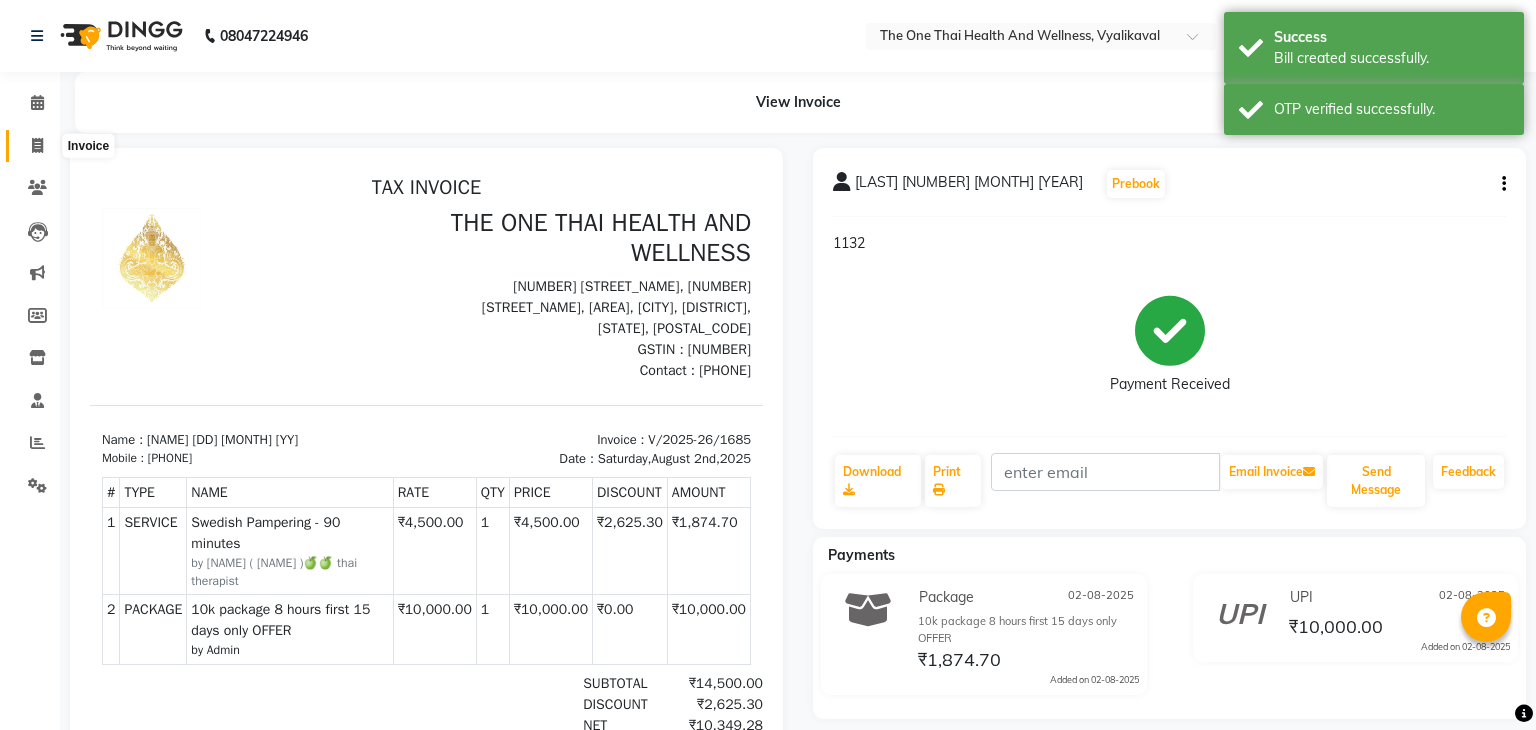 select on "5972" 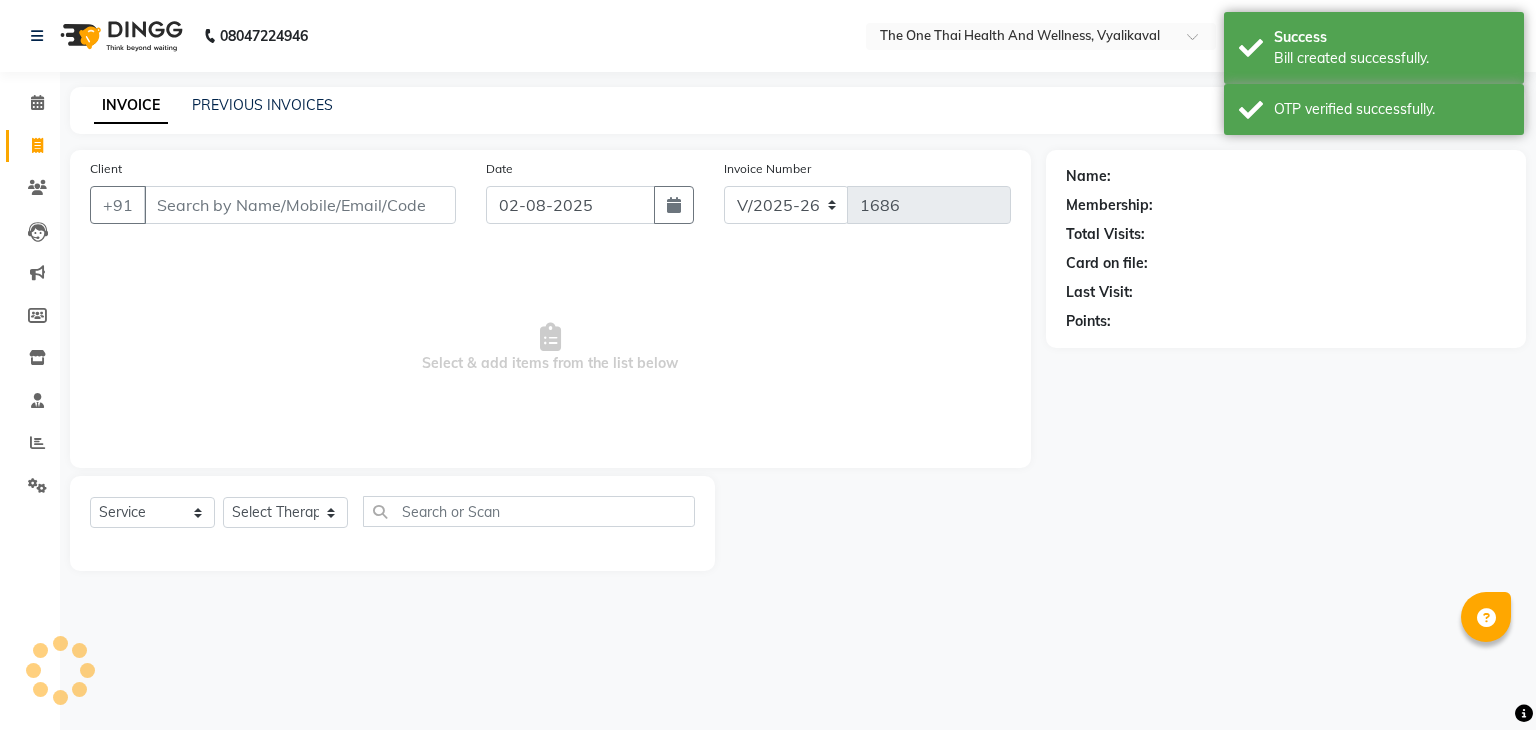 click on "Client" at bounding box center (300, 205) 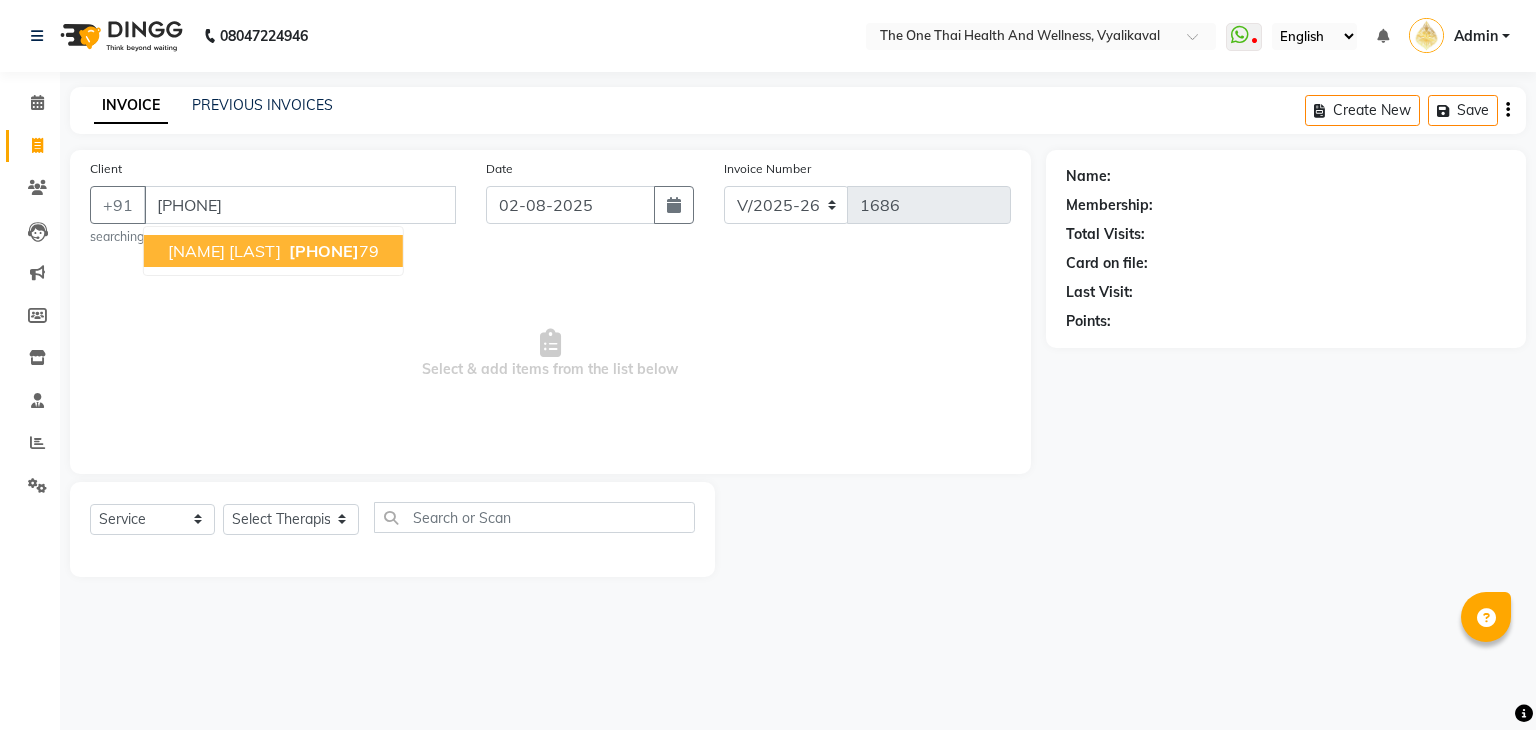 type on "[PHONE]" 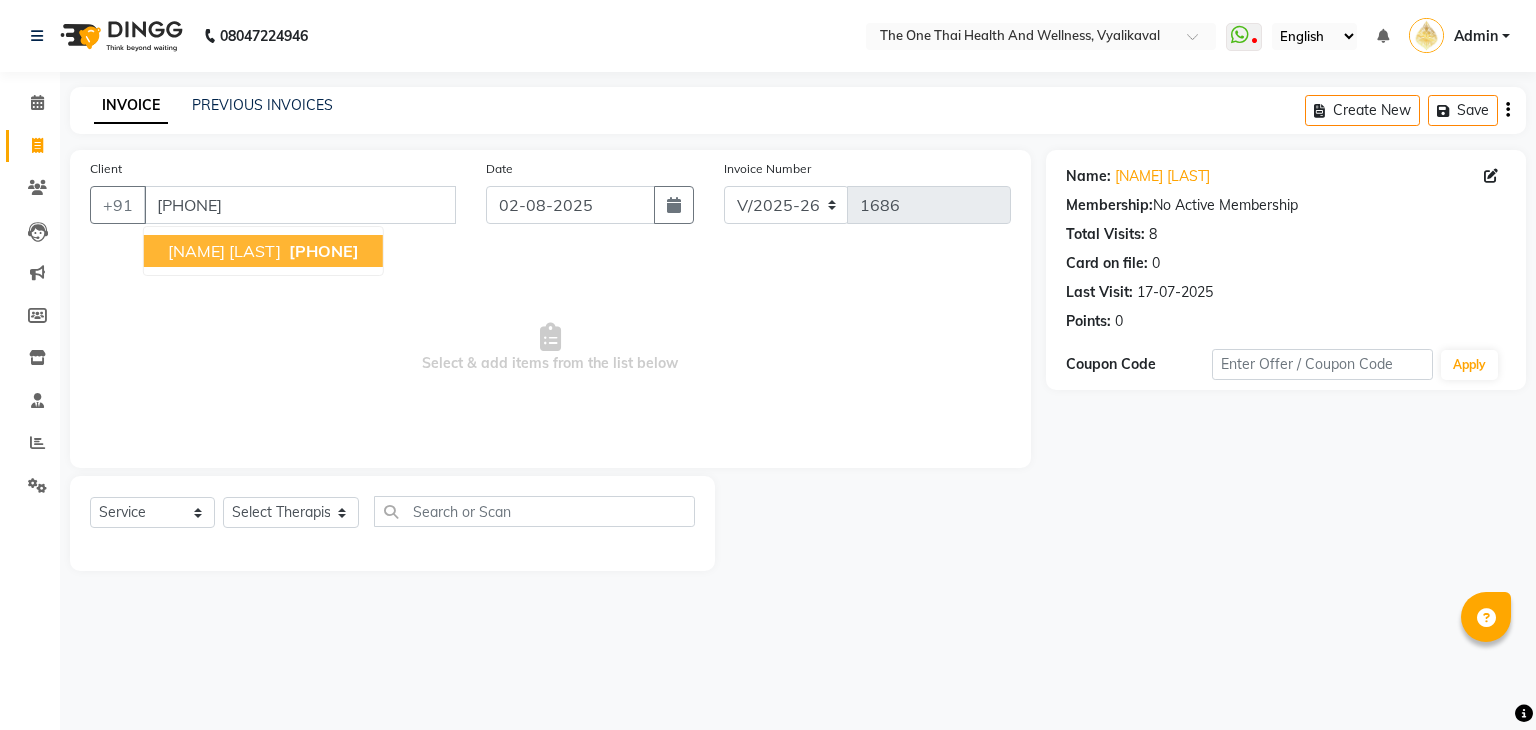 click on "[NAME] [LAST]" at bounding box center (224, 251) 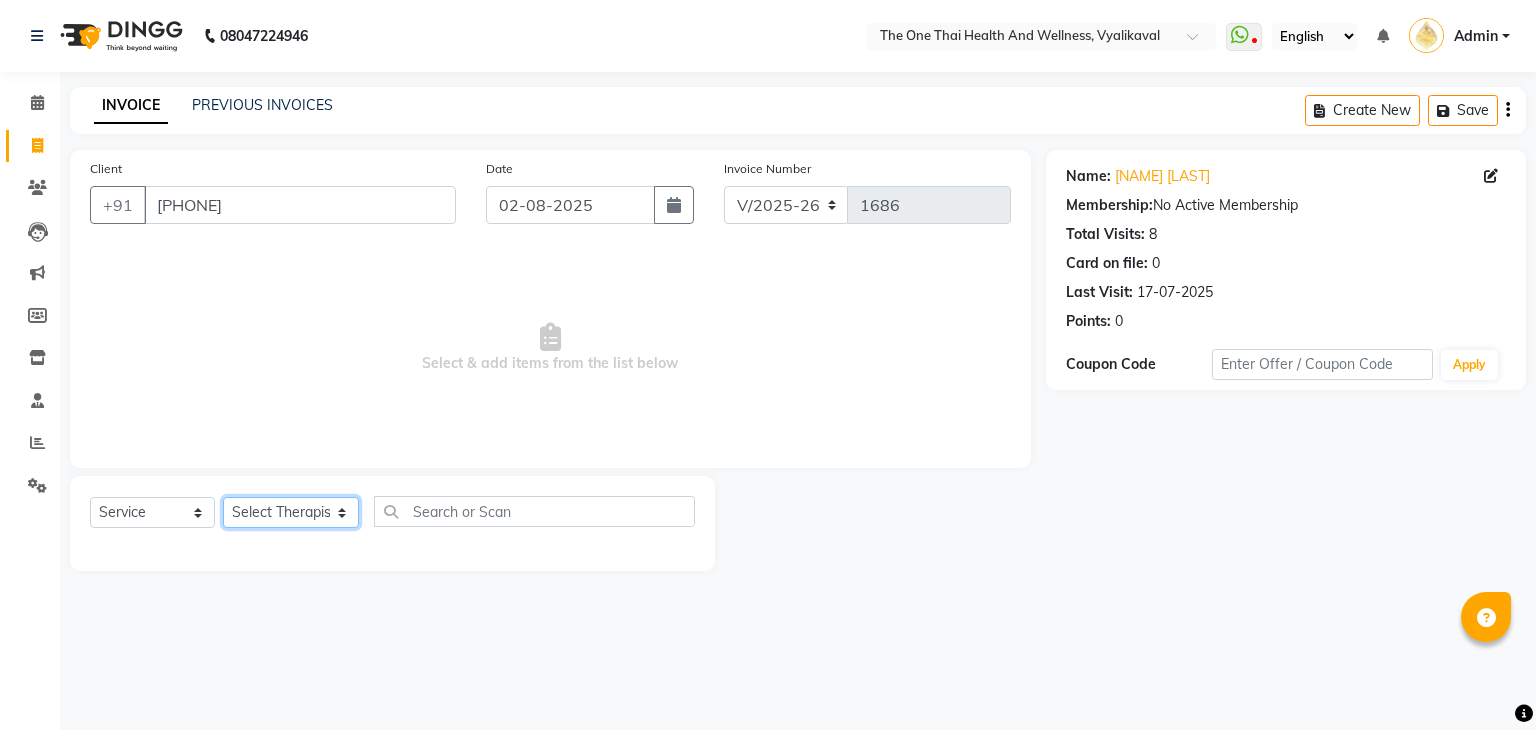 click on "Select Therapist Admin [NAME] 💚🍏thai therapist [NAME] ❤️northeast therapist [NAME] 💚🍅thai therapist [NAME] 🍏💚thai therapist [NAME] 🍏💚thai therapist [NAME] - NE 🔴🔴🔴 [NAME] 🟢 -🇹🇭thai [NAME] [NAME] northeast standby [NAME] thai 🟢therapist [NAME] ( [NAME] )🍏🍏 thai therapist [NAME] [NAME] 💚thai therapist [NAME] 🔴north east [NAME] thai 🪀💚therapist [NAME] ( [NAME] ) 🍏🍏thai therapist [NAME] 🍏💚thai therapist [NAME] 🧡thai therapist [NAME] 🍅north east therapist [NAME] [NAME] ❤️northeast therapist ❤️ [NAME] 💚💚thai therapist [NAME] second login" 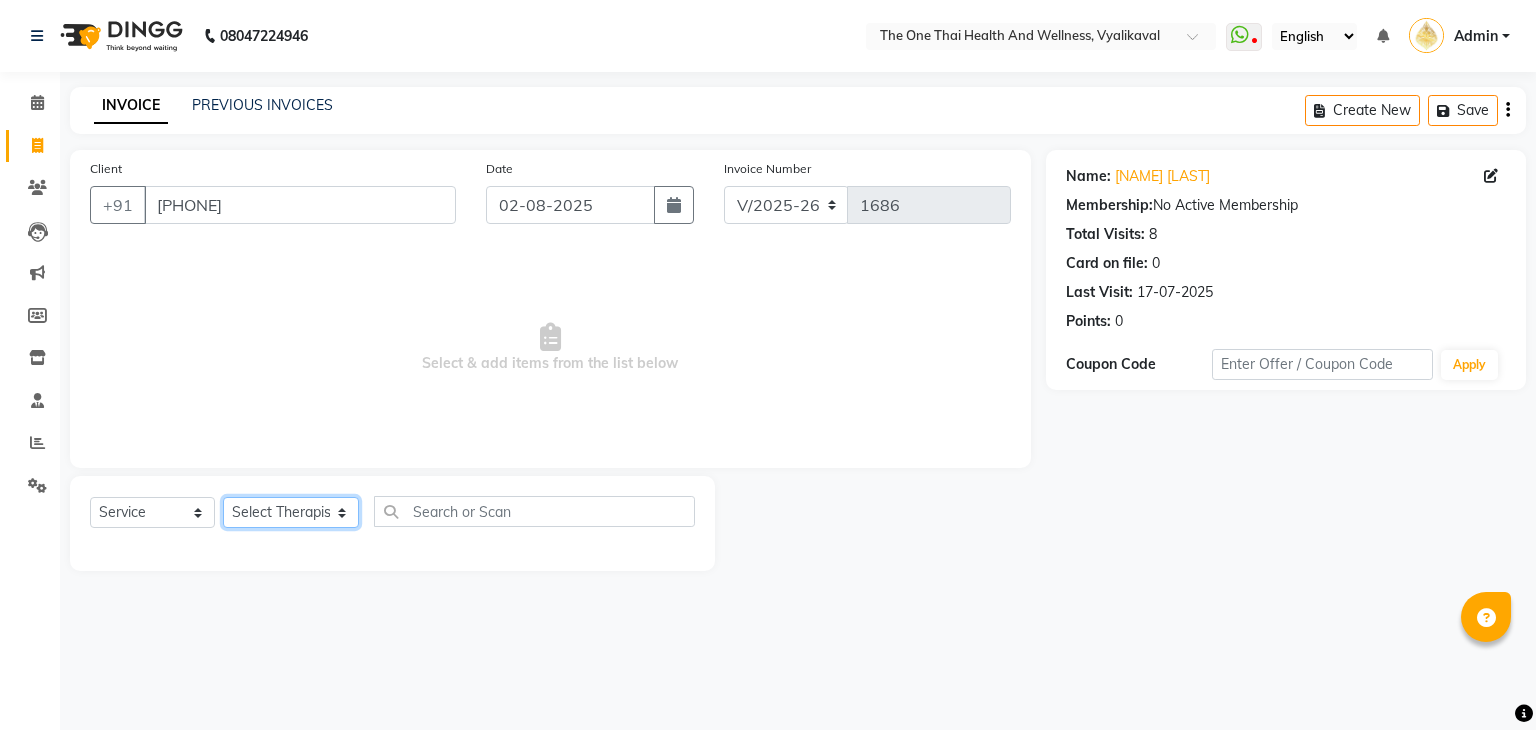select on "[NUMBER]" 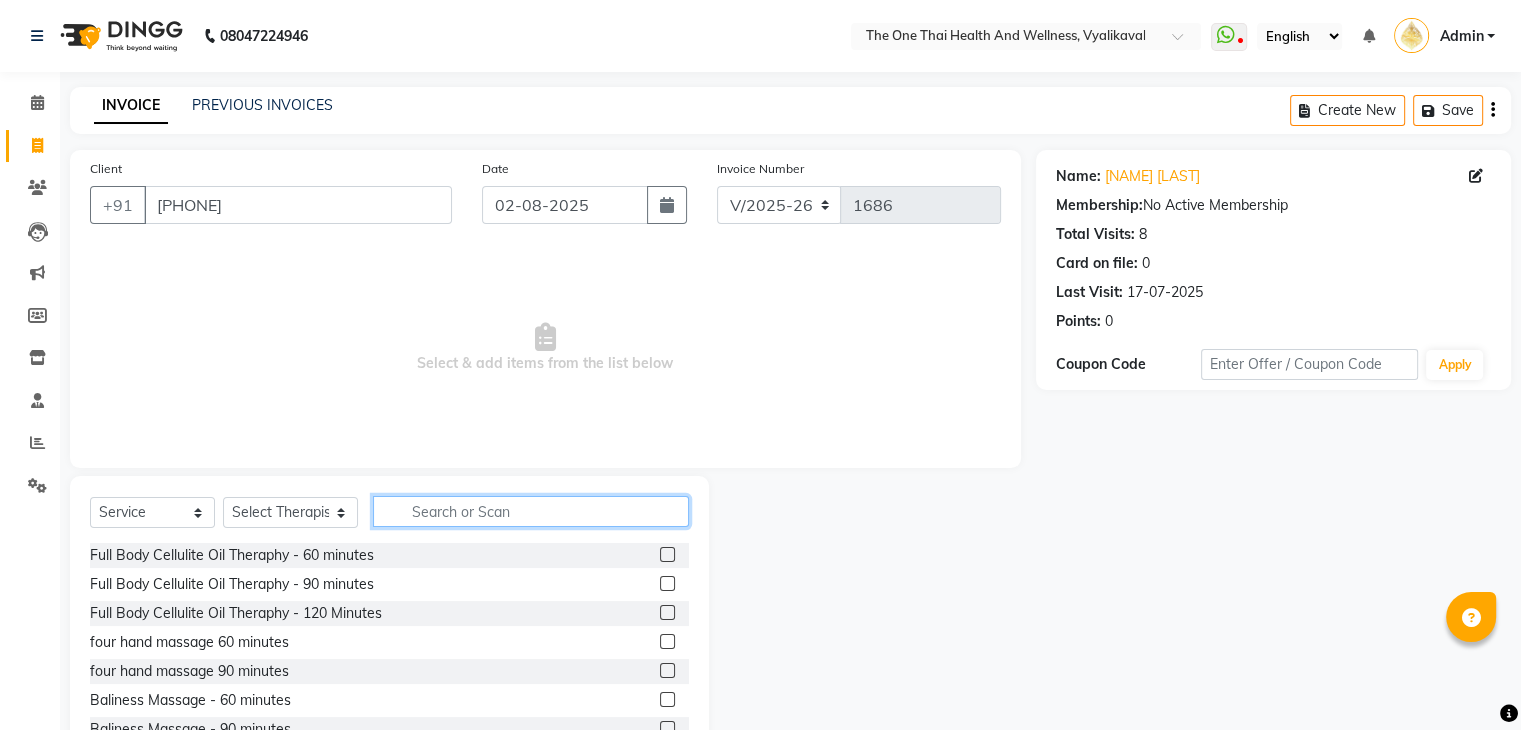 click 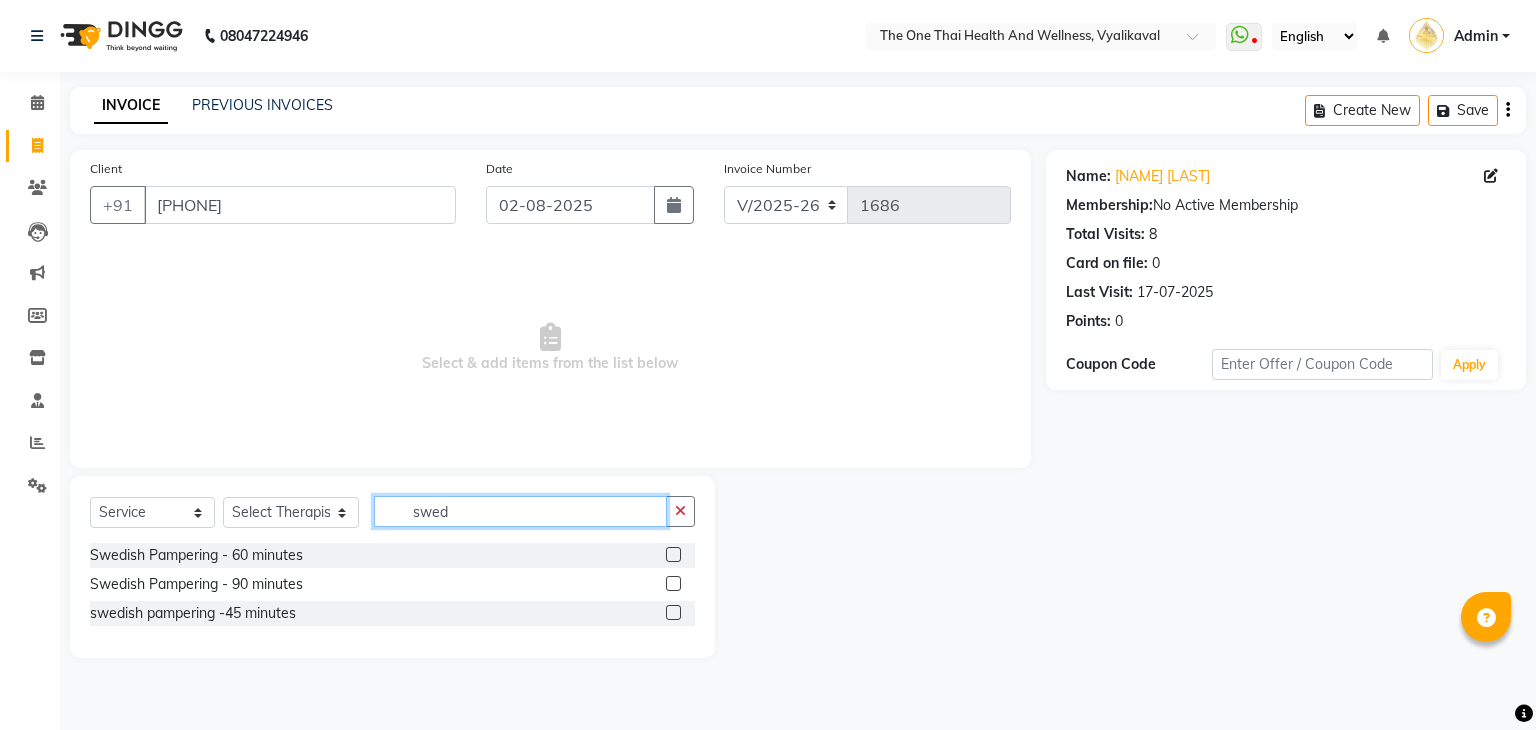type on "swed" 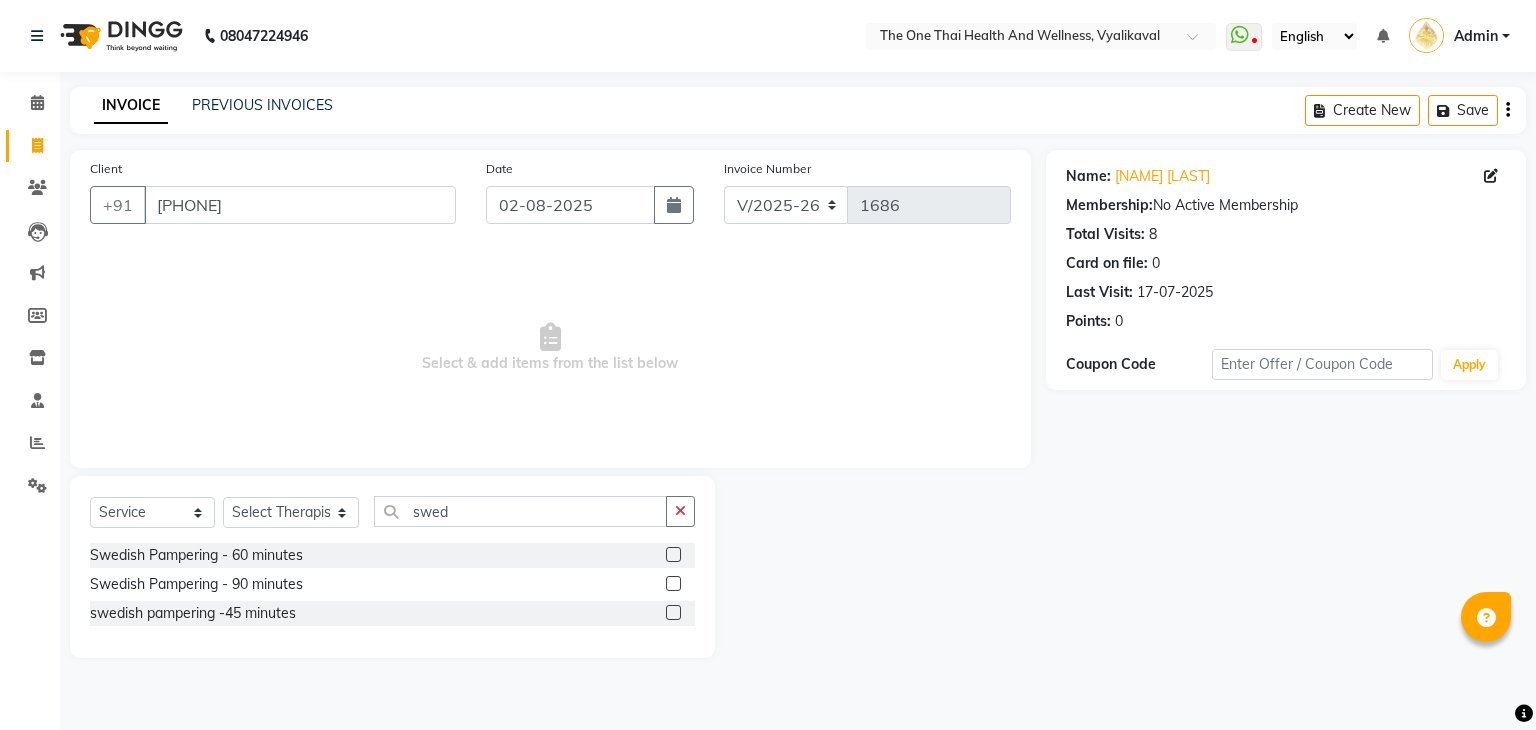 click 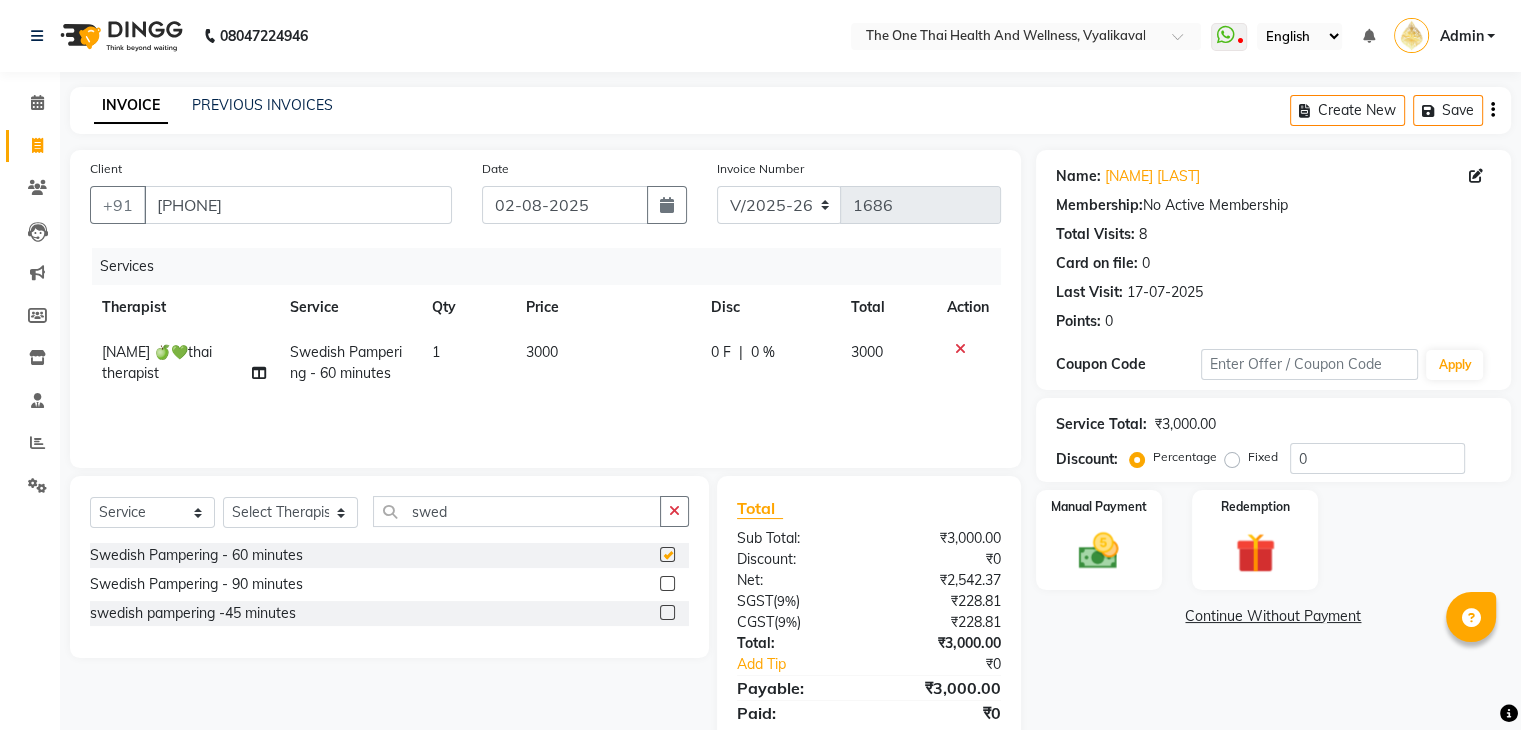 checkbox on "false" 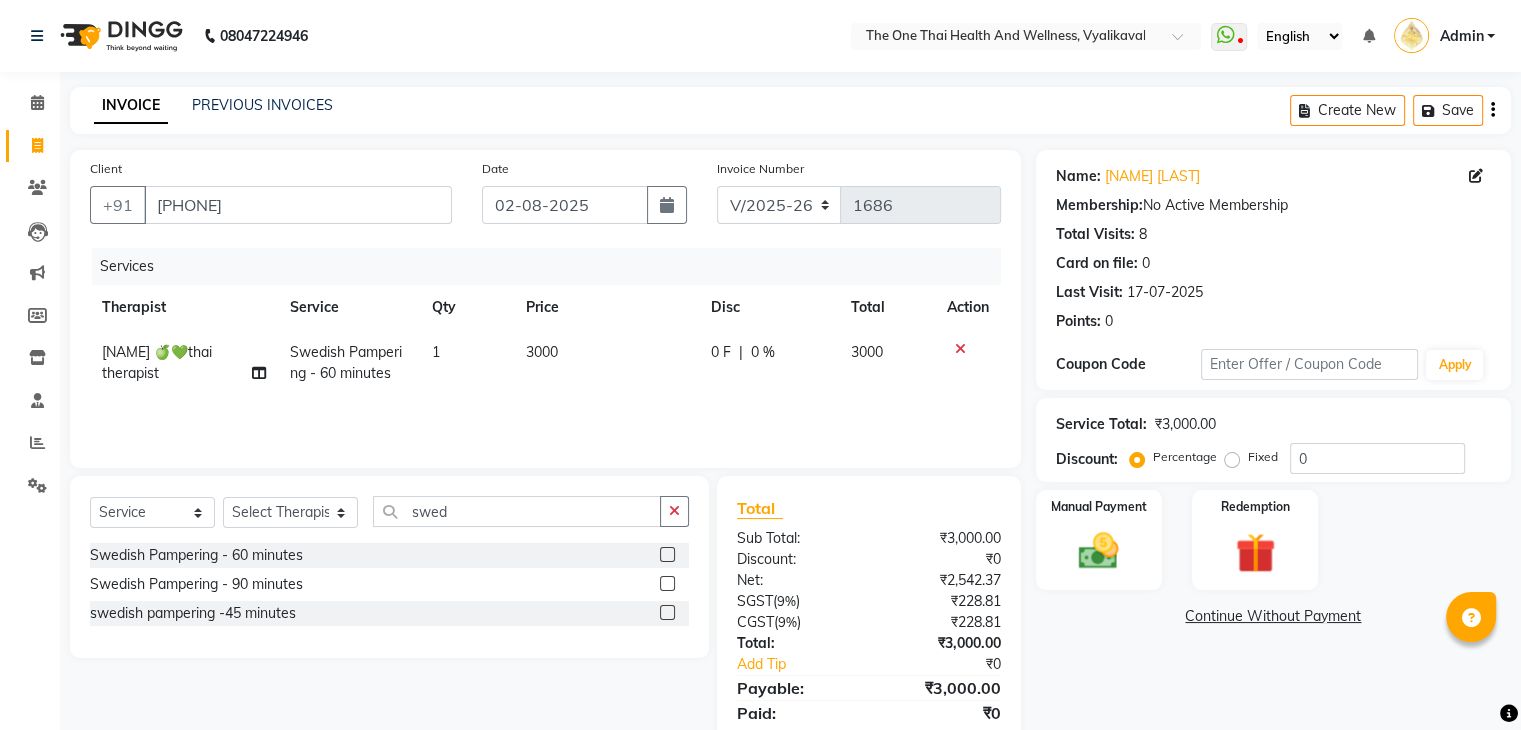 click on "0 F | 0 %" 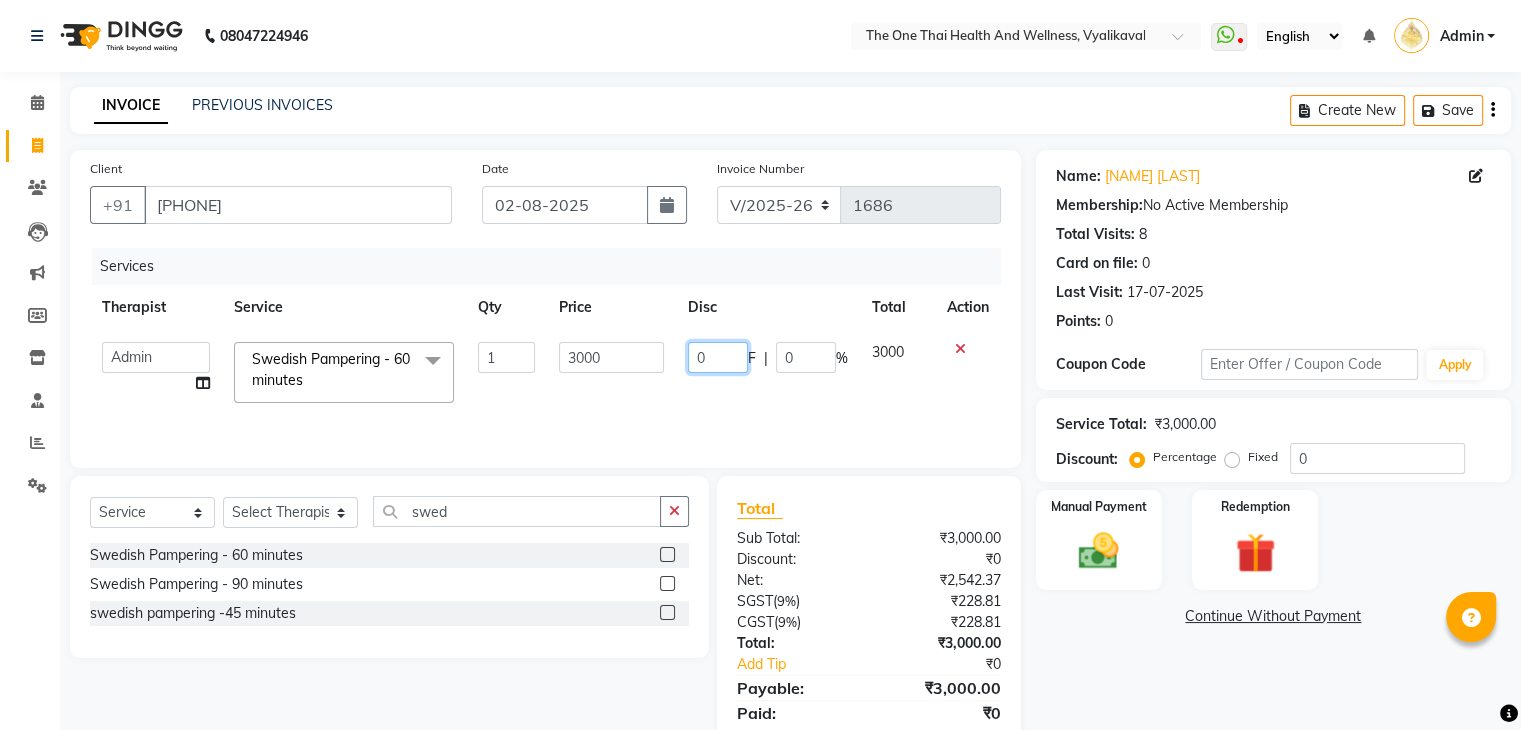 click on "0" 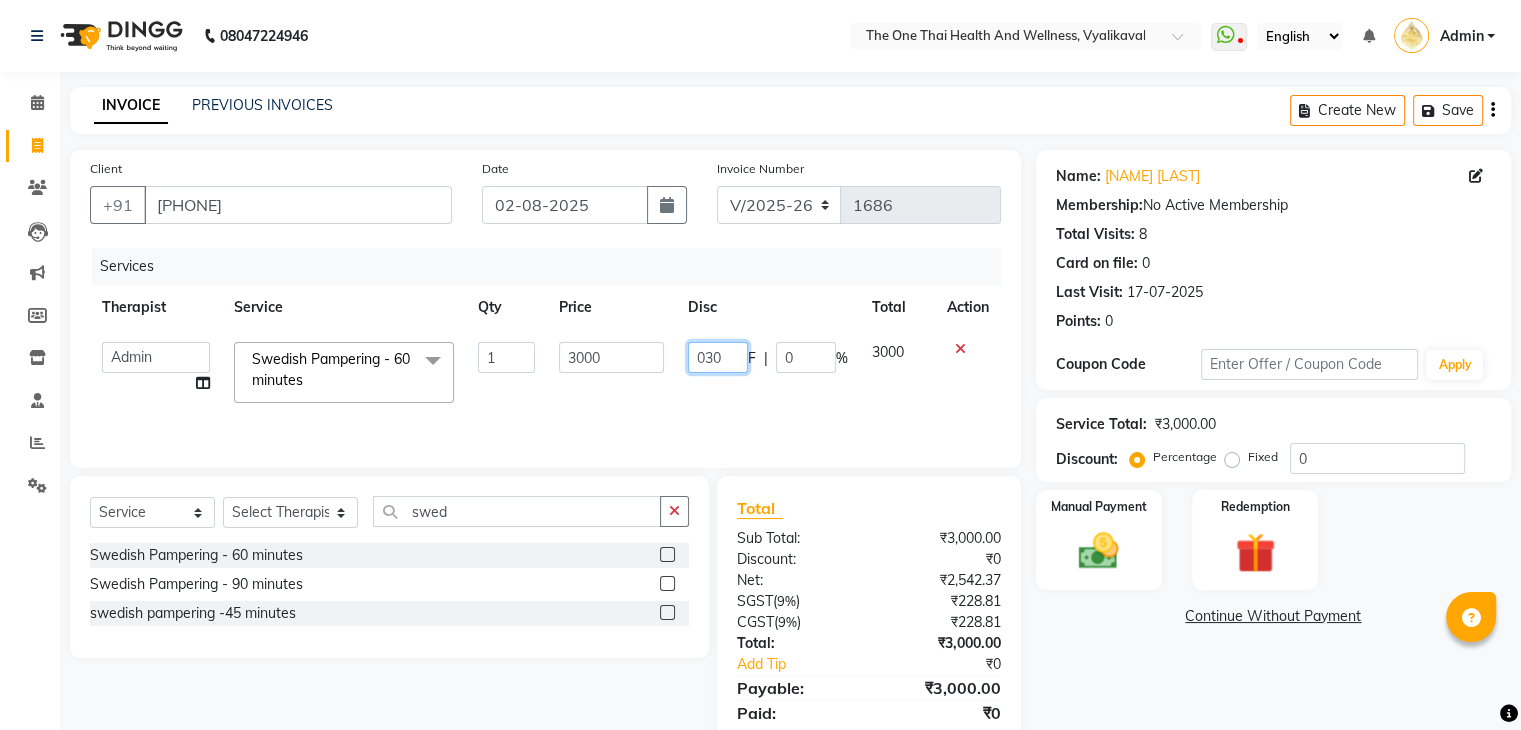 type on "0300" 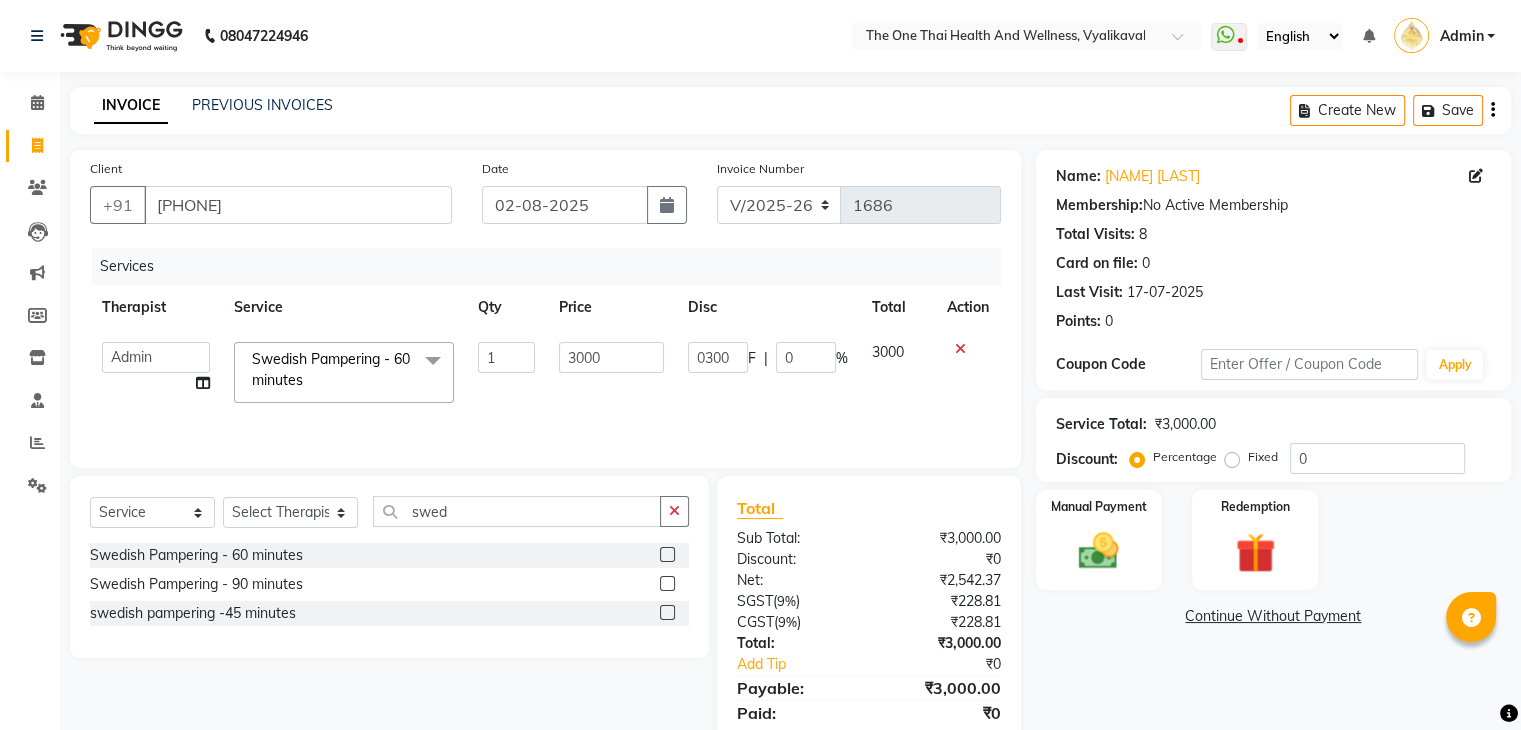 click on "0300 F | 0 %" 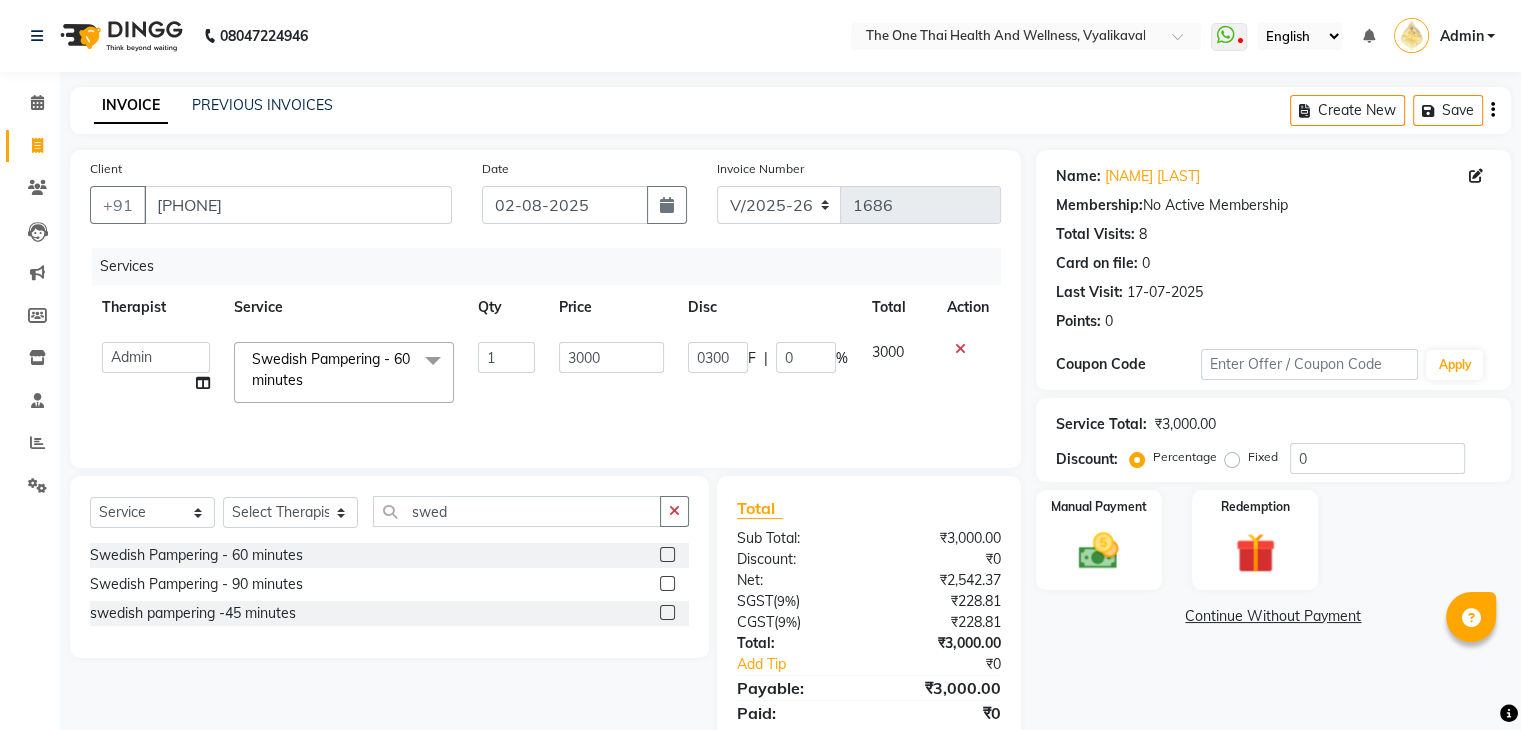 select on "[NUMBER]" 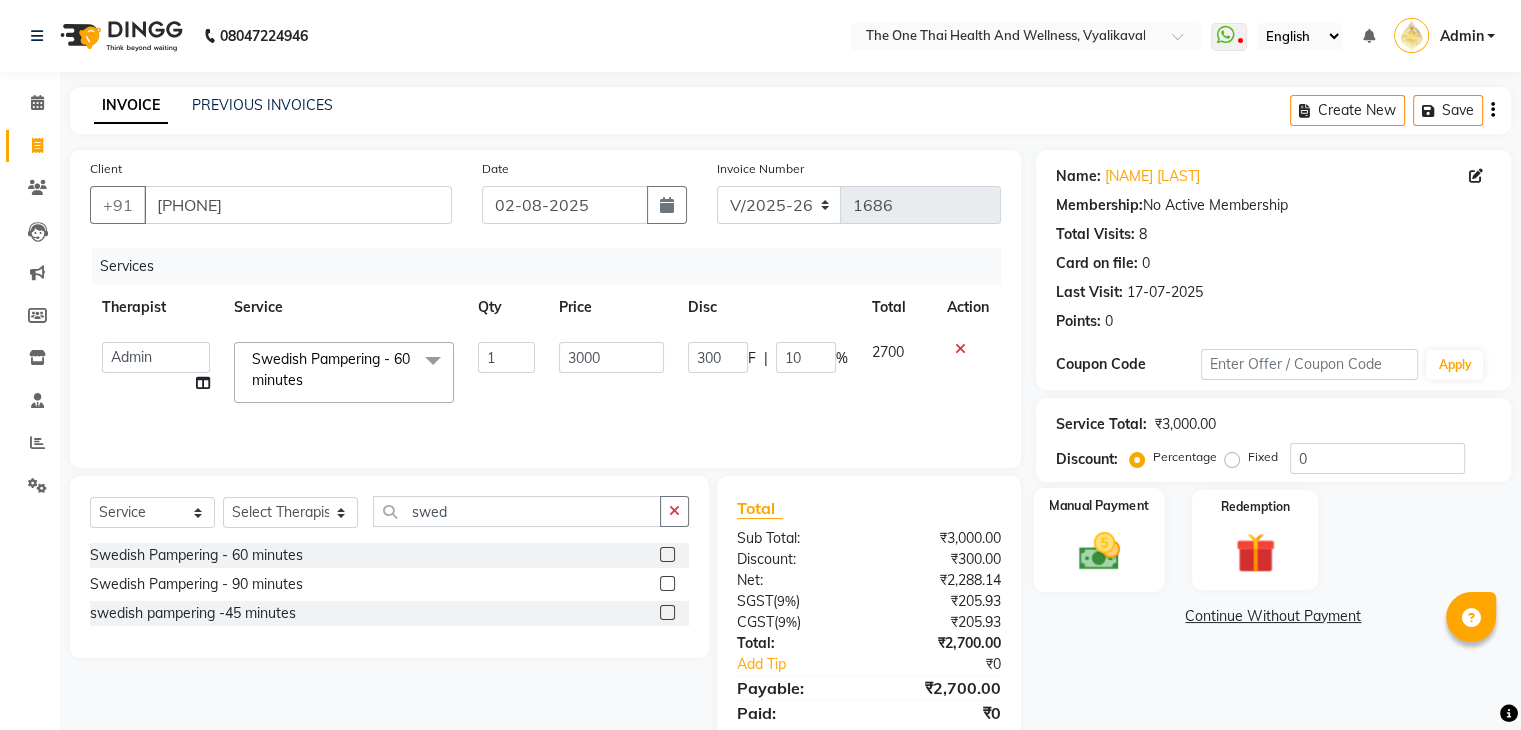 click on "Manual Payment" 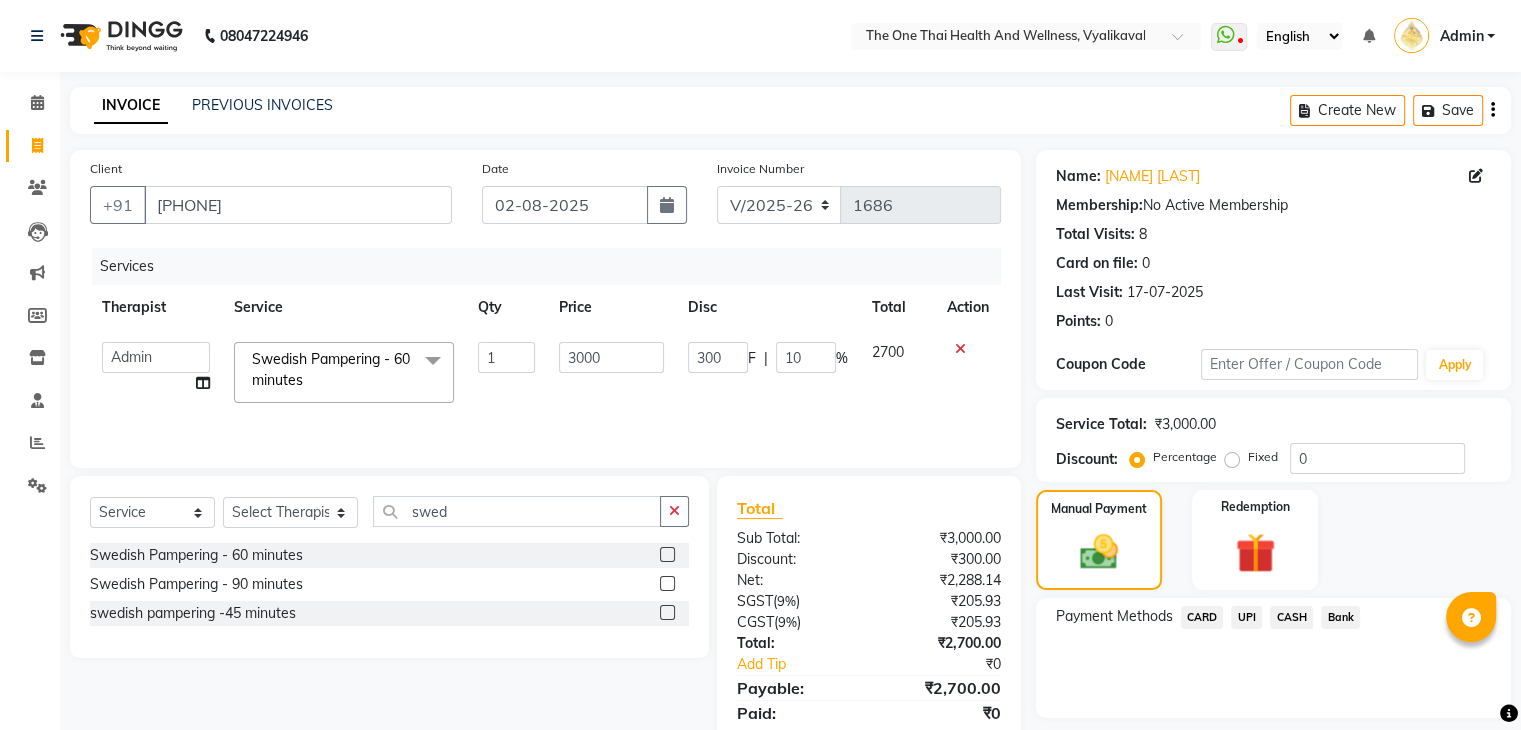 click on "UPI" 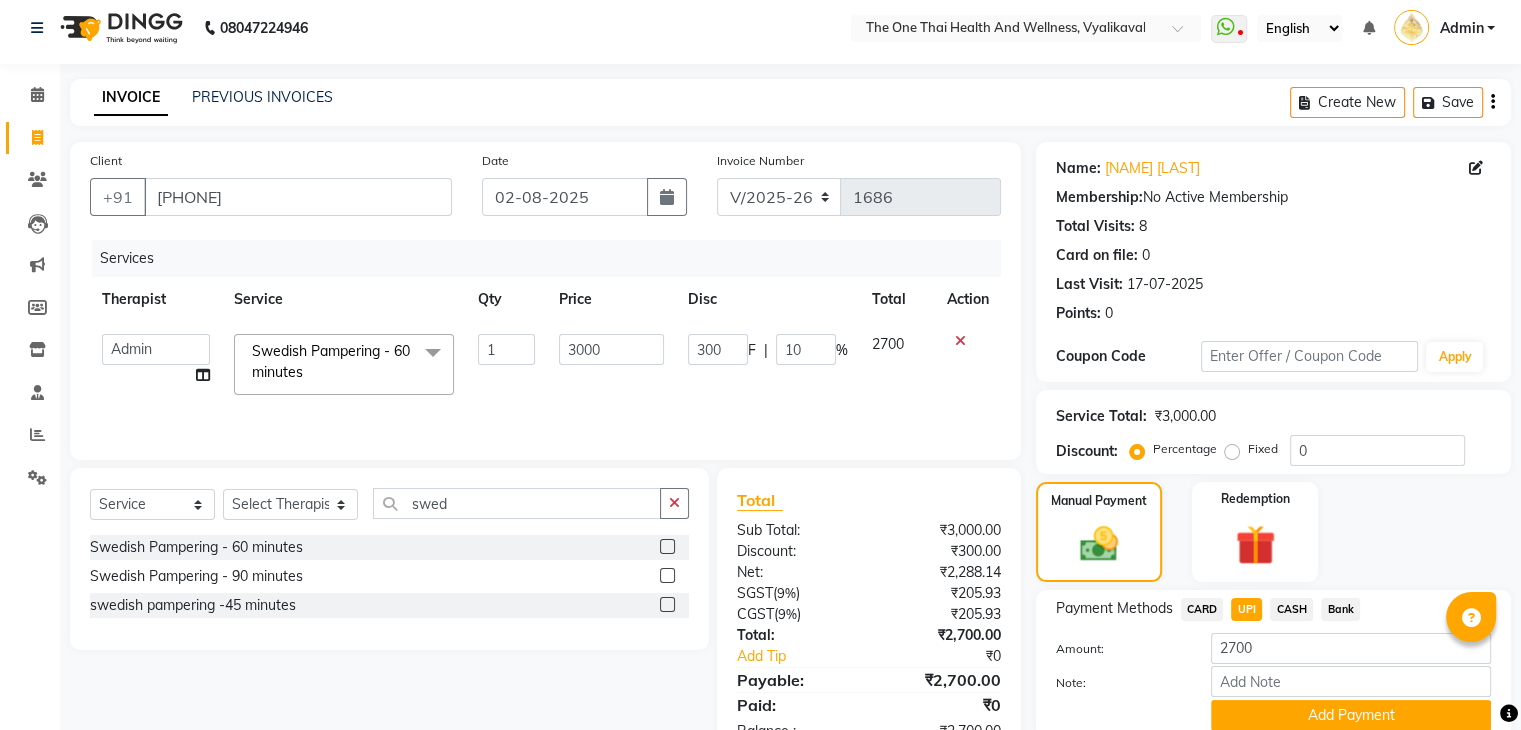 scroll, scrollTop: 89, scrollLeft: 0, axis: vertical 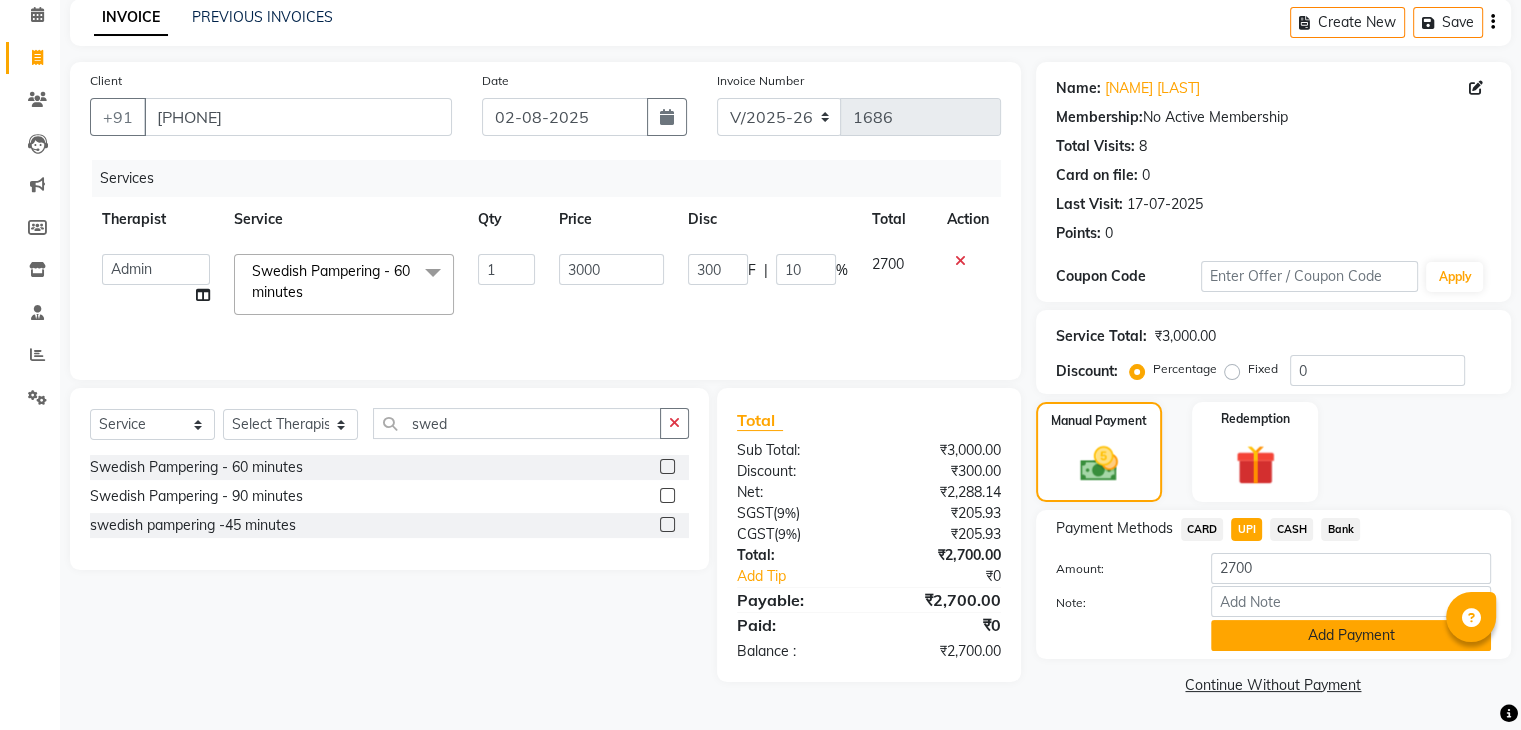 click on "Add Payment" 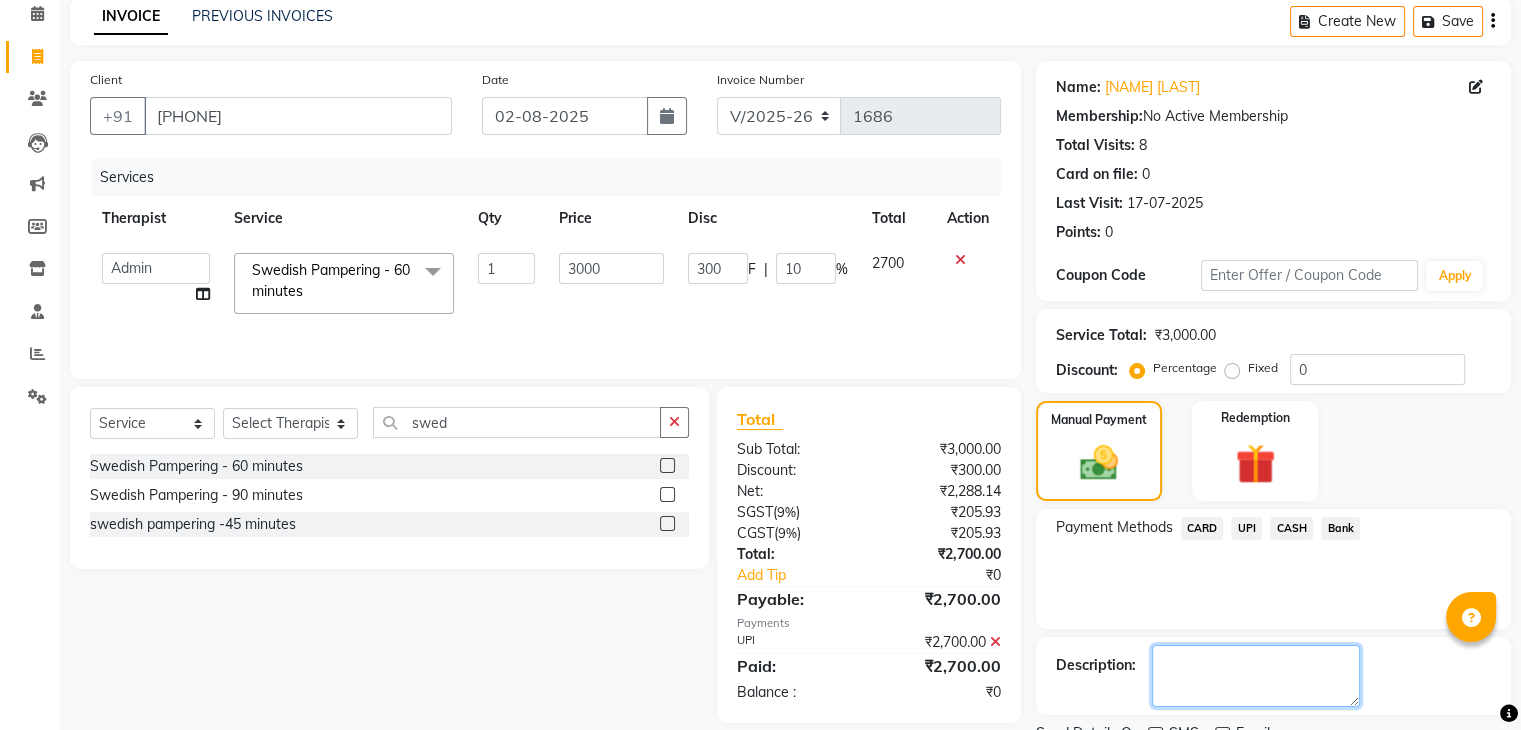 click 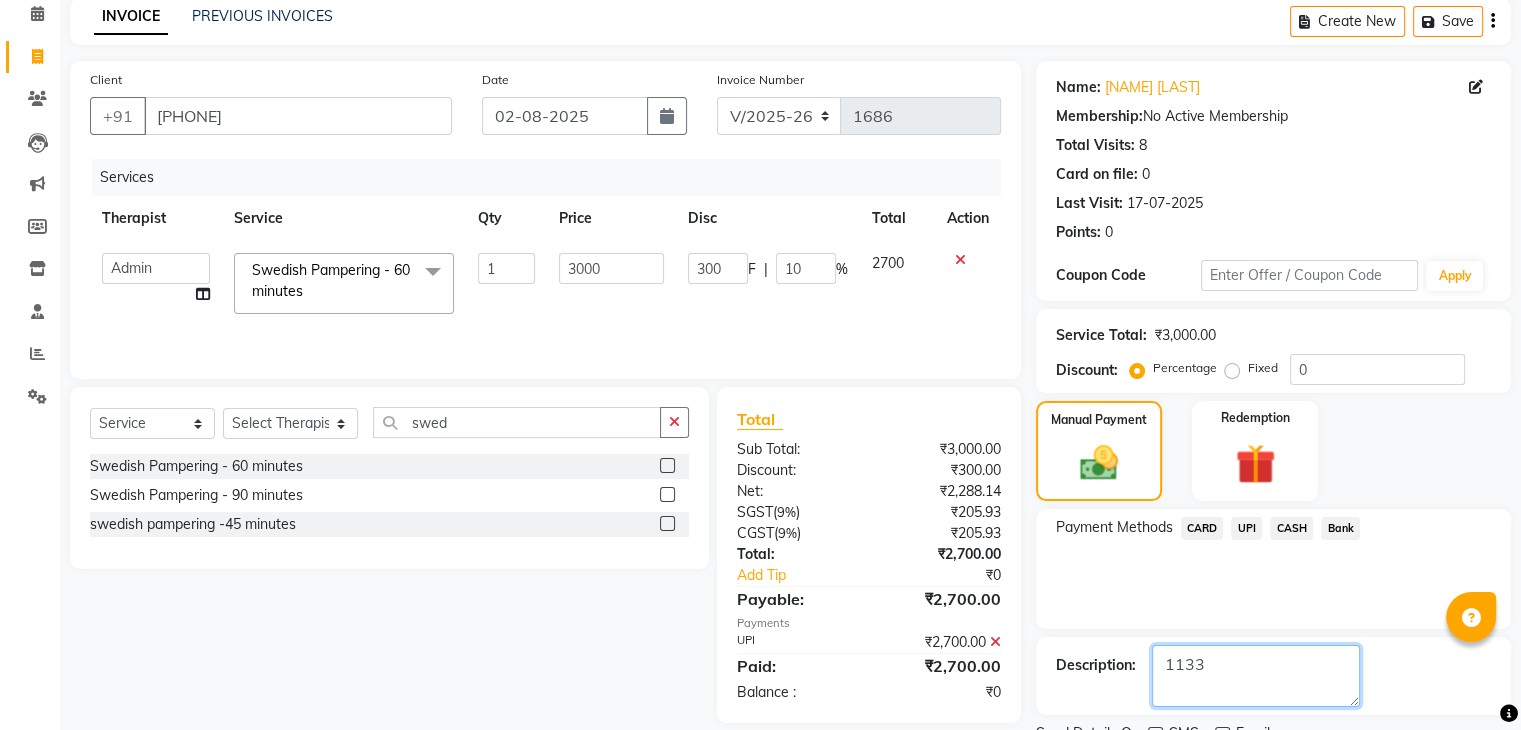 scroll, scrollTop: 171, scrollLeft: 0, axis: vertical 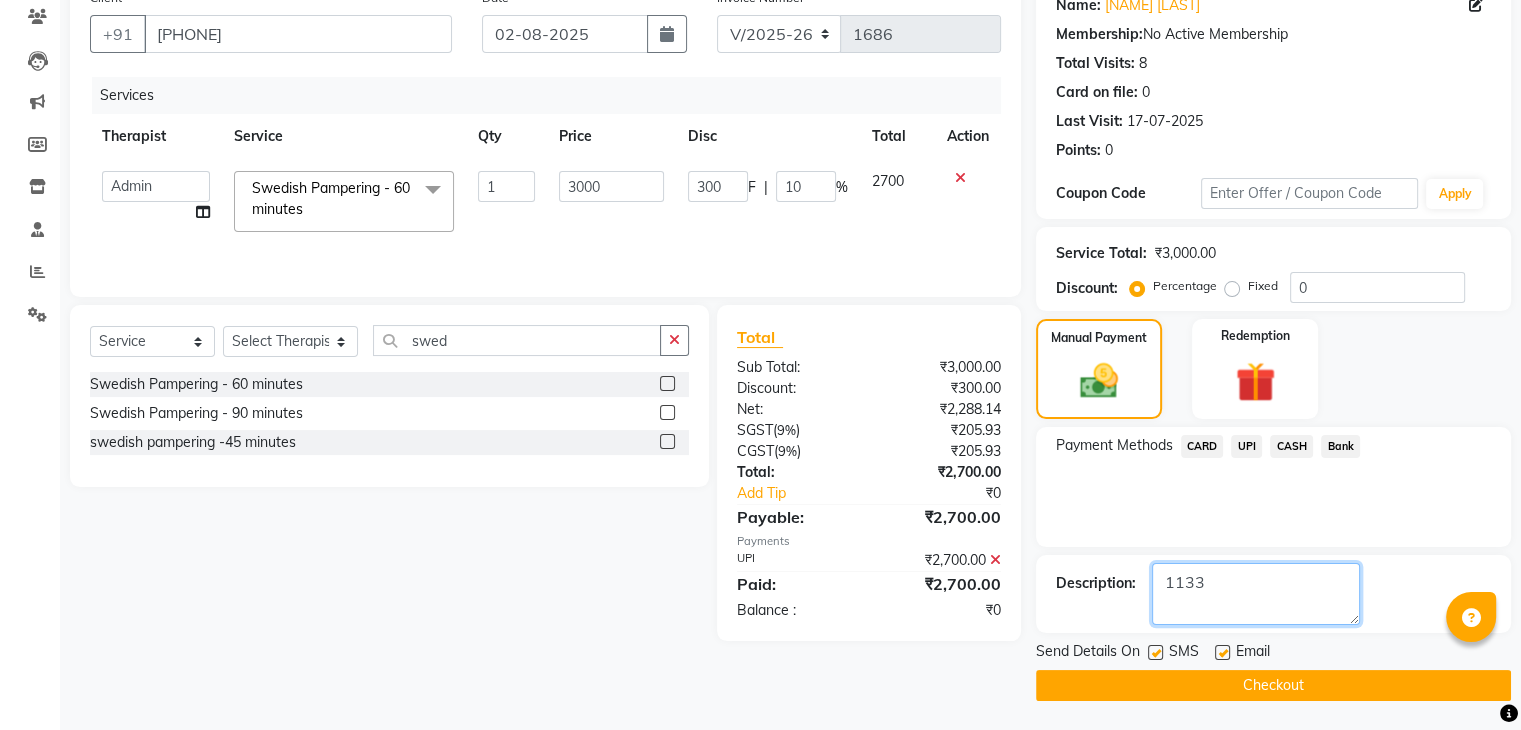 type on "1133" 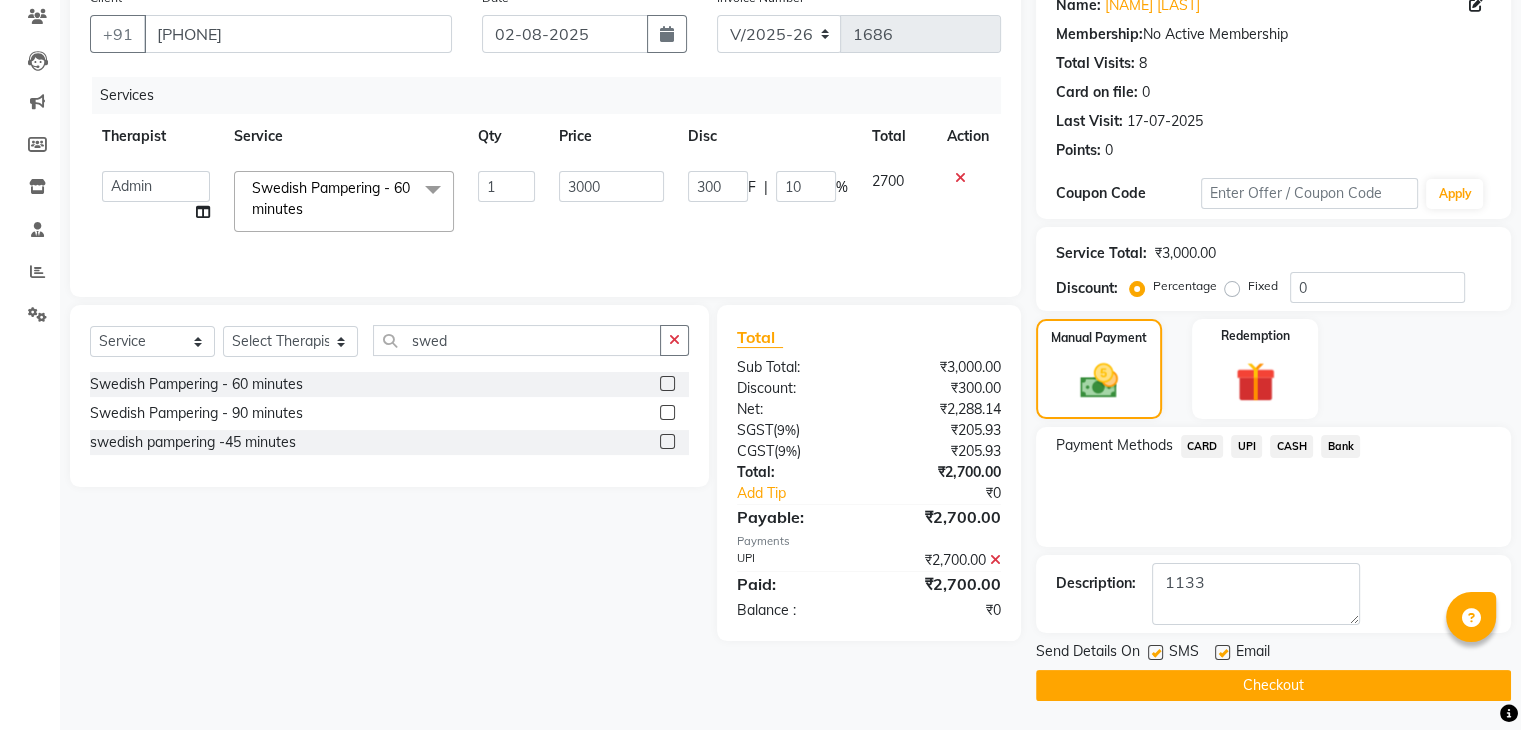 click on "INVOICE PREVIOUS INVOICES Create New   Save  Client +91 [PHONE] Date [NUMBER]-[NUMBER]-[YEAR] Invoice Number V/[YEAR] V/[YEAR]-26 [NUMBER] Services Therapist Service Qty Price Disc Total Action  Admin   [LAST] 💚🍏thai therapist   [LAST] ❤️northeast therapist   Beauty 💚🍅thai therapist   [LAST] 🍏💚thai therapist    Ester - NE 🔴🔴🔴   Ester 🟢 -🇹🇭thai    Grace northeast standby   [LAST] thai 🟢therapist   [LAST] ( [LAST] )🍏🍏 thai therapist   [LAST]   [LAST] 💚thai therapist   [LAST] 🔴north east    [LAST] thai 🪀💚therapist    [LAST] ( [LAST] ) 🍏🍏thai therapist   [LAST] 🍏💚thai therapist    [LAST] 🧡thai therapist    [LAST] 🍅north east therapist    receptionist    [LAST] ❤️northeast therapist ❤️   [LAST] 💚💚thai therapist   second login   Swedish Pampering  - 60 minutes  x Full Body Cellulite Oil Theraphy  - 60 minutes Full Body Cellulite Oil Theraphy  - 90 minutes Full Body Cellulite Oil Theraphy  - 120 Minutes four hand massage 60 minutes four hand massage 90 minutes  1 F" 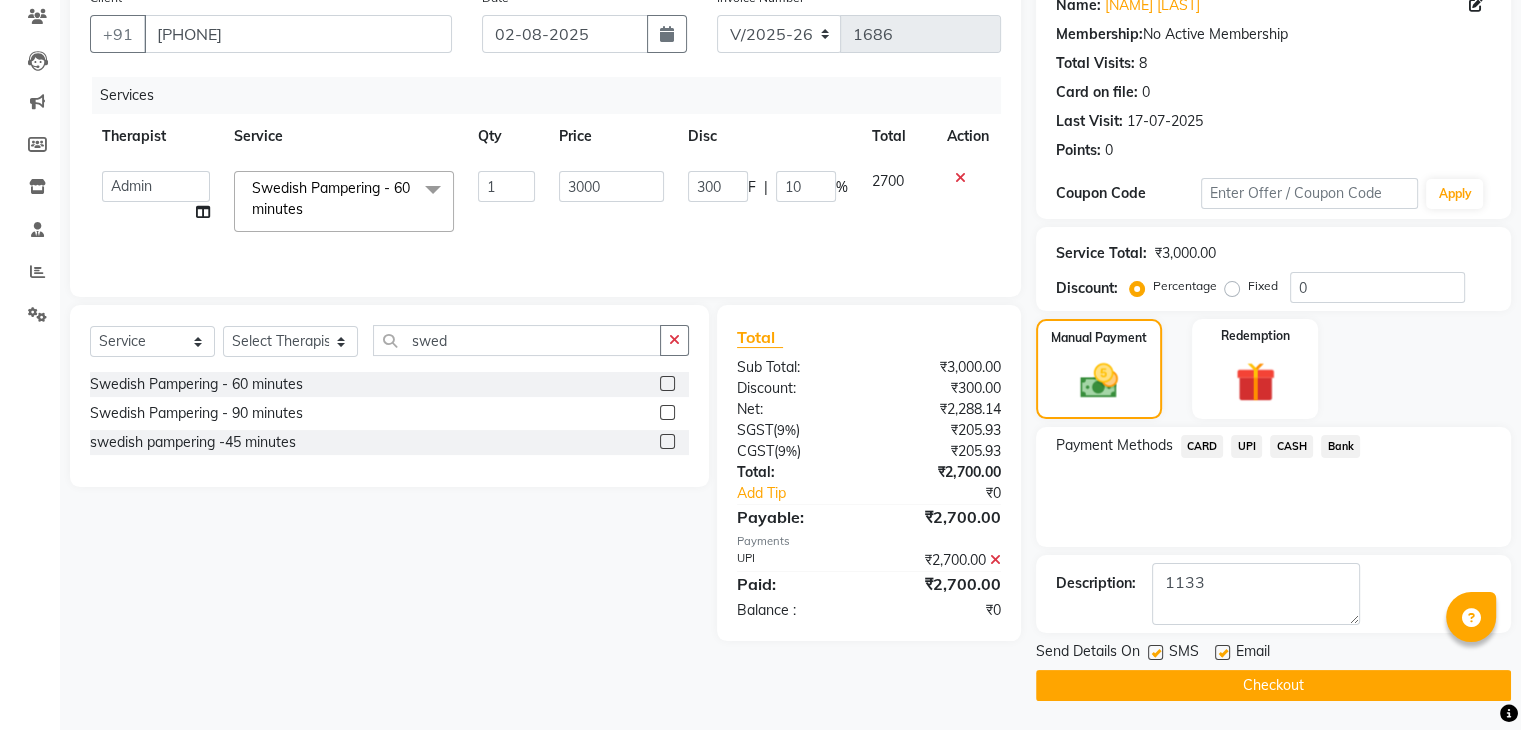 click on "Checkout" 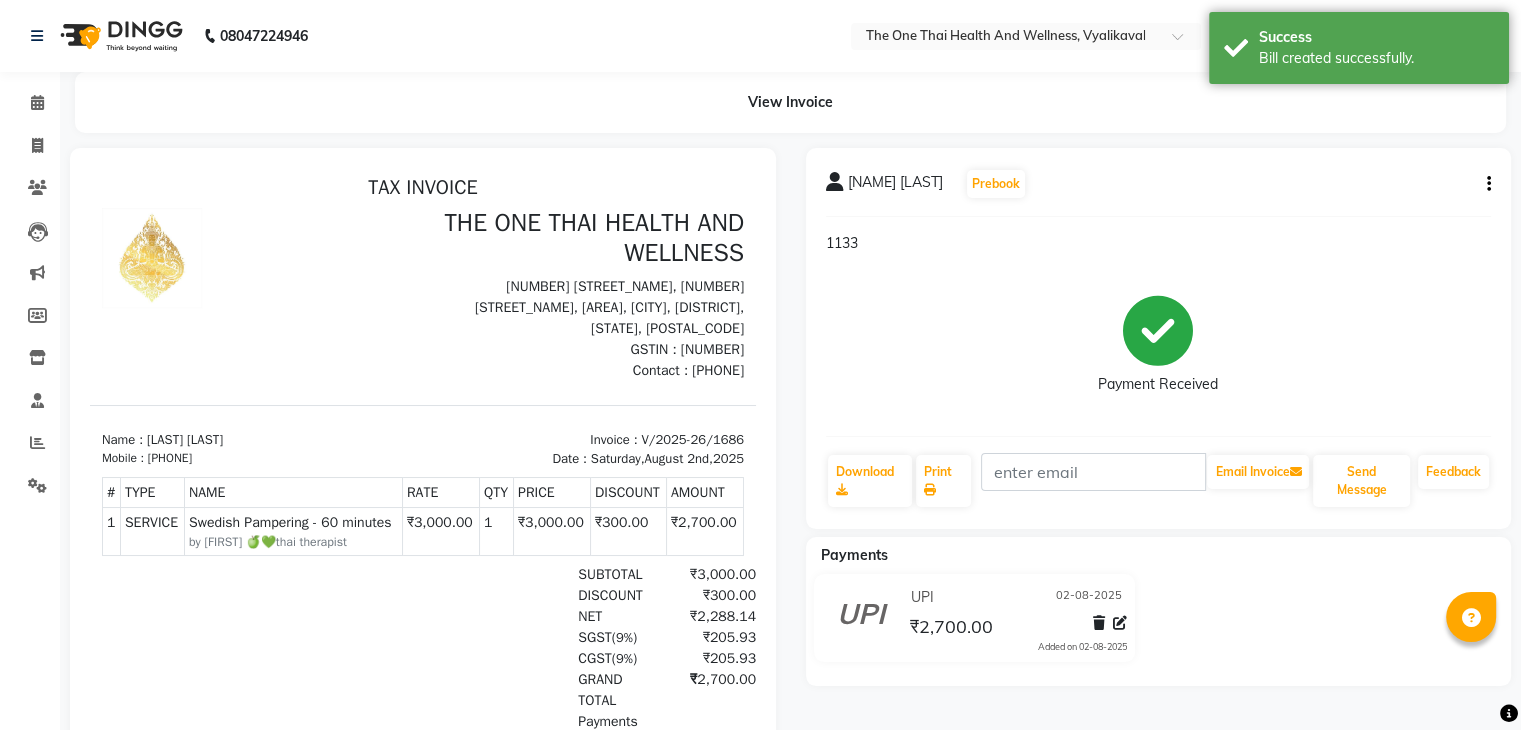 scroll, scrollTop: 0, scrollLeft: 0, axis: both 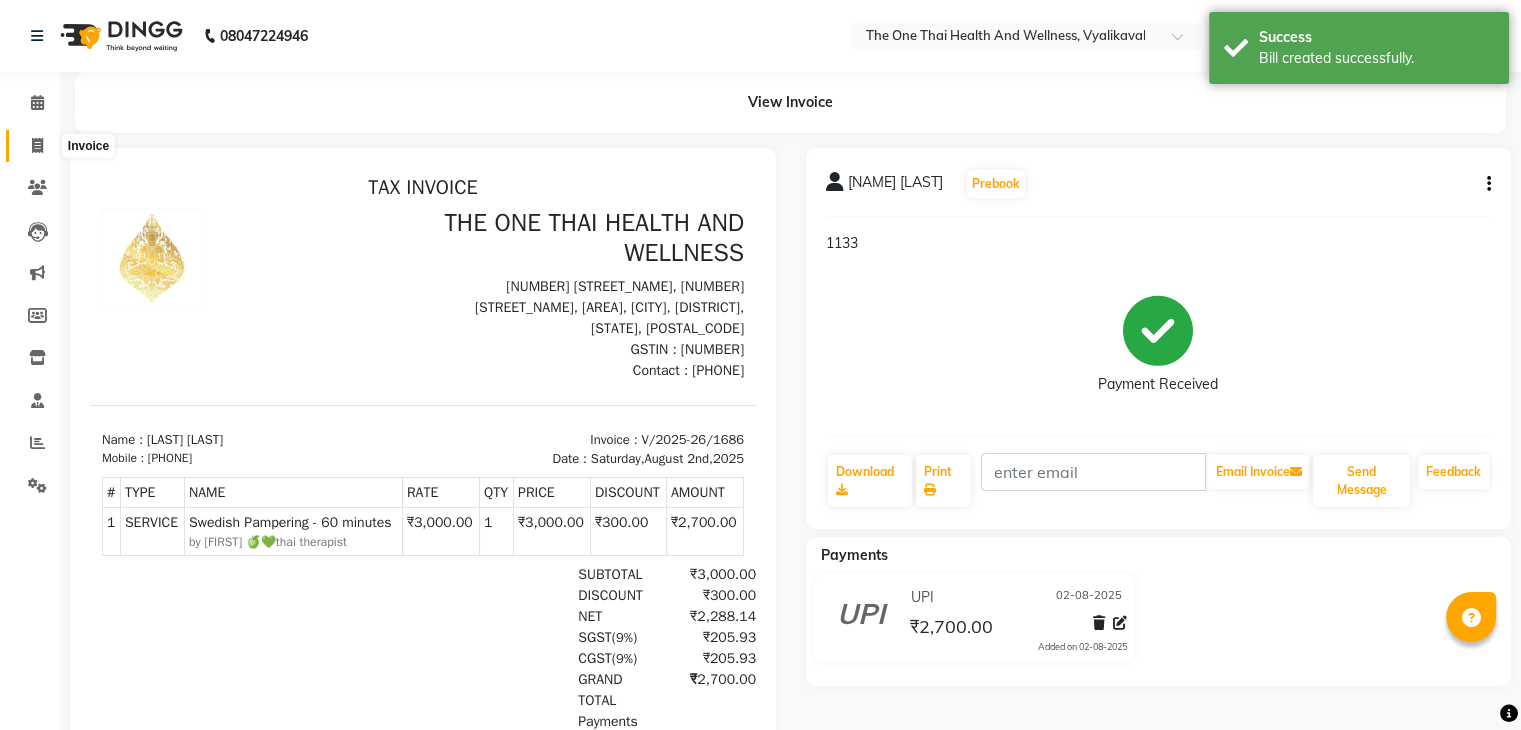 click 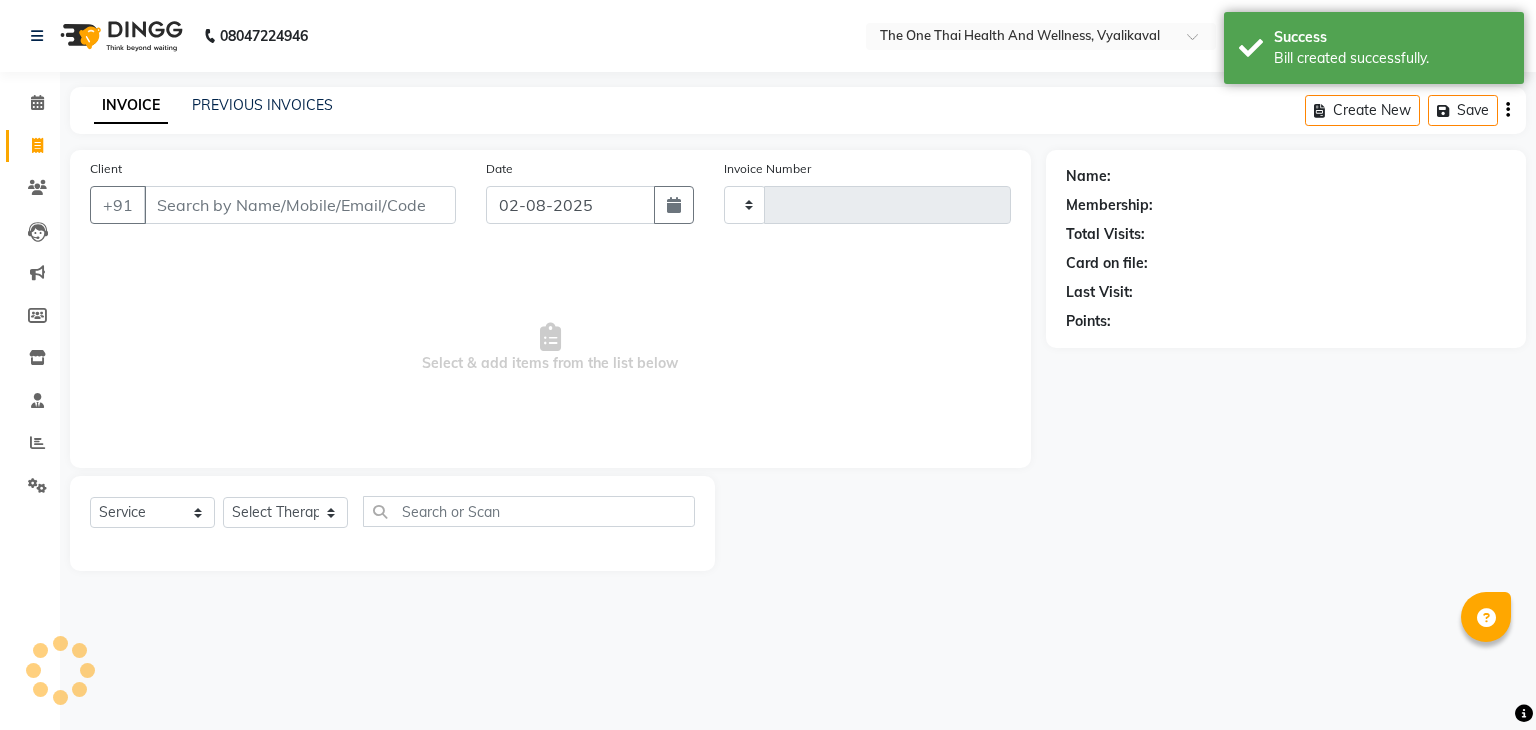 type on "1687" 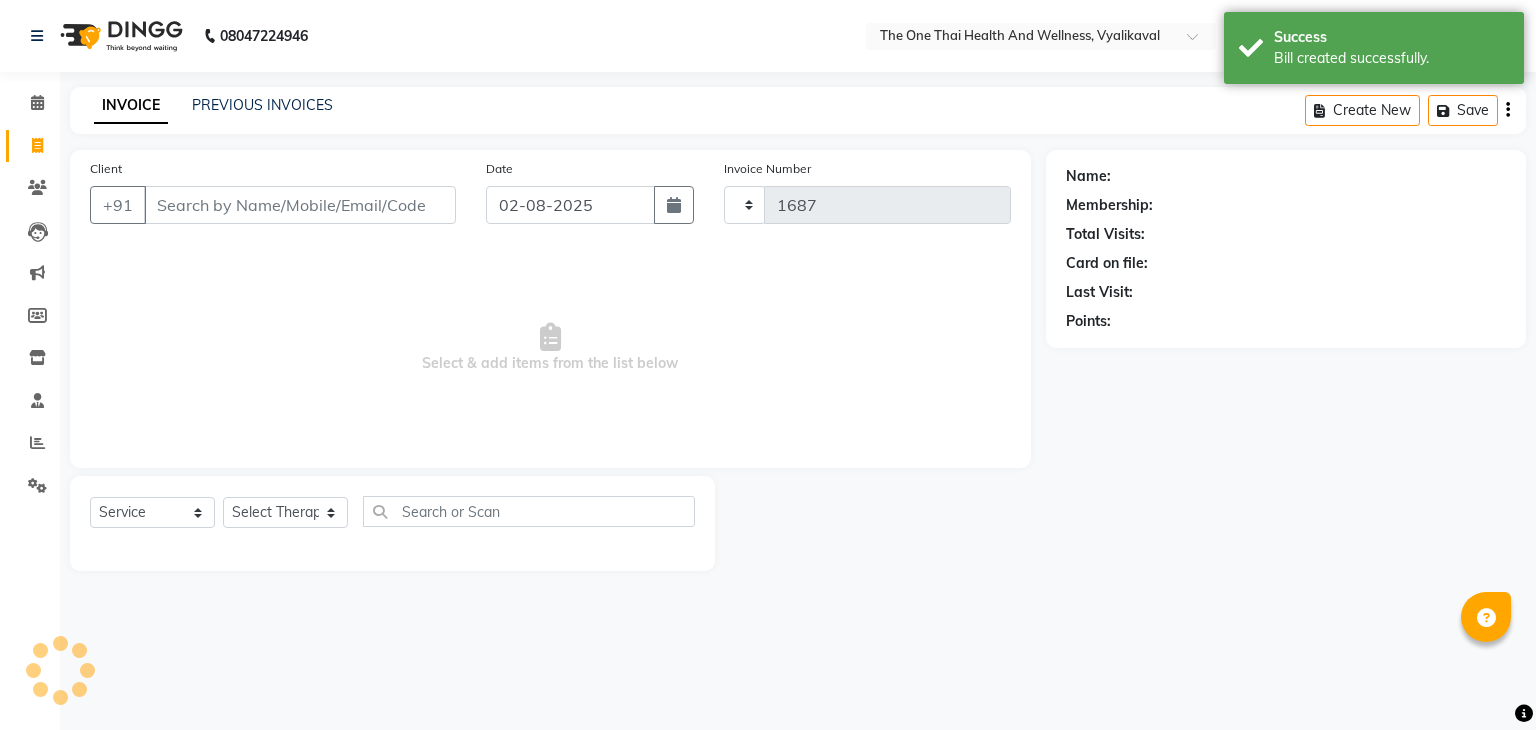 select on "5972" 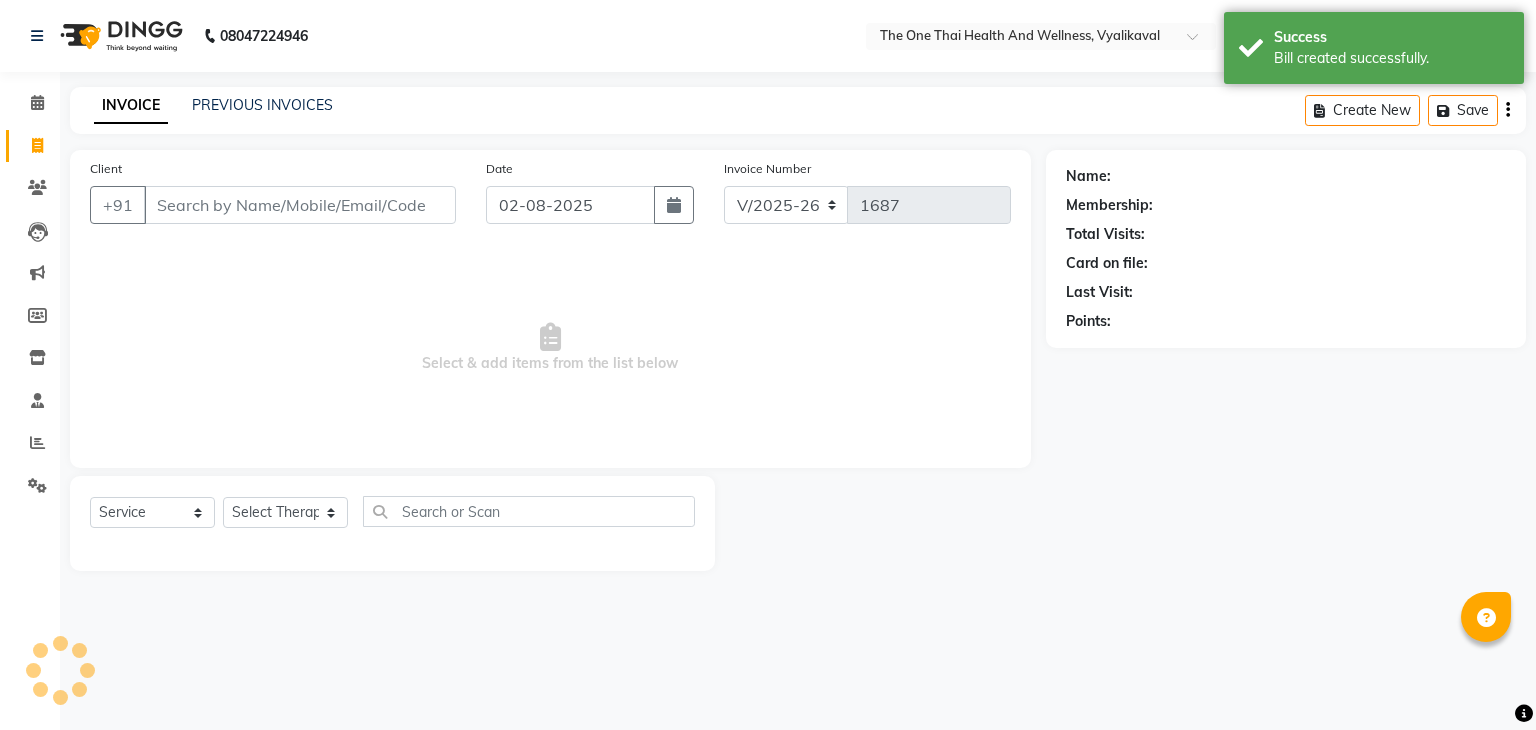 click on "Client" at bounding box center [300, 205] 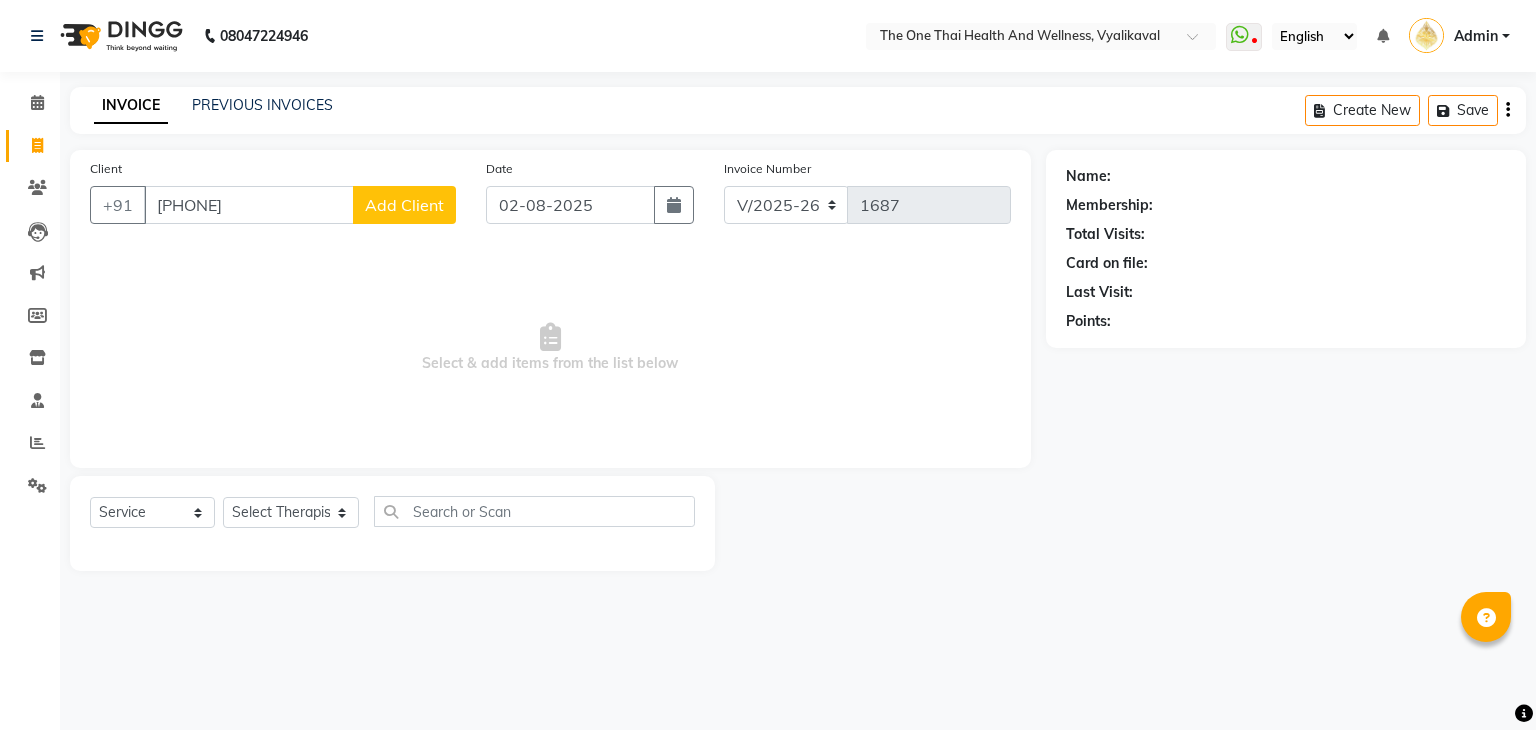 click on "[PHONE]" at bounding box center (249, 205) 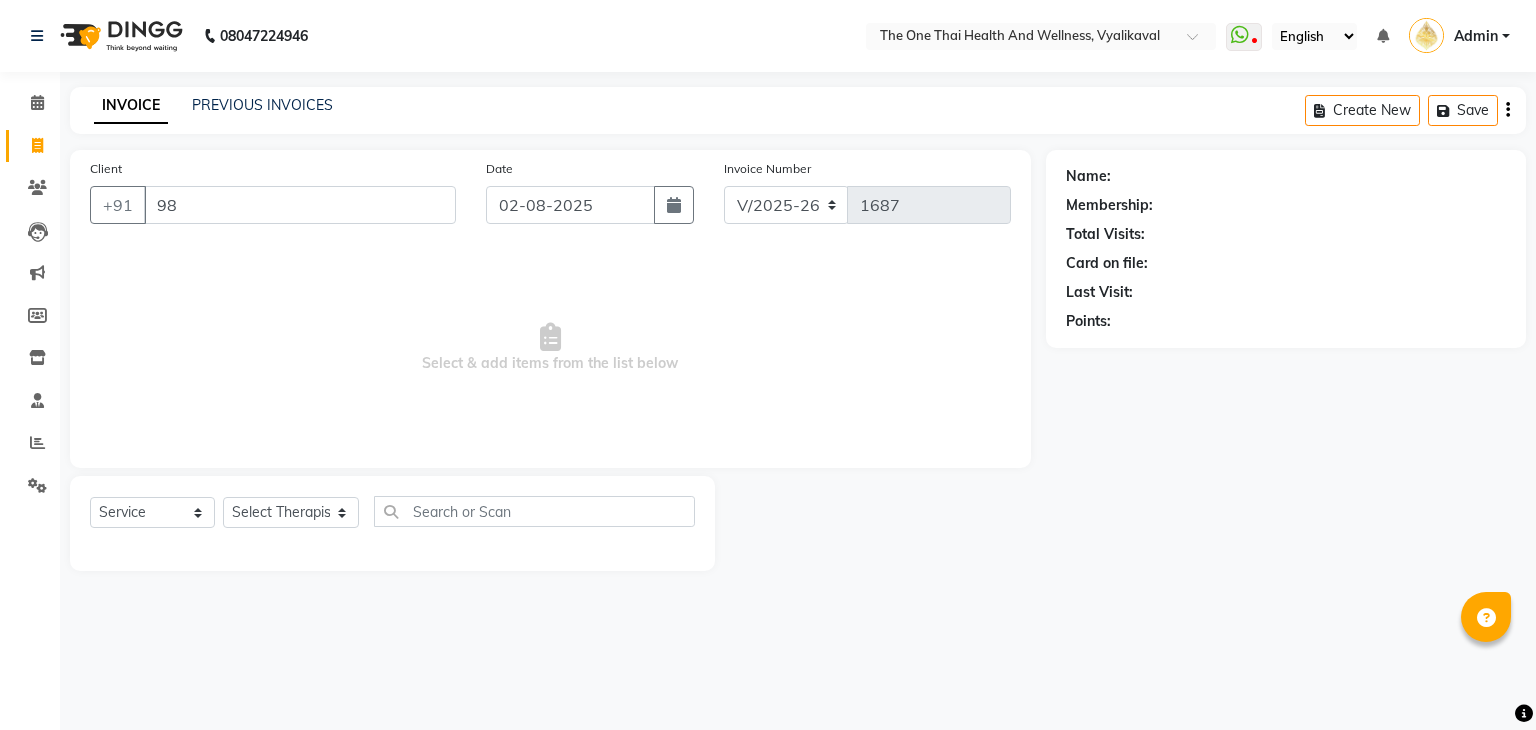 type on "9" 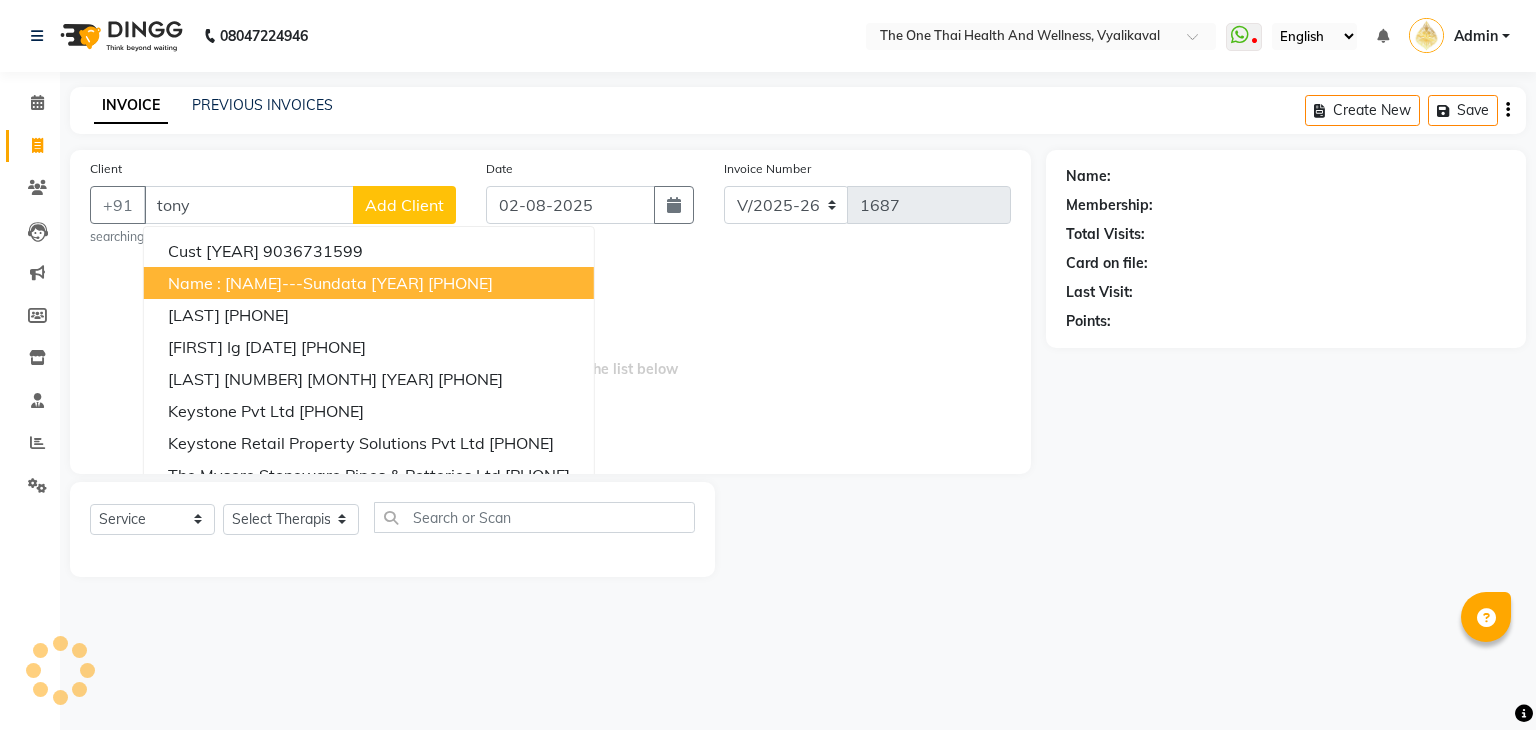 click on "[PHONE]" at bounding box center [460, 283] 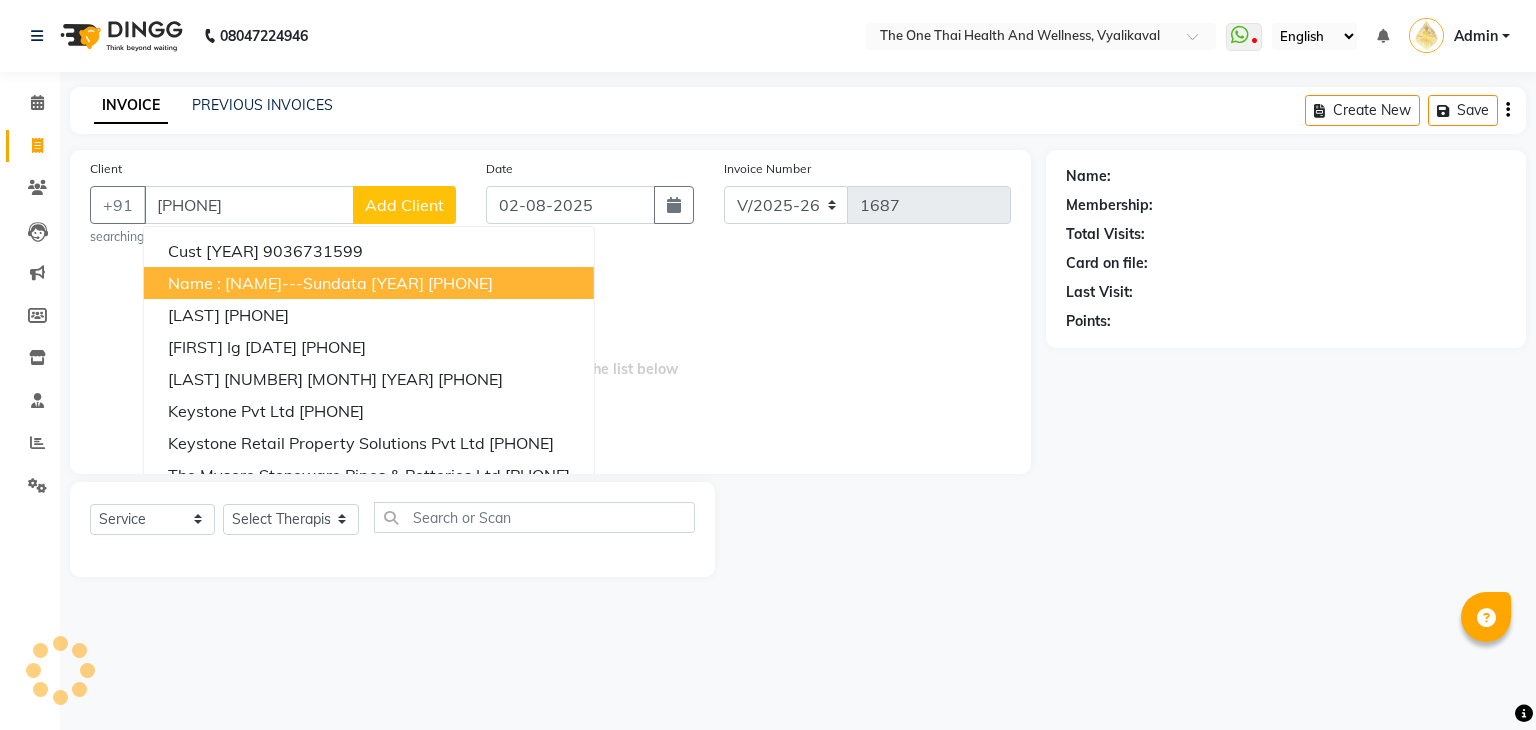 type on "[PHONE]" 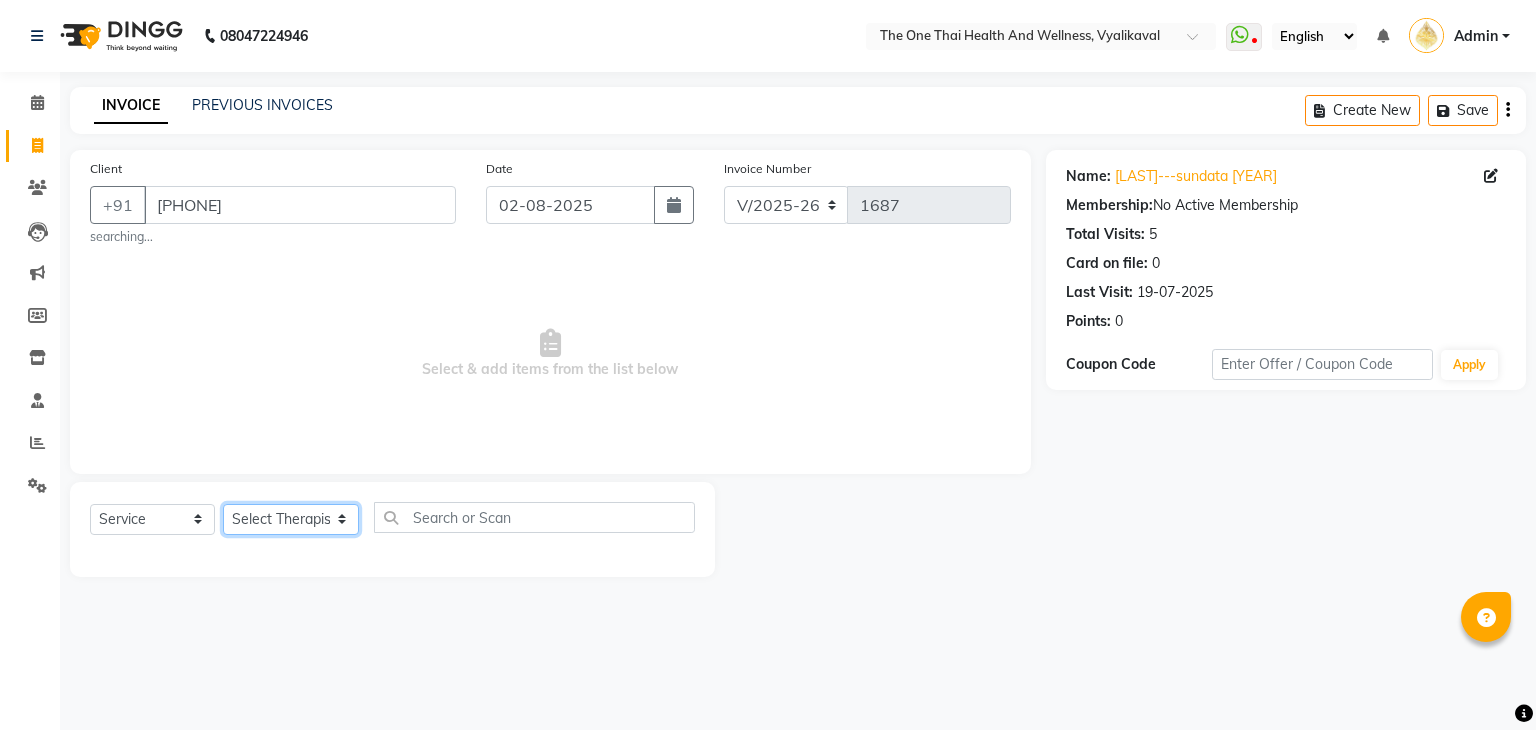 click on "Select Therapist Admin [NAME] 💚🍏thai therapist [NAME] ❤️northeast therapist [NAME] 💚🍅thai therapist [NAME] 🍏💚thai therapist [NAME] 🍏💚thai therapist [NAME] - NE 🔴🔴🔴 [NAME] 🟢 -🇹🇭thai [NAME] [NAME] northeast standby [NAME] thai 🟢therapist [NAME] ( [NAME] )🍏🍏 thai therapist [NAME] [NAME] 💚thai therapist [NAME] 🔴north east [NAME] thai 🪀💚therapist [NAME] ( [NAME] ) 🍏🍏thai therapist [NAME] 🍏💚thai therapist [NAME] 🧡thai therapist [NAME] 🍅north east therapist [NAME] [NAME] ❤️northeast therapist ❤️ [NAME] 💚💚thai therapist [NAME] second login" 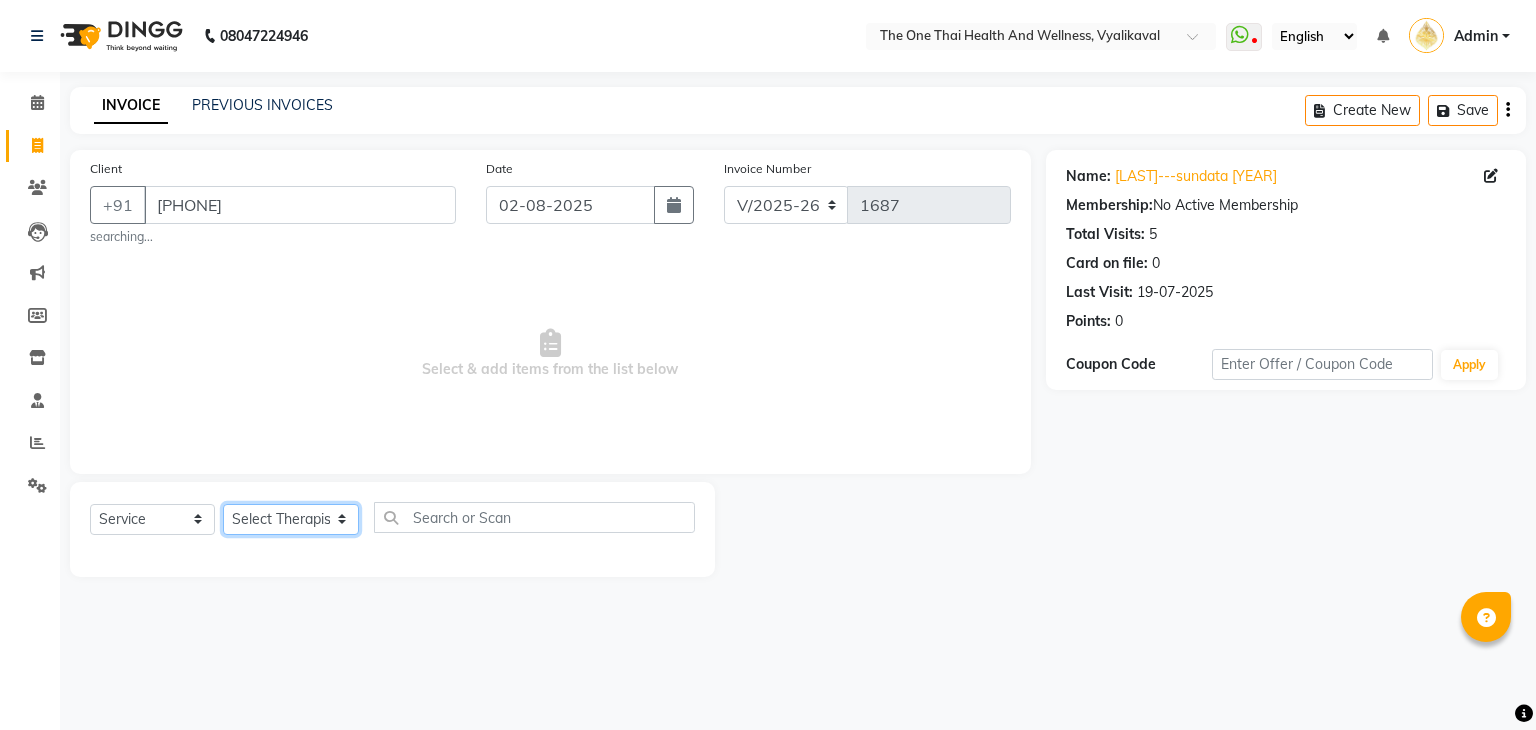select on "[NUMBER]" 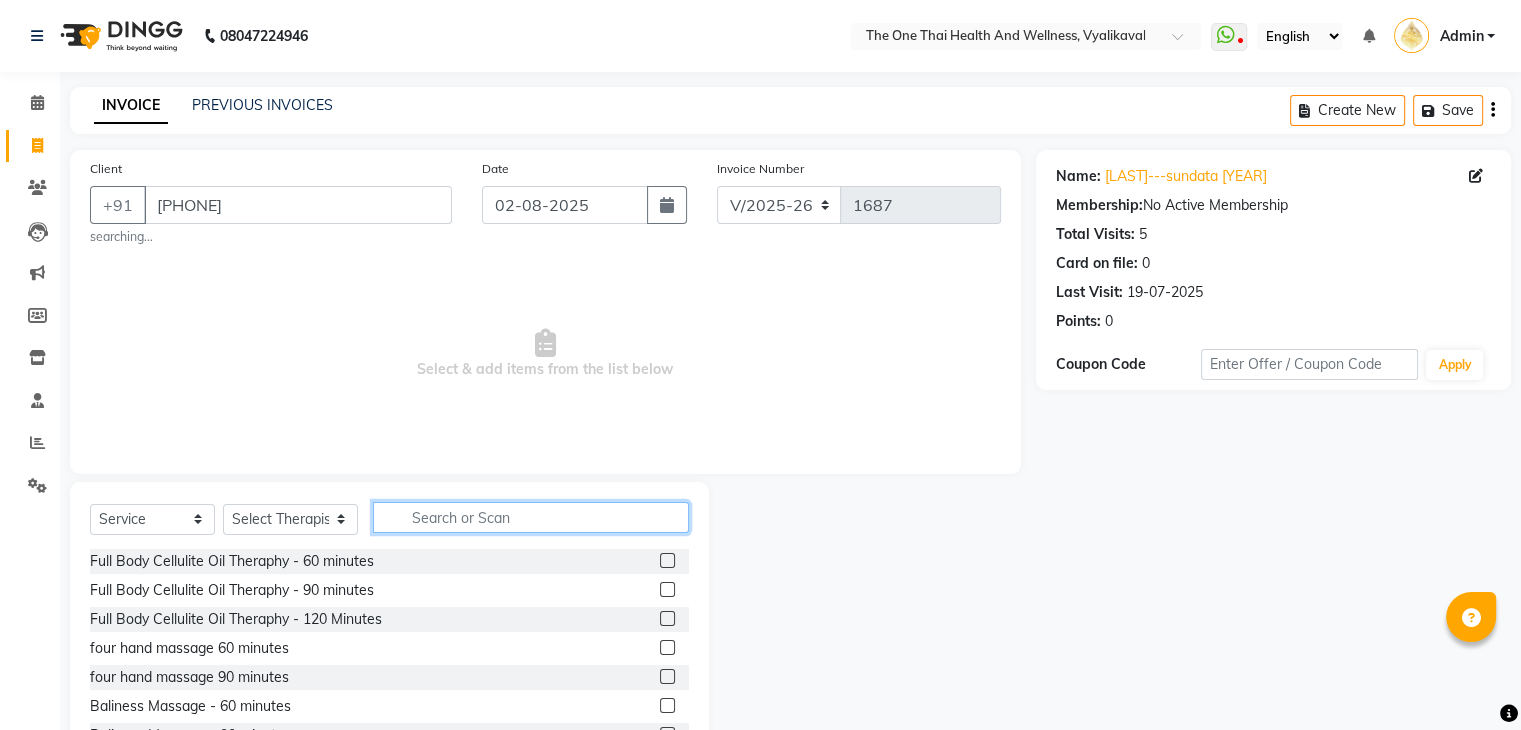 click 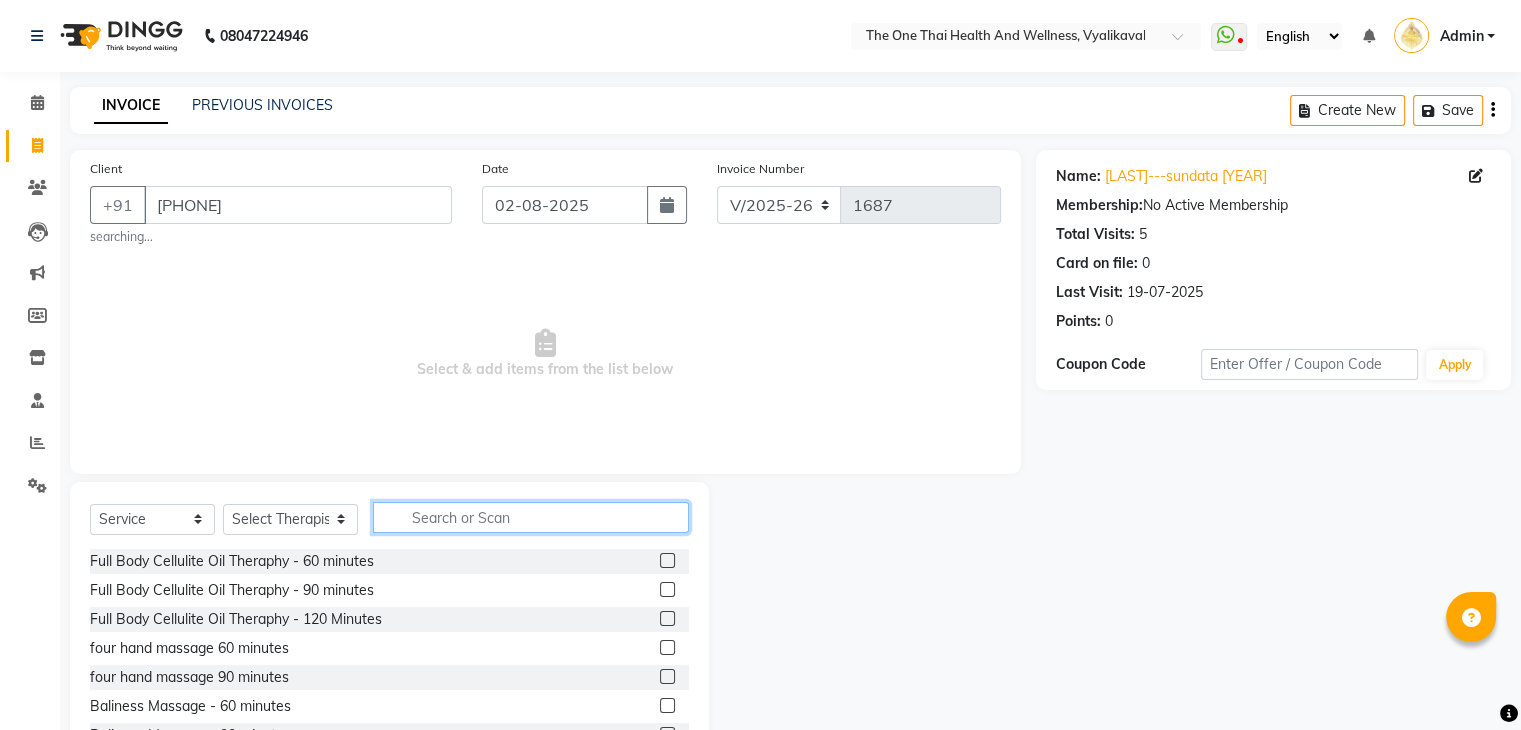 type on "s" 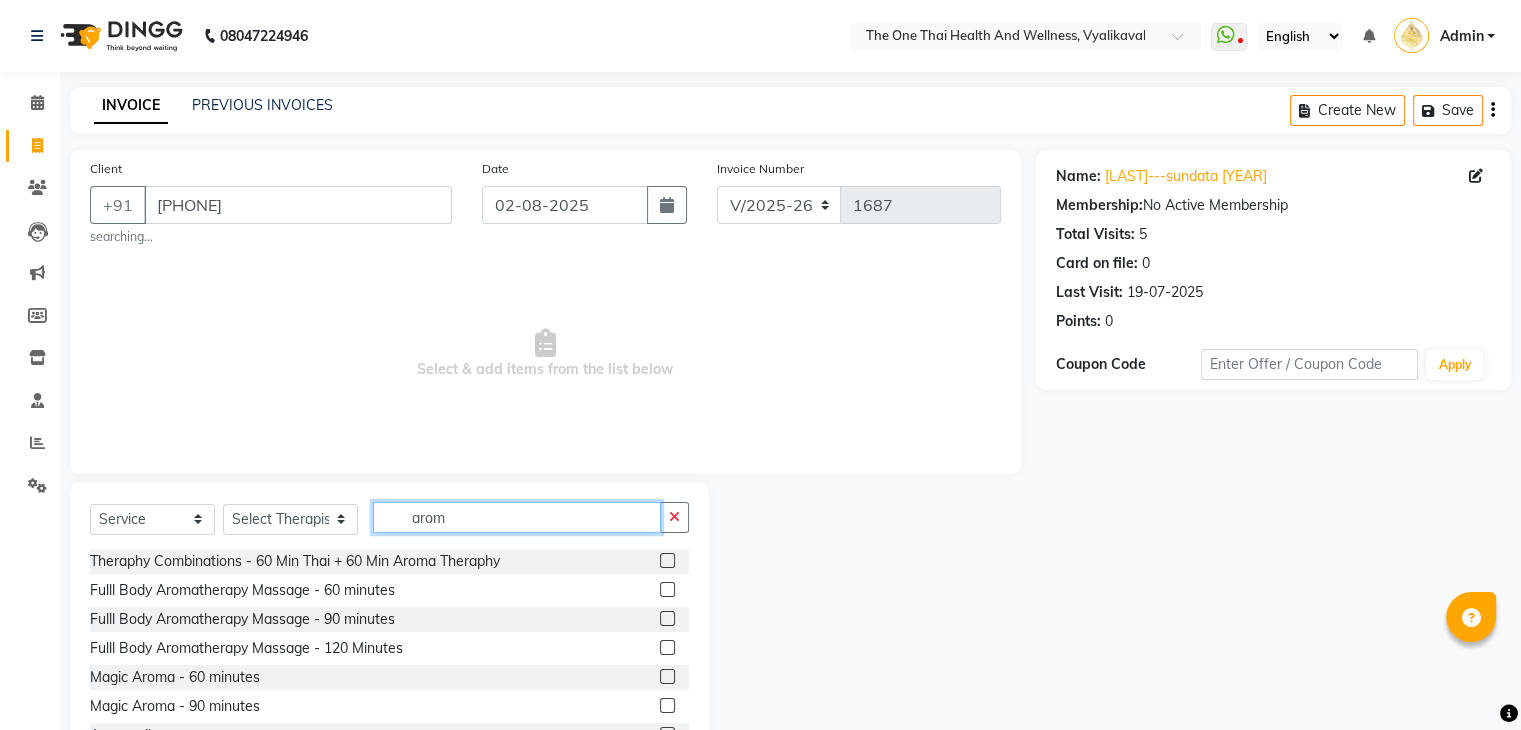 type on "arom" 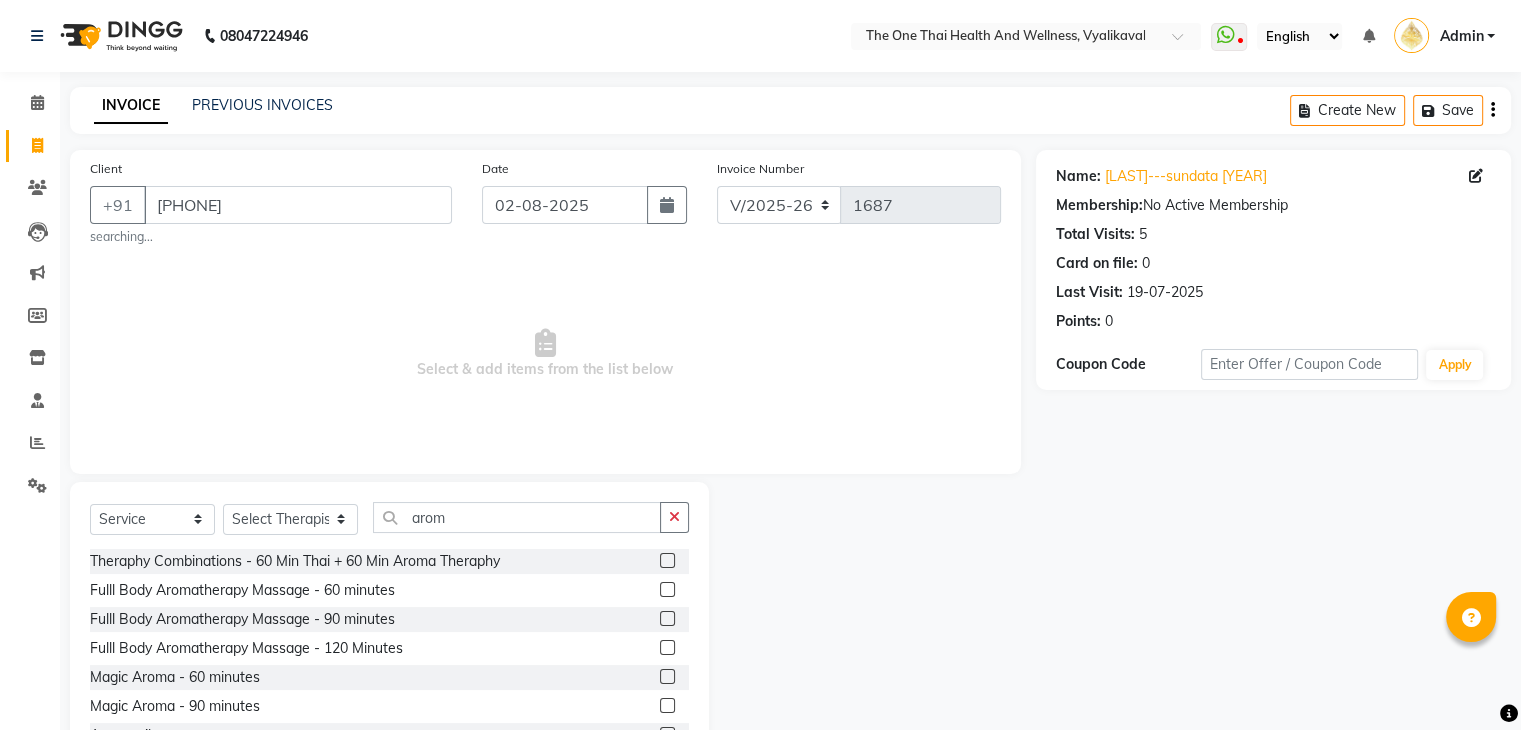 click 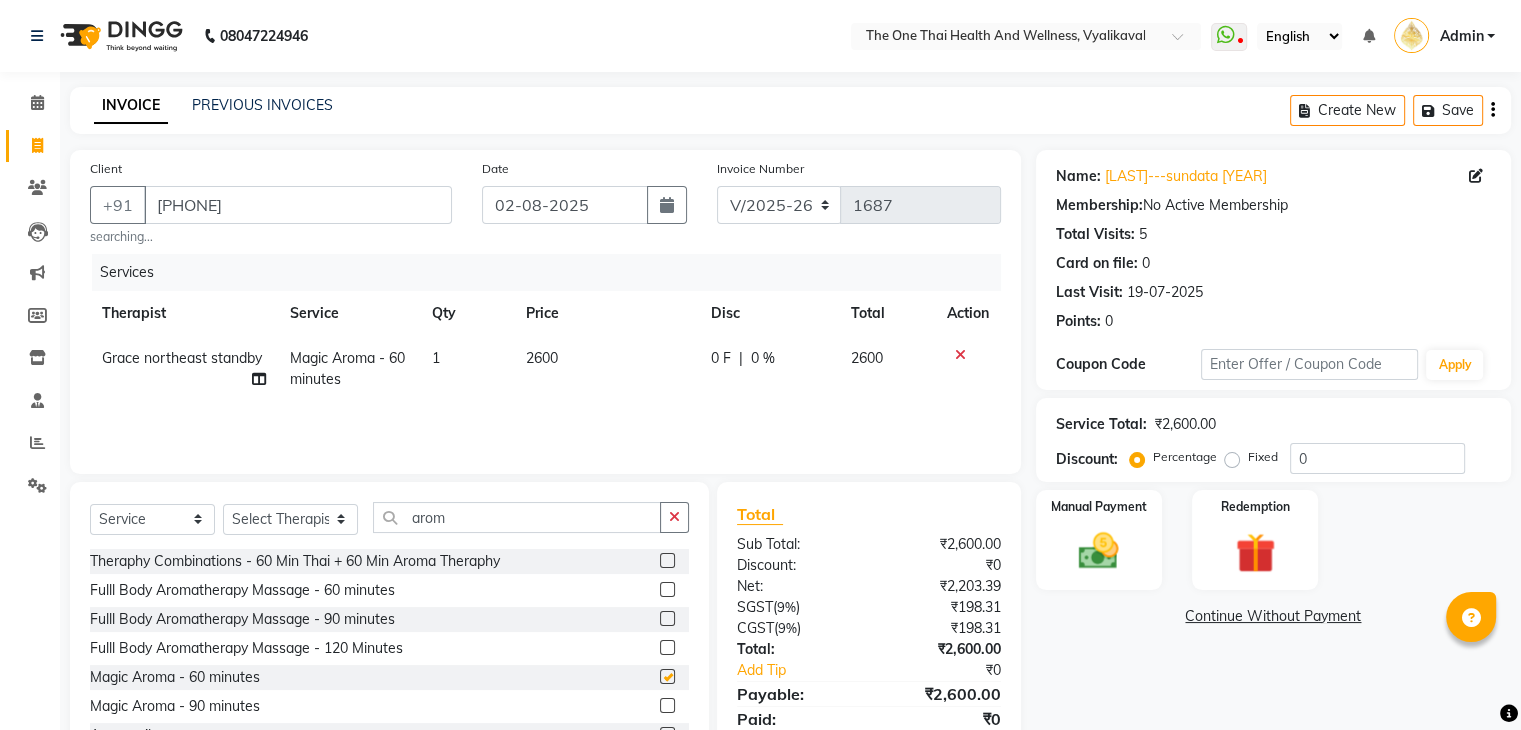 checkbox on "false" 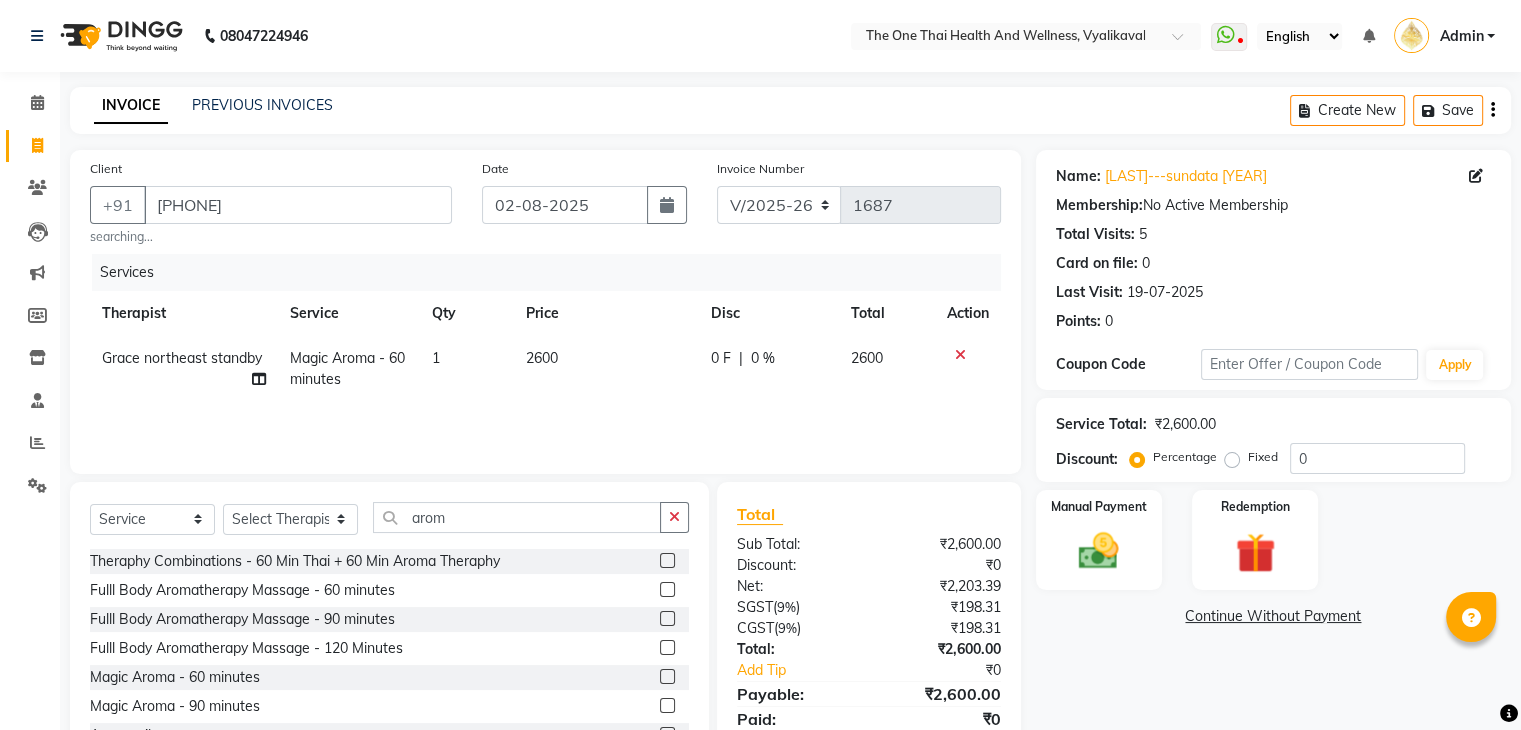 click on "0 F | 0 %" 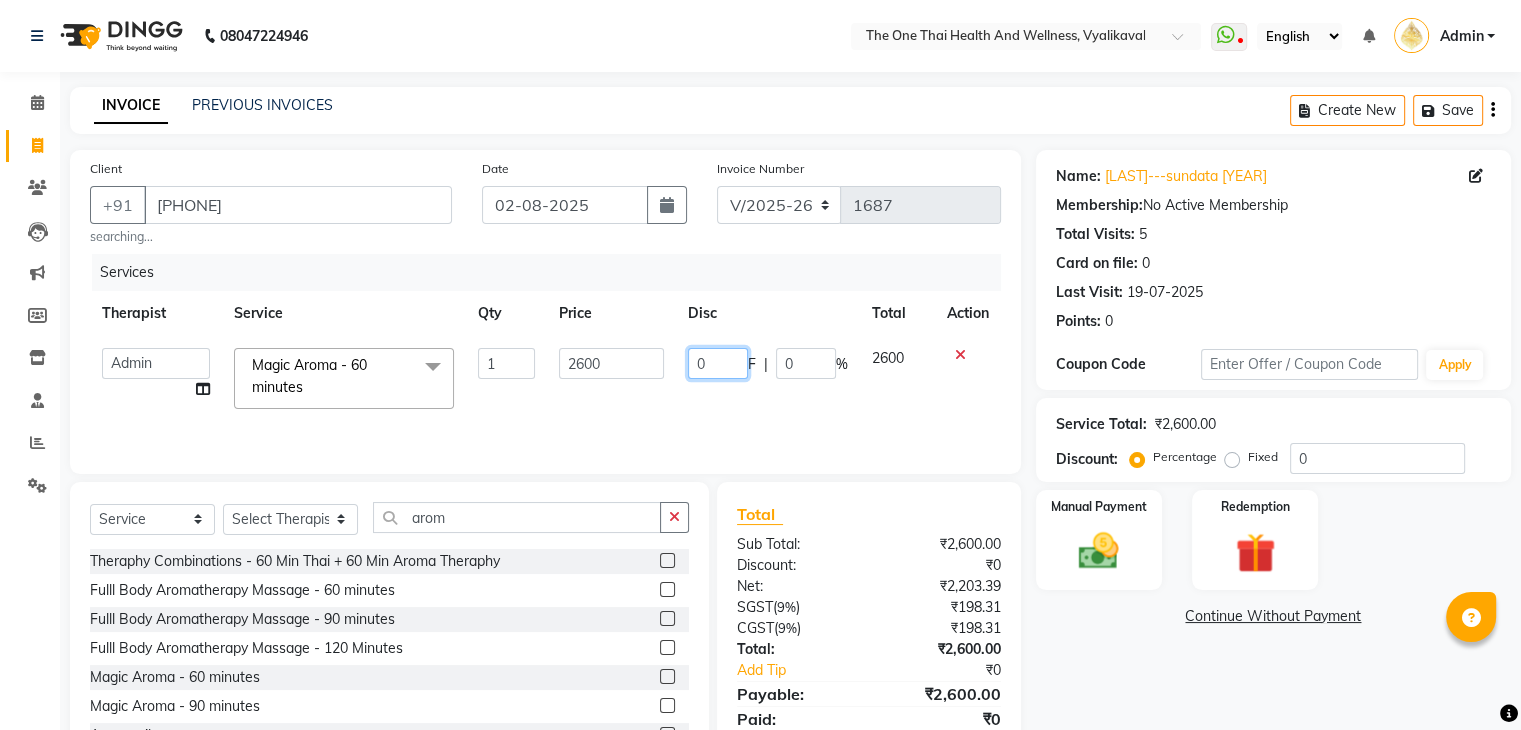 click on "0" 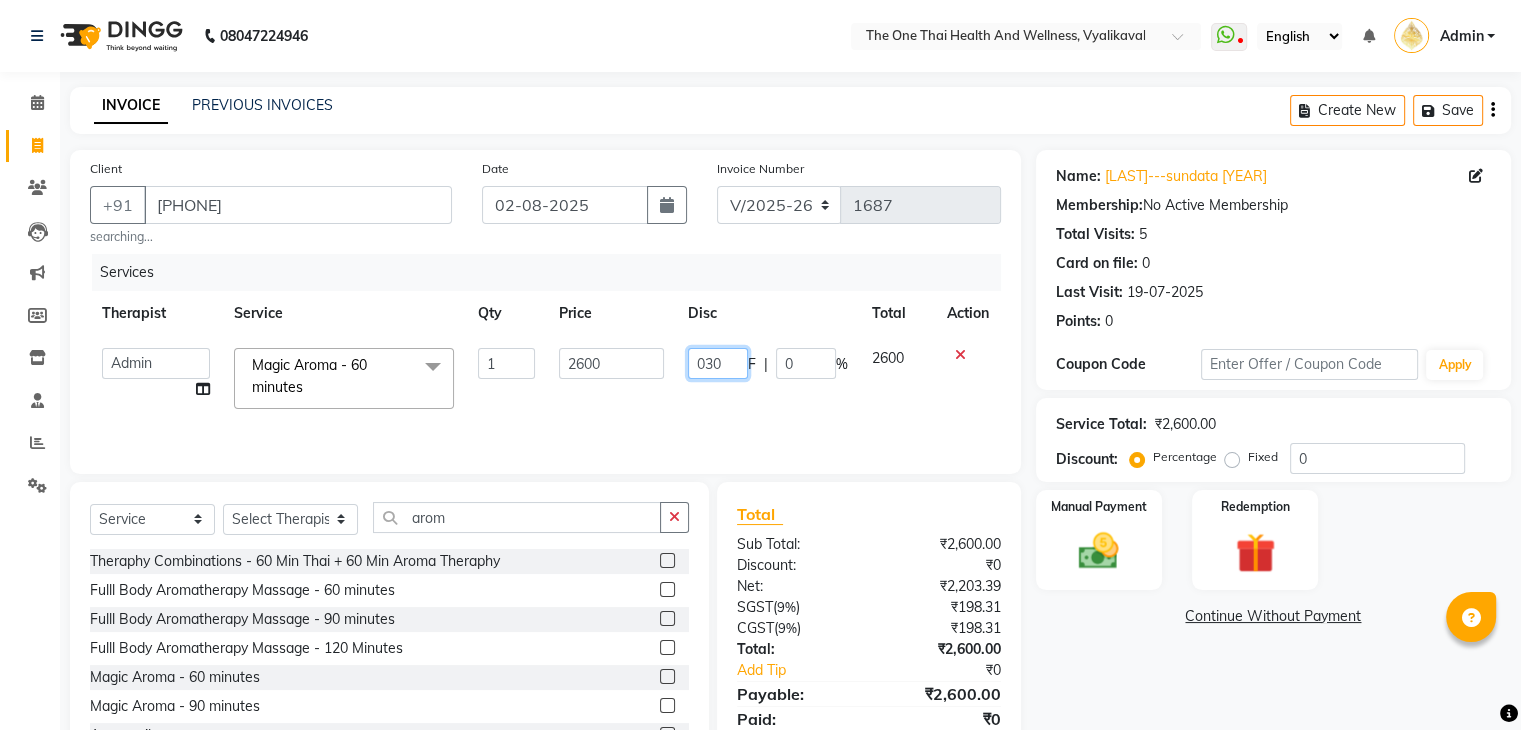 type on "0300" 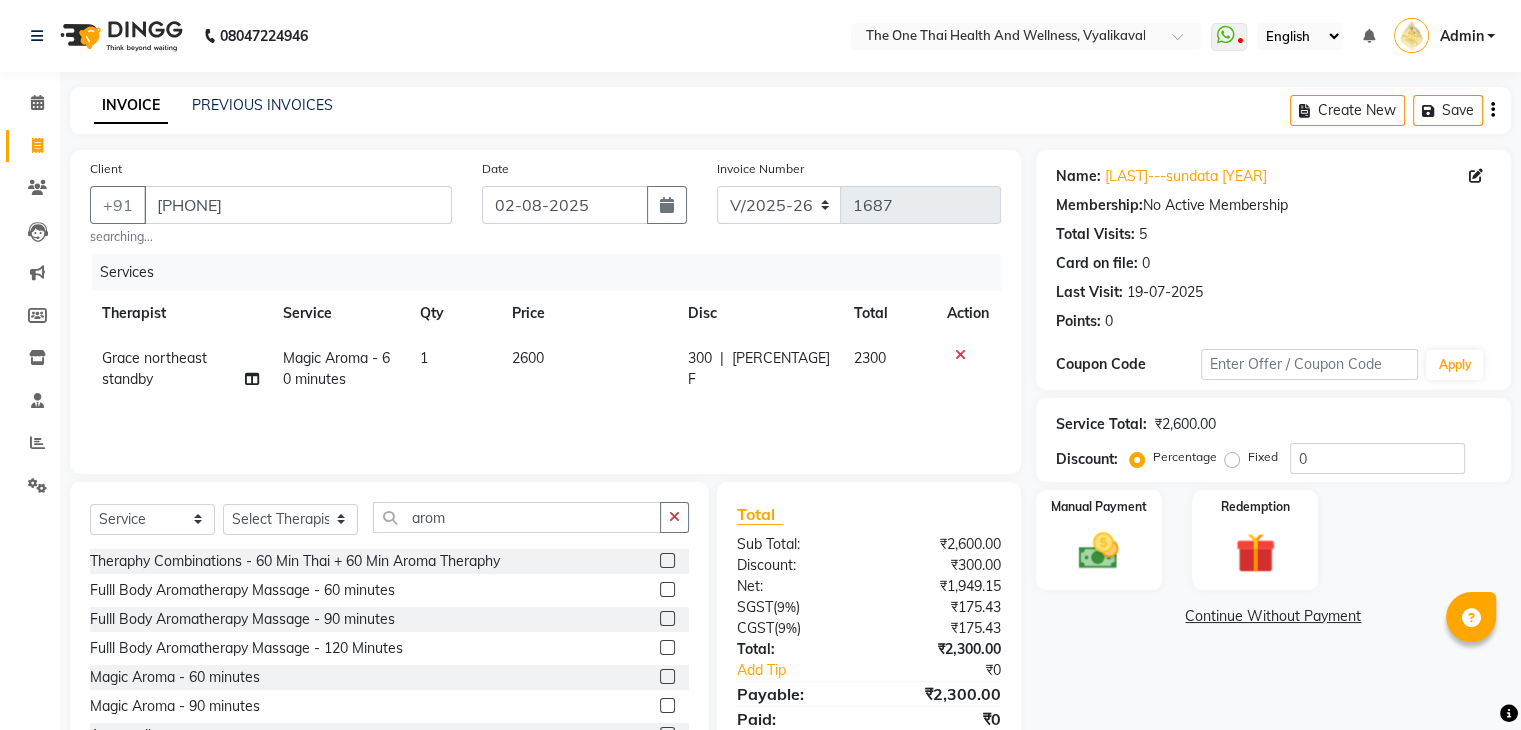 click on "300 F | 11.54 %" 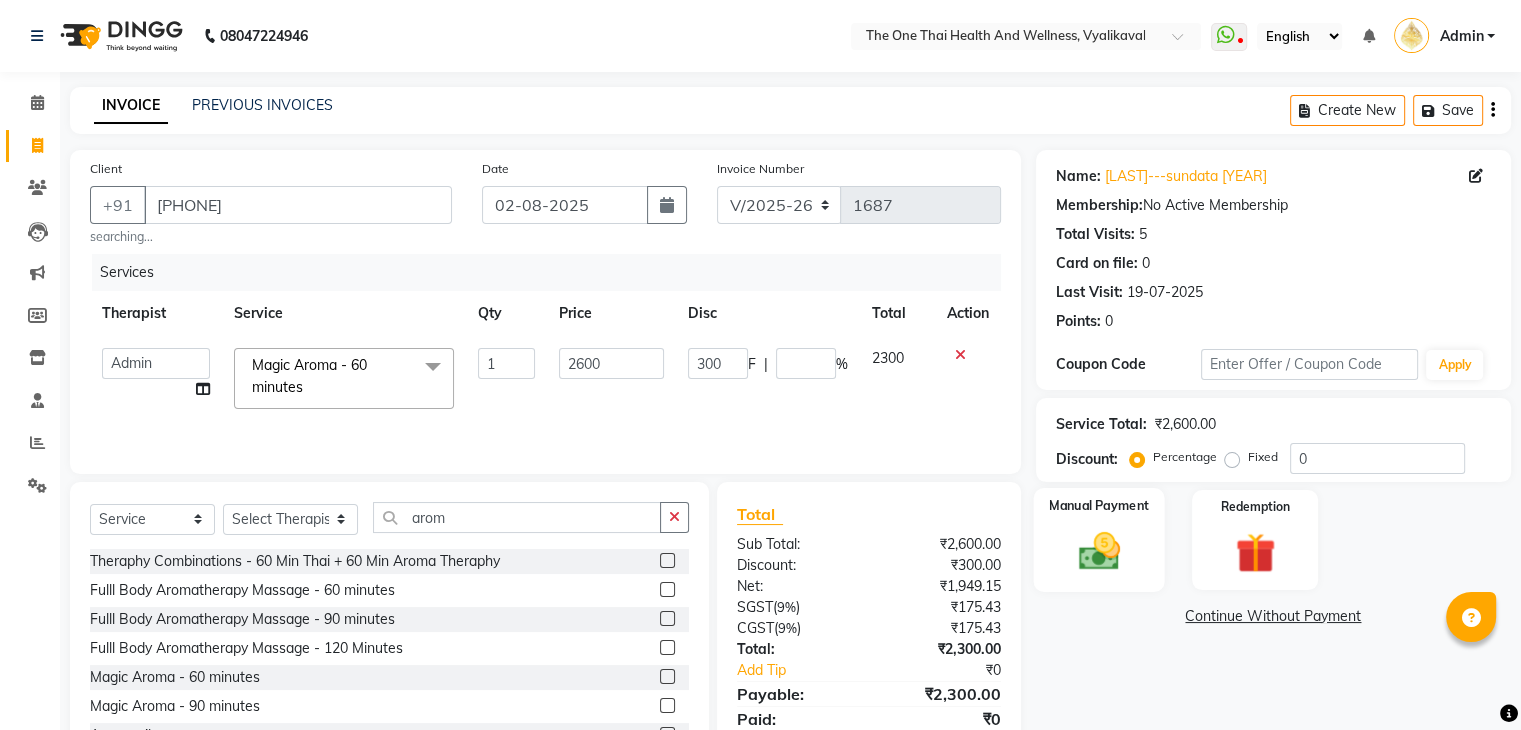 click 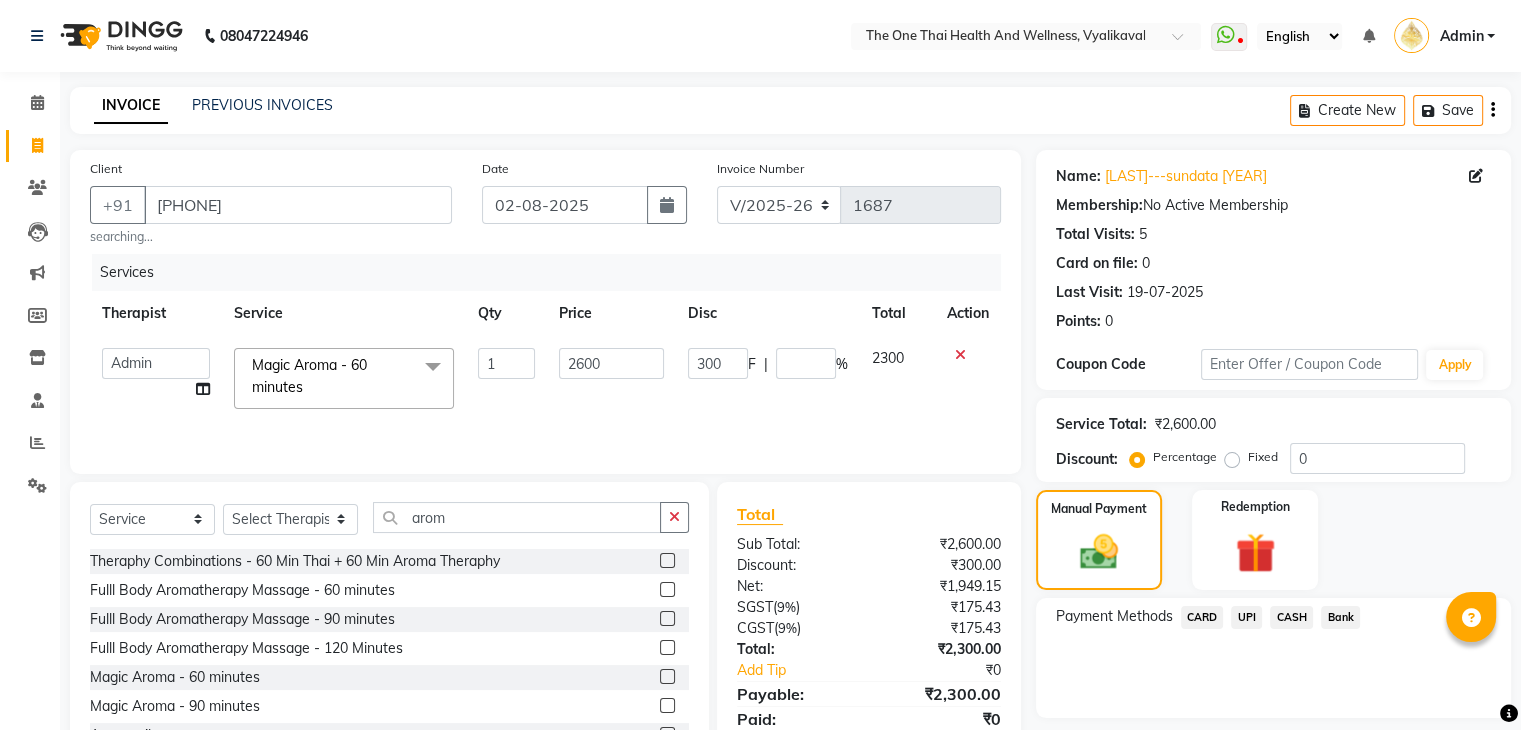 click on "UPI" 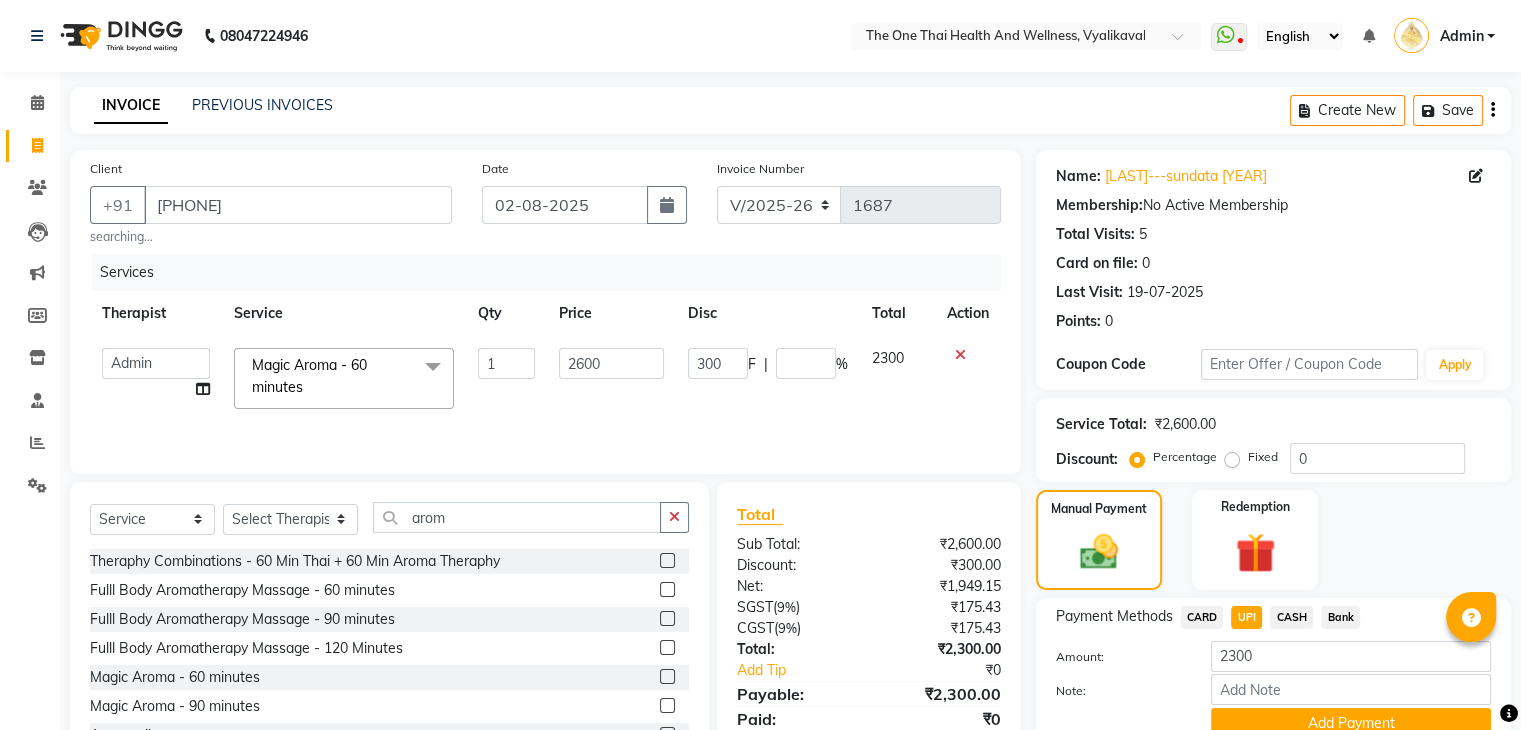 scroll, scrollTop: 89, scrollLeft: 0, axis: vertical 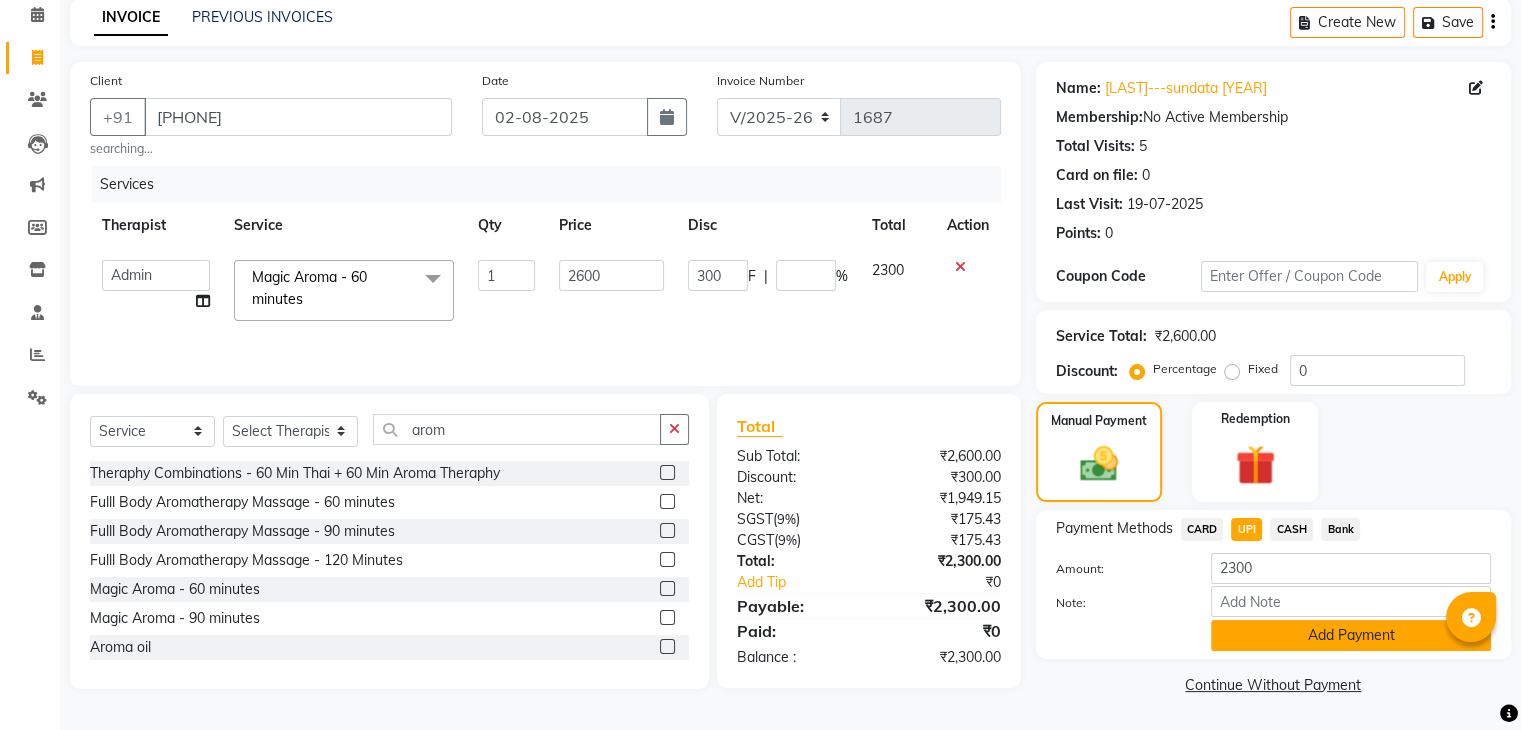 click on "Add Payment" 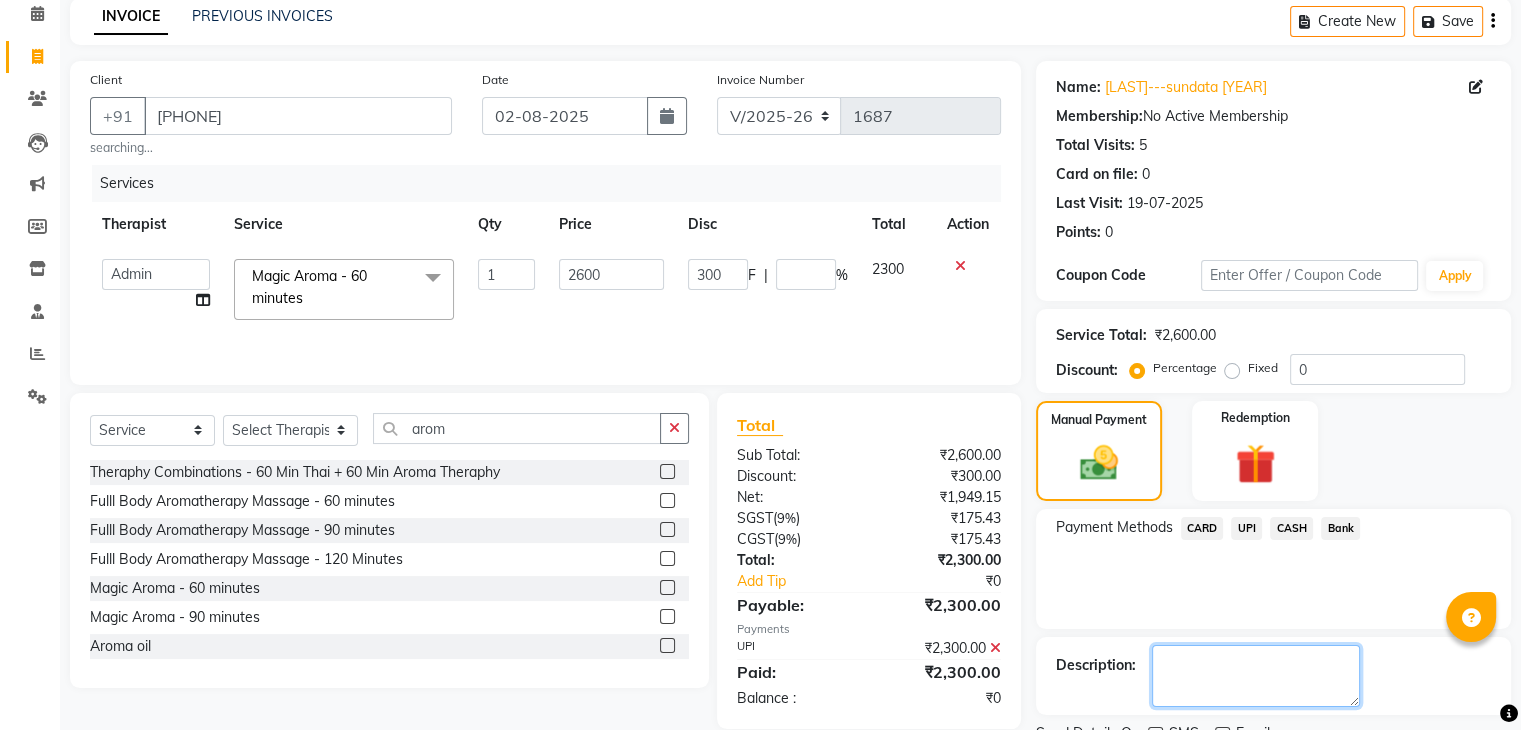 click 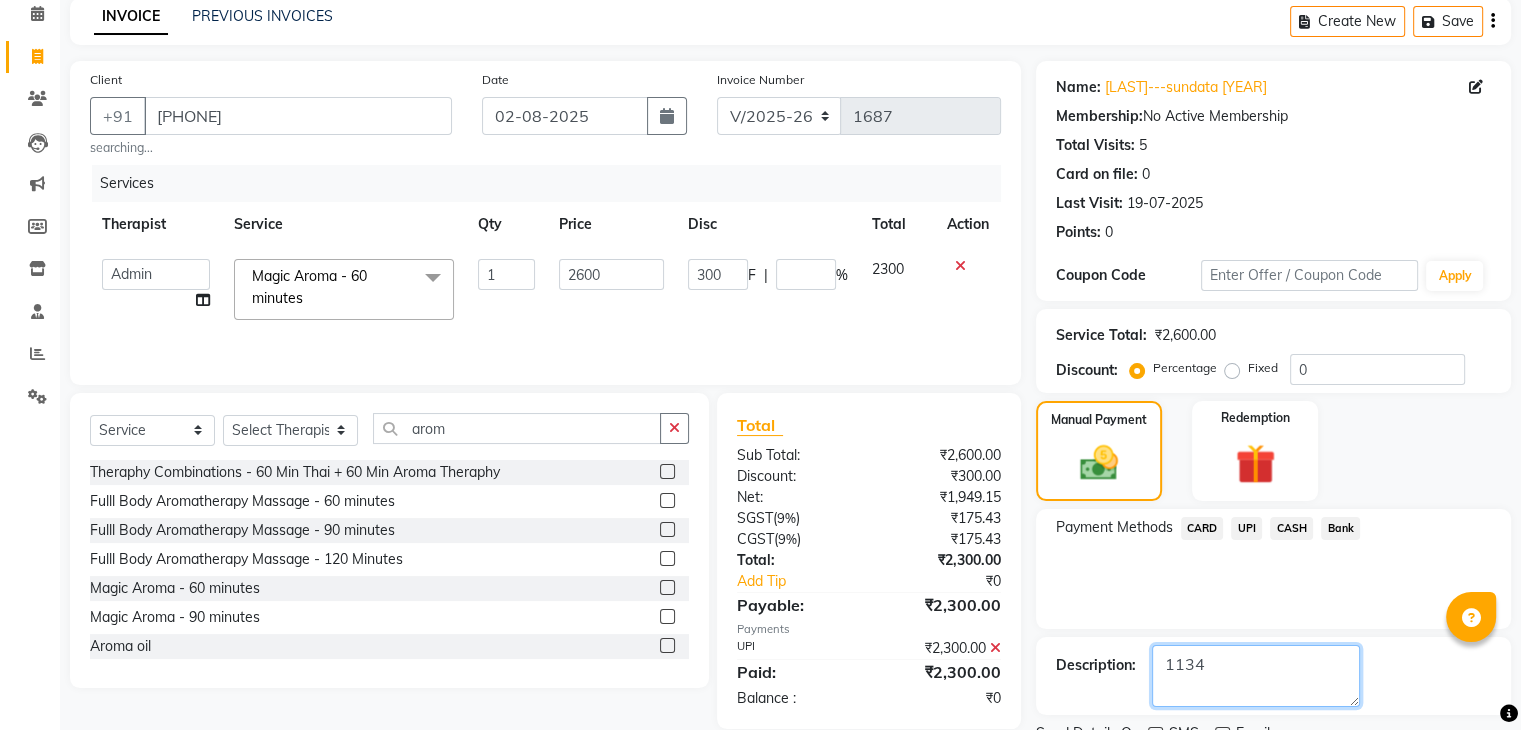 scroll, scrollTop: 171, scrollLeft: 0, axis: vertical 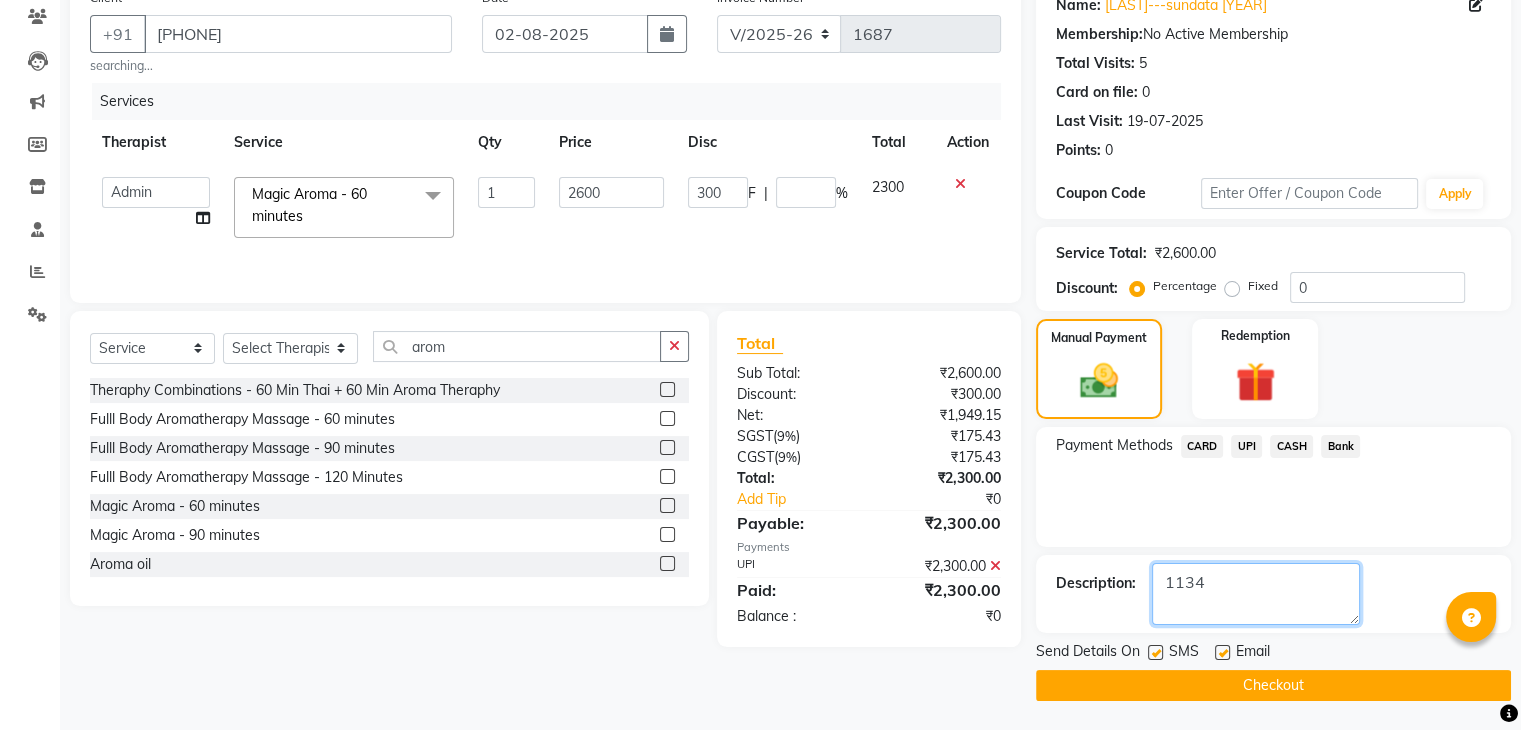 type on "1134" 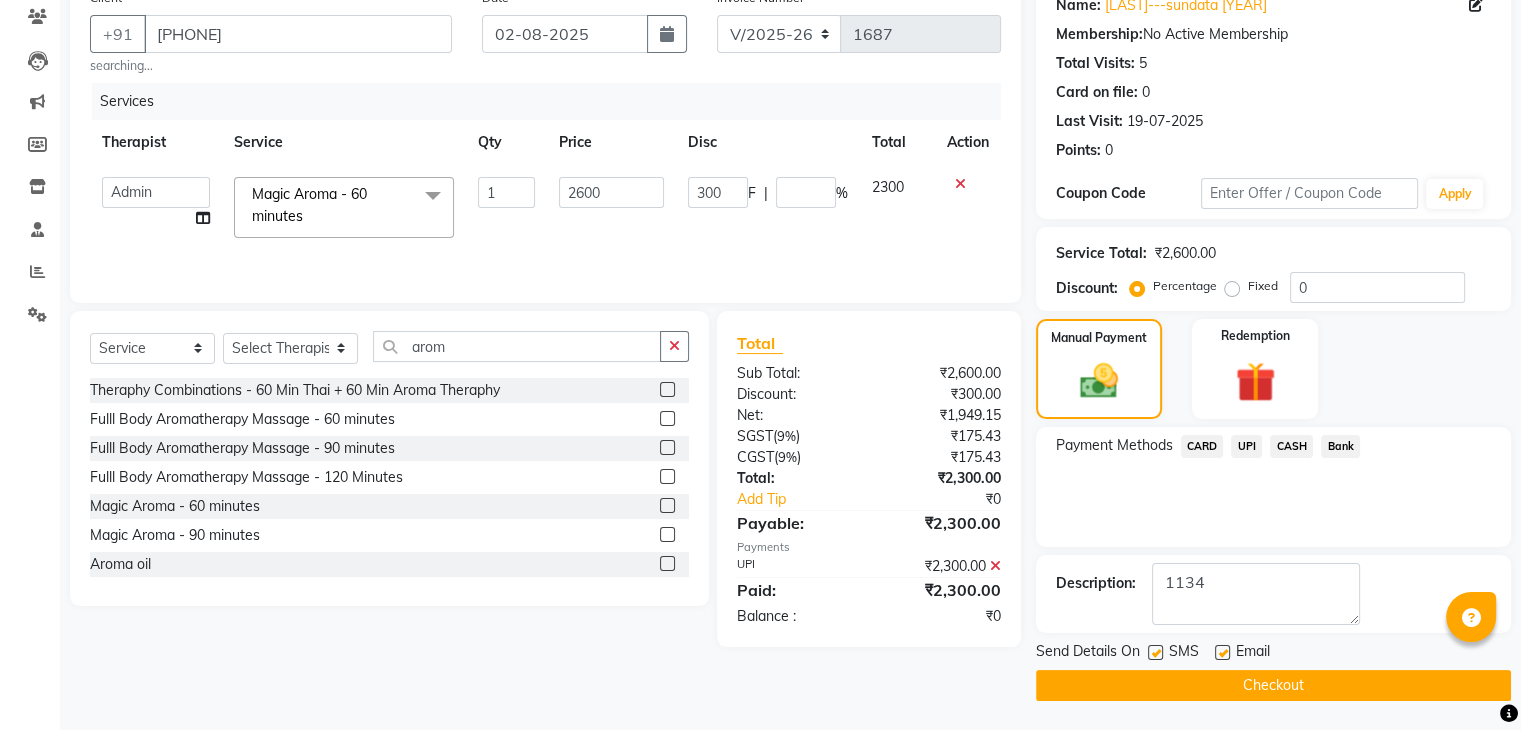 click on "Checkout" 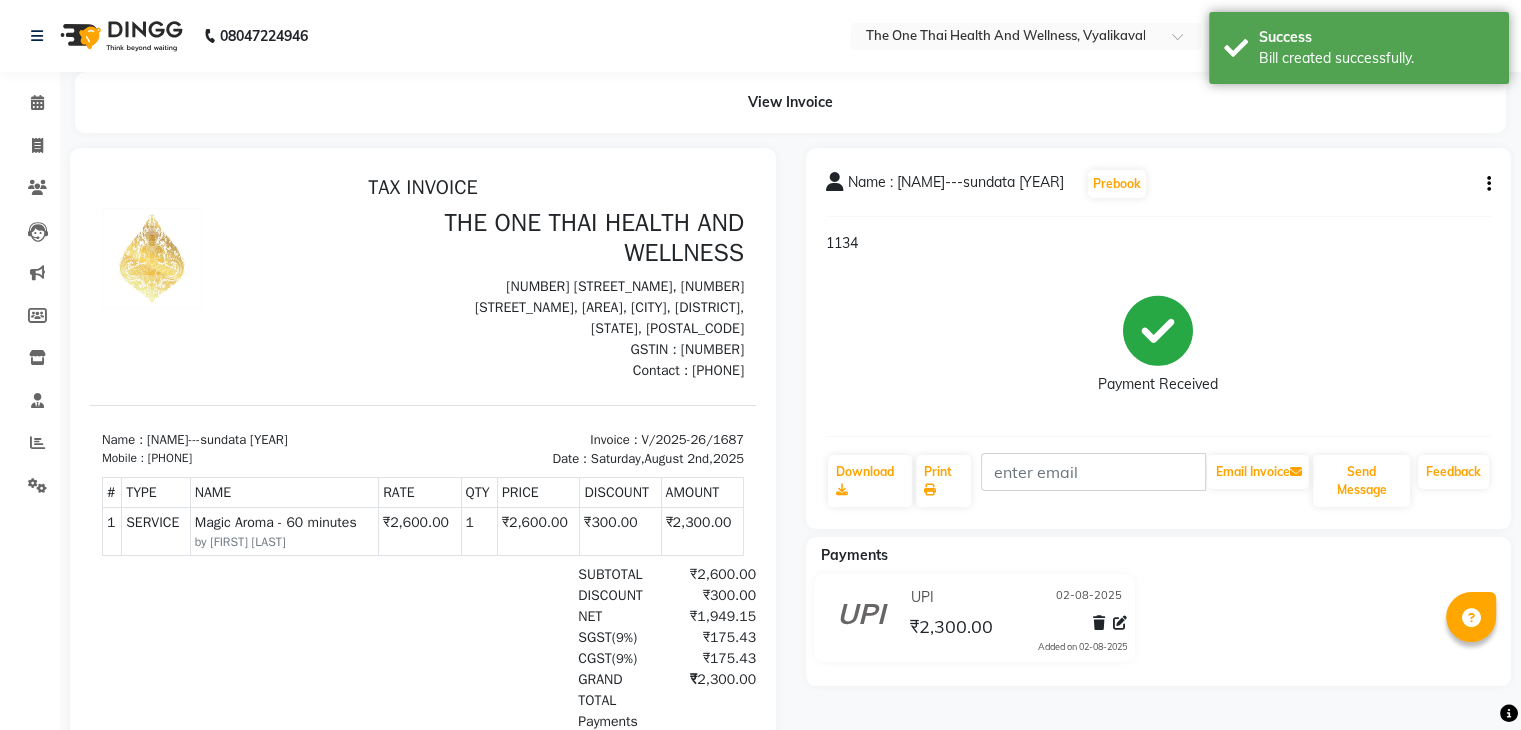 scroll, scrollTop: 0, scrollLeft: 0, axis: both 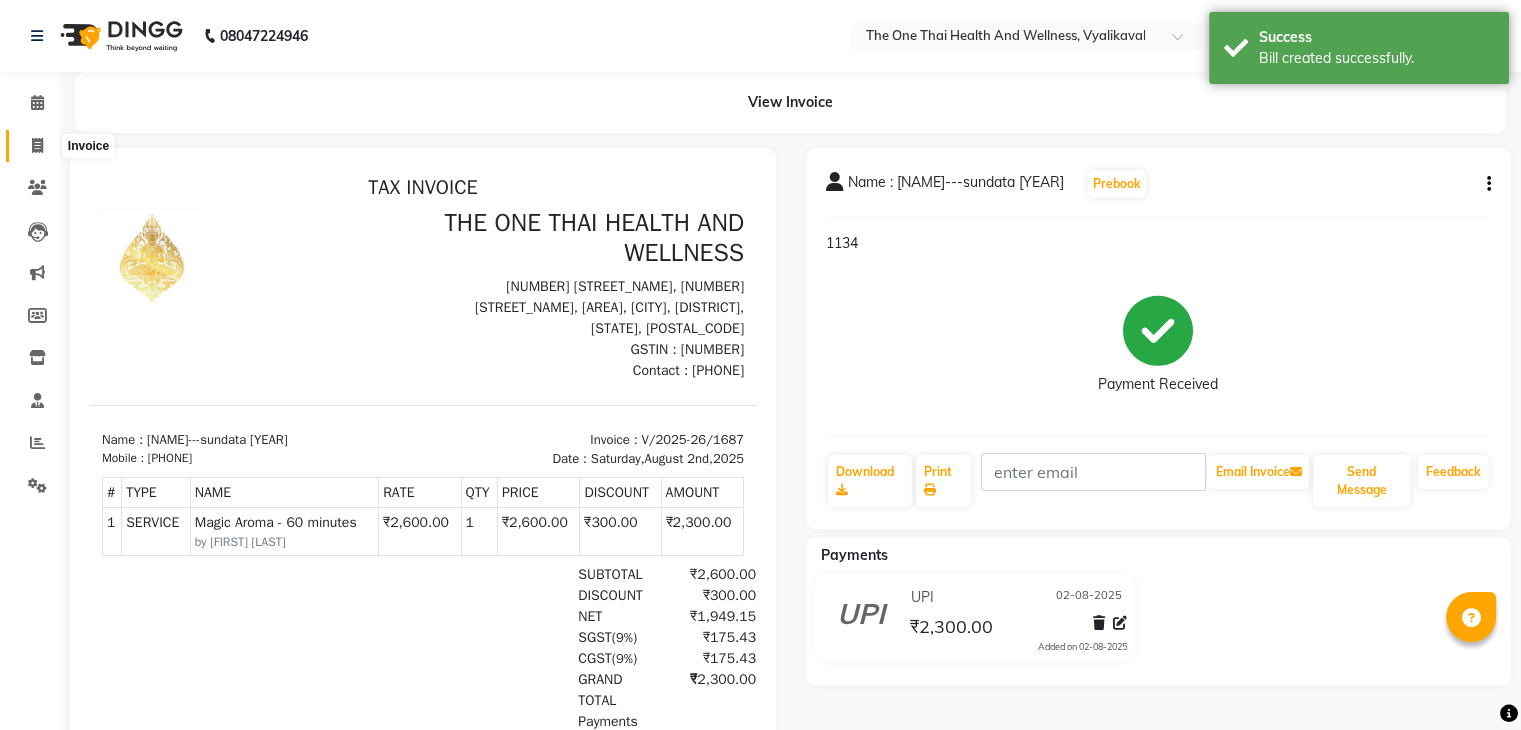 click 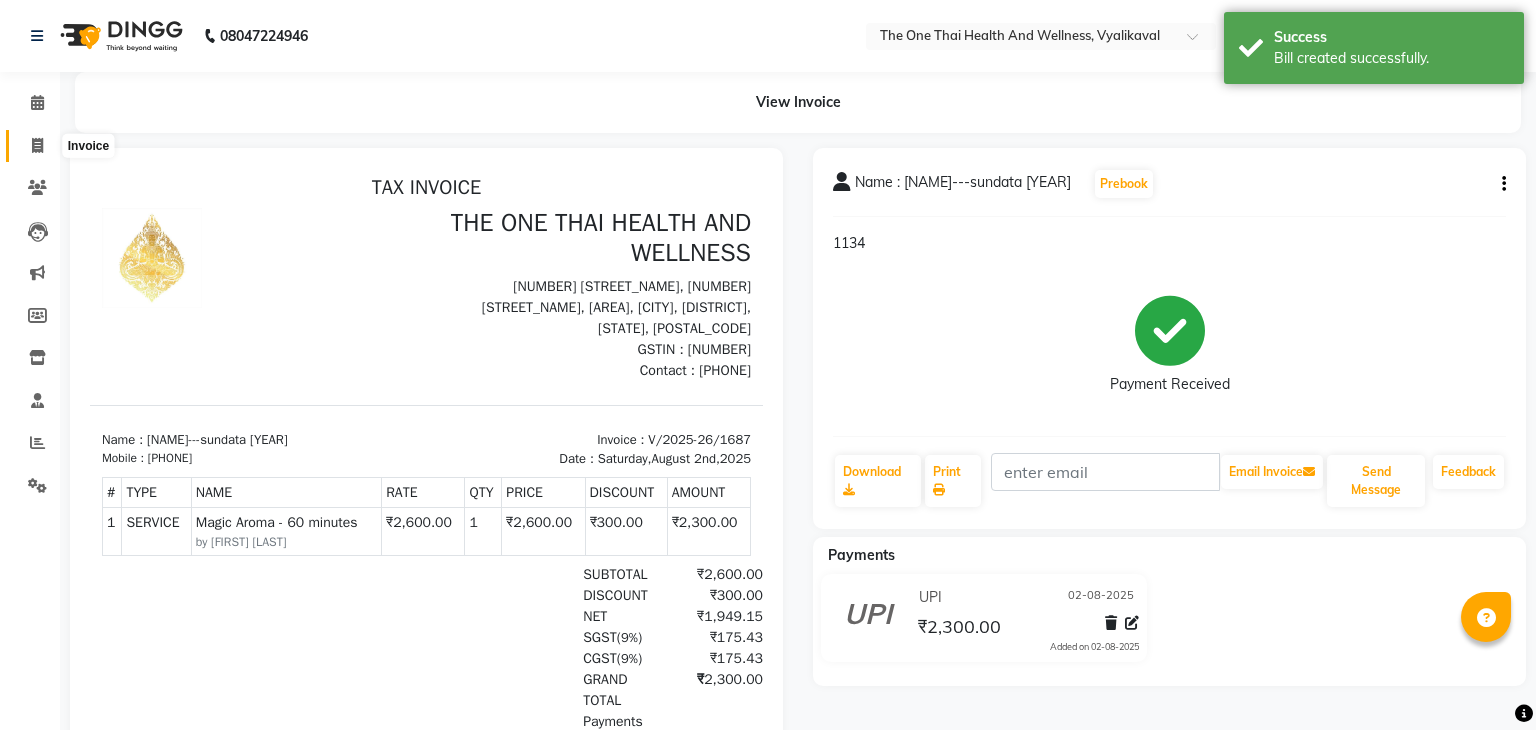 select on "service" 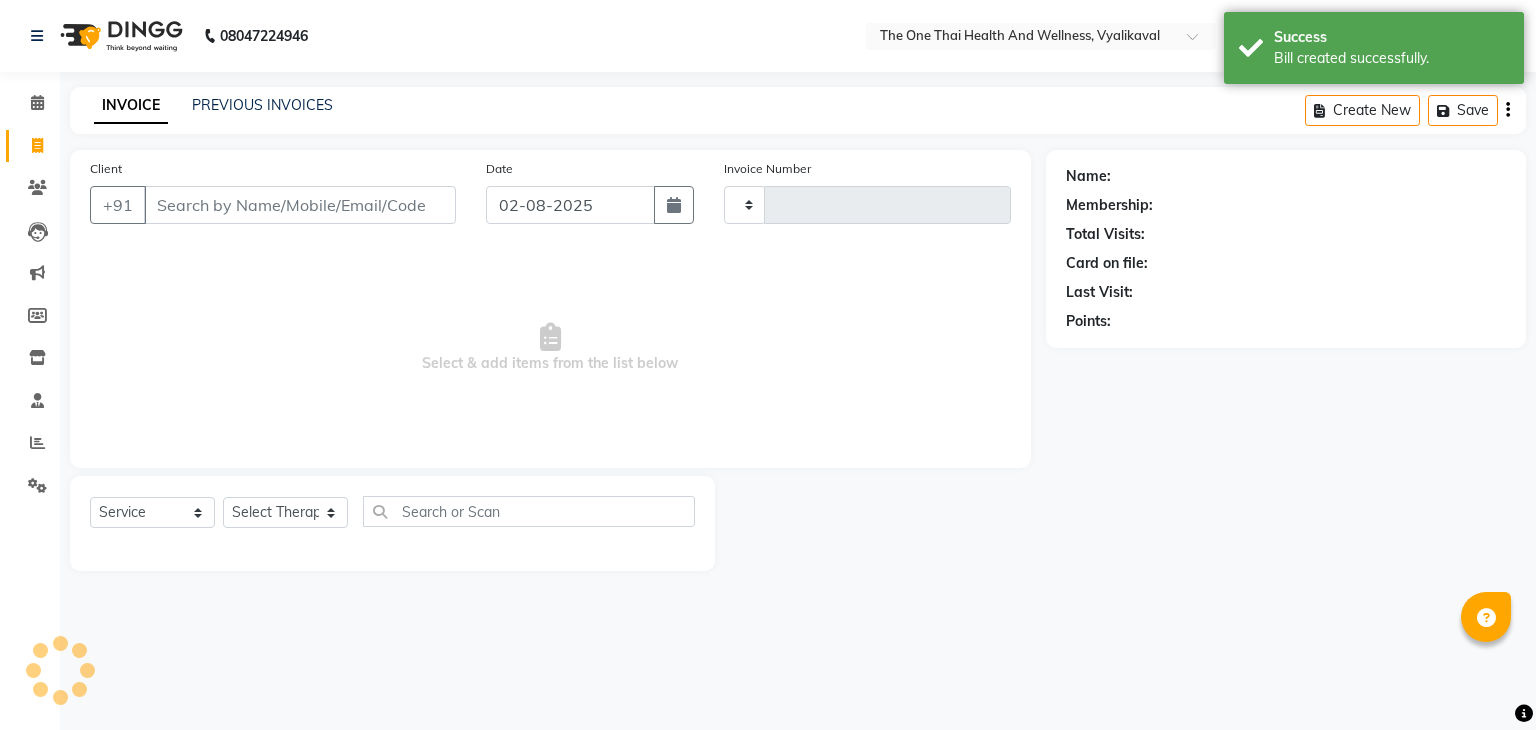 type on "1688" 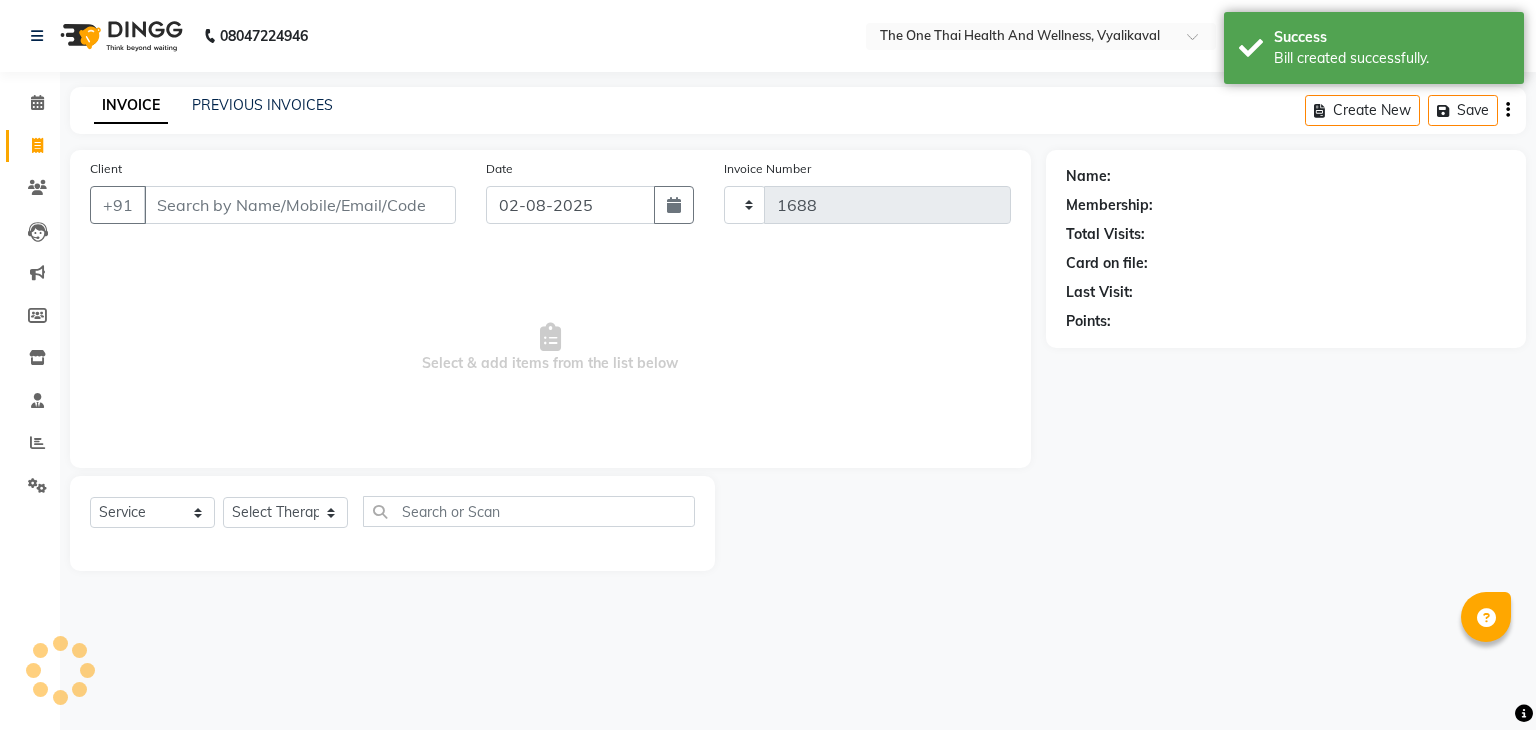 select on "5972" 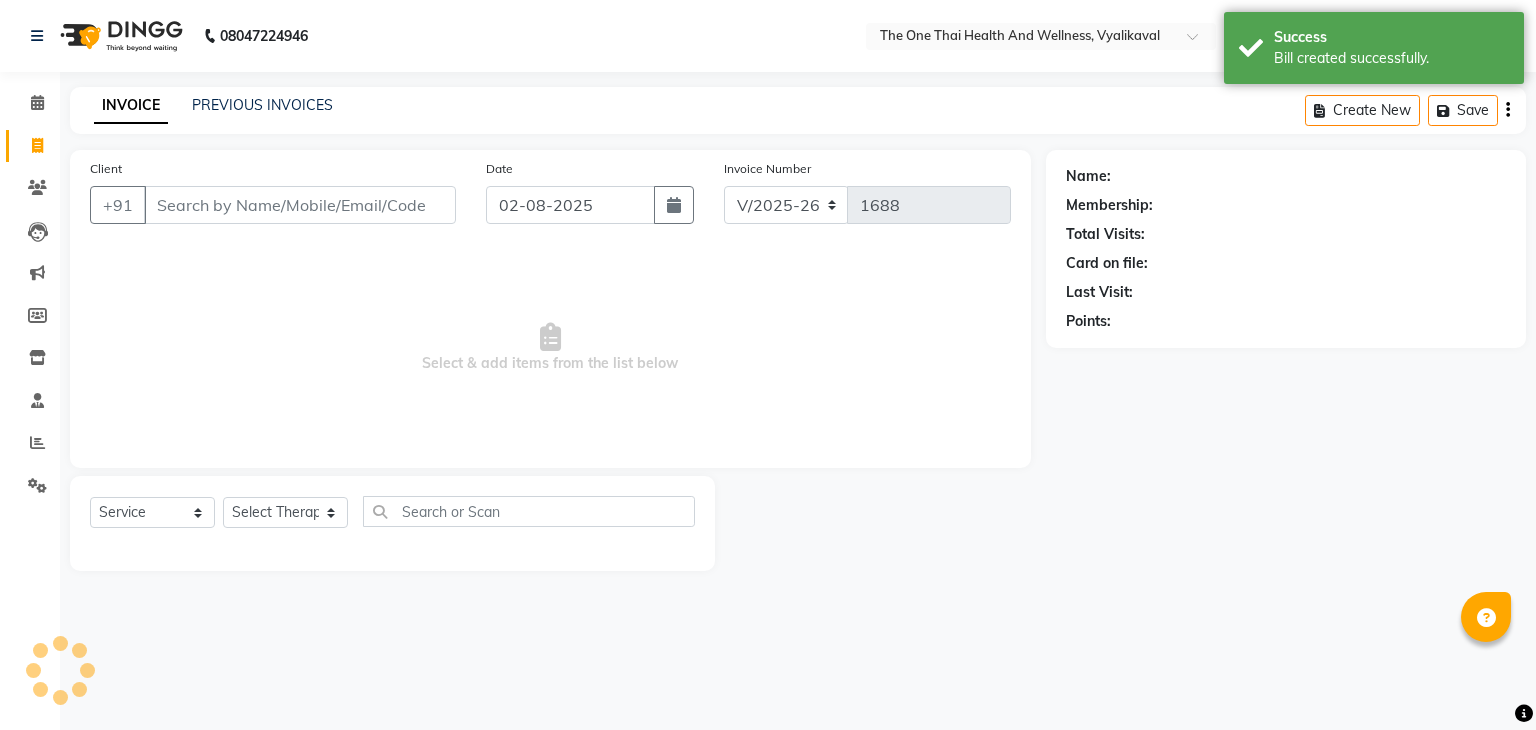 click on "Client" at bounding box center (300, 205) 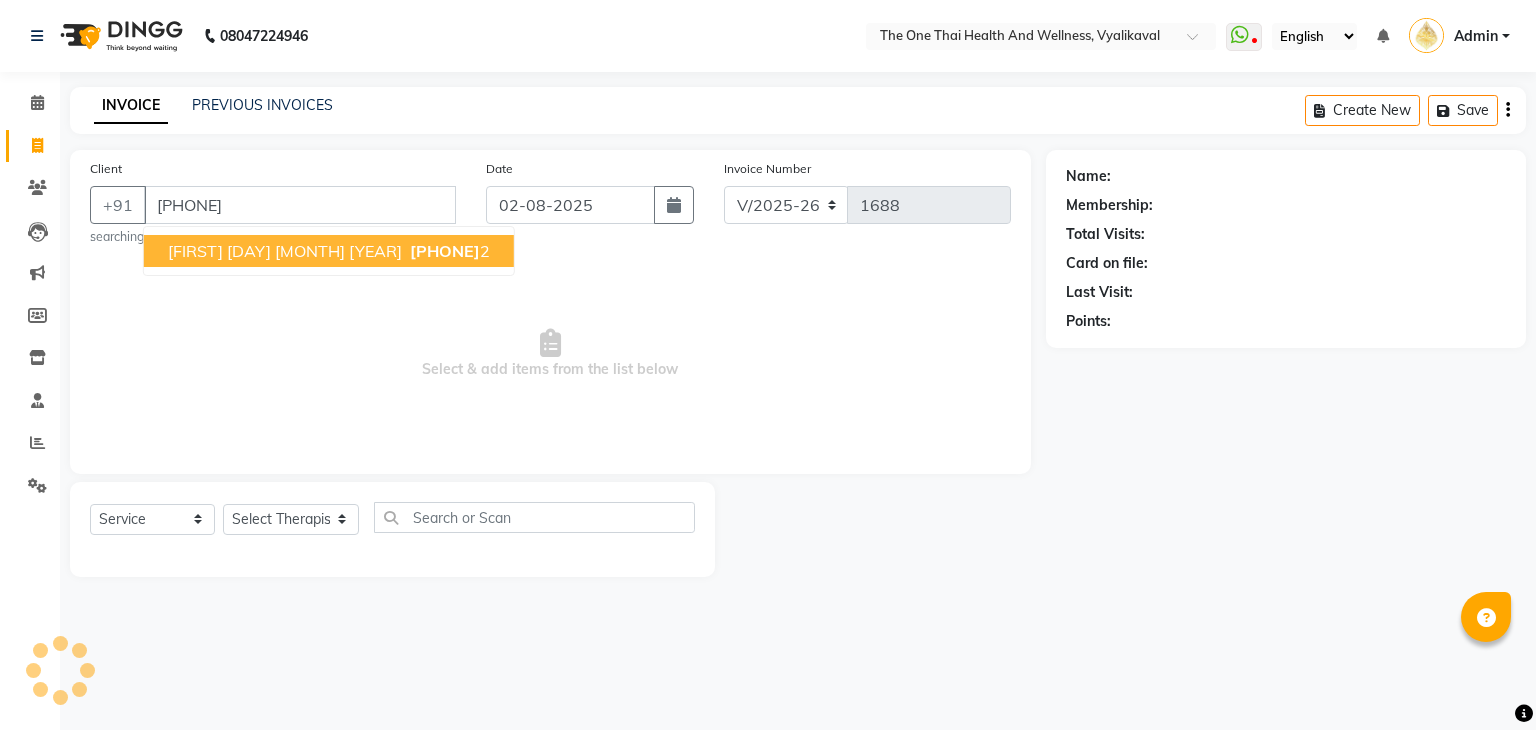 type on "[PHONE]" 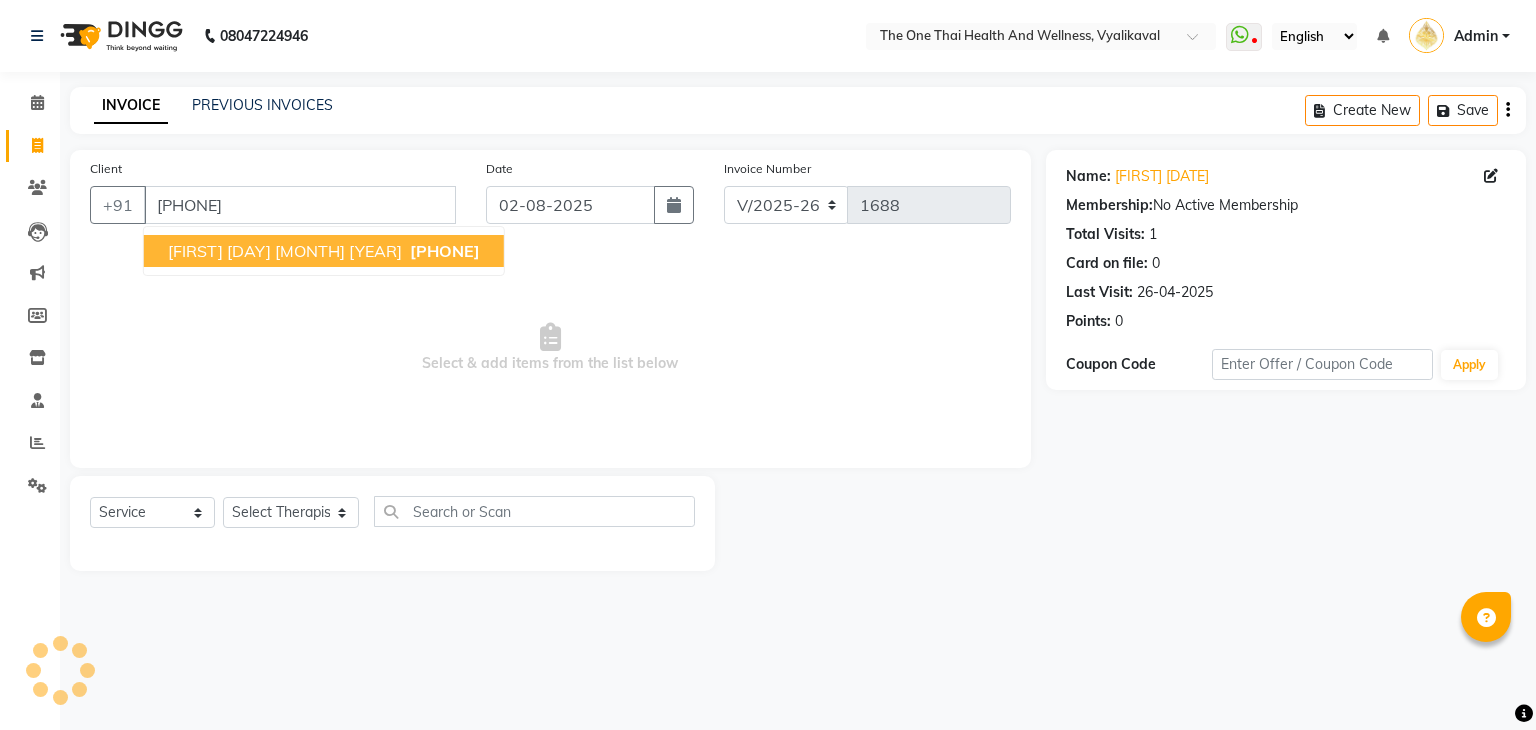 click on "[FIRST] [DAY] [MONTH] [YEAR]" at bounding box center (285, 251) 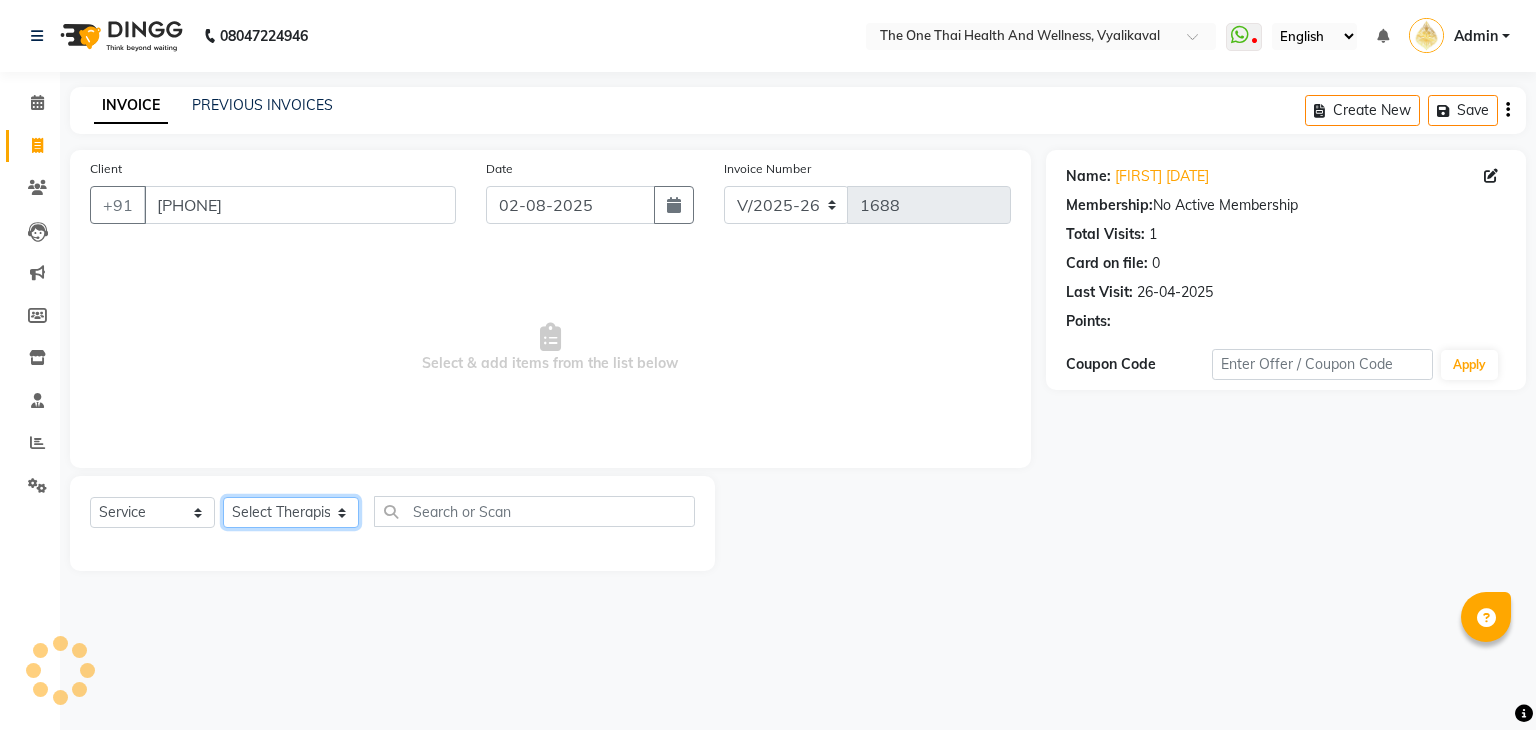 click on "Select Therapist Admin [NAME] 💚🍏thai therapist [NAME] ❤️northeast therapist [NAME] 💚🍅thai therapist [NAME] 🍏💚thai therapist [NAME] 🍏💚thai therapist [NAME] - NE 🔴🔴🔴 [NAME] 🟢 -🇹🇭thai [NAME] [NAME] northeast standby [NAME] thai 🟢therapist [NAME] ( [NAME] )🍏🍏 thai therapist [NAME] [NAME] 💚thai therapist [NAME] 🔴north east [NAME] thai 🪀💚therapist [NAME] ( [NAME] ) 🍏🍏thai therapist [NAME] 🍏💚thai therapist [NAME] 🧡thai therapist [NAME] 🍅north east therapist [NAME] [NAME] ❤️northeast therapist ❤️ [NAME] 💚💚thai therapist [NAME] second login" 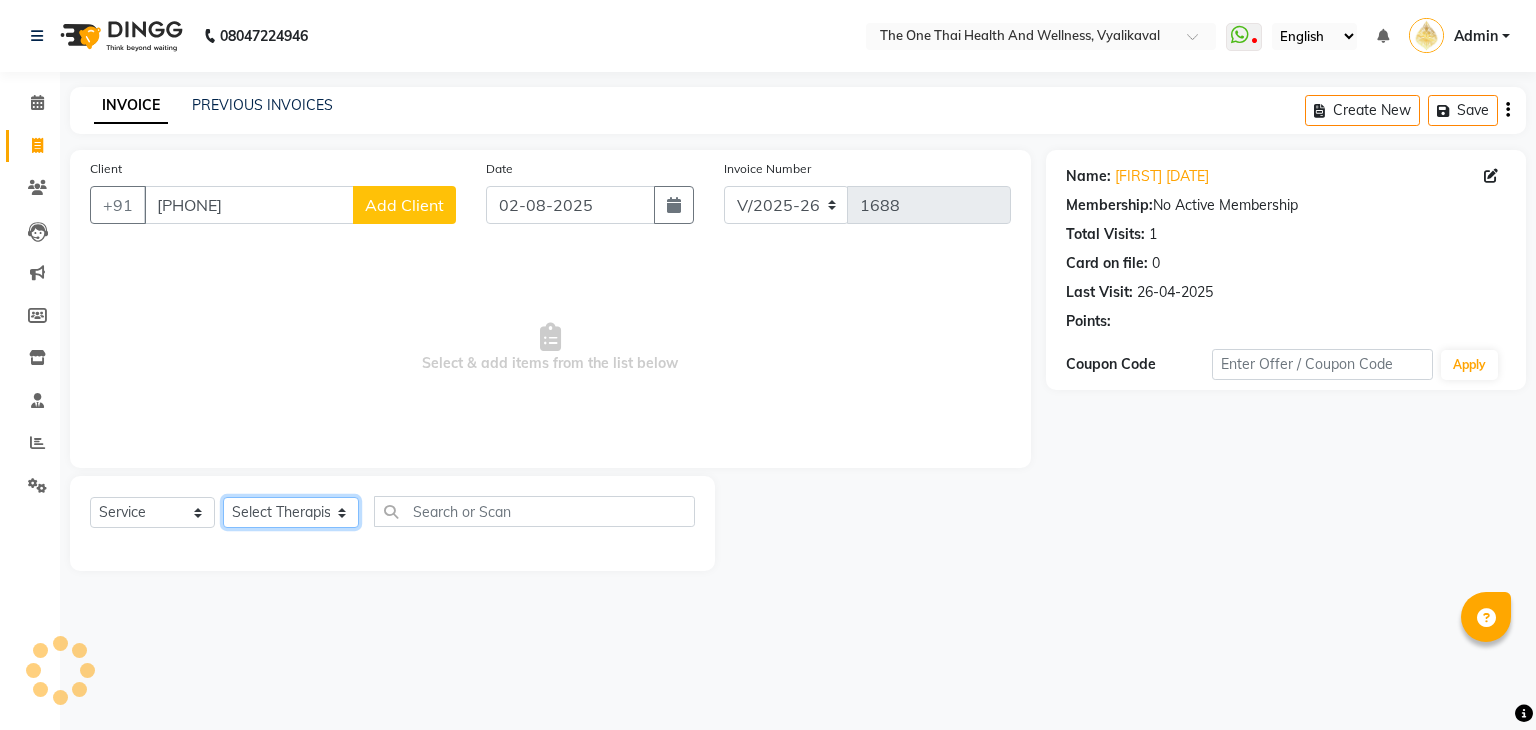 select on "60154" 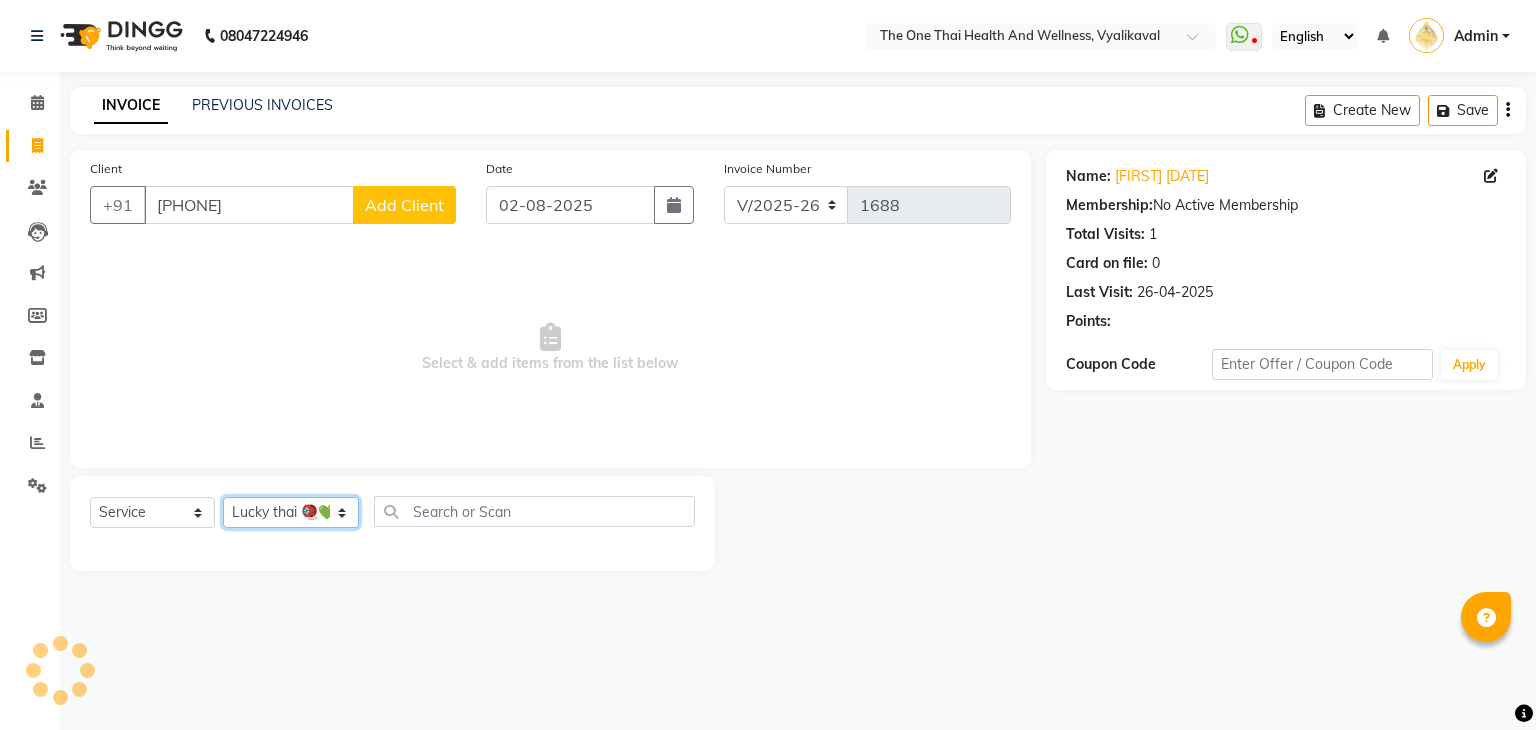 click on "Select Therapist Admin [NAME] 💚🍏thai therapist [NAME] ❤️northeast therapist [NAME] 💚🍅thai therapist [NAME] 🍏💚thai therapist [NAME] 🍏💚thai therapist [NAME] - NE 🔴🔴🔴 [NAME] 🟢 -🇹🇭thai [NAME] [NAME] northeast standby [NAME] thai 🟢therapist [NAME] ( [NAME] )🍏🍏 thai therapist [NAME] [NAME] 💚thai therapist [NAME] 🔴north east [NAME] thai 🪀💚therapist [NAME] ( [NAME] ) 🍏🍏thai therapist [NAME] 🍏💚thai therapist [NAME] 🧡thai therapist [NAME] 🍅north east therapist [NAME] [NAME] ❤️northeast therapist ❤️ [NAME] 💚💚thai therapist [NAME] second login" 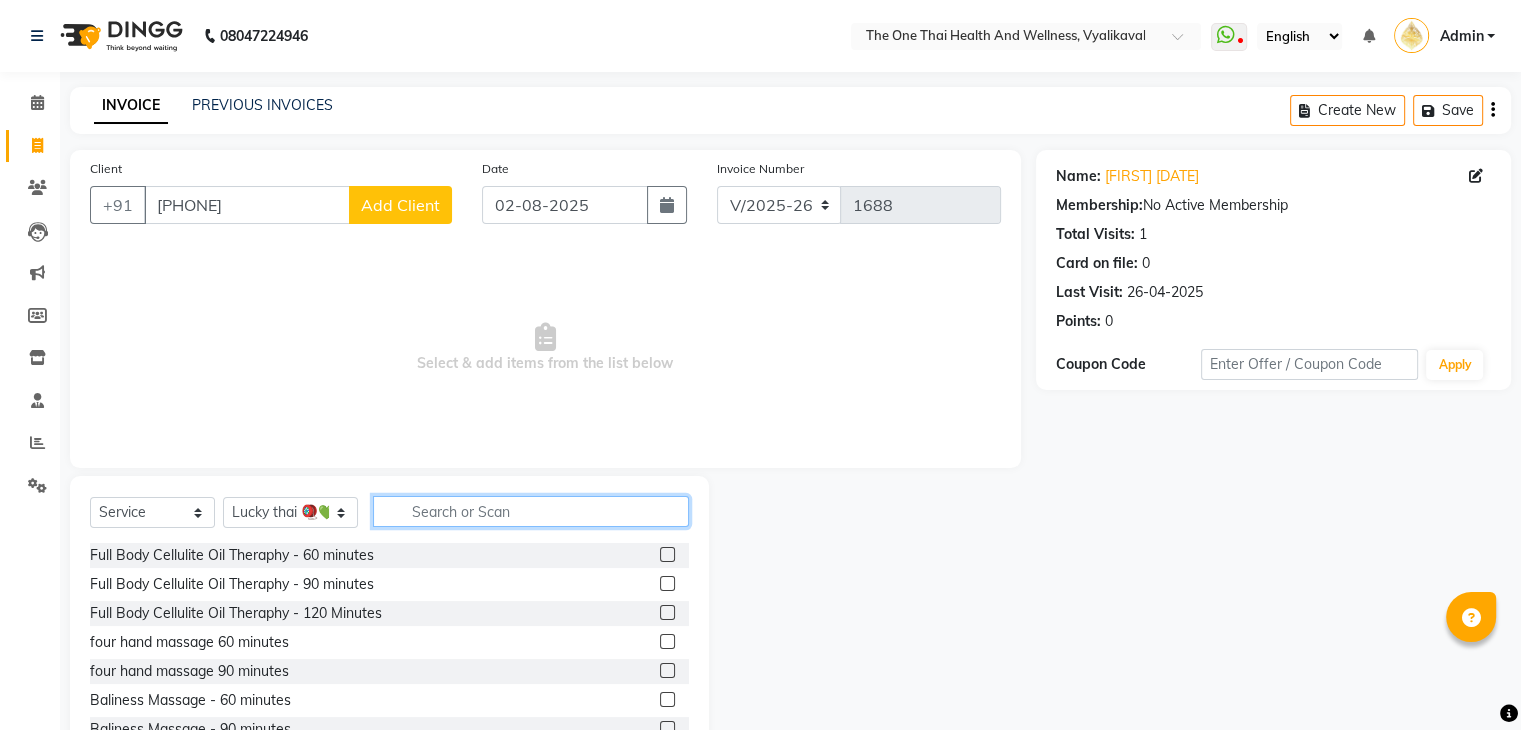 click 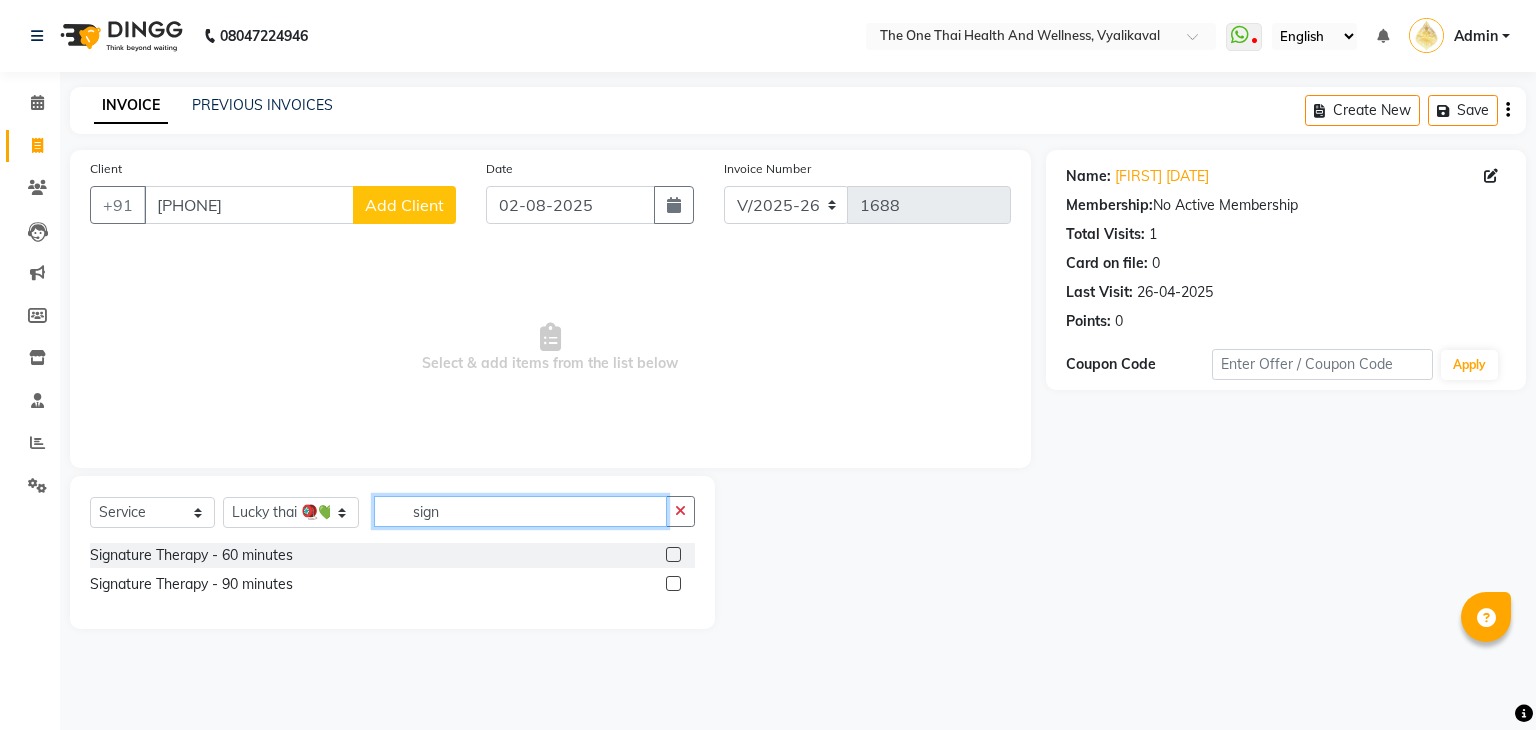 type on "sign" 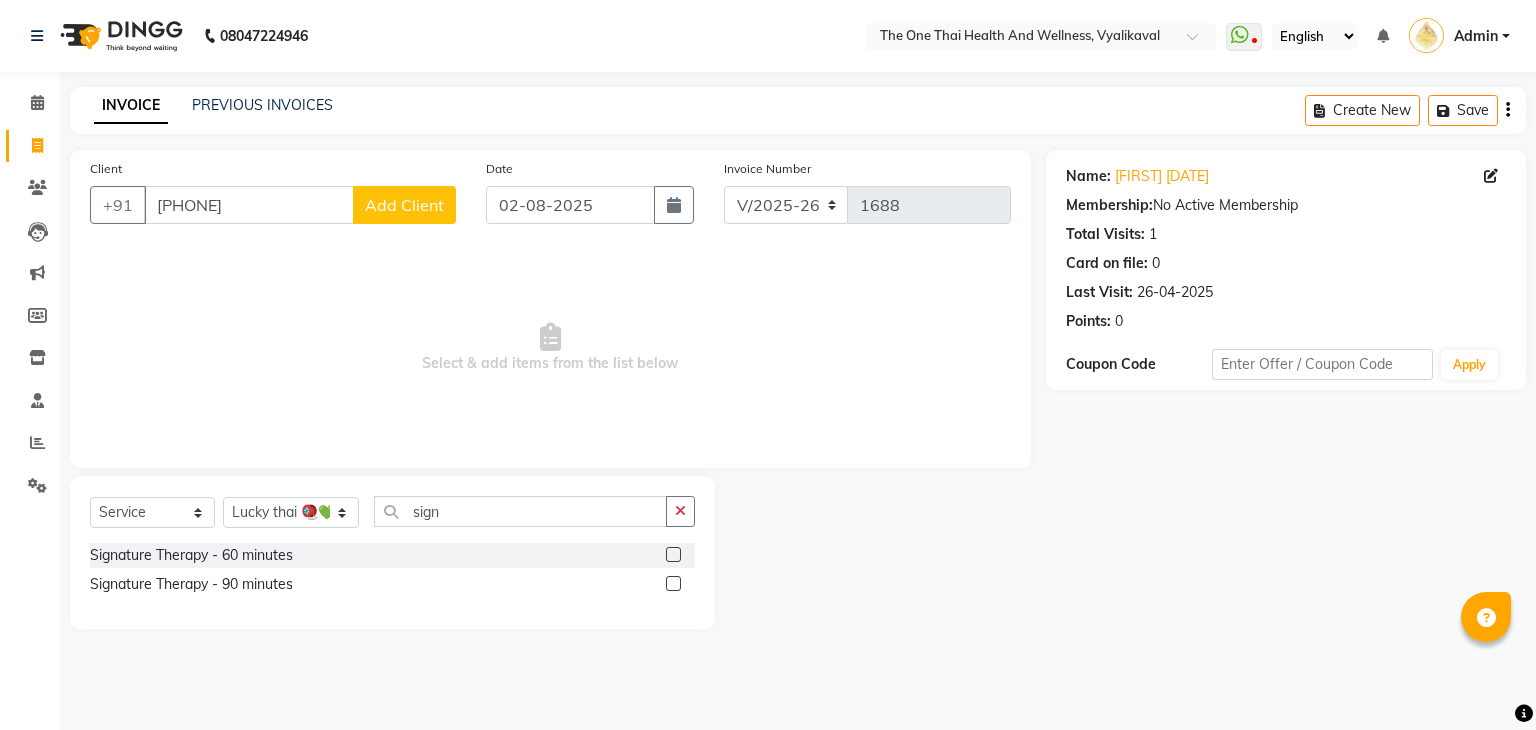 click 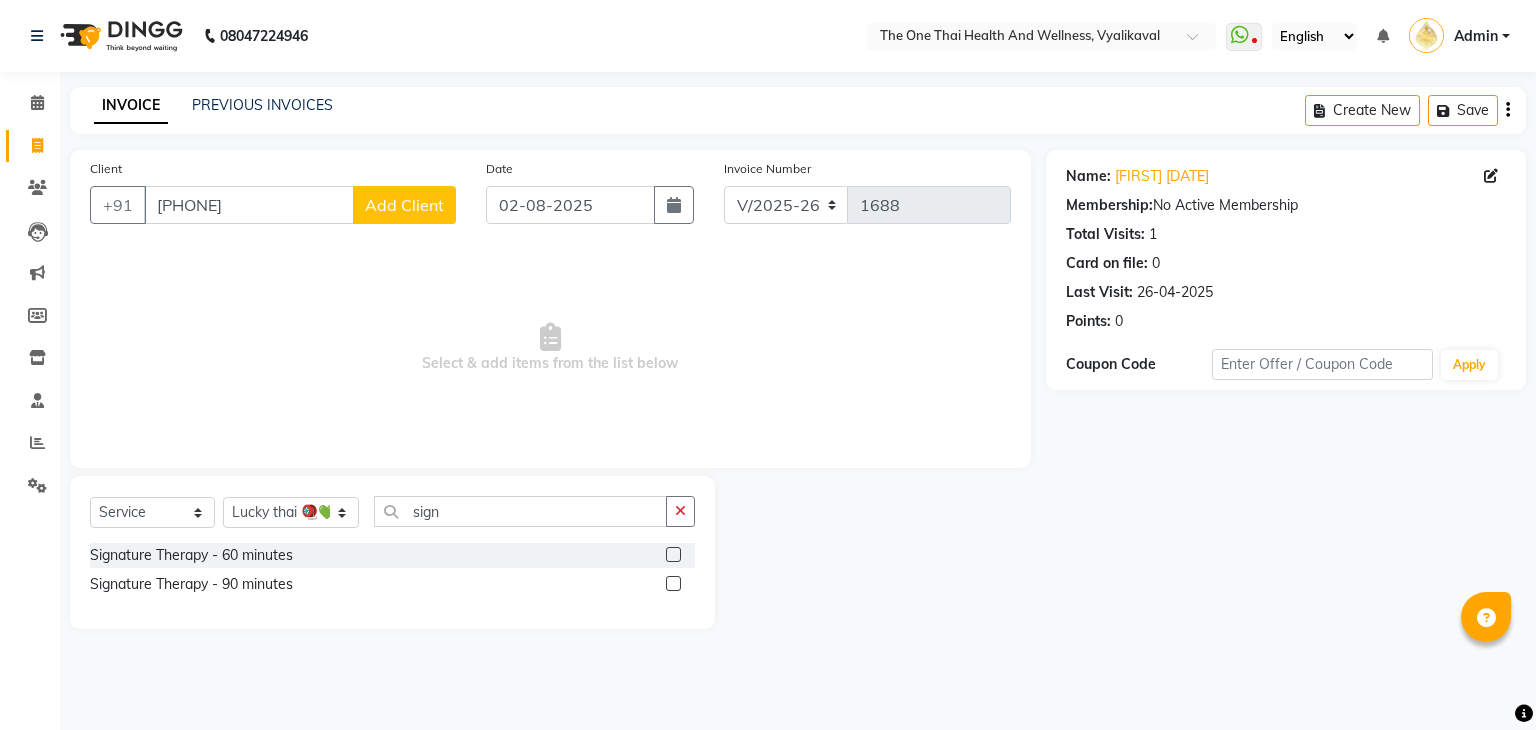 click 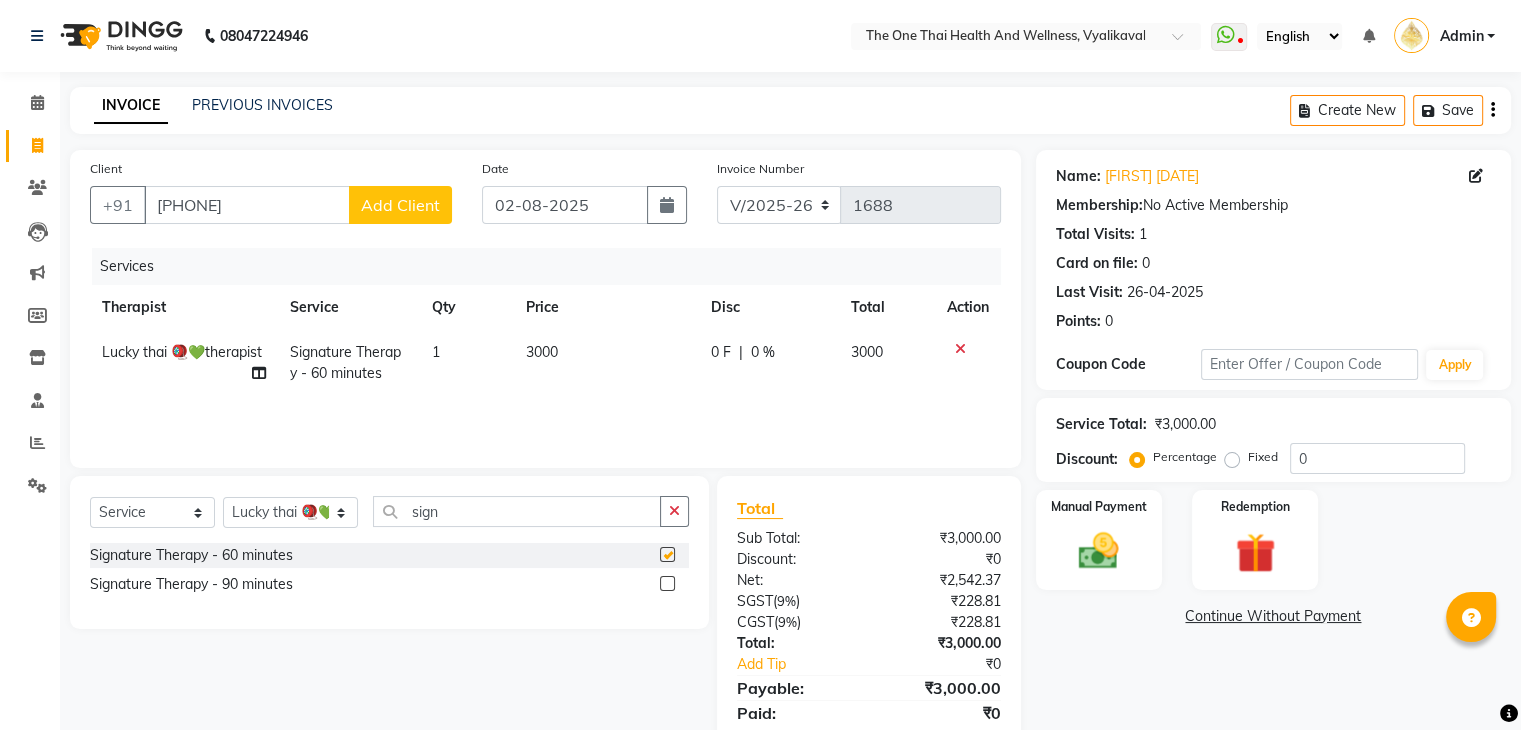 checkbox on "false" 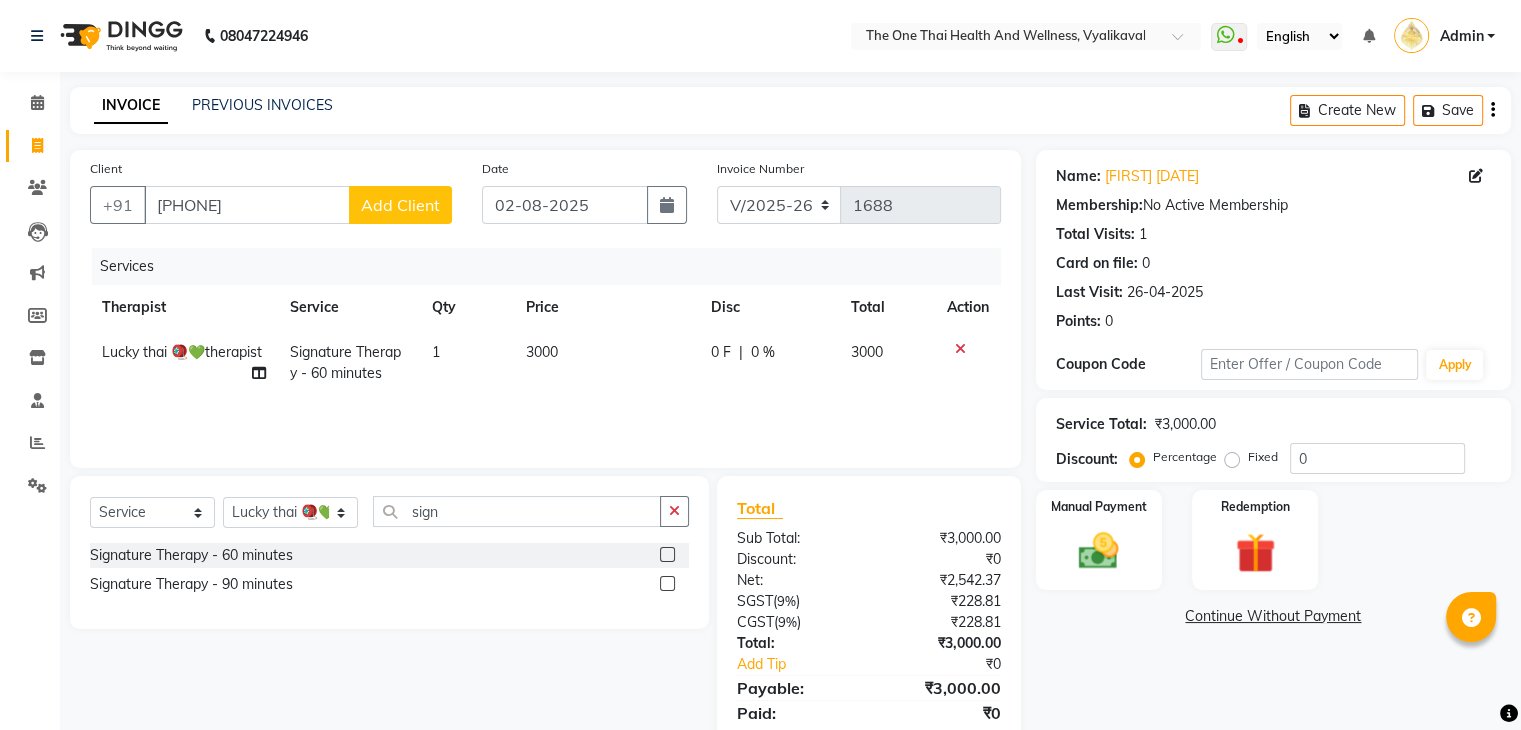 click on "Manual Payment Redemption" 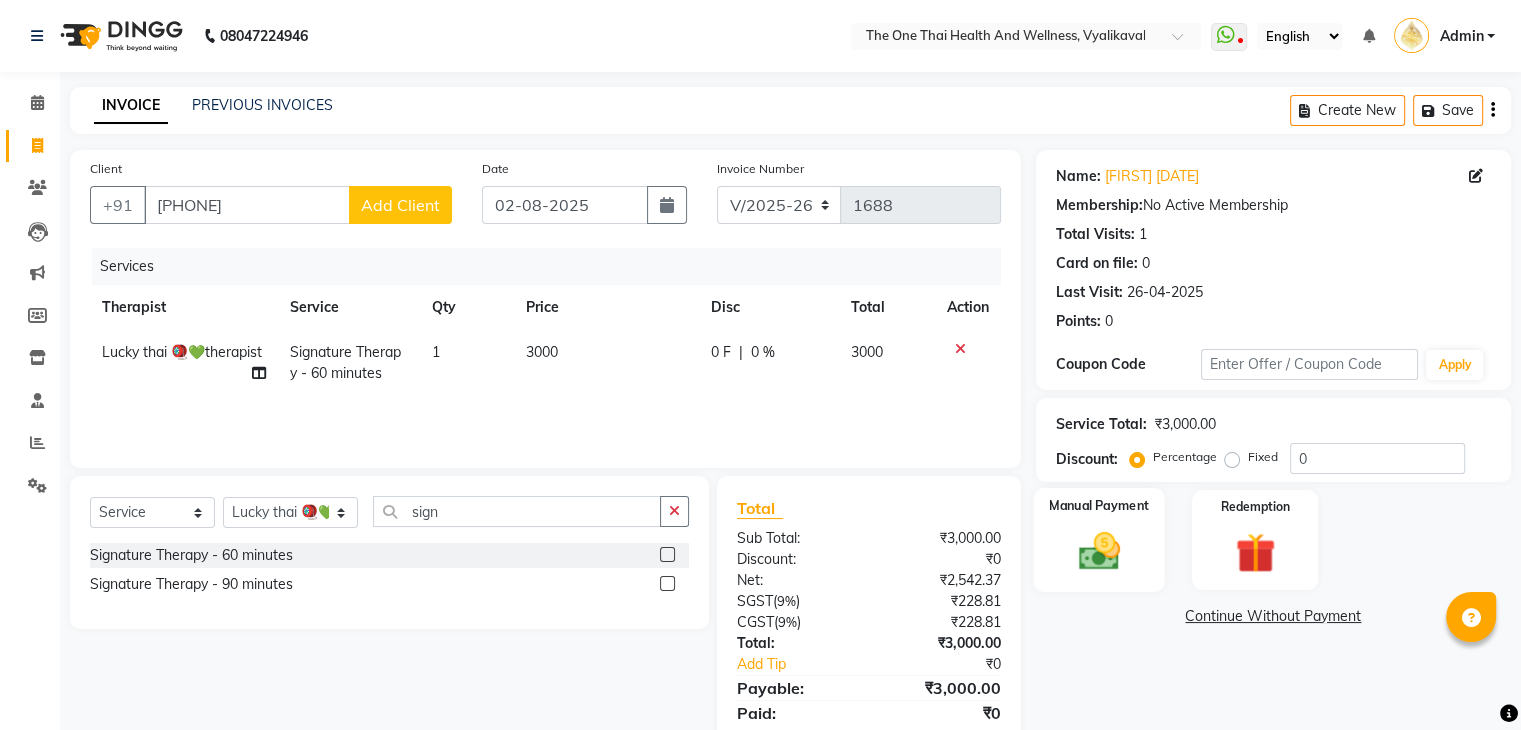 click on "Manual Payment" 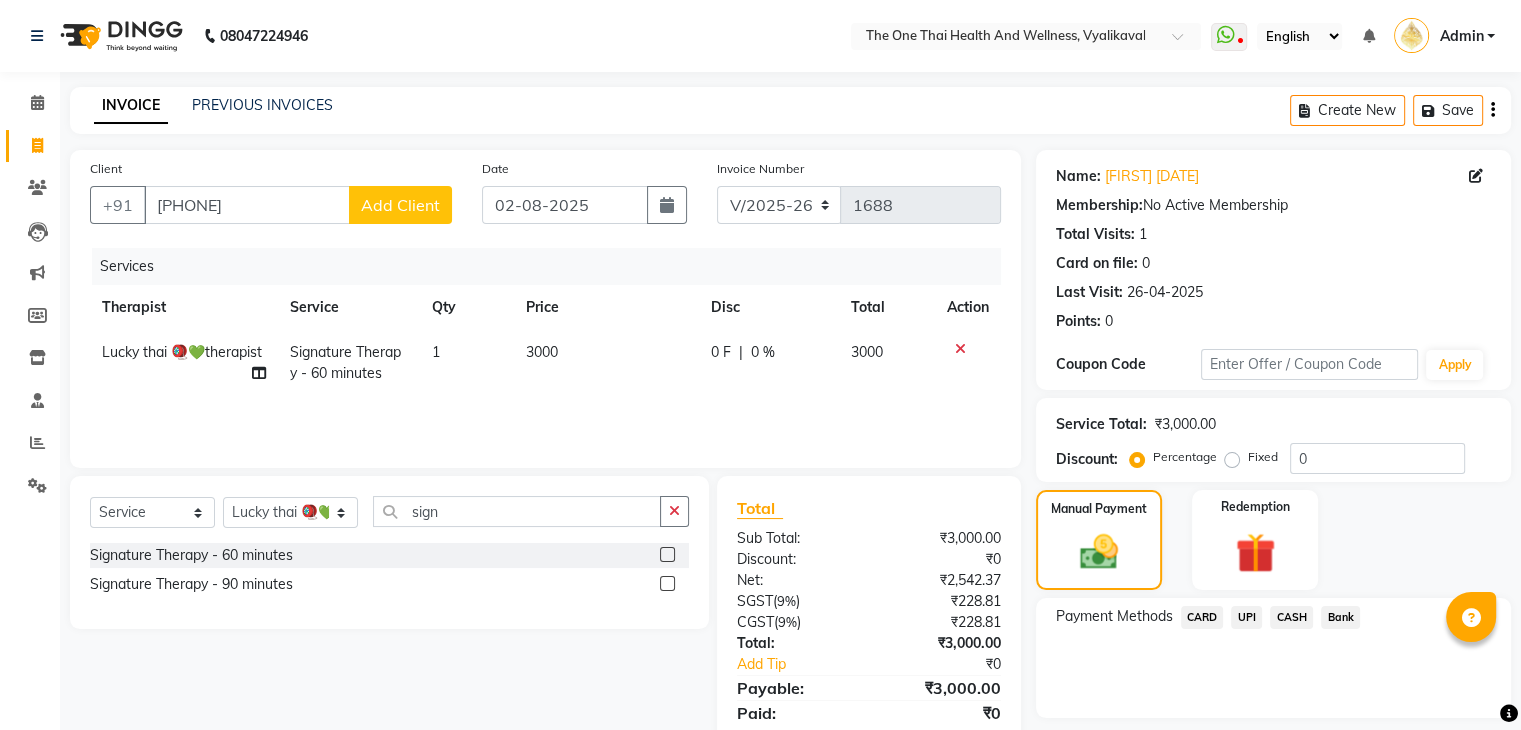 click on "CASH" 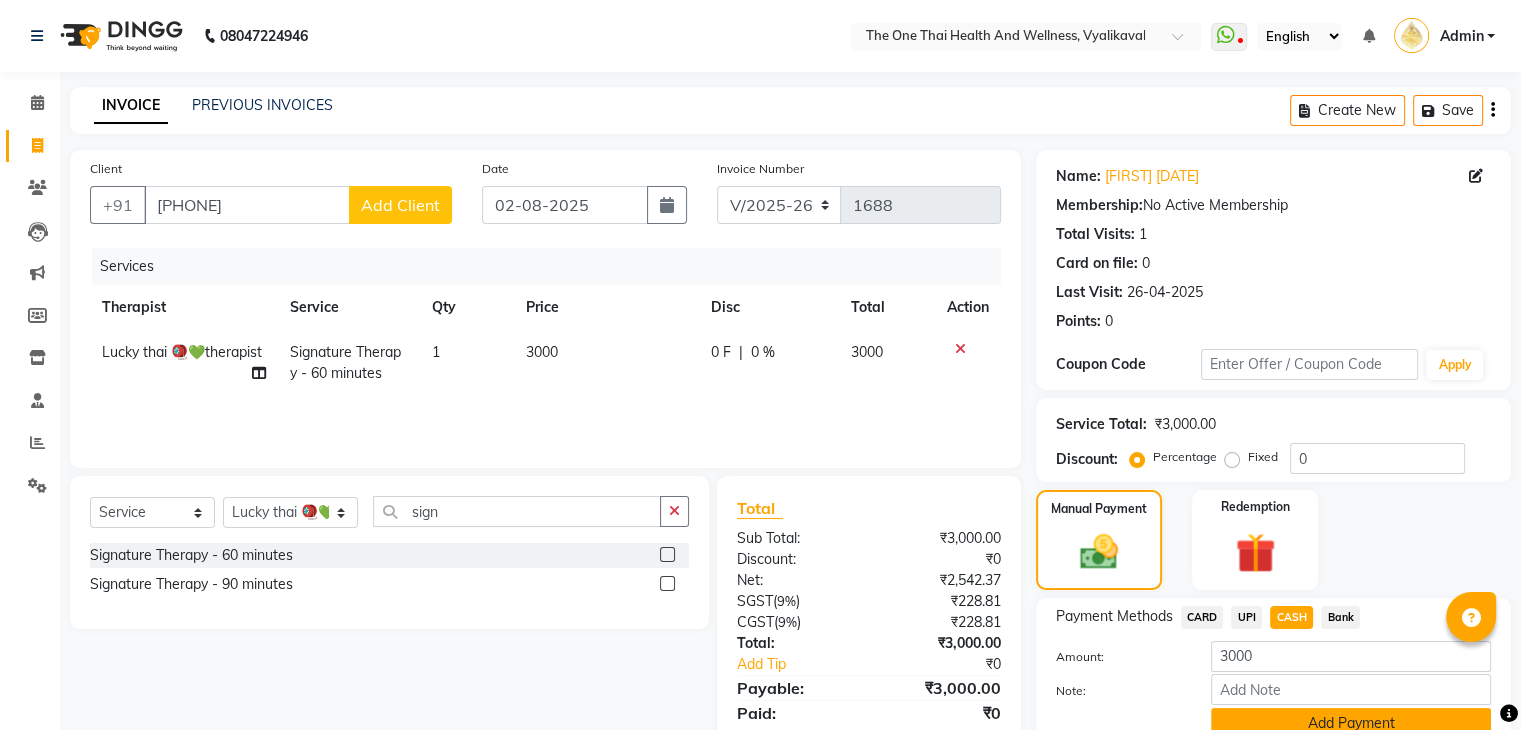 click on "Amount: [NUMBER] Note: Add Payment" 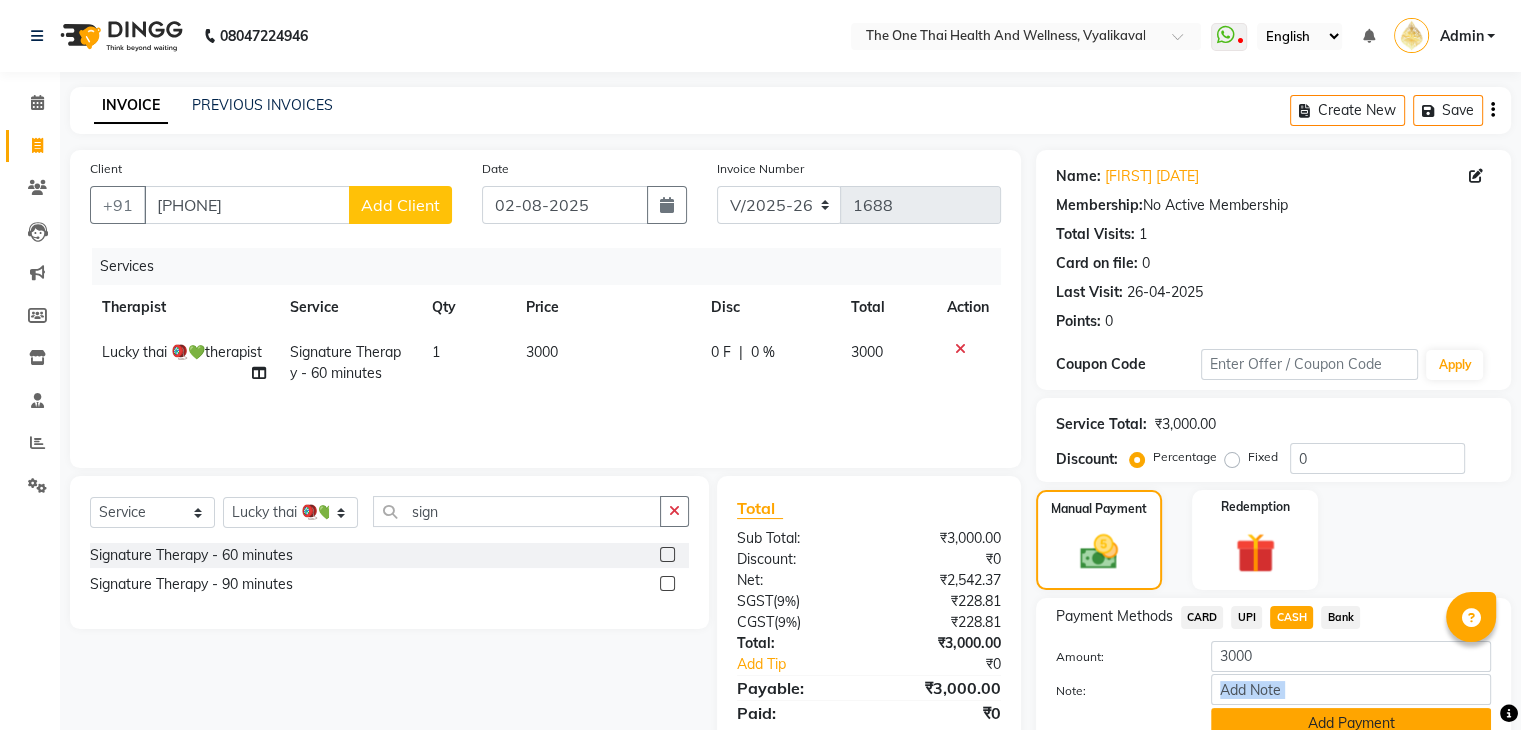 click on "Add Payment" 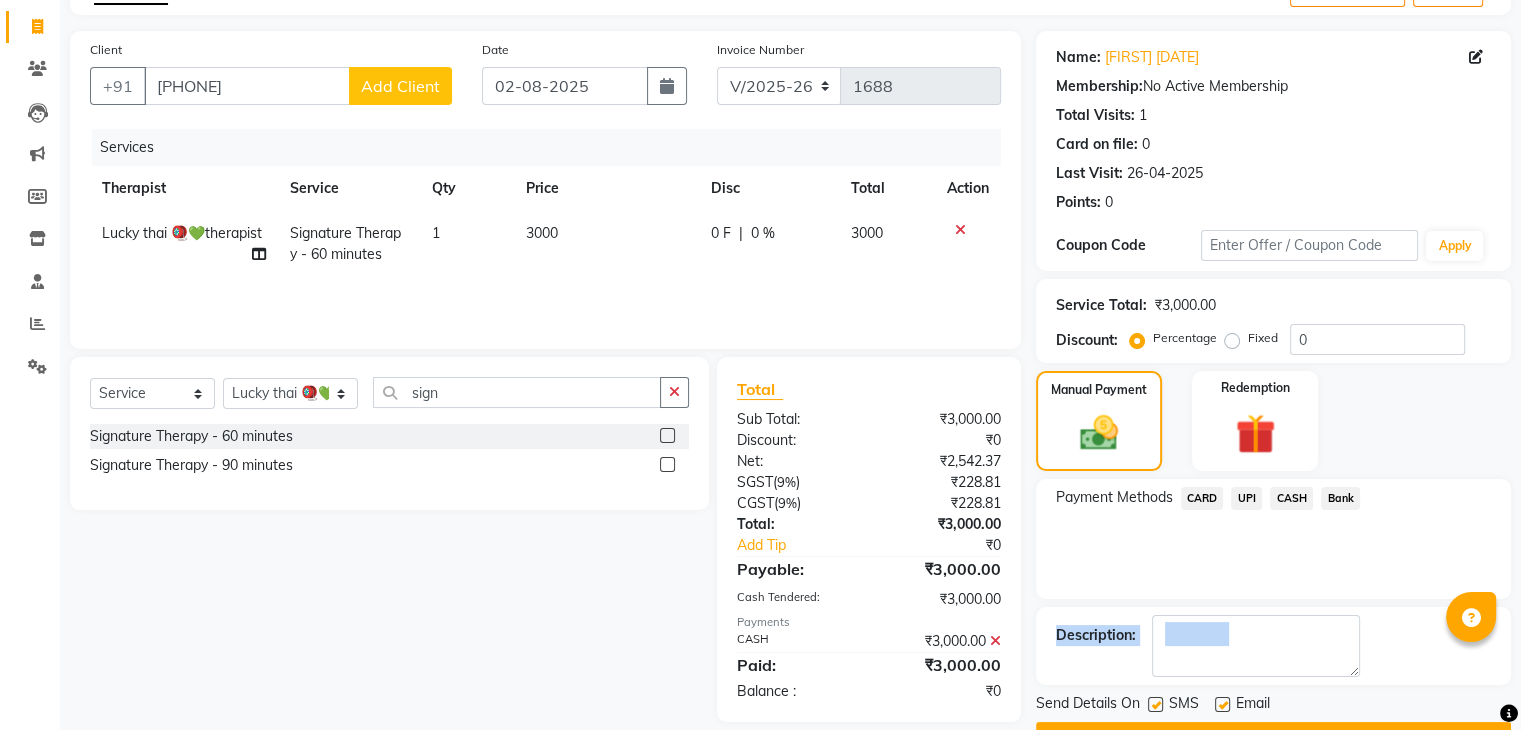 scroll, scrollTop: 129, scrollLeft: 0, axis: vertical 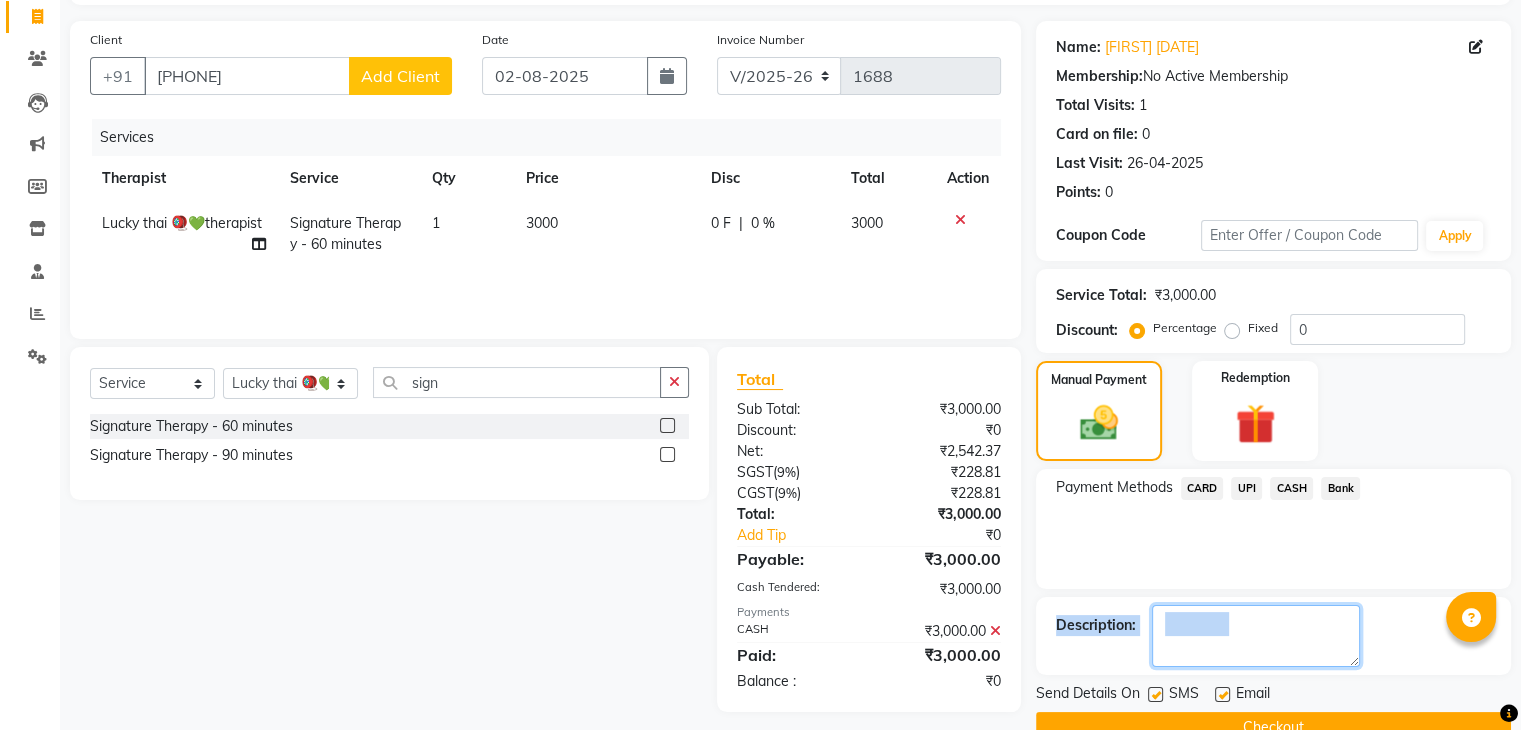 click 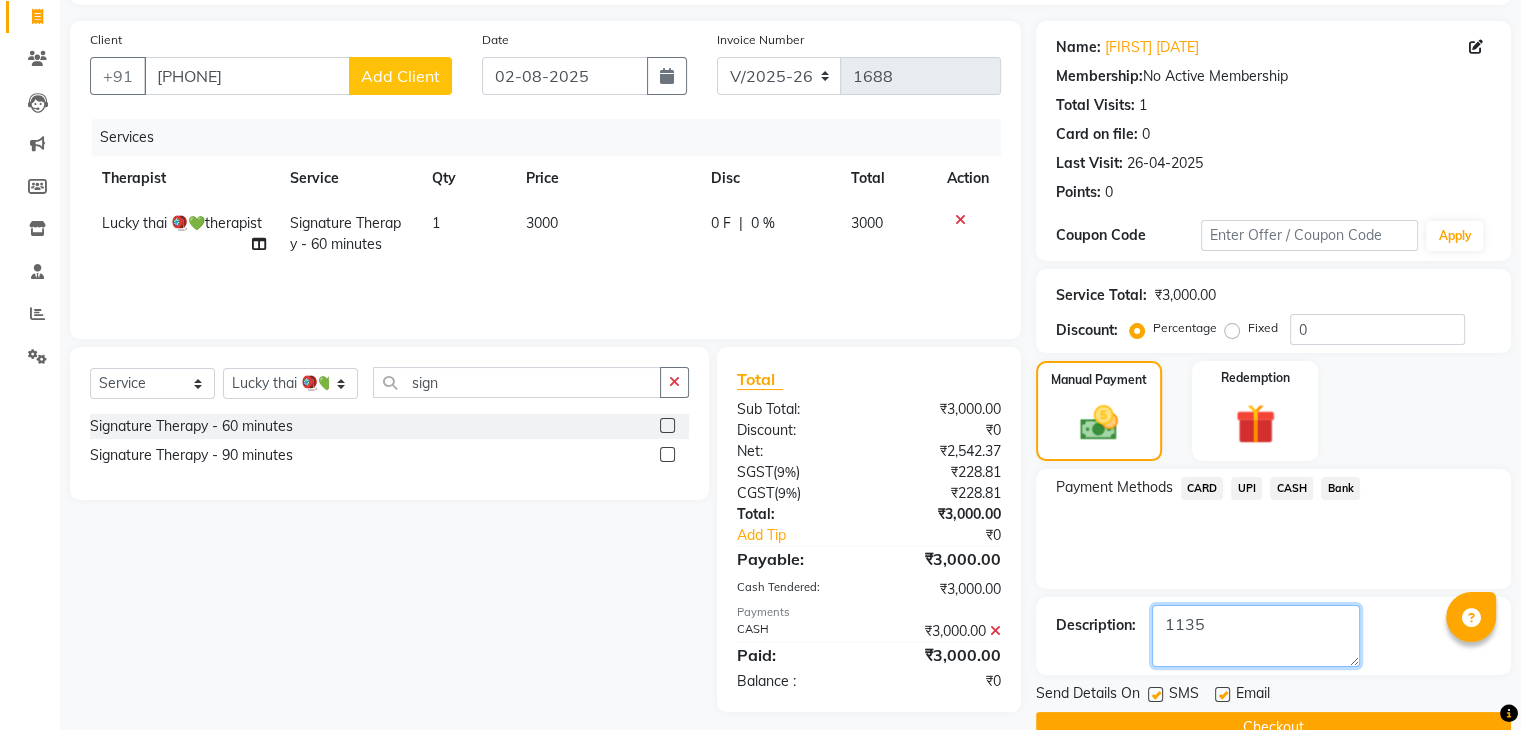 type on "1135" 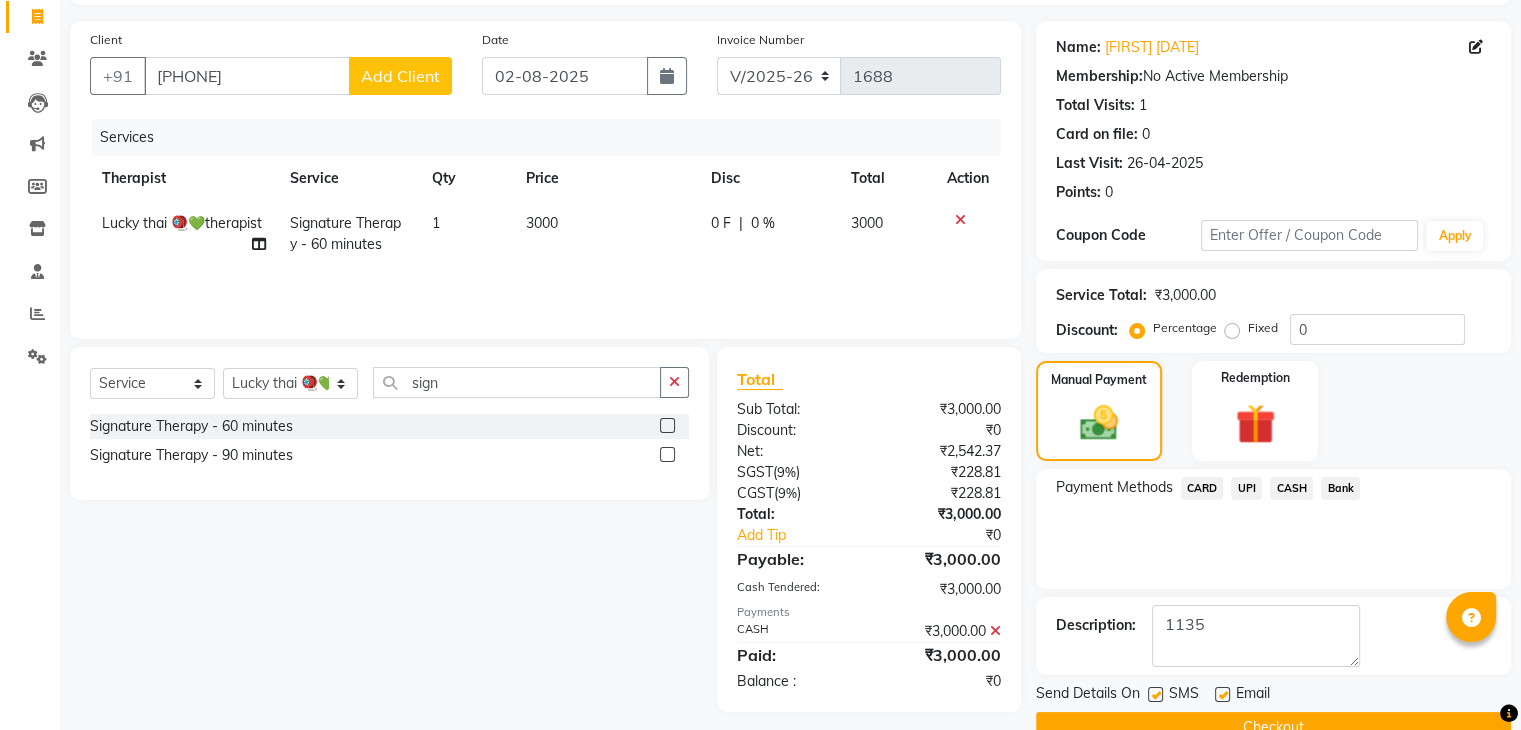 click on "Checkout" 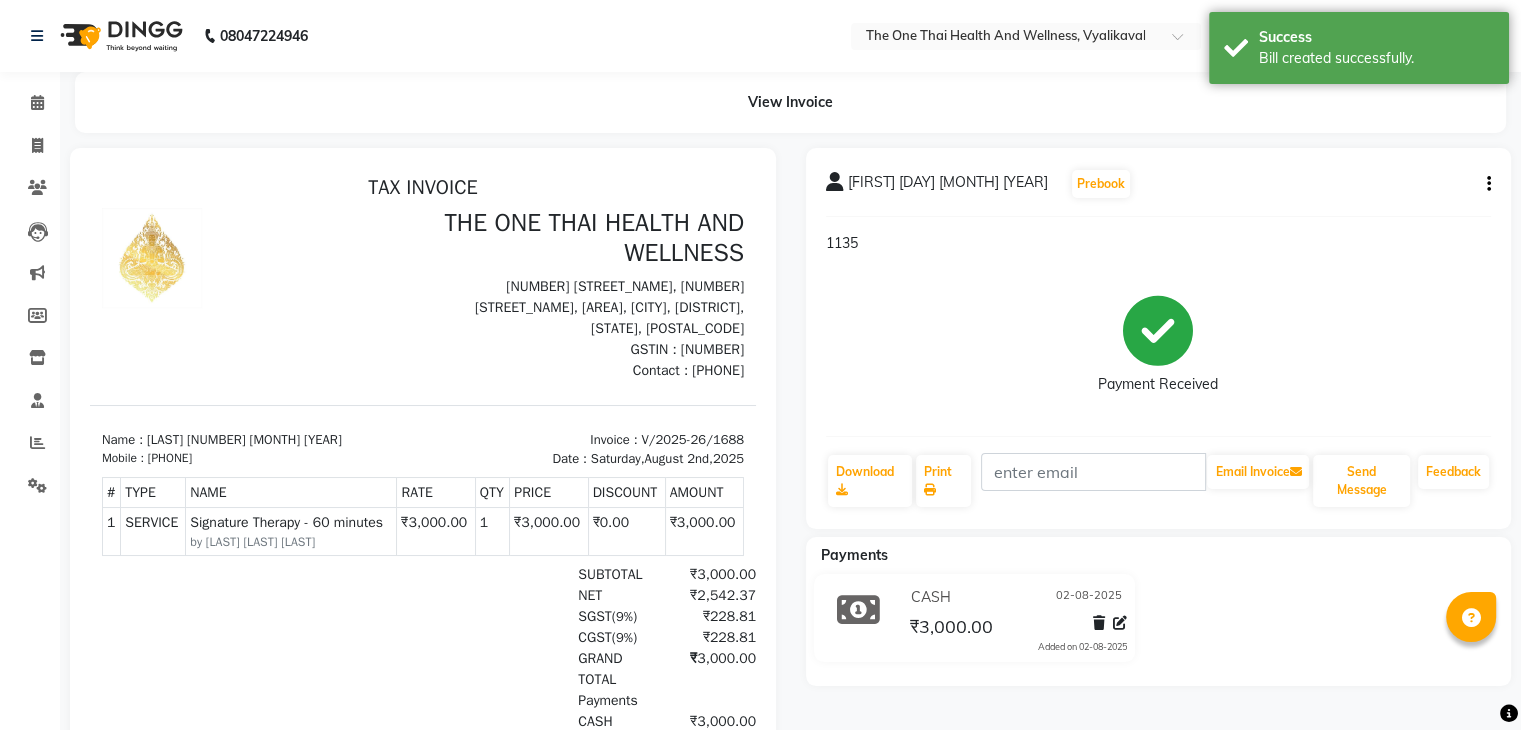 scroll, scrollTop: 0, scrollLeft: 0, axis: both 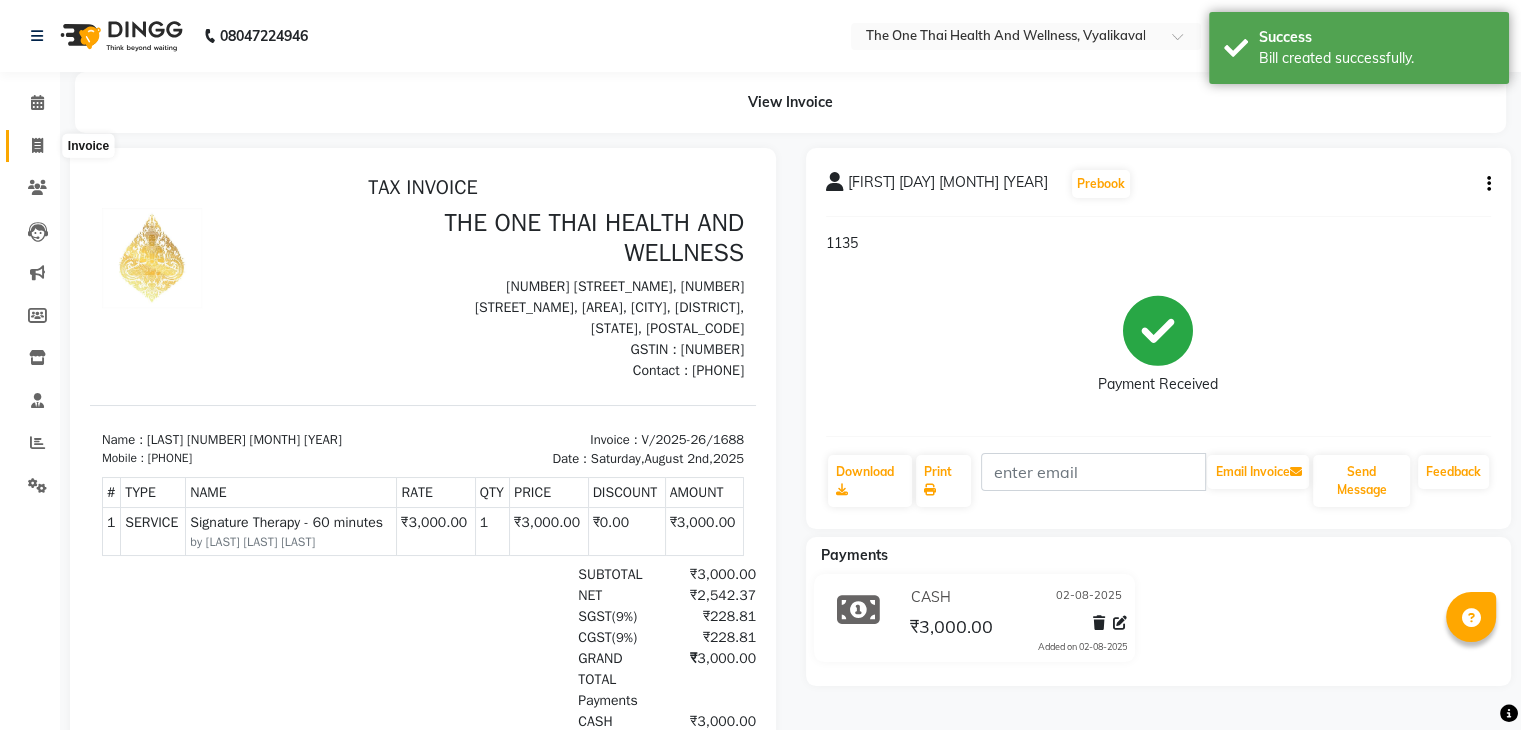 click 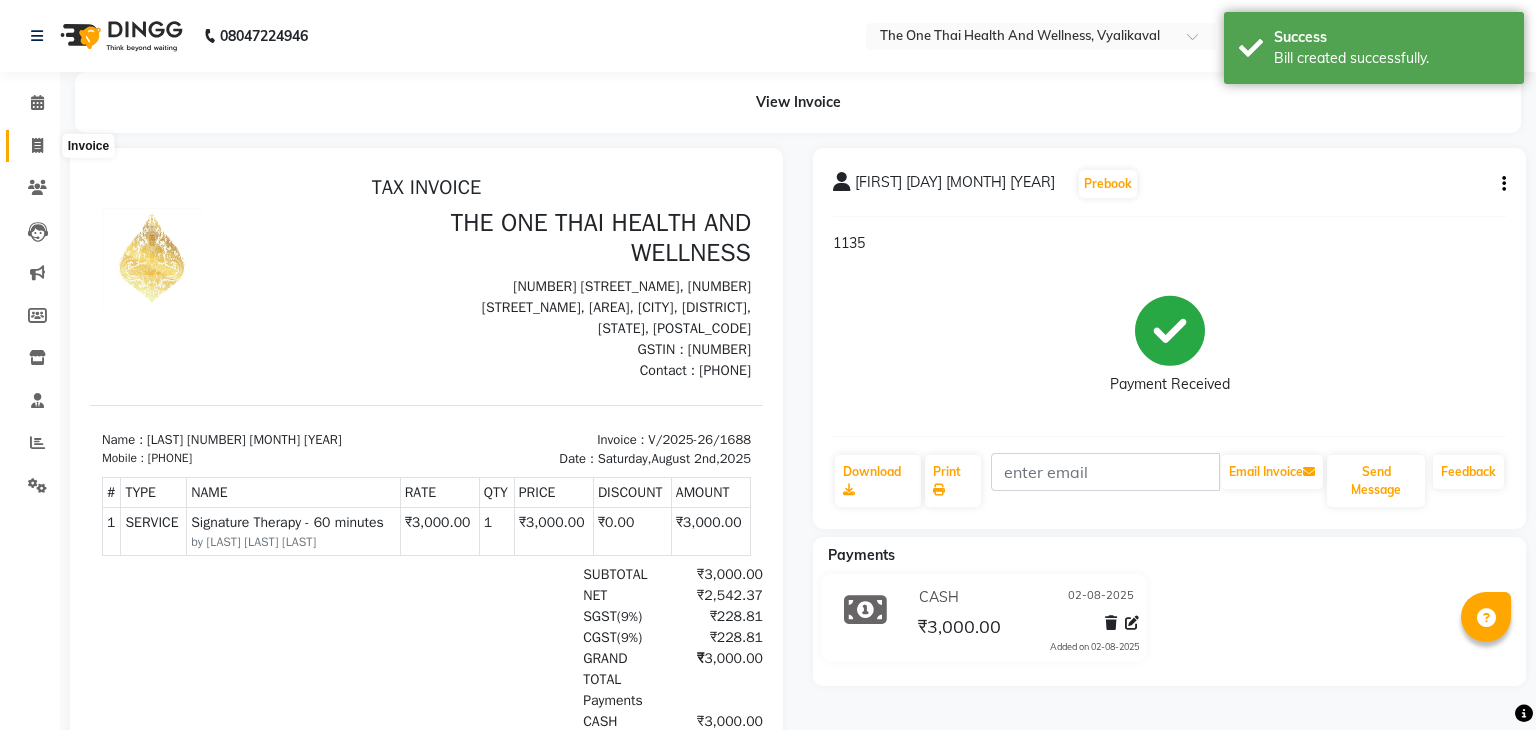 select on "5972" 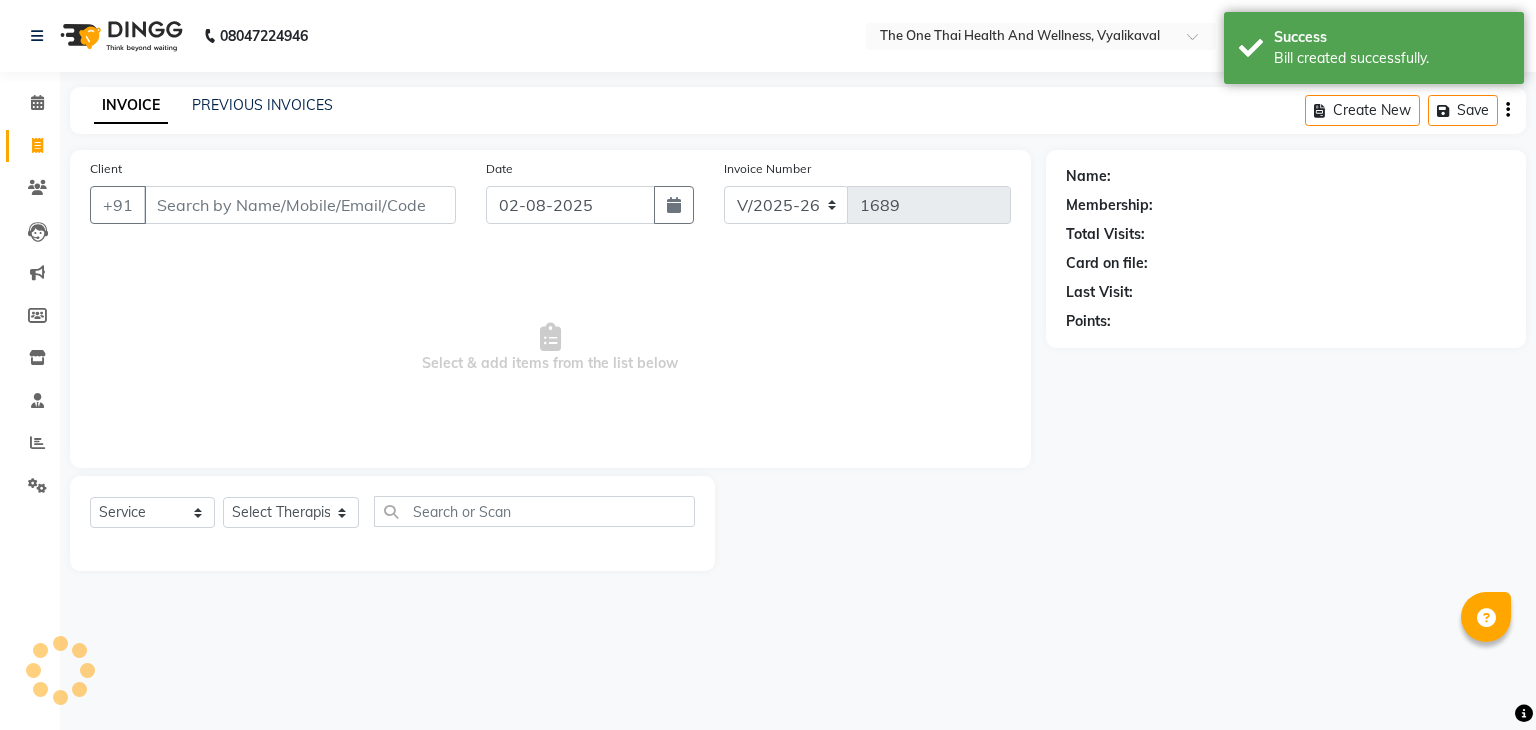 click on "Client" at bounding box center (300, 205) 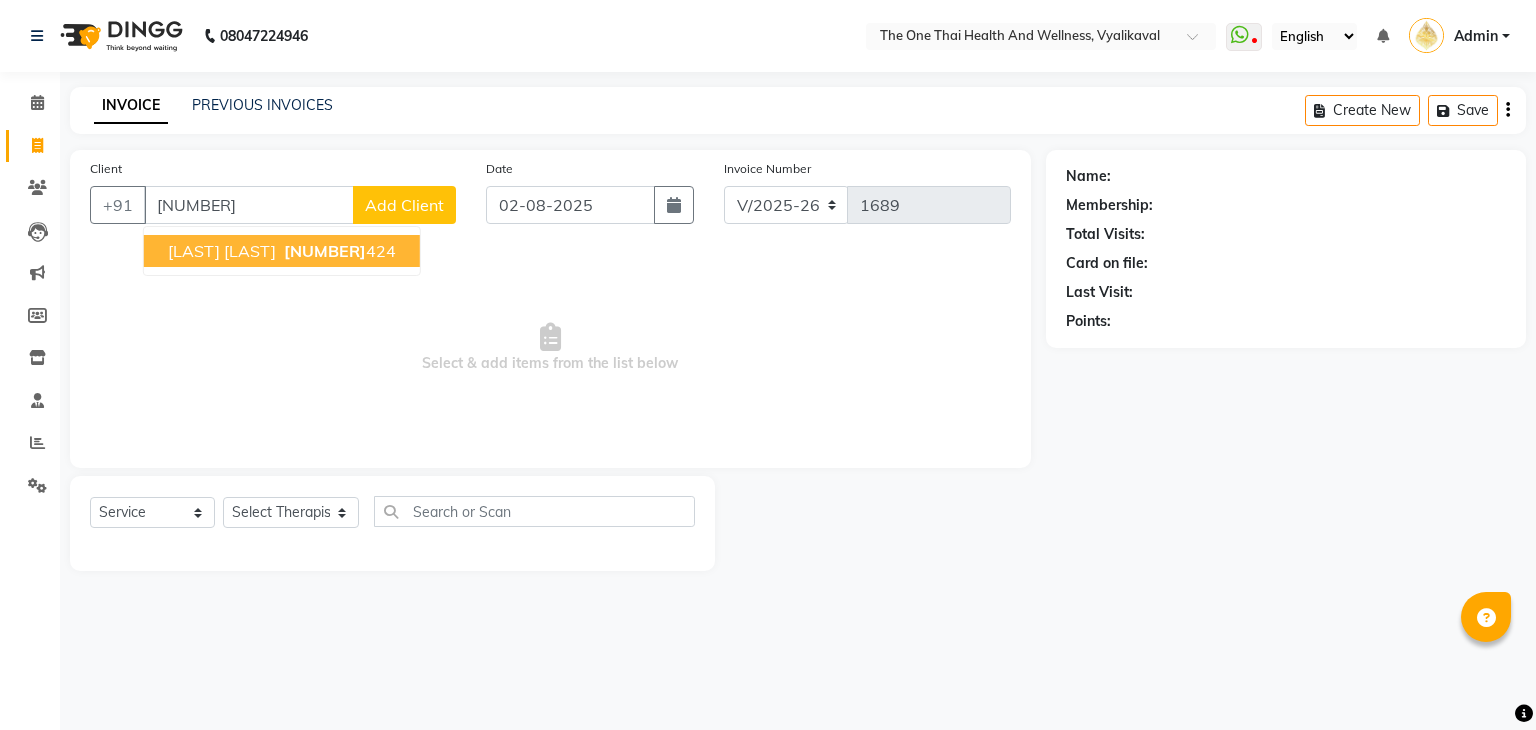 click on "[PHONE]" at bounding box center (338, 251) 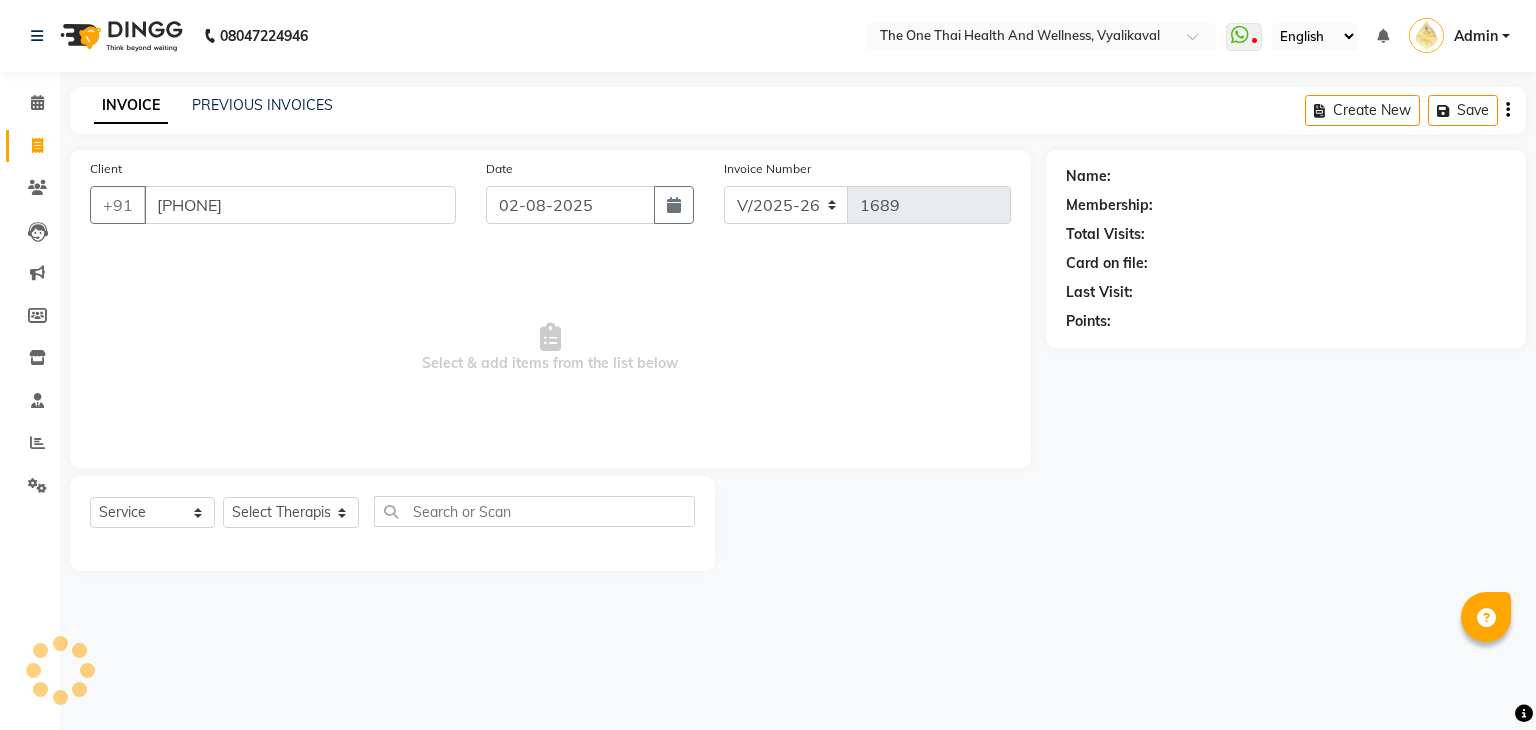 type on "[PHONE]" 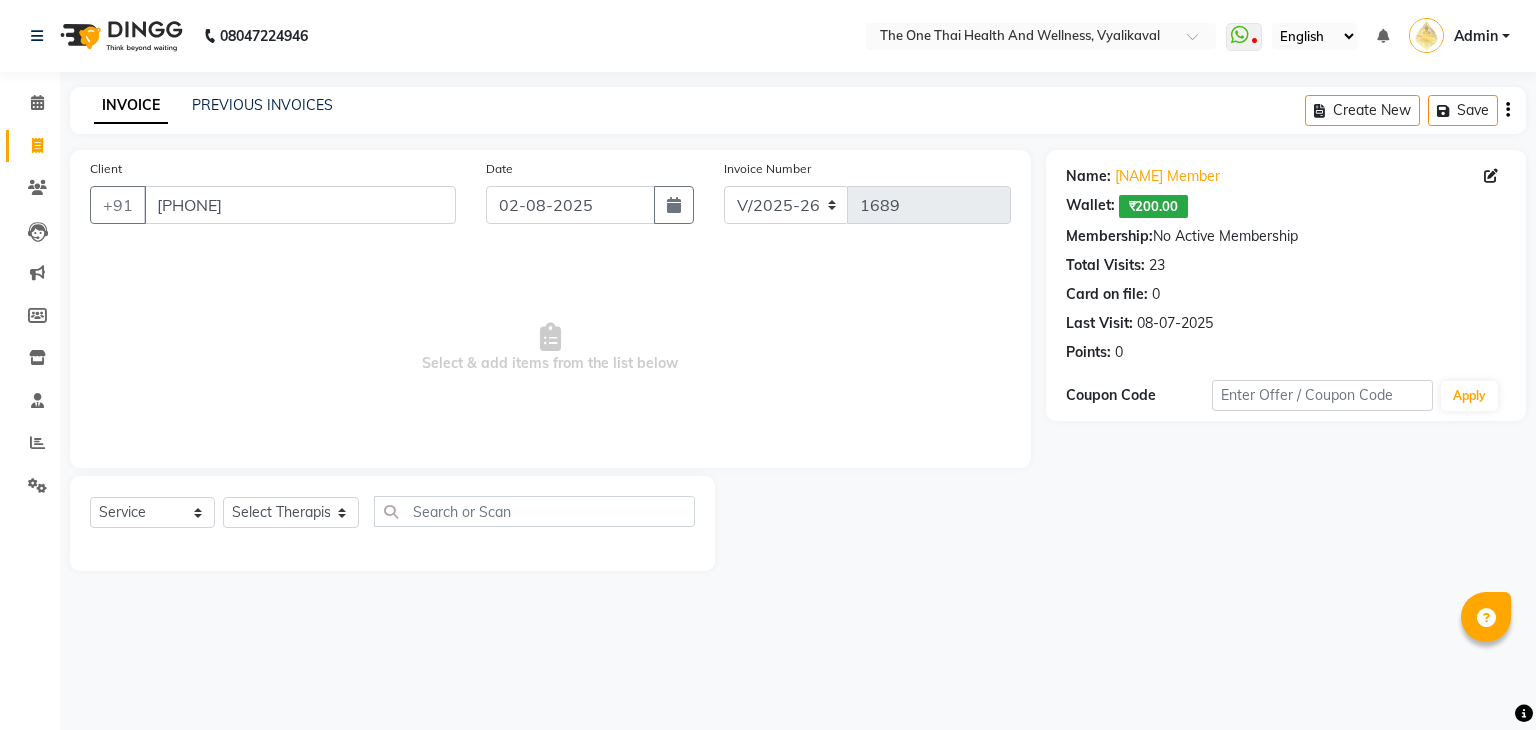 click on "Select Service Product Membership Package Voucher Prepaid Gift Card Select Therapist Admin Alisha 💚🍏thai therapist Ammy ❤️northeast therapist Beauty 💚🍅thai therapist Diana 🍏💚thai therapist Ester - NE 🔴🔴🔴 Ester 🟢 -🇹🇭thai Grace northeast standby Jeena thai 🟢therapist Jenny (alisha)🍏🍏 thai therapist Leena Lilly 💚thai therapist Liza 🔴north east Lucky thai 🪀💚therapist Nadia (nana) 🍏🍏thai therapist Nana 💚thai therapist Orange 🧡thai therapist Pema 🍅north east therapist receptionist Rosie ❤️northeast therapist ❤️ Sara 💚💚thai therapist second login" 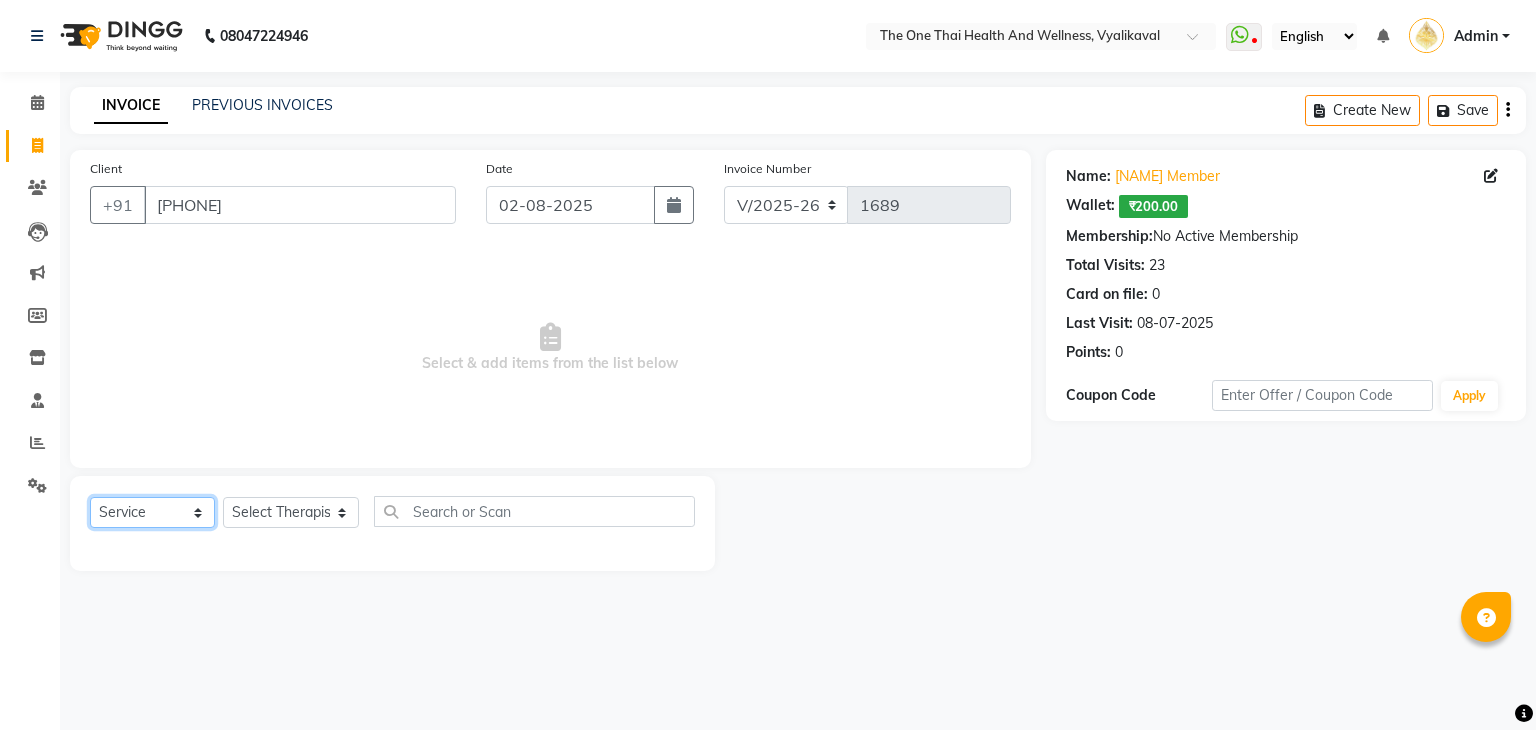 click on "Select  Service  Product  Membership  Package Voucher Prepaid Gift Card" 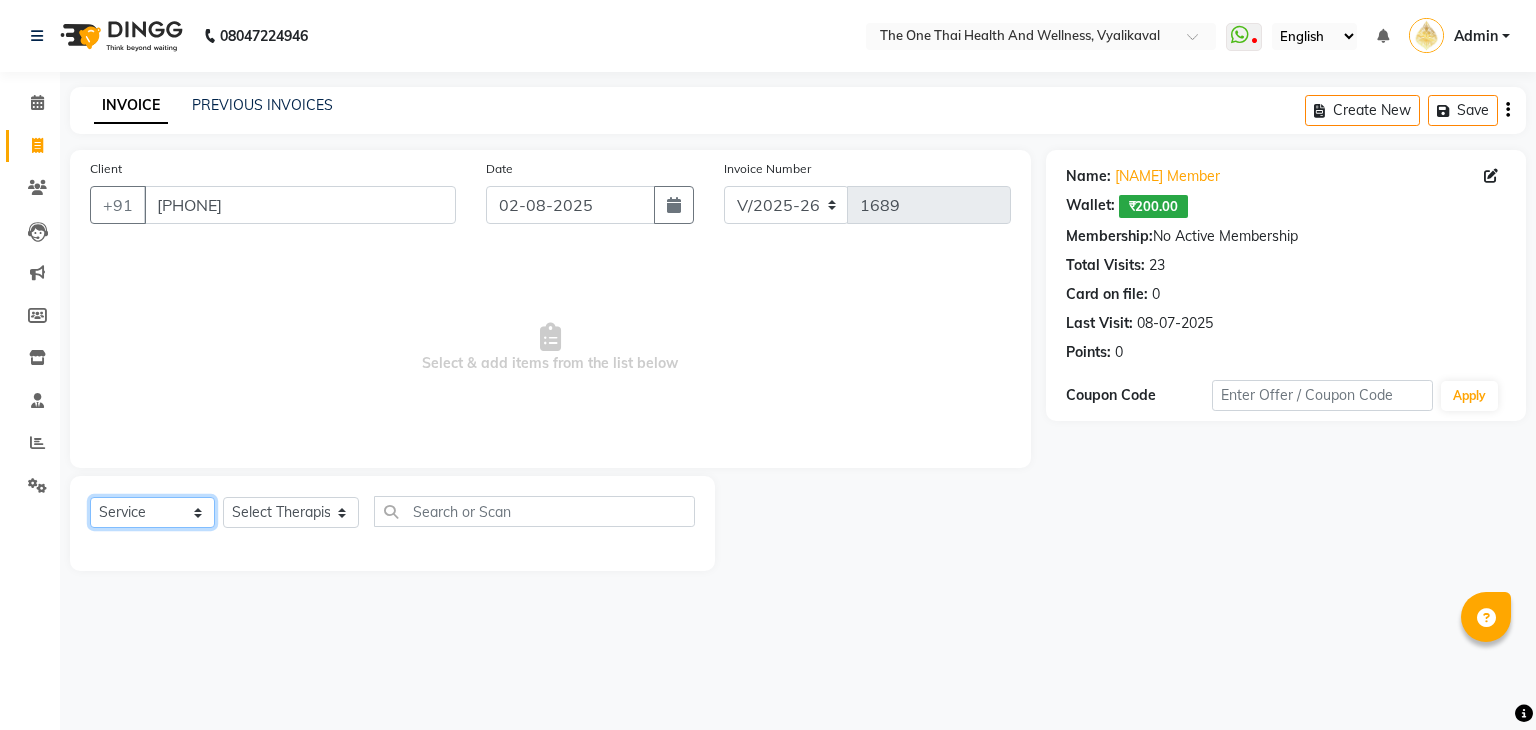 select on "package" 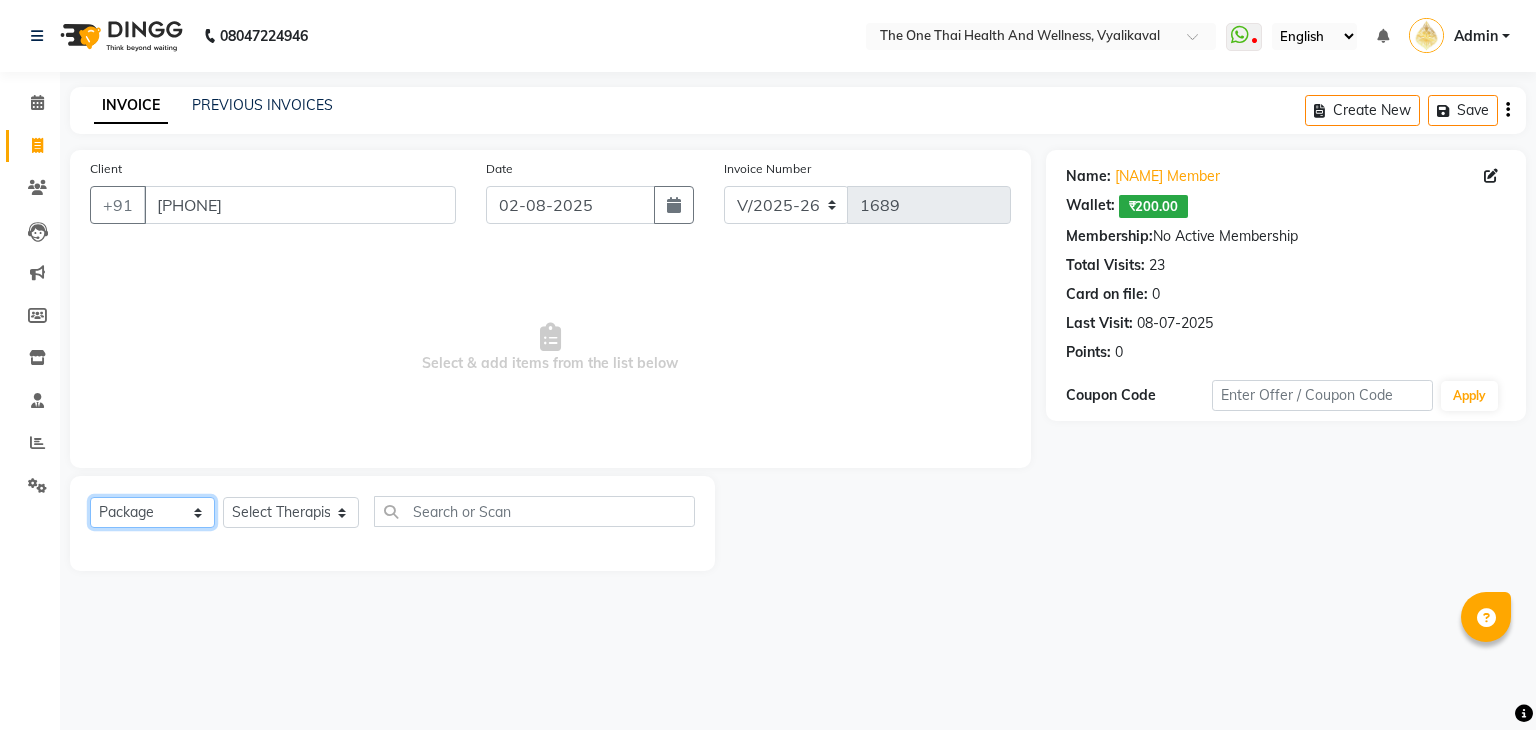 click on "Select  Service  Product  Membership  Package Voucher Prepaid Gift Card" 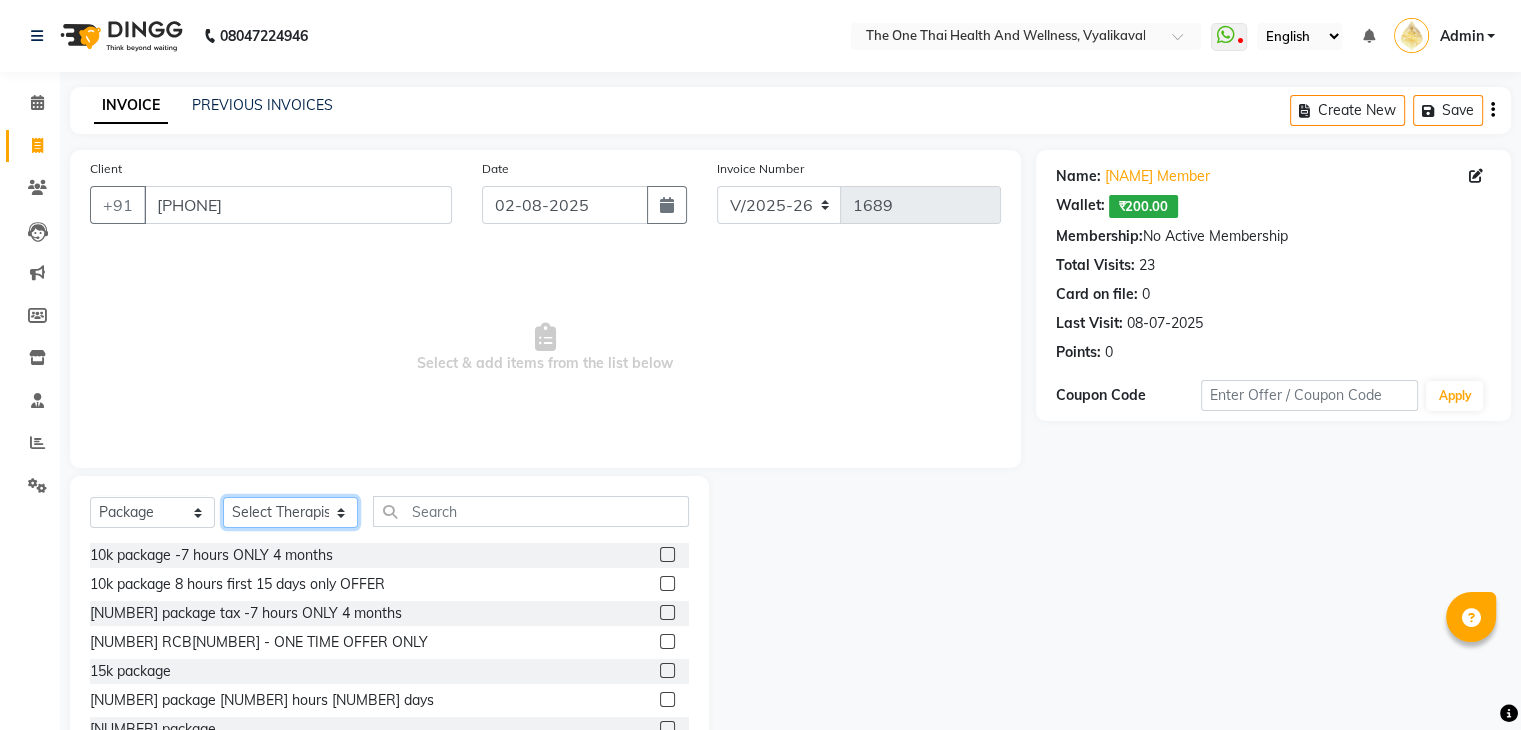 click on "Select Therapist Admin [NAME] 💚🍏thai therapist [NAME] ❤️northeast therapist [NAME] 💚🍅thai therapist [NAME] 🍏💚thai therapist [NAME] 🍏💚thai therapist [NAME] - NE 🔴🔴🔴 [NAME] 🟢 -🇹🇭thai [NAME] [NAME] northeast standby [NAME] thai 🟢therapist [NAME] ( [NAME] )🍏🍏 thai therapist [NAME] [NAME] 💚thai therapist [NAME] 🔴north east [NAME] thai 🪀💚therapist [NAME] ( [NAME] ) 🍏🍏thai therapist [NAME] 🍏💚thai therapist [NAME] 🧡thai therapist [NAME] 🍅north east therapist [NAME] [NAME] ❤️northeast therapist ❤️ [NAME] 💚💚thai therapist [NAME] second login" 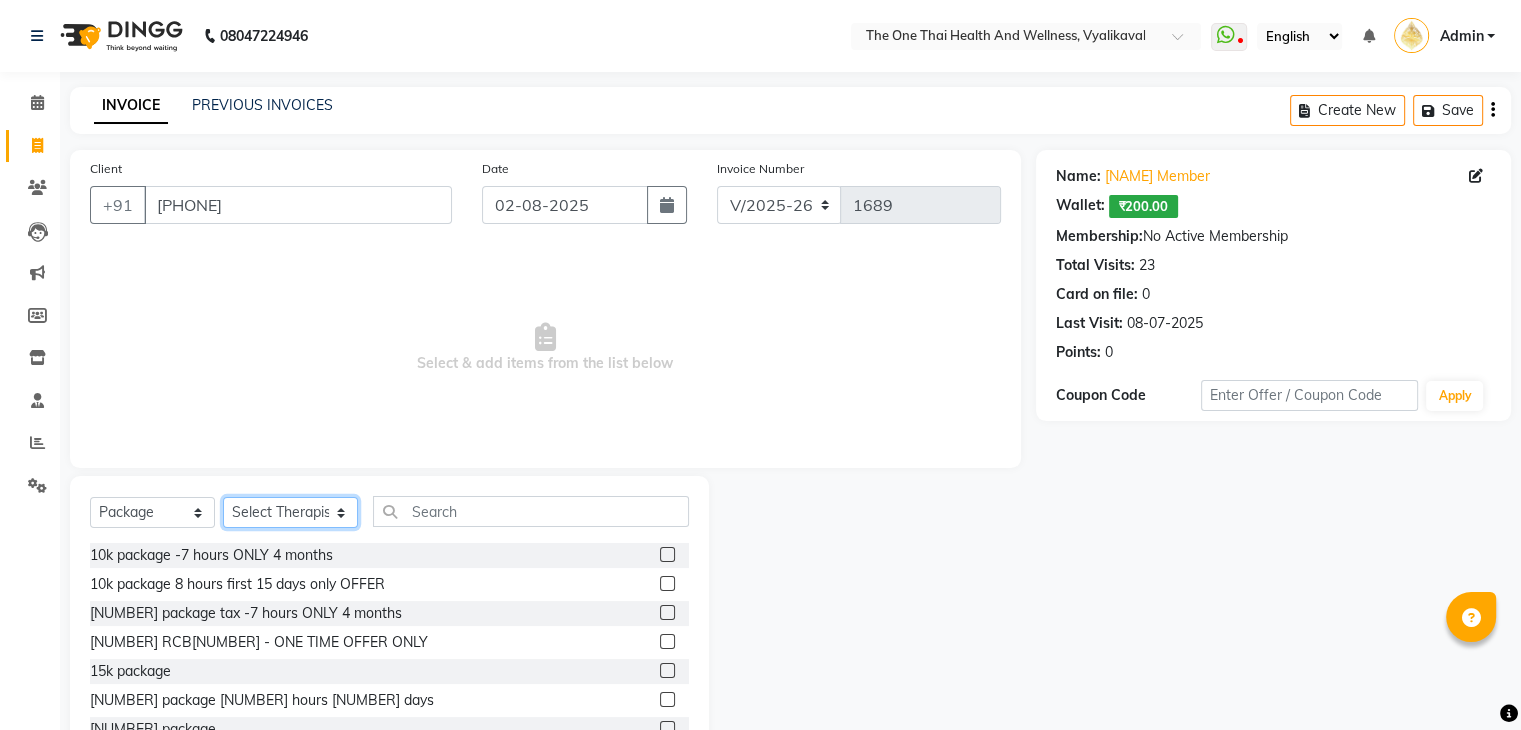 select on "[NUMBER]" 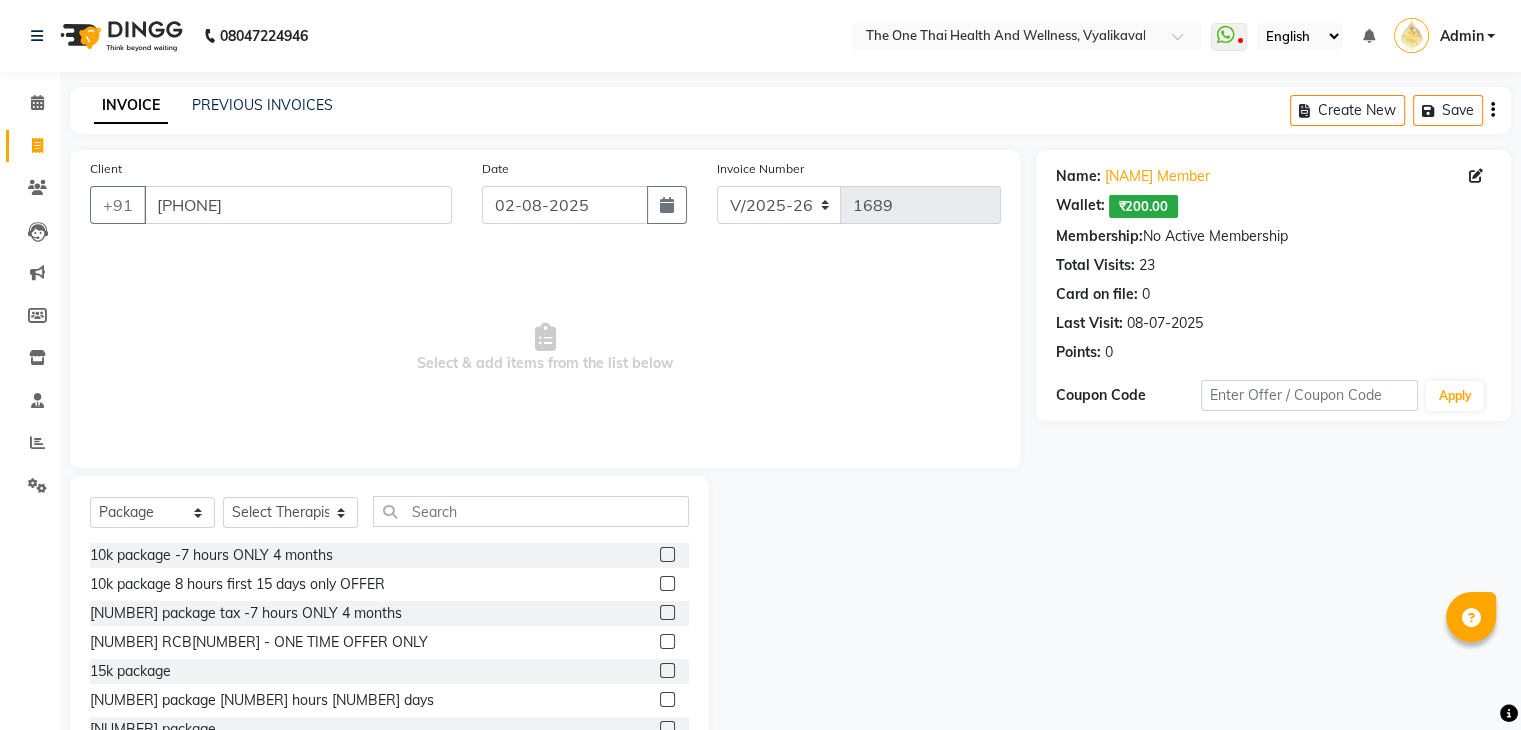 click 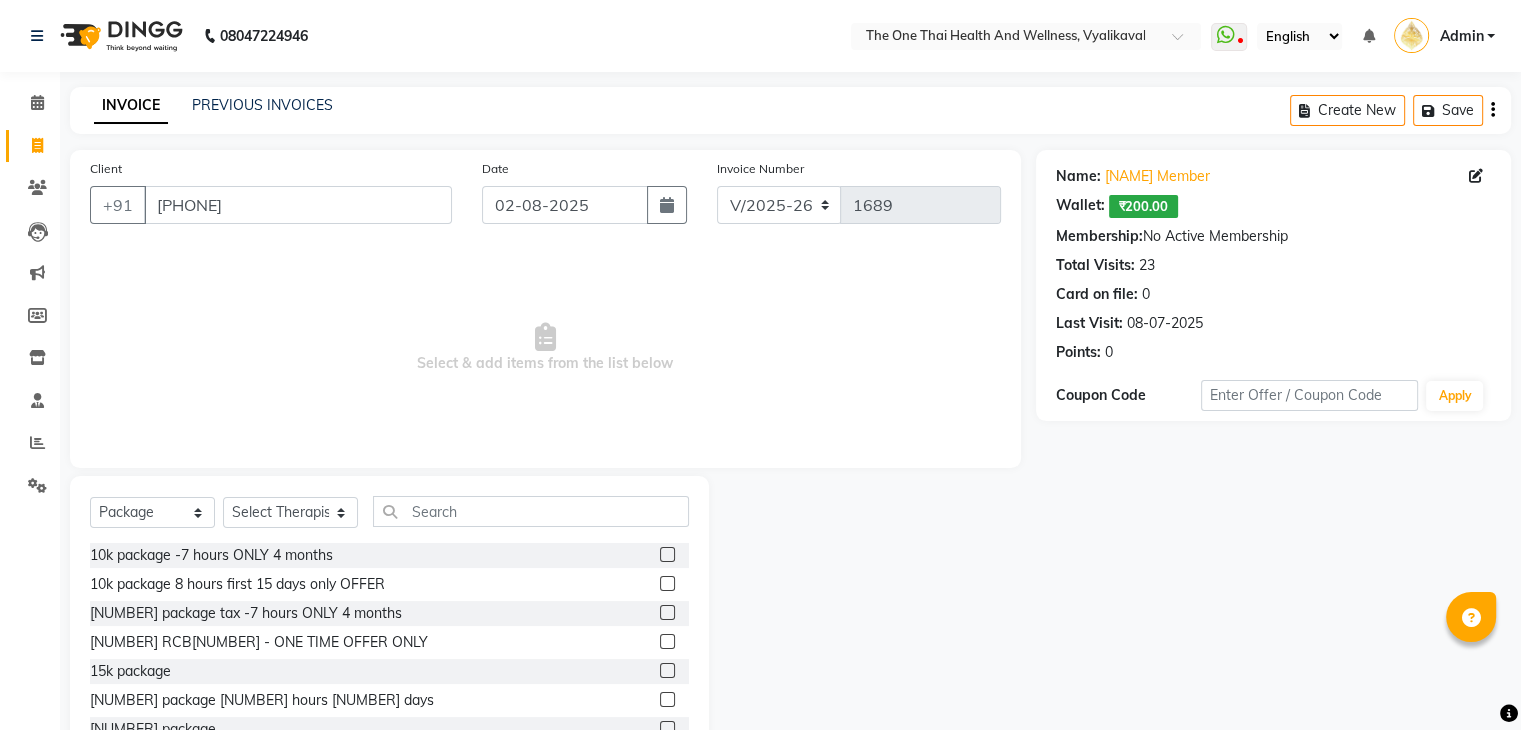click at bounding box center (666, 584) 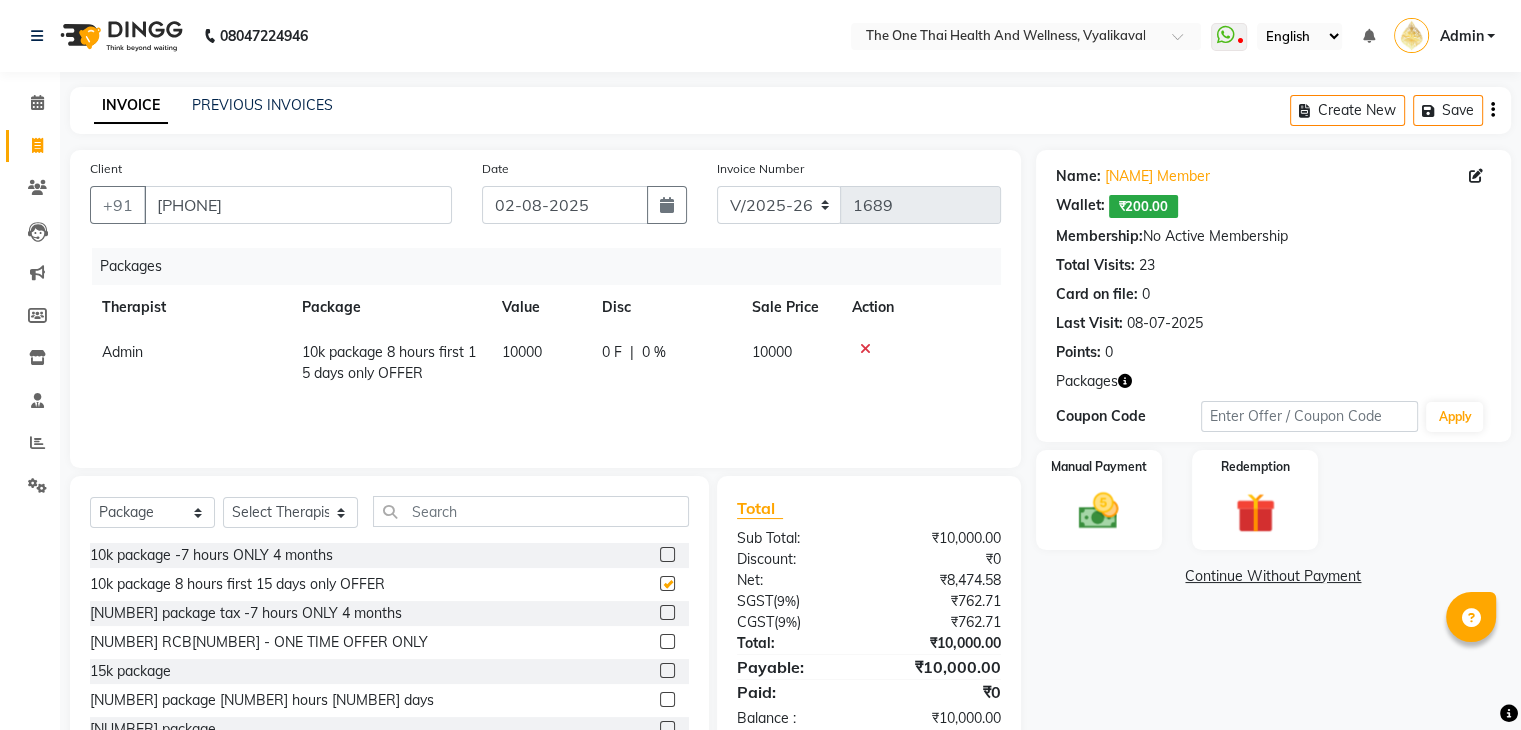 checkbox on "false" 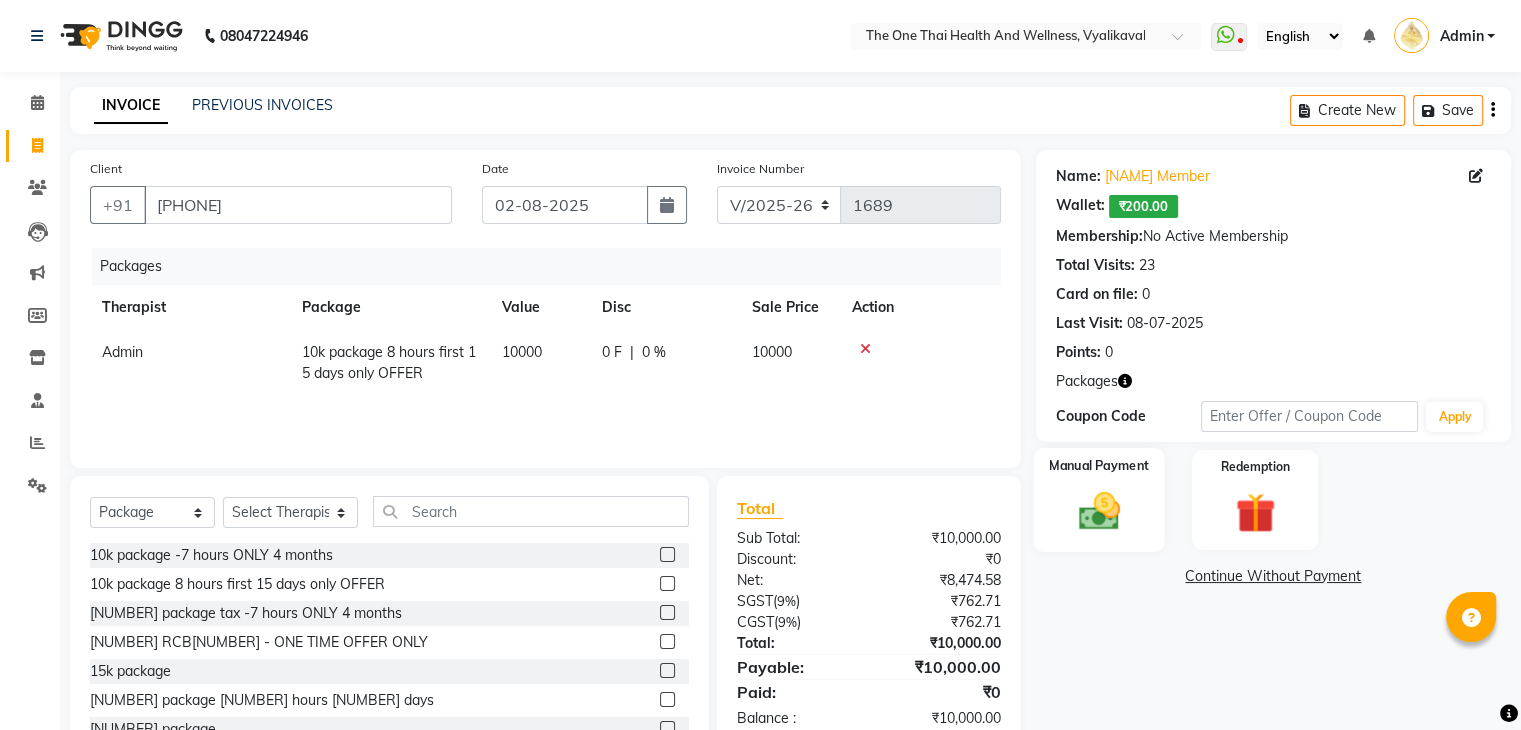 click 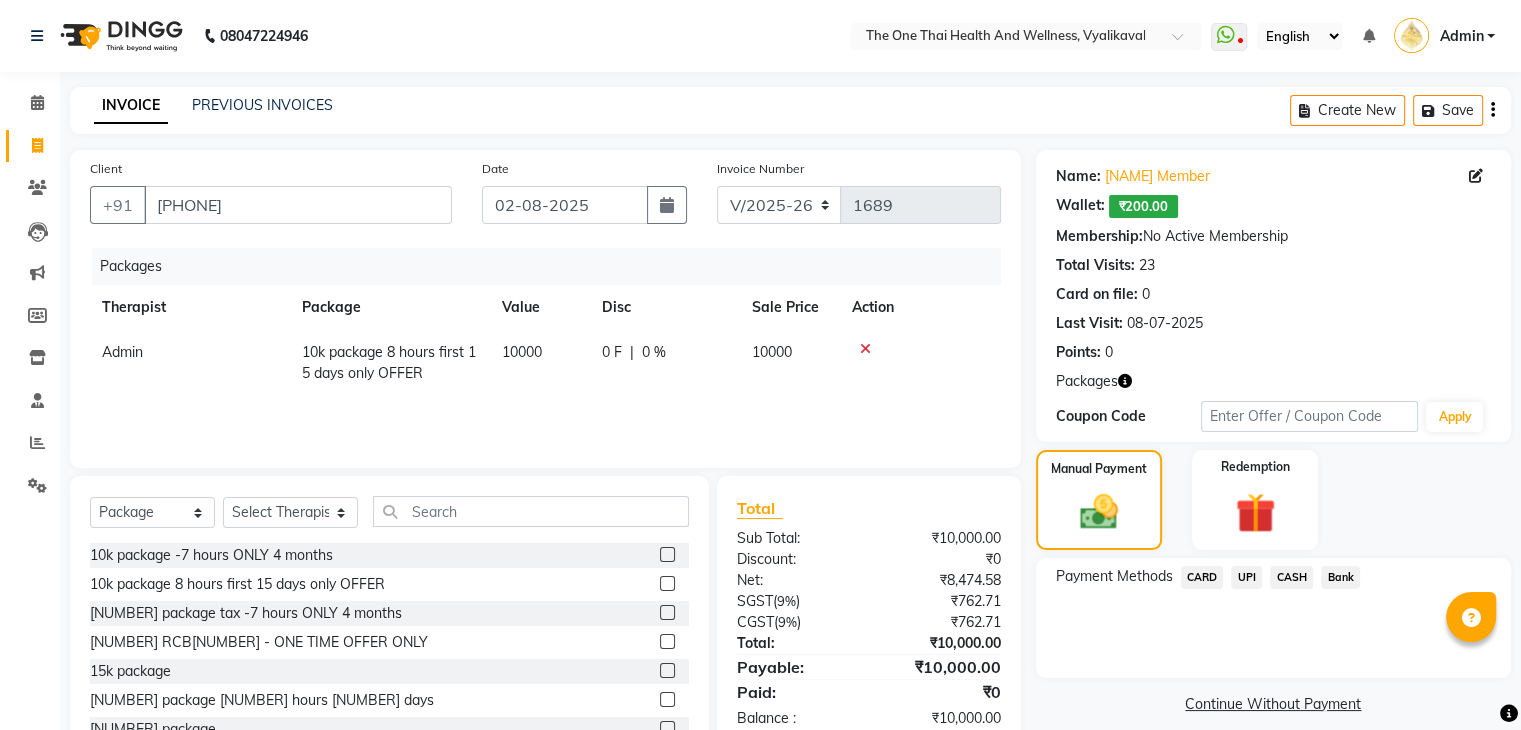 click on "UPI" 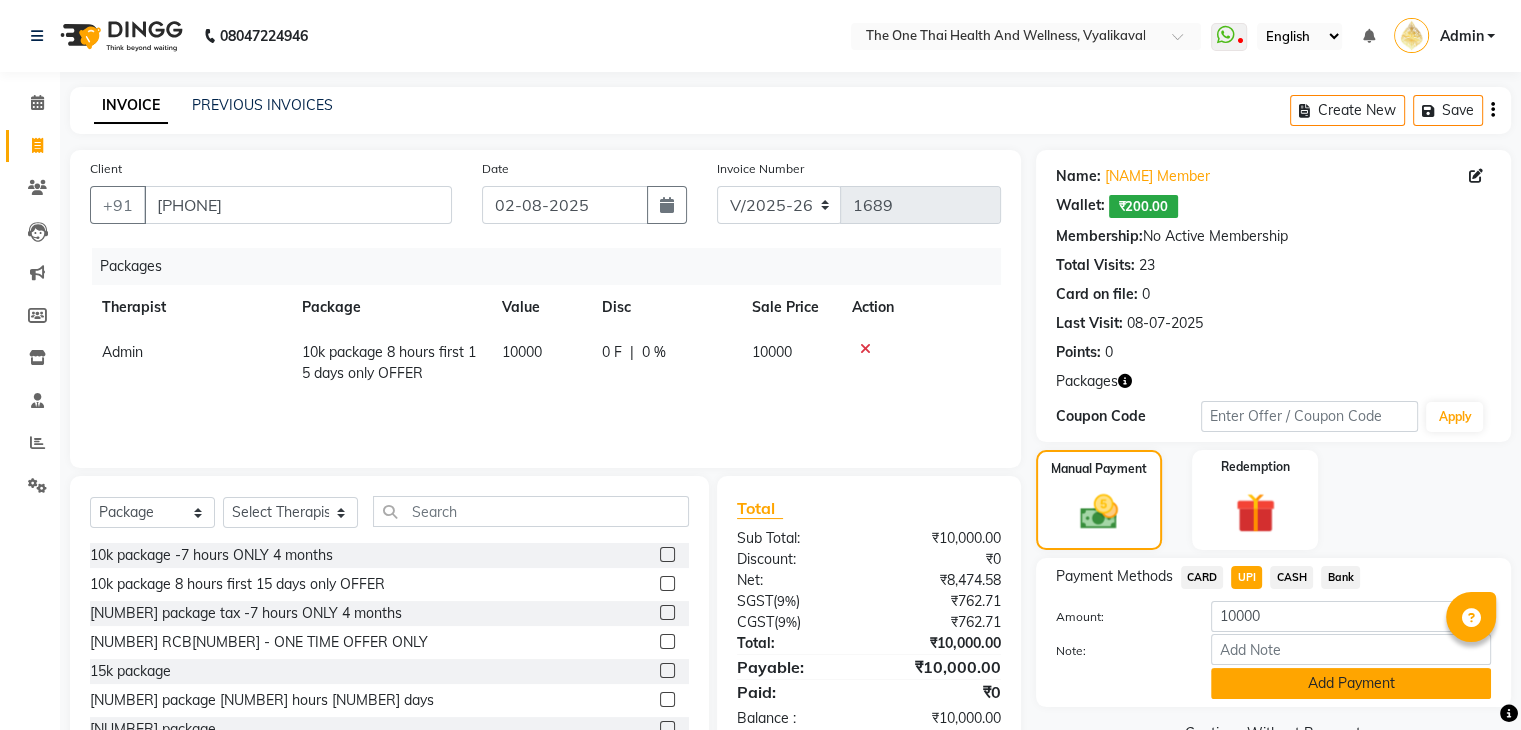click on "Add Payment" 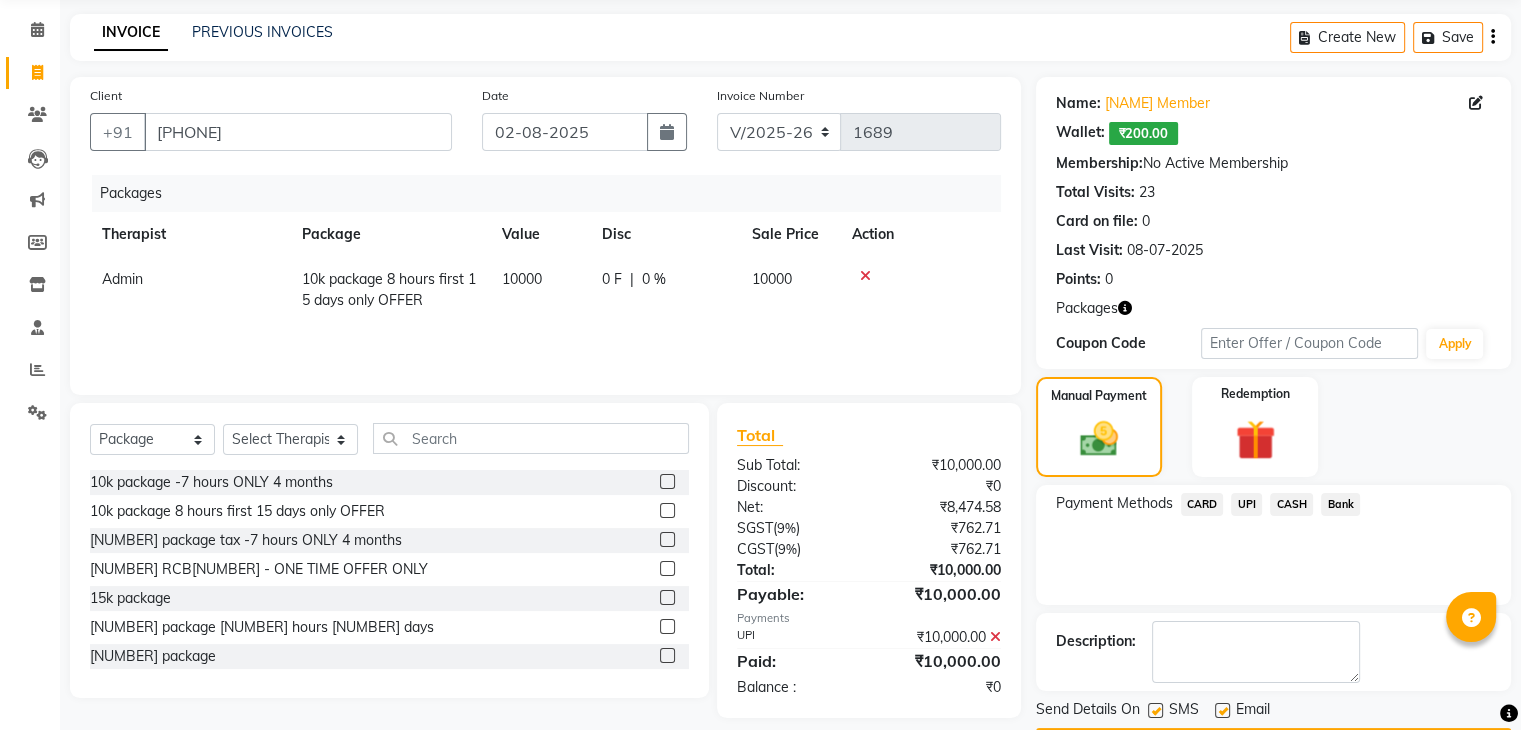 scroll, scrollTop: 131, scrollLeft: 0, axis: vertical 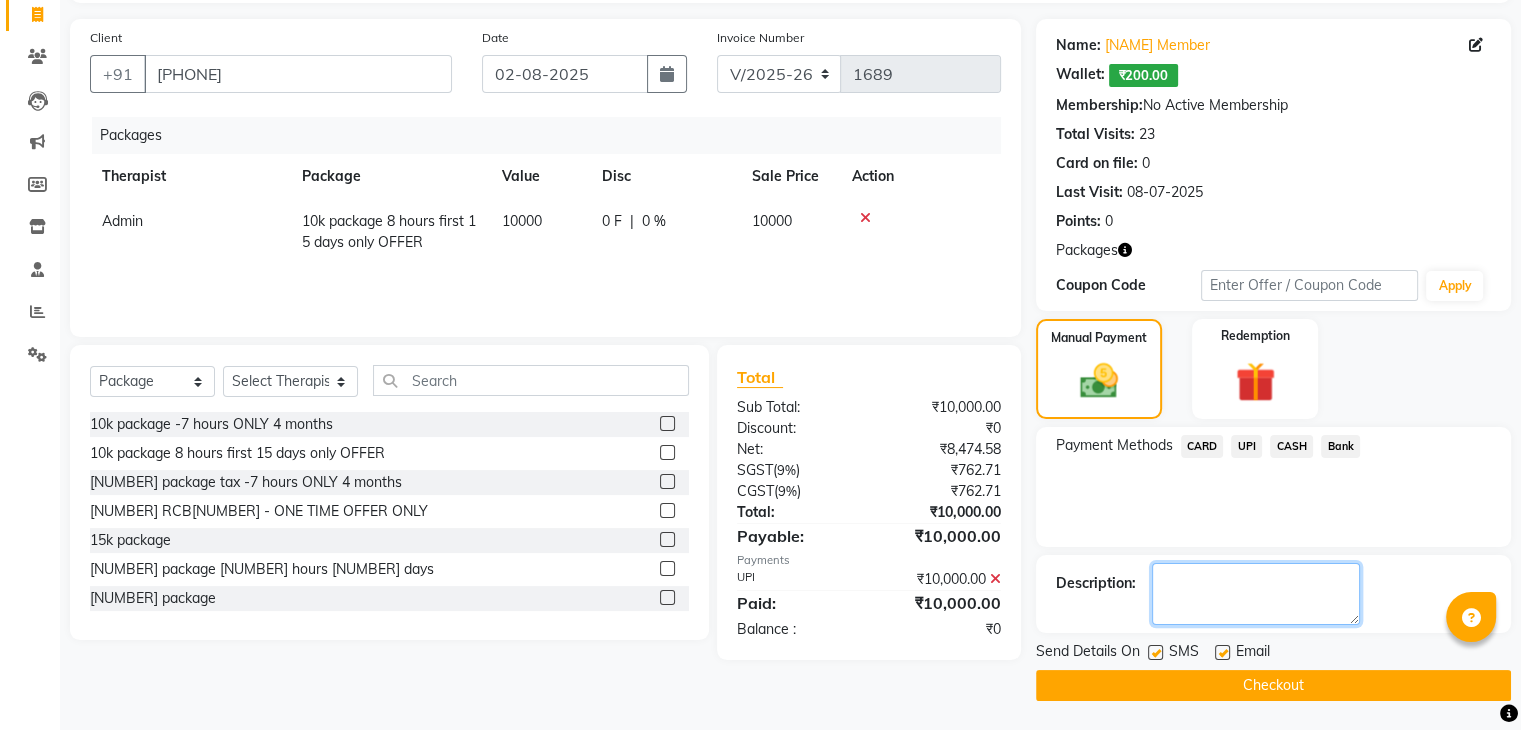 click 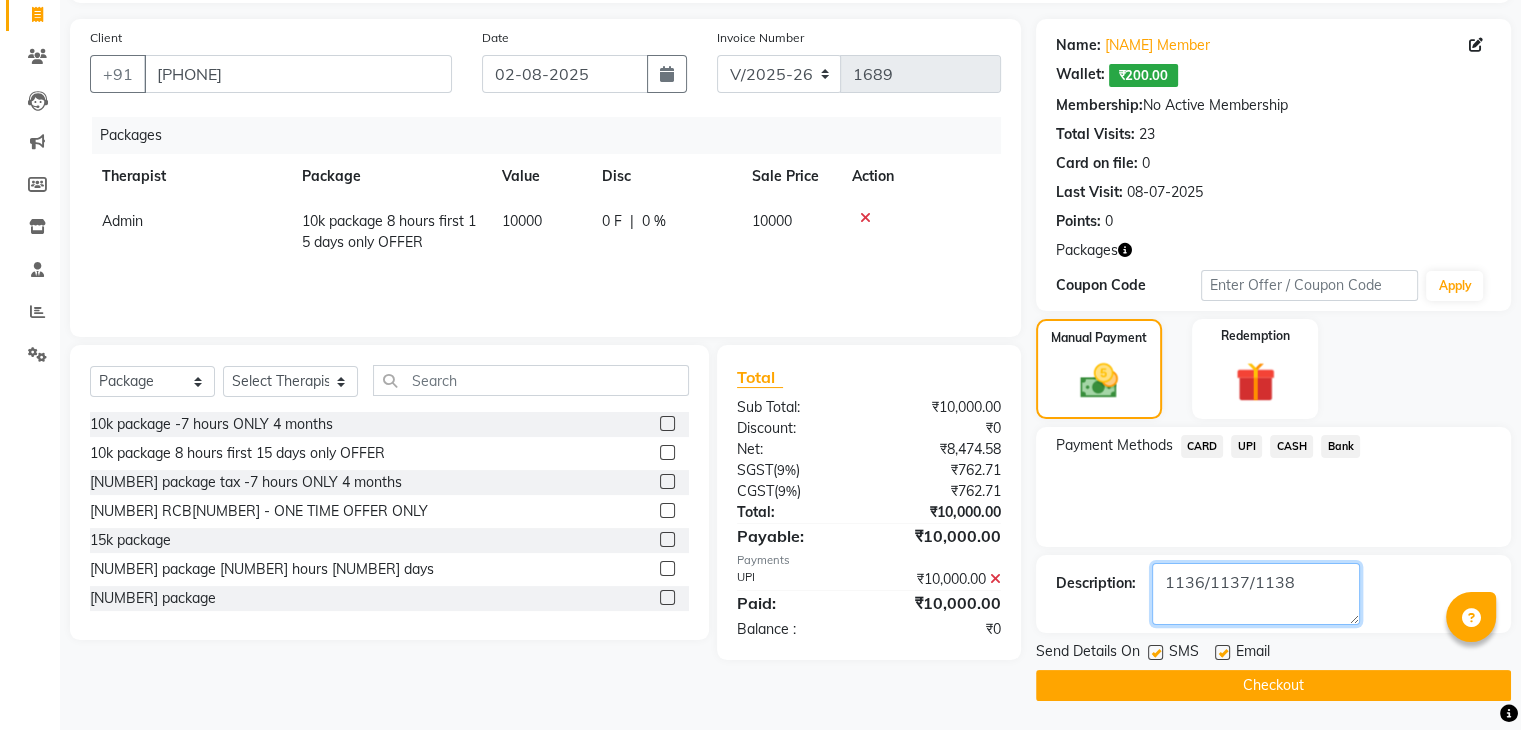 type on "1136/1137/1138" 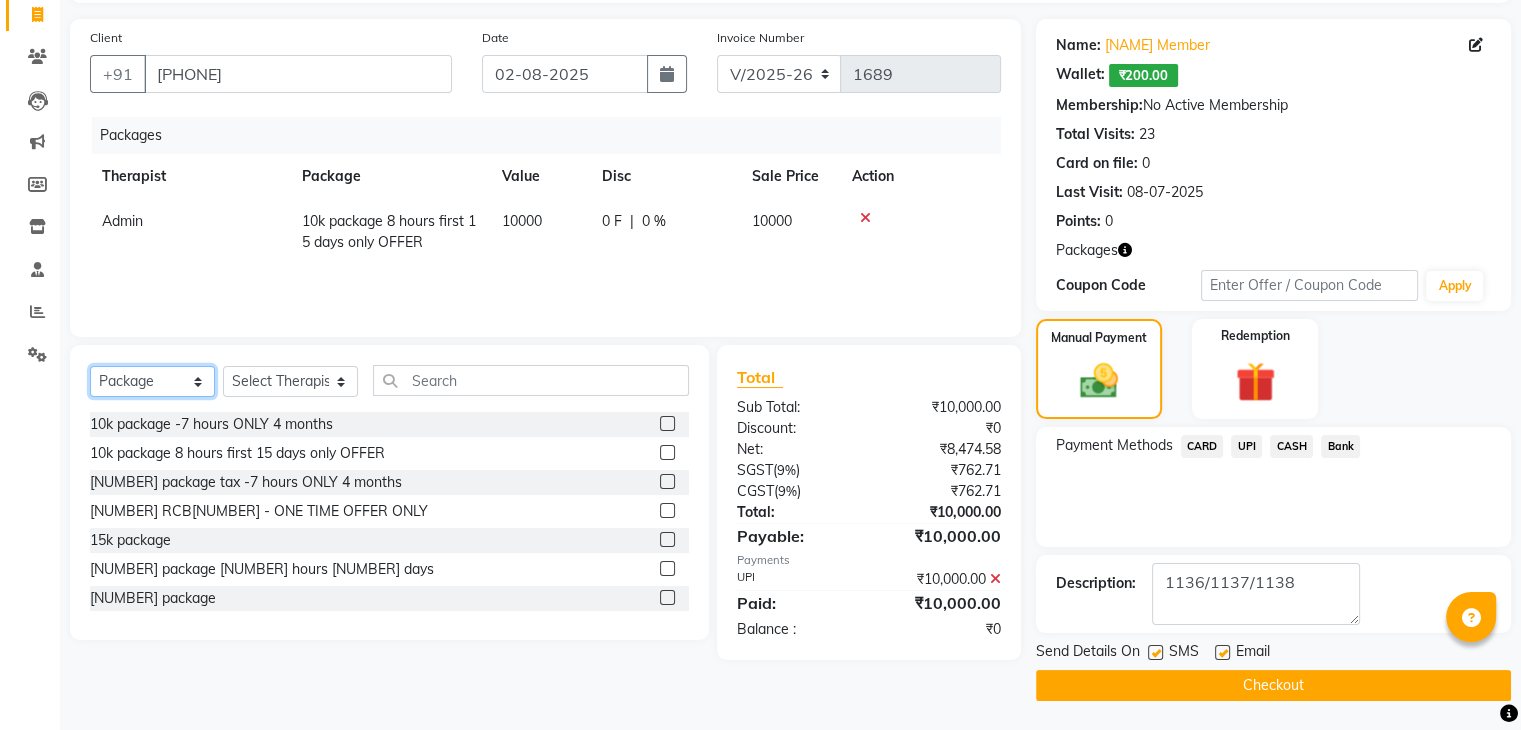 click on "Select  Service  Product  Membership  Package Voucher Prepaid Gift Card" 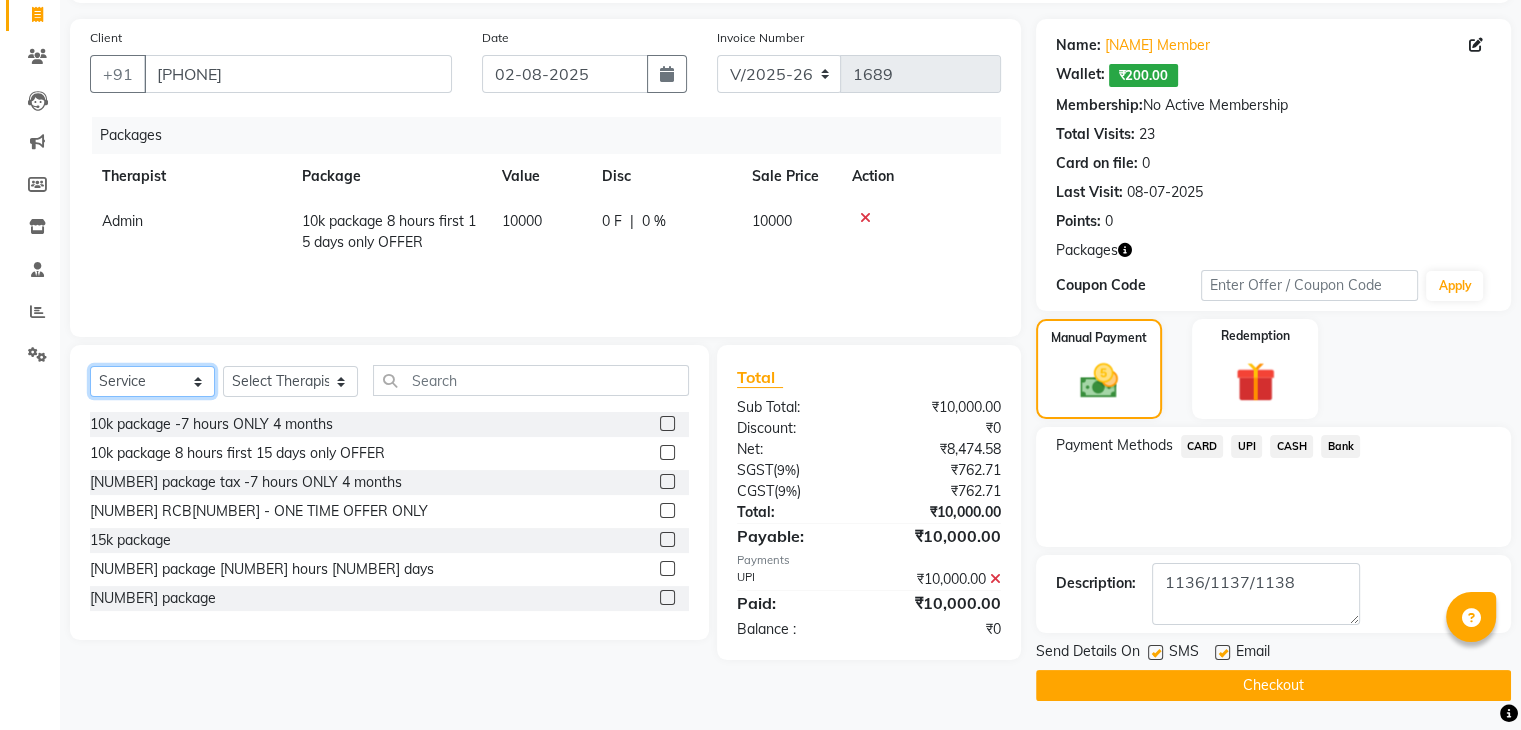 click on "Select  Service  Product  Membership  Package Voucher Prepaid Gift Card" 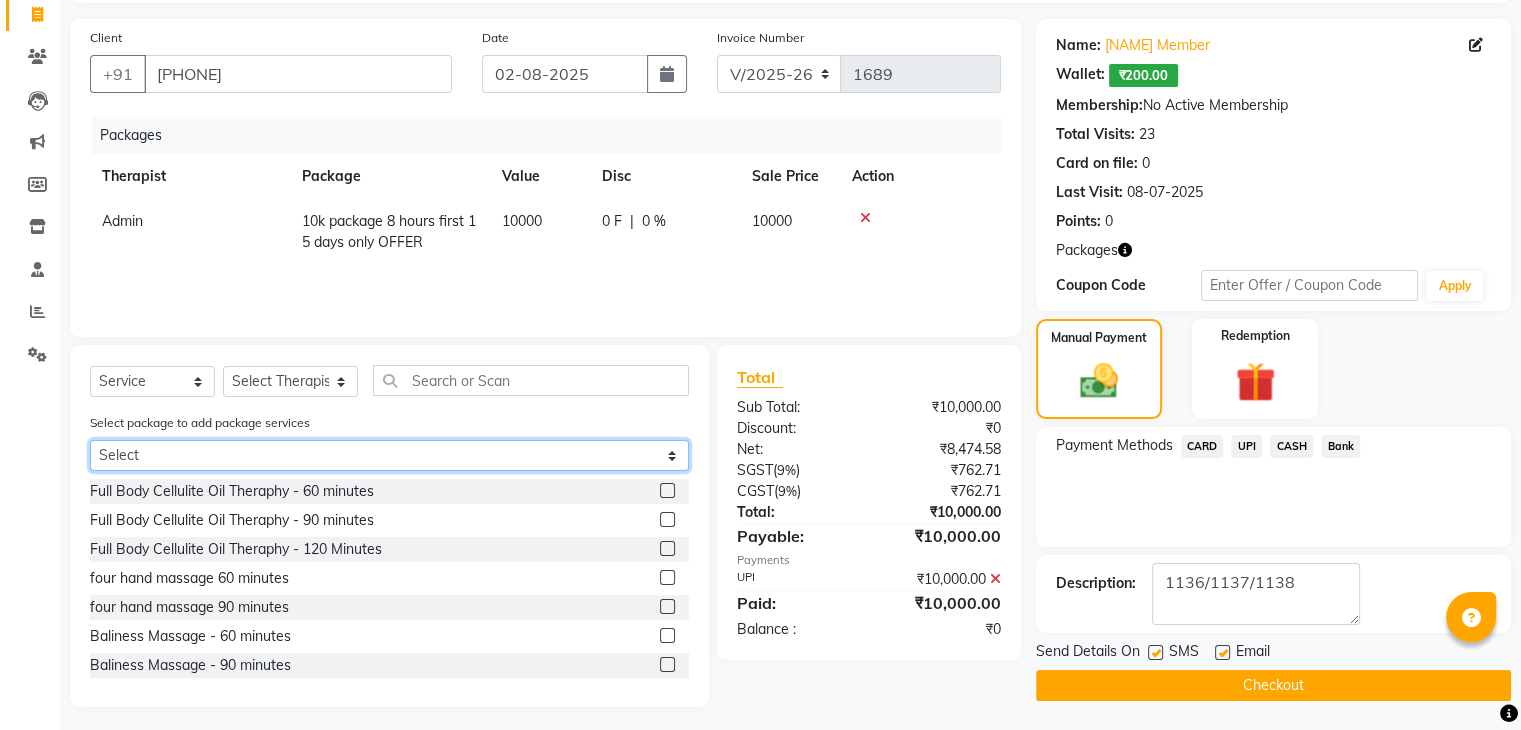click on "Select [NUMBER] package [NUMBER] hours first 15 days only OFFER" 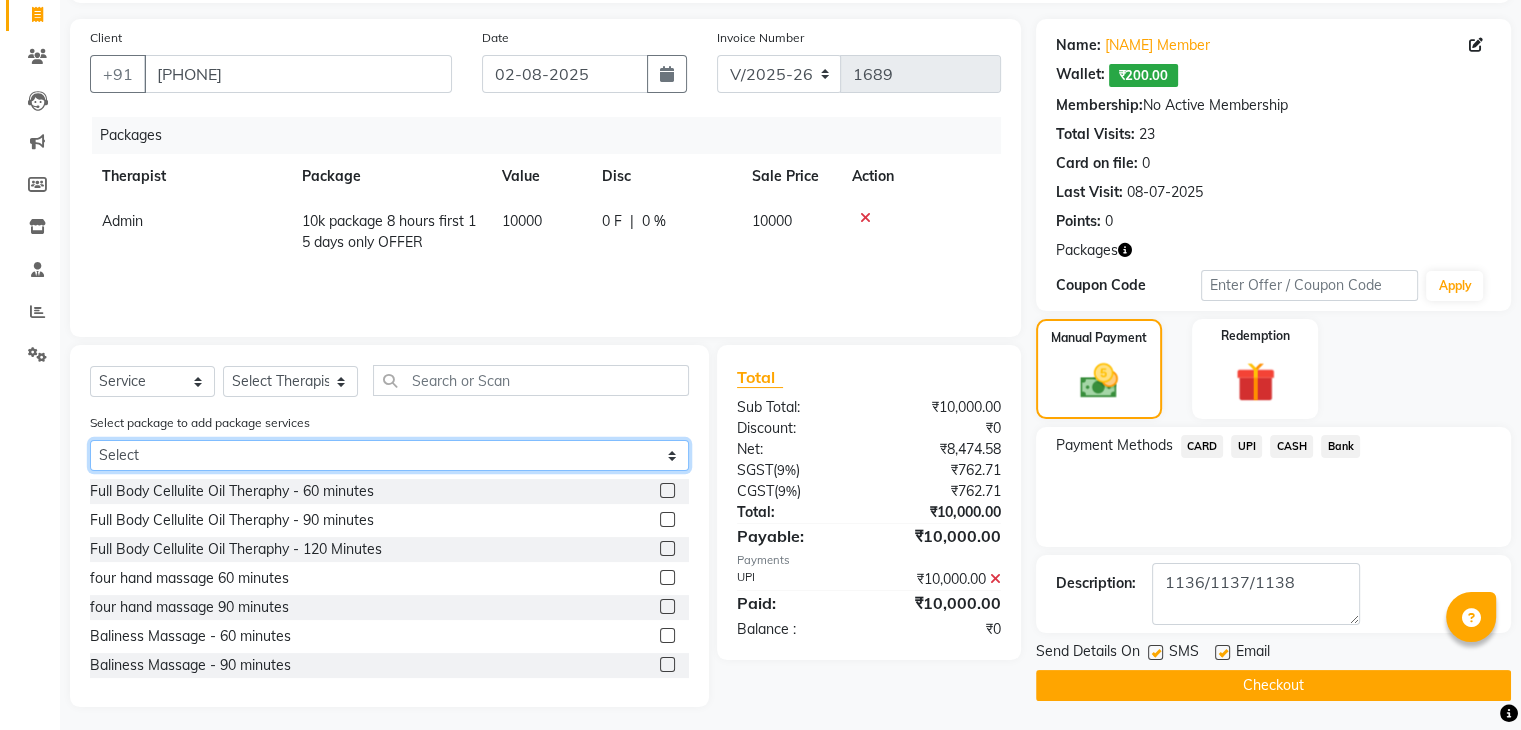select on "1: Object" 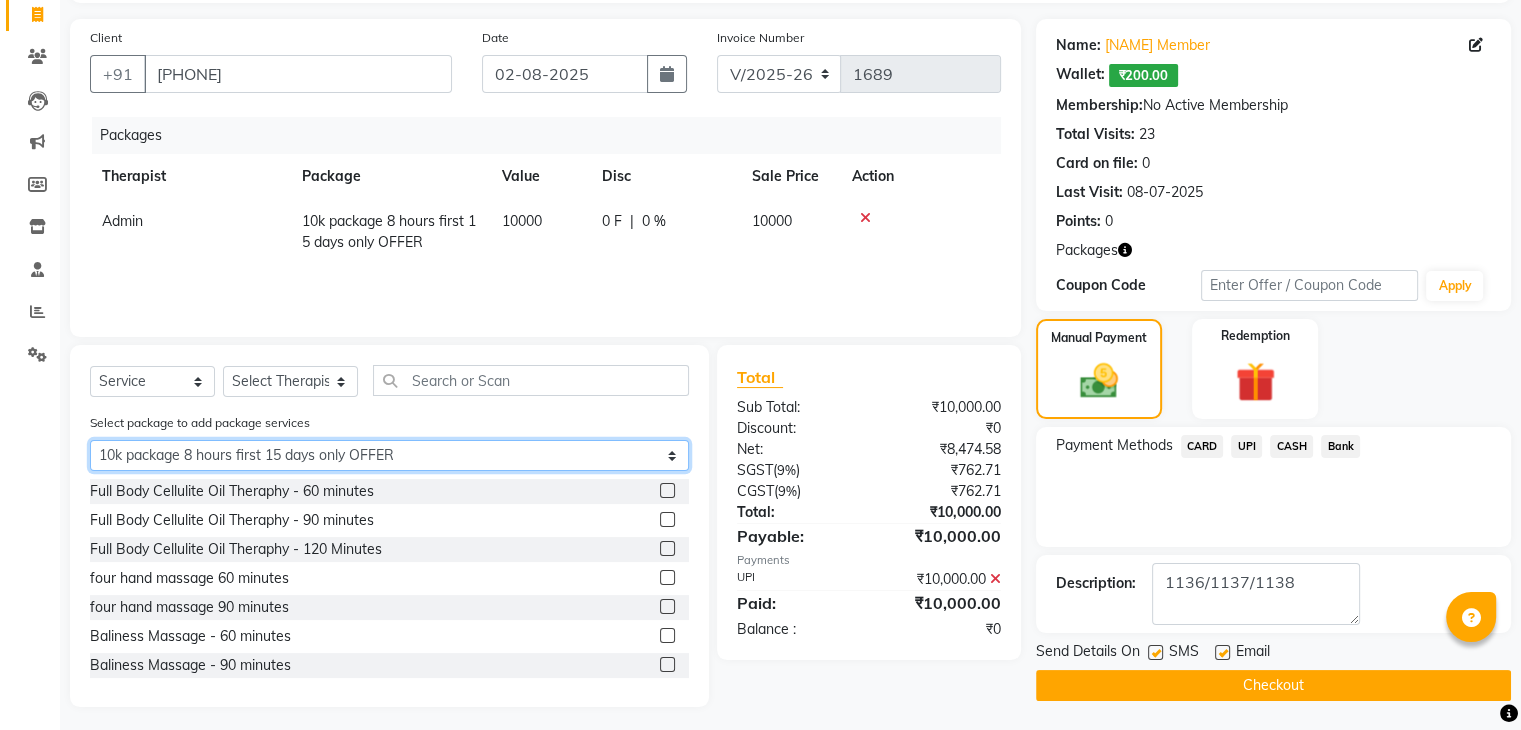 click on "Select [NUMBER] package [NUMBER] hours first 15 days only OFFER" 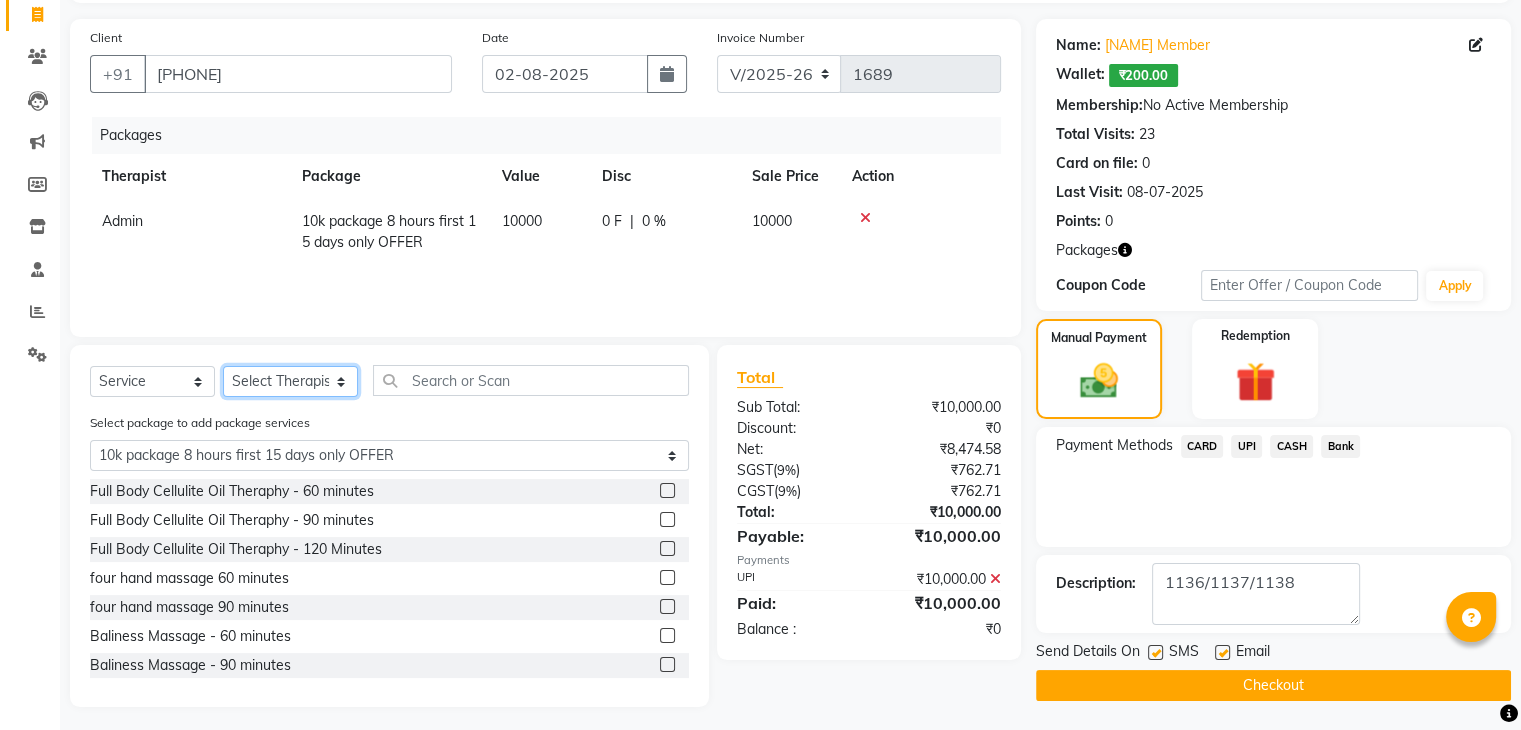 click on "Select Therapist Admin [NAME] 💚🍏thai therapist [NAME] ❤️northeast therapist [NAME] 💚🍅thai therapist [NAME] 🍏💚thai therapist [NAME] 🍏💚thai therapist [NAME] - NE 🔴🔴🔴 [NAME] 🟢 -🇹🇭thai [NAME] [NAME] northeast standby [NAME] thai 🟢therapist [NAME] ( [NAME] )🍏🍏 thai therapist [NAME] [NAME] 💚thai therapist [NAME] 🔴north east [NAME] thai 🪀💚therapist [NAME] ( [NAME] ) 🍏🍏thai therapist [NAME] 🍏💚thai therapist [NAME] 🧡thai therapist [NAME] 🍅north east therapist [NAME] [NAME] ❤️northeast therapist ❤️ [NAME] 💚💚thai therapist [NAME] second login" 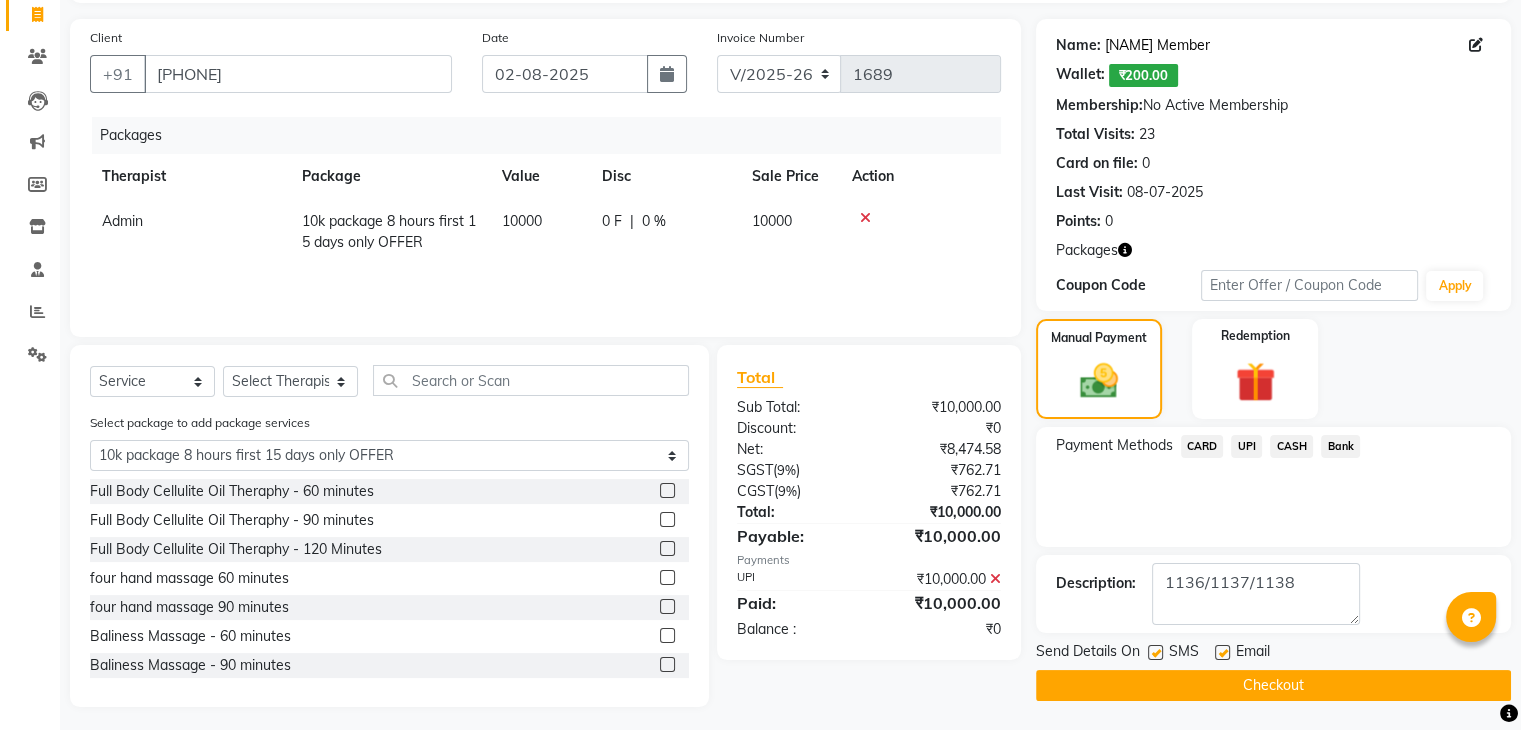 click on "[NAME] Member" 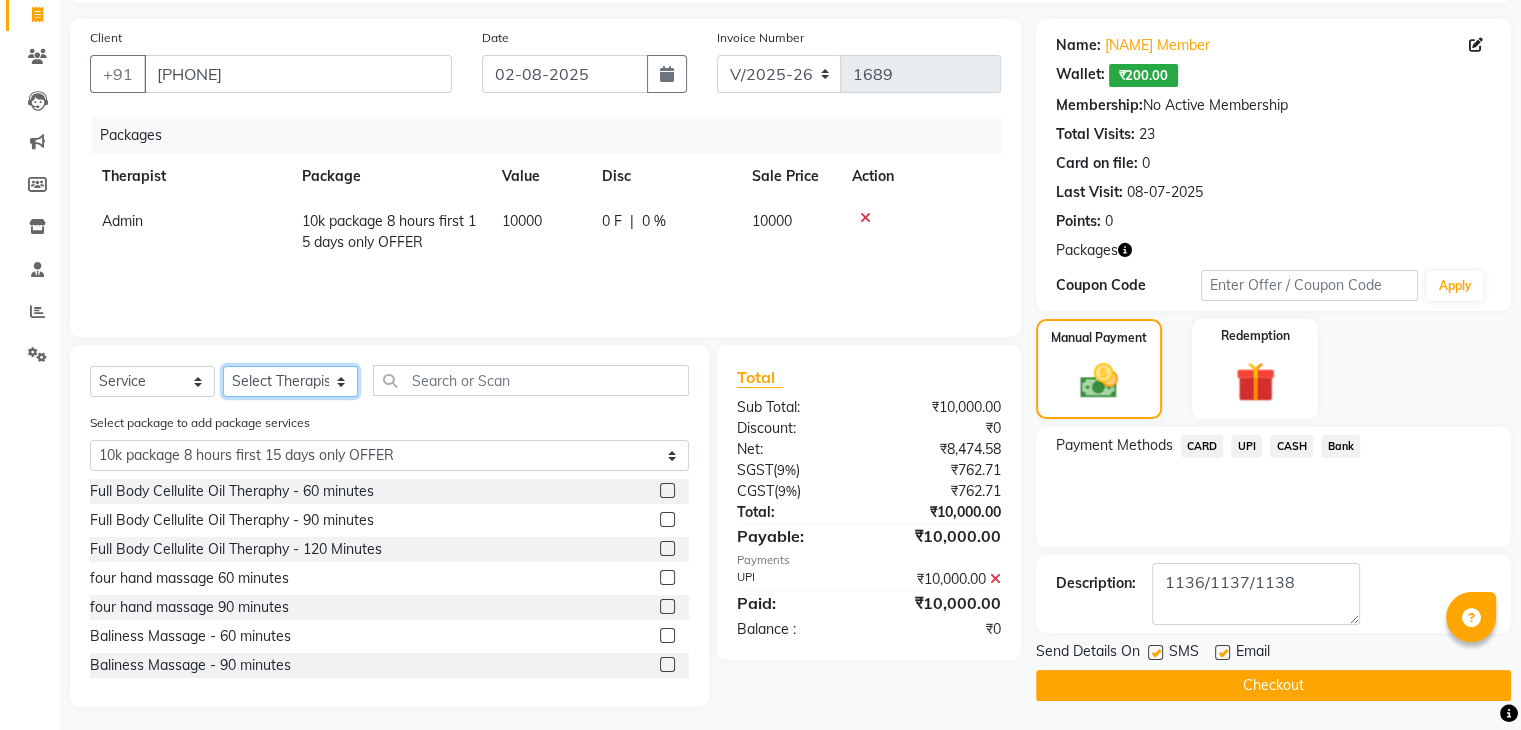 click on "Select Therapist Admin [NAME] 💚🍏thai therapist [NAME] ❤️northeast therapist [NAME] 💚🍅thai therapist [NAME] 🍏💚thai therapist [NAME] 🍏💚thai therapist [NAME] - NE 🔴🔴🔴 [NAME] 🟢 -🇹🇭thai [NAME] [NAME] northeast standby [NAME] thai 🟢therapist [NAME] ( [NAME] )🍏🍏 thai therapist [NAME] [NAME] 💚thai therapist [NAME] 🔴north east [NAME] thai 🪀💚therapist [NAME] ( [NAME] ) 🍏🍏thai therapist [NAME] 🍏💚thai therapist [NAME] 🧡thai therapist [NAME] 🍅north east therapist [NAME] [NAME] ❤️northeast therapist ❤️ [NAME] 💚💚thai therapist [NAME] second login" 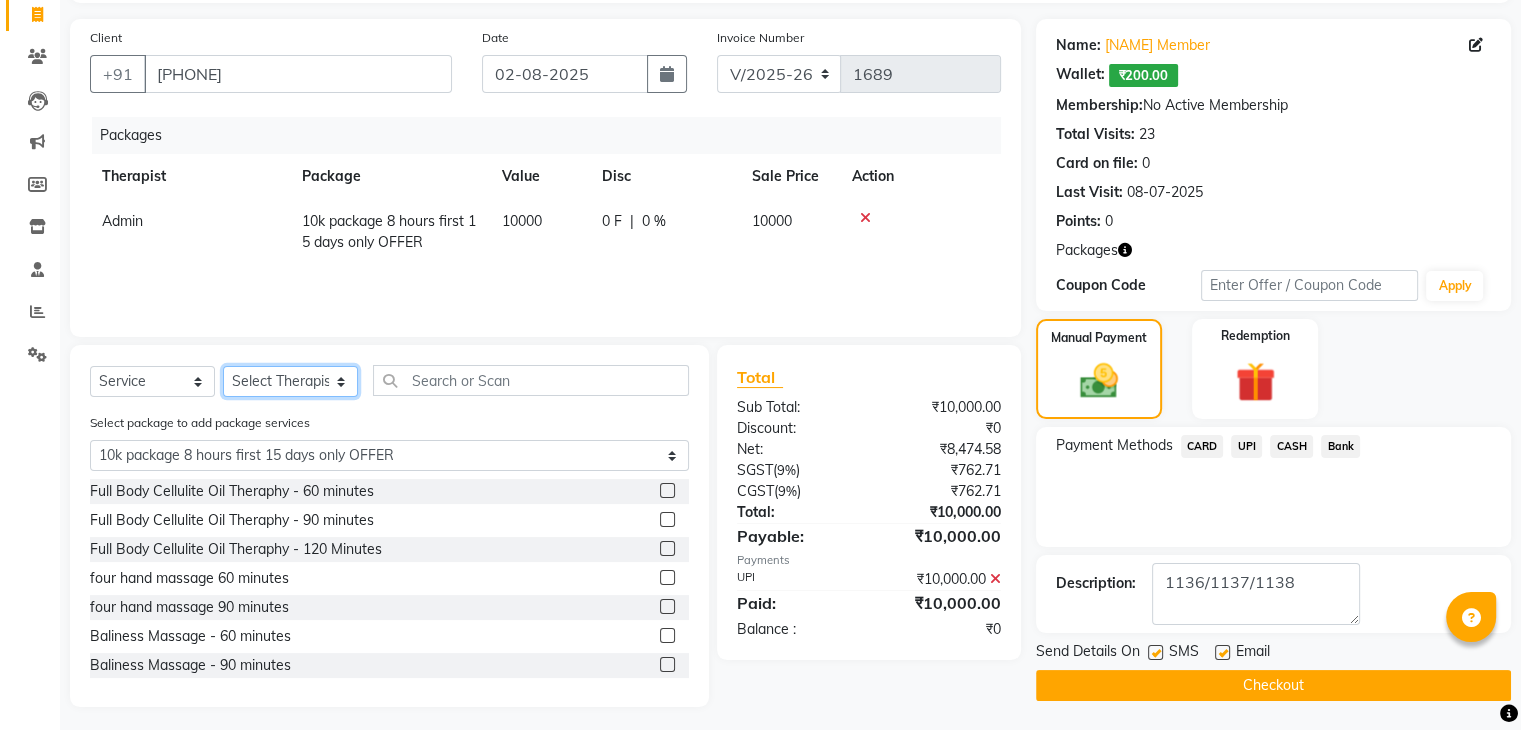 select on "[NUMBER]" 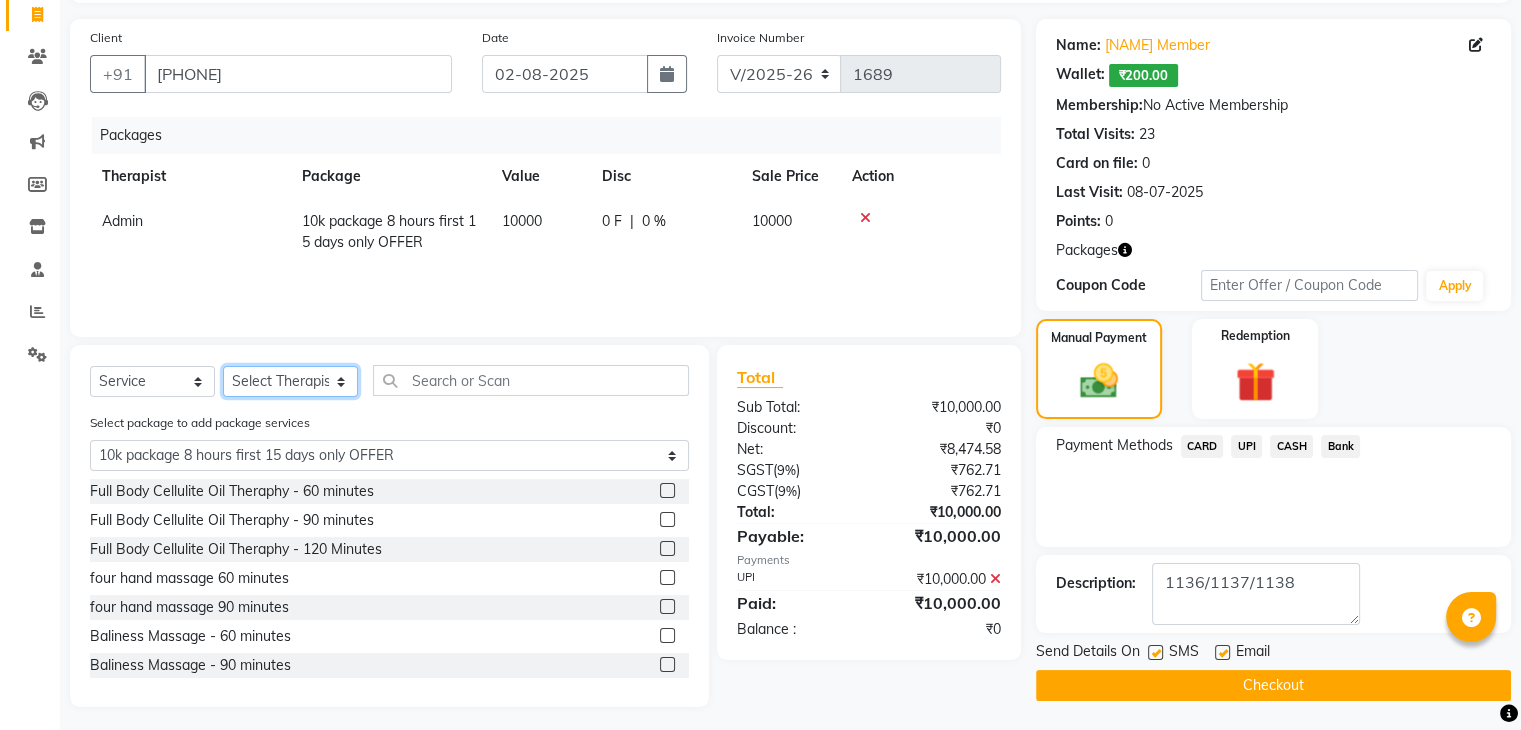 click on "Select Therapist Admin [NAME] 💚🍏thai therapist [NAME] ❤️northeast therapist [NAME] 💚🍅thai therapist [NAME] 🍏💚thai therapist [NAME] 🍏💚thai therapist [NAME] - NE 🔴🔴🔴 [NAME] 🟢 -🇹🇭thai [NAME] [NAME] northeast standby [NAME] thai 🟢therapist [NAME] ( [NAME] )🍏🍏 thai therapist [NAME] [NAME] 💚thai therapist [NAME] 🔴north east [NAME] thai 🪀💚therapist [NAME] ( [NAME] ) 🍏🍏thai therapist [NAME] 🍏💚thai therapist [NAME] 🧡thai therapist [NAME] 🍅north east therapist [NAME] [NAME] ❤️northeast therapist ❤️ [NAME] 💚💚thai therapist [NAME] second login" 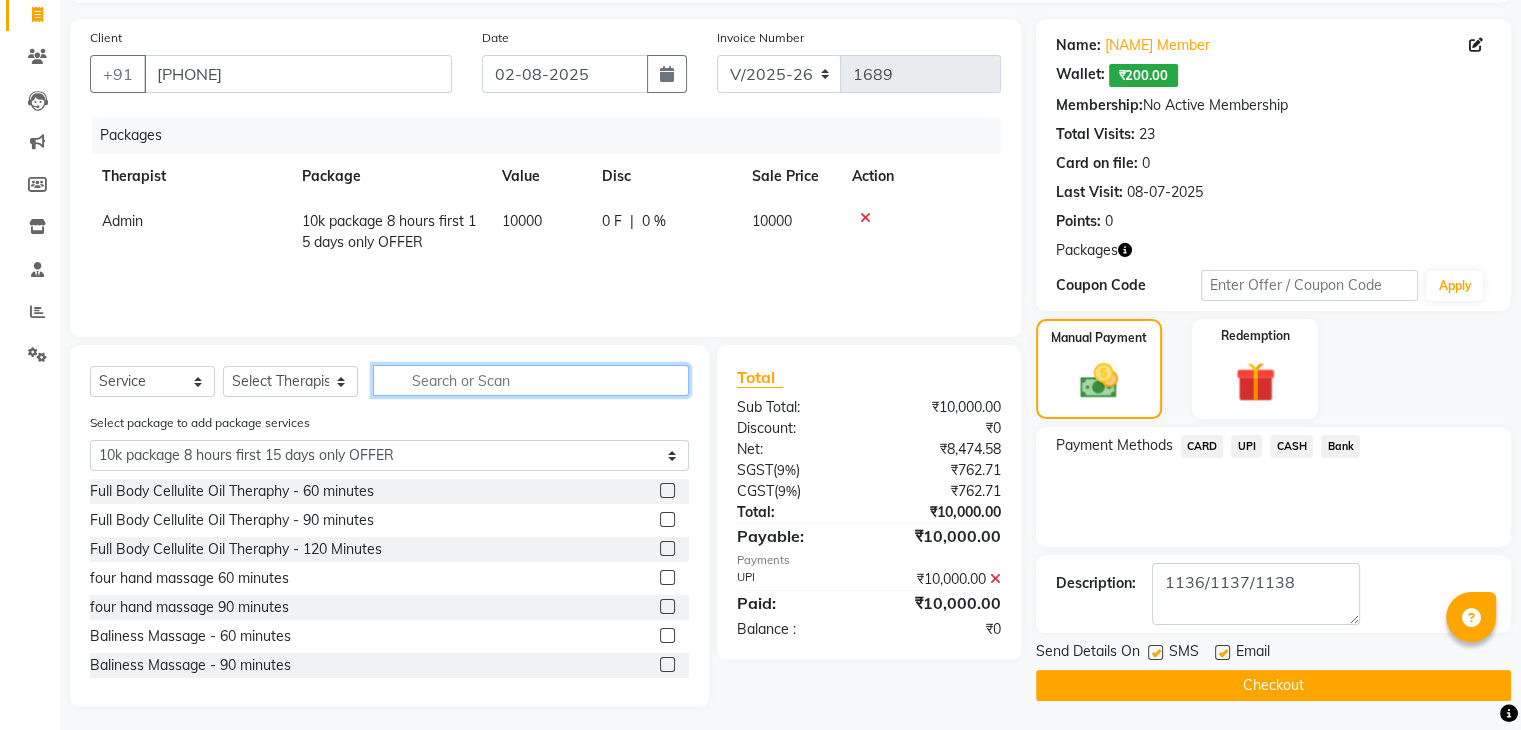 click 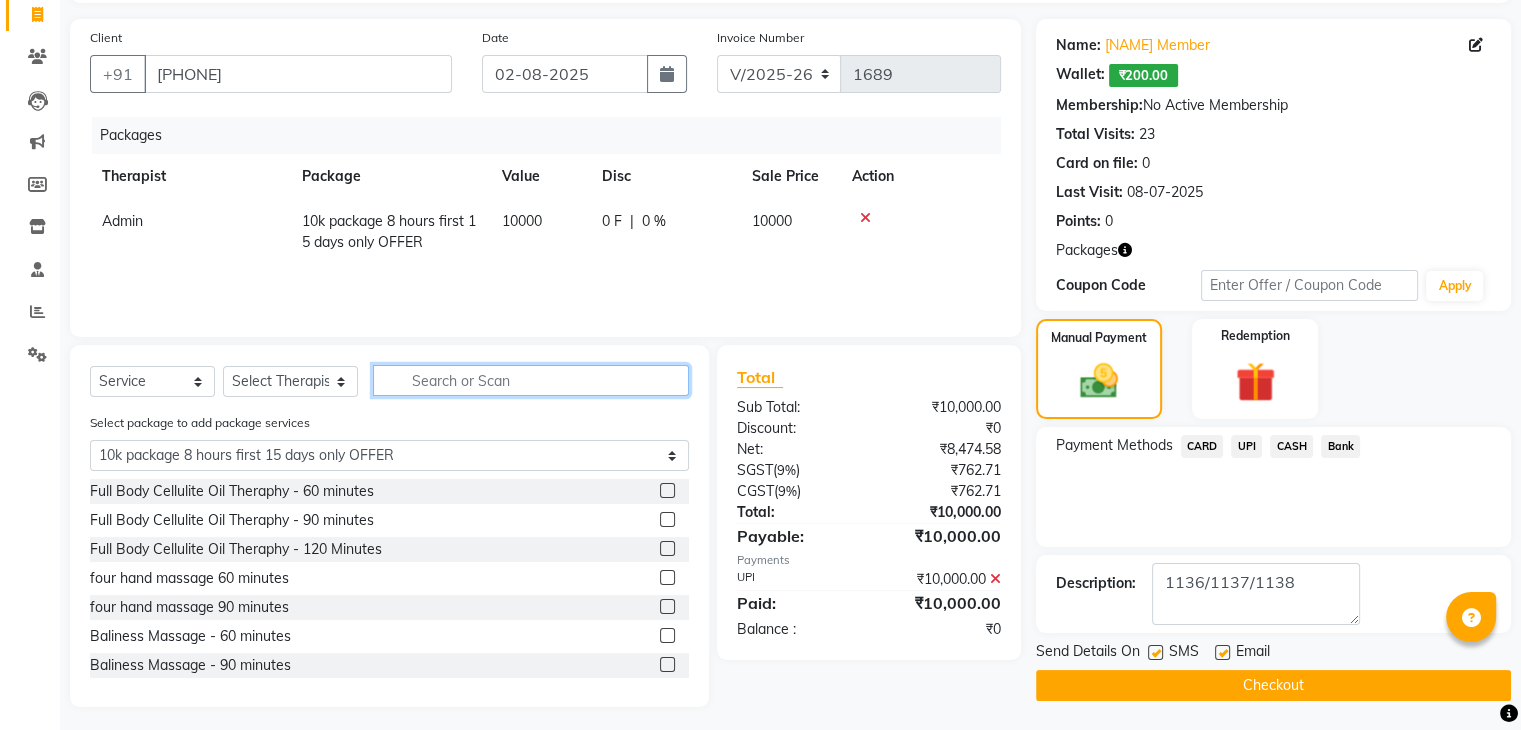 type on "b" 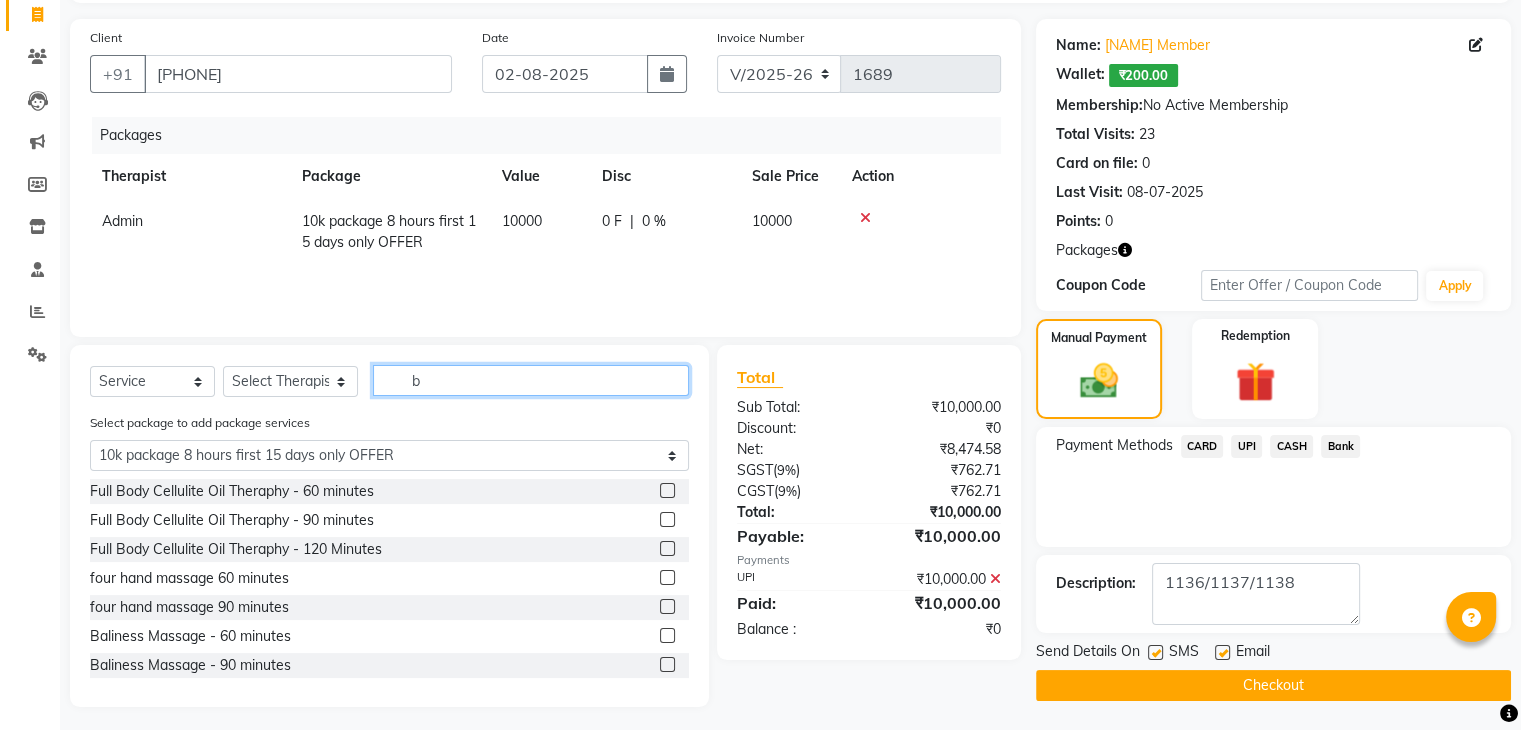 select on "0: undefined" 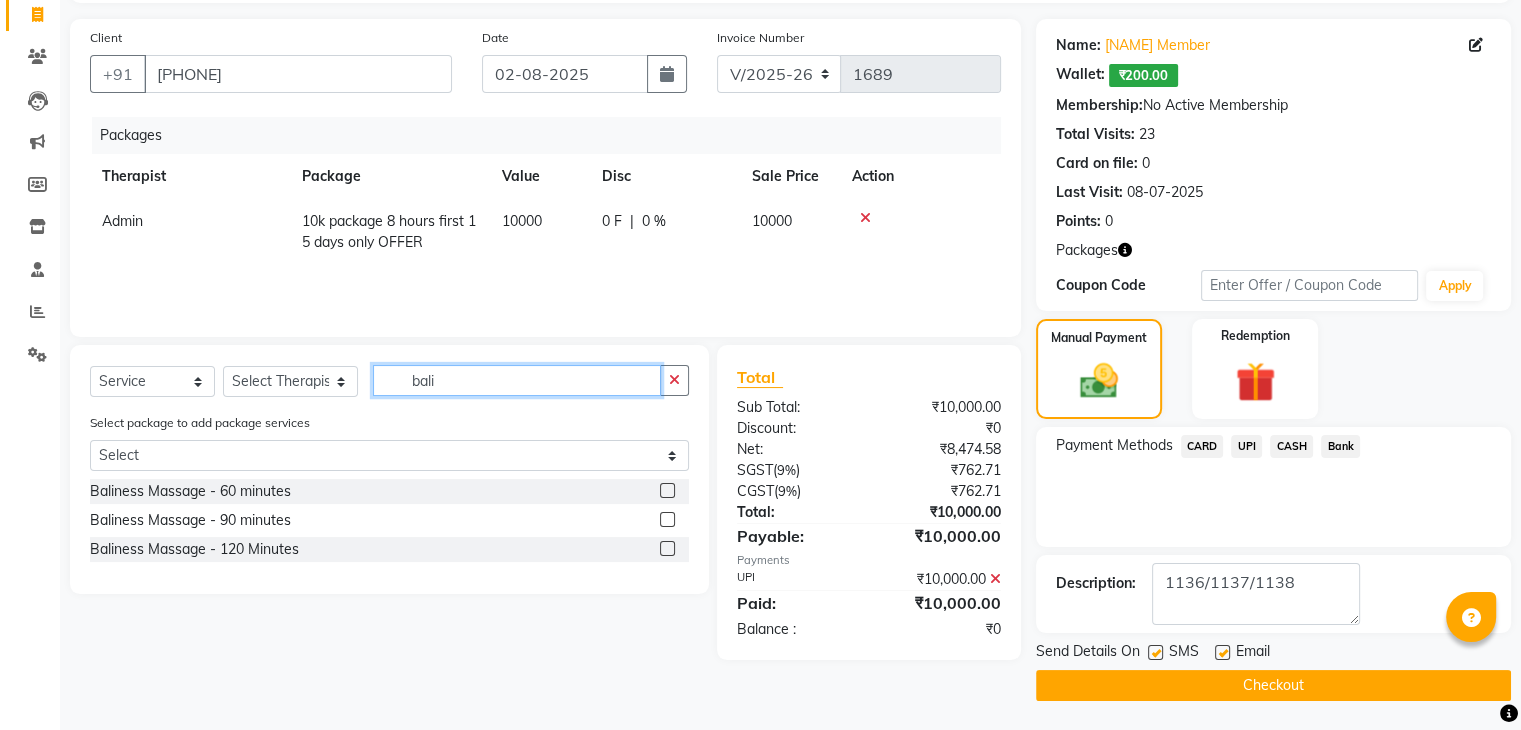 type on "bali" 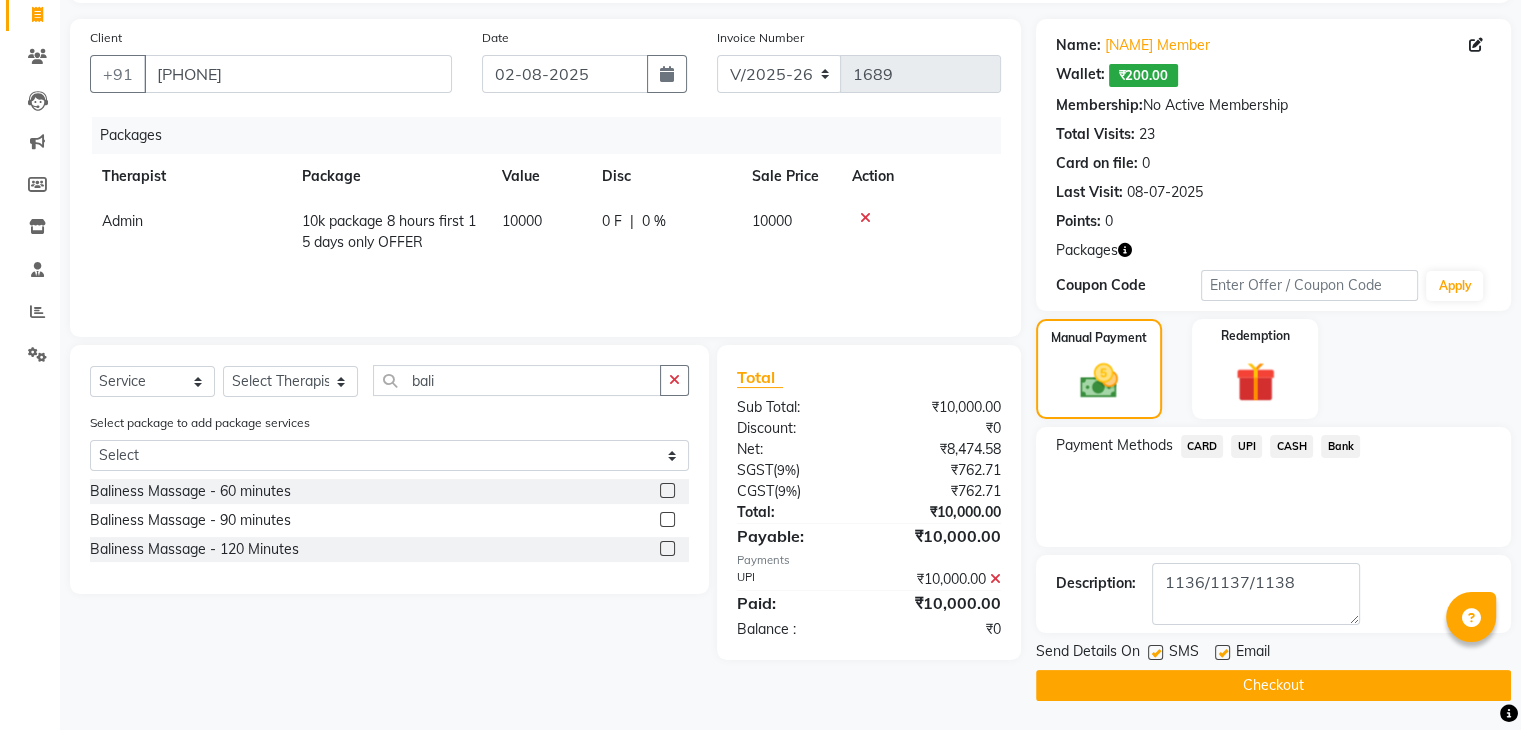 click 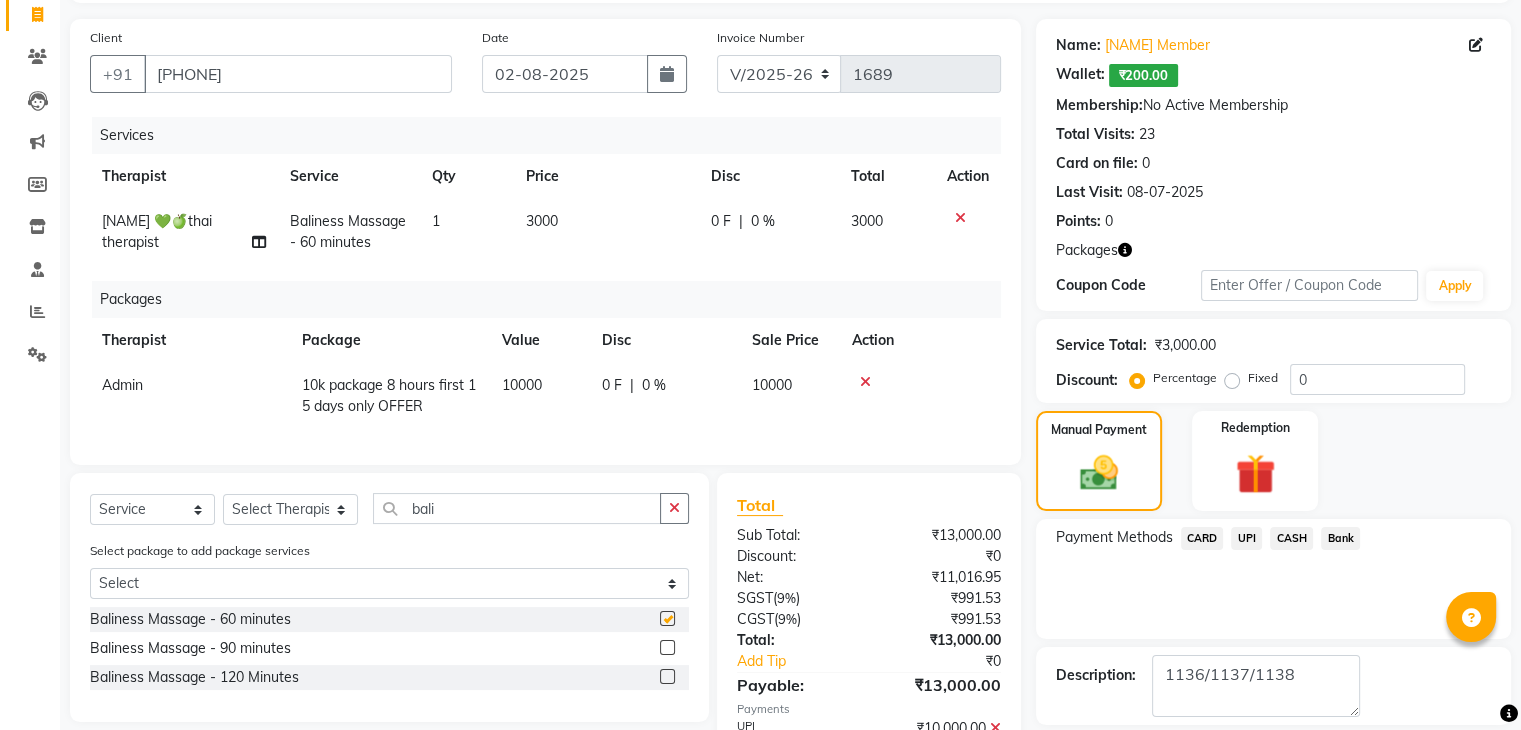 checkbox on "false" 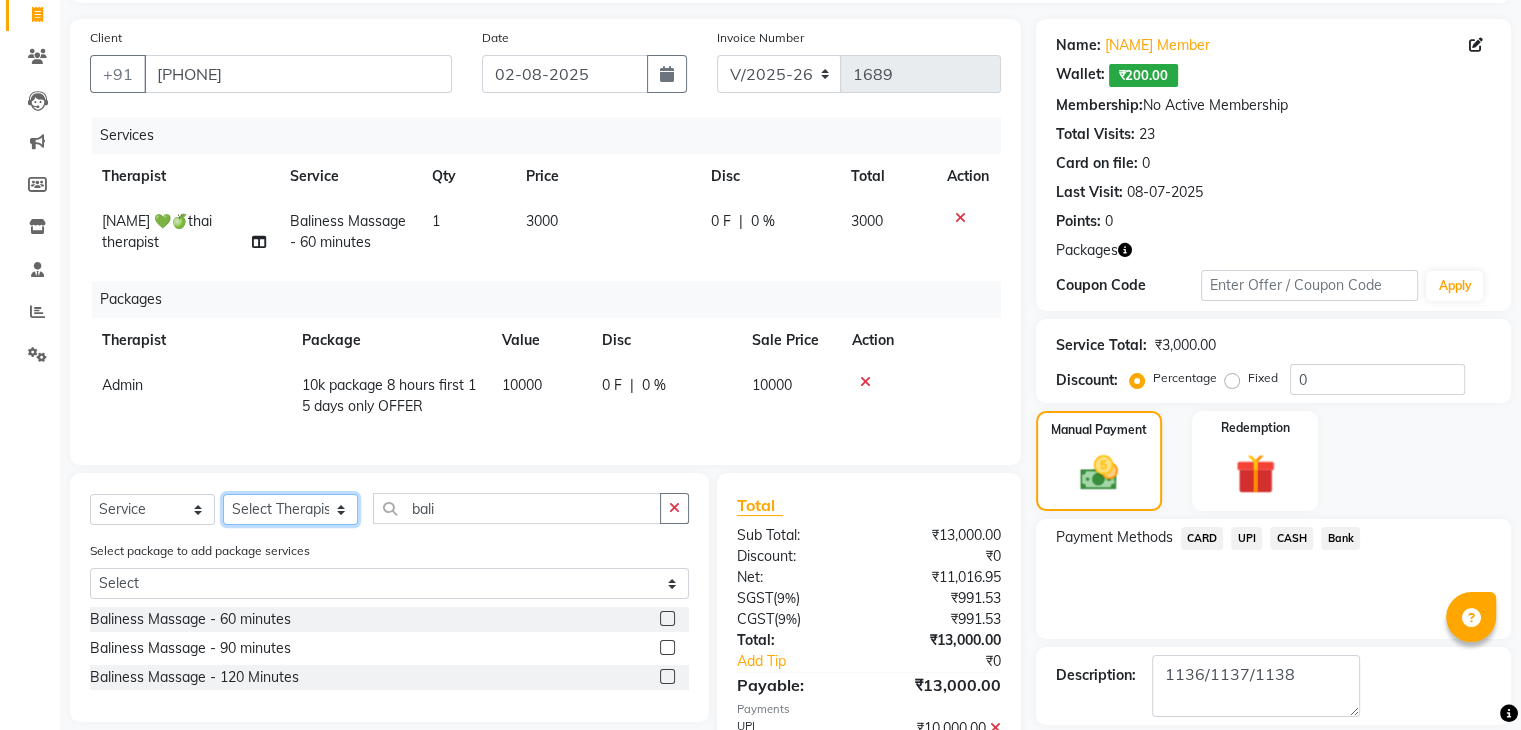 click on "Select Therapist Admin [NAME] 💚🍏thai therapist [NAME] ❤️northeast therapist [NAME] 💚🍅thai therapist [NAME] 🍏💚thai therapist [NAME] 🍏💚thai therapist [NAME] - NE 🔴🔴🔴 [NAME] 🟢 -🇹🇭thai [NAME] [NAME] northeast standby [NAME] thai 🟢therapist [NAME] ( [NAME] )🍏🍏 thai therapist [NAME] [NAME] 💚thai therapist [NAME] 🔴north east [NAME] thai 🪀💚therapist [NAME] ( [NAME] ) 🍏🍏thai therapist [NAME] 🍏💚thai therapist [NAME] 🧡thai therapist [NAME] 🍅north east therapist [NAME] [NAME] ❤️northeast therapist ❤️ [NAME] 💚💚thai therapist [NAME] second login" 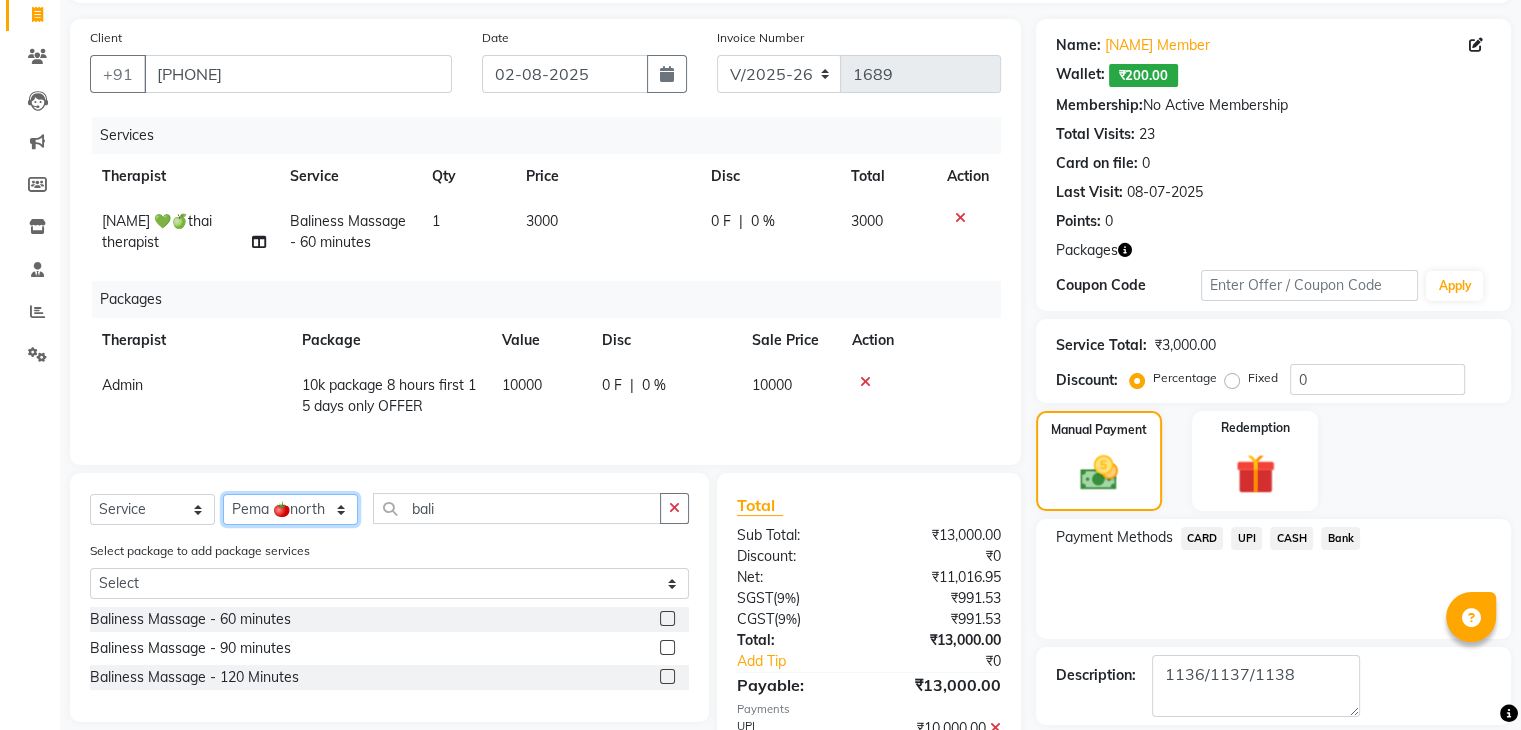 click on "Select Therapist Admin [NAME] 💚🍏thai therapist [NAME] ❤️northeast therapist [NAME] 💚🍅thai therapist [NAME] 🍏💚thai therapist [NAME] 🍏💚thai therapist [NAME] - NE 🔴🔴🔴 [NAME] 🟢 -🇹🇭thai [NAME] [NAME] northeast standby [NAME] thai 🟢therapist [NAME] ( [NAME] )🍏🍏 thai therapist [NAME] [NAME] 💚thai therapist [NAME] 🔴north east [NAME] thai 🪀💚therapist [NAME] ( [NAME] ) 🍏🍏thai therapist [NAME] 🍏💚thai therapist [NAME] 🧡thai therapist [NAME] 🍅north east therapist [NAME] [NAME] ❤️northeast therapist ❤️ [NAME] 💚💚thai therapist [NAME] second login" 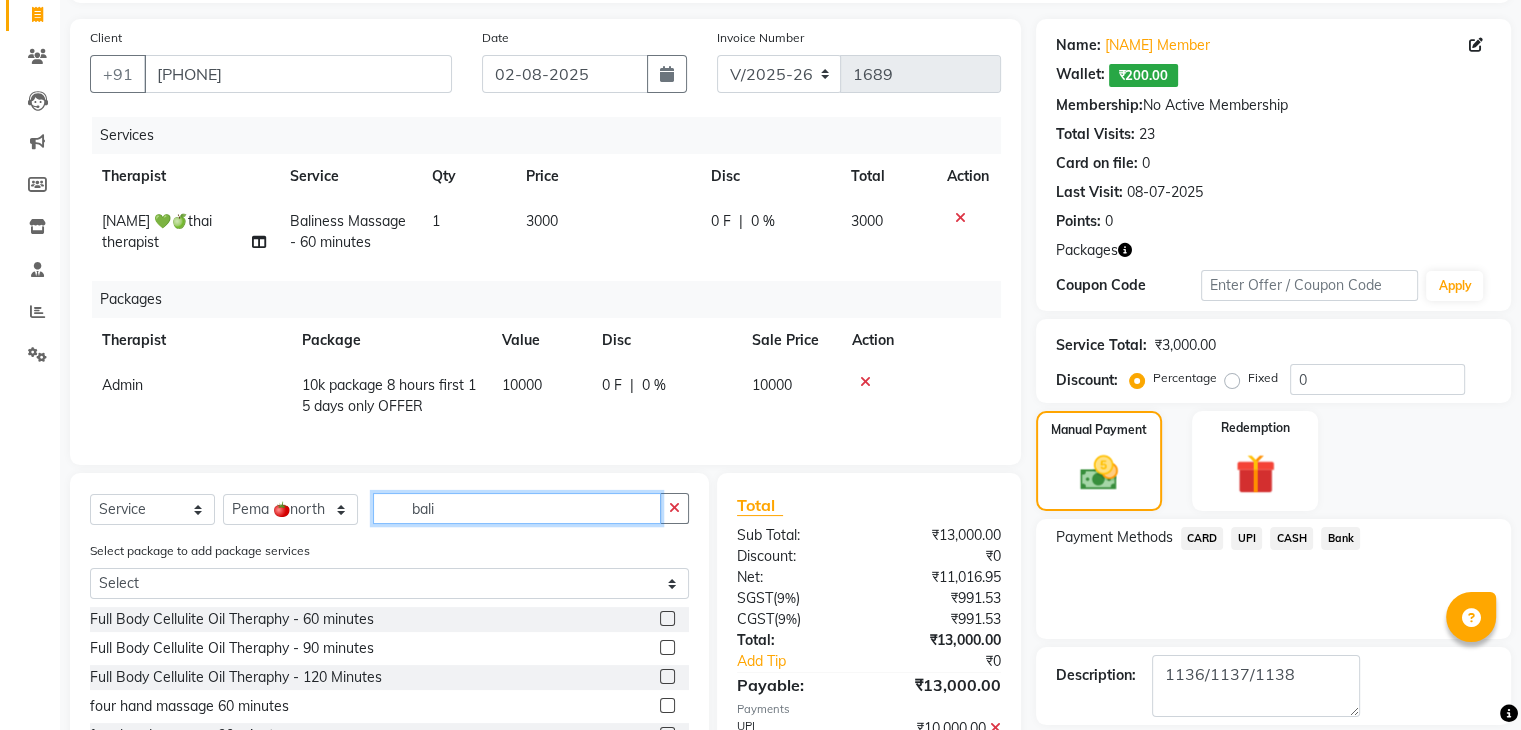 click on "bali" 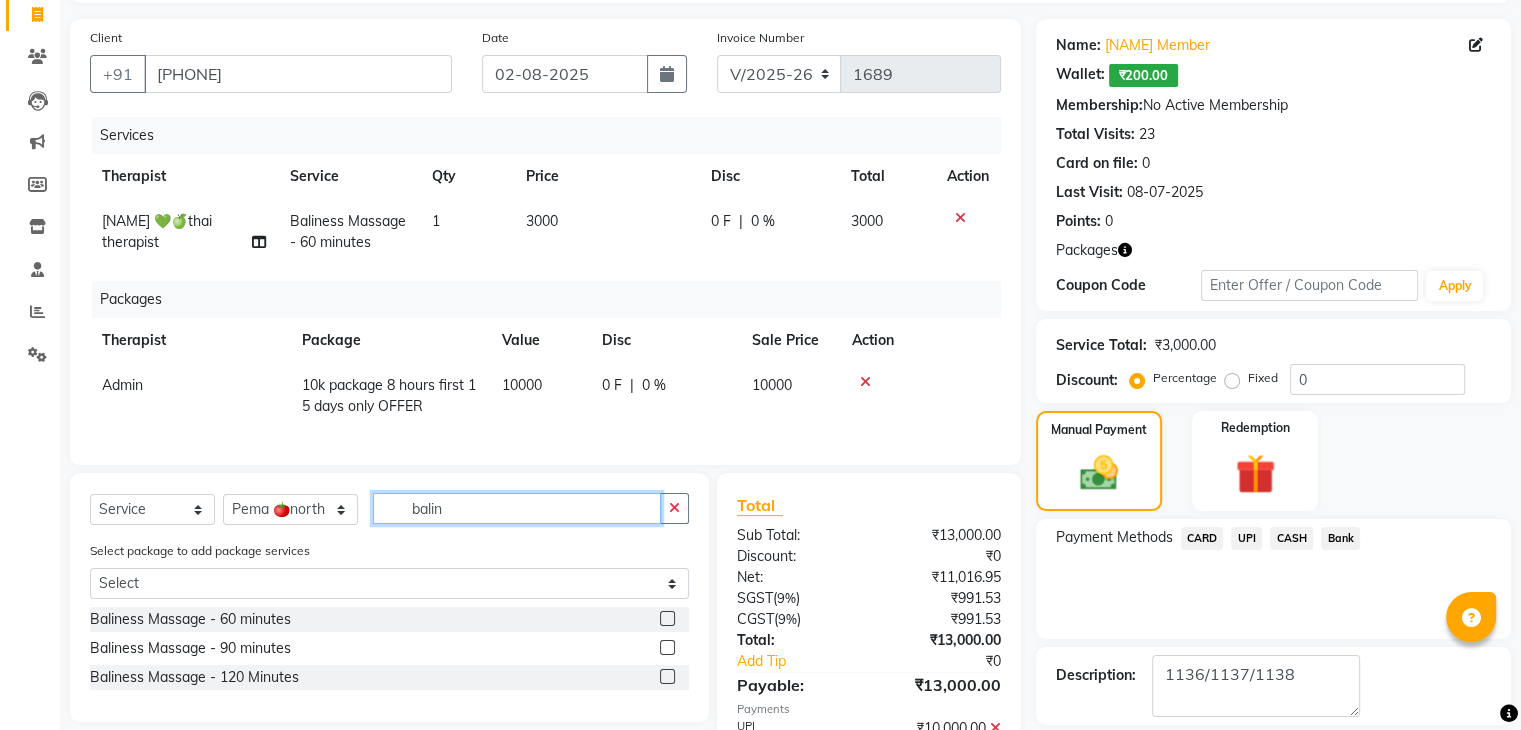 type on "balin" 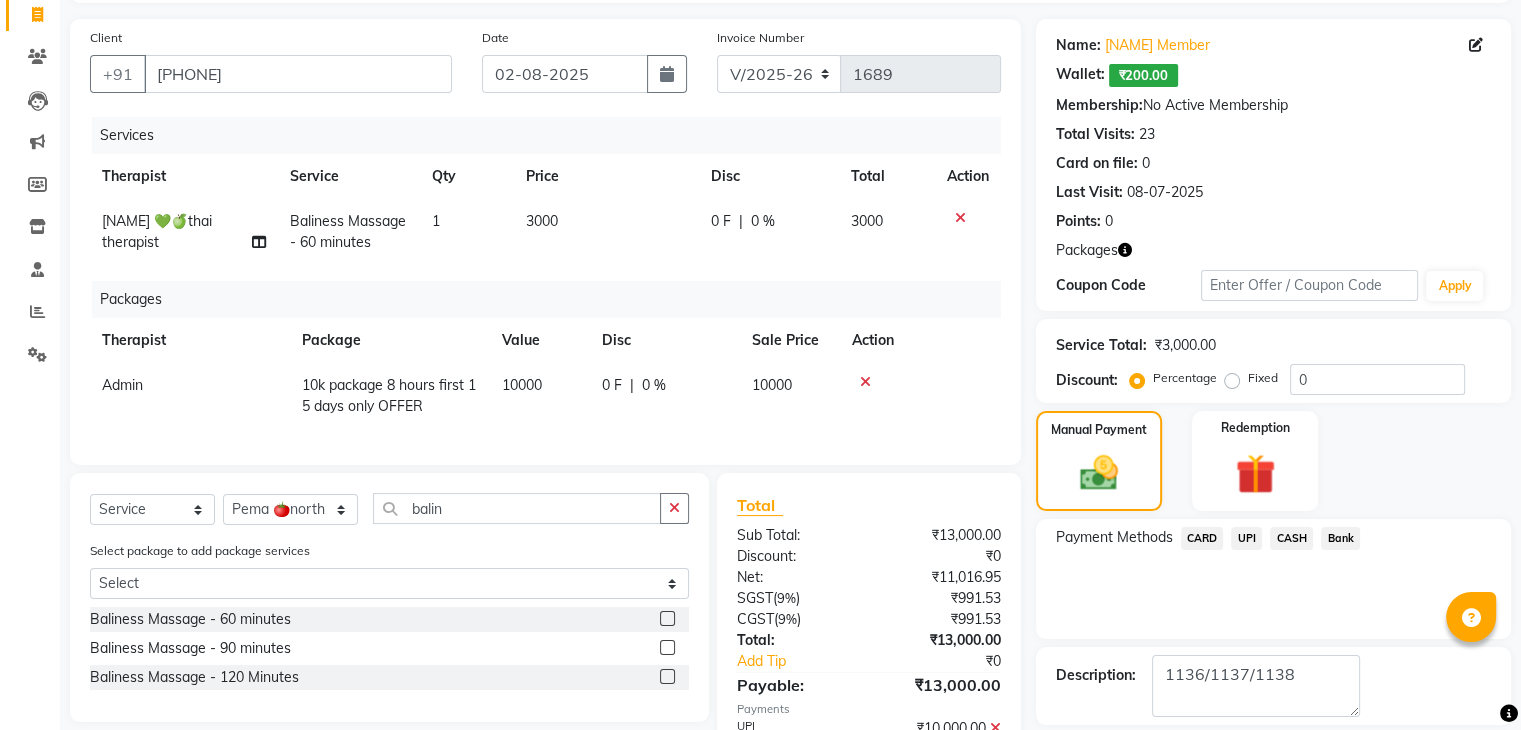 click 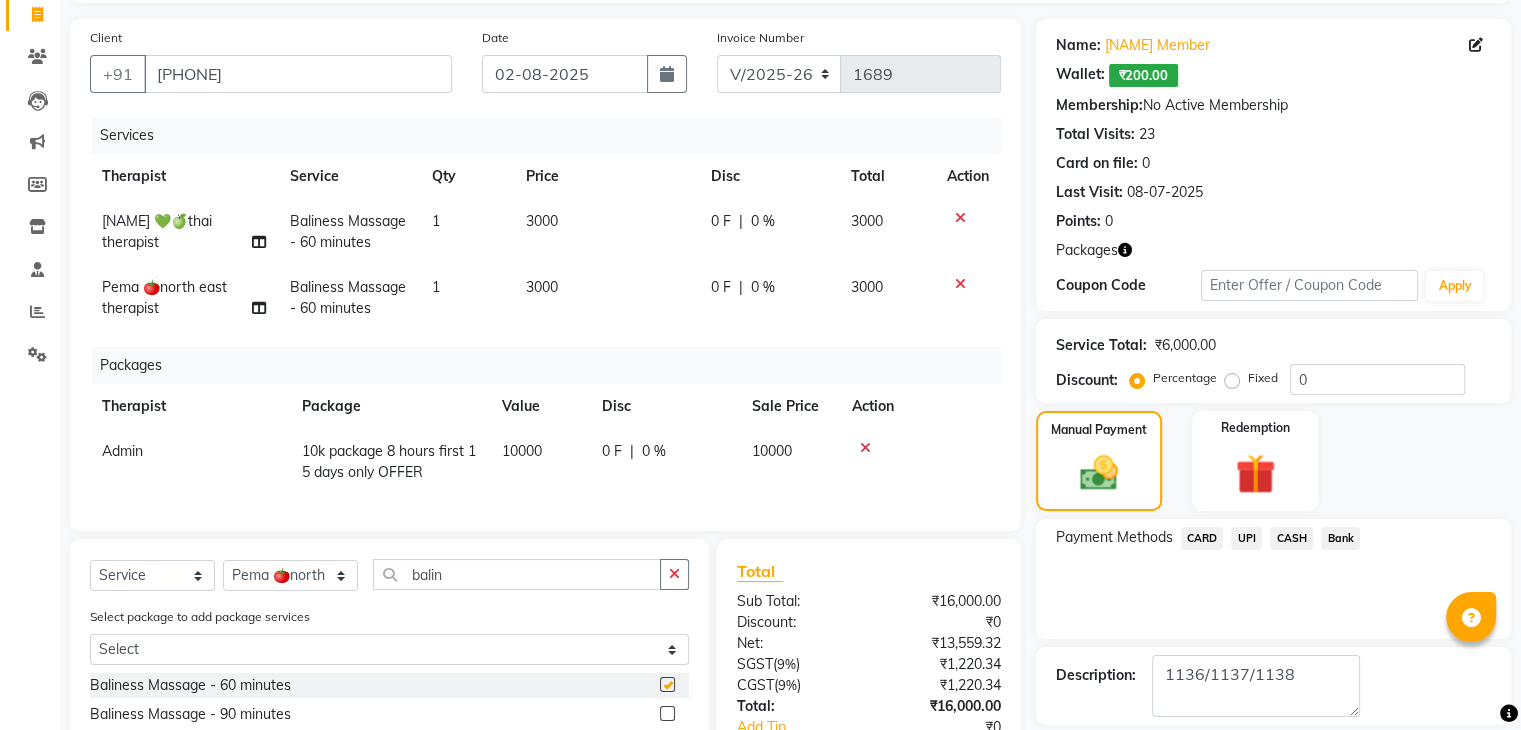 type 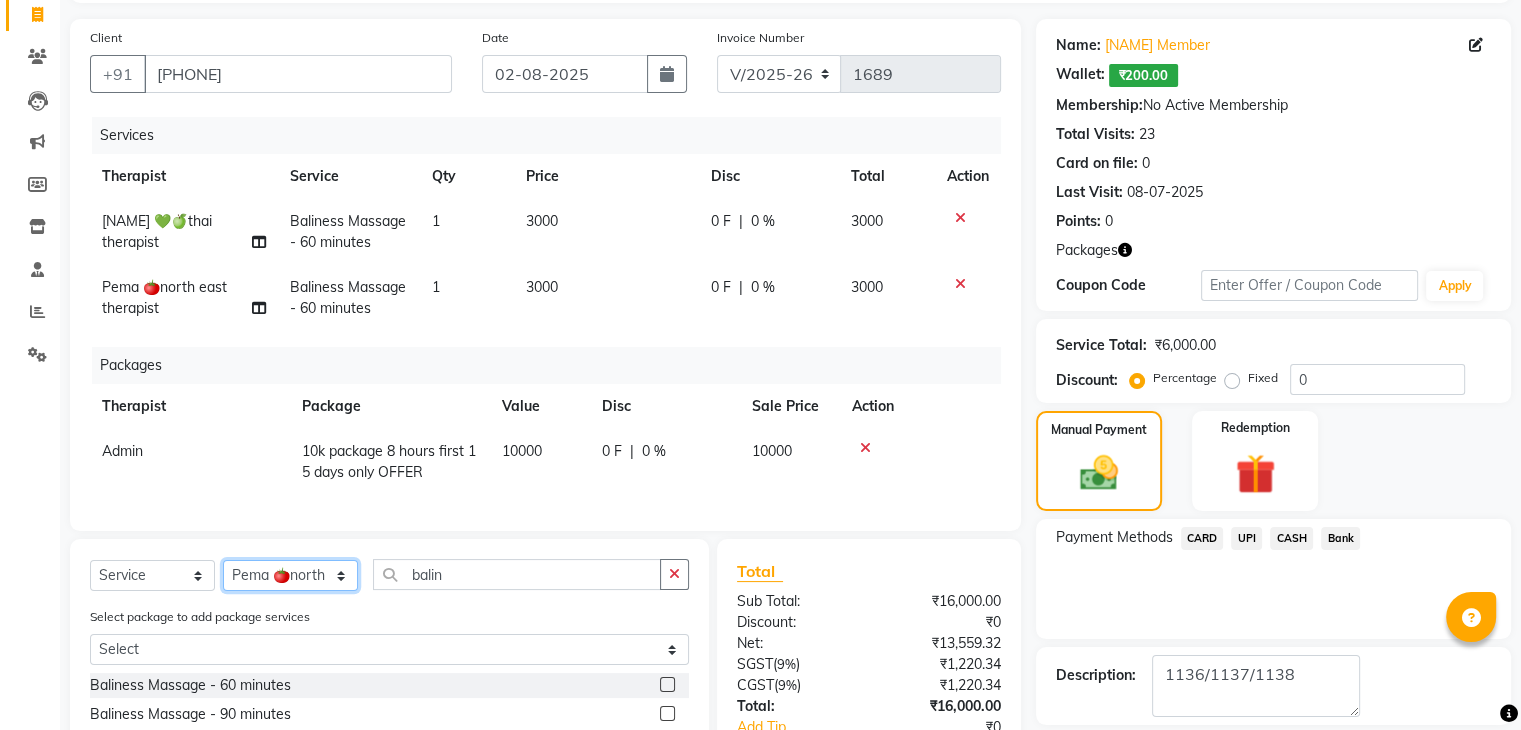 click on "Select Therapist Admin [NAME] 💚🍏thai therapist [NAME] ❤️northeast therapist [NAME] 💚🍅thai therapist [NAME] 🍏💚thai therapist [NAME] 🍏💚thai therapist [NAME] - NE 🔴🔴🔴 [NAME] 🟢 -🇹🇭thai [NAME] [NAME] northeast standby [NAME] thai 🟢therapist [NAME] ( [NAME] )🍏🍏 thai therapist [NAME] [NAME] 💚thai therapist [NAME] 🔴north east [NAME] thai 🪀💚therapist [NAME] ( [NAME] ) 🍏🍏thai therapist [NAME] 🍏💚thai therapist [NAME] 🧡thai therapist [NAME] 🍅north east therapist [NAME] [NAME] ❤️northeast therapist ❤️ [NAME] 💚💚thai therapist [NAME] second login" 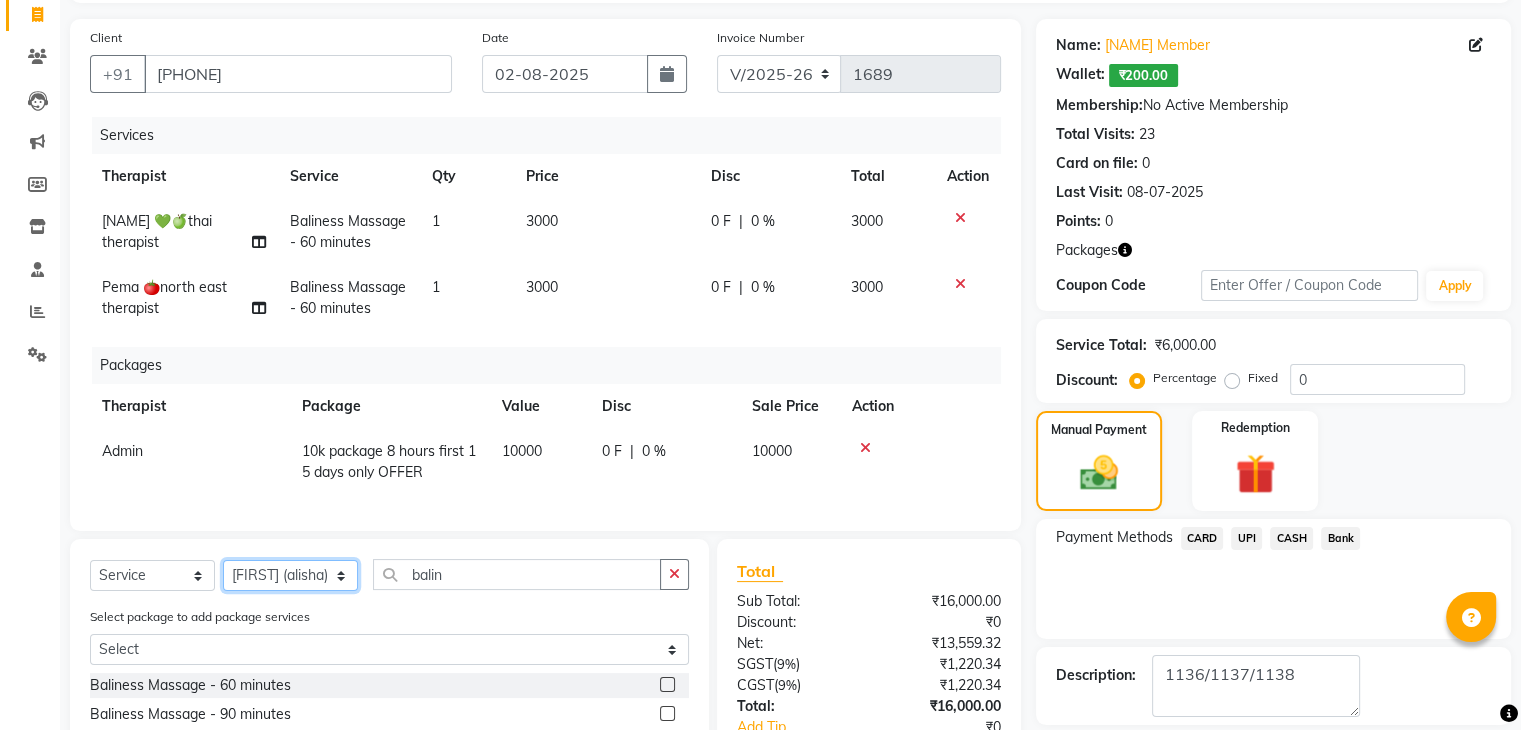 click on "Select Therapist Admin [NAME] 💚🍏thai therapist [NAME] ❤️northeast therapist [NAME] 💚🍅thai therapist [NAME] 🍏💚thai therapist [NAME] 🍏💚thai therapist [NAME] - NE 🔴🔴🔴 [NAME] 🟢 -🇹🇭thai [NAME] [NAME] northeast standby [NAME] thai 🟢therapist [NAME] ( [NAME] )🍏🍏 thai therapist [NAME] [NAME] 💚thai therapist [NAME] 🔴north east [NAME] thai 🪀💚therapist [NAME] ( [NAME] ) 🍏🍏thai therapist [NAME] 🍏💚thai therapist [NAME] 🧡thai therapist [NAME] 🍅north east therapist [NAME] [NAME] ❤️northeast therapist ❤️ [NAME] 💚💚thai therapist [NAME] second login" 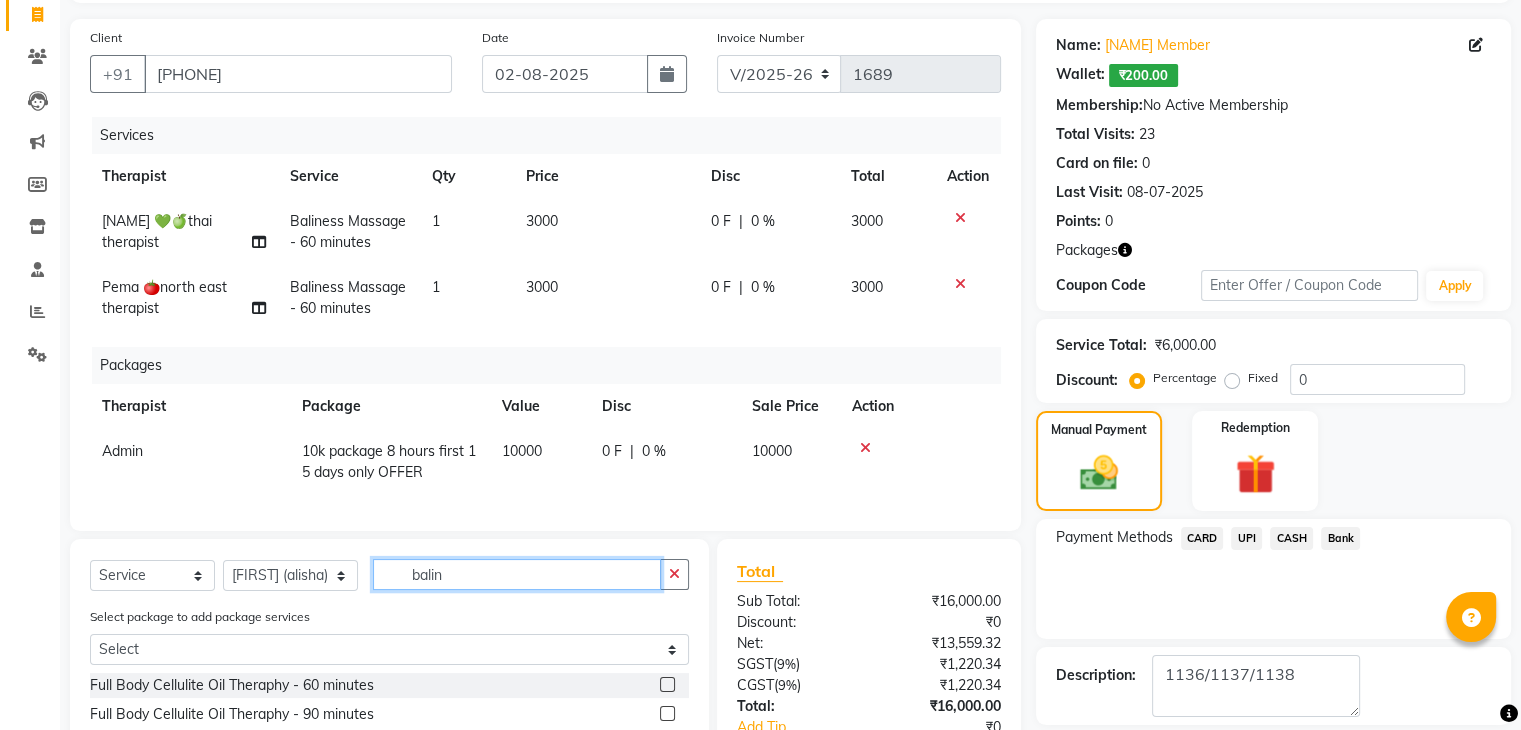 click on "balin" 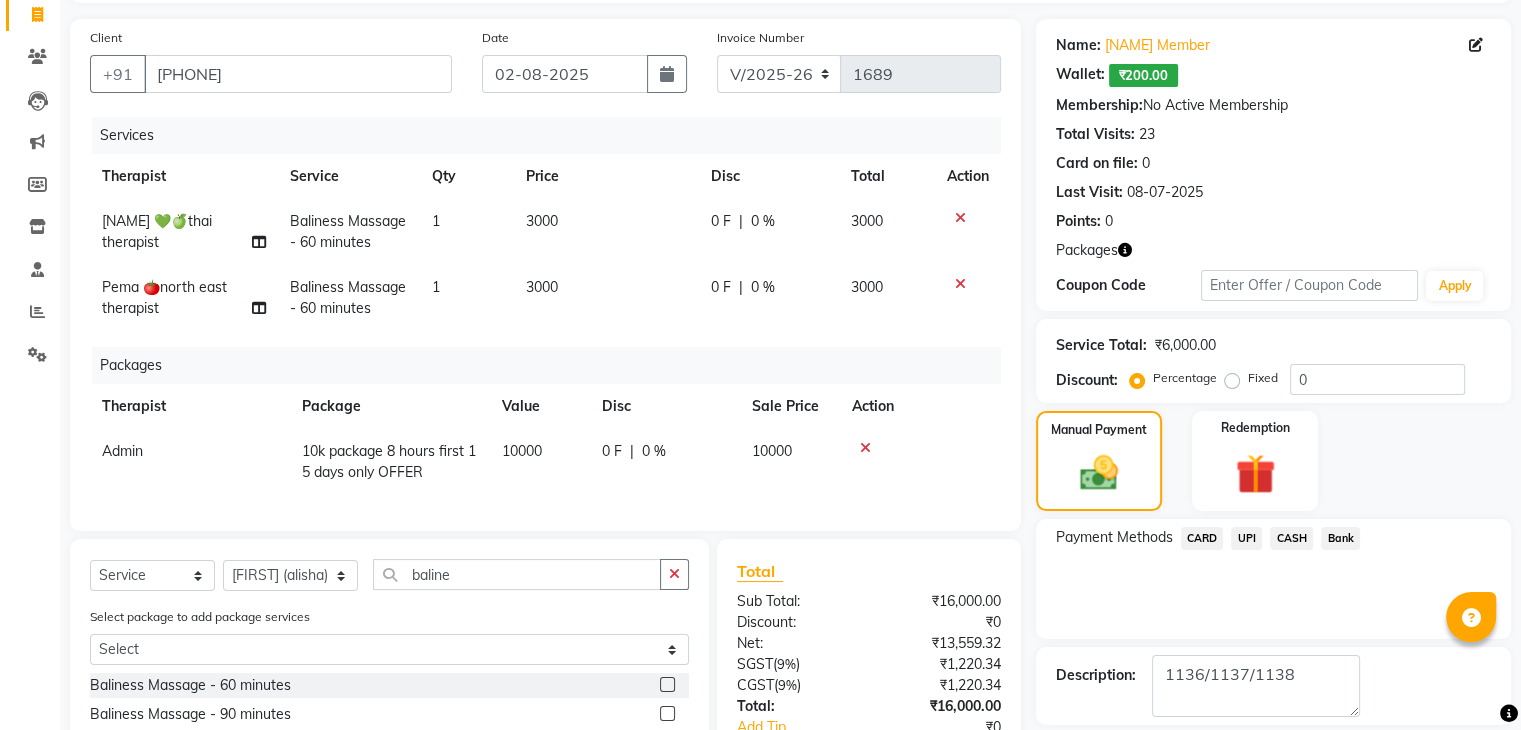 click 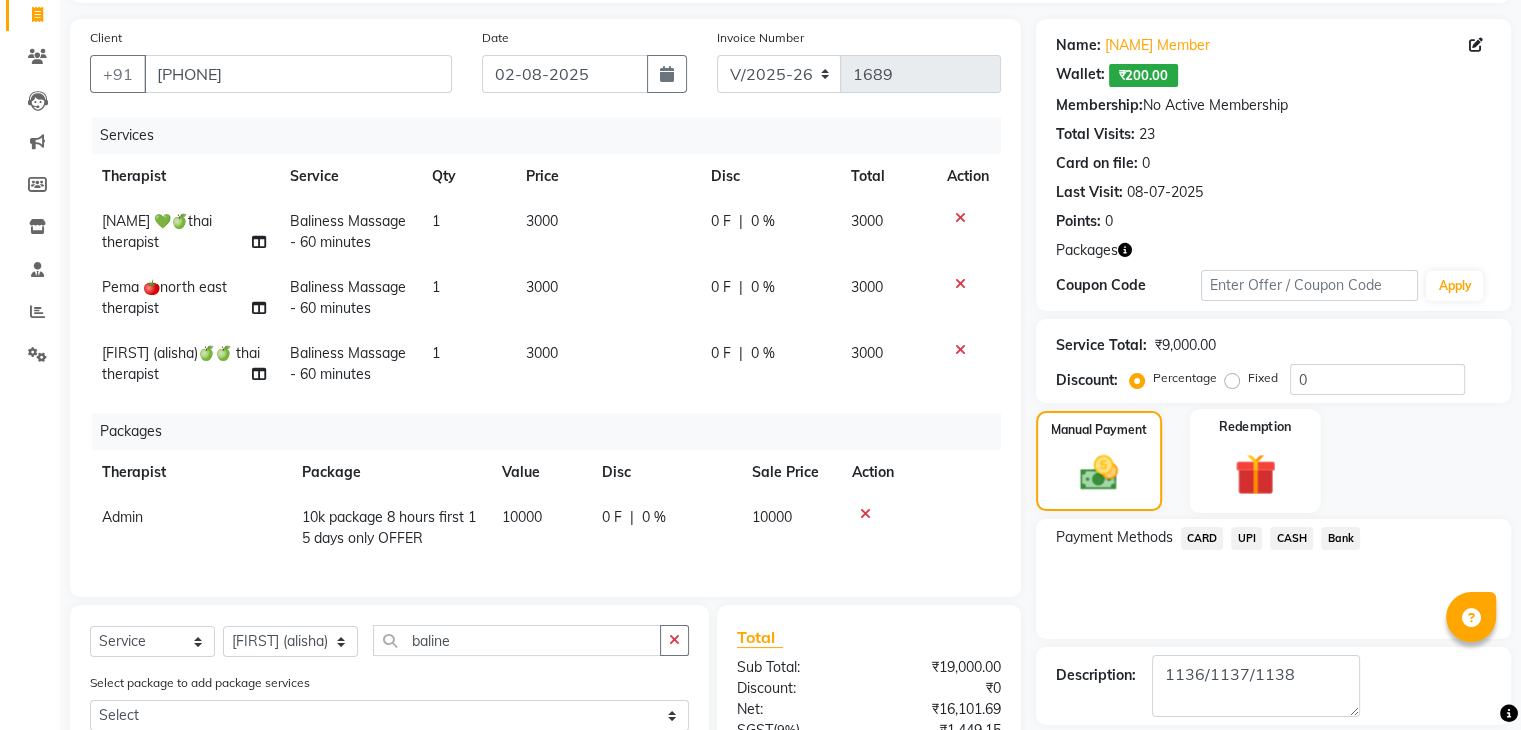 click 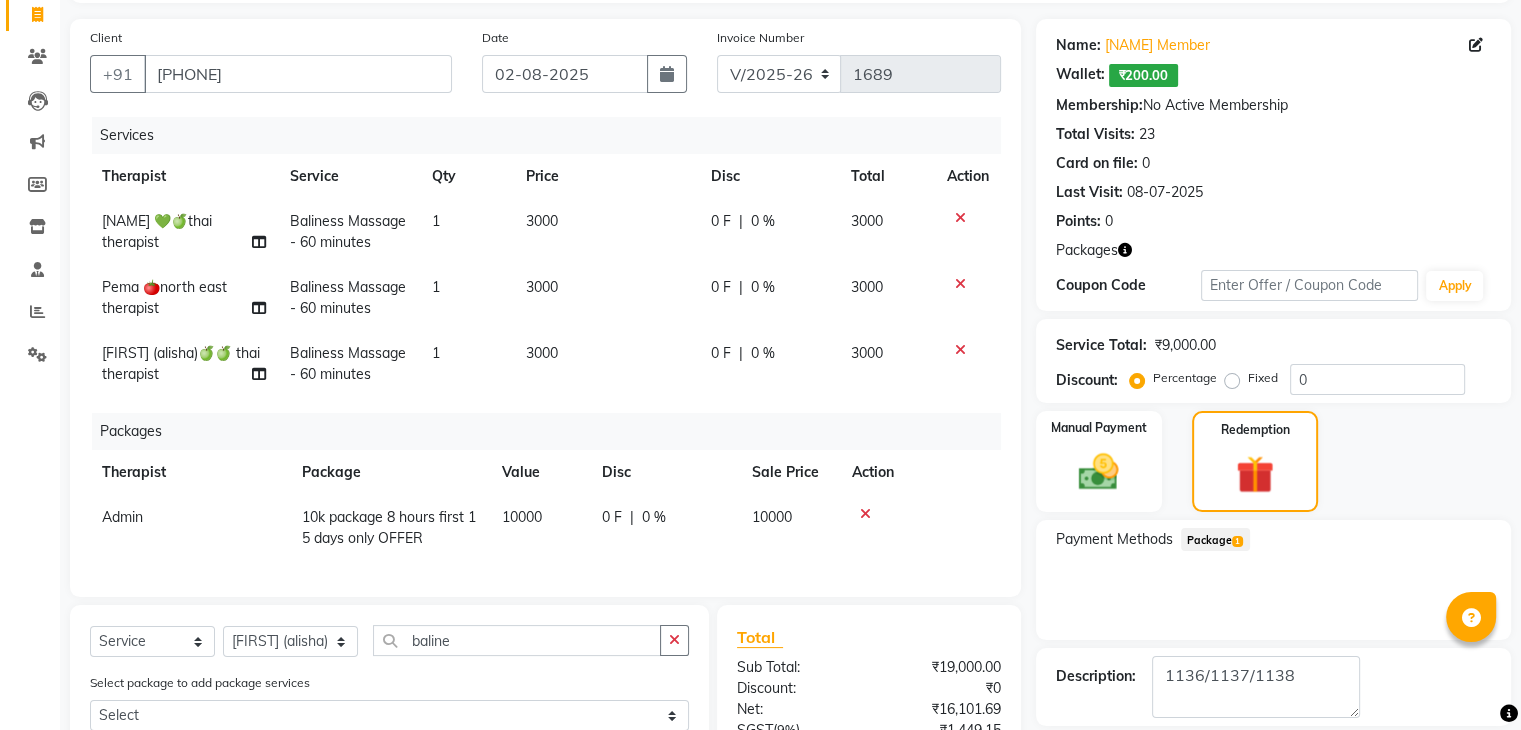 click on "Package  1" 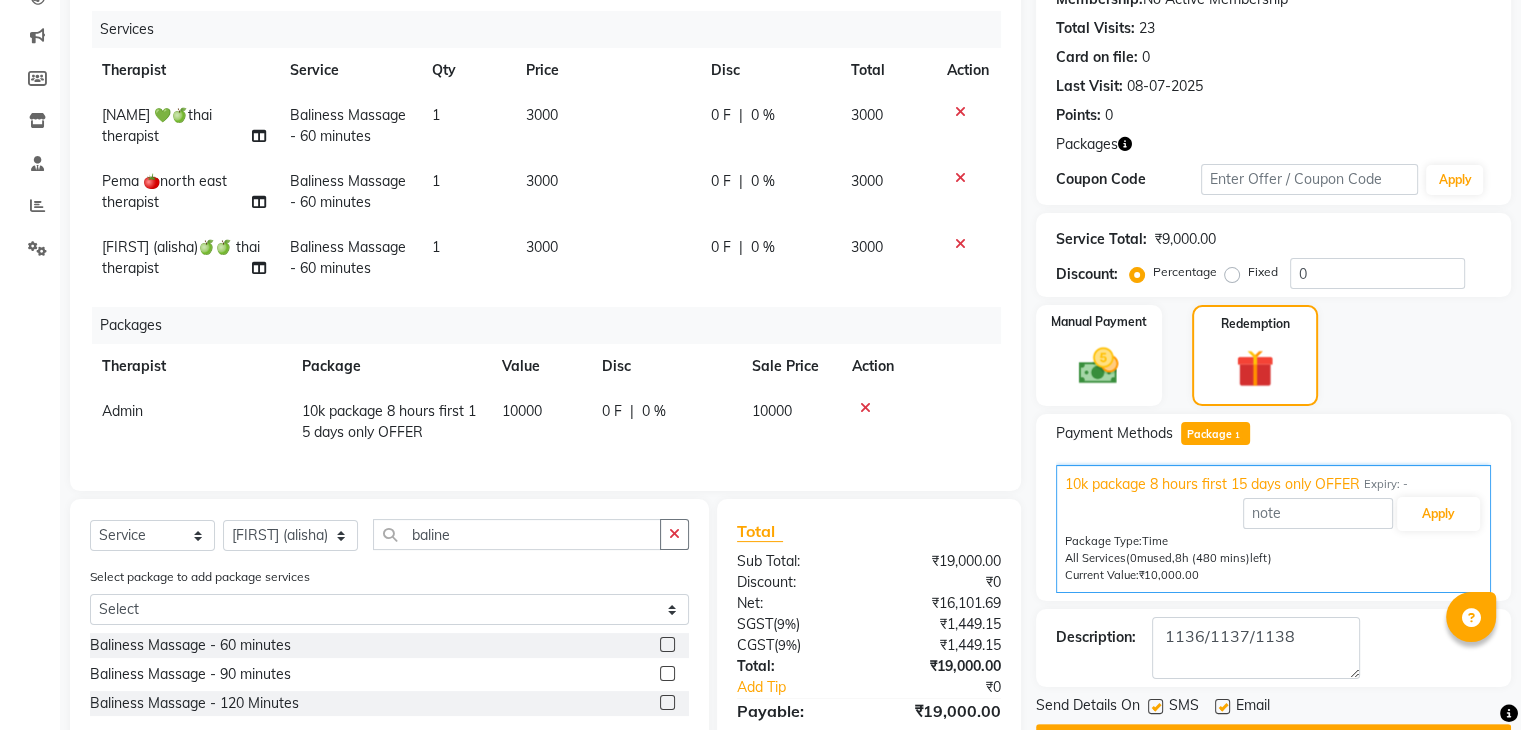 scroll, scrollTop: 257, scrollLeft: 0, axis: vertical 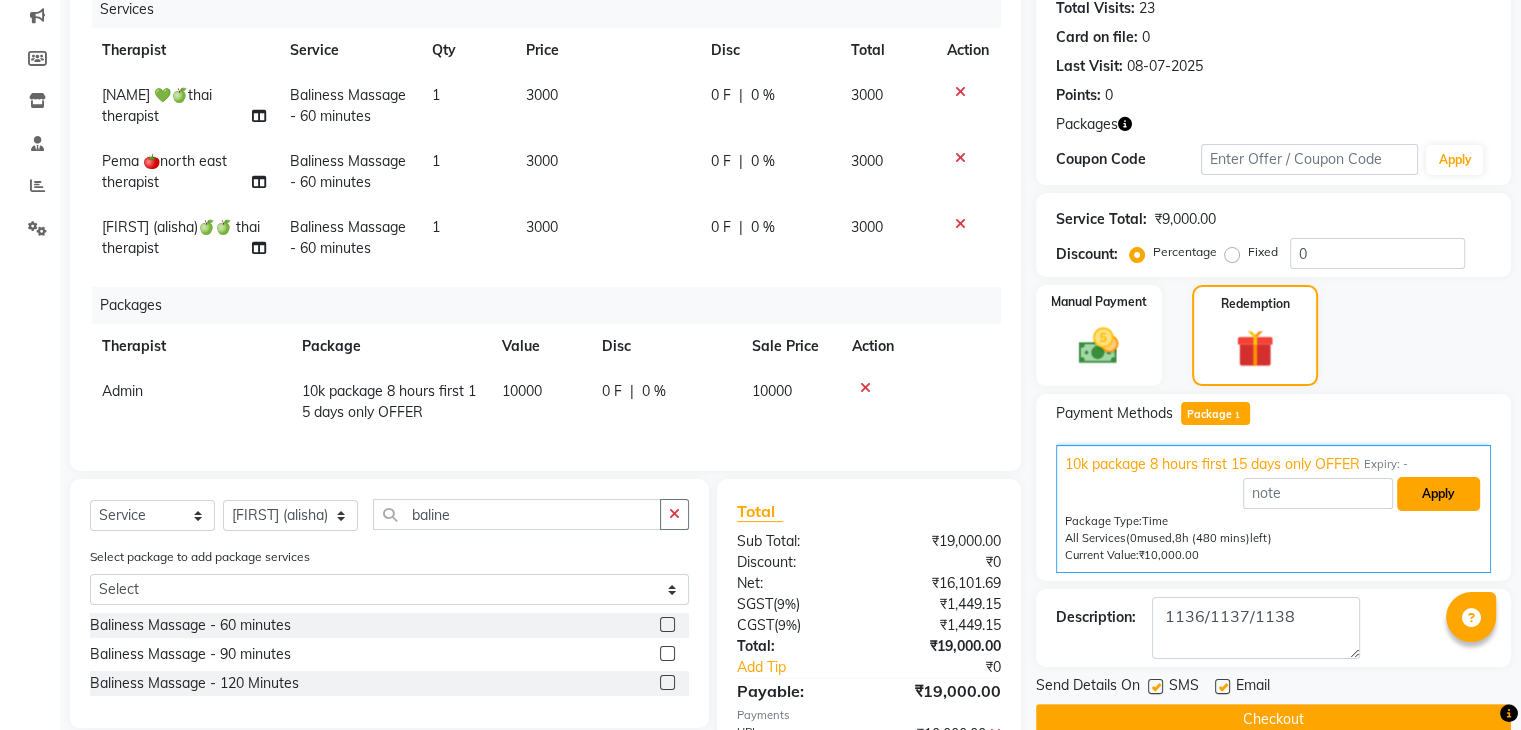 click on "Apply" at bounding box center (1438, 494) 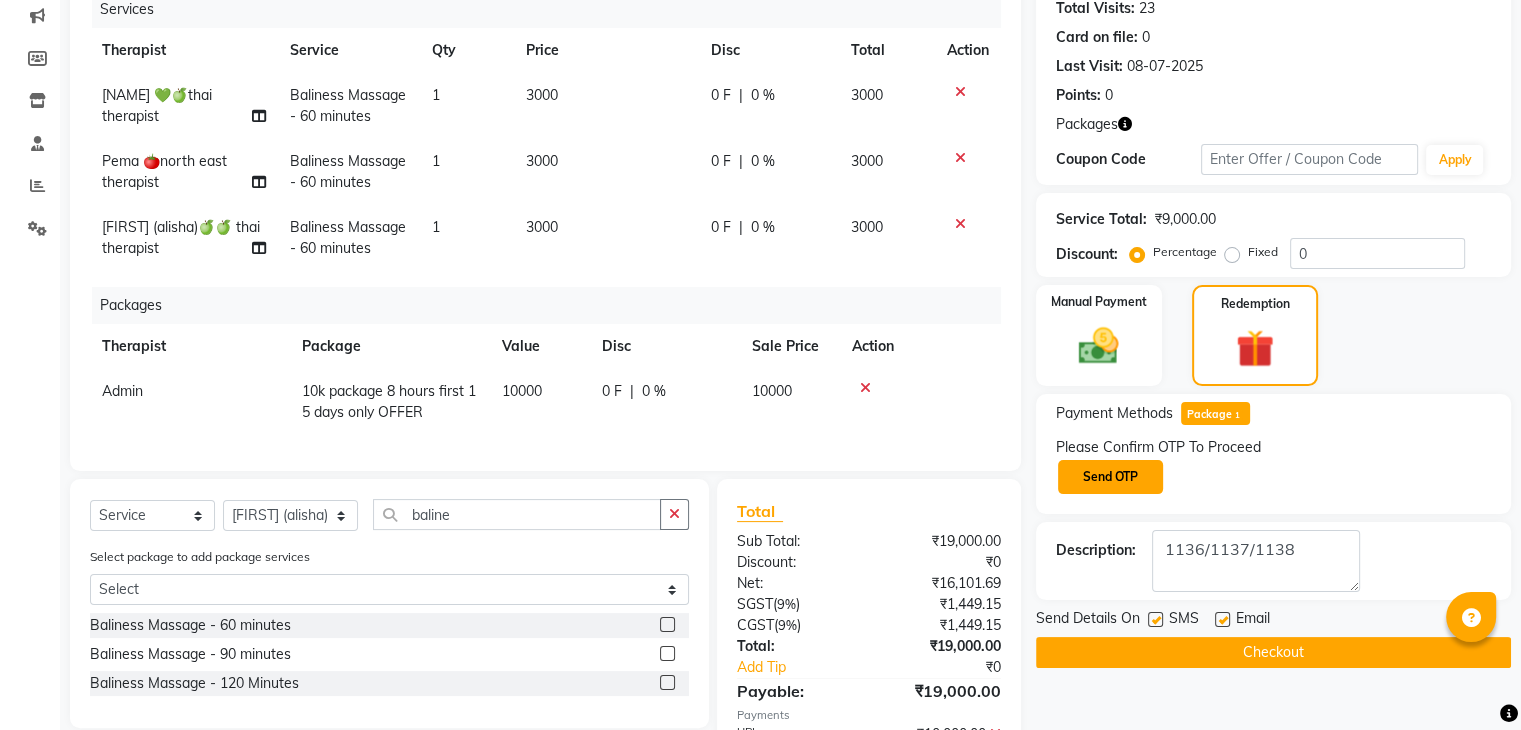 click on "Send OTP" 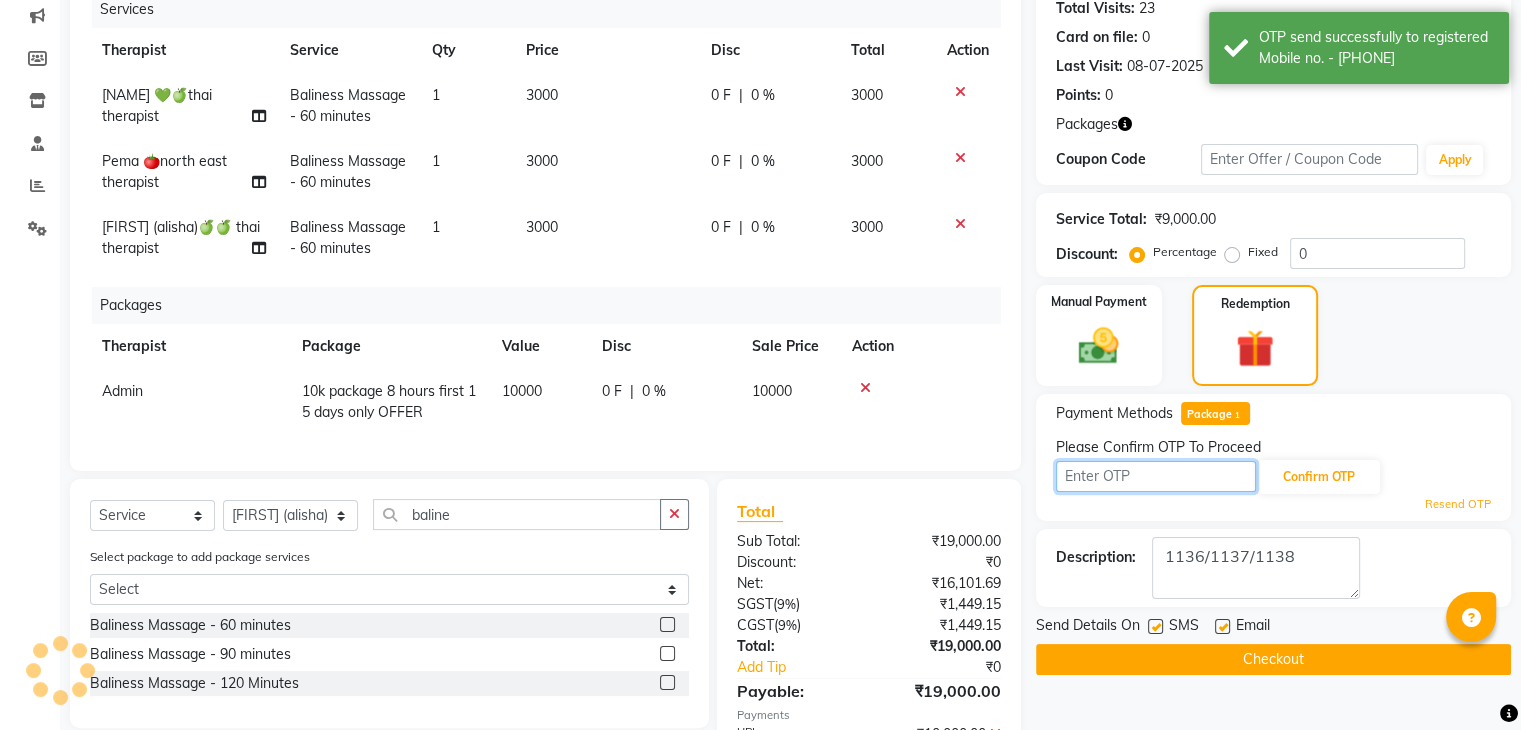click at bounding box center [1156, 476] 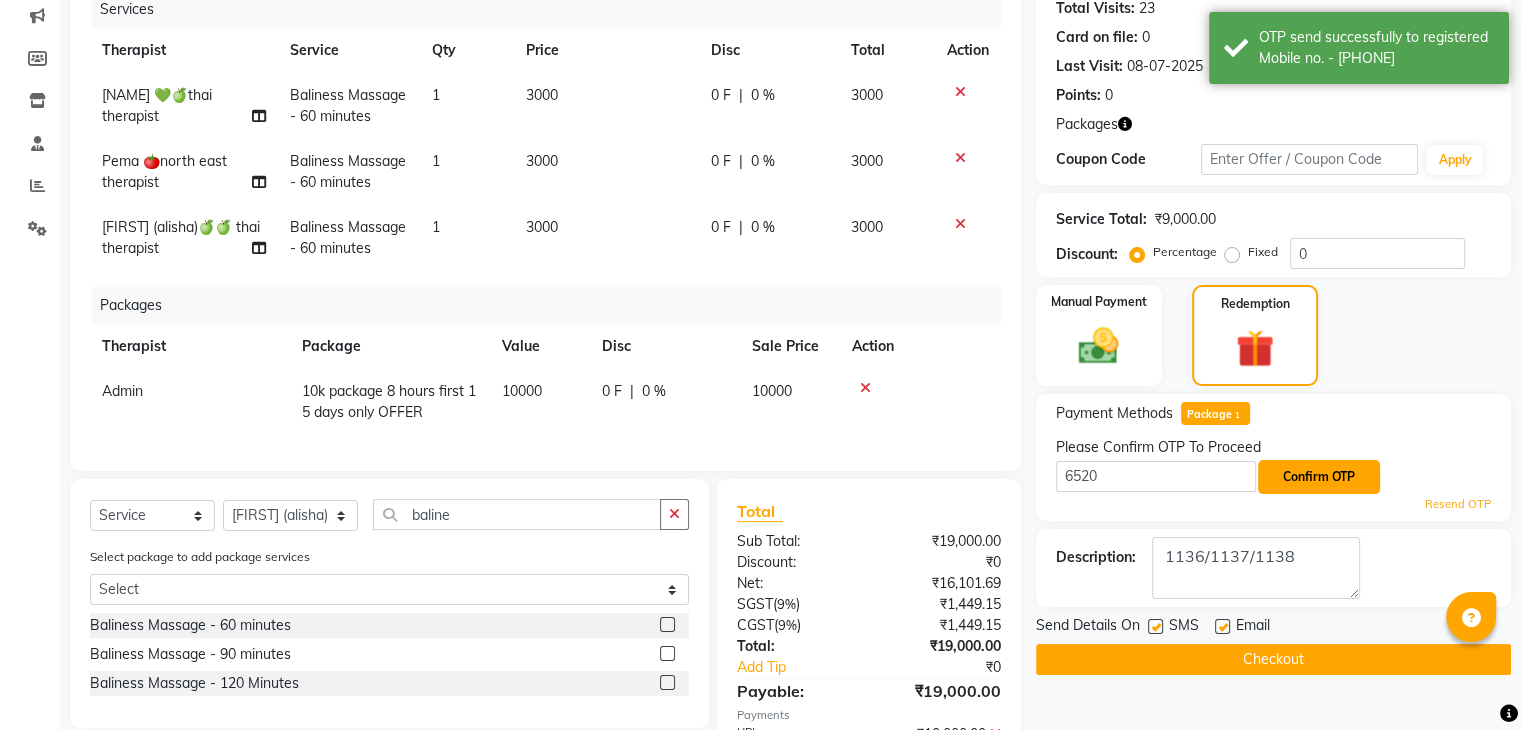 click on "Confirm OTP" 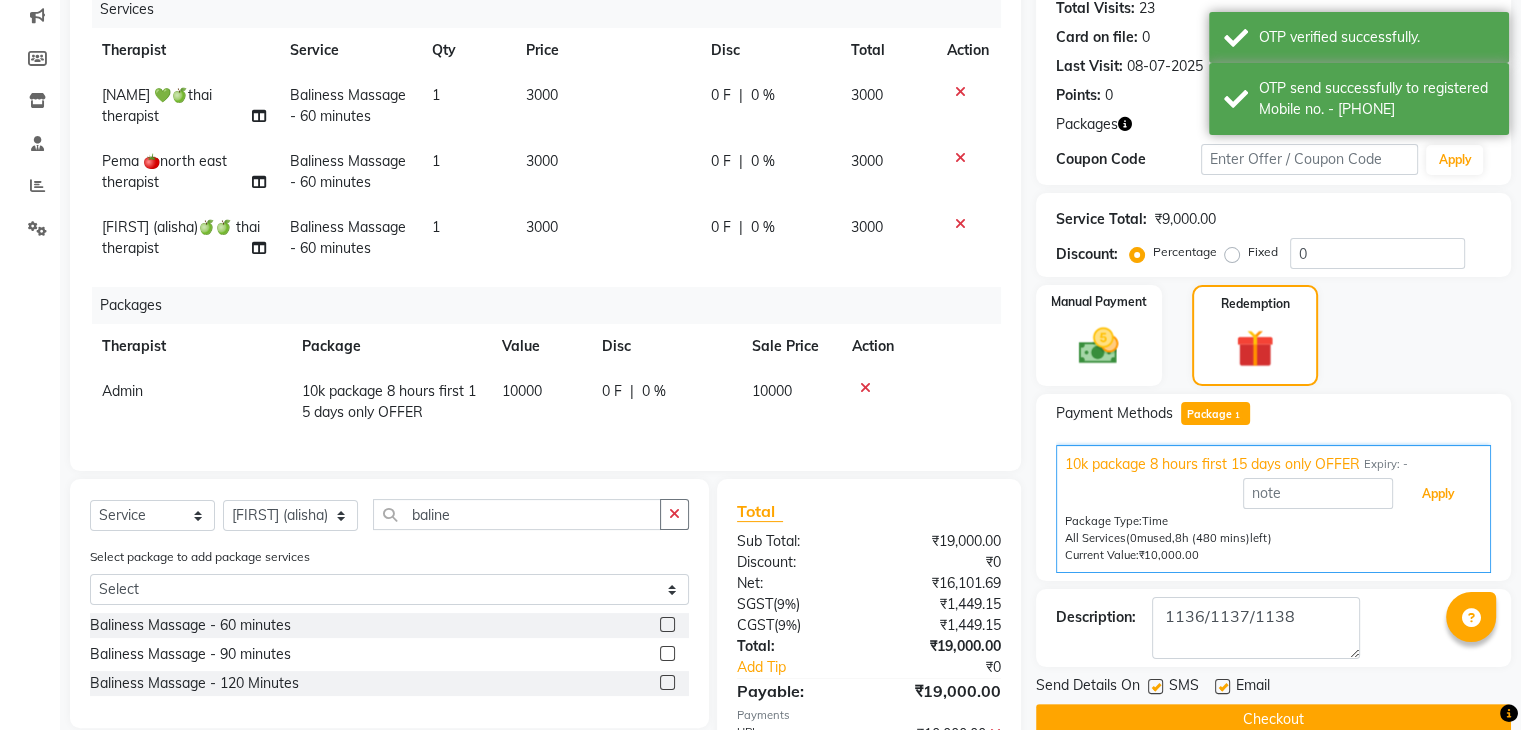 click on "Apply" at bounding box center (1438, 494) 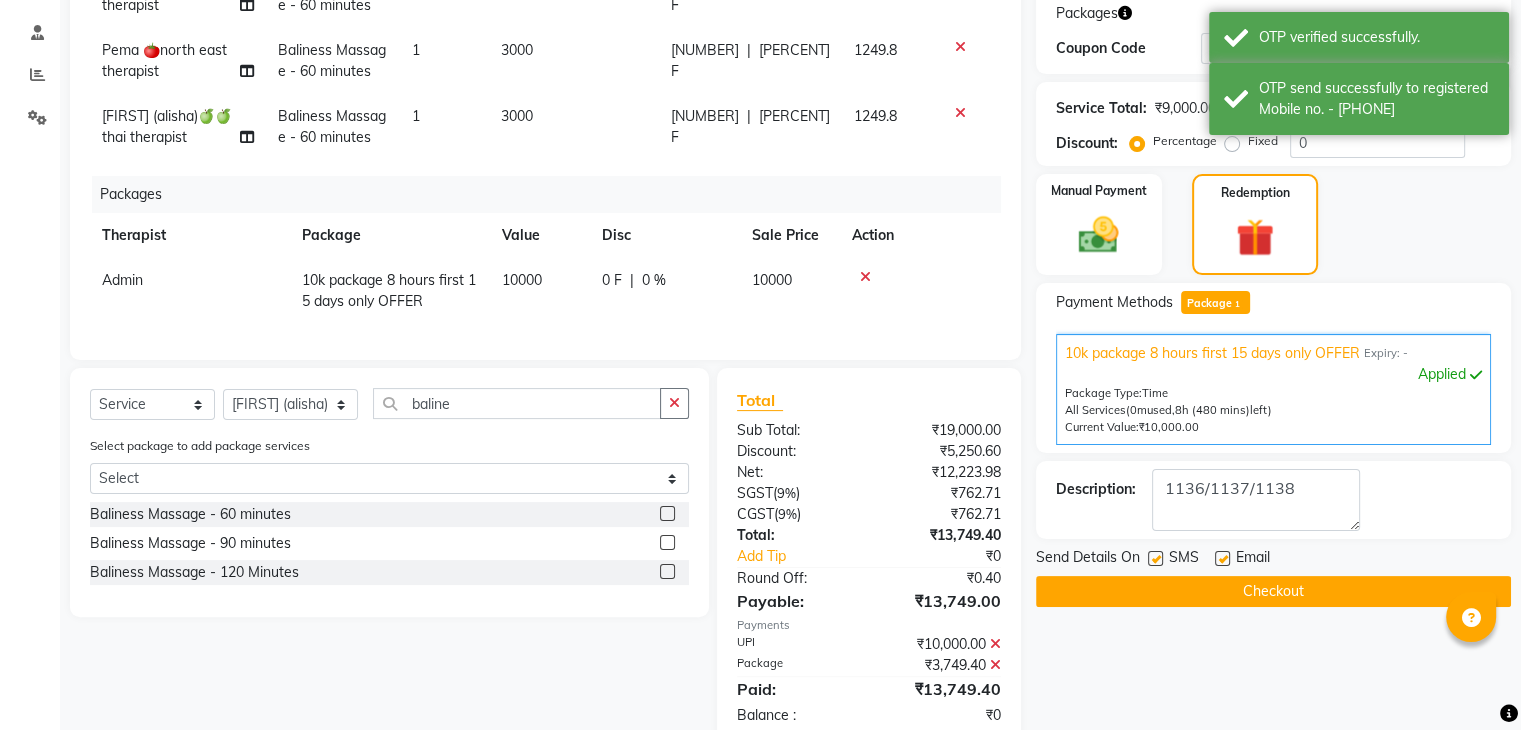 scroll, scrollTop: 396, scrollLeft: 0, axis: vertical 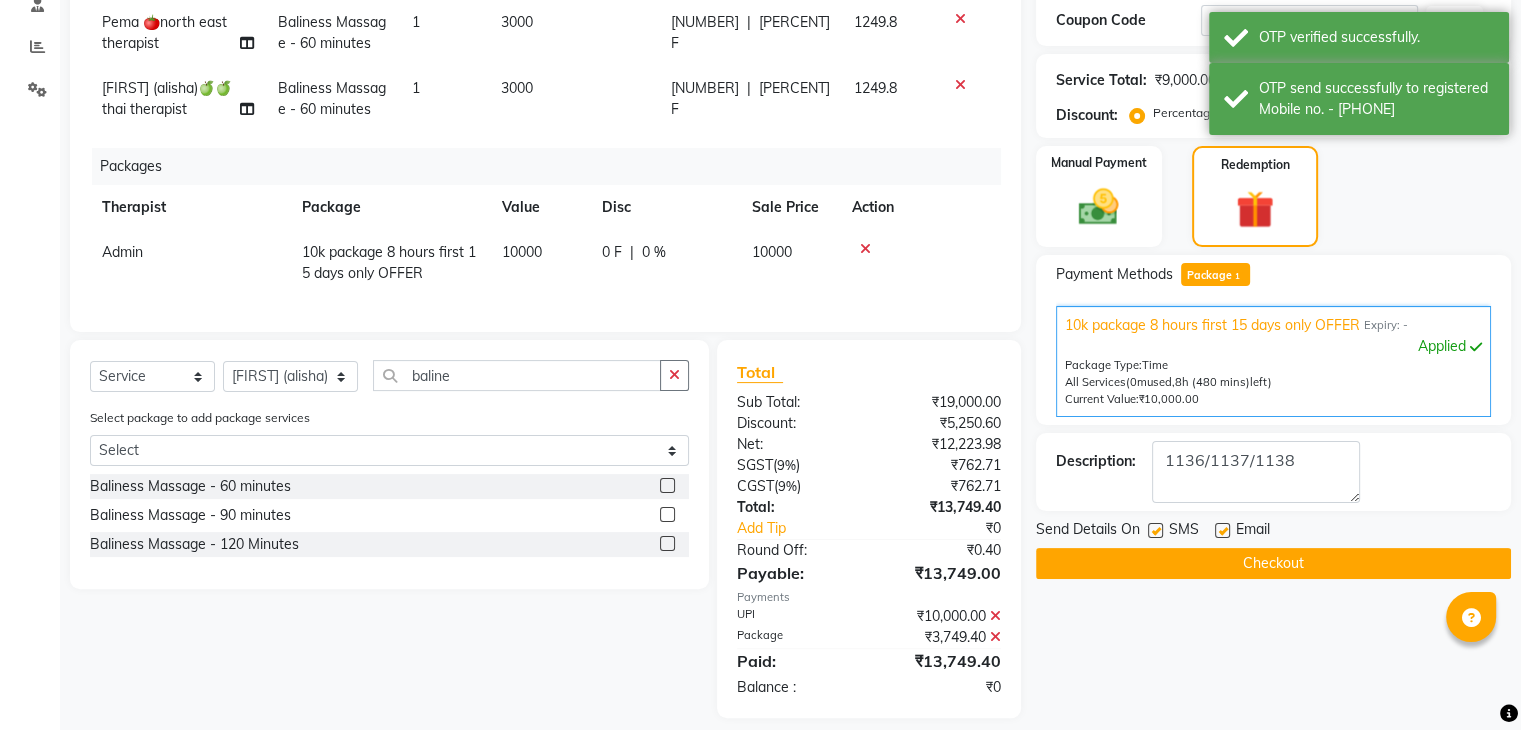 click on "Checkout" 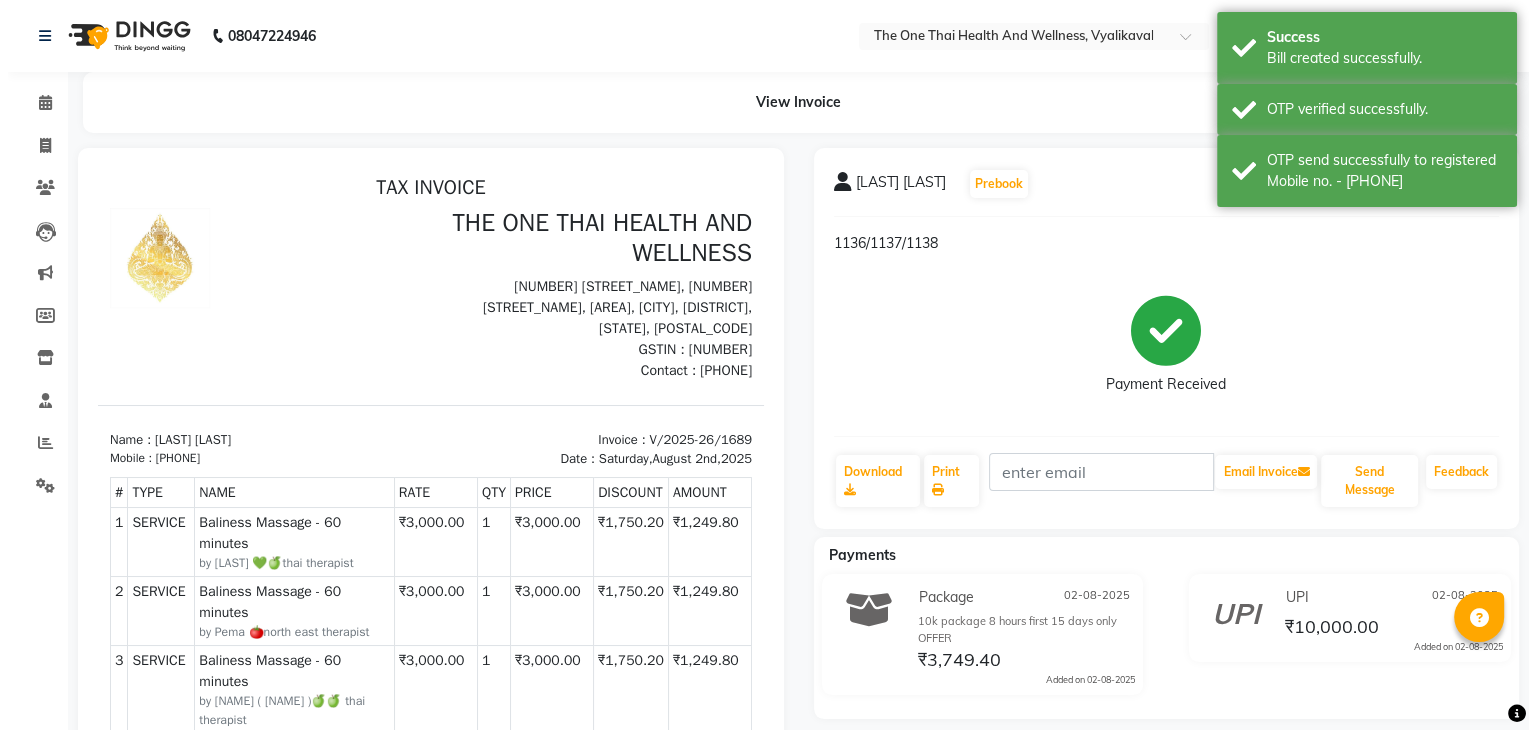 scroll, scrollTop: 0, scrollLeft: 0, axis: both 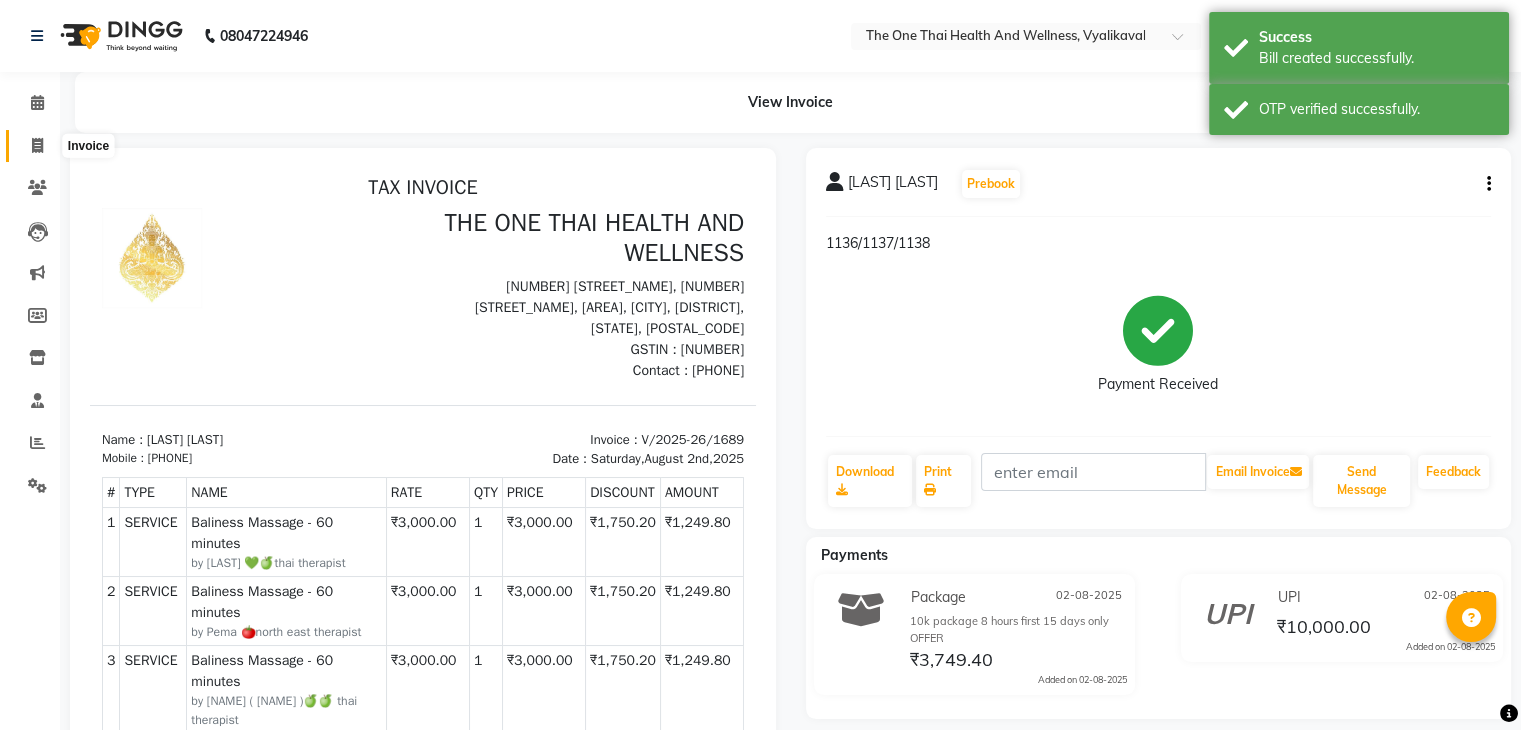 click 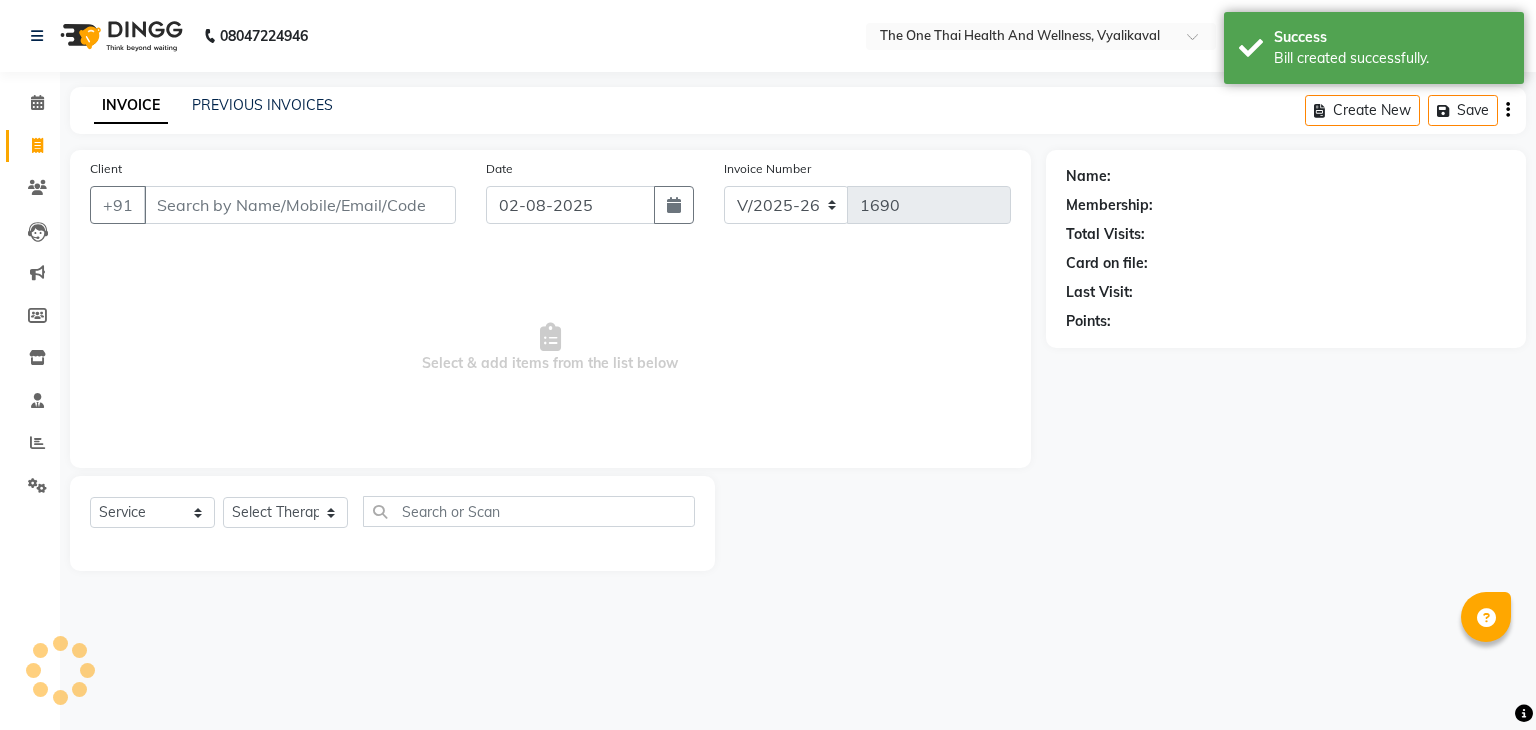 click on "Client" at bounding box center (300, 205) 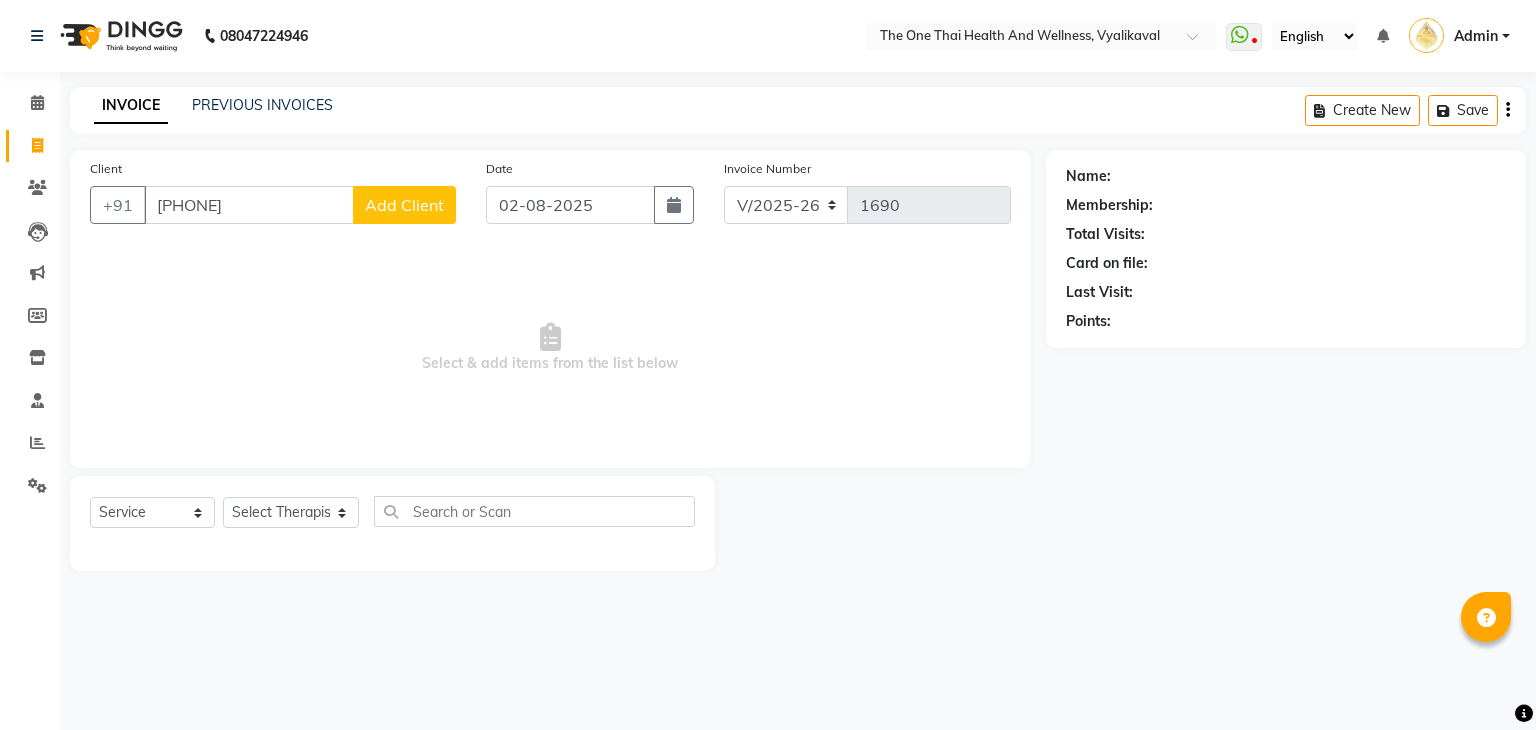 click on "Add Client" 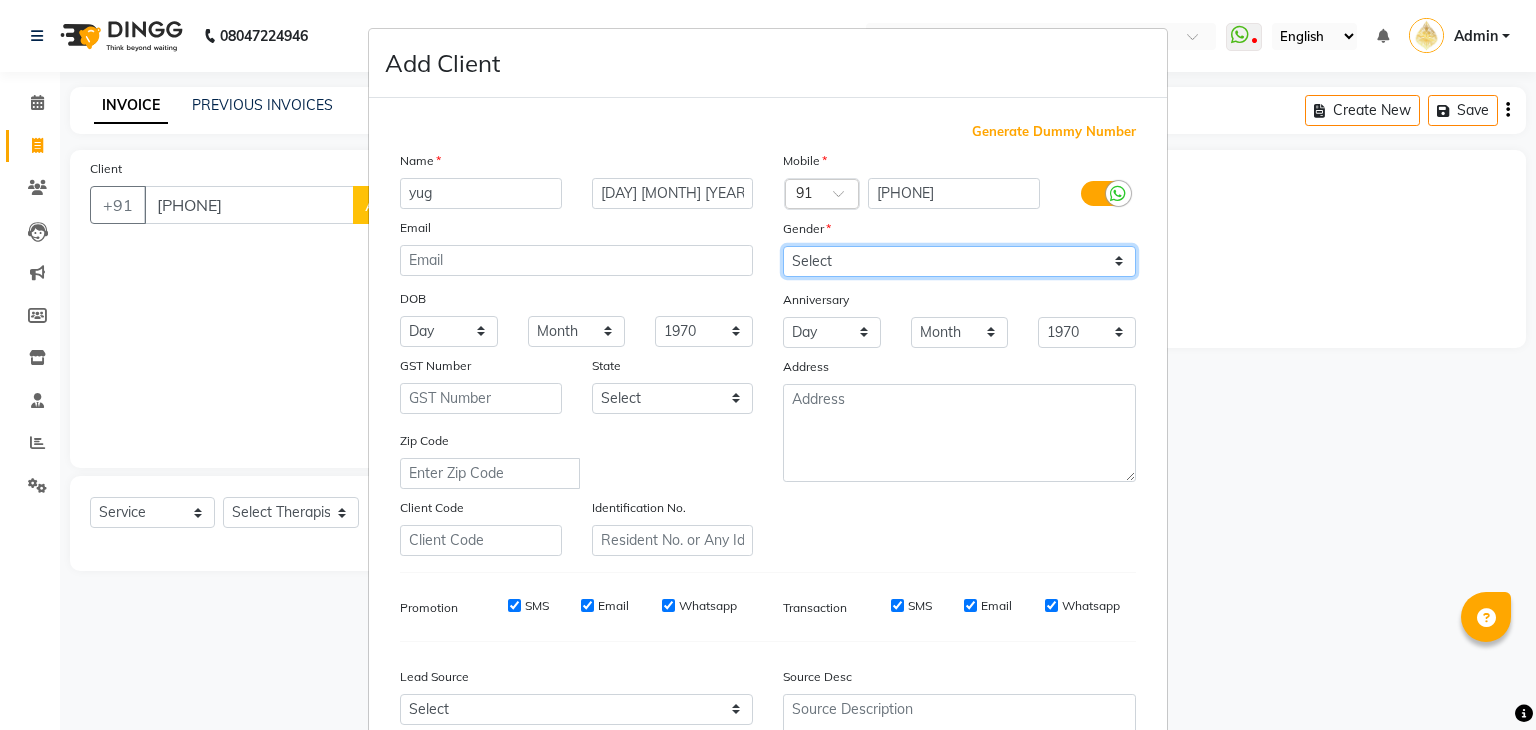 drag, startPoint x: 797, startPoint y: 261, endPoint x: 824, endPoint y: 276, distance: 30.88689 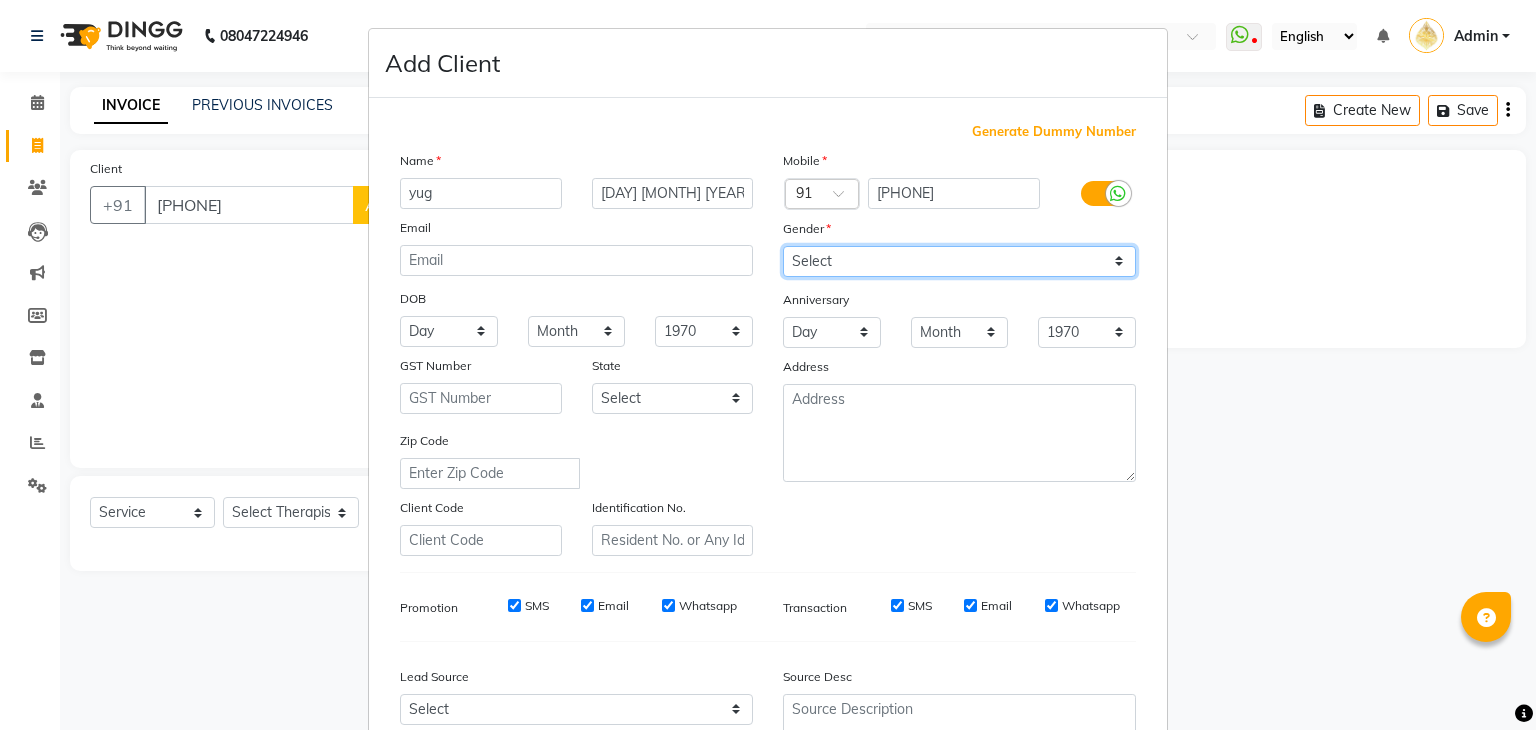 click on "Select Male Female Other Prefer Not To Say" at bounding box center [959, 261] 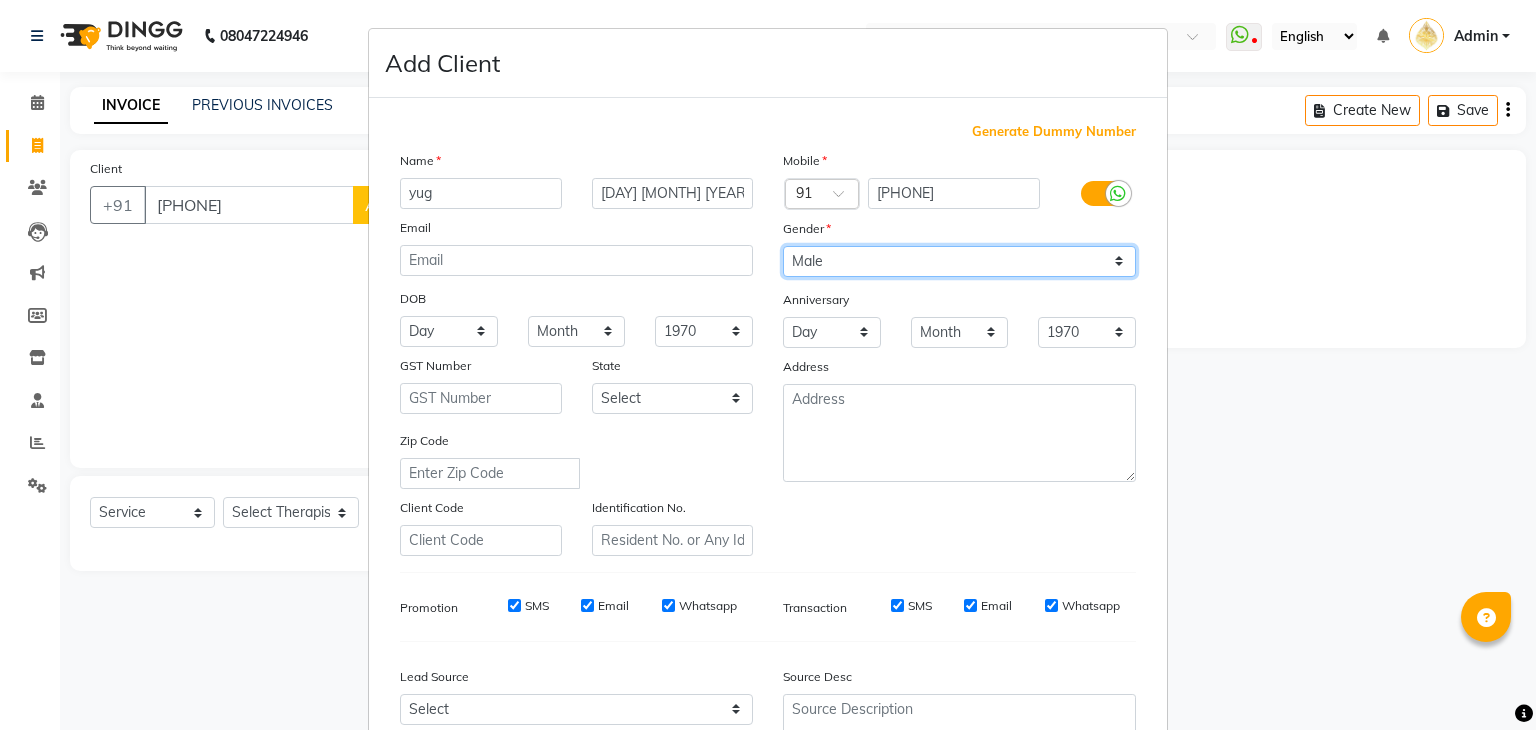 click on "Select Male Female Other Prefer Not To Say" at bounding box center (959, 261) 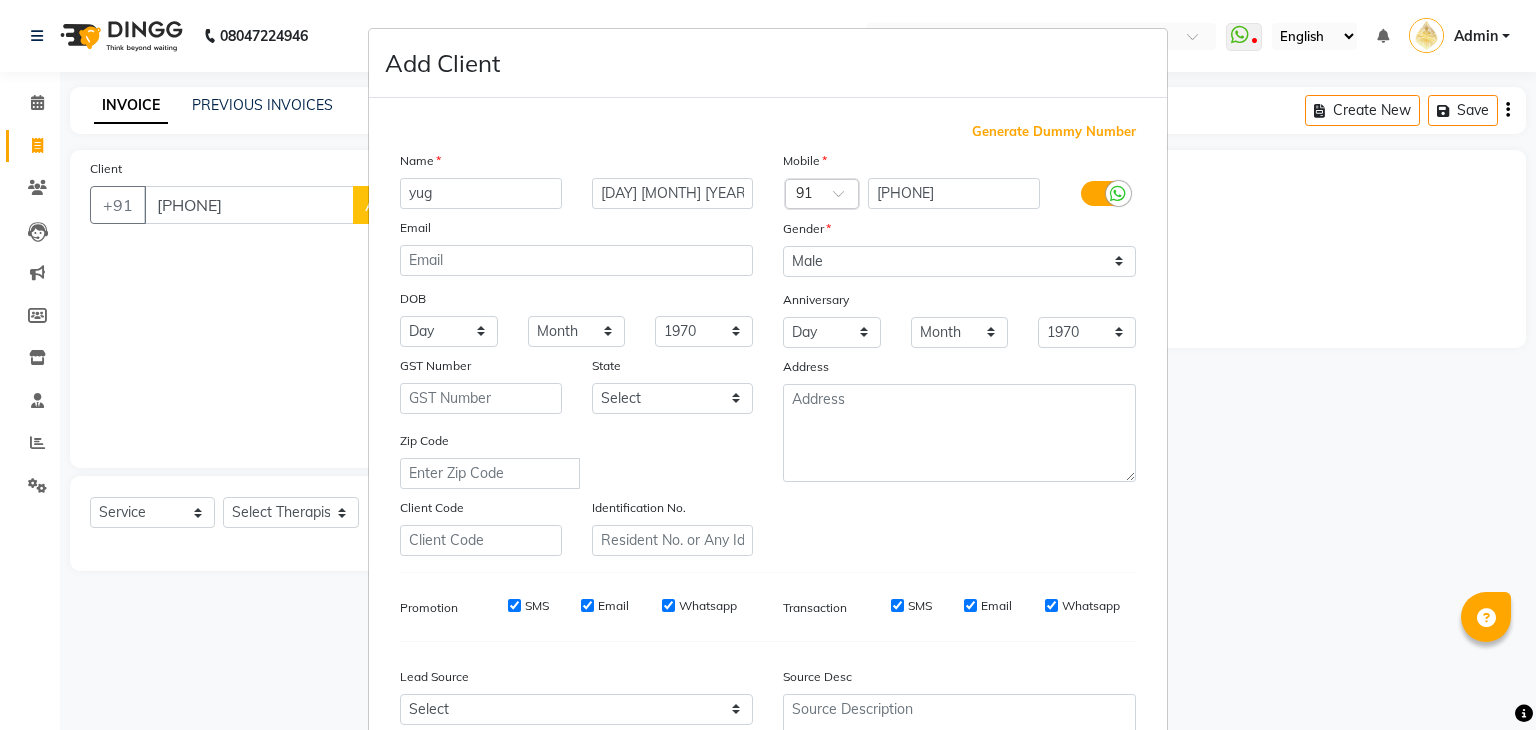 scroll, scrollTop: 203, scrollLeft: 0, axis: vertical 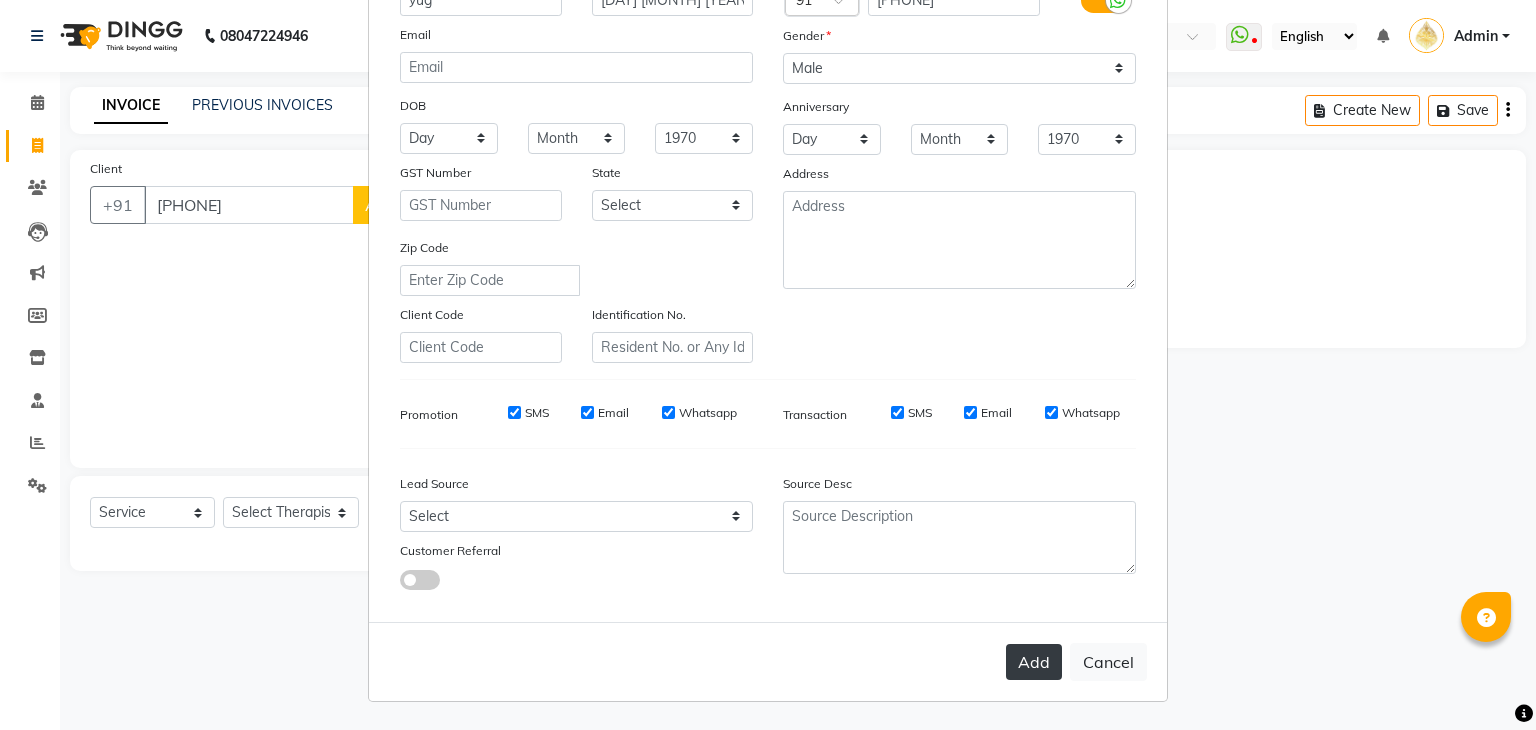 click on "Add" at bounding box center [1034, 662] 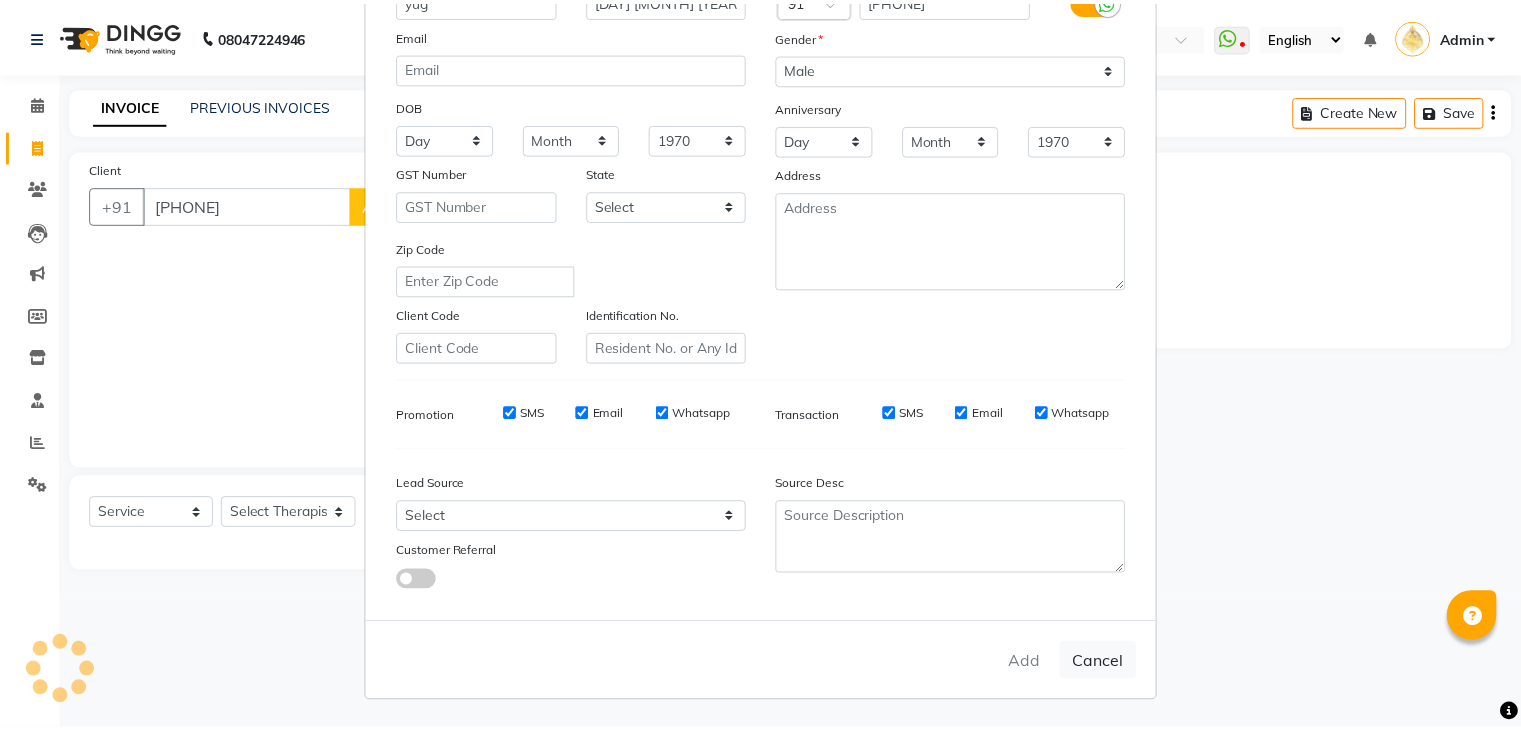 scroll, scrollTop: 103, scrollLeft: 0, axis: vertical 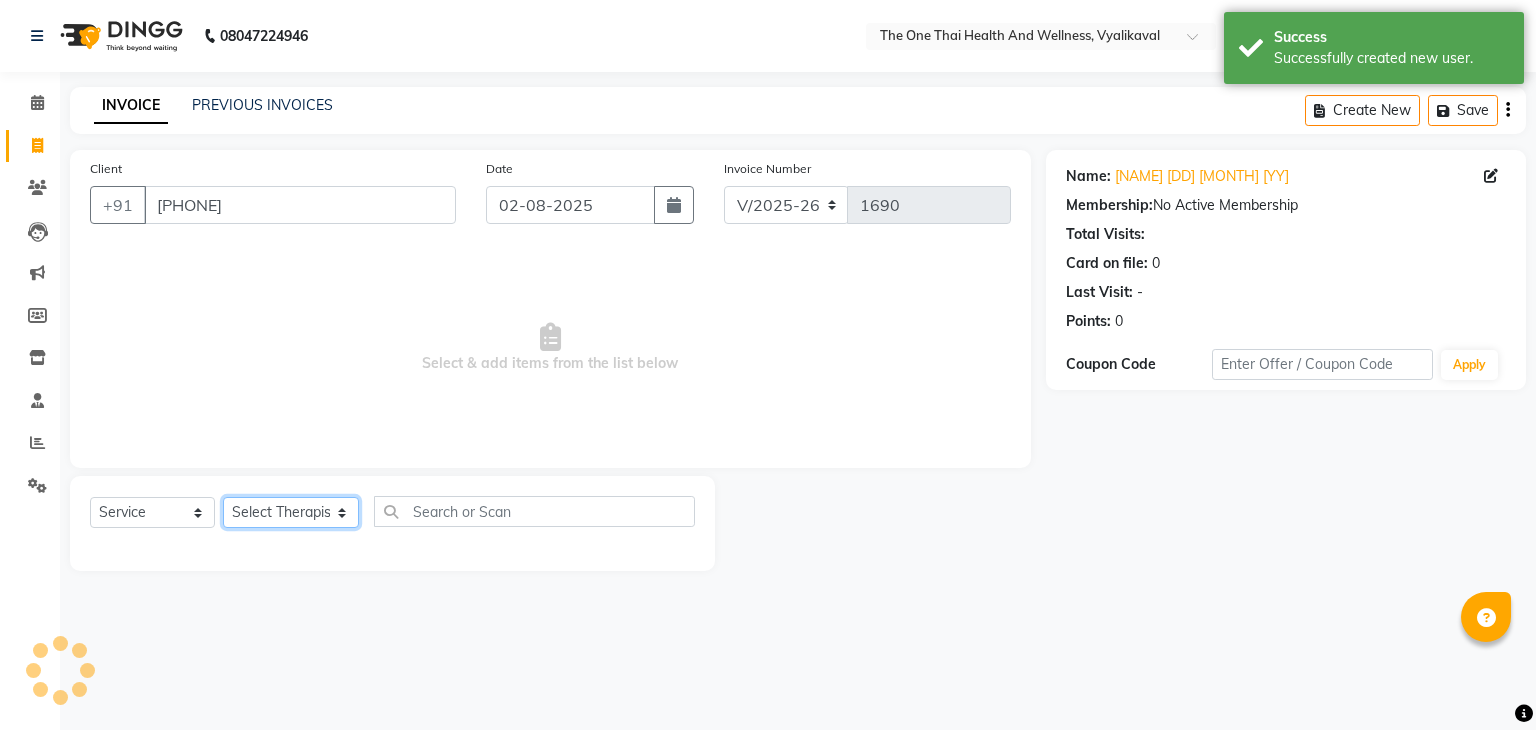 click on "Select Therapist Admin [NAME] 💚🍏thai therapist [NAME] ❤️northeast therapist [NAME] 💚🍅thai therapist [NAME] 🍏💚thai therapist [NAME] 🍏💚thai therapist [NAME] - NE 🔴🔴🔴 [NAME] 🟢 -🇹🇭thai [NAME] [NAME] northeast standby [NAME] thai 🟢therapist [NAME] ( [NAME] )🍏🍏 thai therapist [NAME] [NAME] 💚thai therapist [NAME] 🔴north east [NAME] thai 🪀💚therapist [NAME] ( [NAME] ) 🍏🍏thai therapist [NAME] 🍏💚thai therapist [NAME] 🧡thai therapist [NAME] 🍅north east therapist [NAME] [NAME] ❤️northeast therapist ❤️ [NAME] 💚💚thai therapist [NAME] second login" 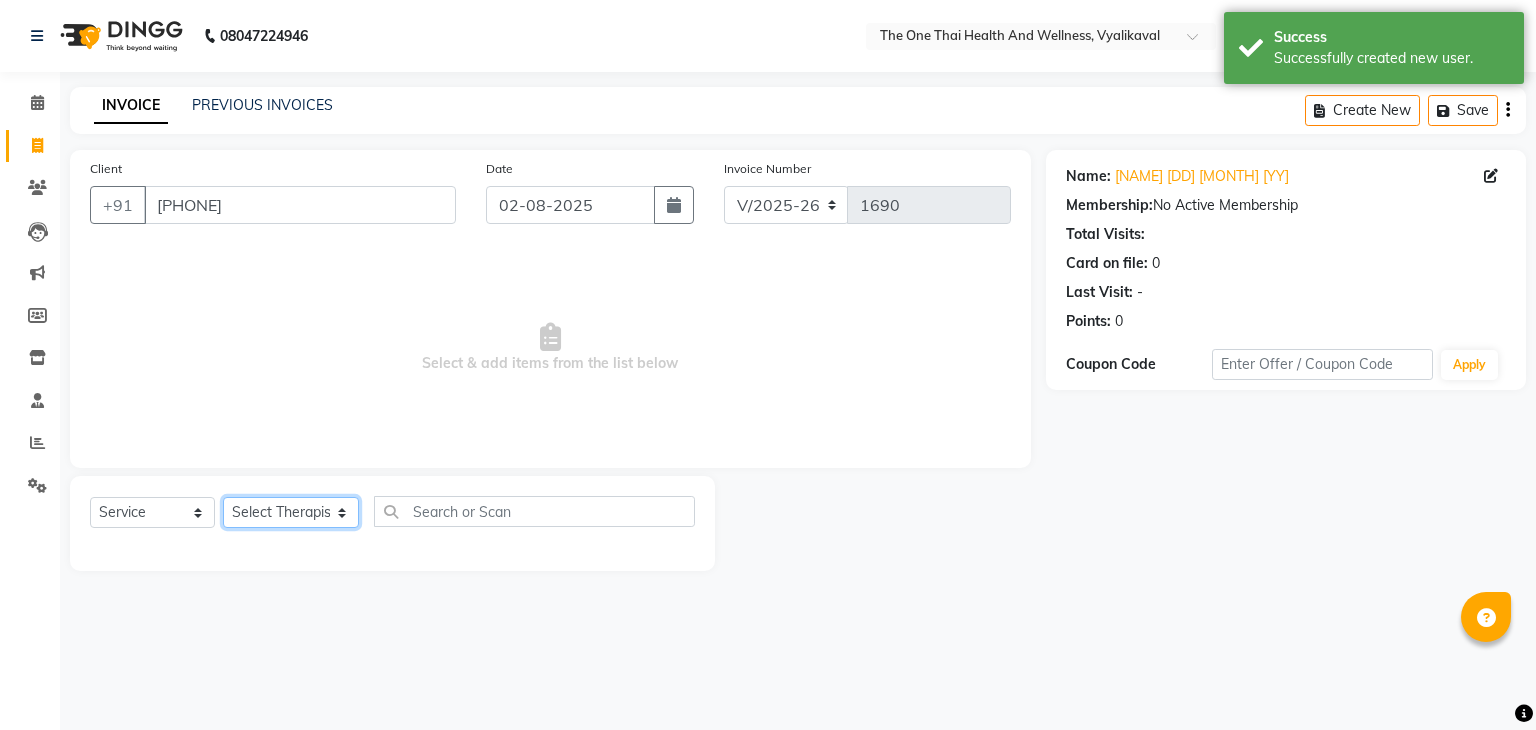 click on "Select Therapist Admin [NAME] 💚🍏thai therapist [NAME] ❤️northeast therapist [NAME] 💚🍅thai therapist [NAME] 🍏💚thai therapist [NAME] 🍏💚thai therapist [NAME] - NE 🔴🔴🔴 [NAME] 🟢 -🇹🇭thai [NAME] [NAME] northeast standby [NAME] thai 🟢therapist [NAME] ( [NAME] )🍏🍏 thai therapist [NAME] [NAME] 💚thai therapist [NAME] 🔴north east [NAME] thai 🪀💚therapist [NAME] ( [NAME] ) 🍏🍏thai therapist [NAME] 🍏💚thai therapist [NAME] 🧡thai therapist [NAME] 🍅north east therapist [NAME] [NAME] ❤️northeast therapist ❤️ [NAME] 💚💚thai therapist [NAME] second login" 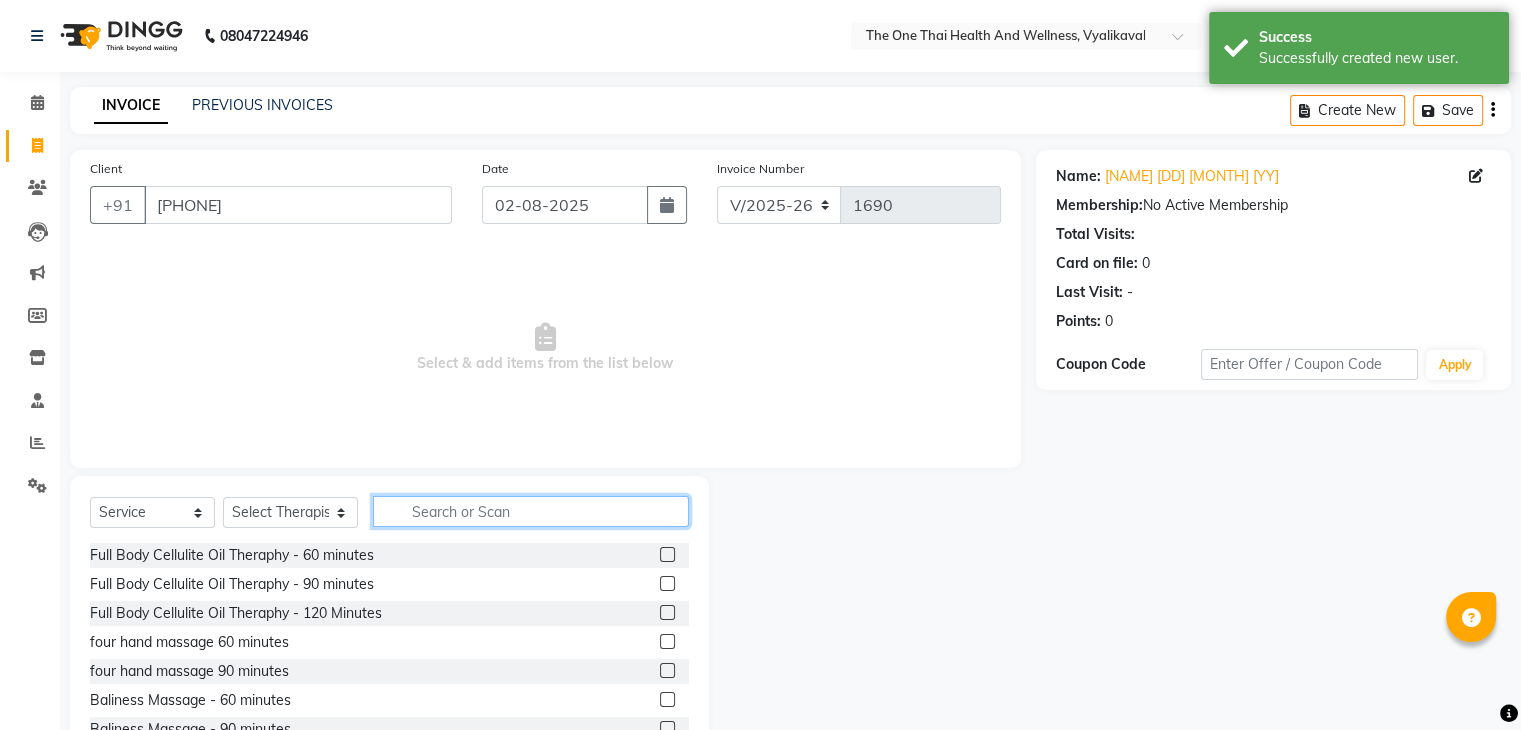 click 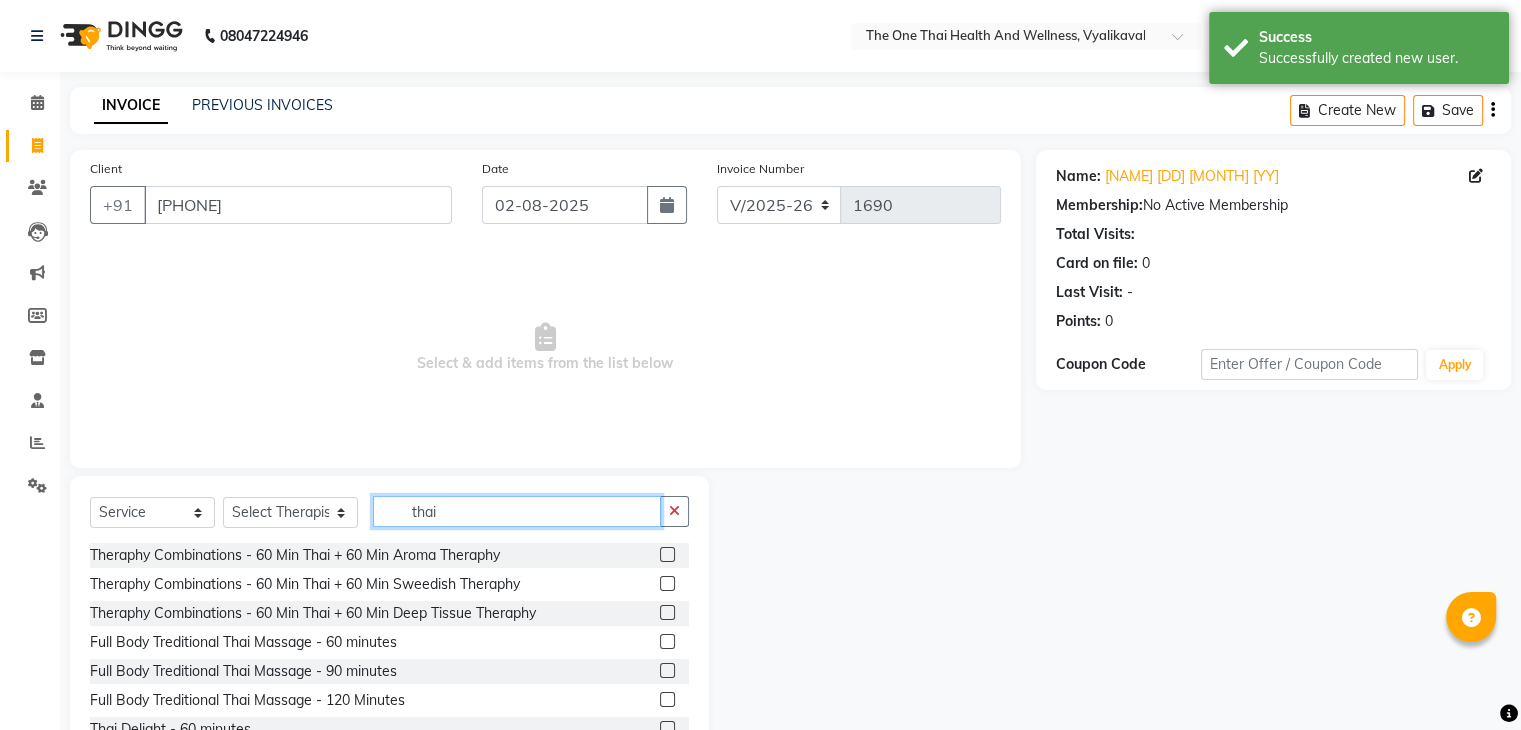 scroll, scrollTop: 80, scrollLeft: 0, axis: vertical 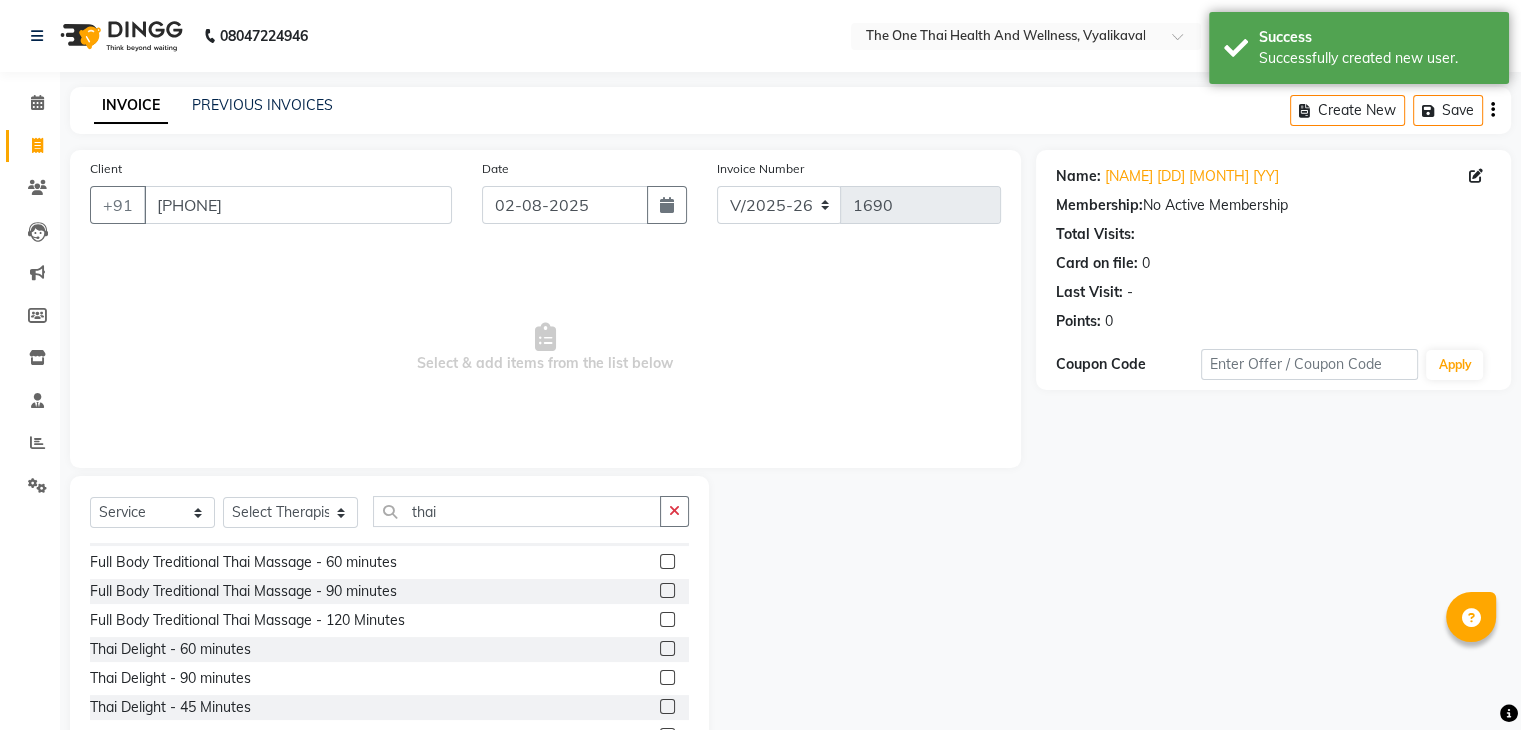 click 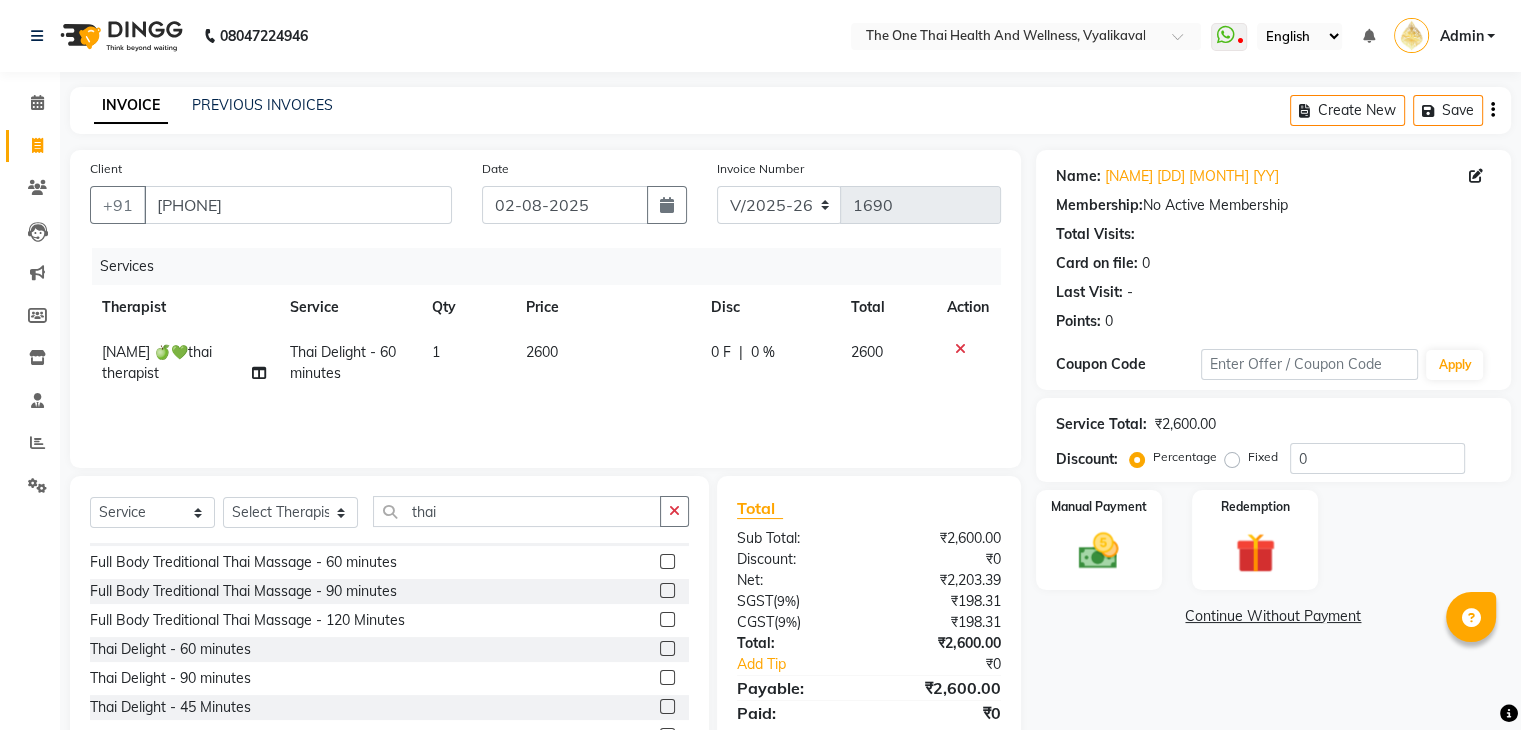 click 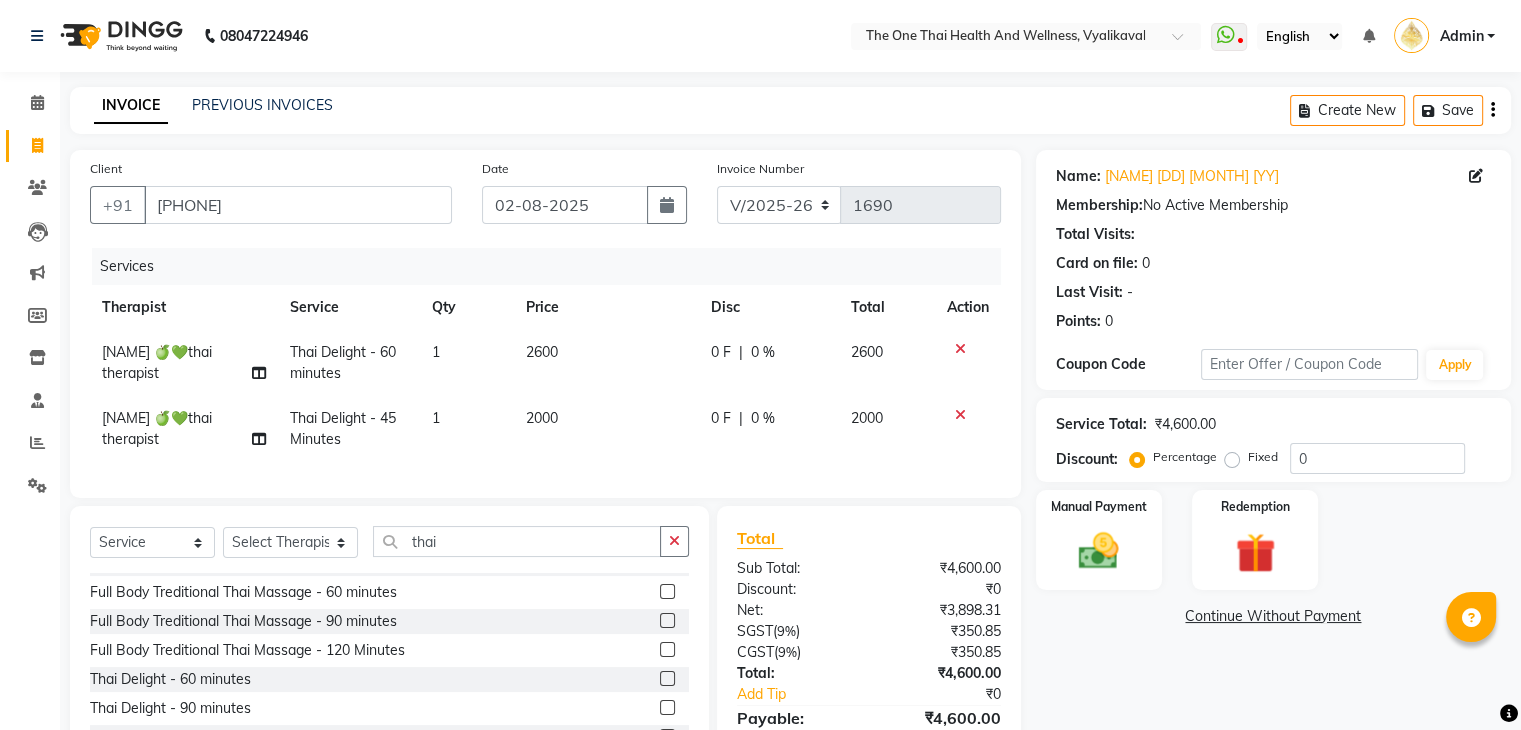 click 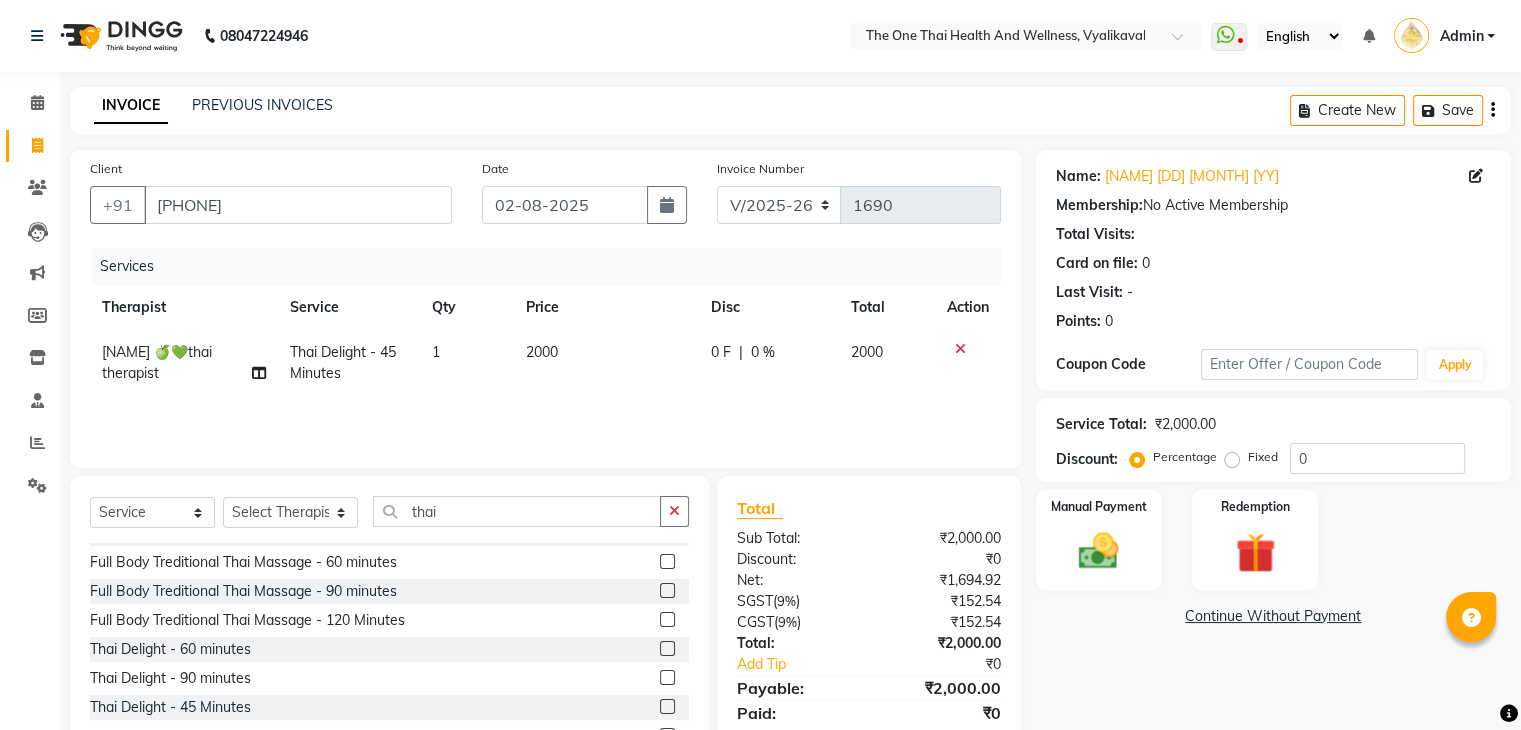 click on "0 F" 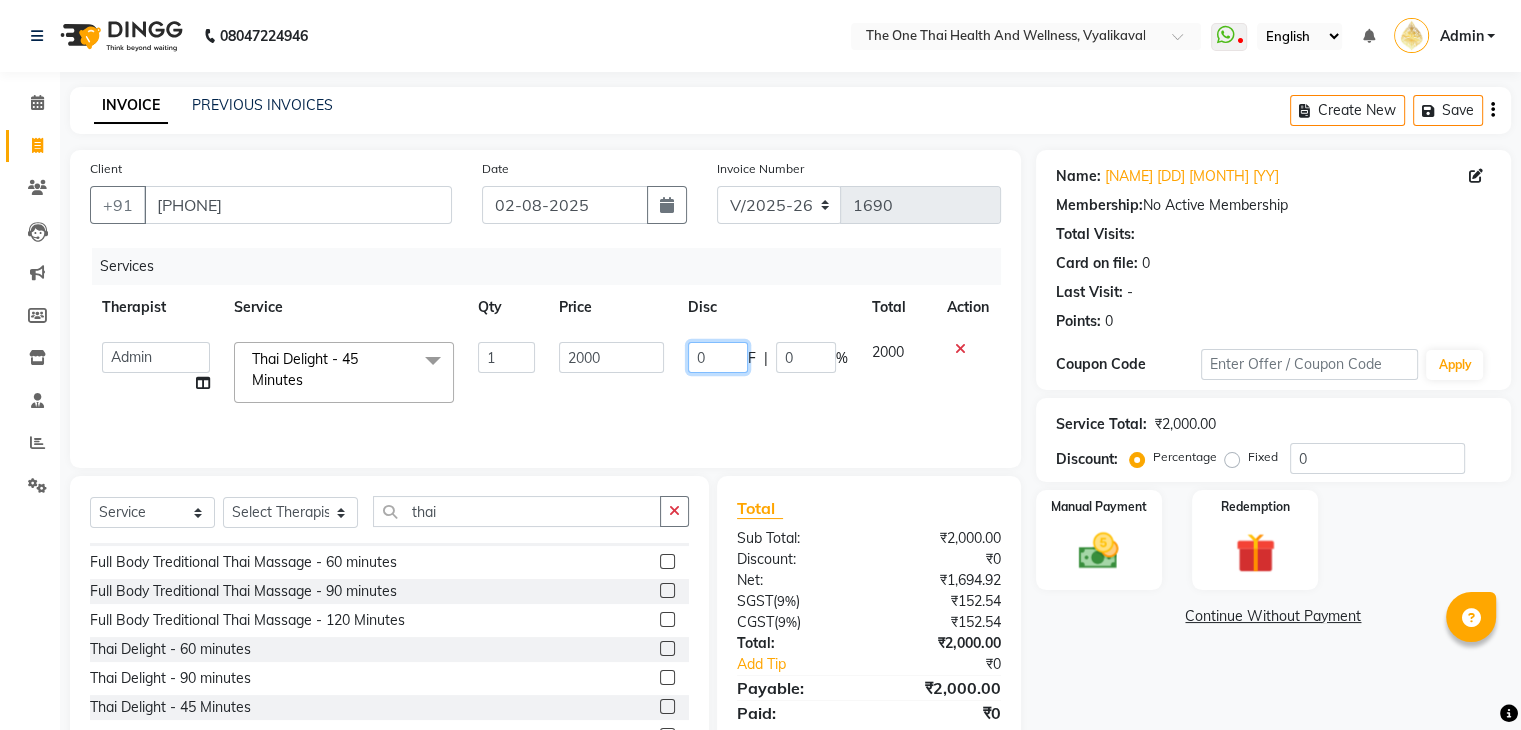 click on "0" 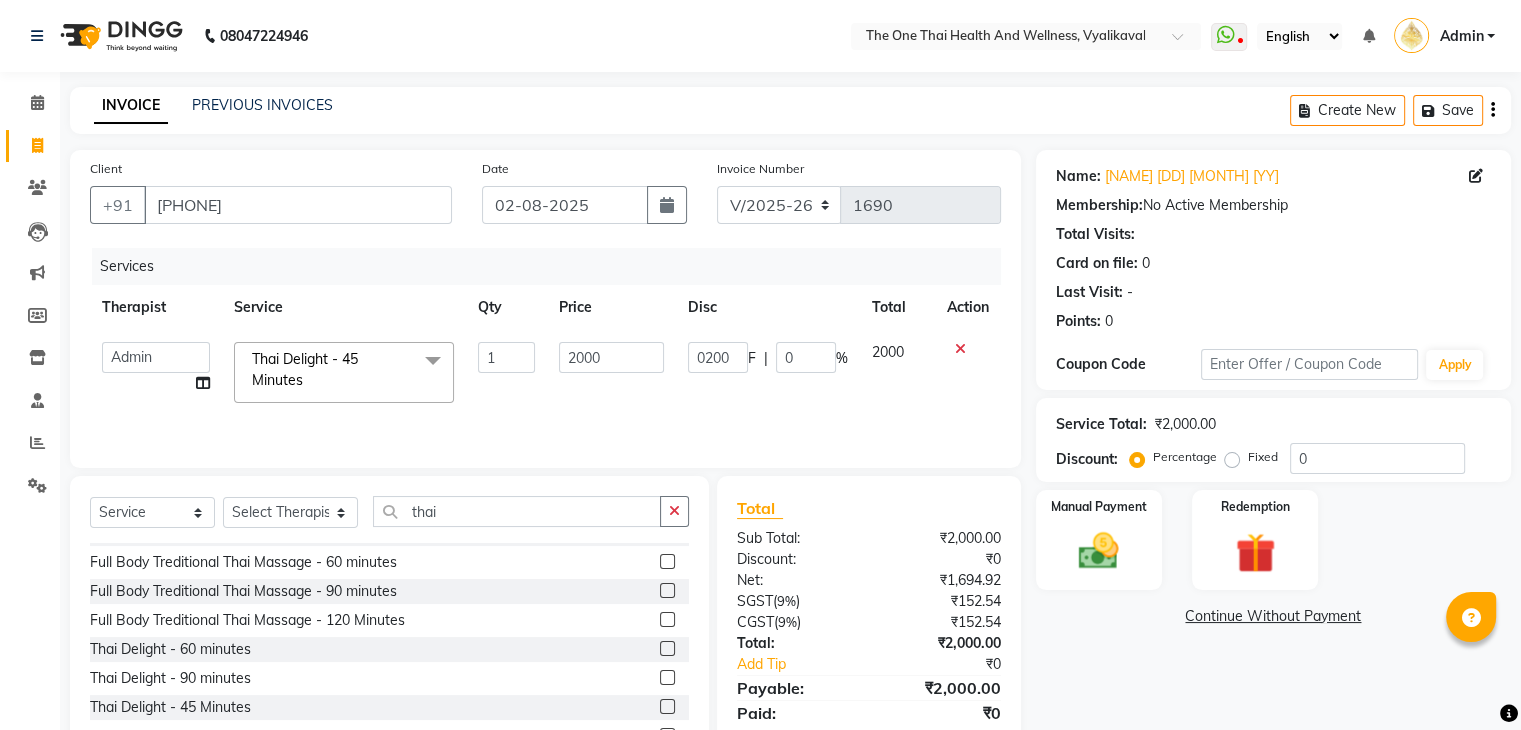 drag, startPoint x: 800, startPoint y: 409, endPoint x: 871, endPoint y: 441, distance: 77.87811 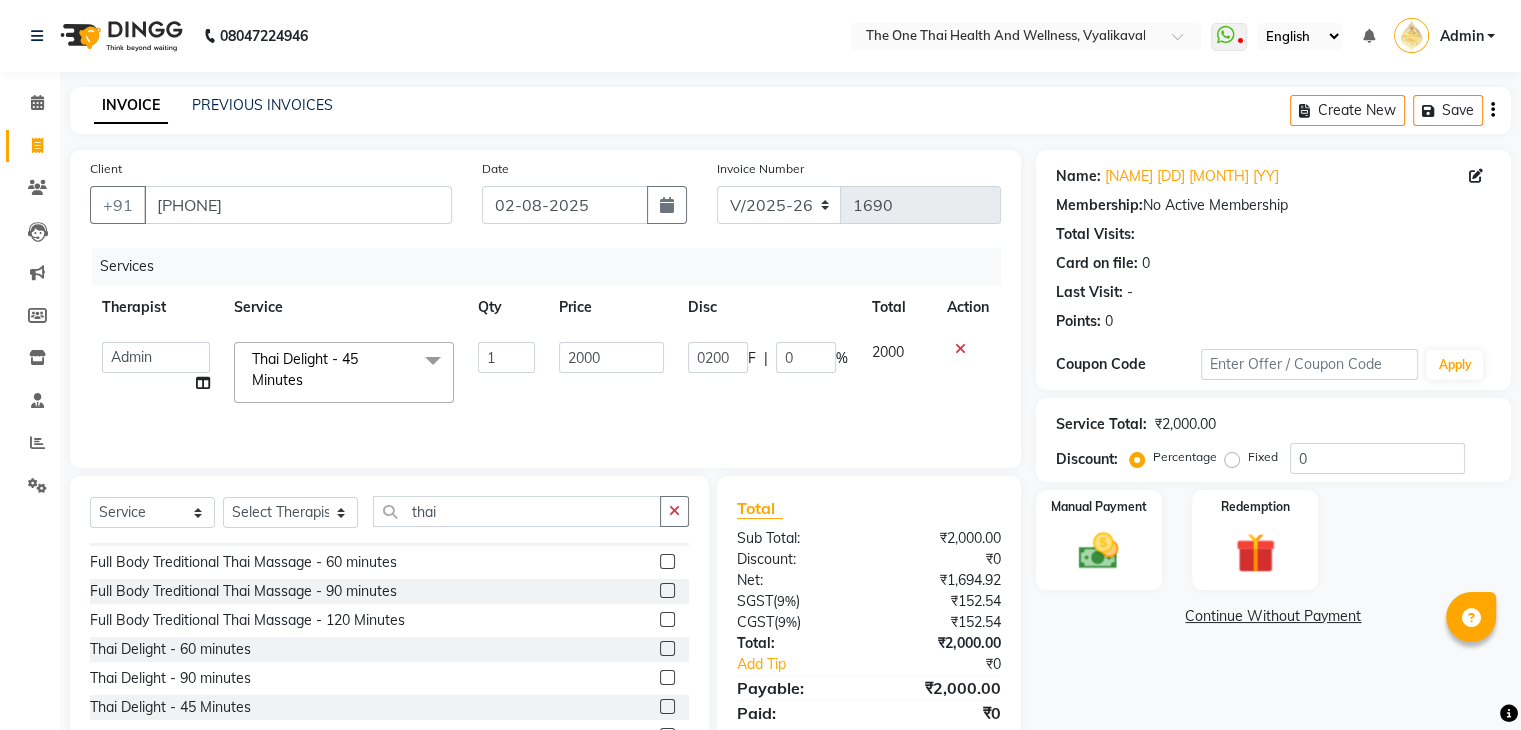 click on "Services Therapist Service Qty Price Disc Total Action Admin Alisha 💚🍏thai therapist Ammy ❤️northeast therapist Beauty 💚🍅thai therapist Diana 🍏💚thai therapist Ester - NE 🔴🔴🔴 Ester 🟢 -🇹🇭thai Grace northeast standby Jeena thai 🟢therapist Jenny (alisha)🍏🍏 thai therapist Leena Lilly 💚thai therapist Liza 🔴north east Lucky thai 🪀💚therapist Nadia (nana) 🍏🍏thai therapist Nana 💚thai therapist Orange 🧡thai therapist Pema 🍅north east therapist receptionist Rosie ❤️northeast therapist ❤️ Sara 💚💚thai therapist second login Thai Delight - 45 Minutes x Full Body Cellulite Oil Theraphy - 60 minutes Full Body Cellulite Oil Theraphy - 90 minutes Full Body Cellulite Oil Theraphy - 120 Minutes four hand massage 60 minutes four hand massage 90 minutes Baliness Massage - 60 minutes Baliness Massage - 90 minutes Baliness Massage - 120 Minutes Foot Reflexology - 30 Minutes 1 F |" 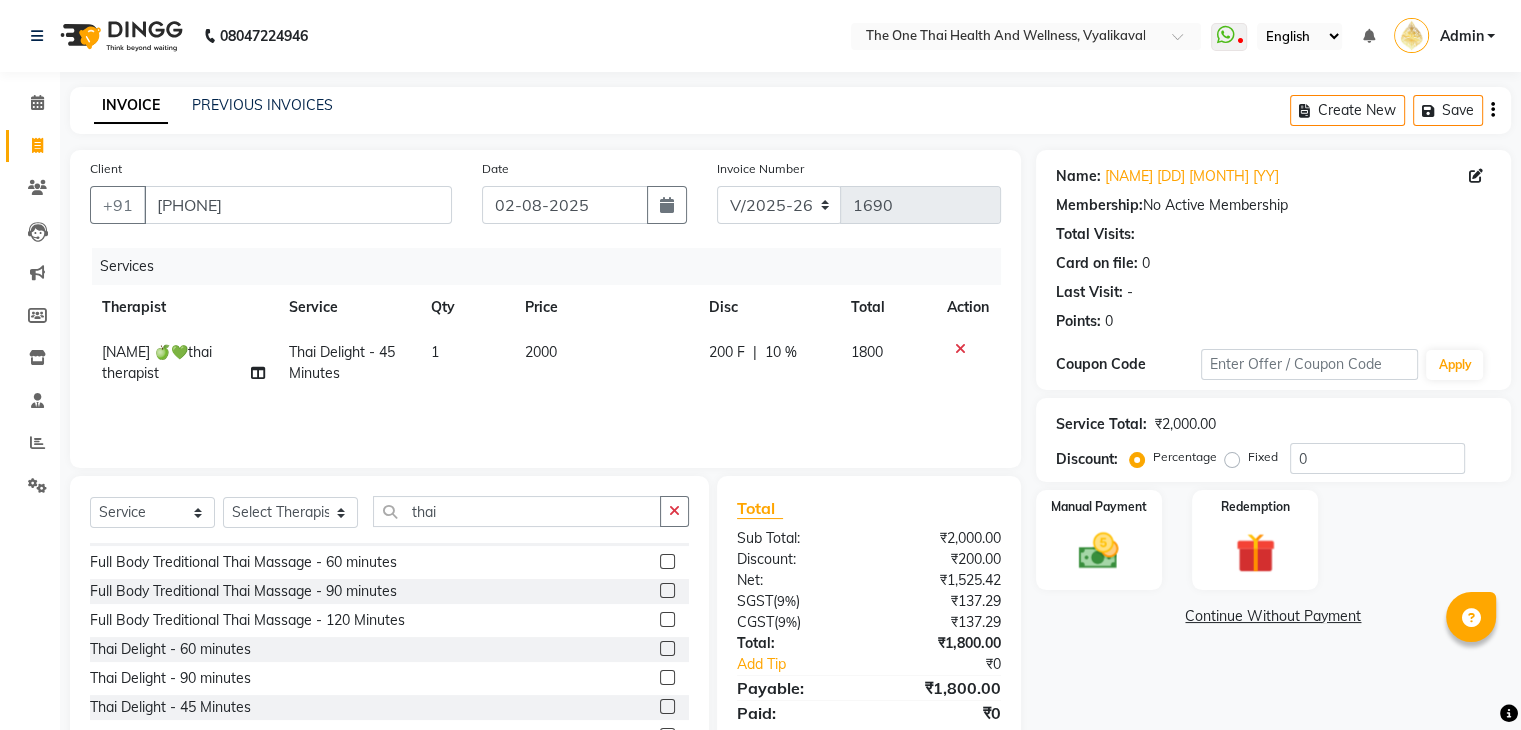 click on "Manual Payment Redemption" 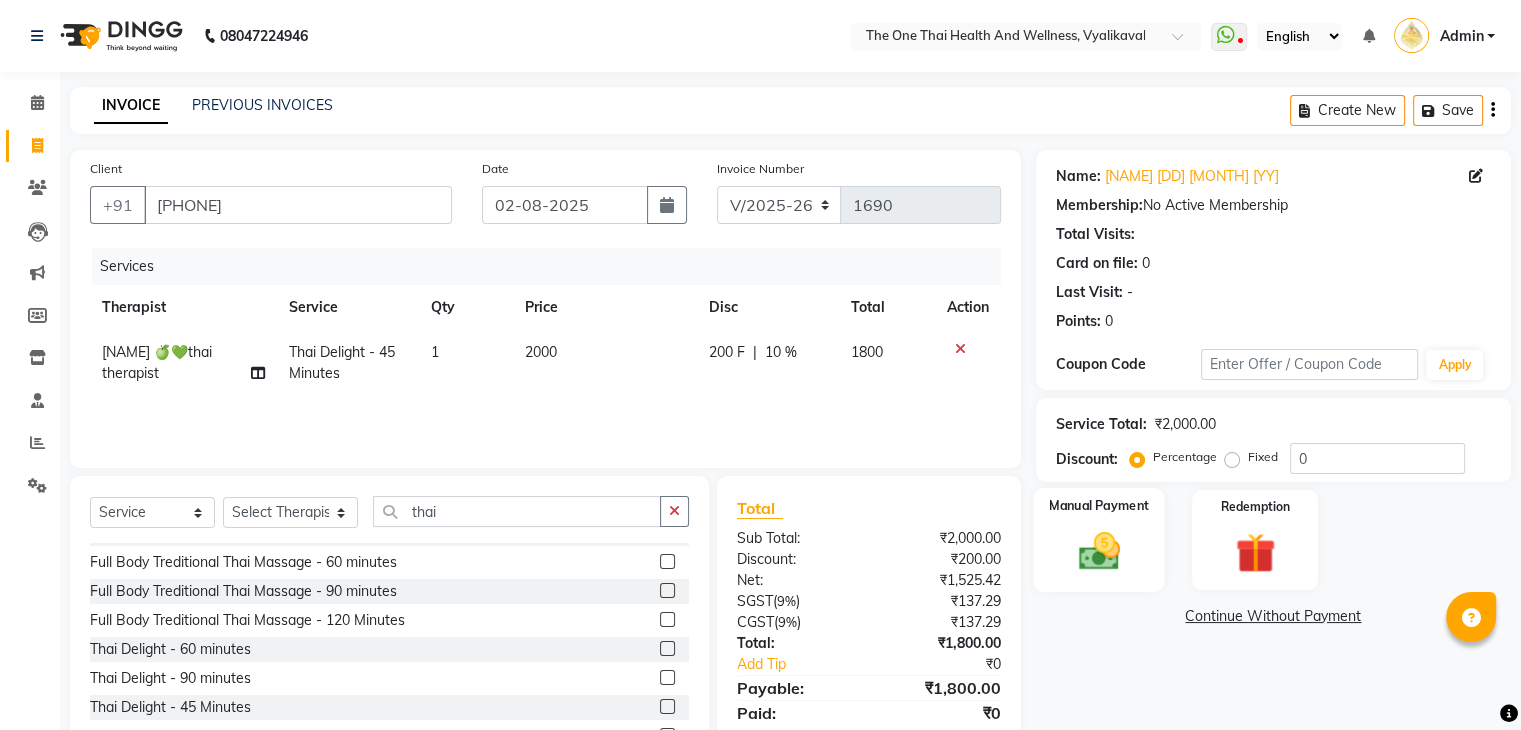 click on "Manual Payment" 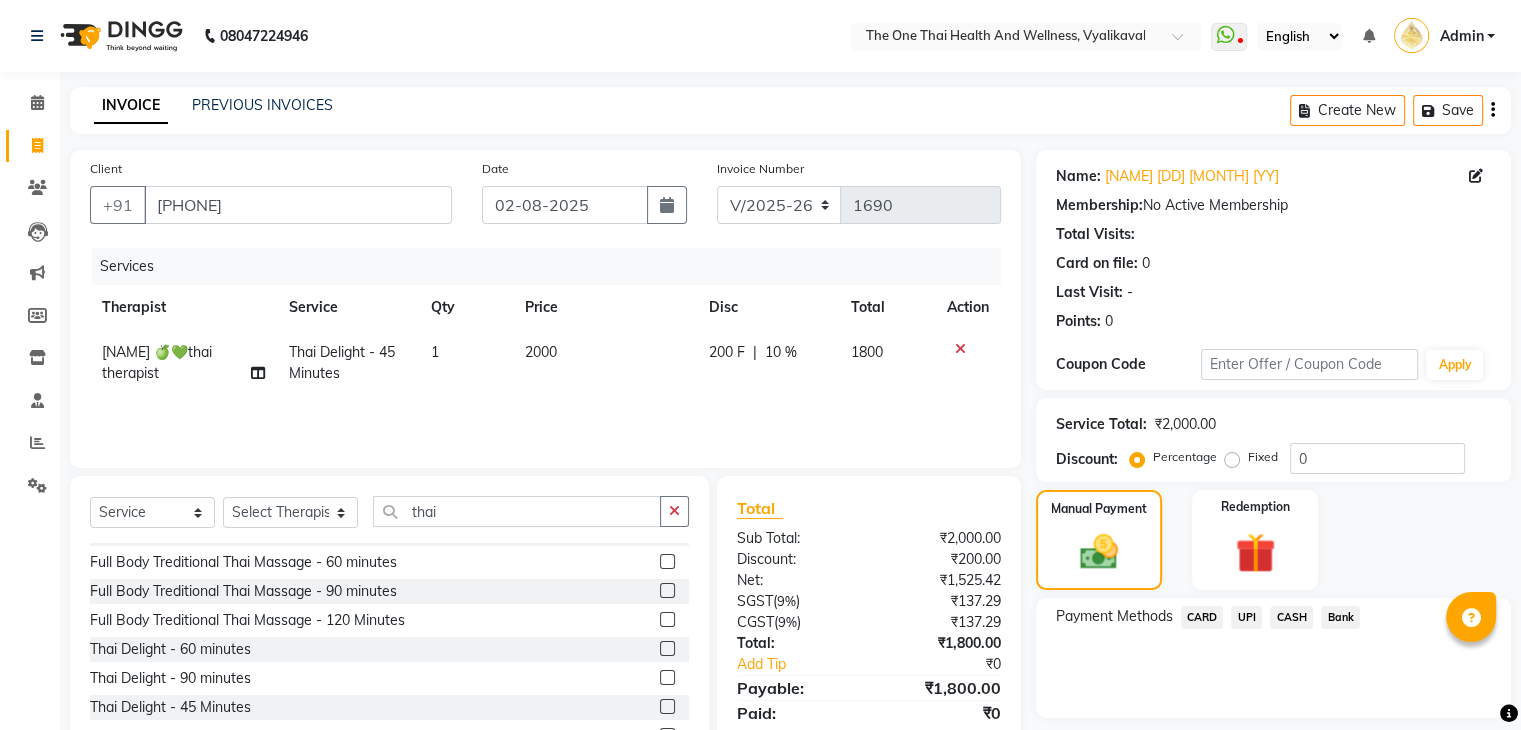 click on "UPI" 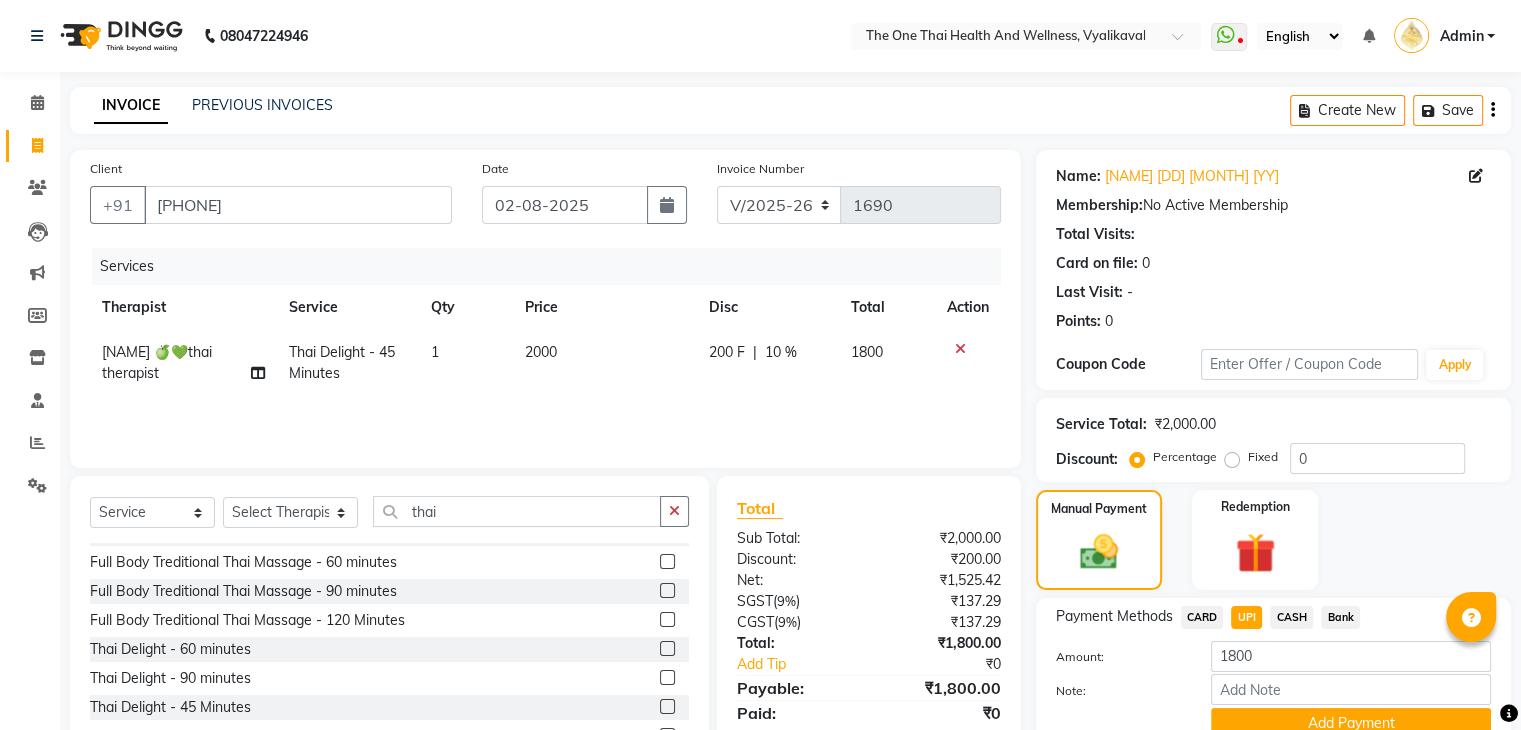 scroll, scrollTop: 89, scrollLeft: 0, axis: vertical 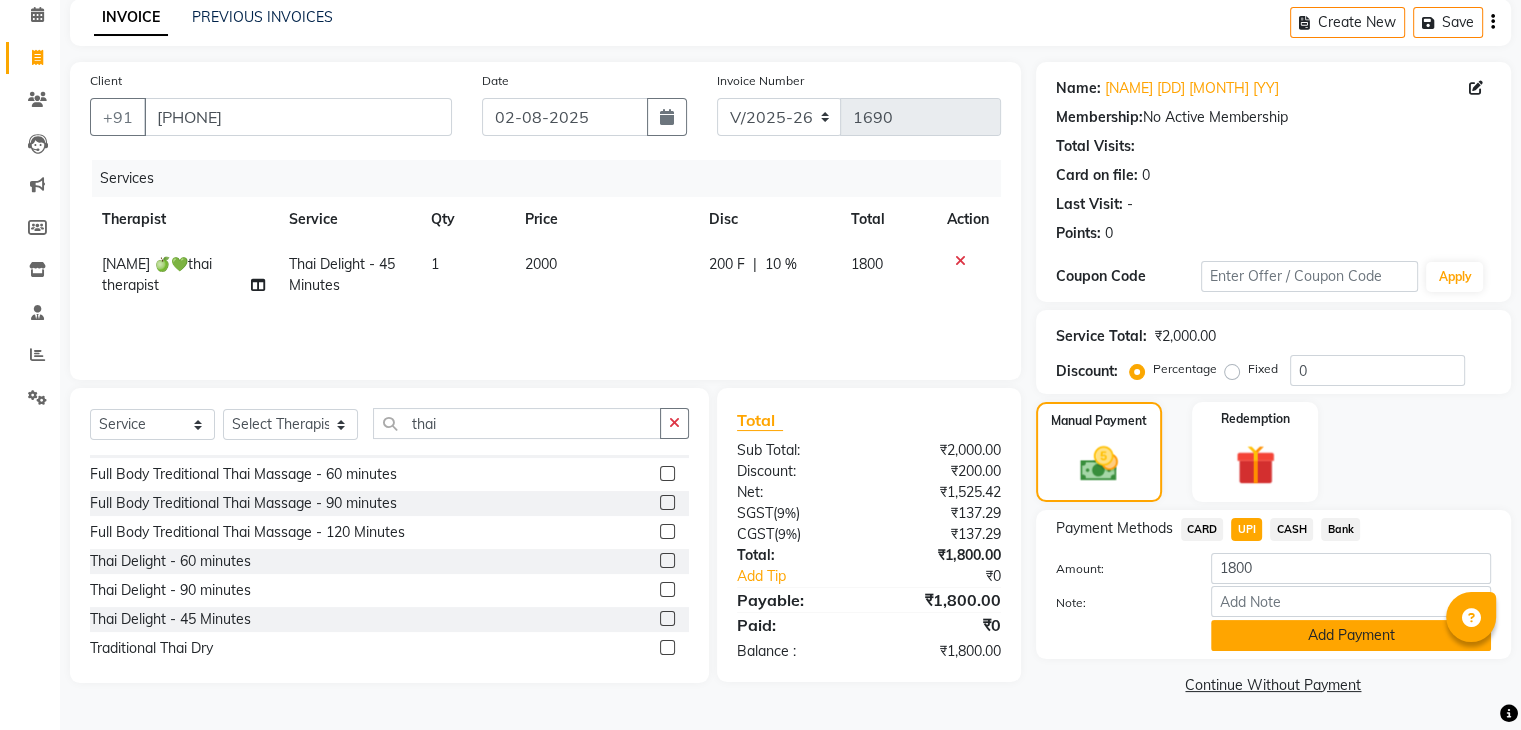 click on "Add Payment" 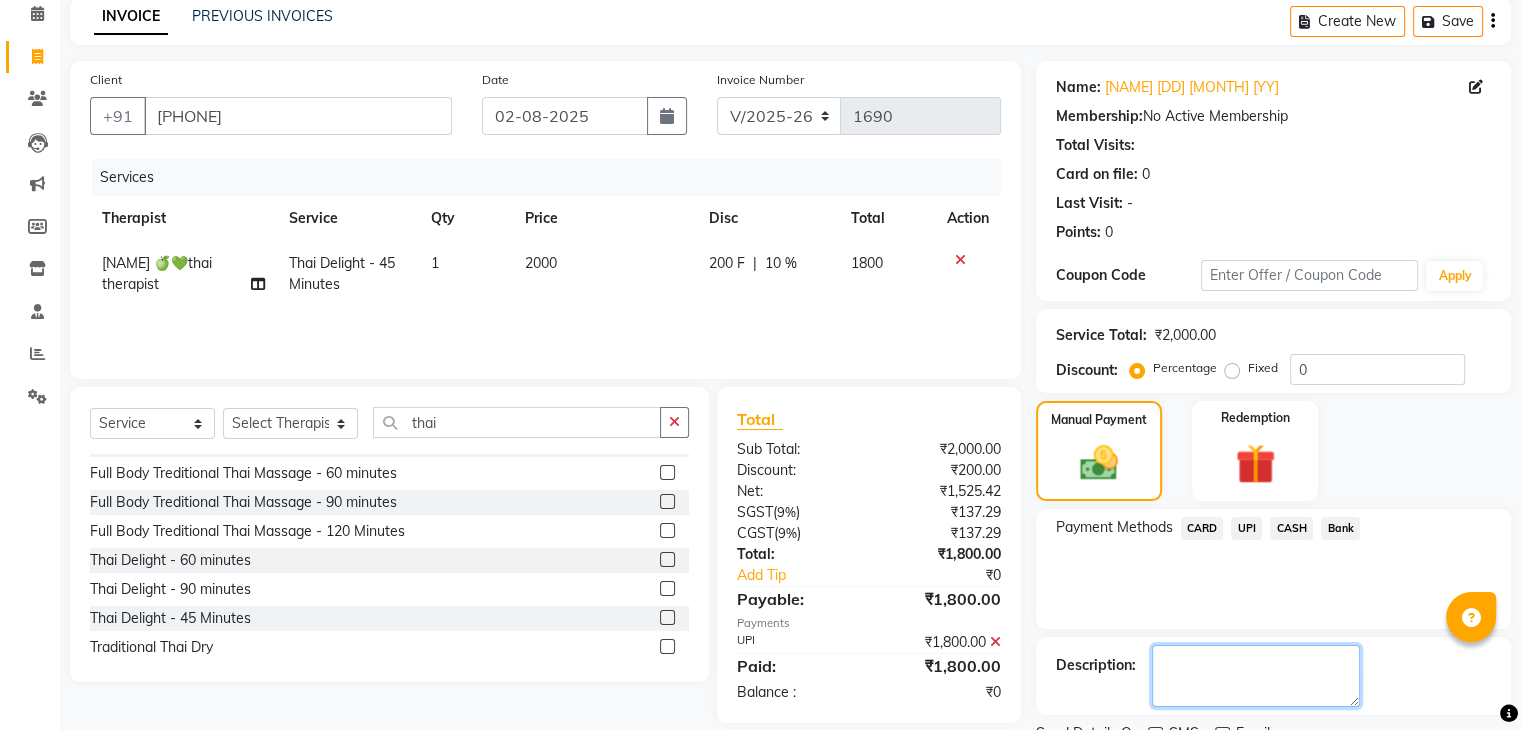 click 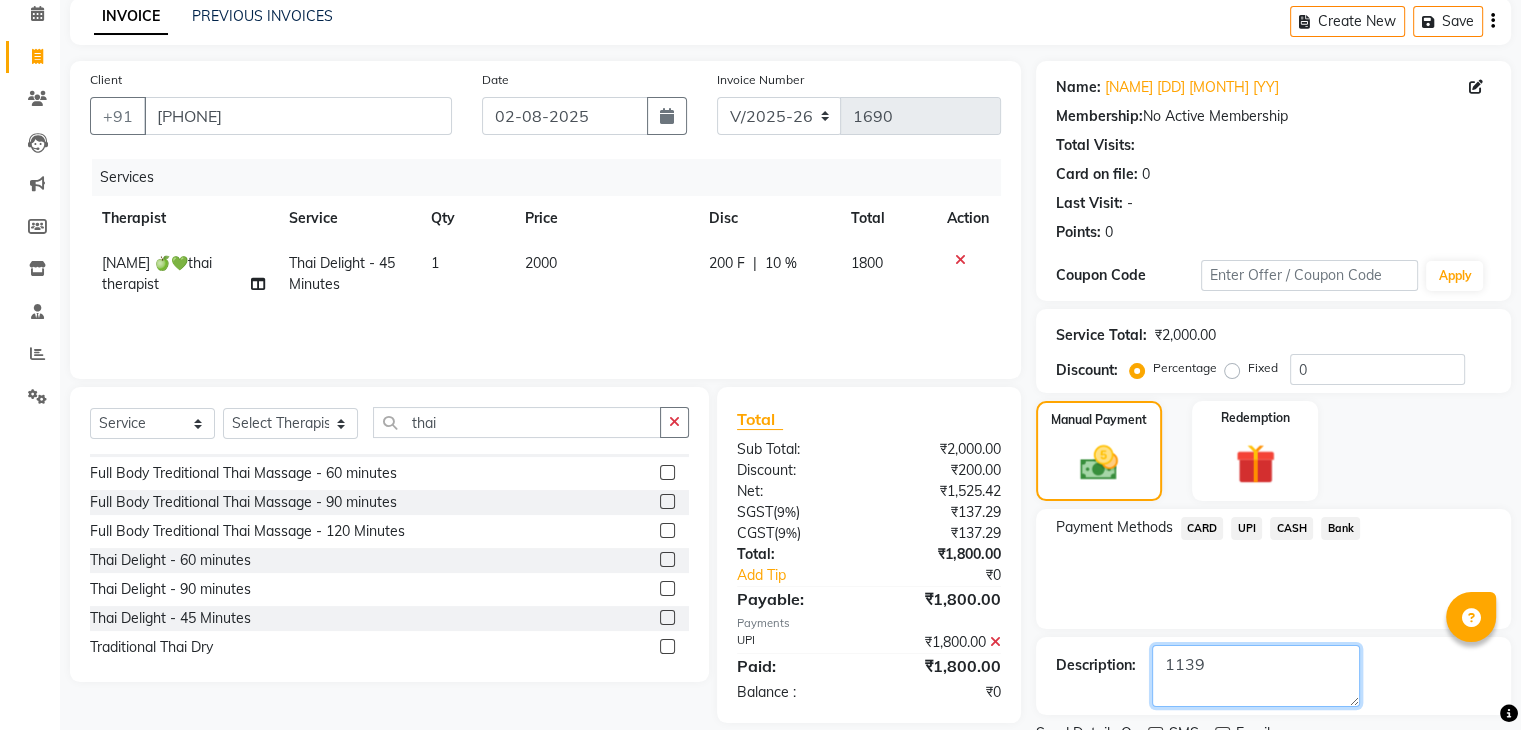 scroll, scrollTop: 171, scrollLeft: 0, axis: vertical 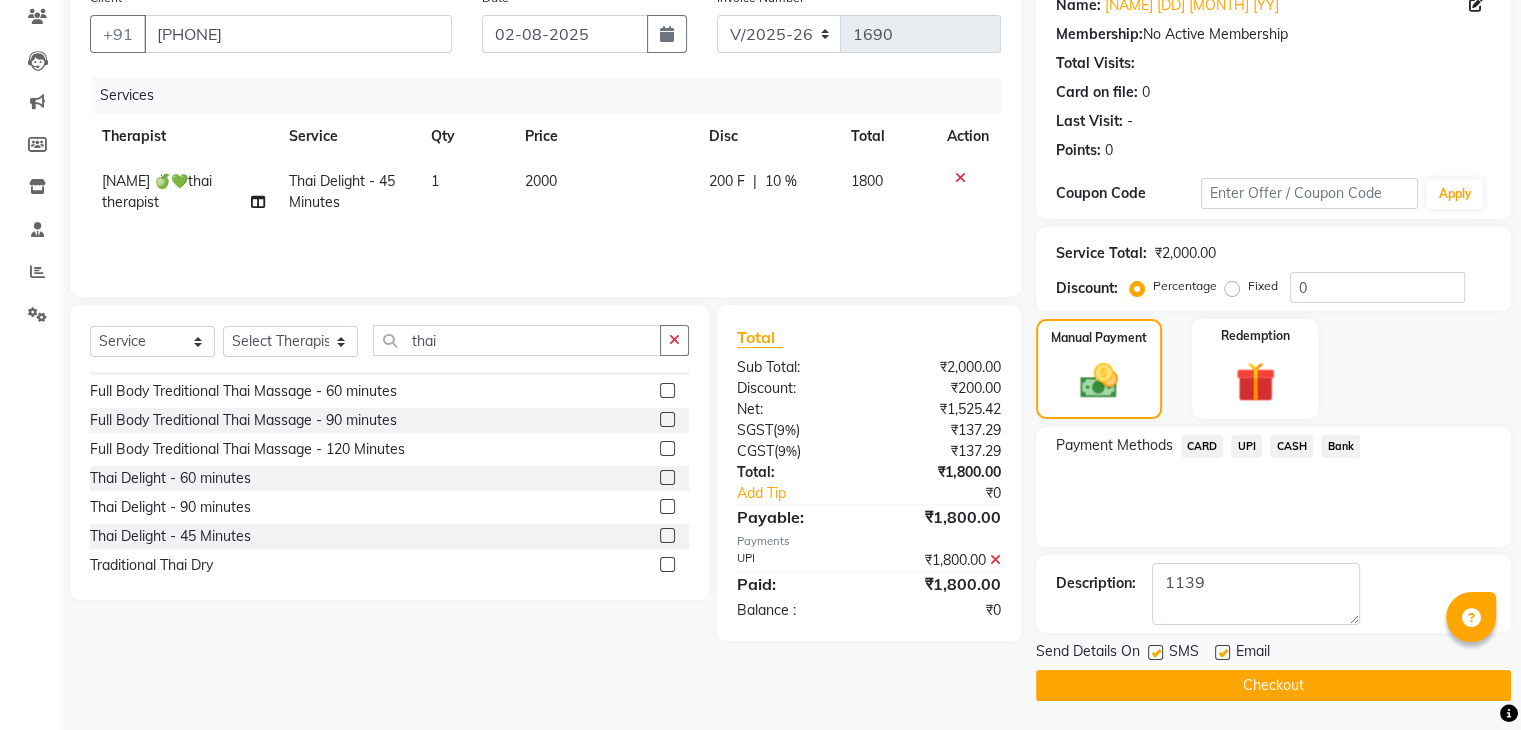 click on "Checkout" 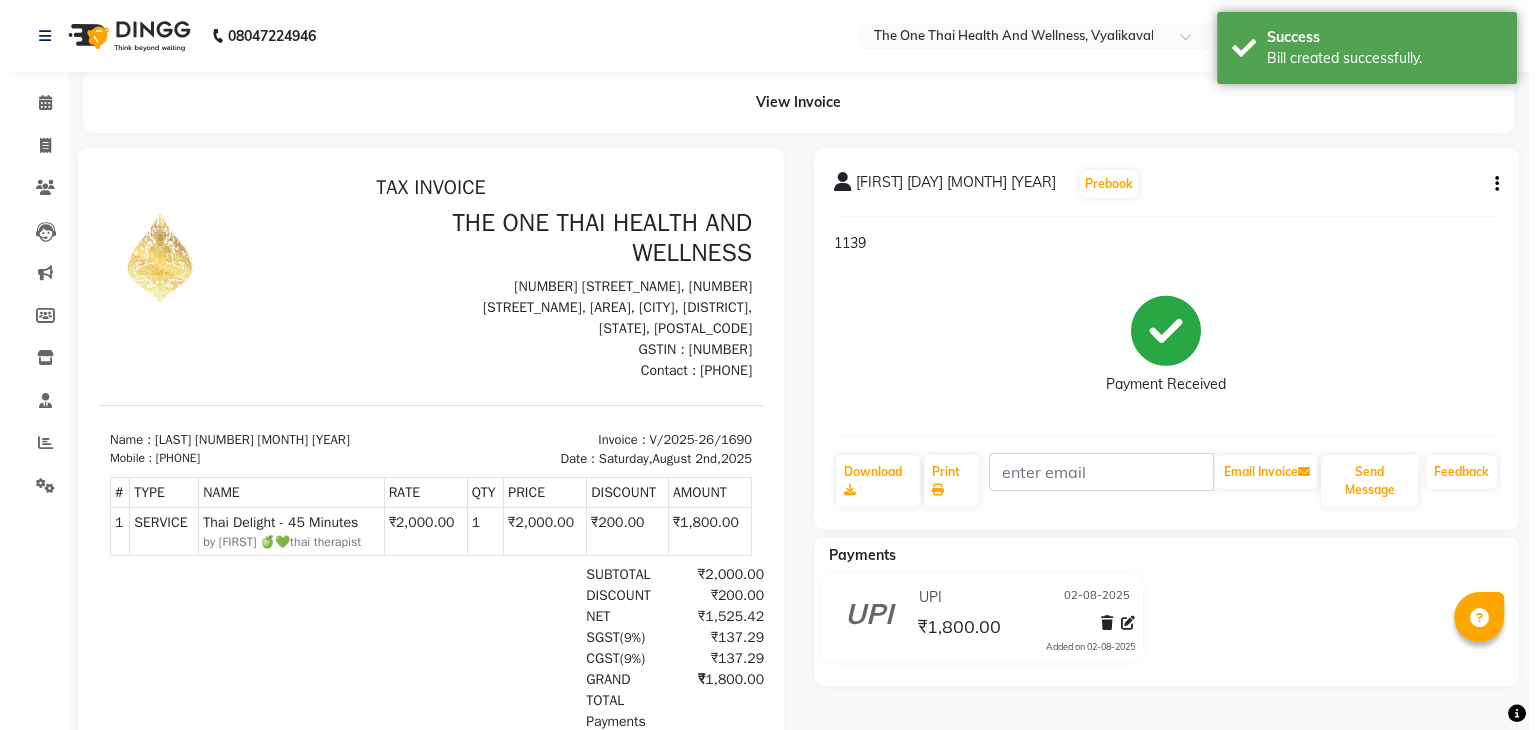 scroll, scrollTop: 0, scrollLeft: 0, axis: both 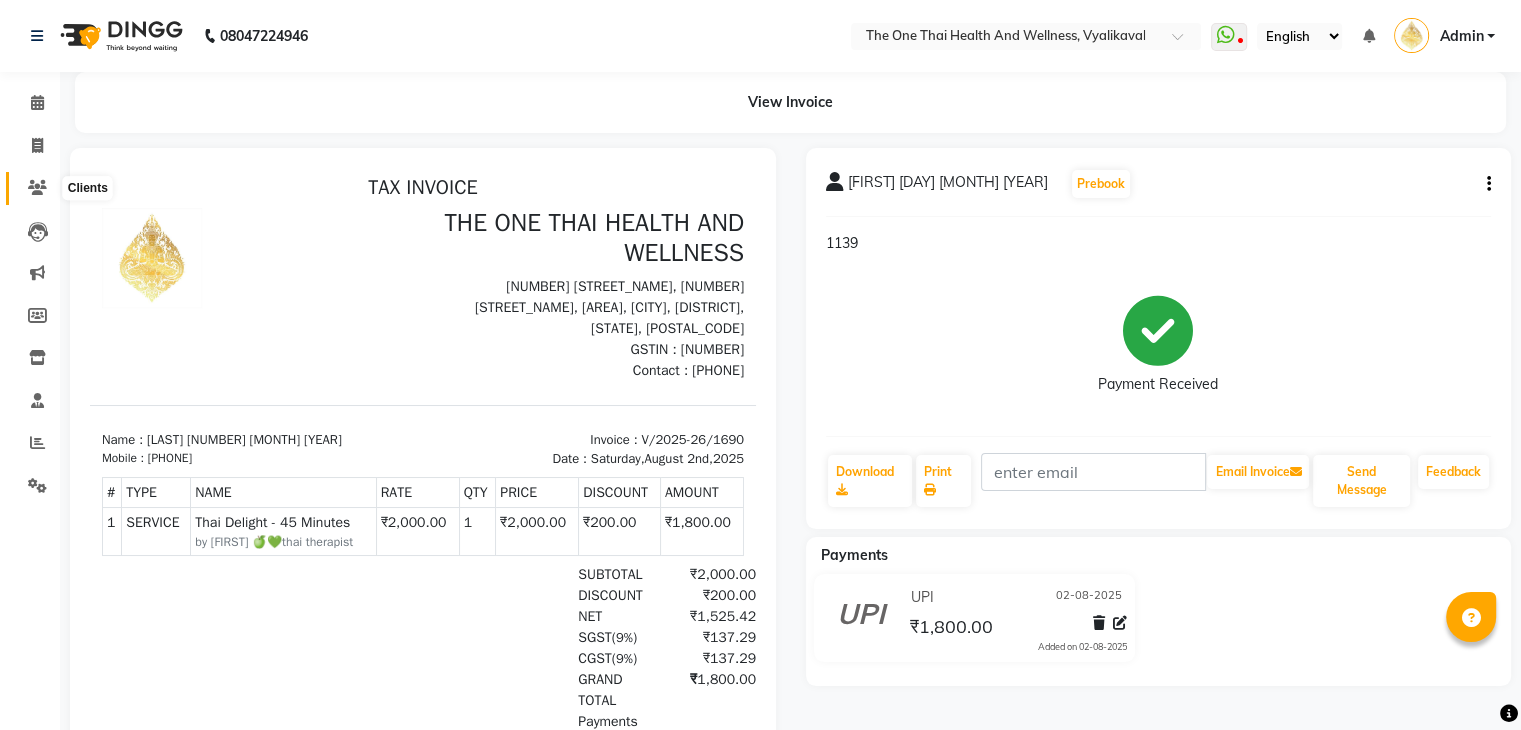 click 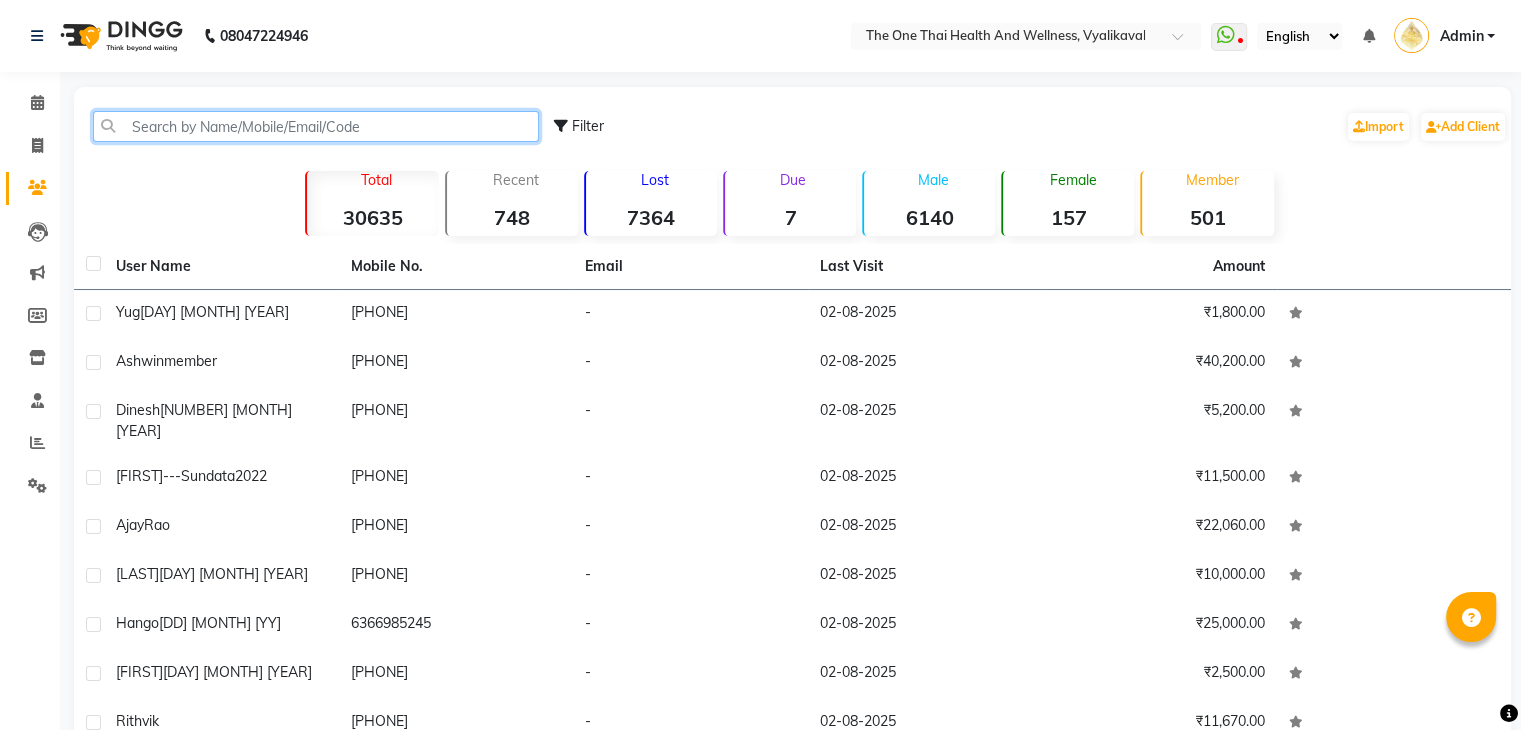 click 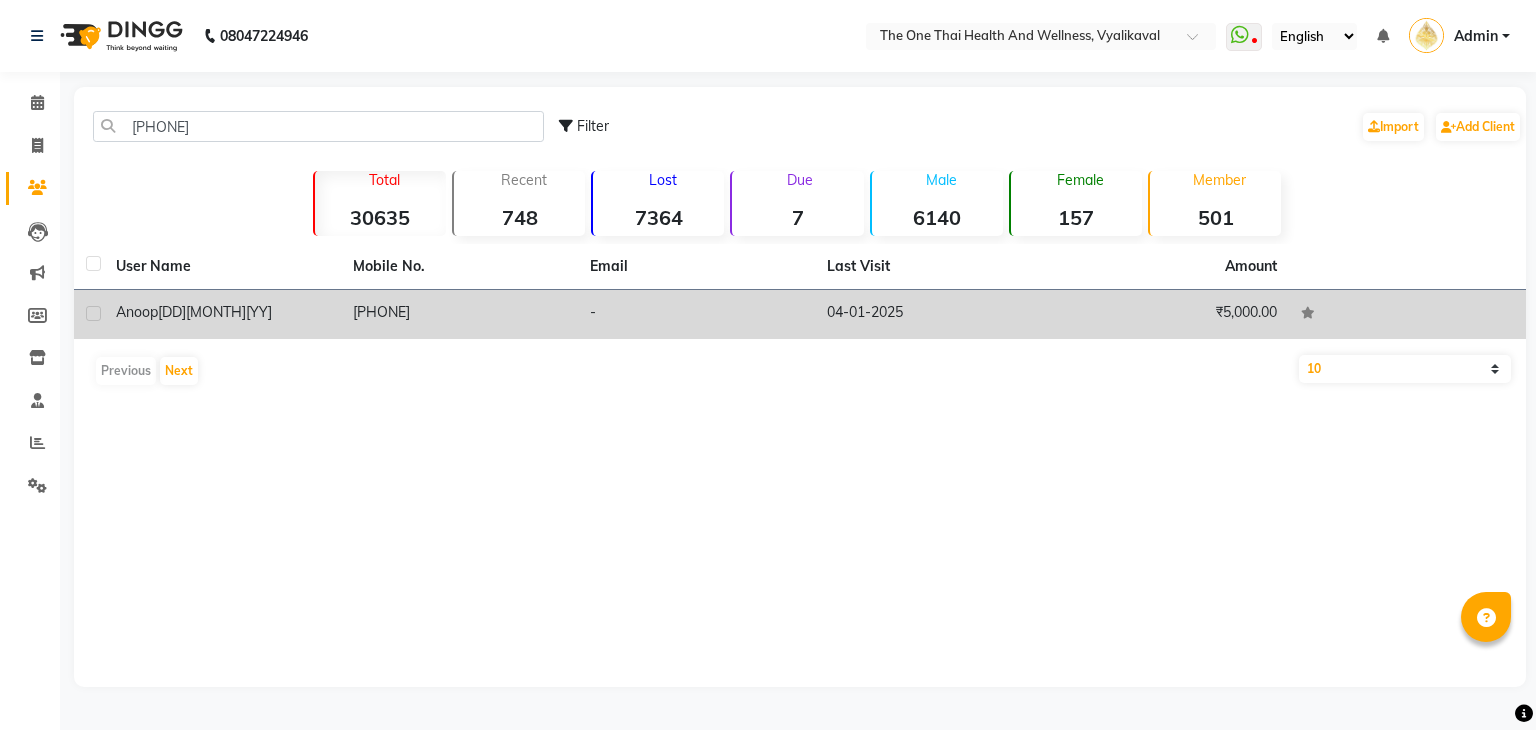 click 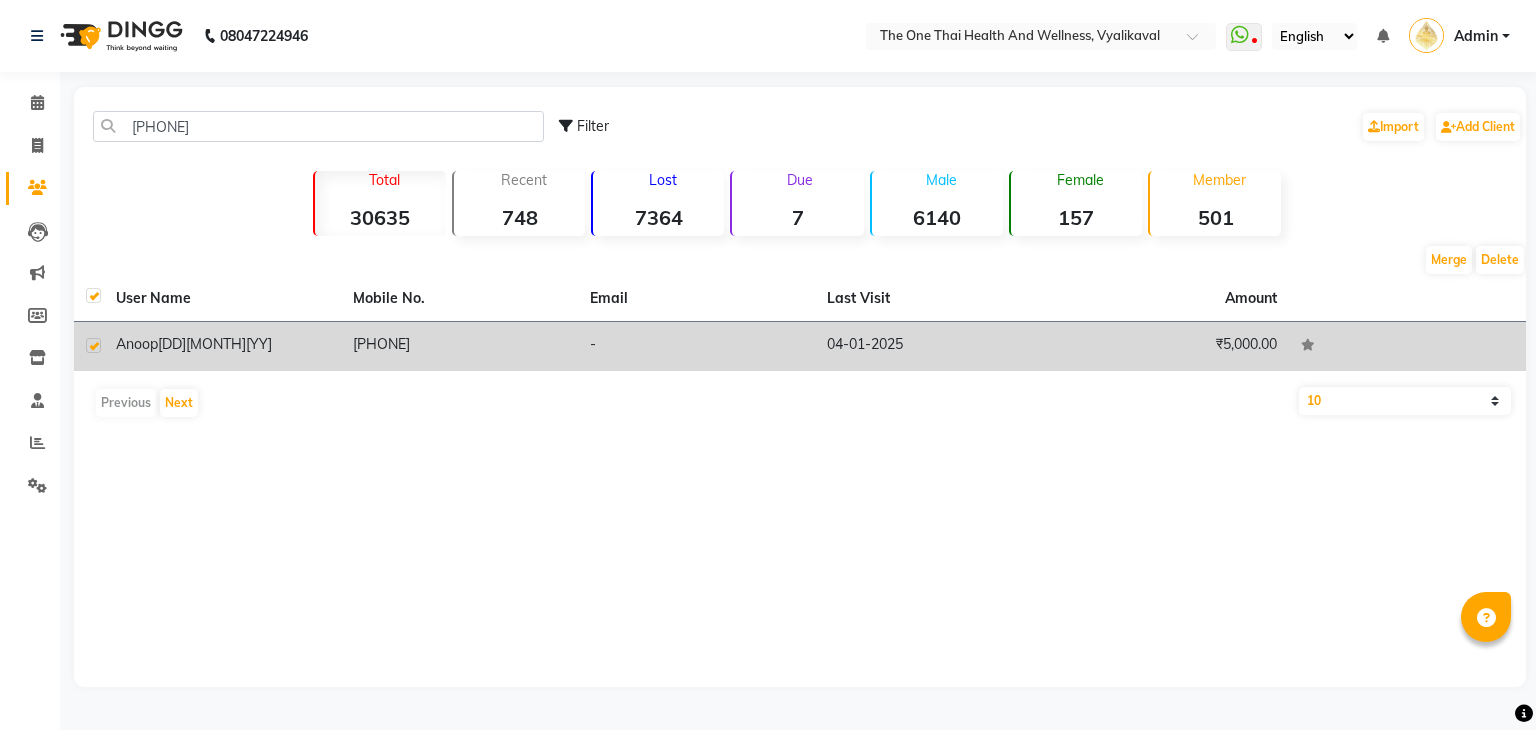 click on "[DD][MONTH][YY]" 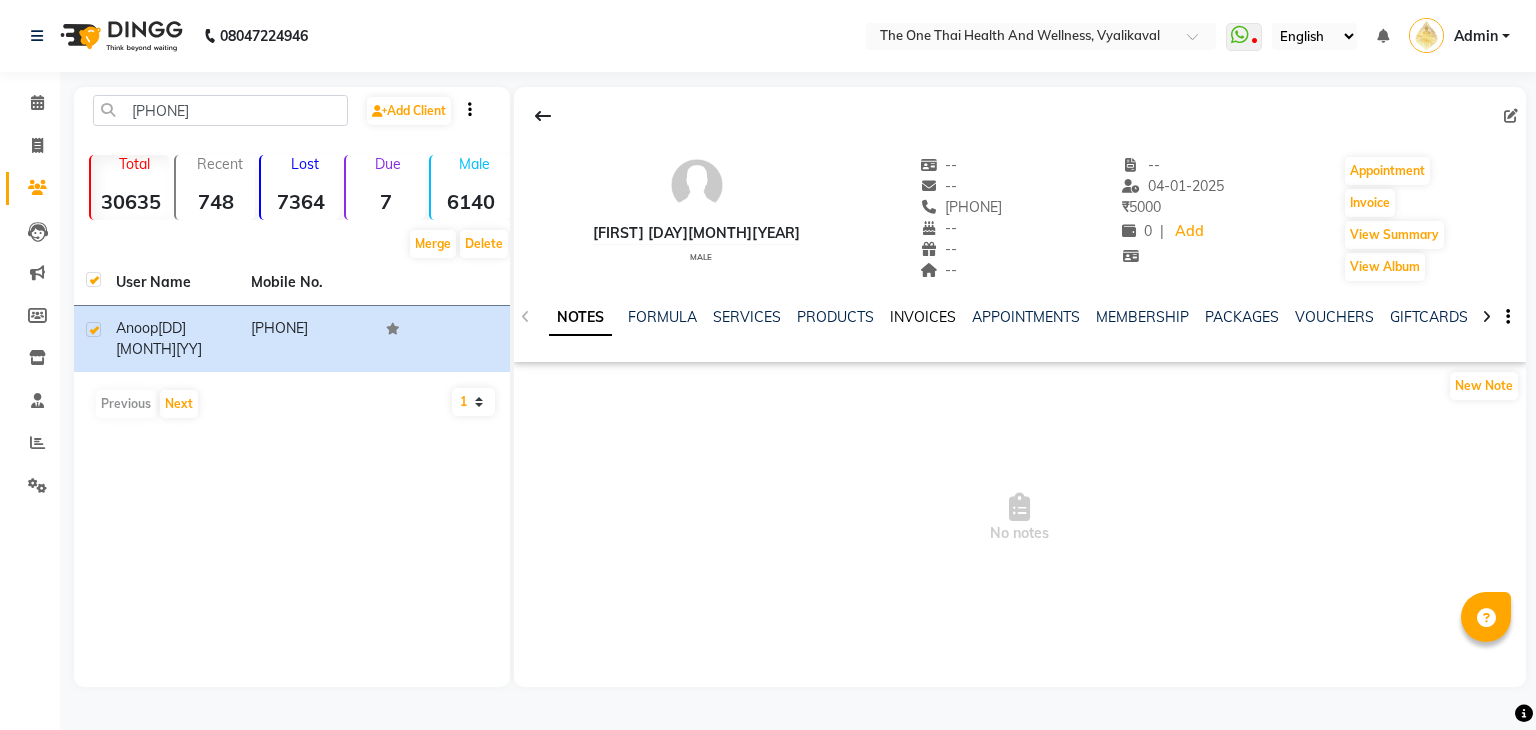 click on "INVOICES" 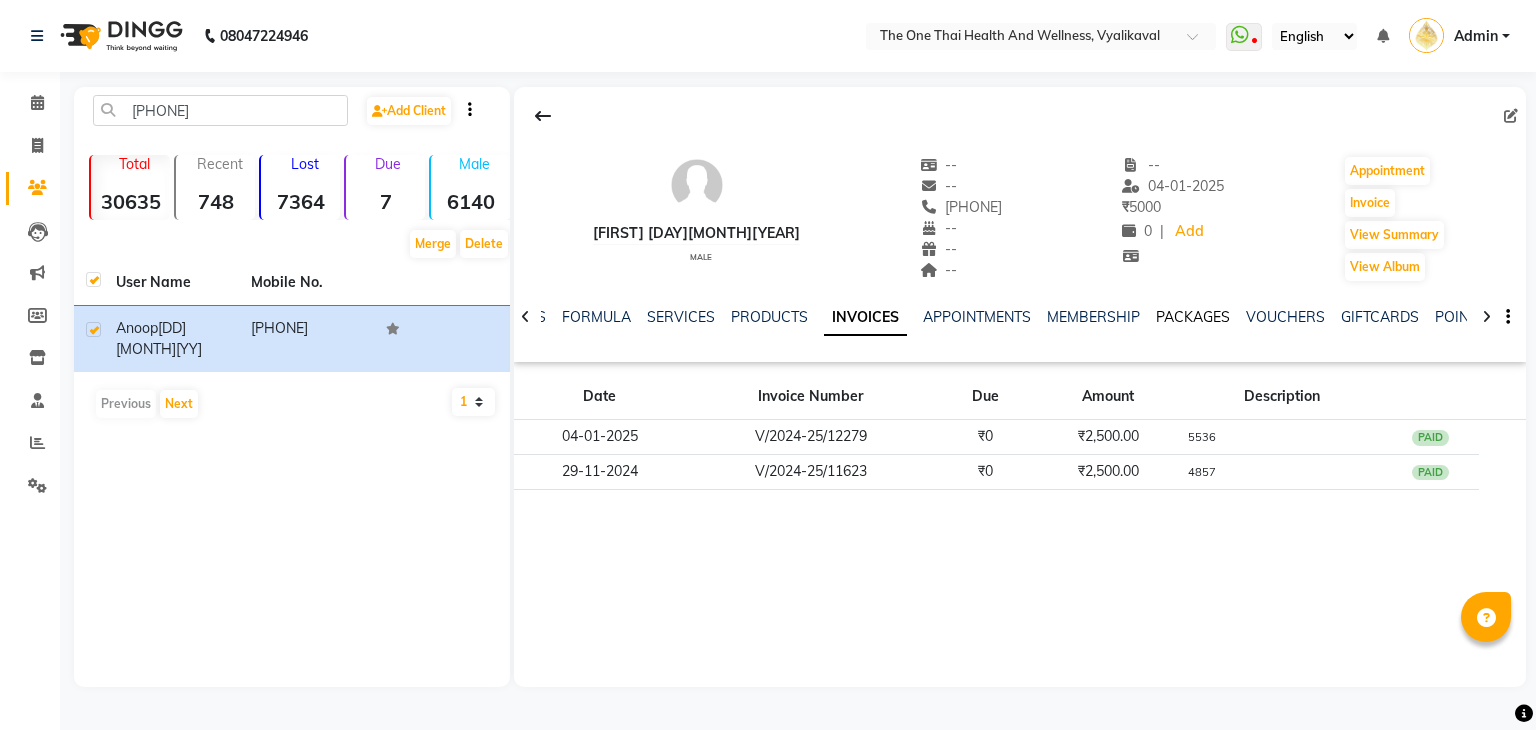 click on "PACKAGES" 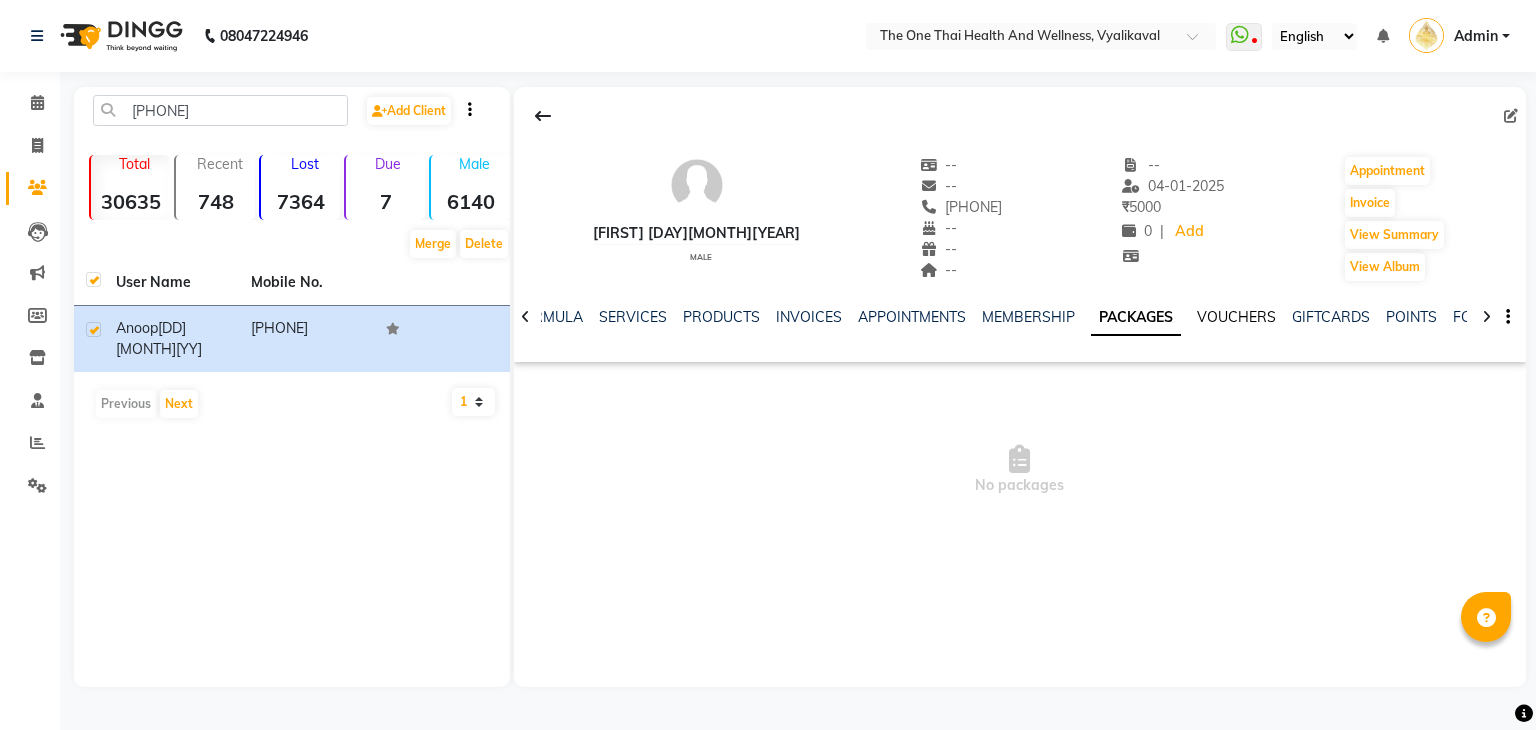 click on "VOUCHERS" 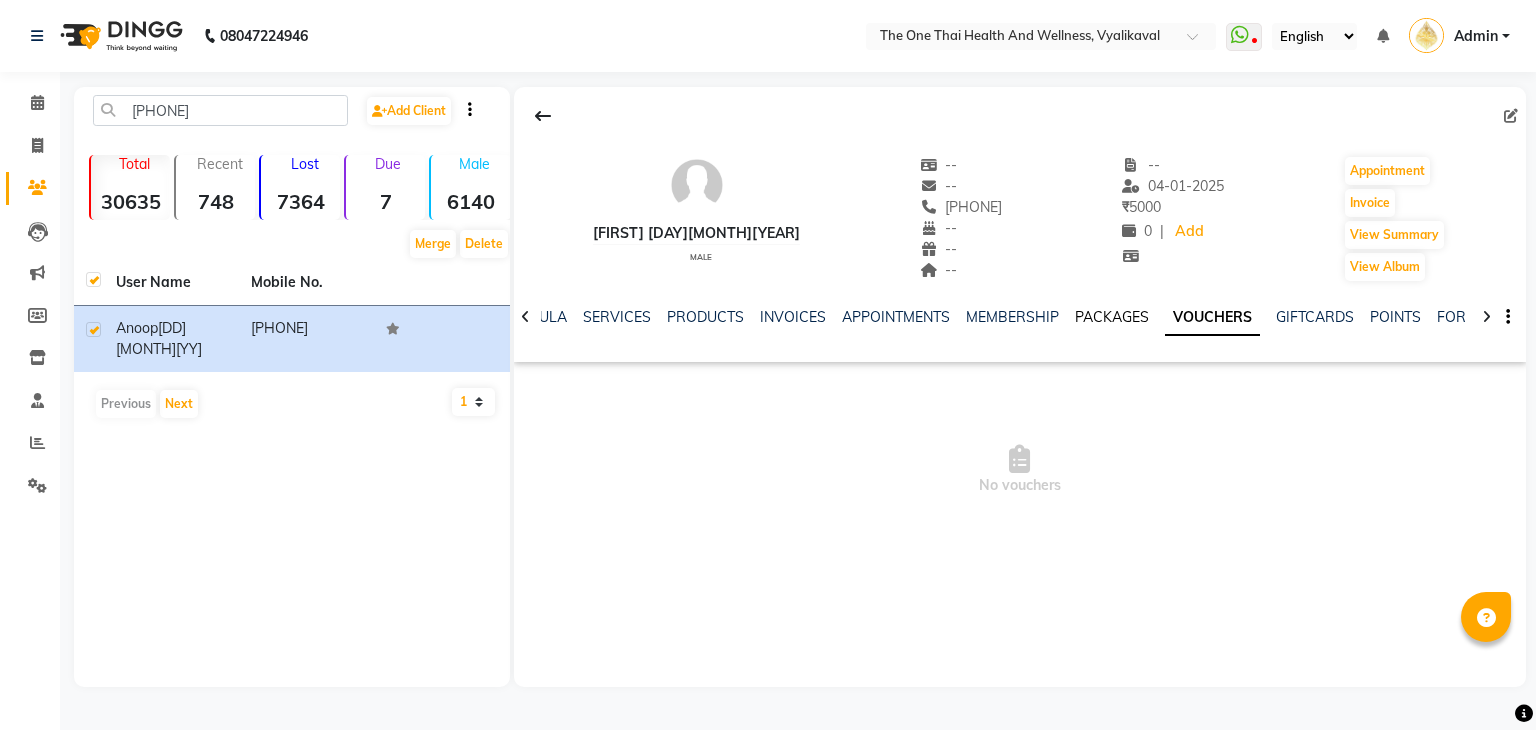 click on "PACKAGES" 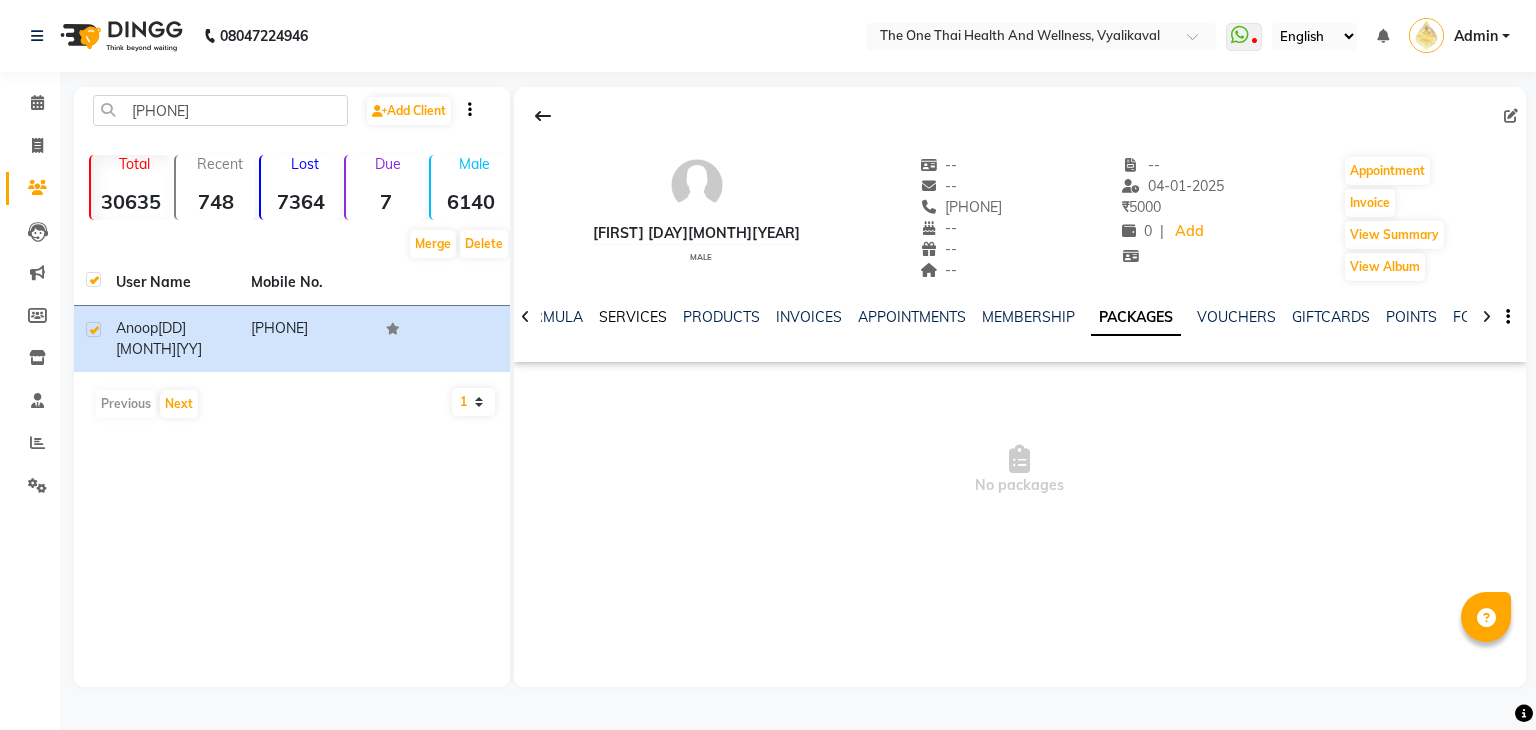 click on "SERVICES" 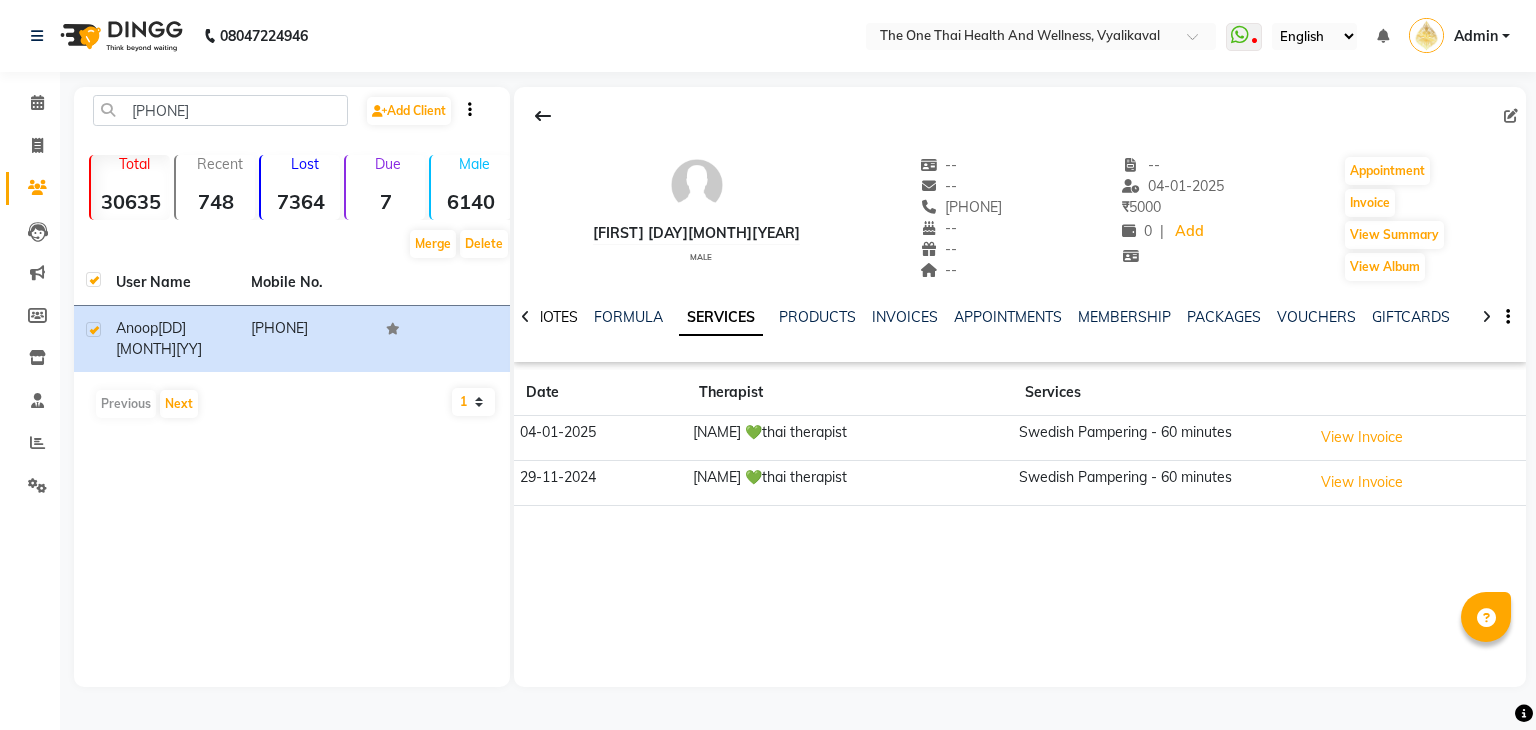 click on "NOTES" 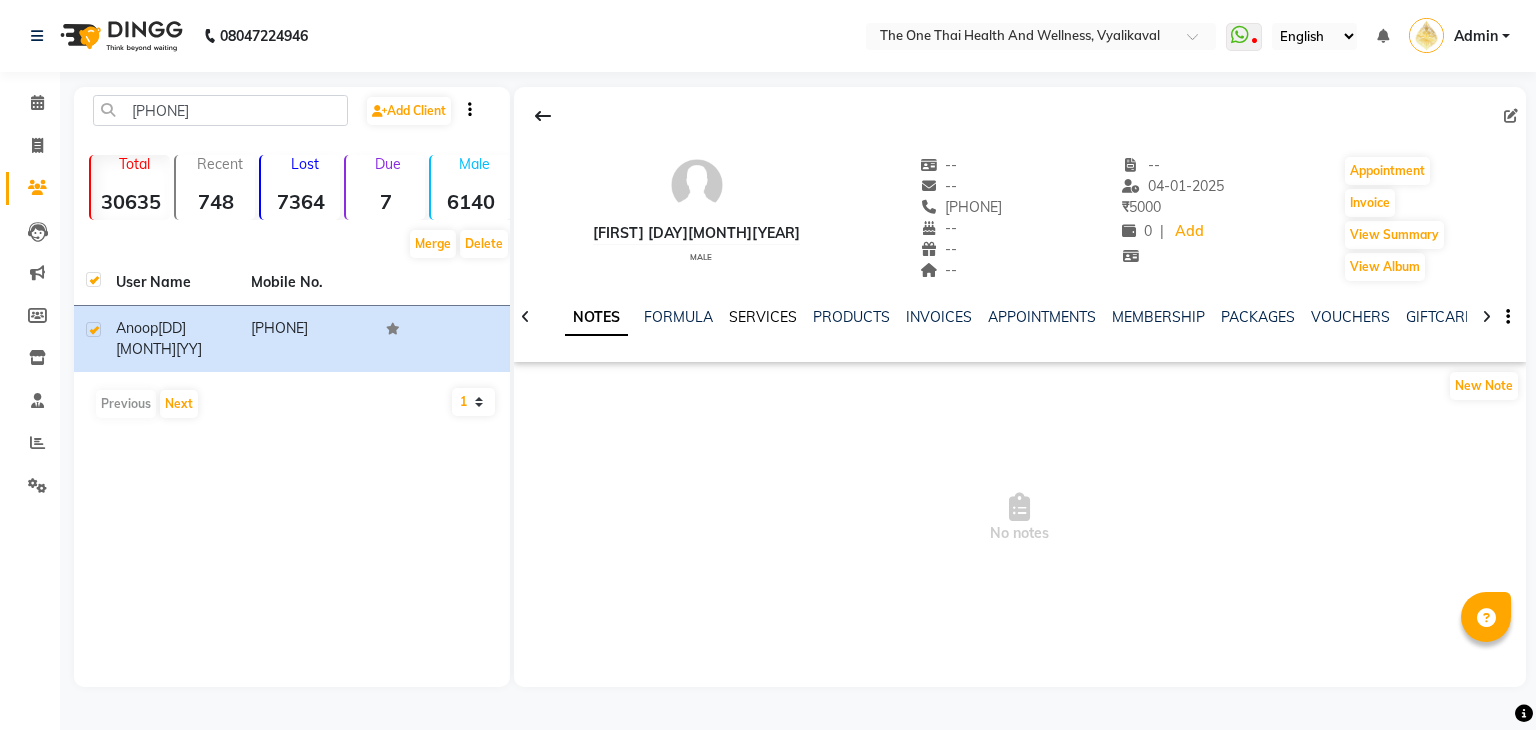 click on "SERVICES" 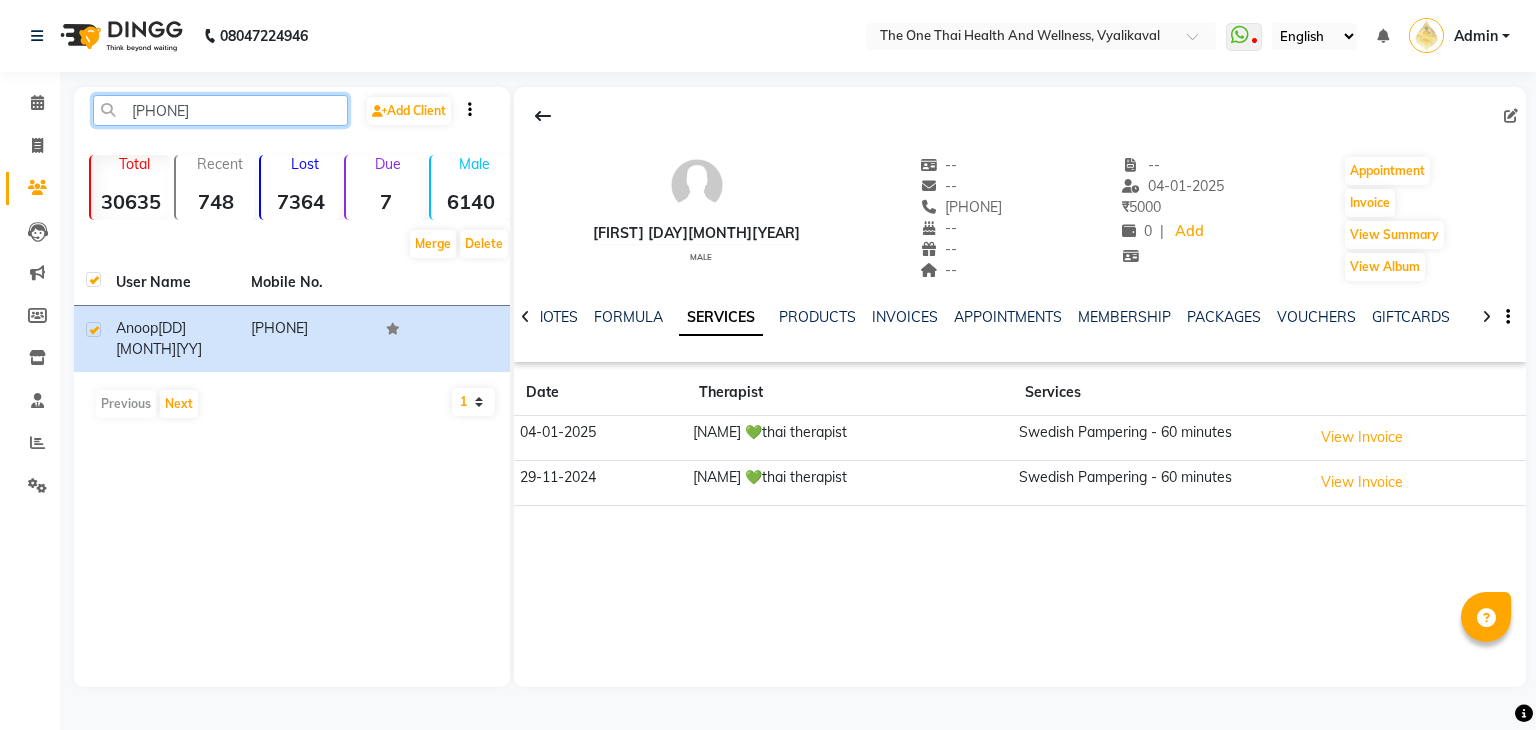 click on "[PHONE]" 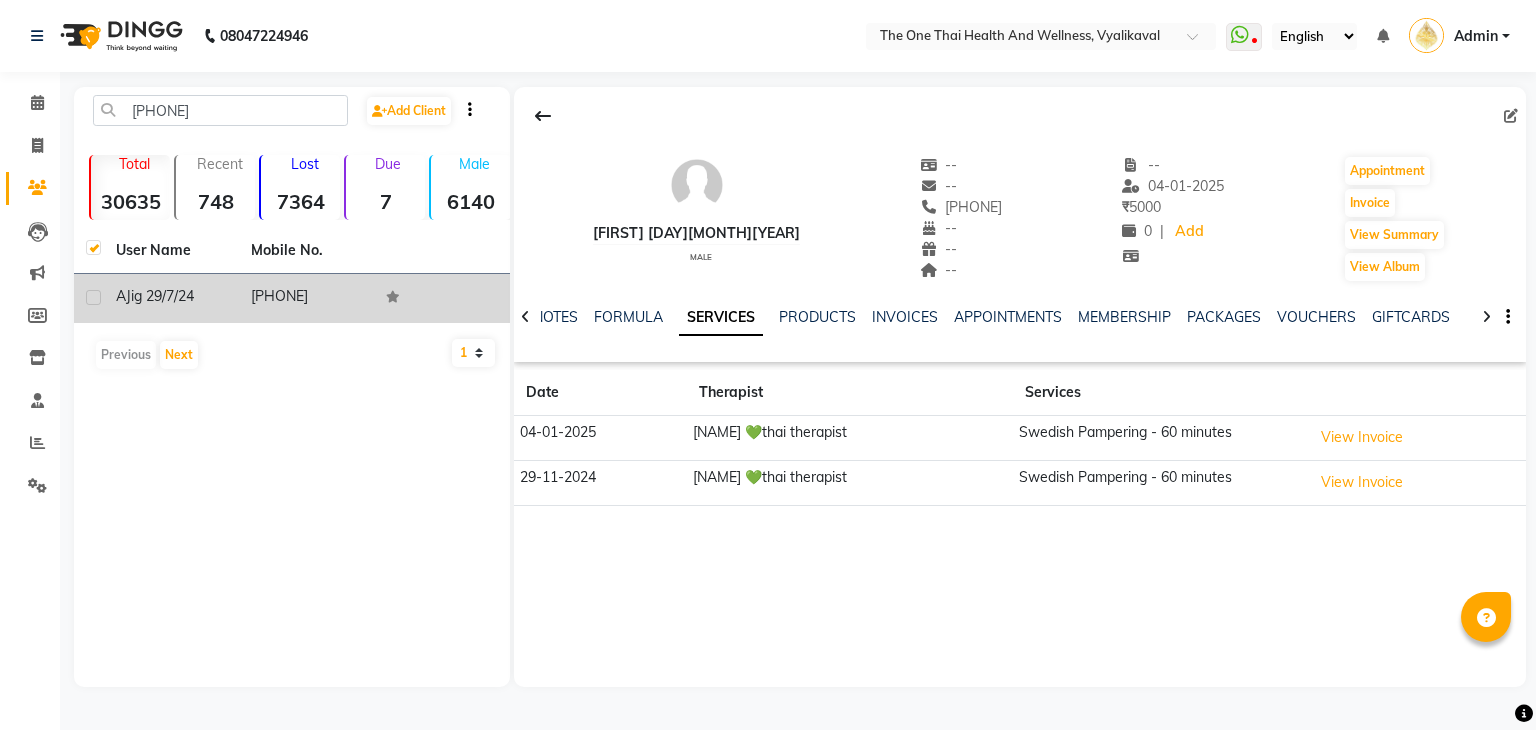 click 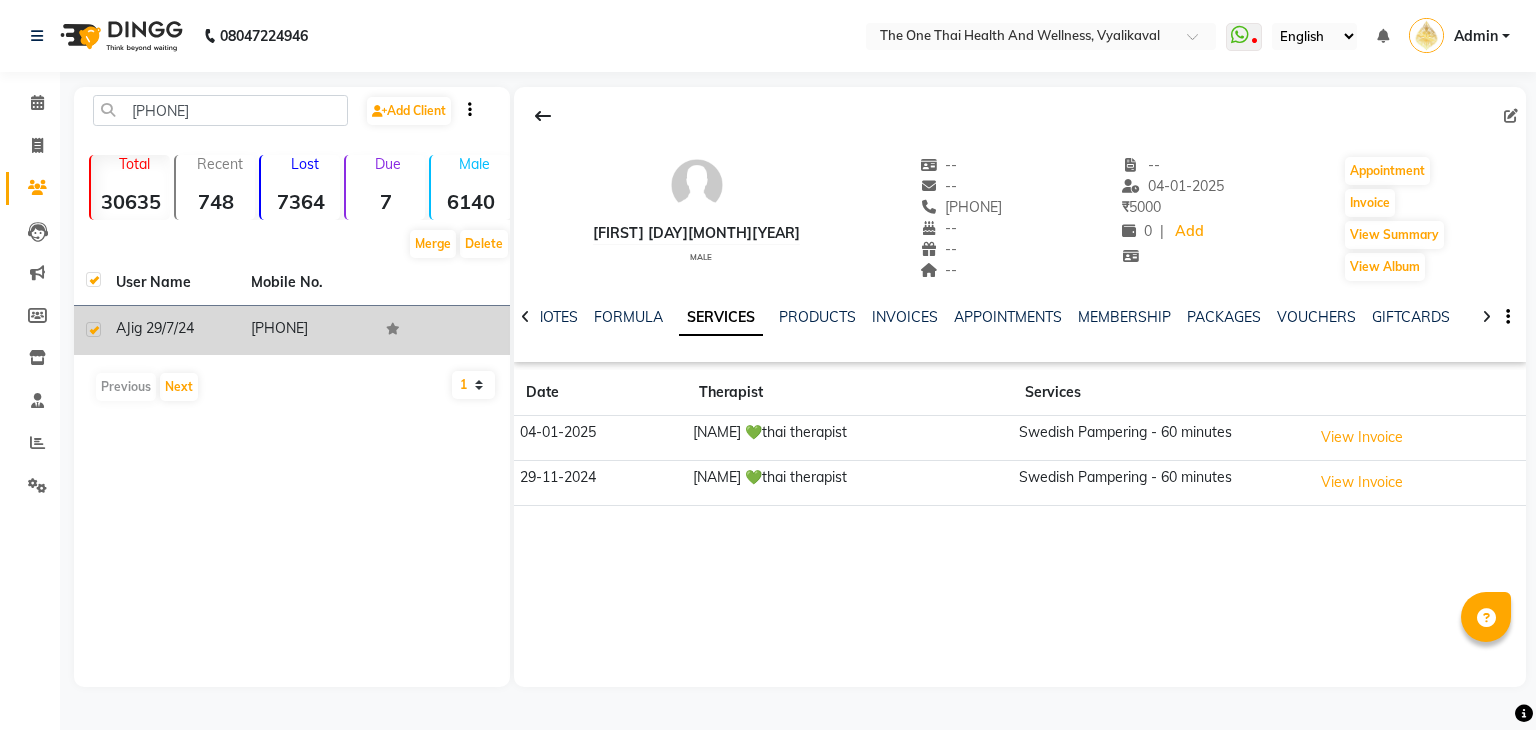 click on "ig 29/7/24" 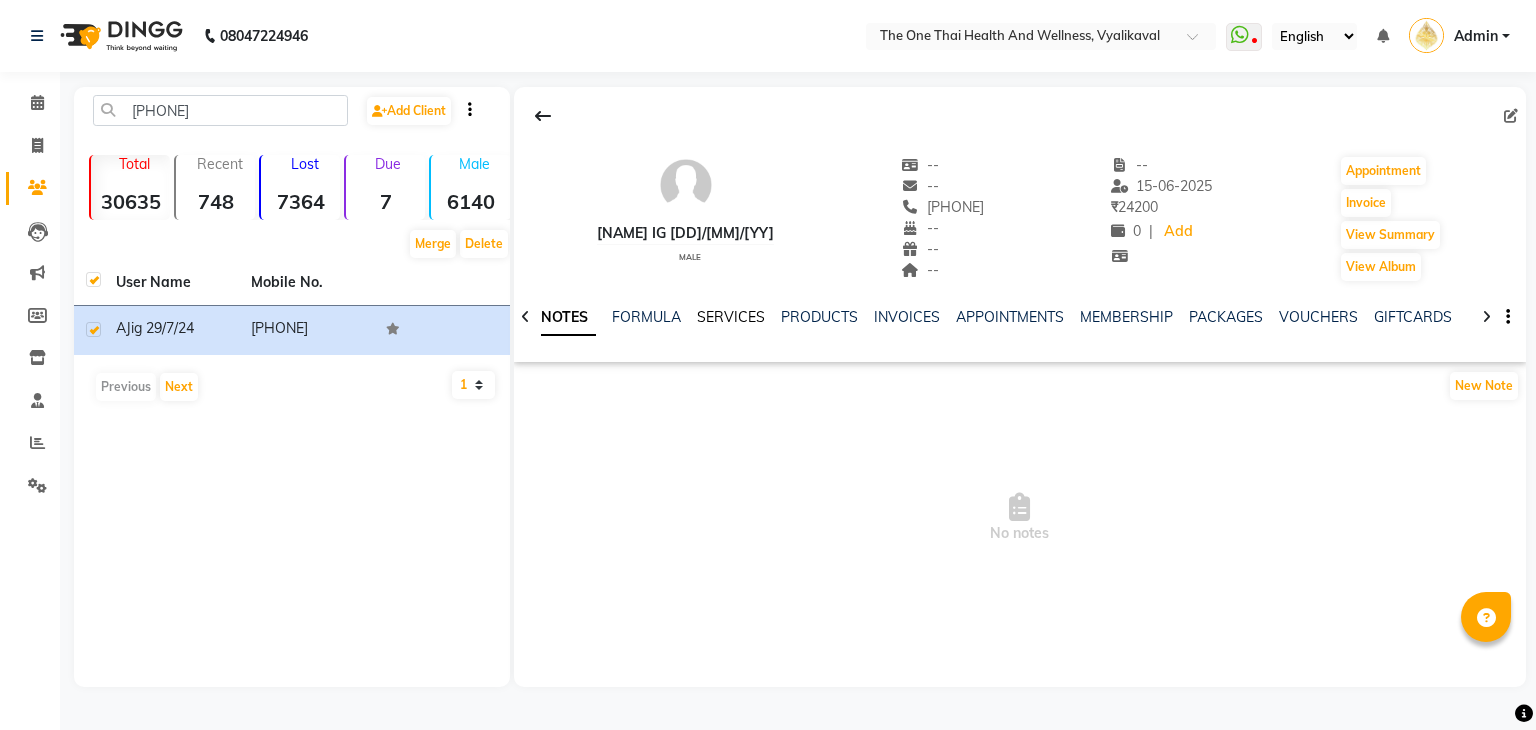 click on "SERVICES" 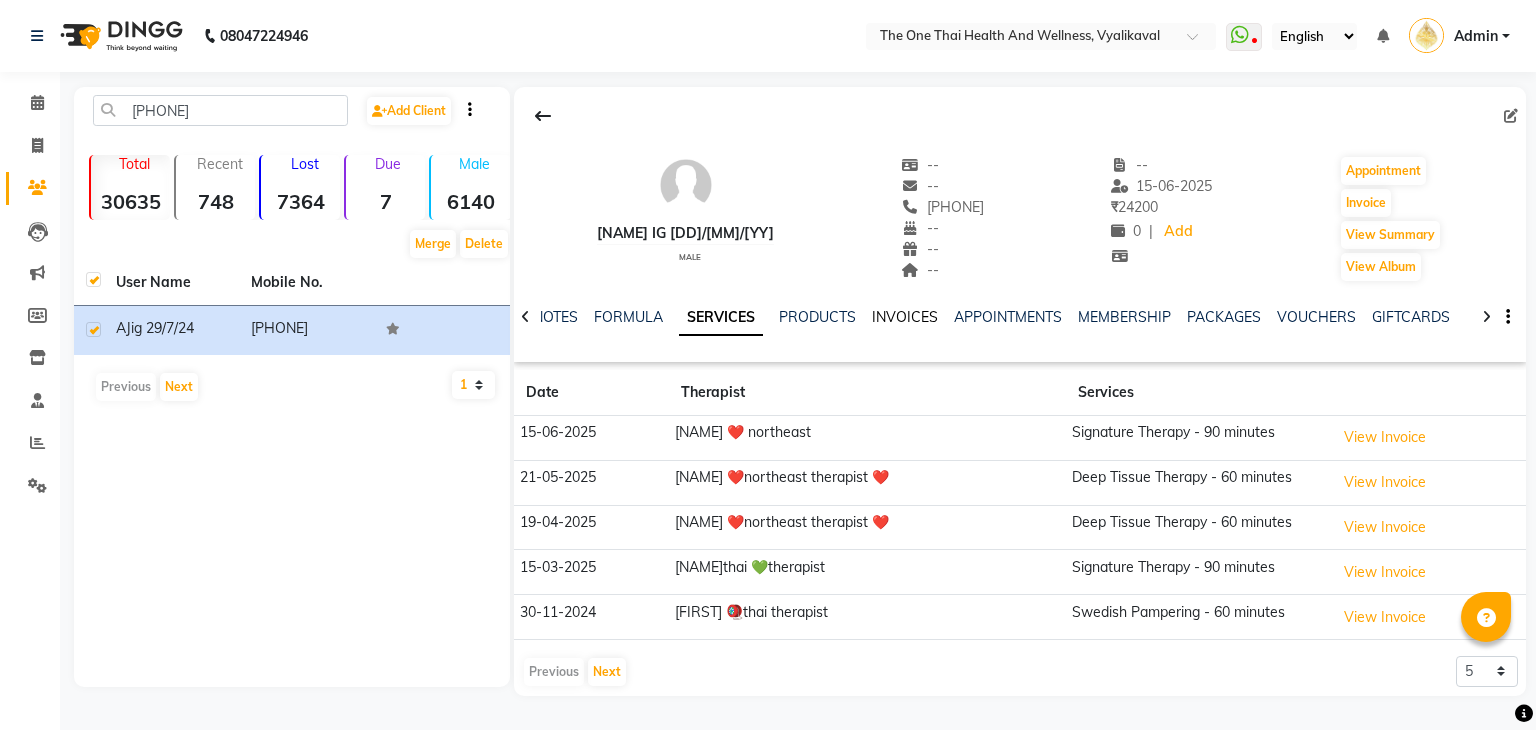 click on "INVOICES" 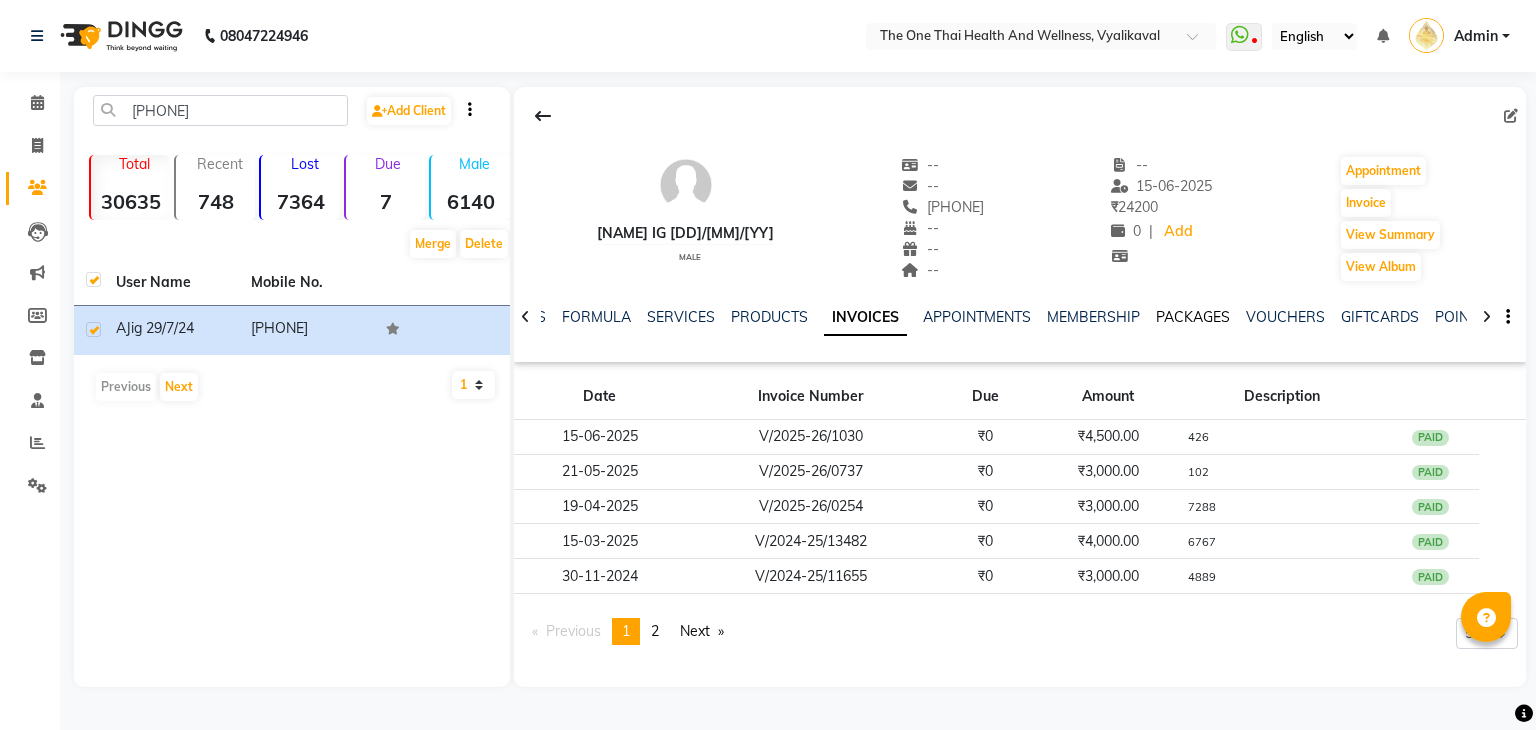 click on "PACKAGES" 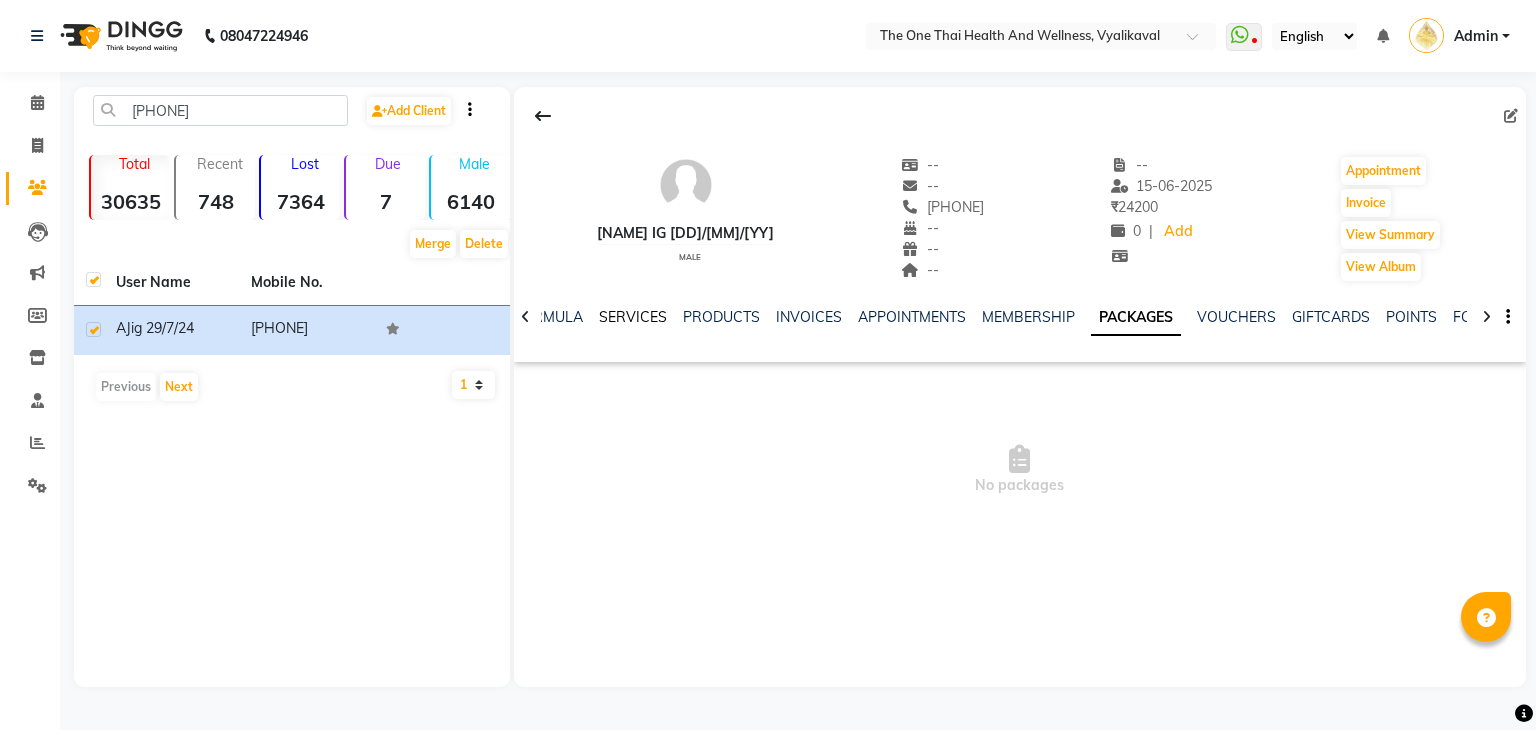 click on "SERVICES" 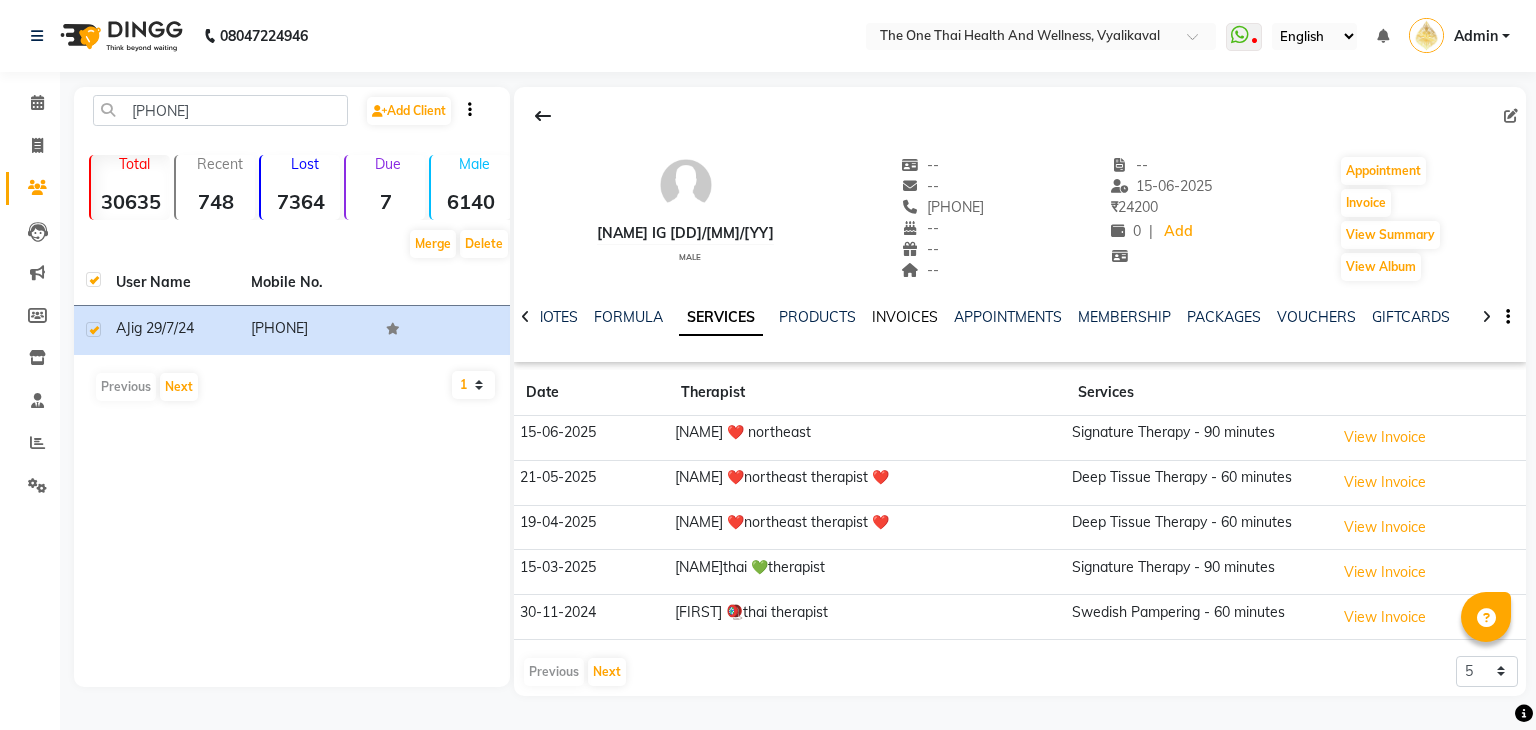 click on "INVOICES" 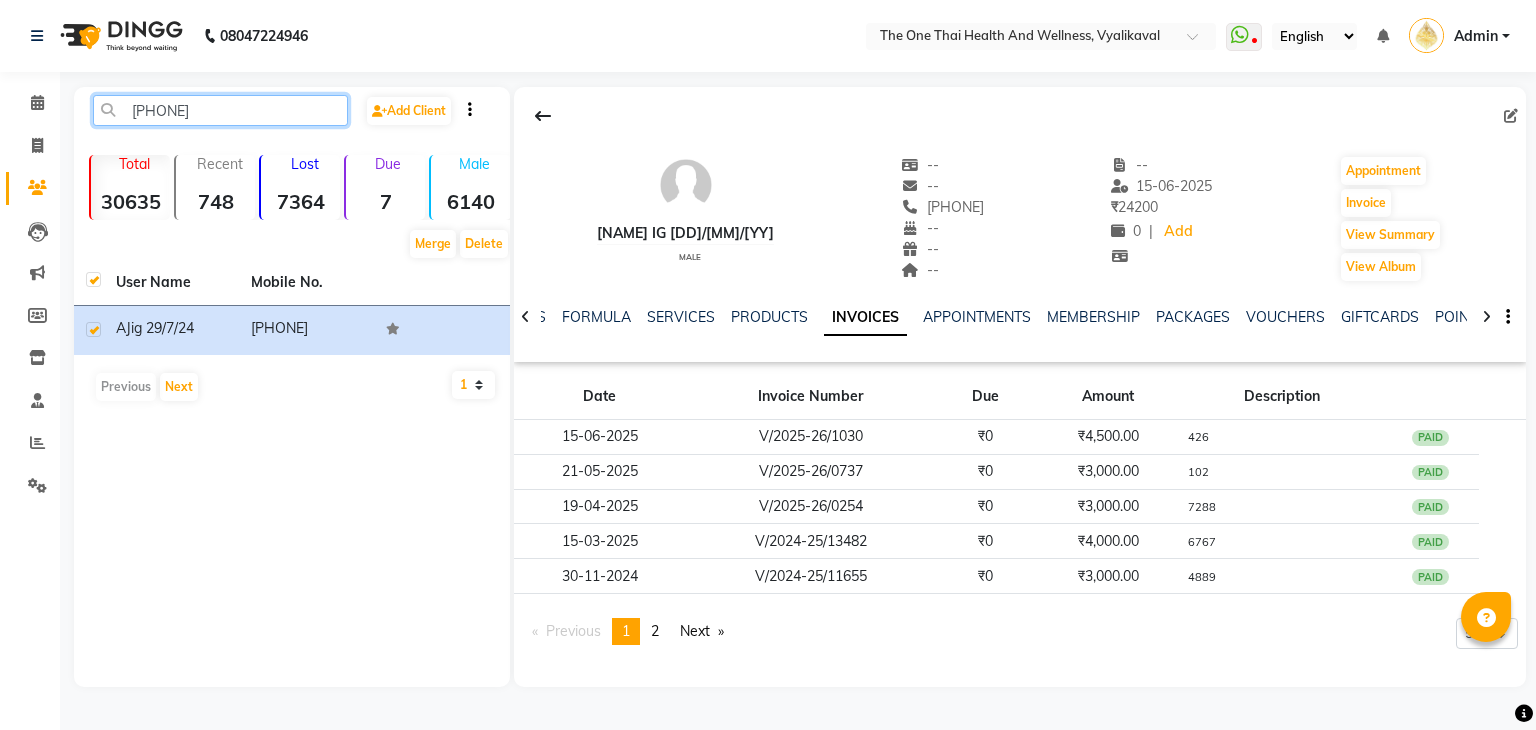 click on "[PHONE]" 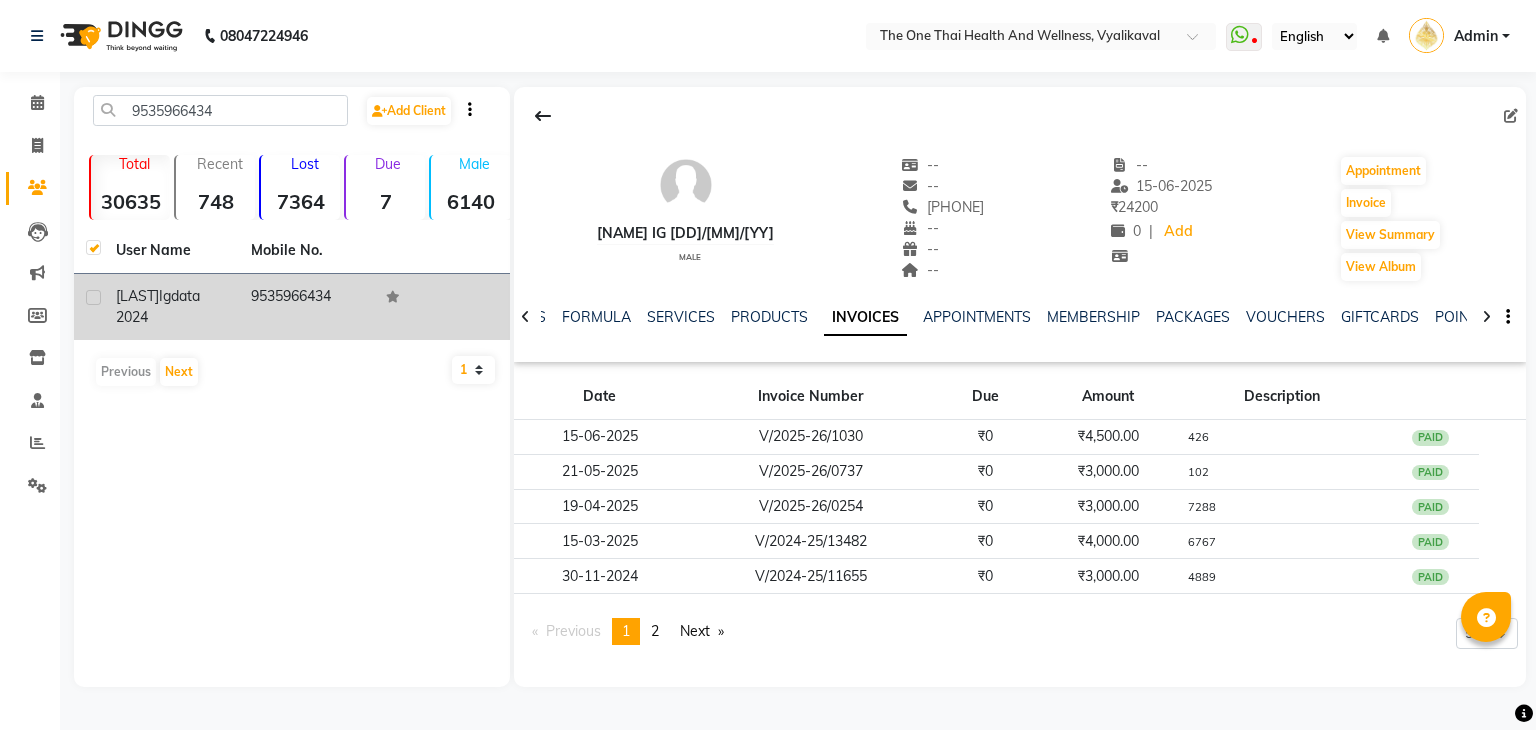 click 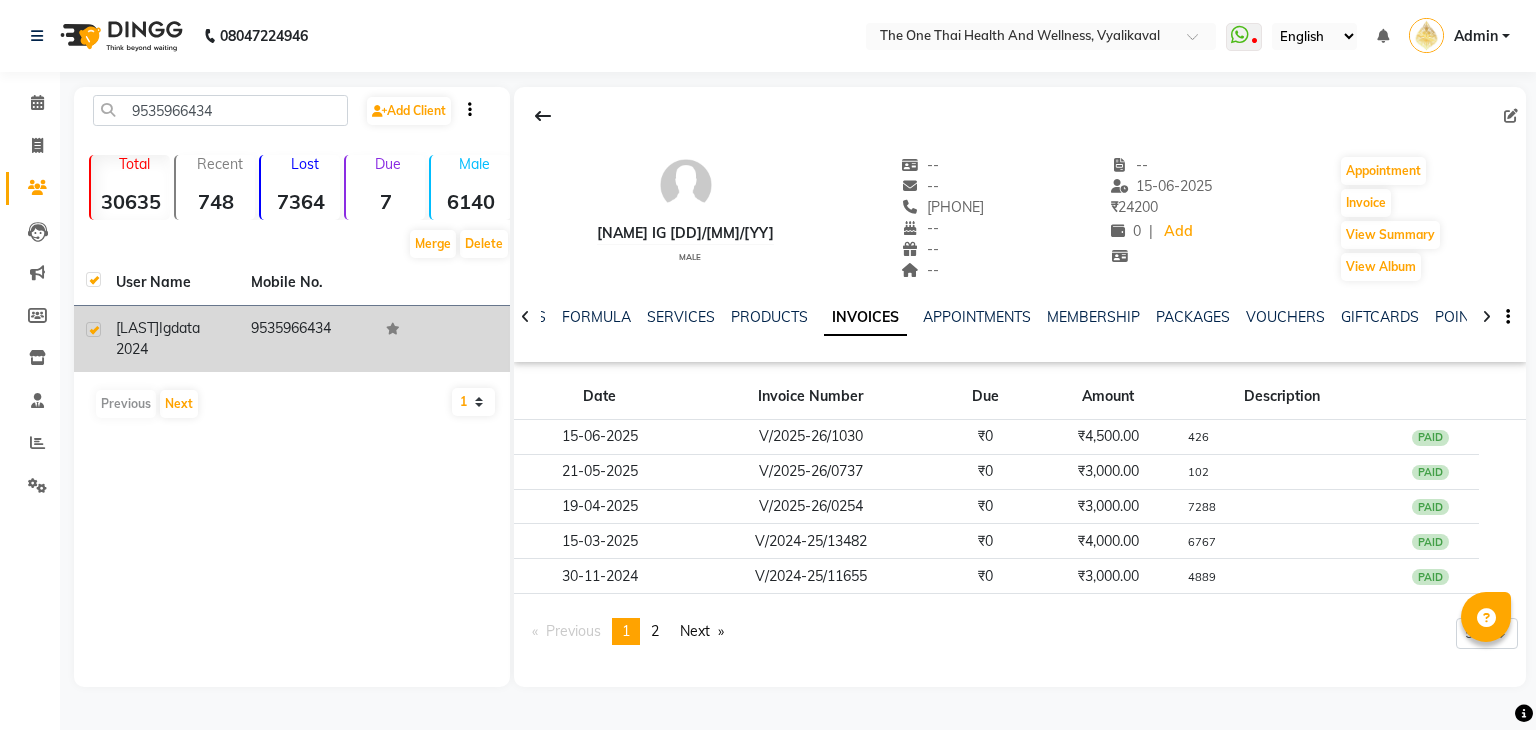 click on "9535966434" 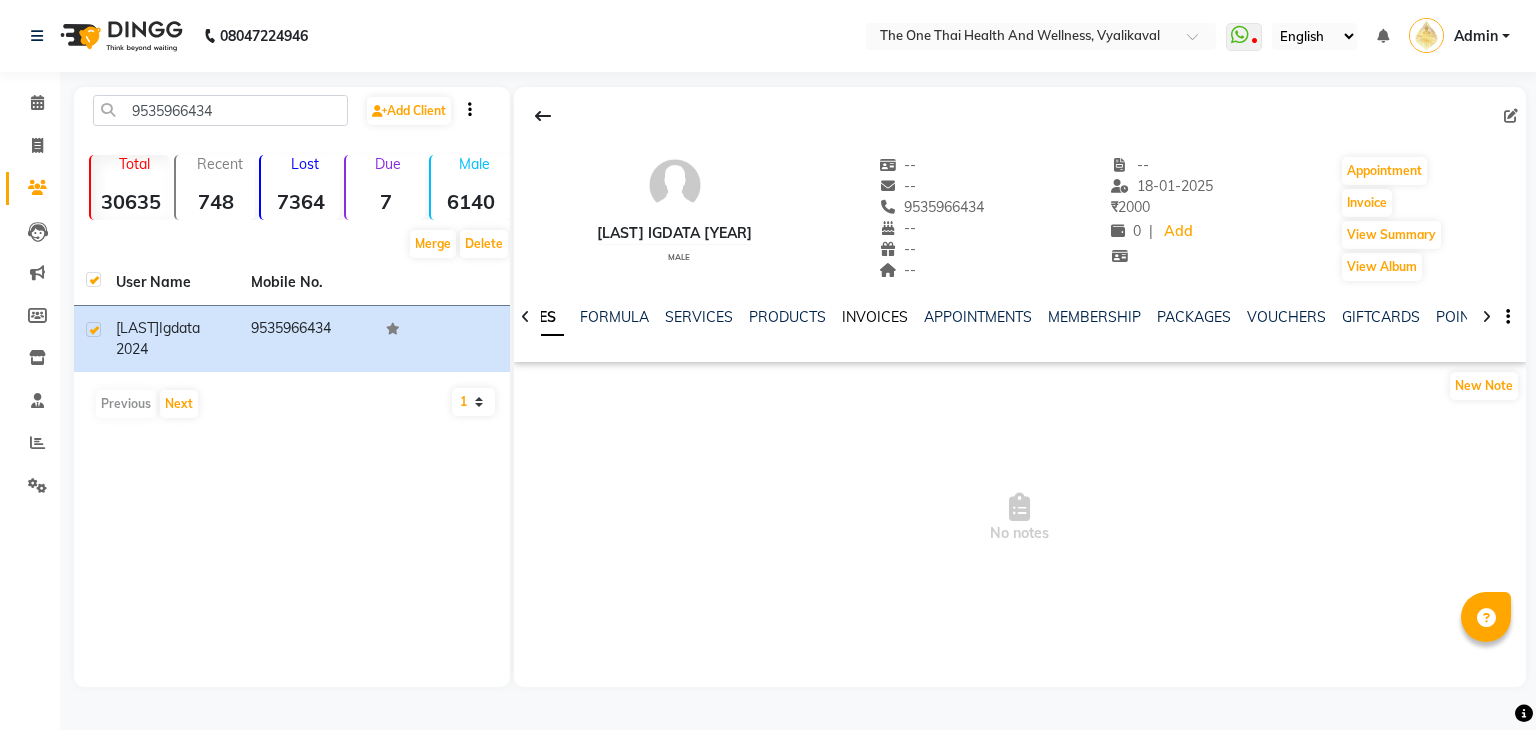 click on "INVOICES" 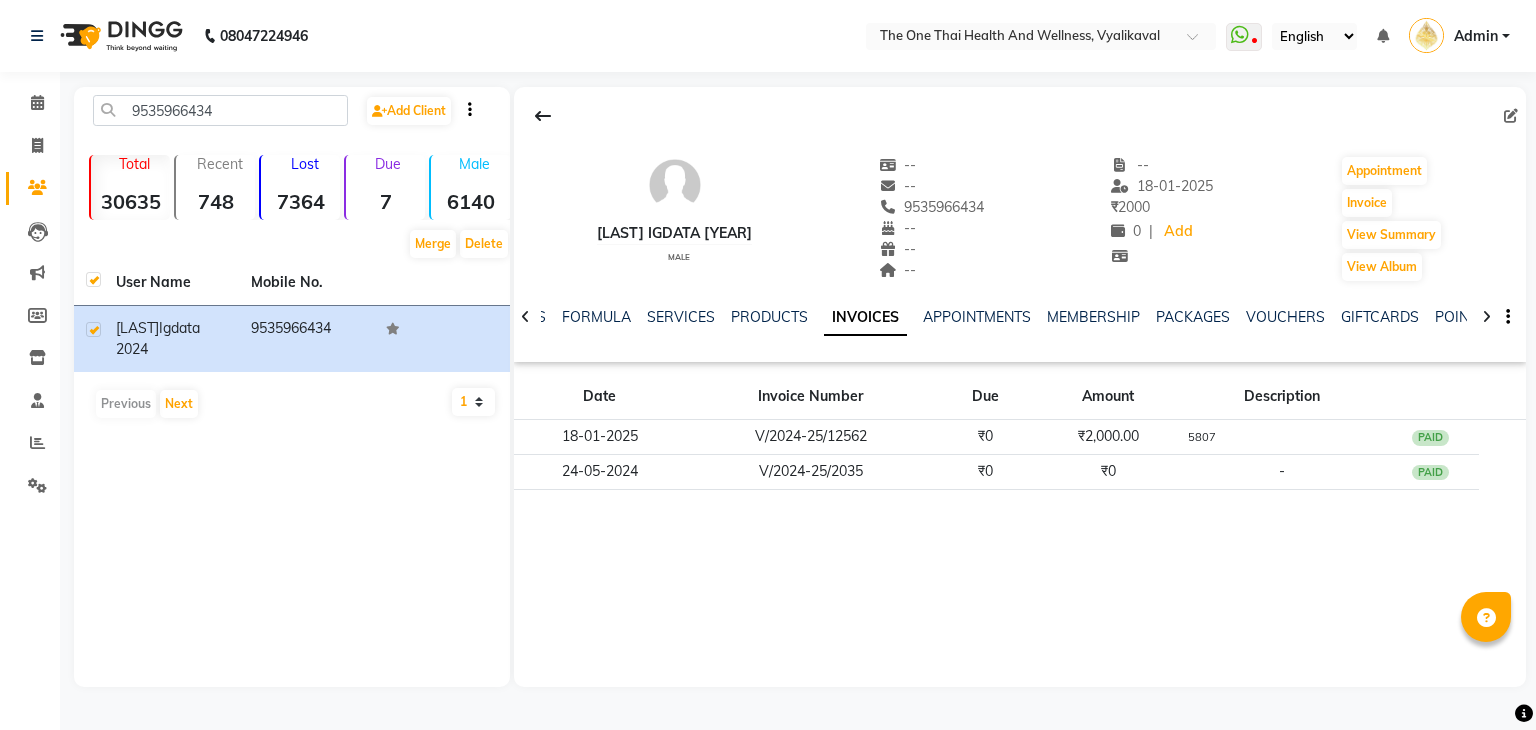 click on "PACKAGES" 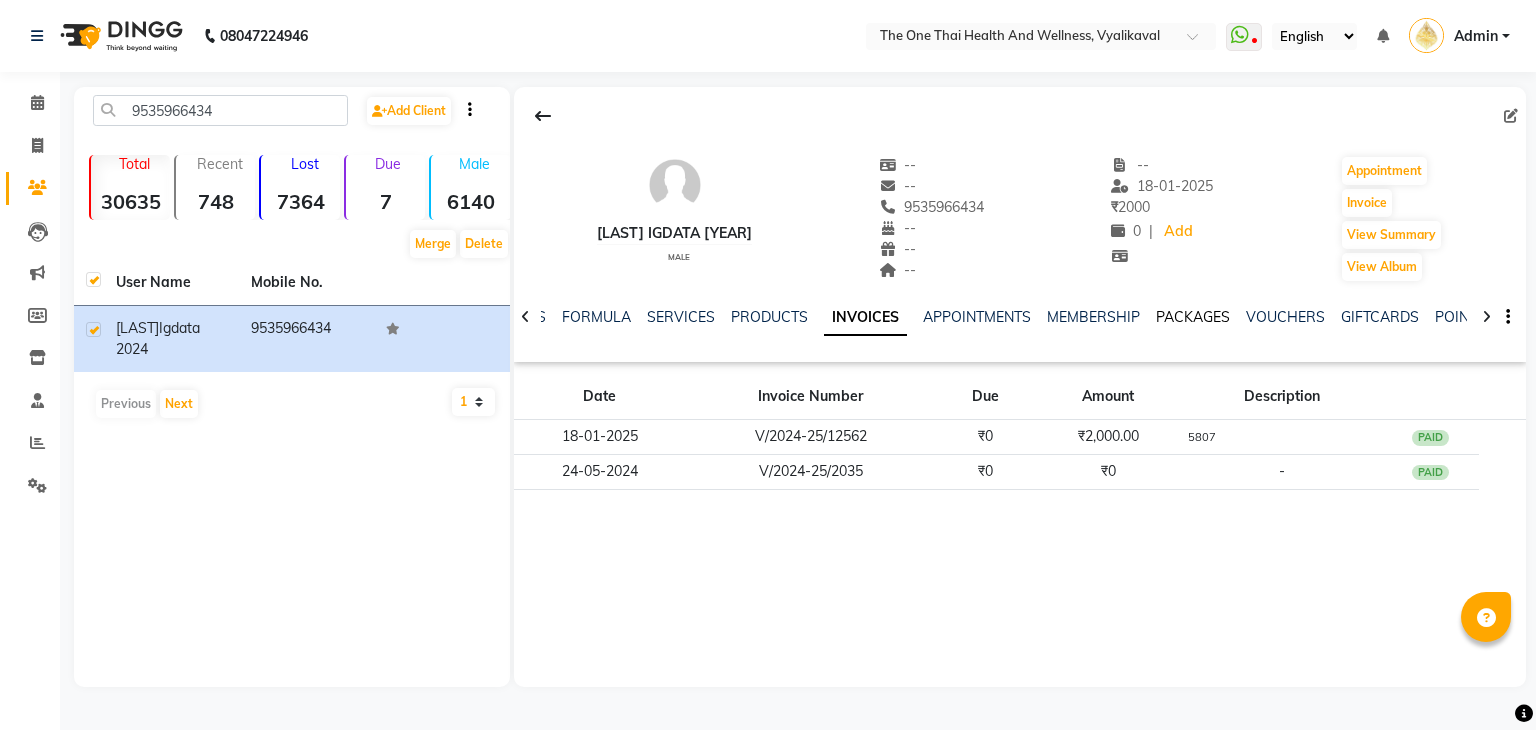 click on "PACKAGES" 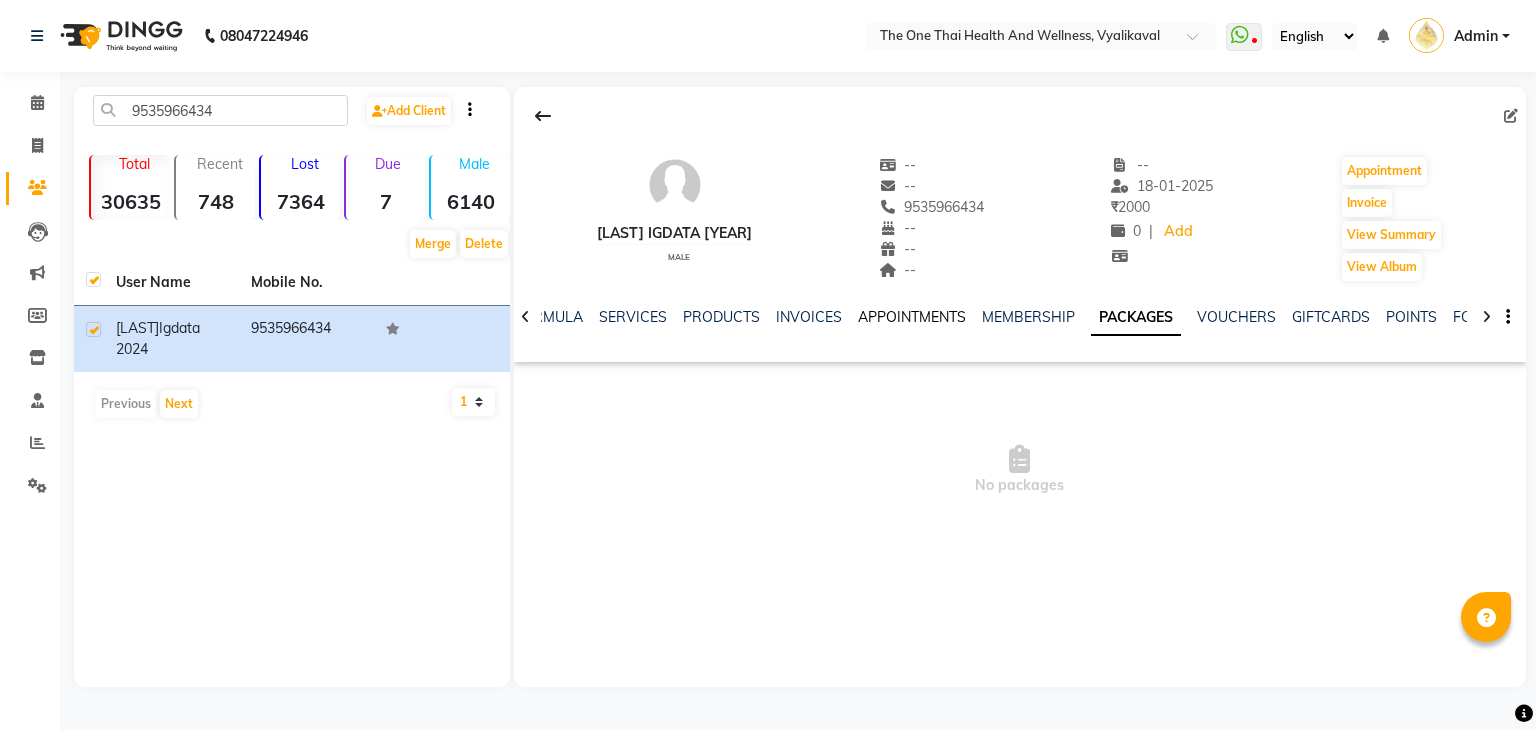 click on "APPOINTMENTS" 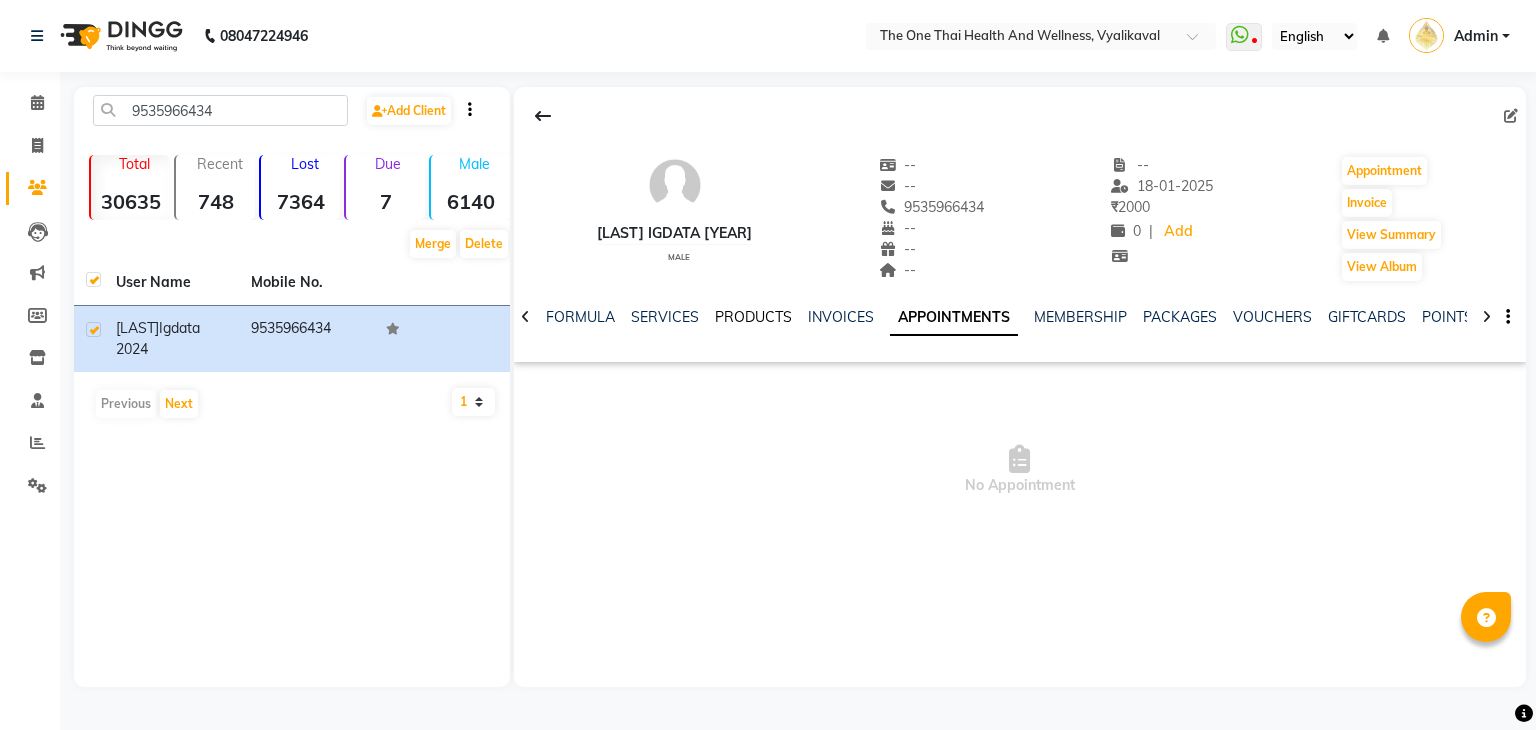click on "PRODUCTS" 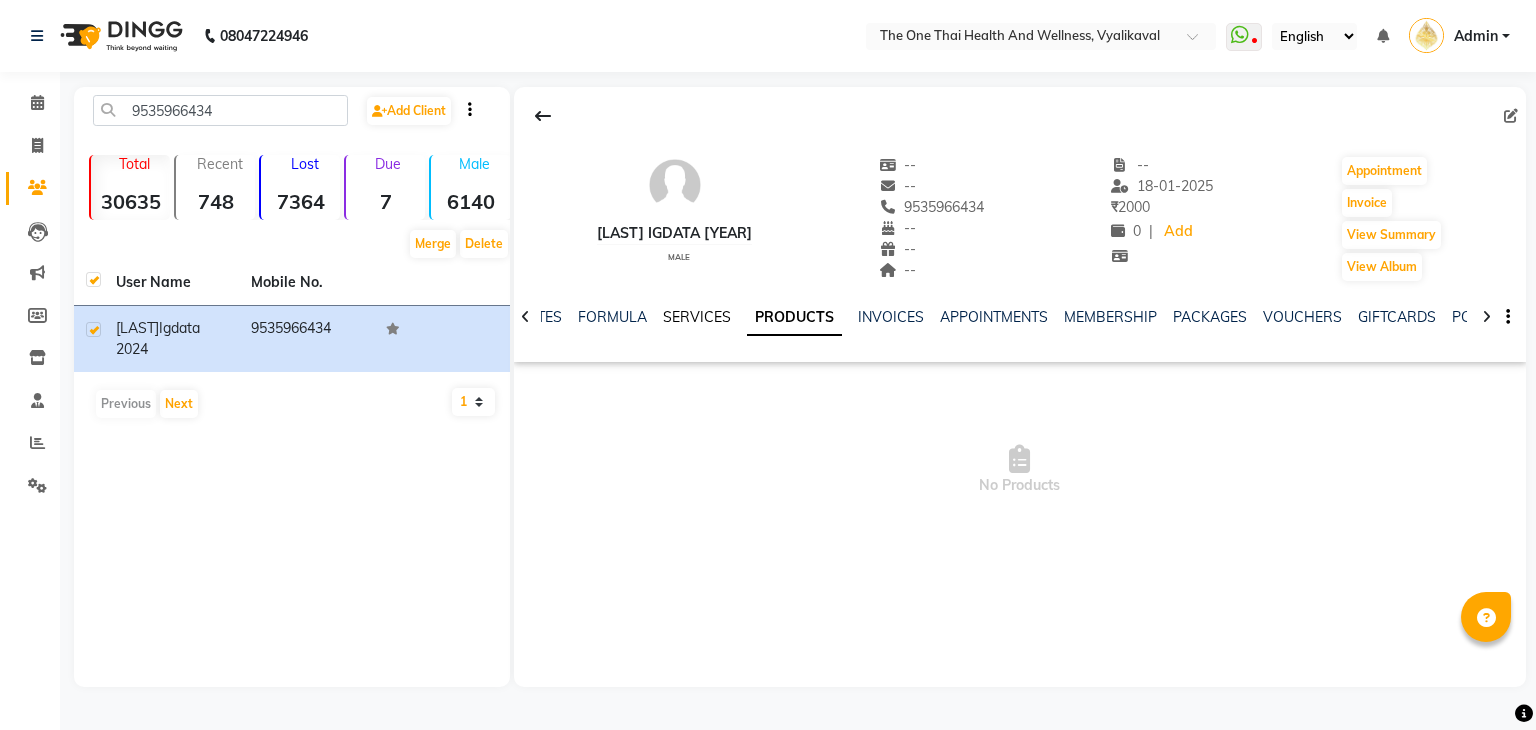 click on "SERVICES" 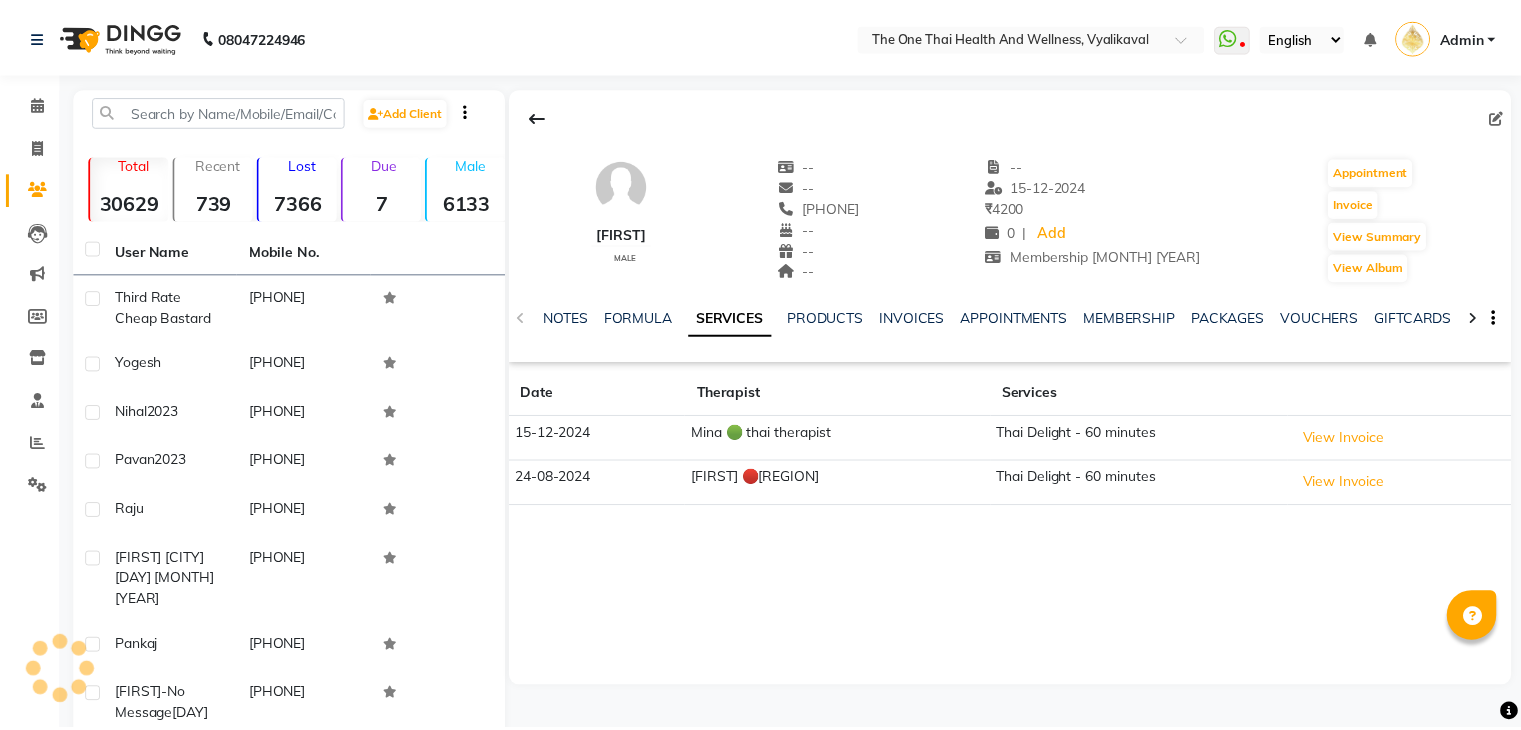 scroll, scrollTop: 0, scrollLeft: 0, axis: both 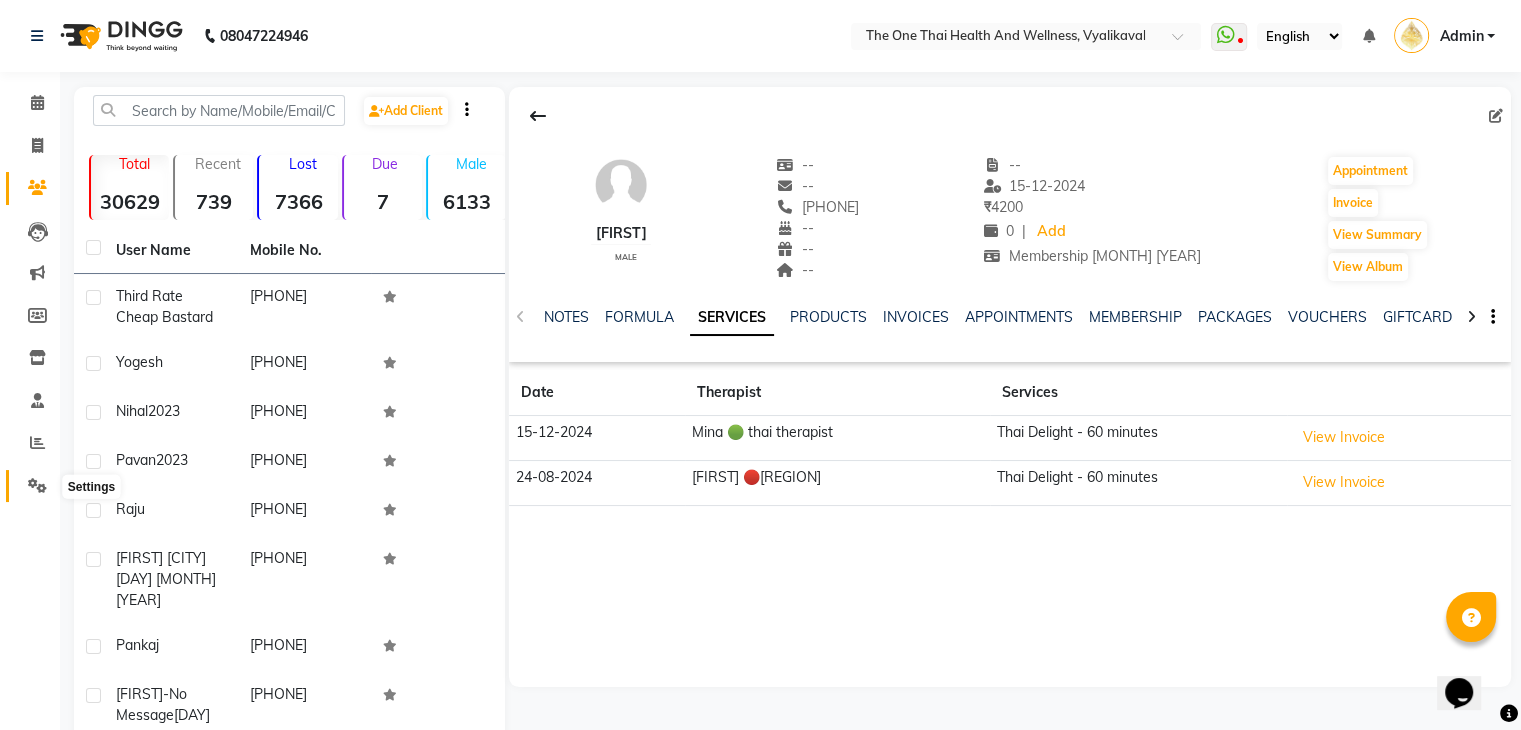 click 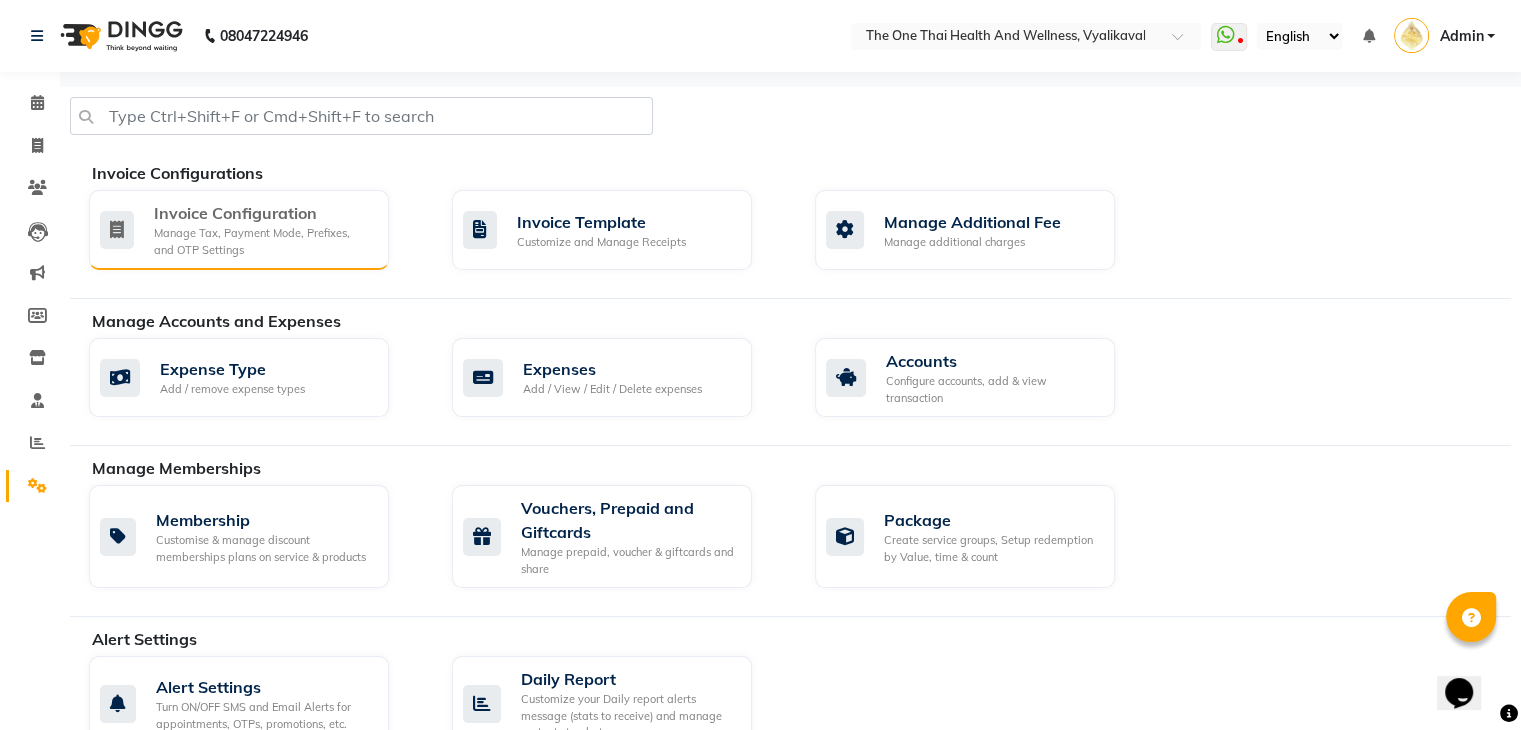 click on "Manage Tax, Payment Mode, Prefixes, and OTP Settings" 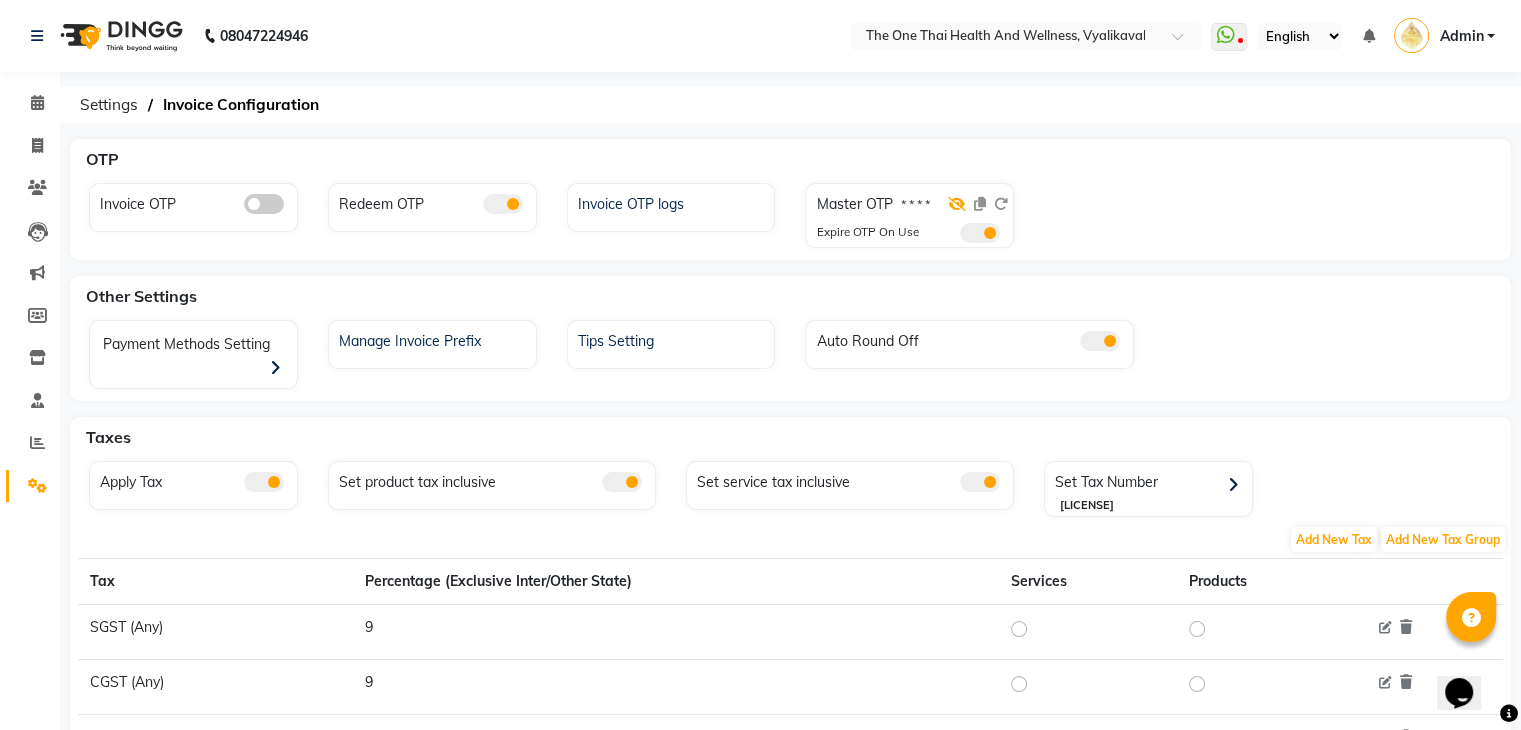 click 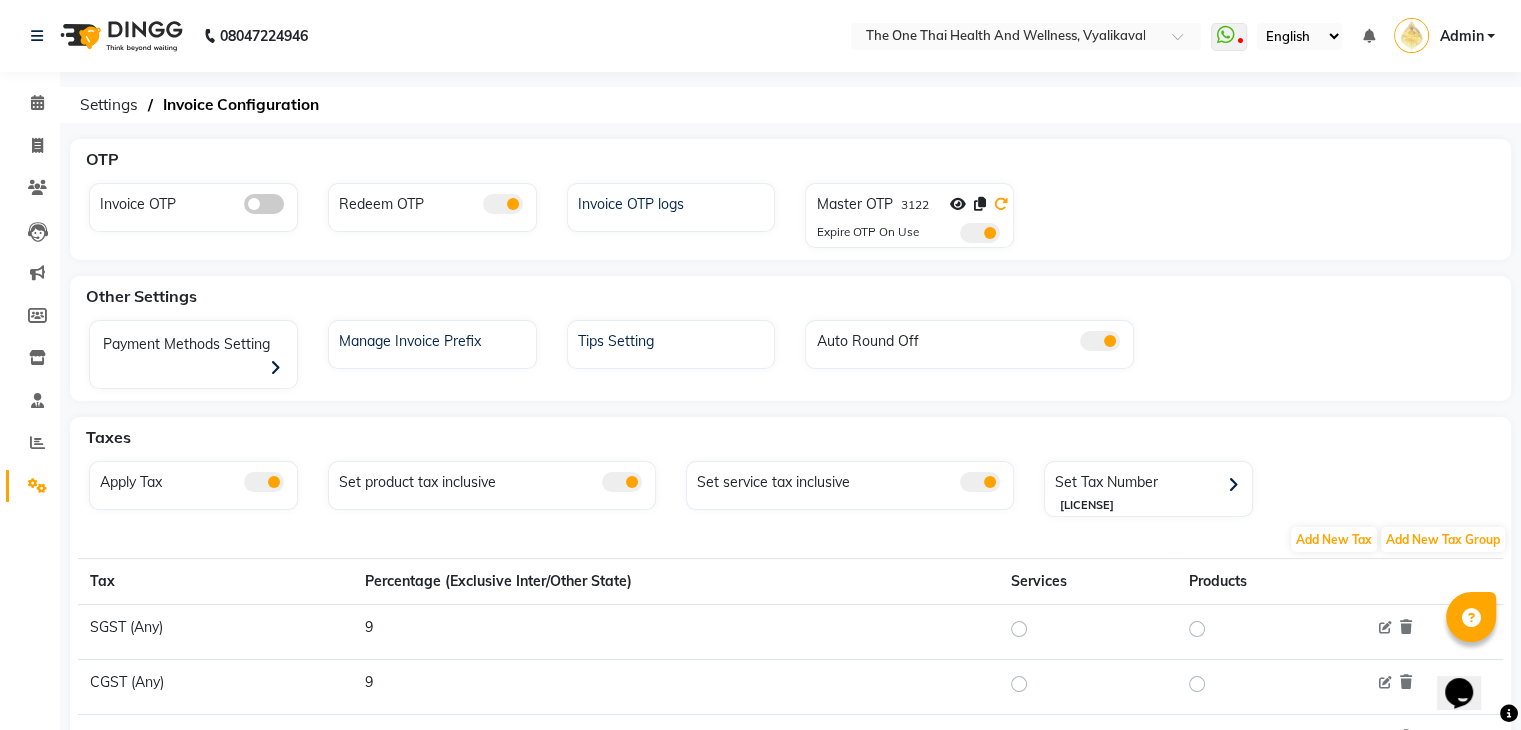 click 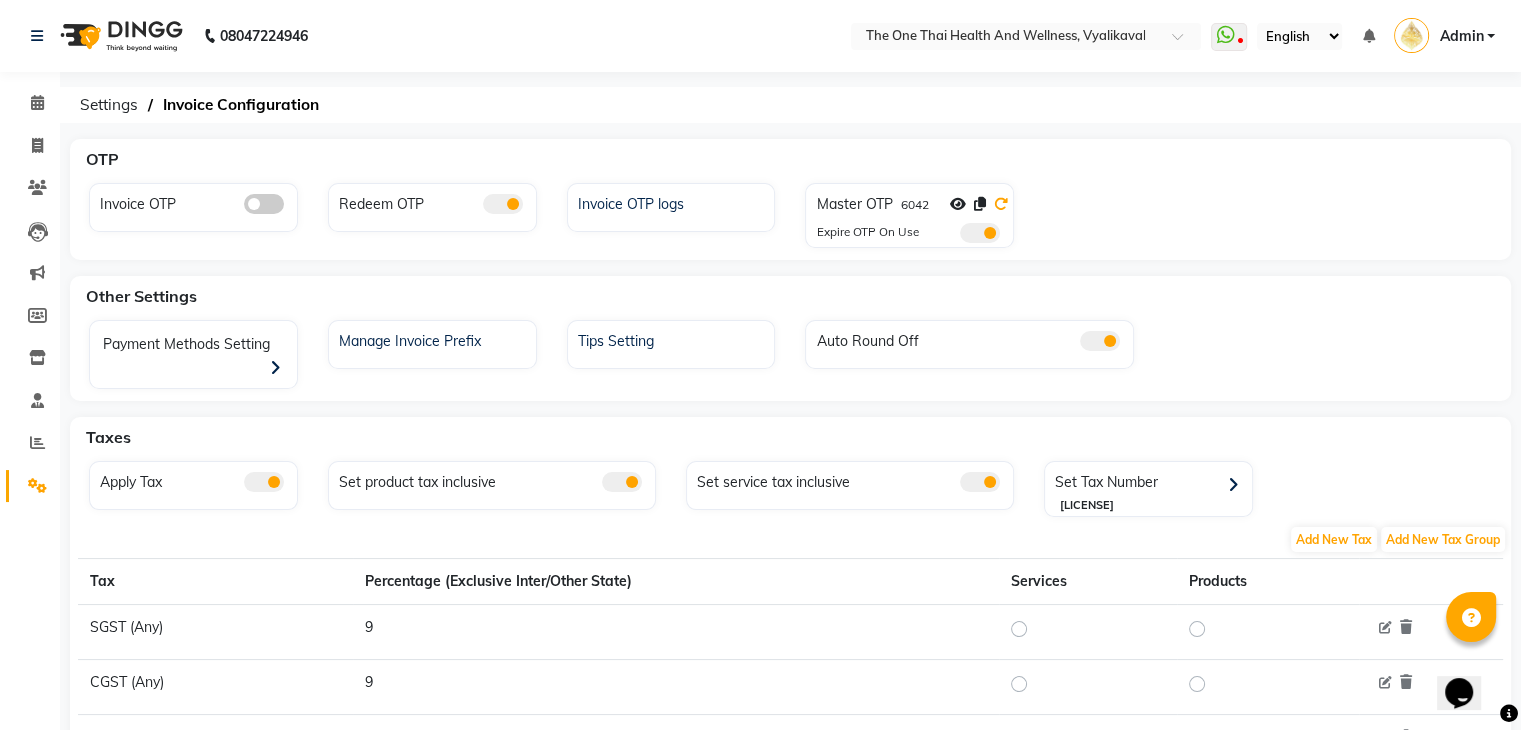 click 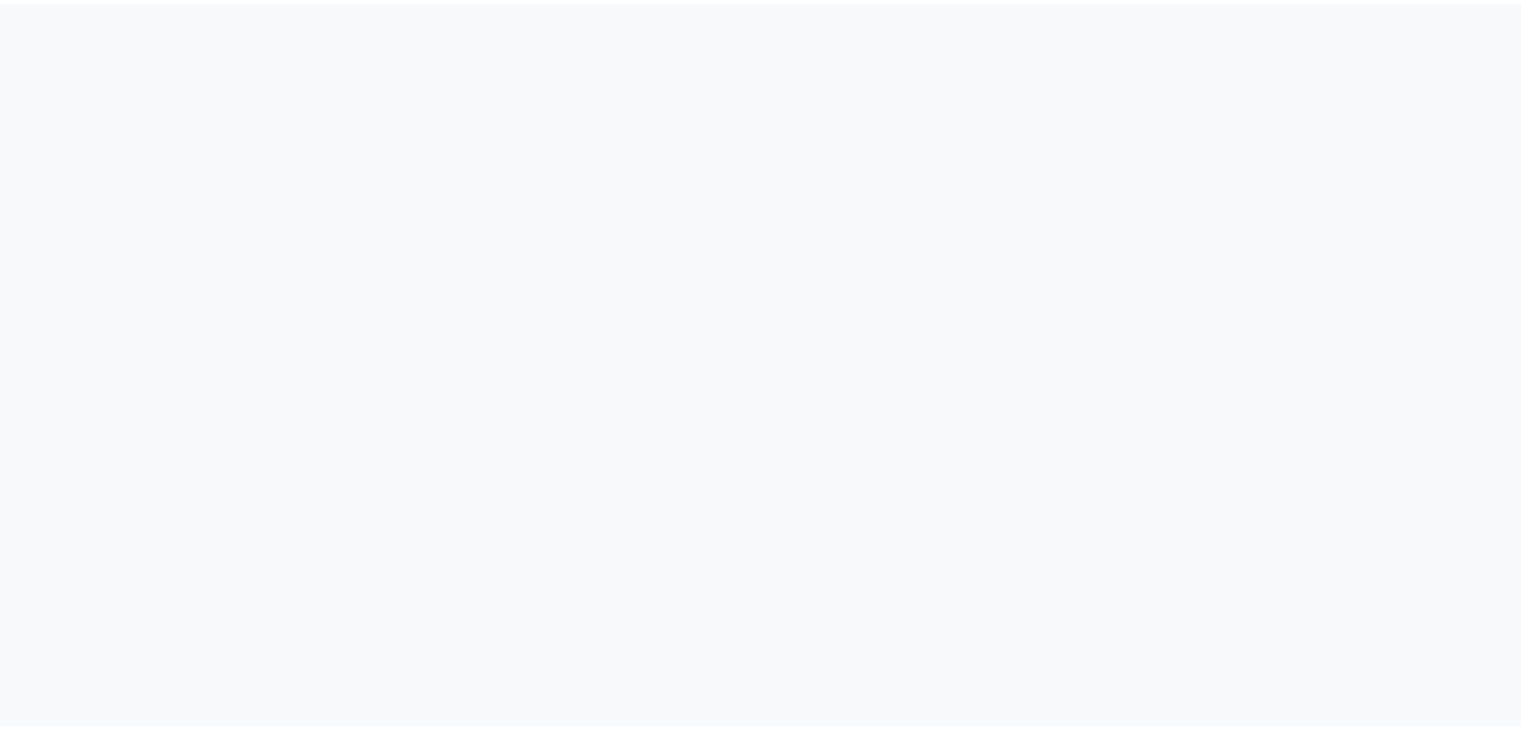 scroll, scrollTop: 0, scrollLeft: 0, axis: both 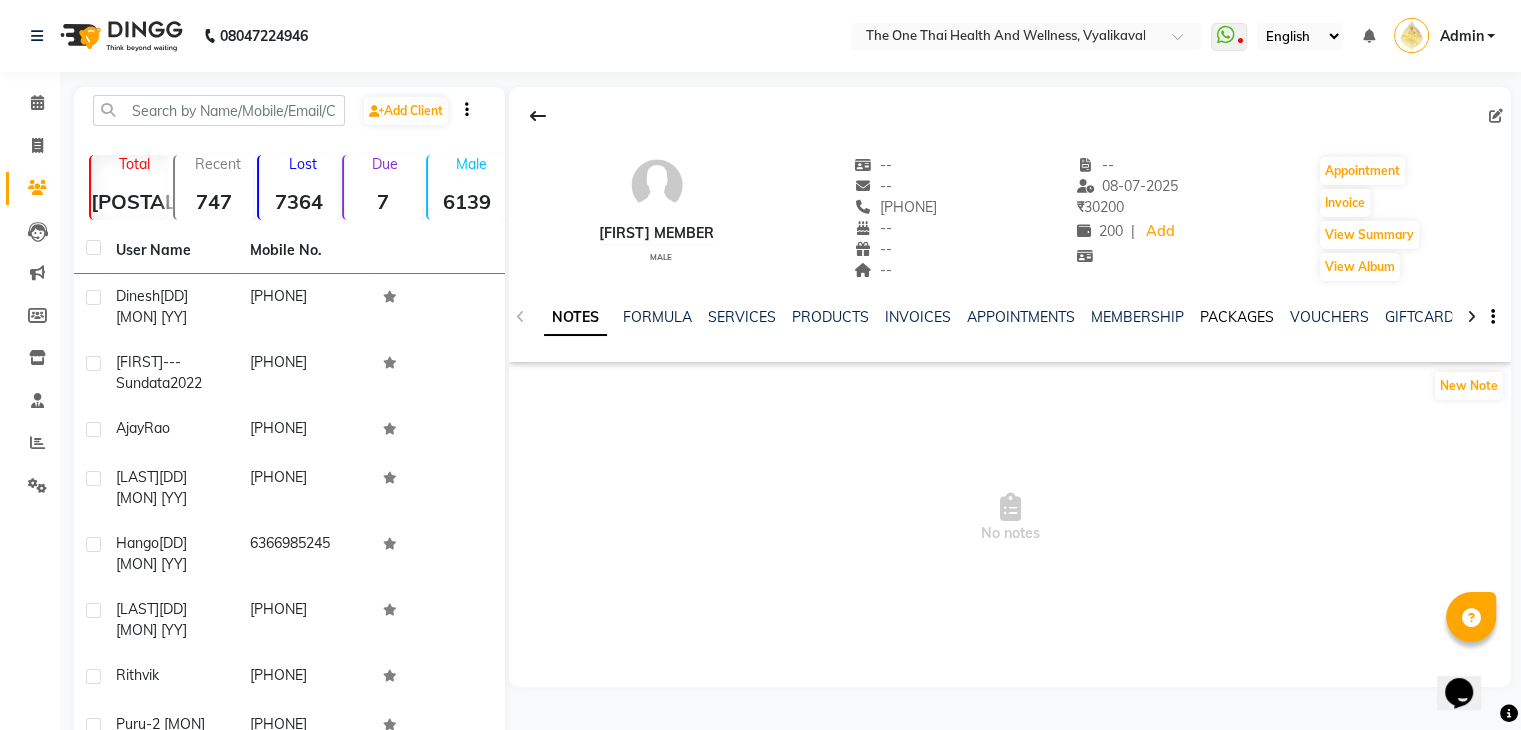 click on "PACKAGES" 